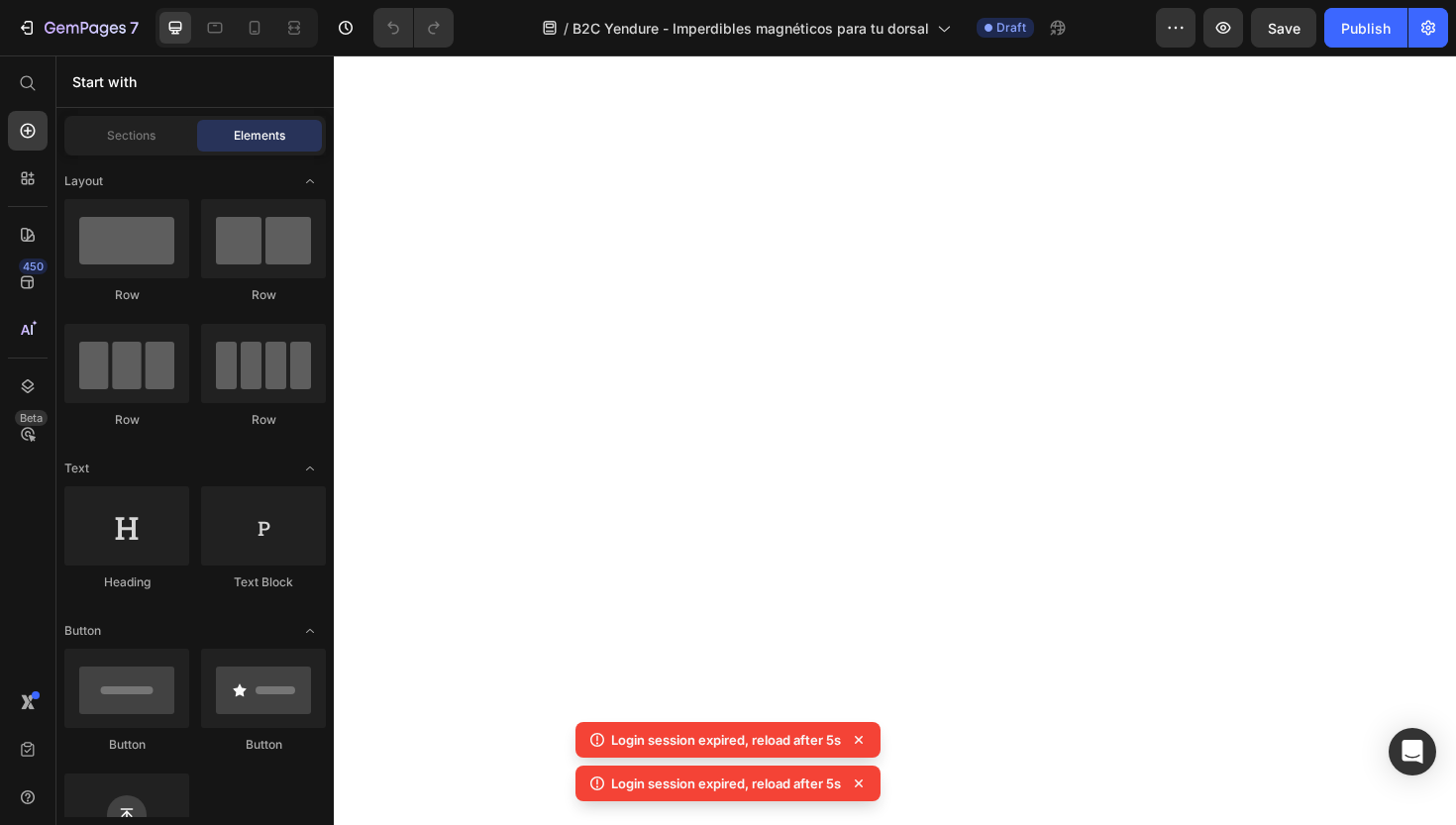 scroll, scrollTop: 0, scrollLeft: 0, axis: both 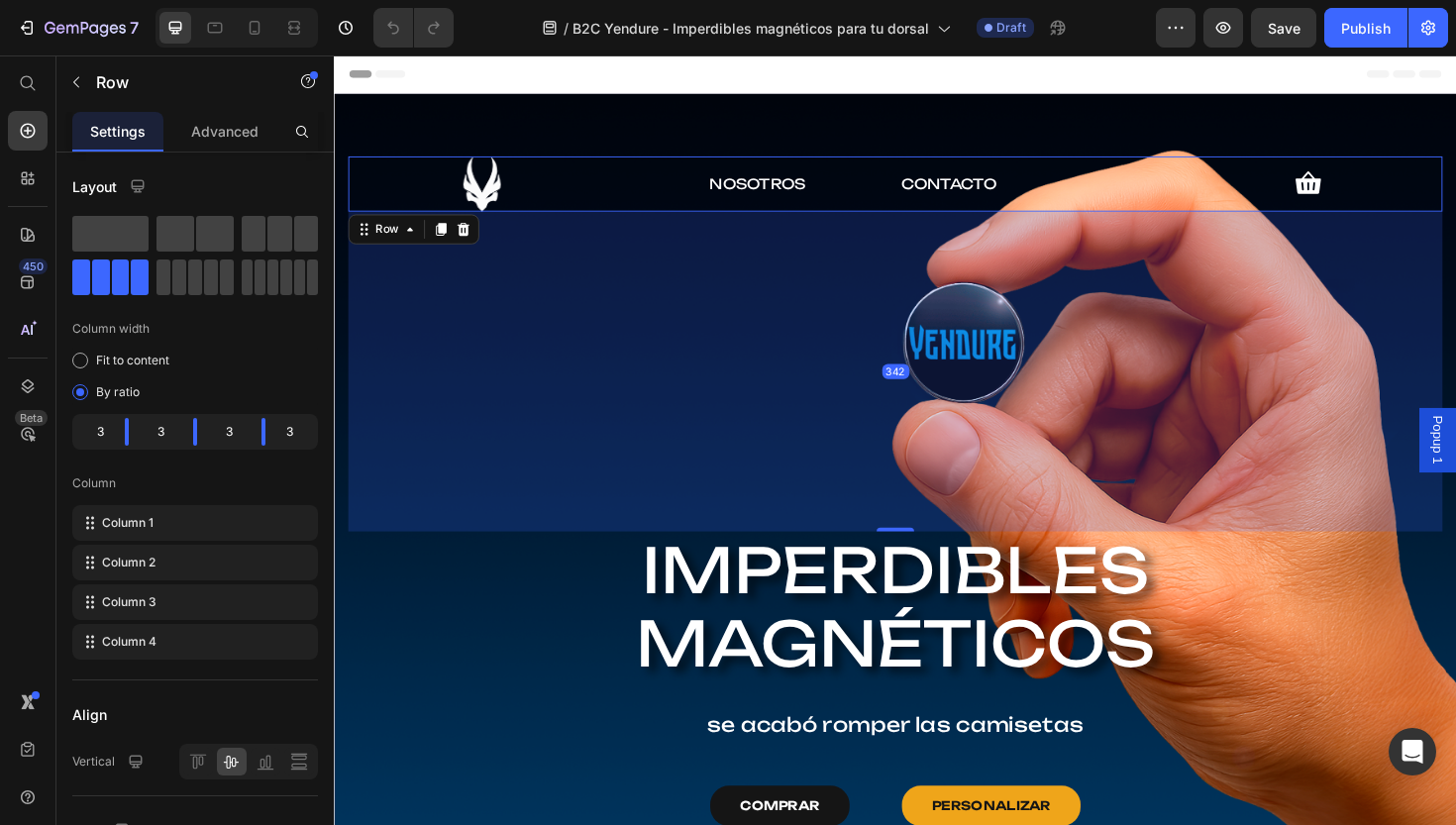 click on "Image NOSOTROS Text Block CONTACTO Text Block
Icon Row   342" at bounding box center [928, 191] 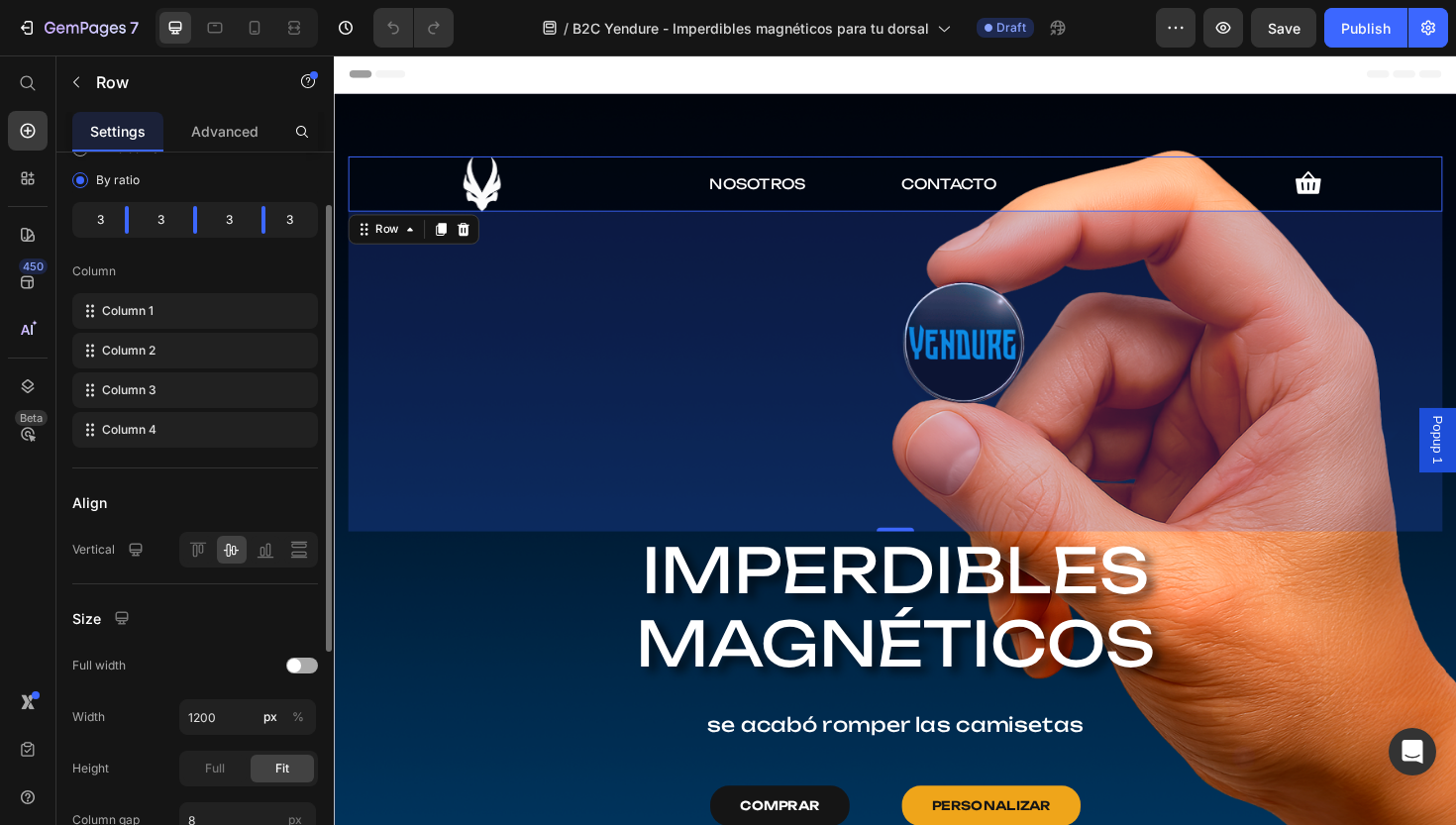 scroll, scrollTop: 313, scrollLeft: 0, axis: vertical 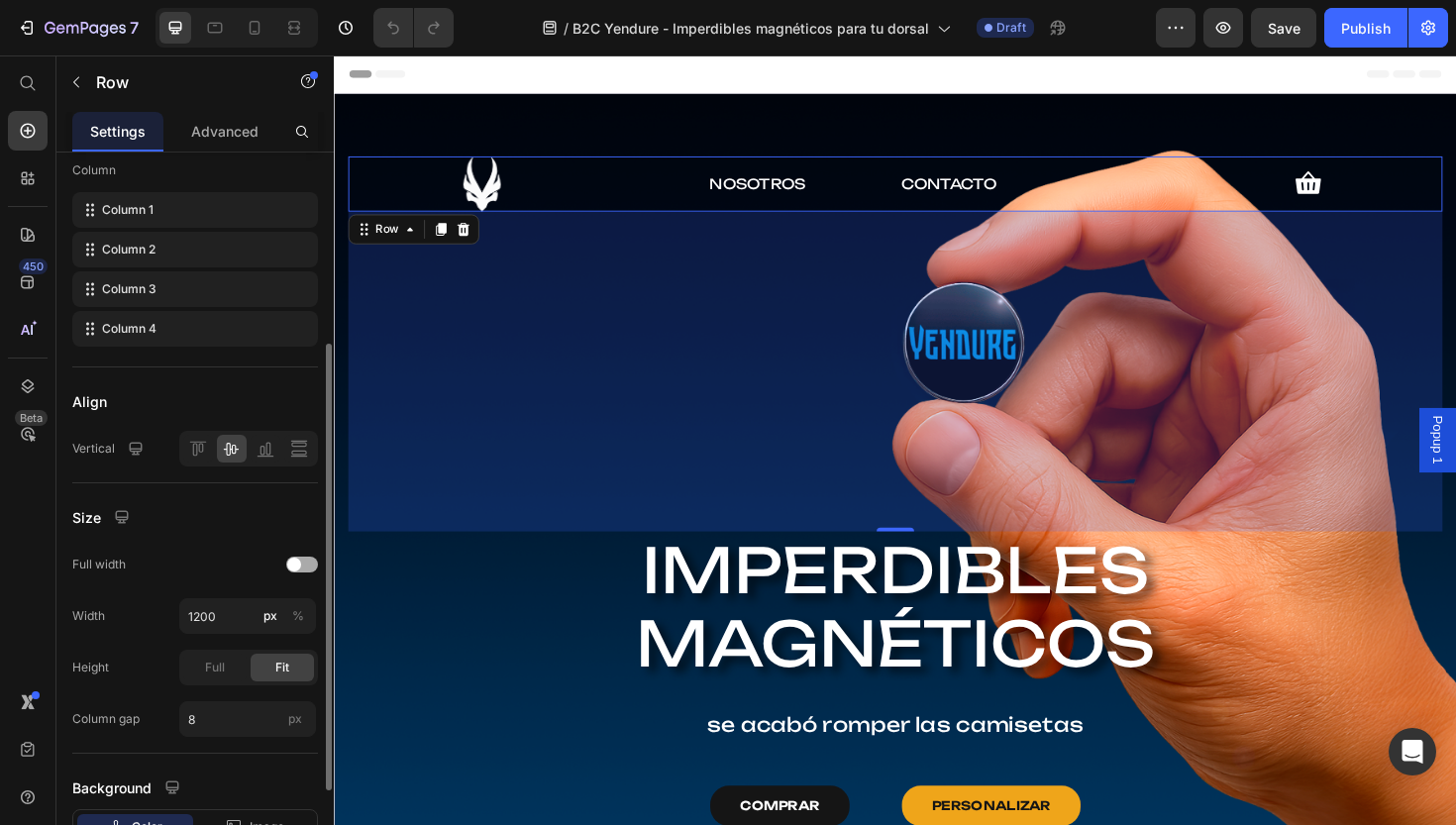 click at bounding box center [302, 565] 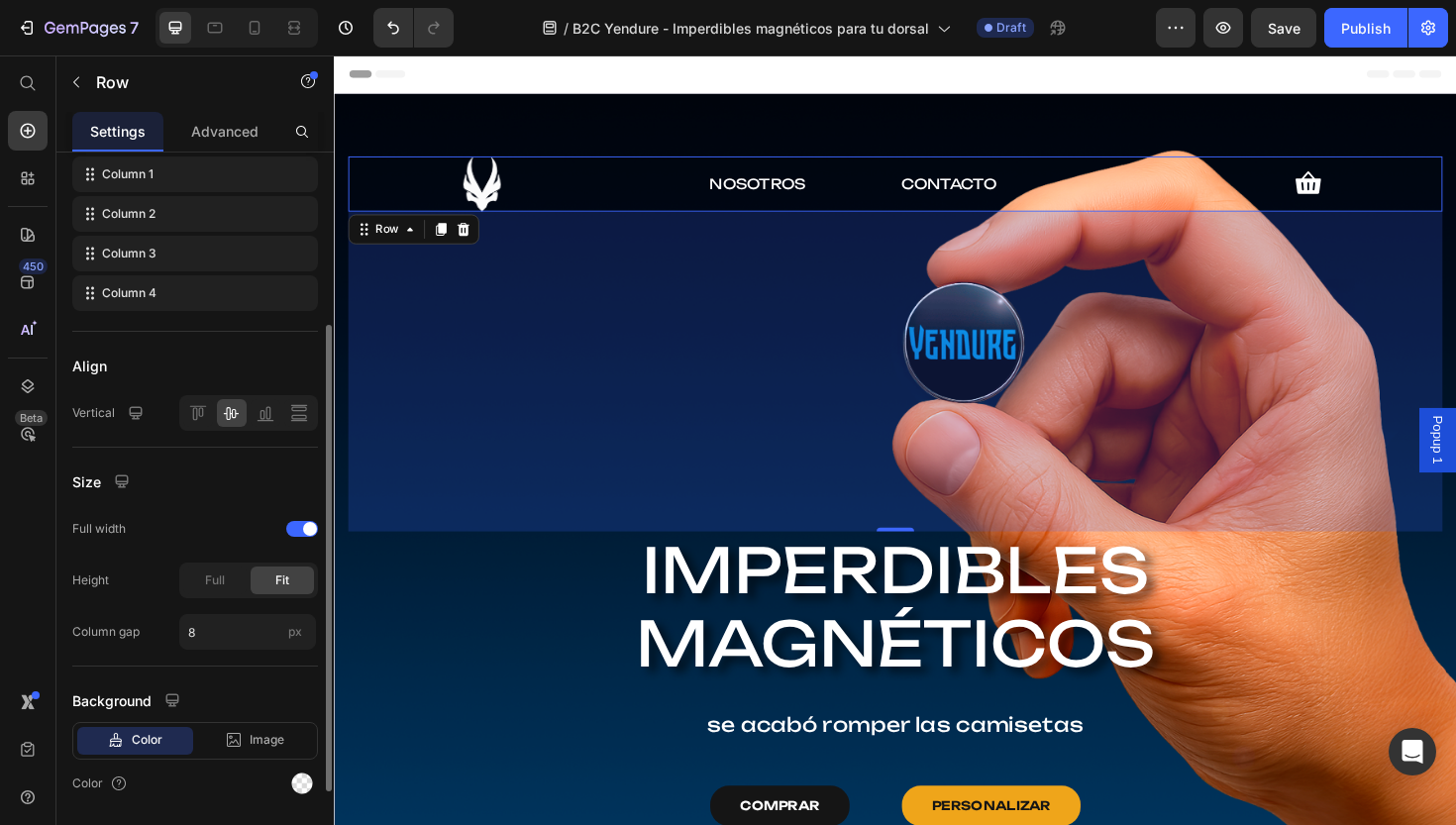 scroll, scrollTop: 409, scrollLeft: 0, axis: vertical 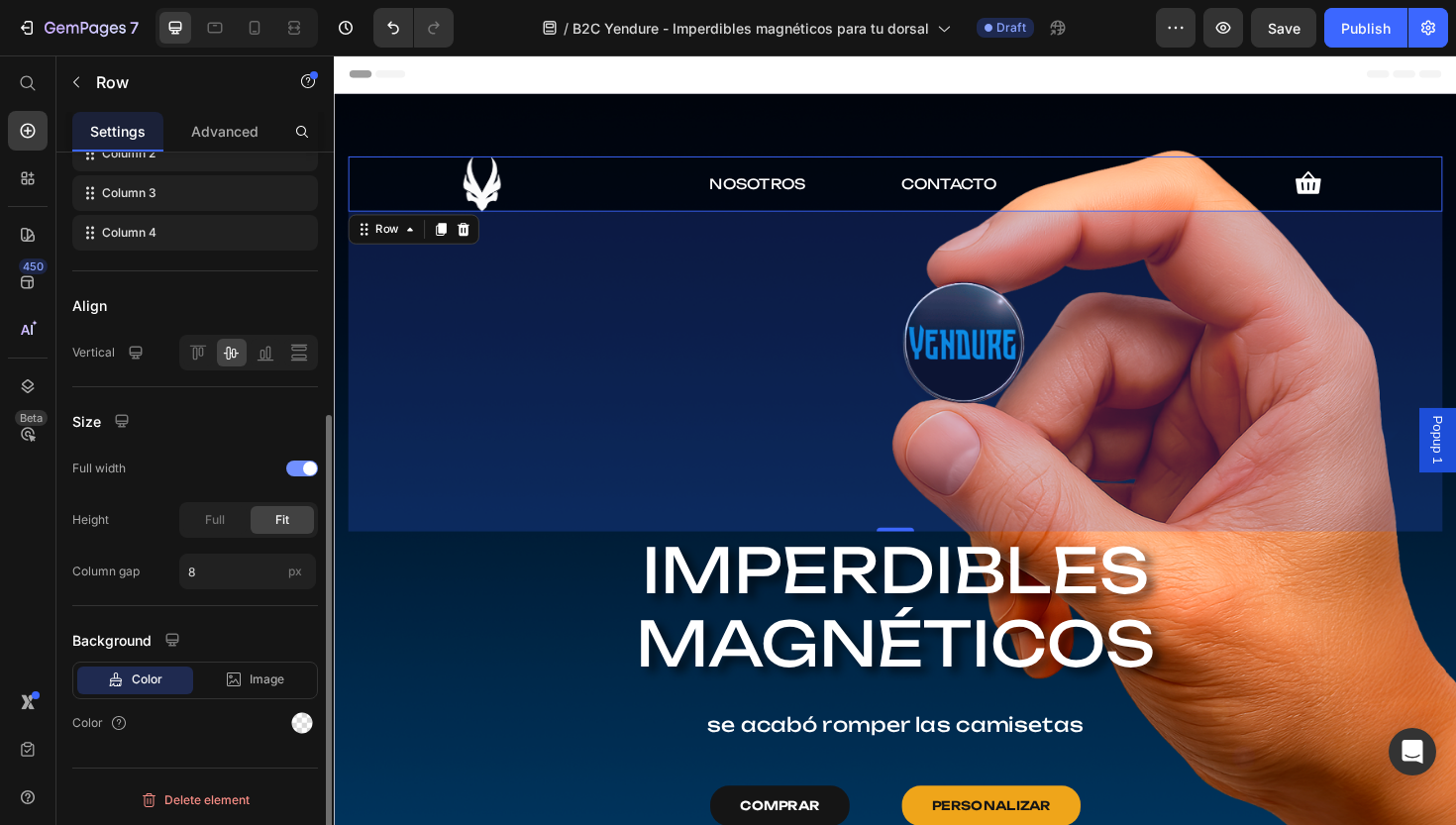 click at bounding box center [302, 468] 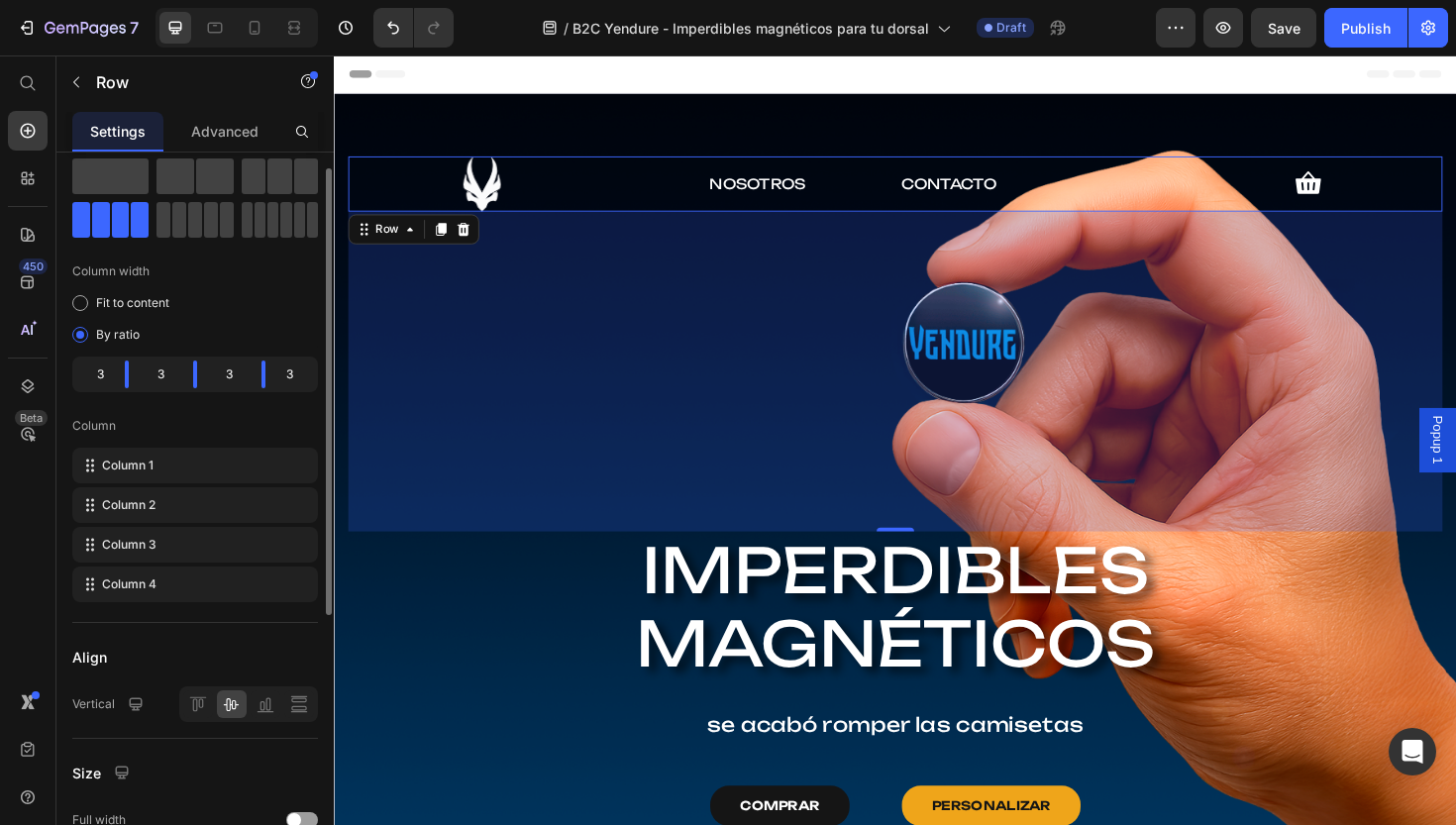 scroll, scrollTop: 0, scrollLeft: 0, axis: both 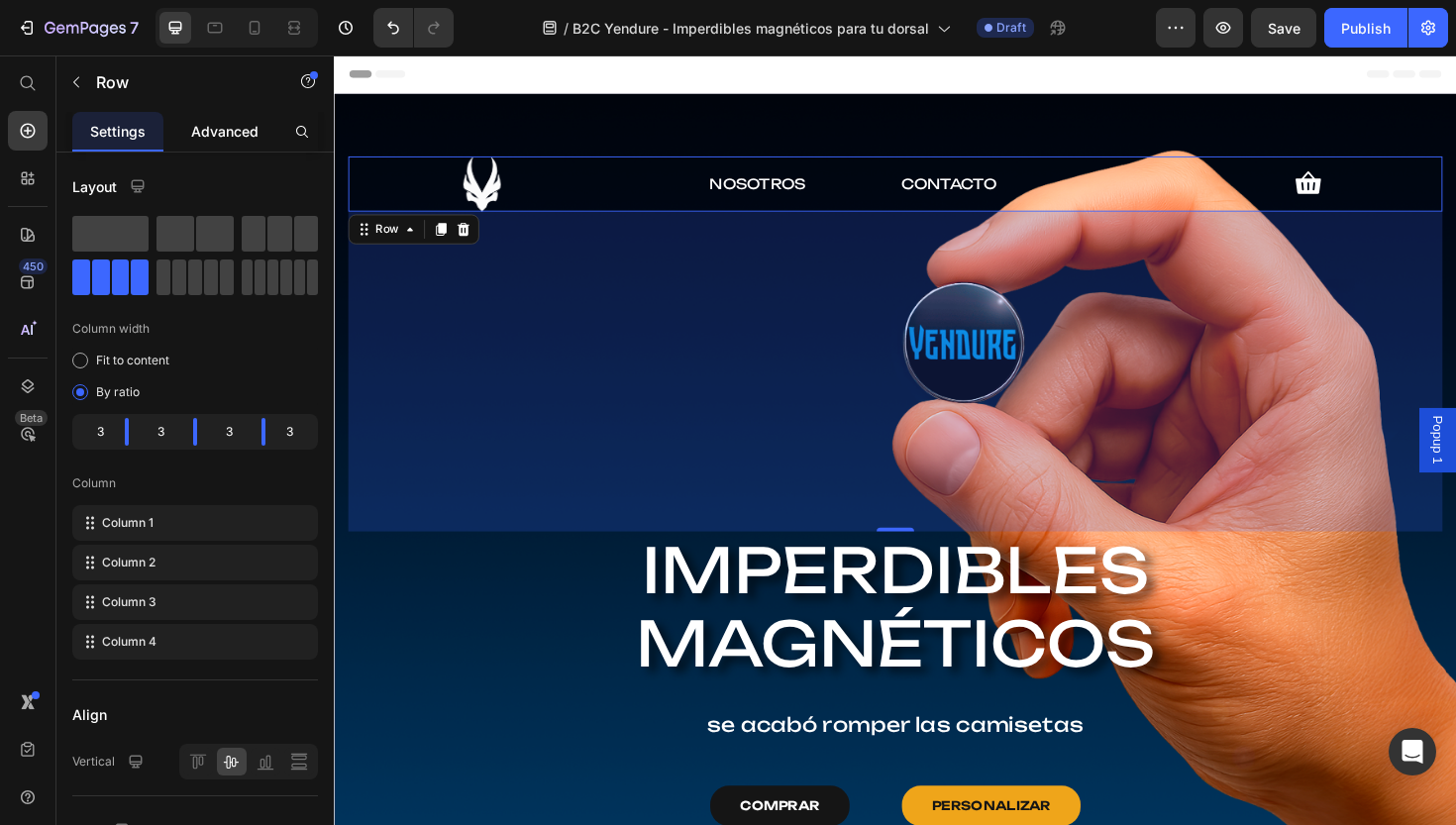 click on "Advanced" at bounding box center [225, 131] 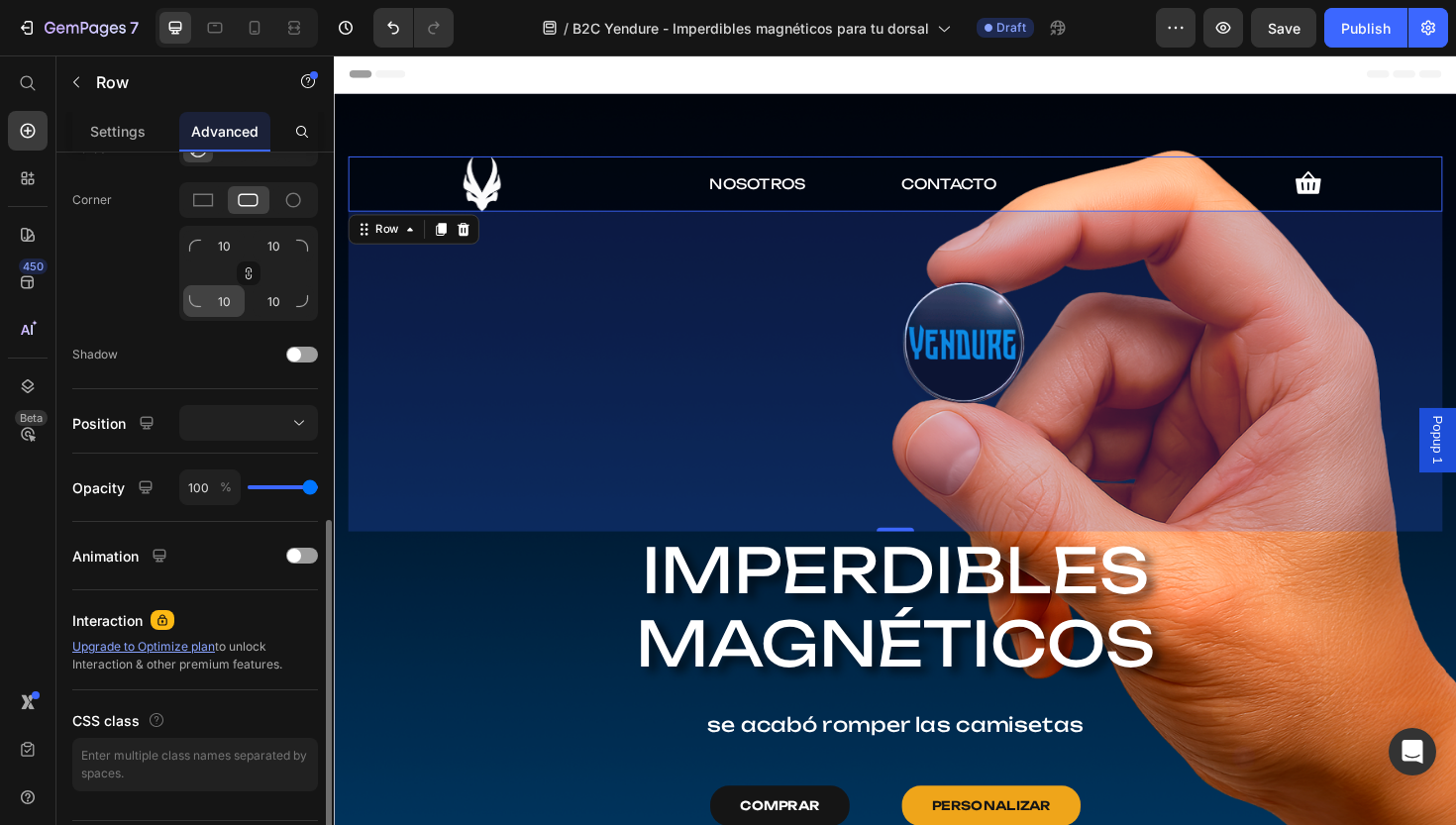 scroll, scrollTop: 616, scrollLeft: 0, axis: vertical 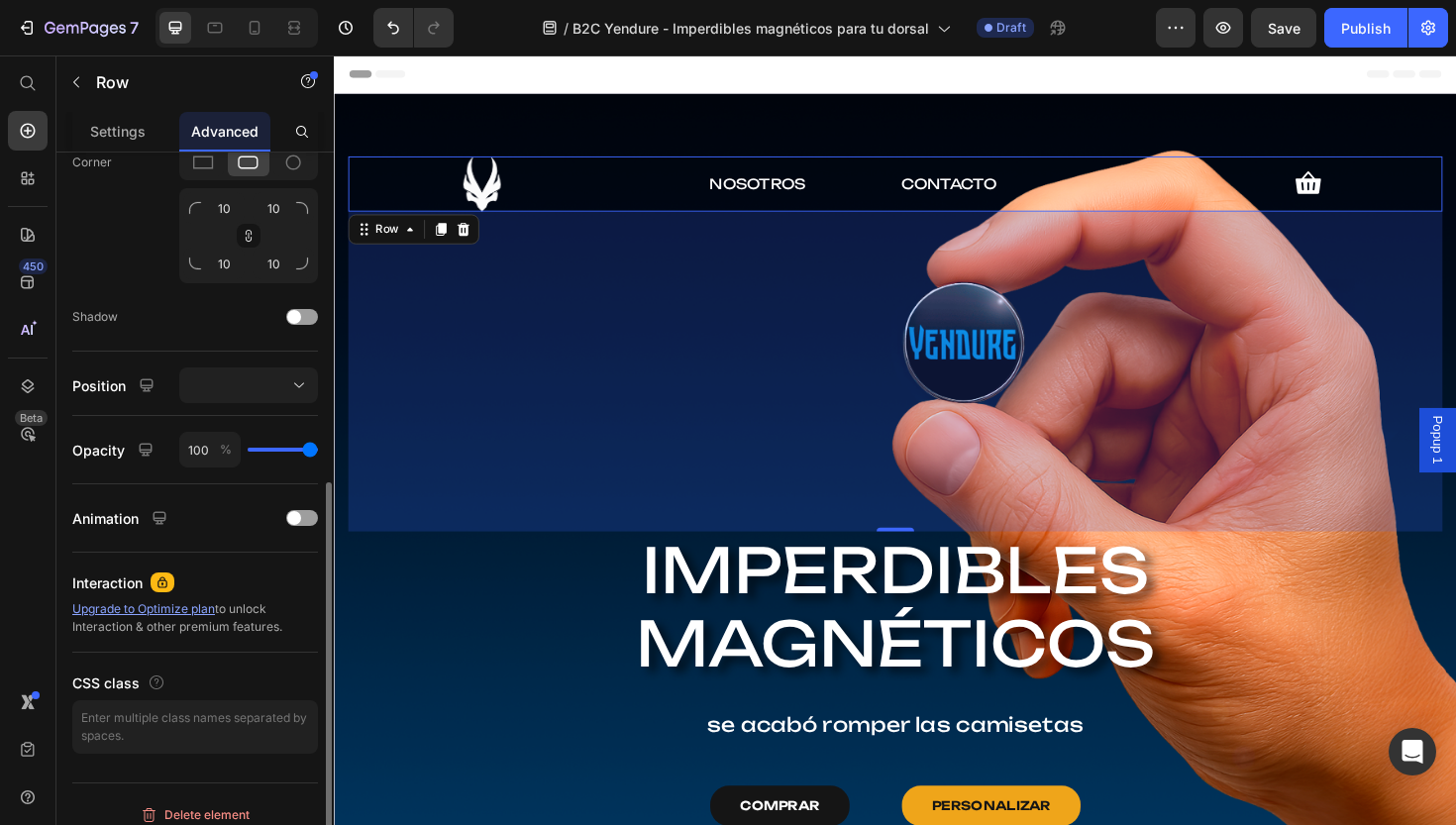 click at bounding box center (282, 450) 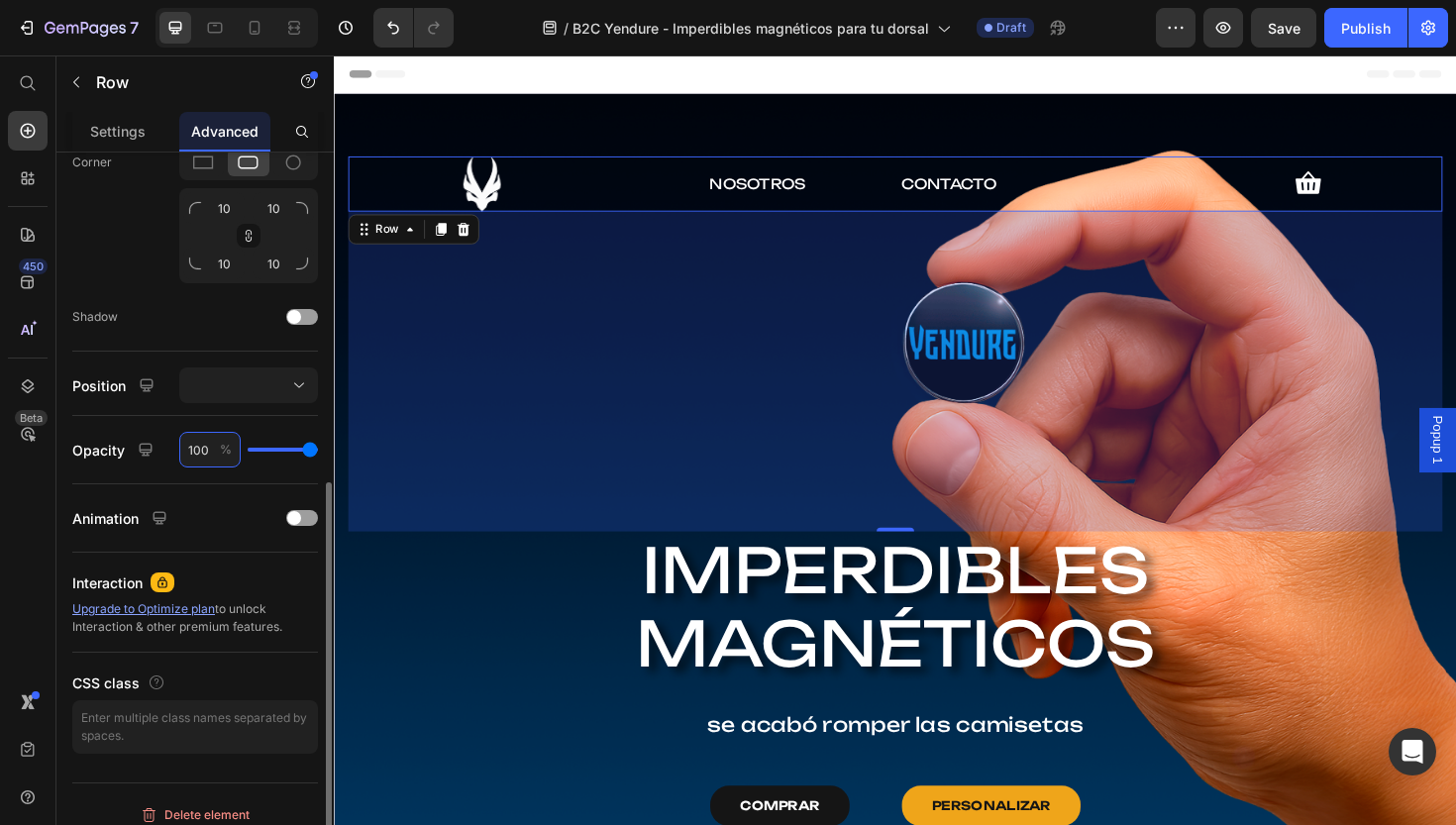 click on "100" at bounding box center (210, 450) 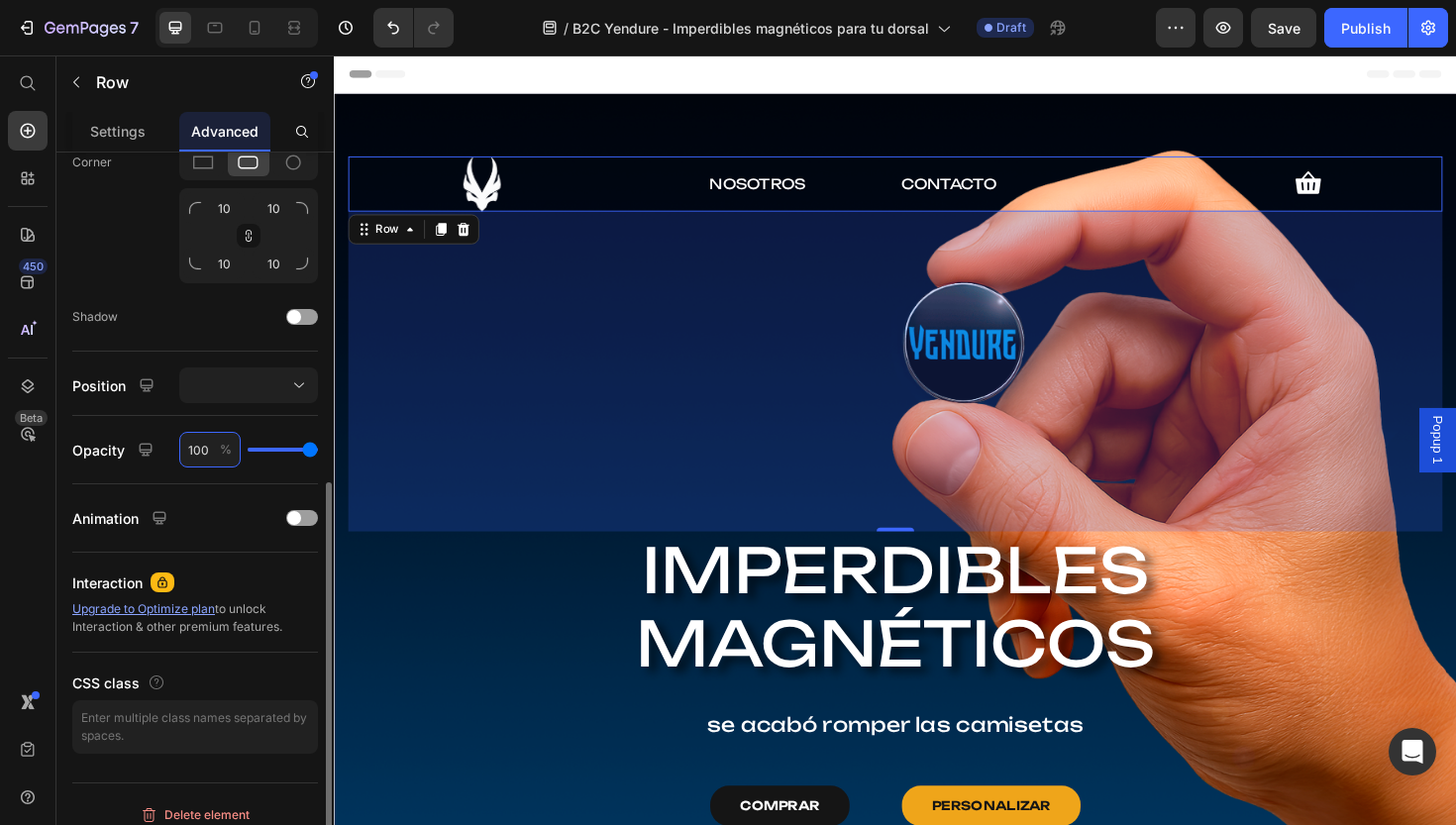 type on "0" 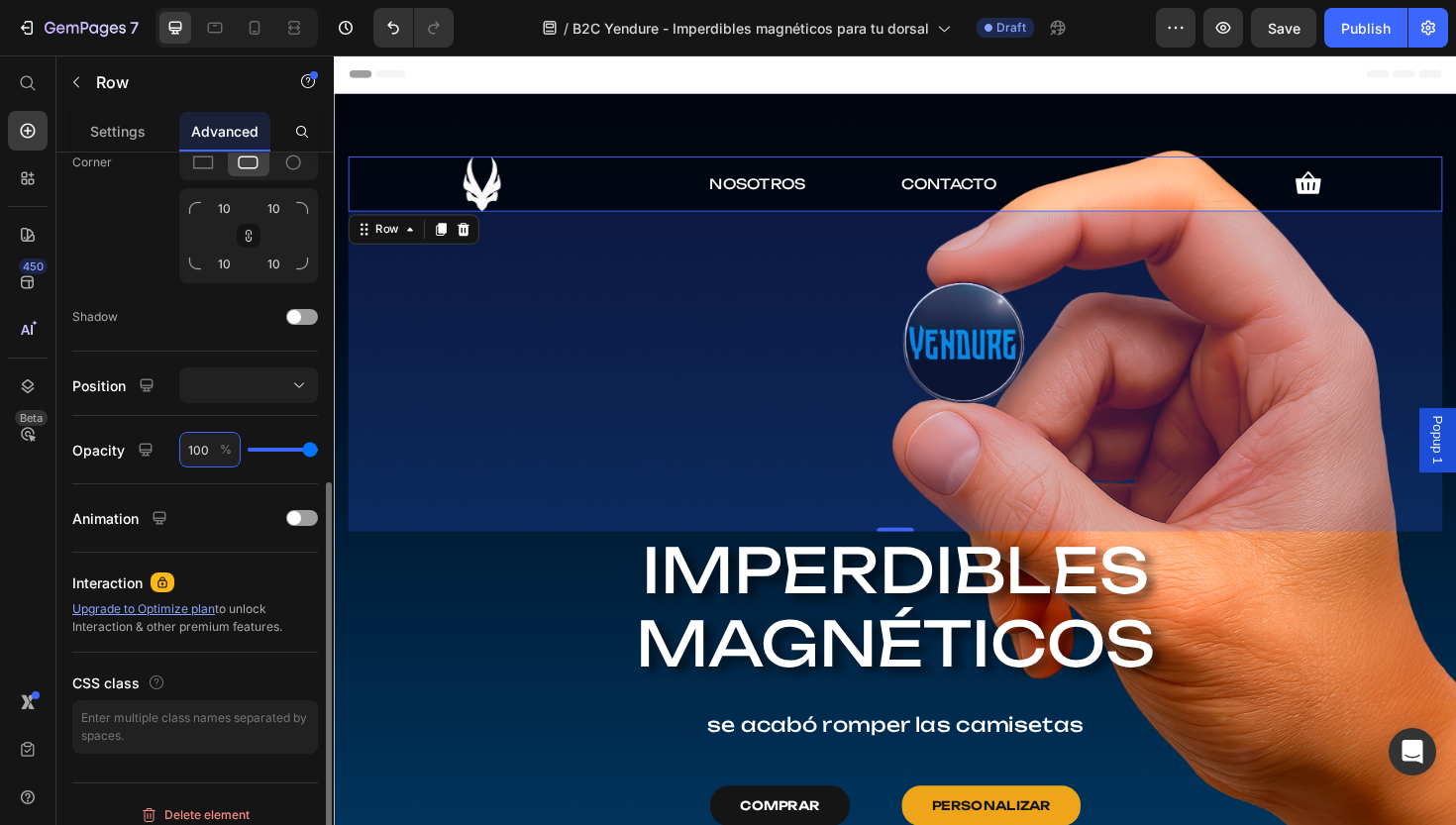 type on "0" 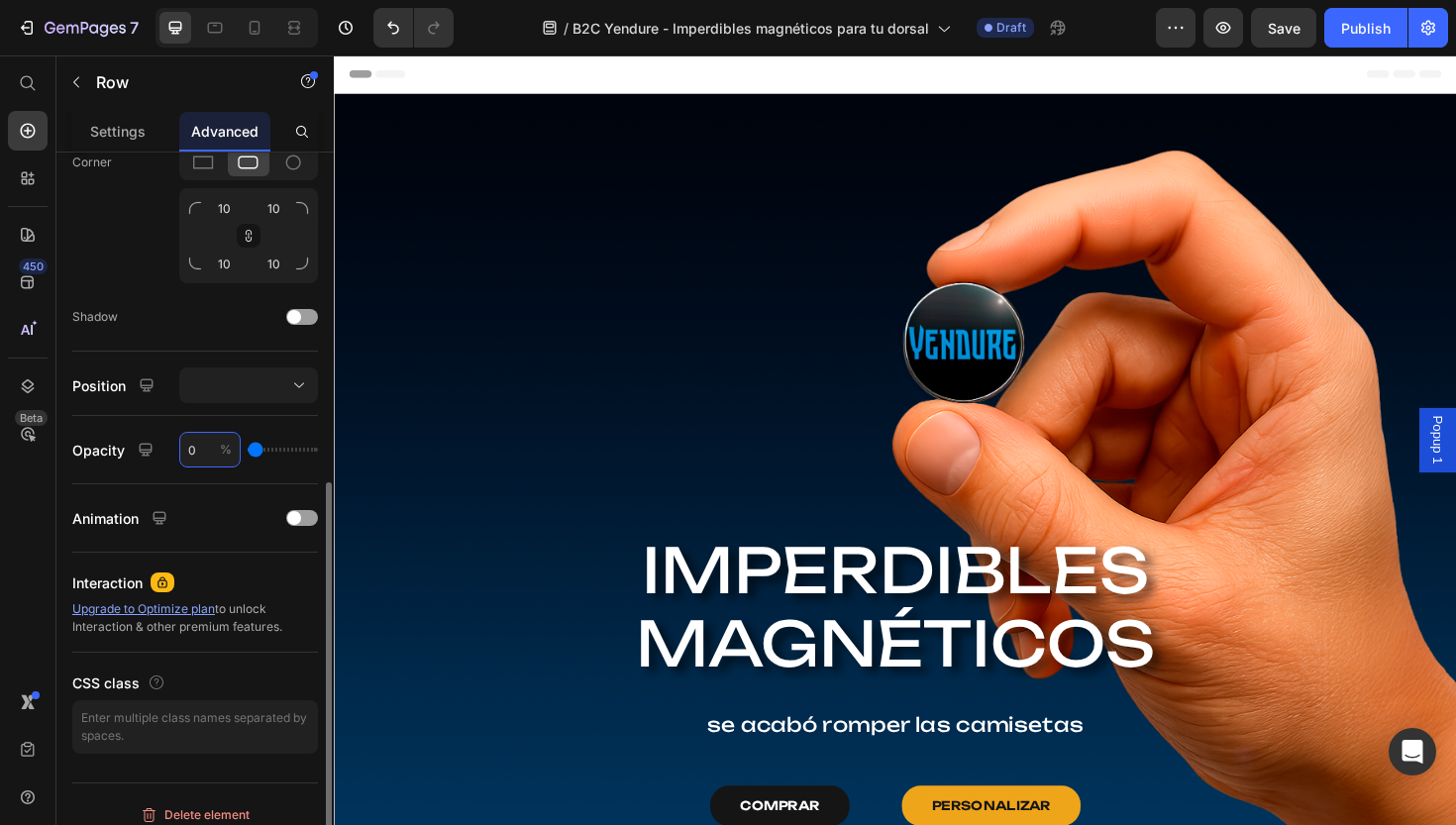 type on "8" 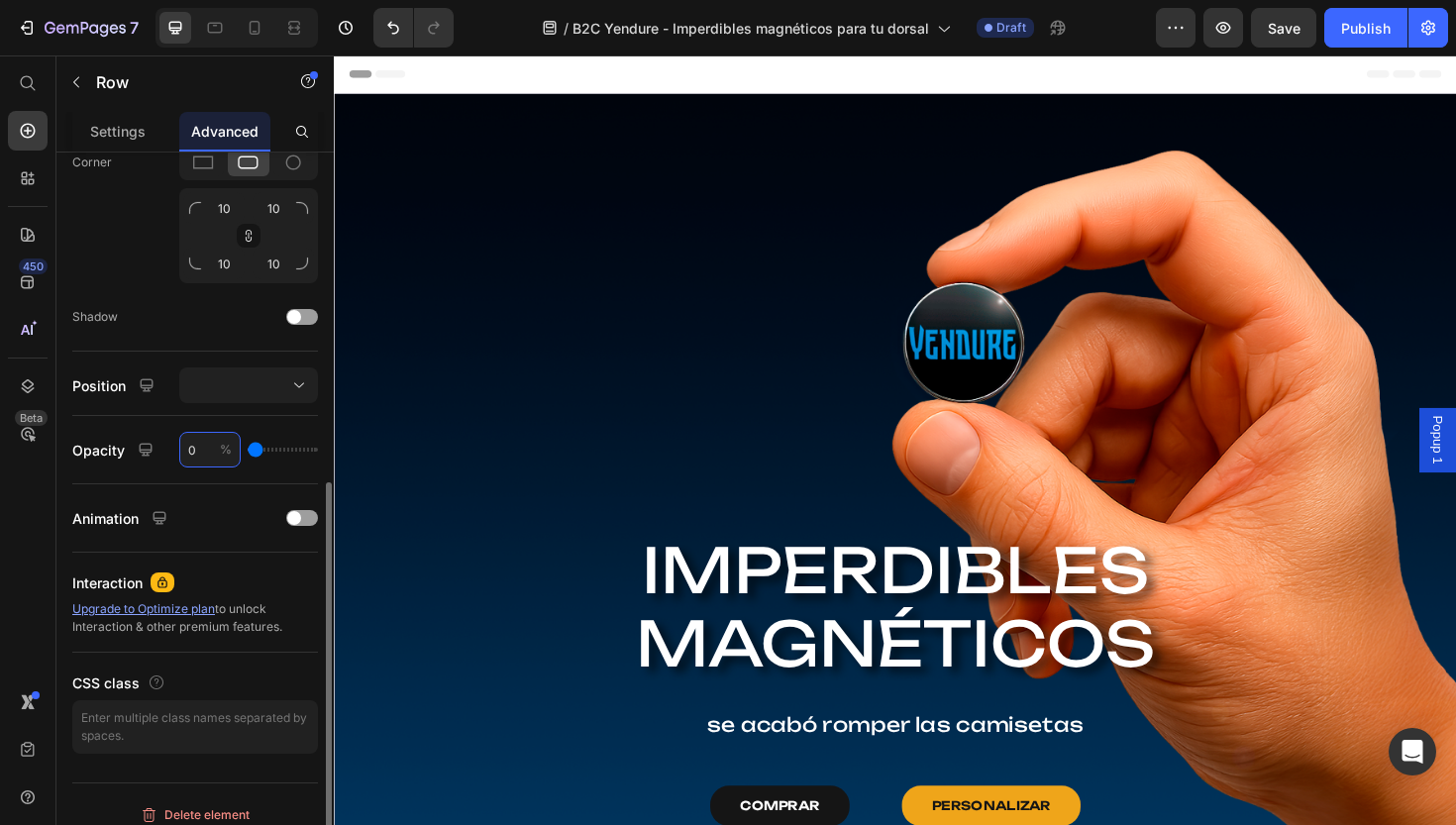 type on "8" 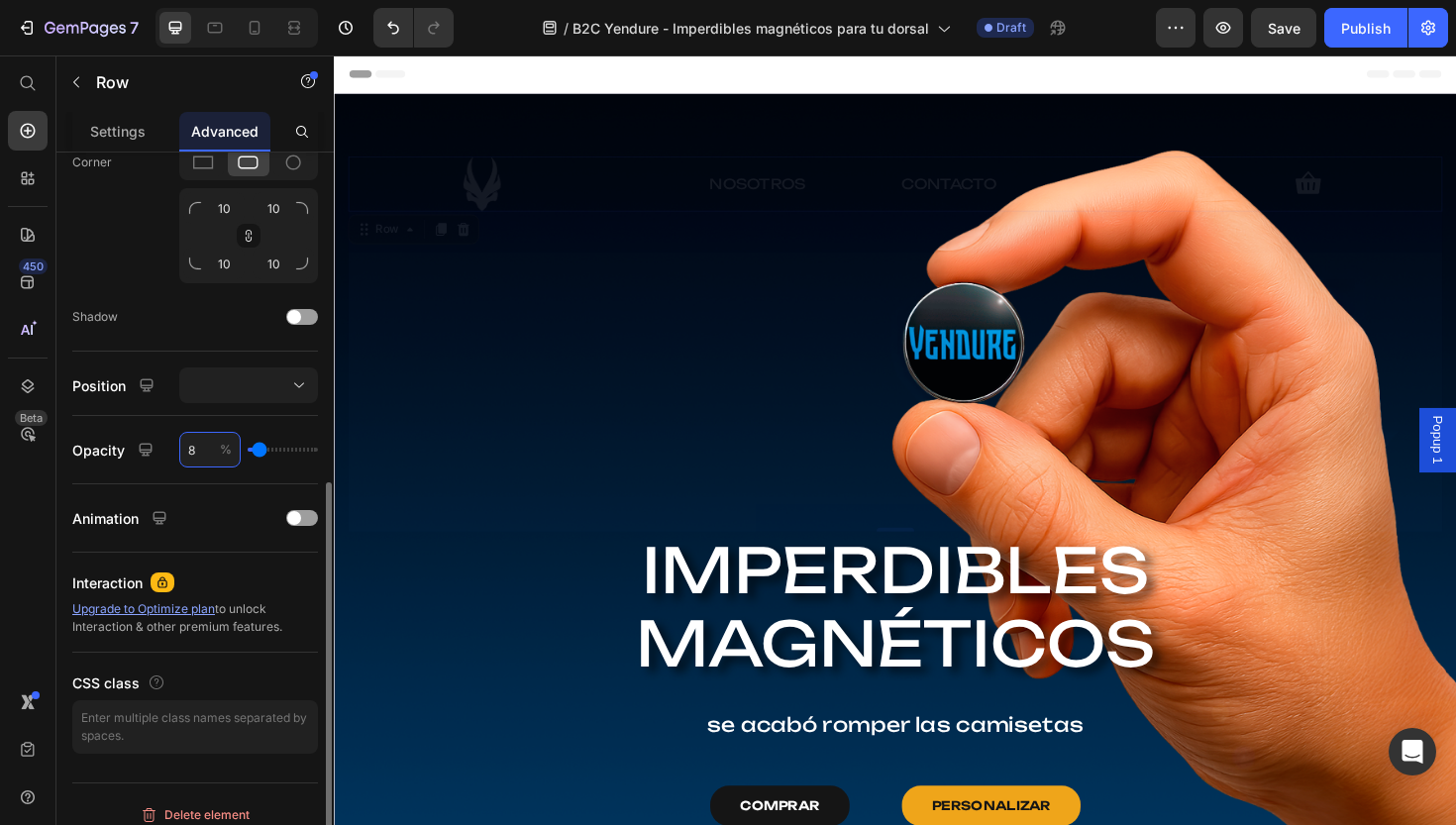 type on "80" 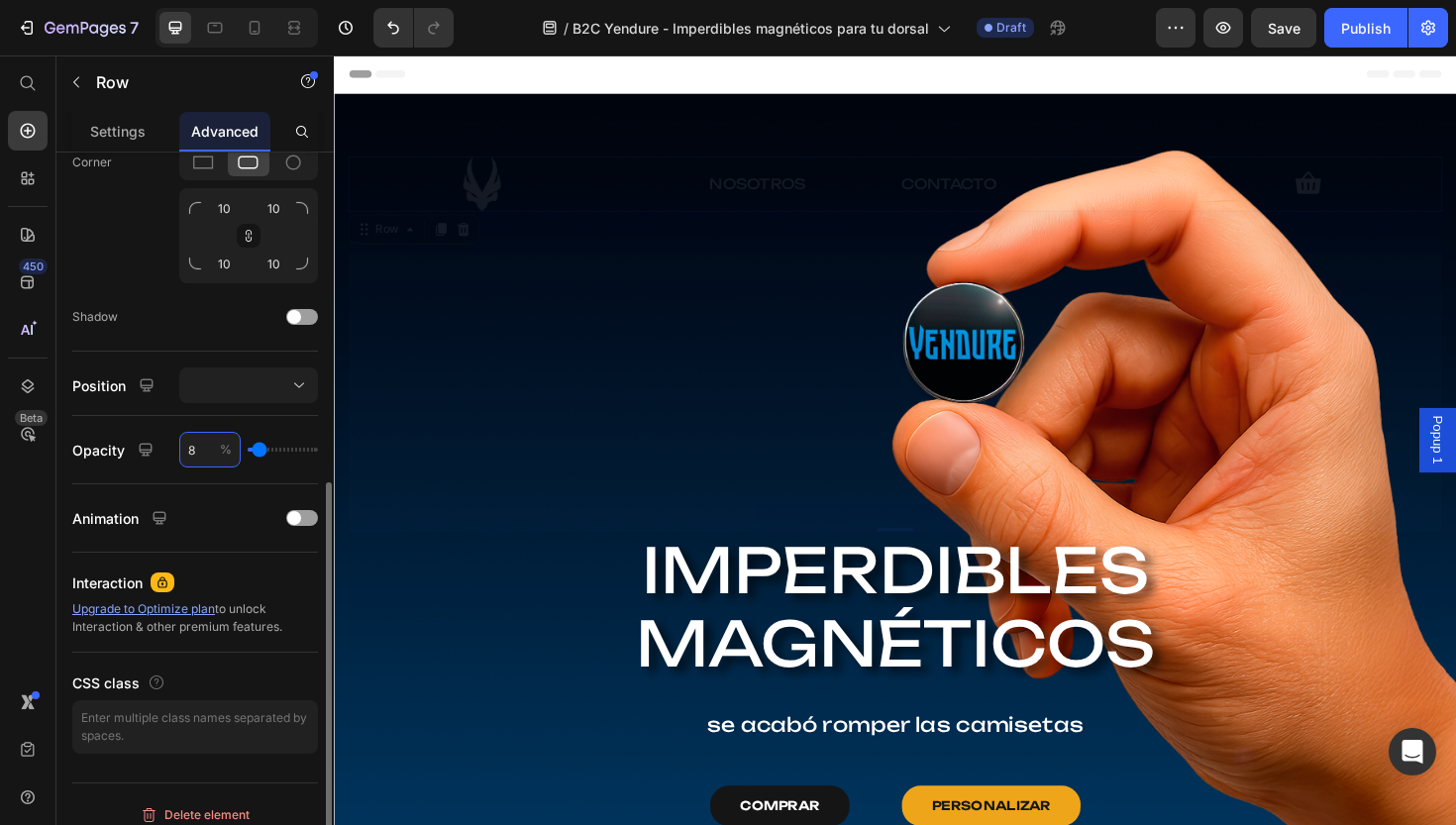 type on "80" 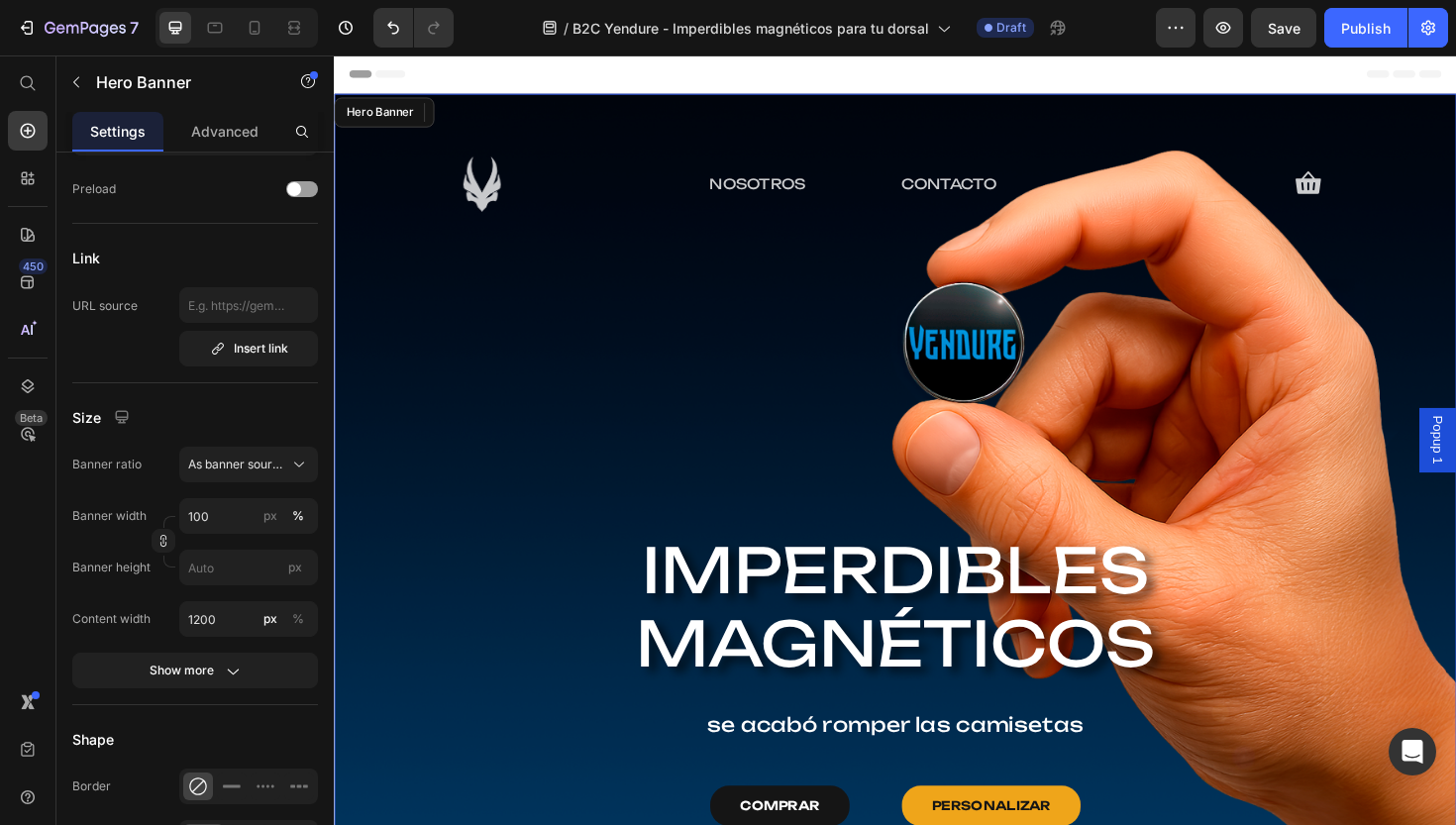 click on "Image NOSOTROS Text Block CONTACTO Text Block
Icon Row   342 IMPERDIBLES MAGNÉTICOS Heading se acabó romper las camisetas Text Block COMPRAR Button PERSONALIZAR Button Row" at bounding box center [928, 525] 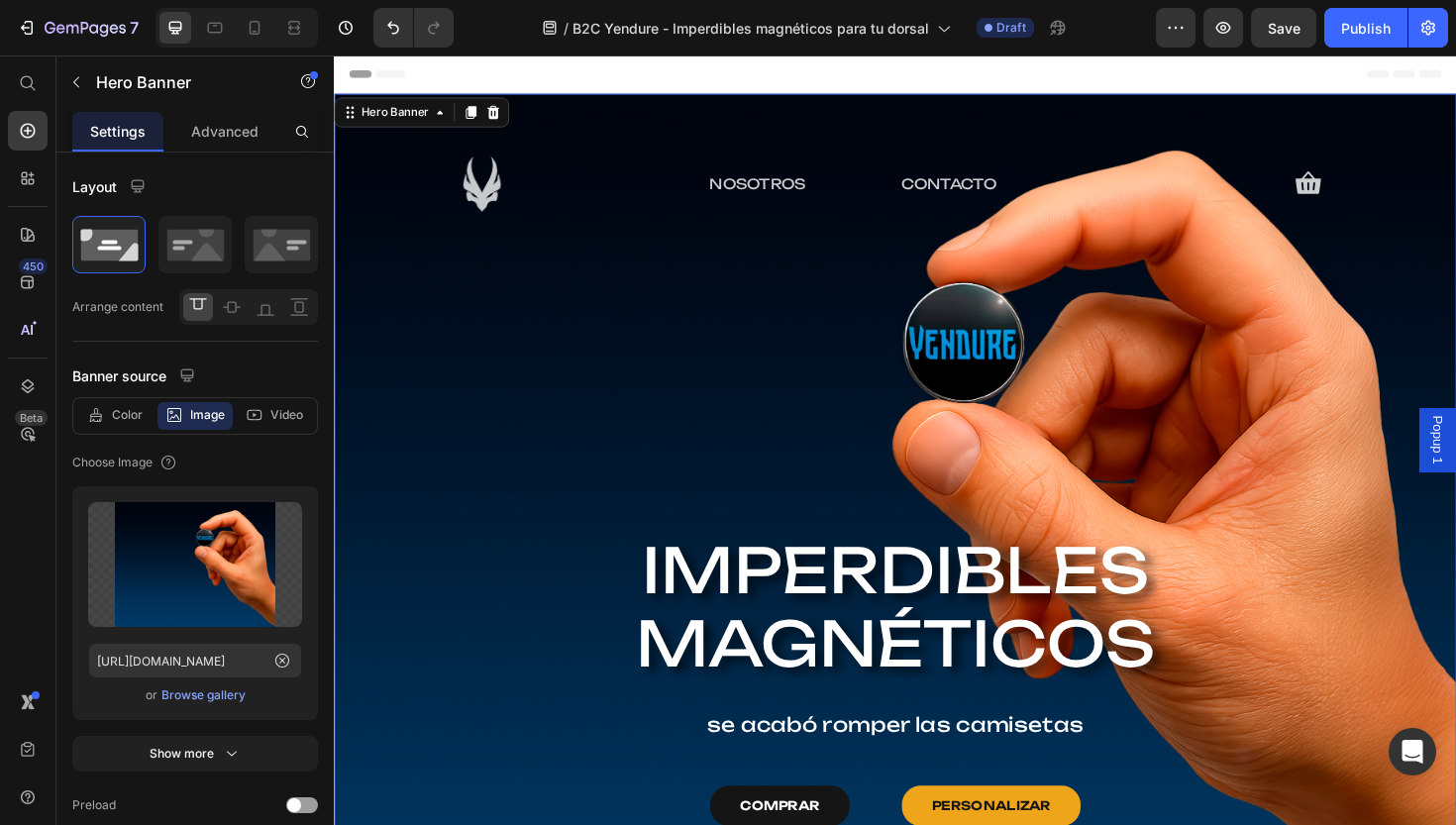 click on "Image NOSOTROS Text Block CONTACTO Text Block
Icon Row IMPERDIBLES MAGNÉTICOS Heading se acabó romper las camisetas Text Block COMPRAR Button PERSONALIZAR Button Row" at bounding box center [928, 525] 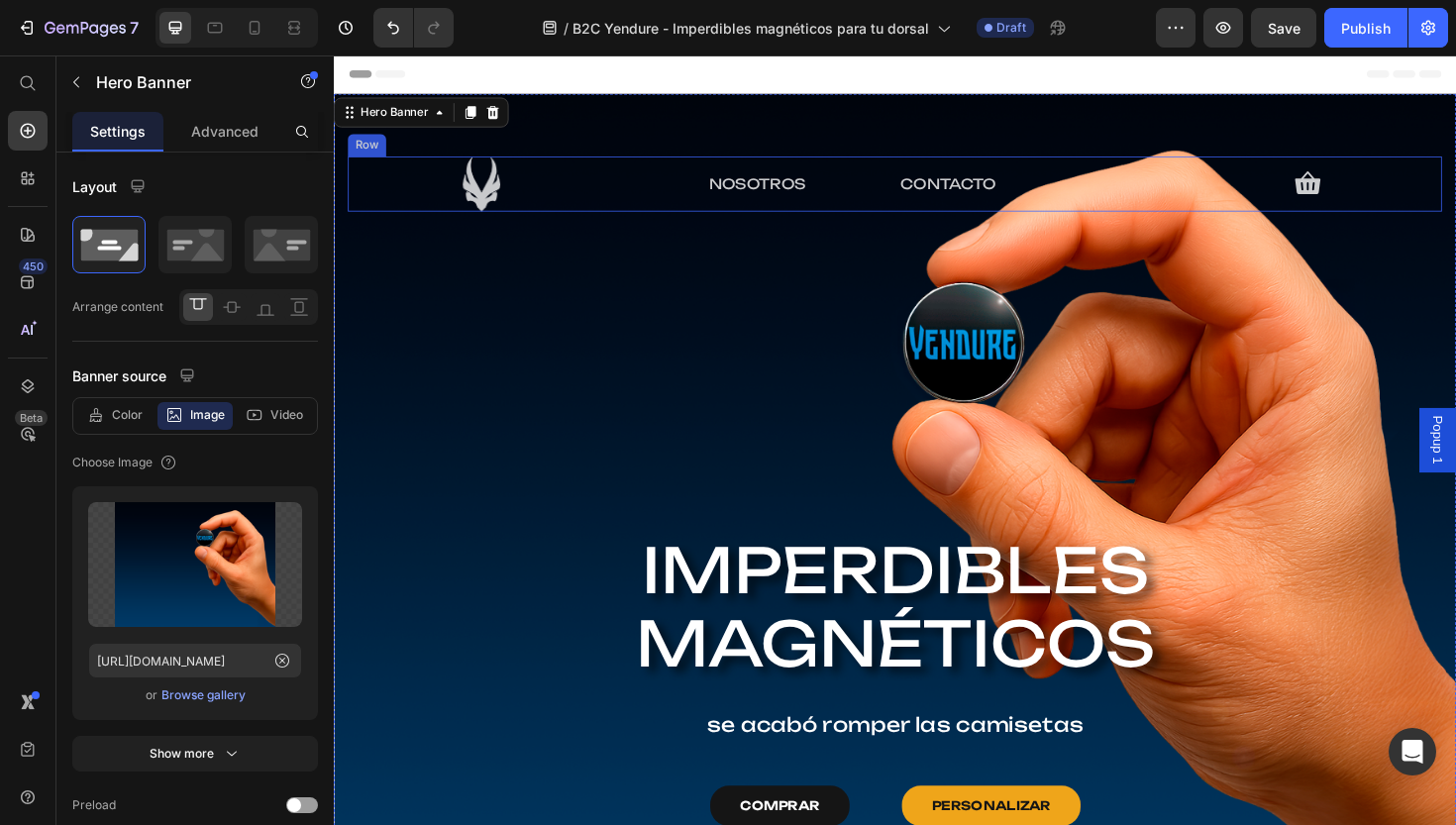 click on "CONTACTO Text Block" at bounding box center (1074, 191) 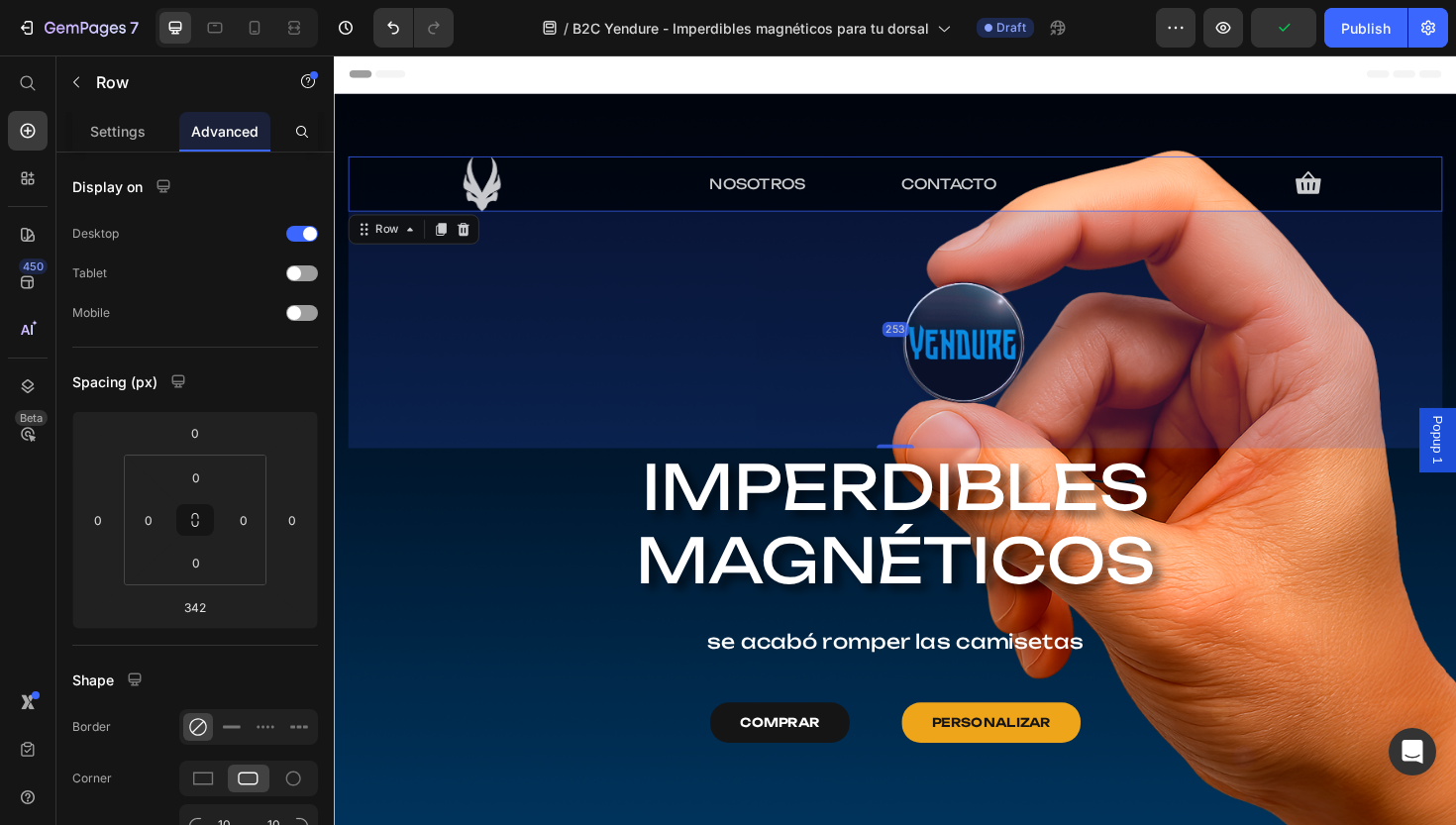 drag, startPoint x: 925, startPoint y: 558, endPoint x: 905, endPoint y: 469, distance: 91.21952 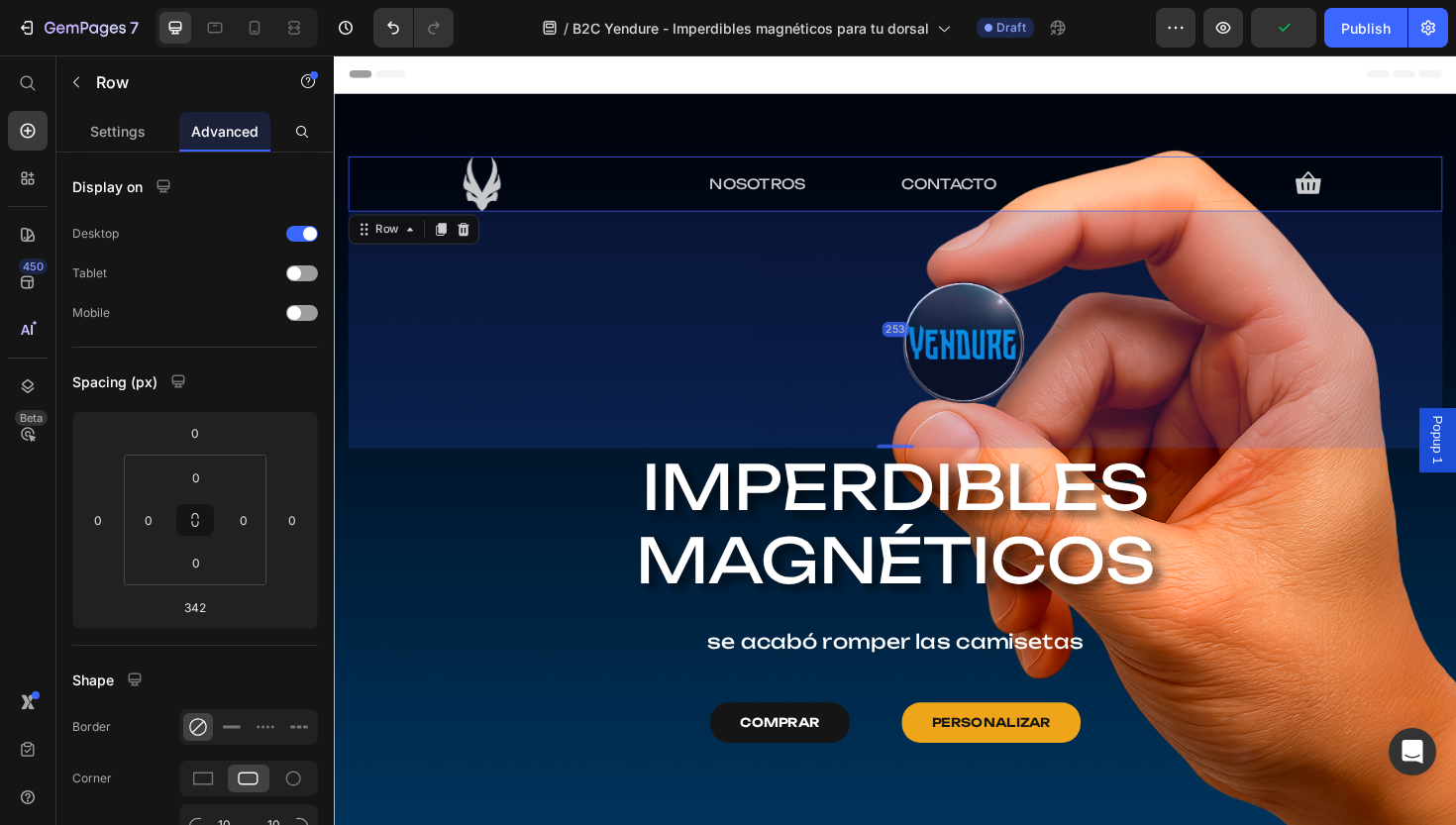 click on "253" at bounding box center (928, 221) 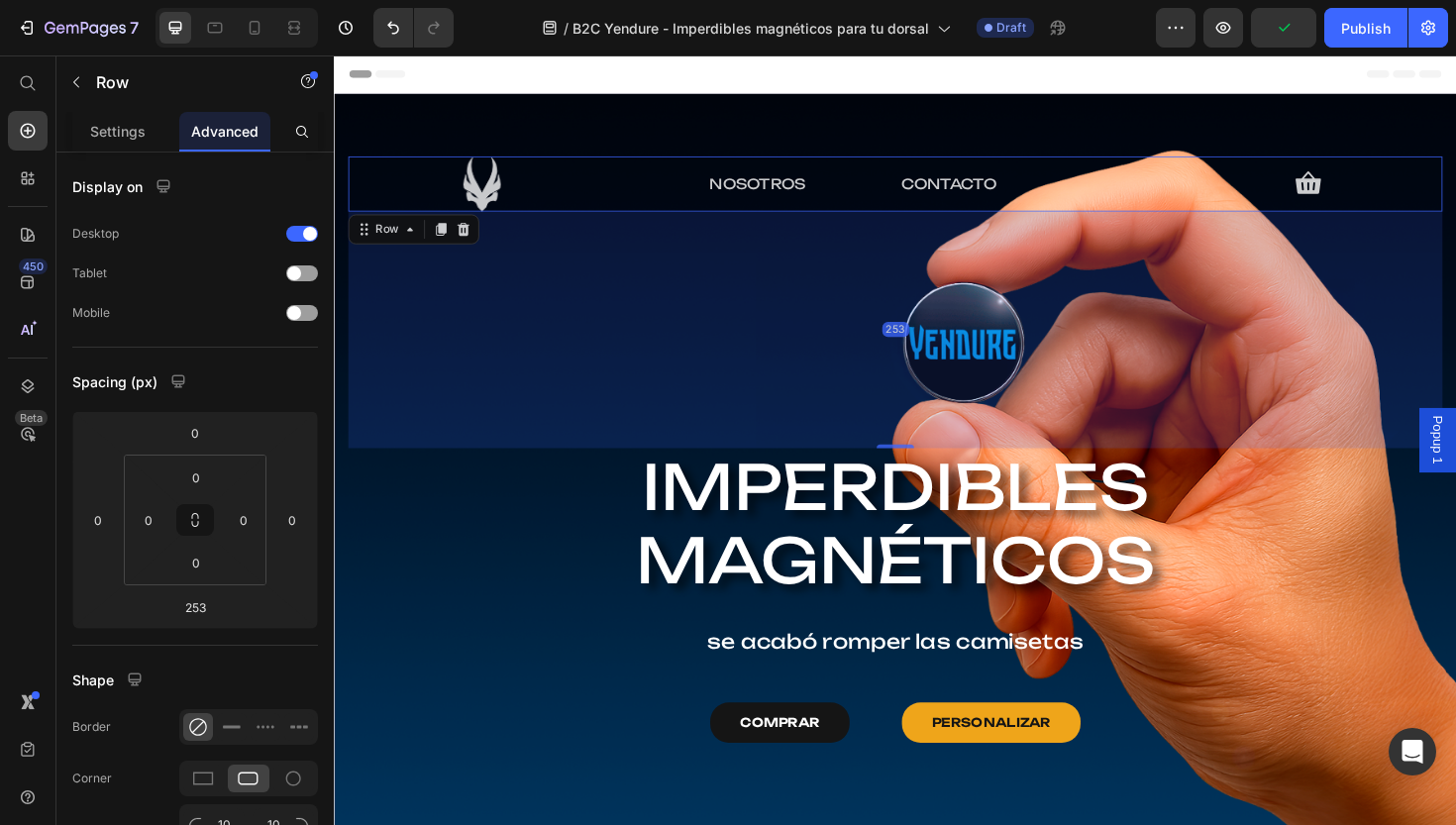click on "CONTACTO Text Block" at bounding box center (1074, 191) 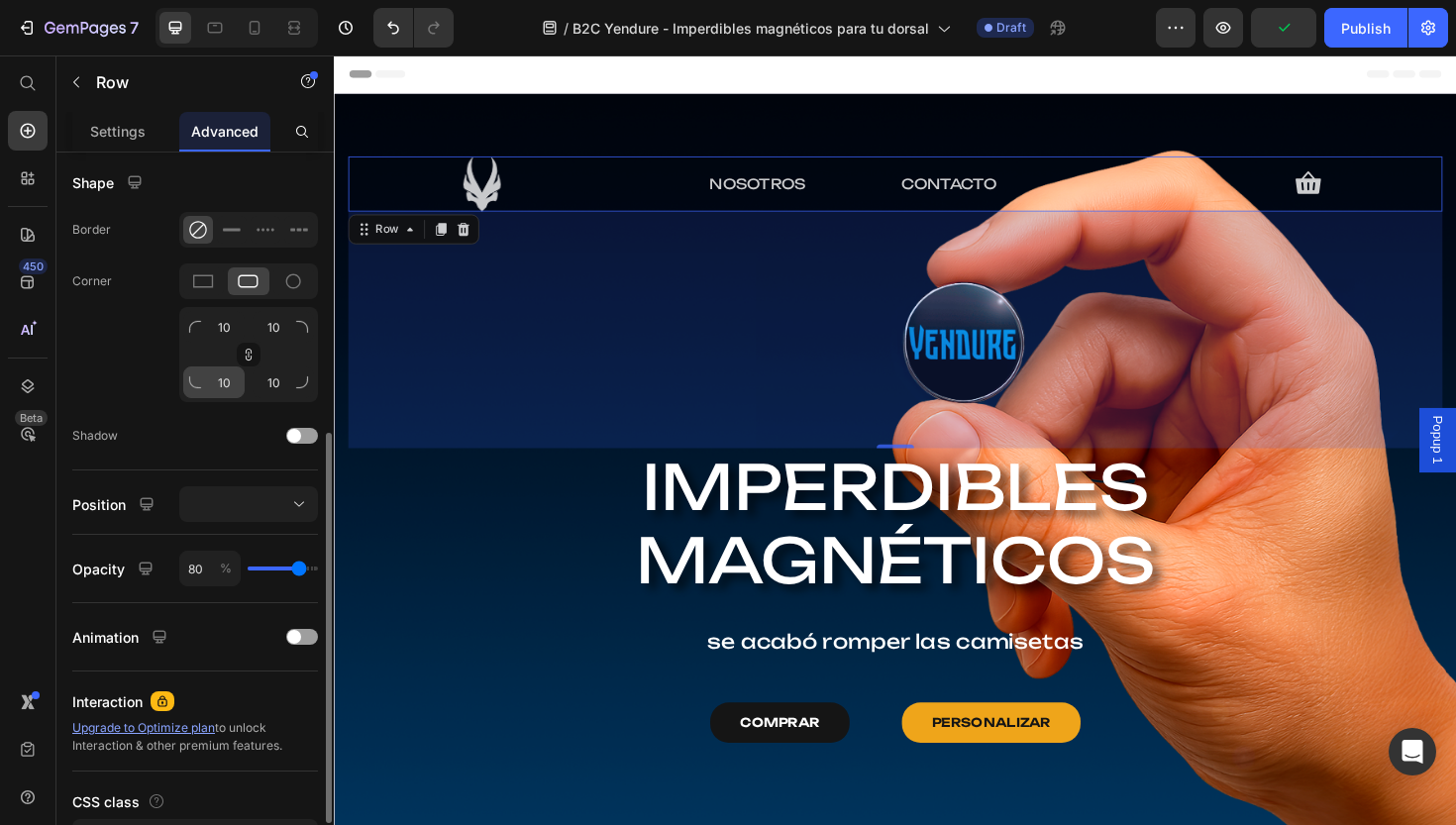 scroll, scrollTop: 506, scrollLeft: 0, axis: vertical 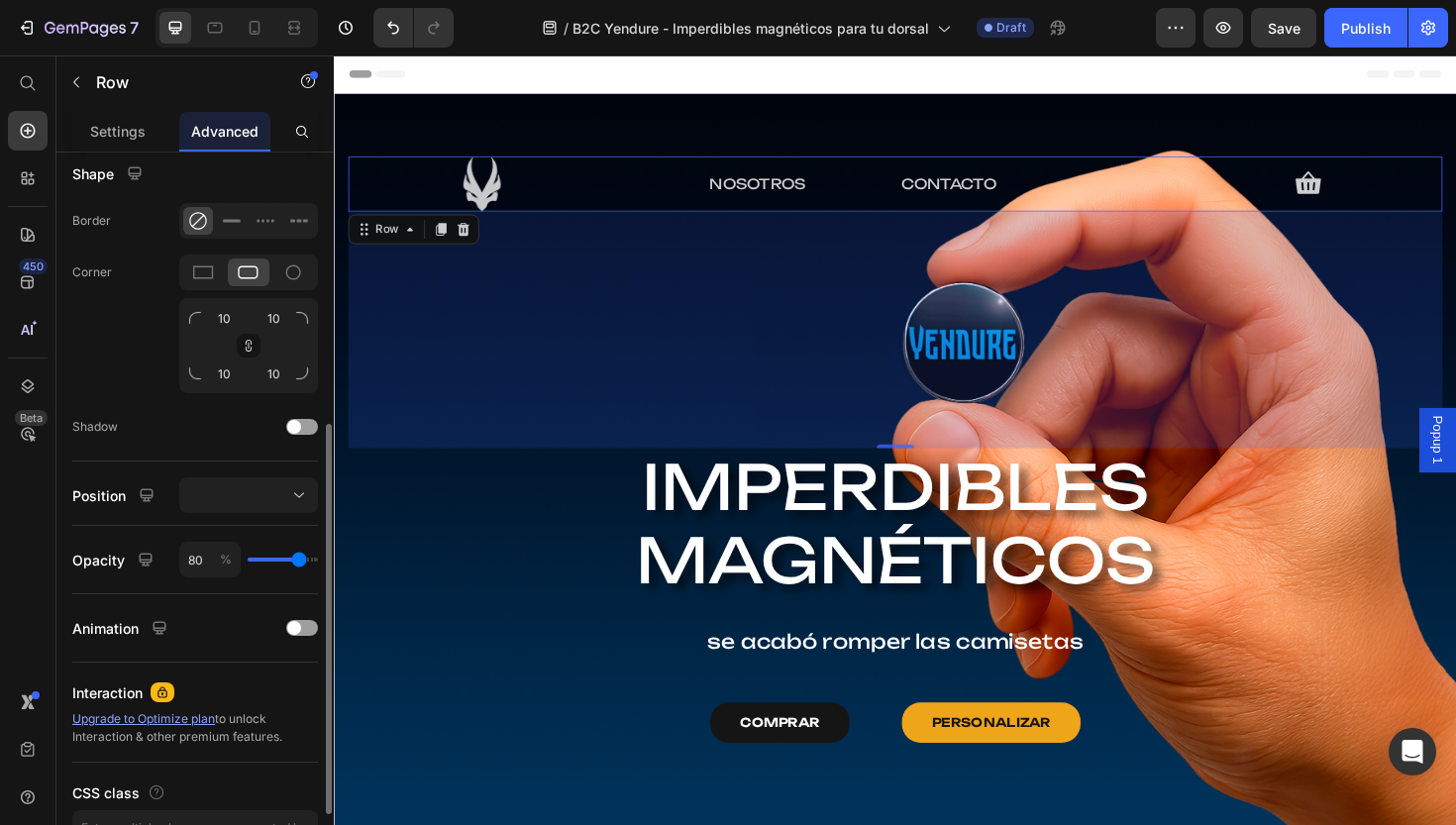 click at bounding box center [282, 560] 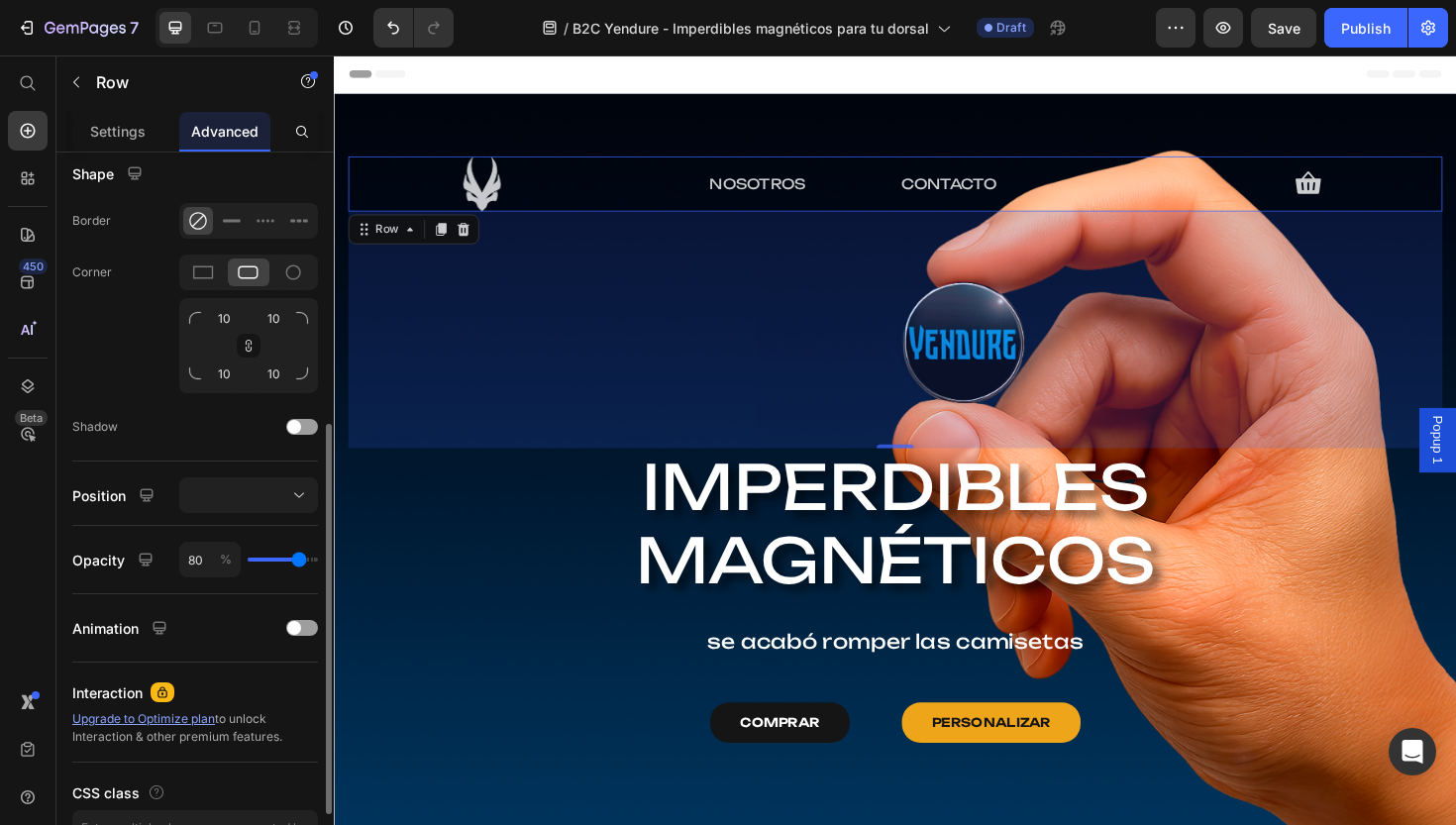 click at bounding box center (282, 560) 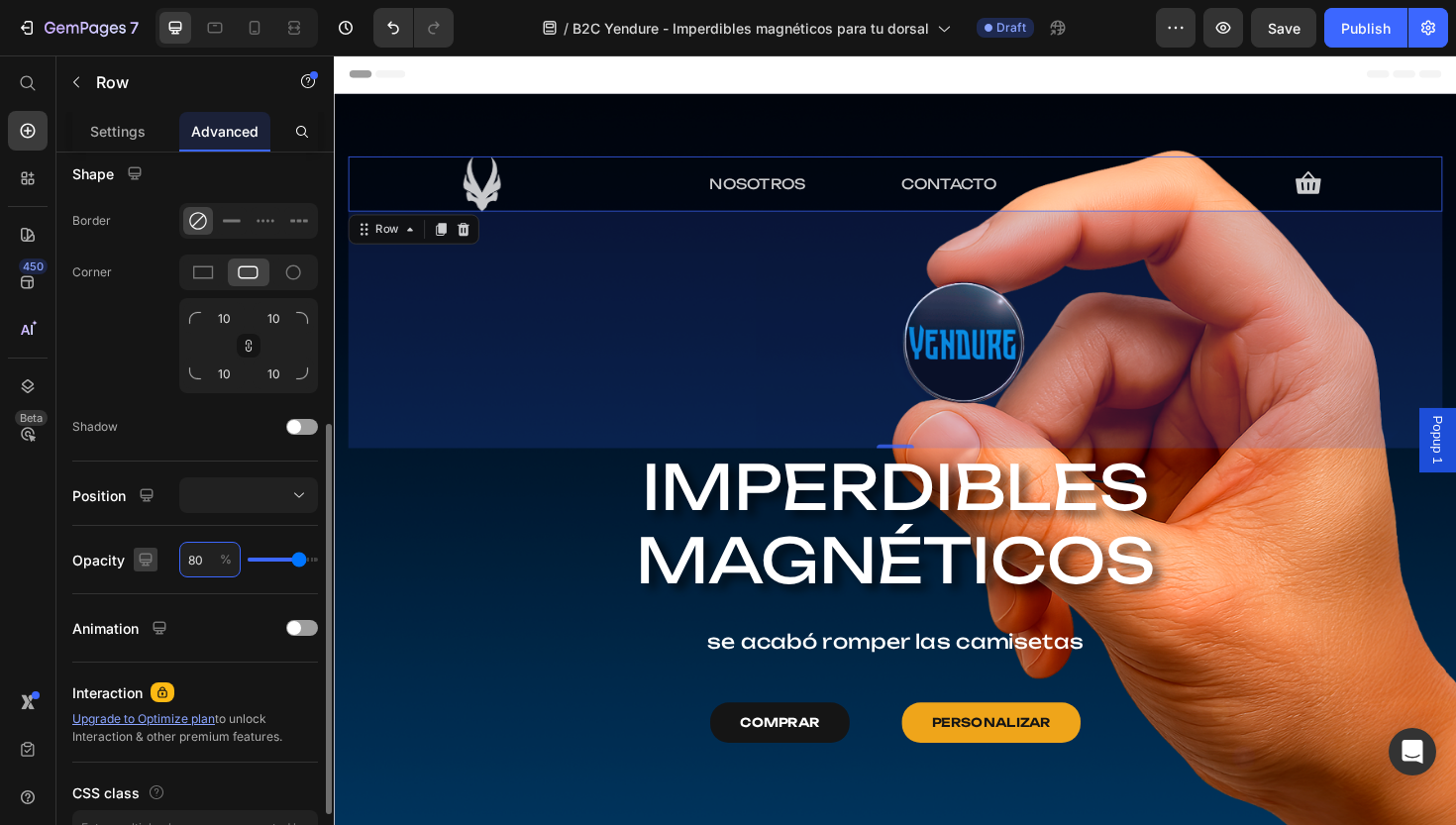 drag, startPoint x: 207, startPoint y: 557, endPoint x: 156, endPoint y: 557, distance: 51 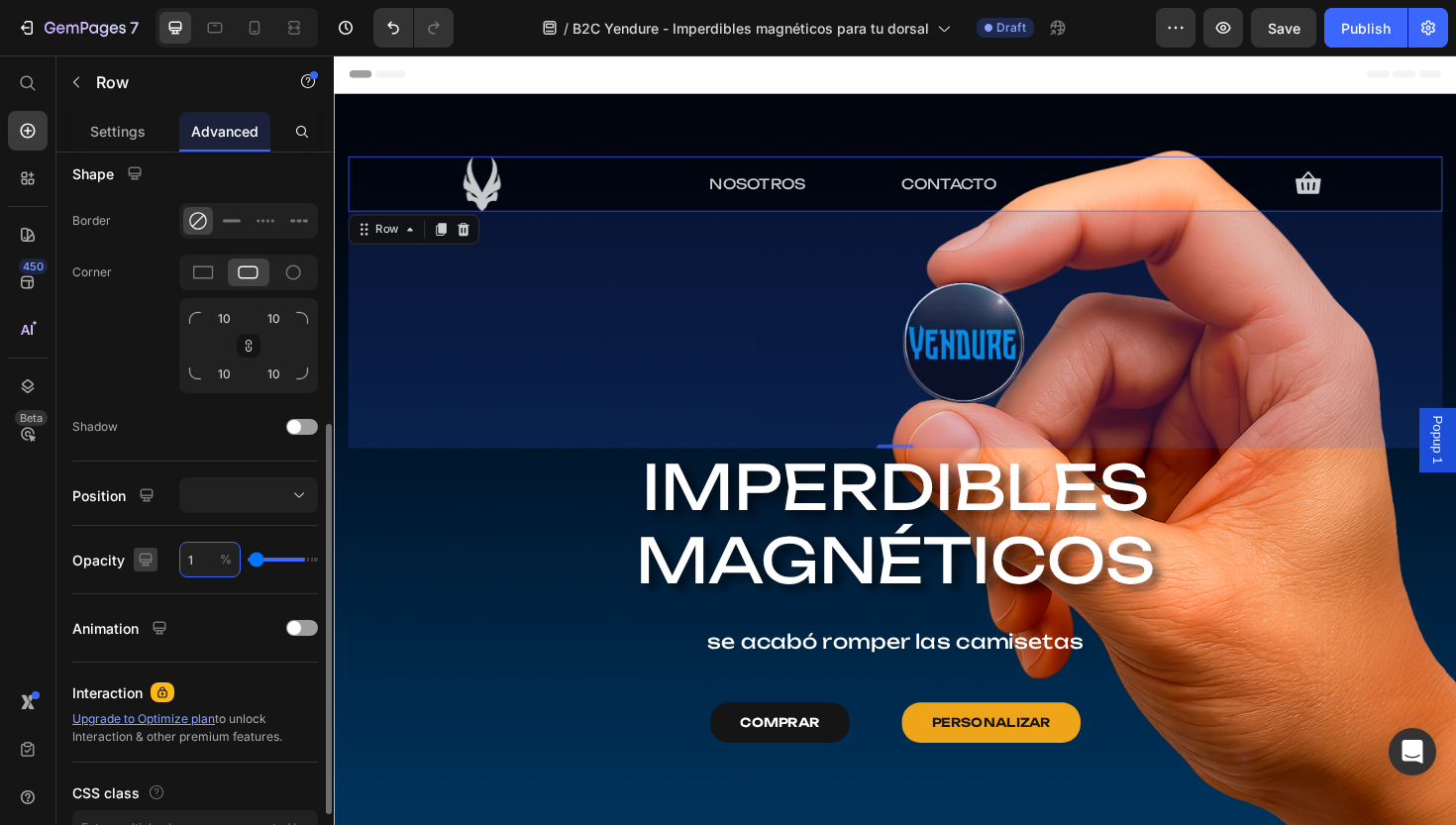 type on "10" 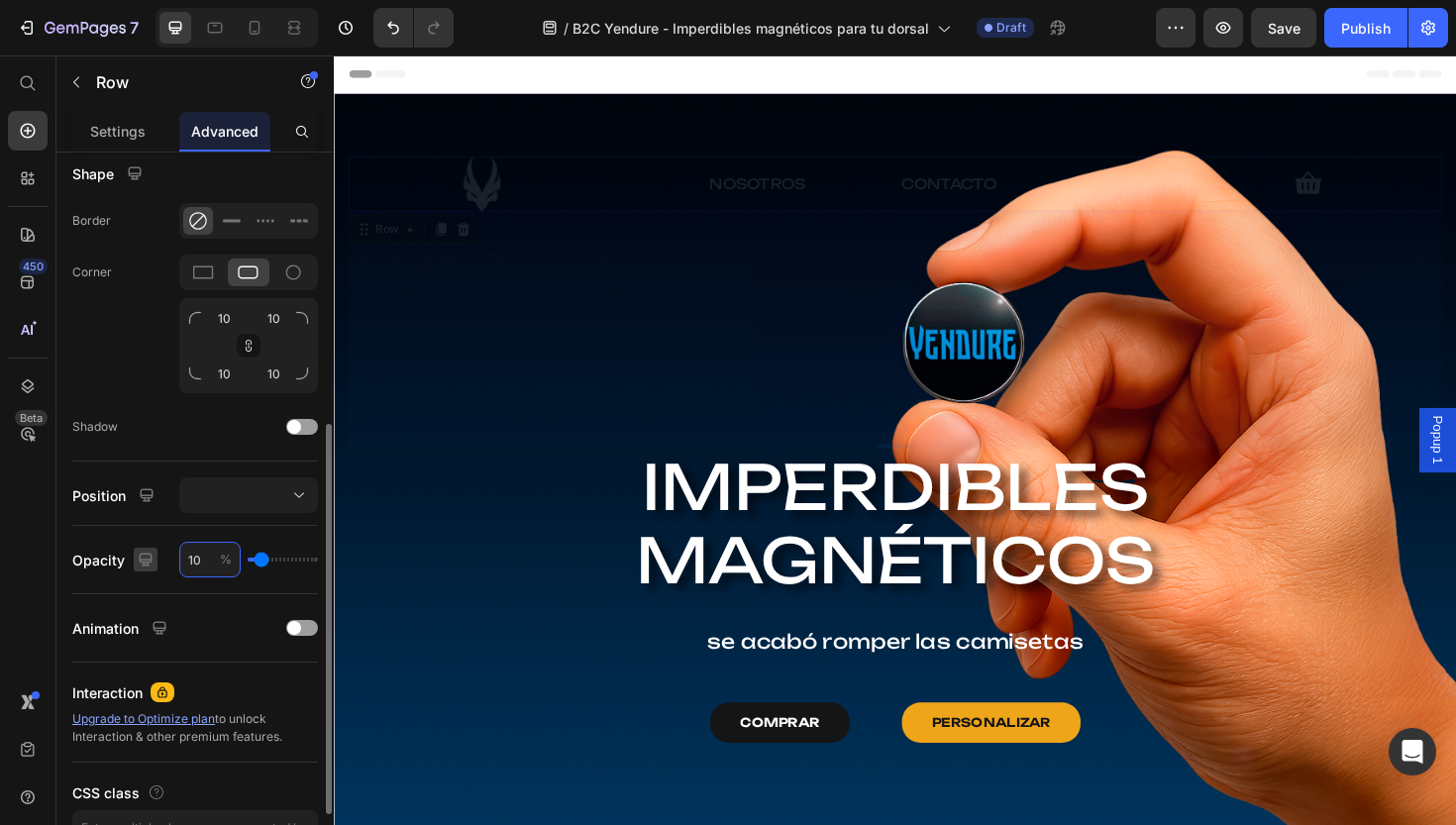 type on "100" 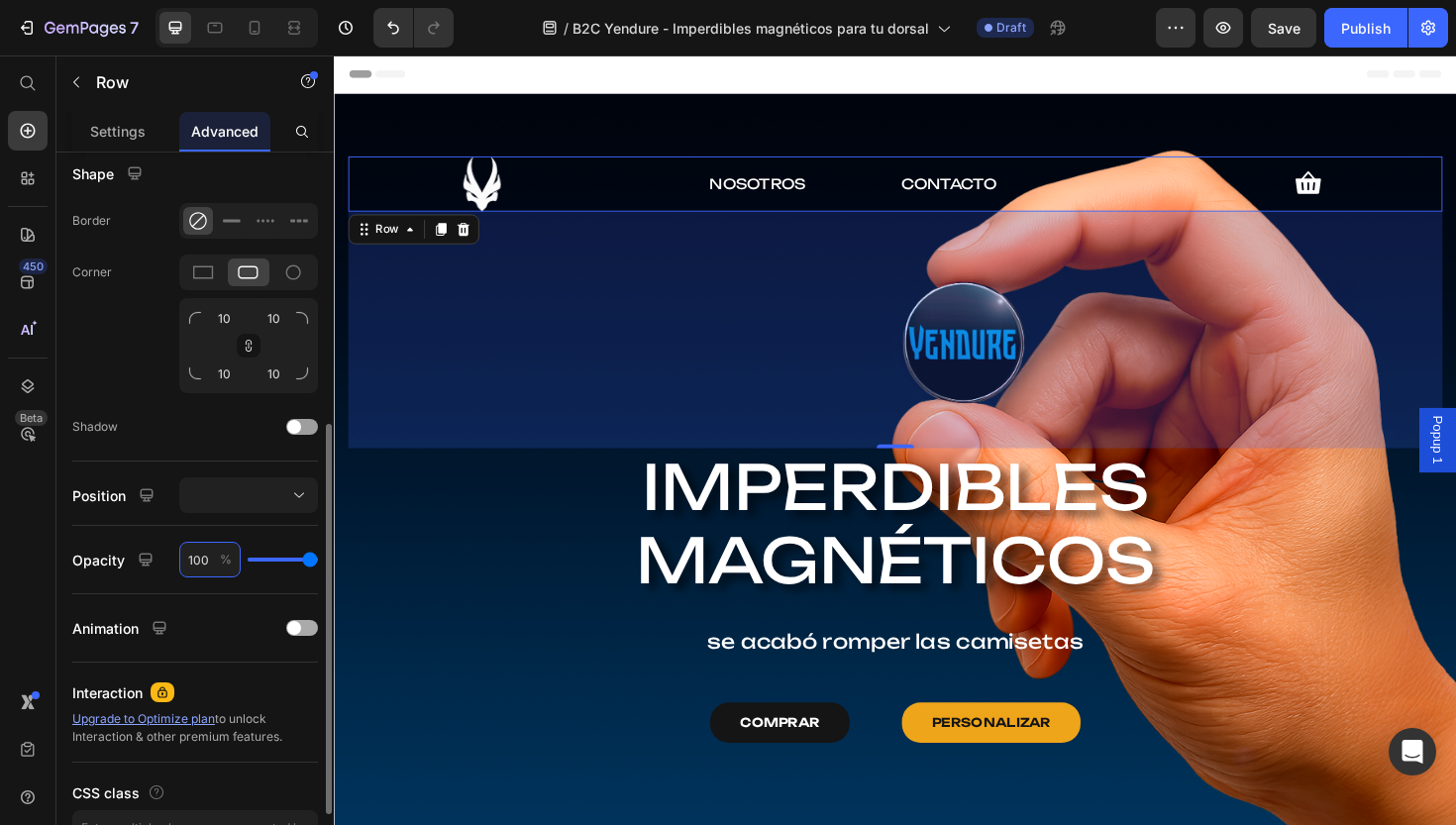 type on "100" 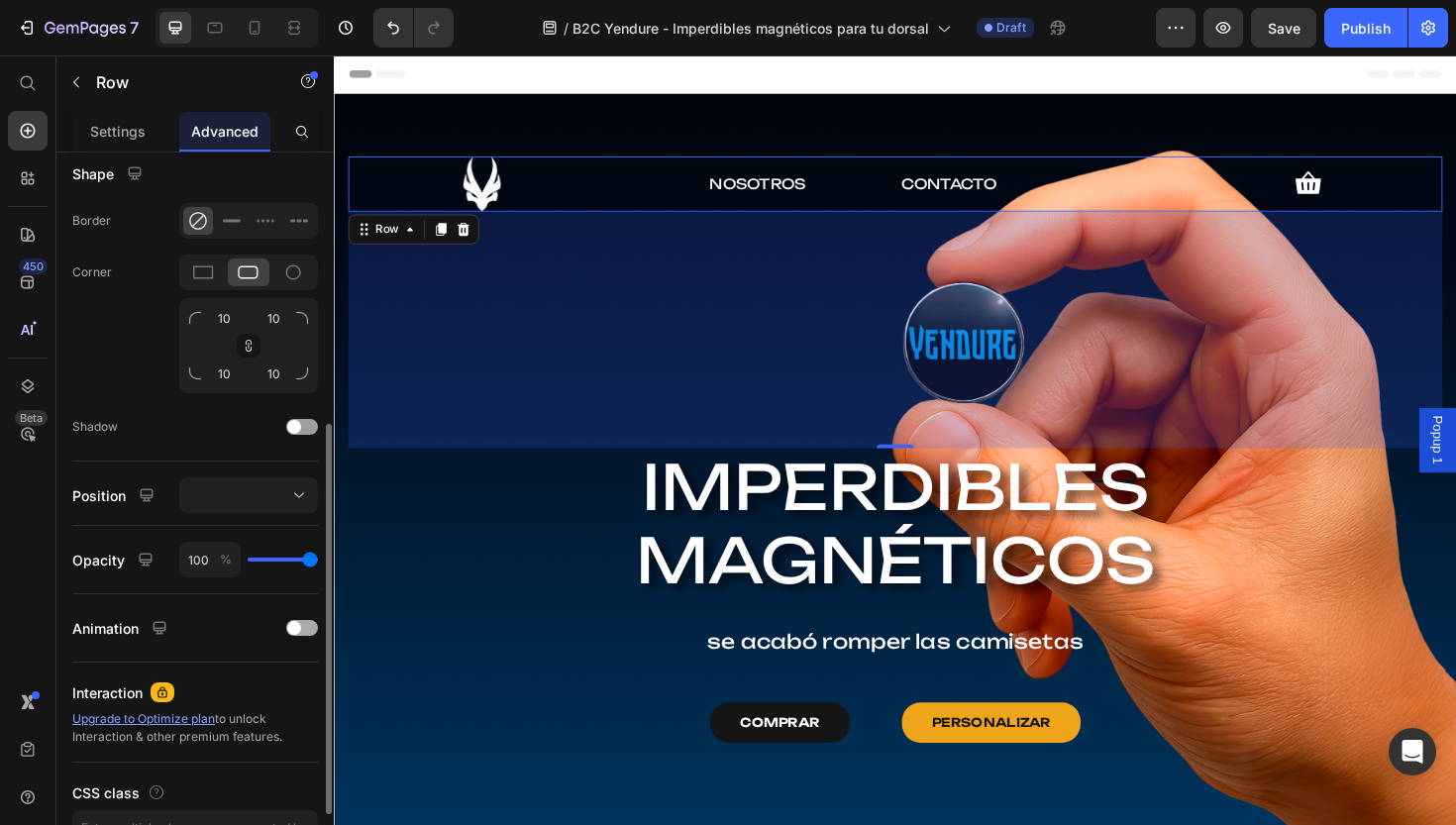 click on "Animation" at bounding box center [195, 628] 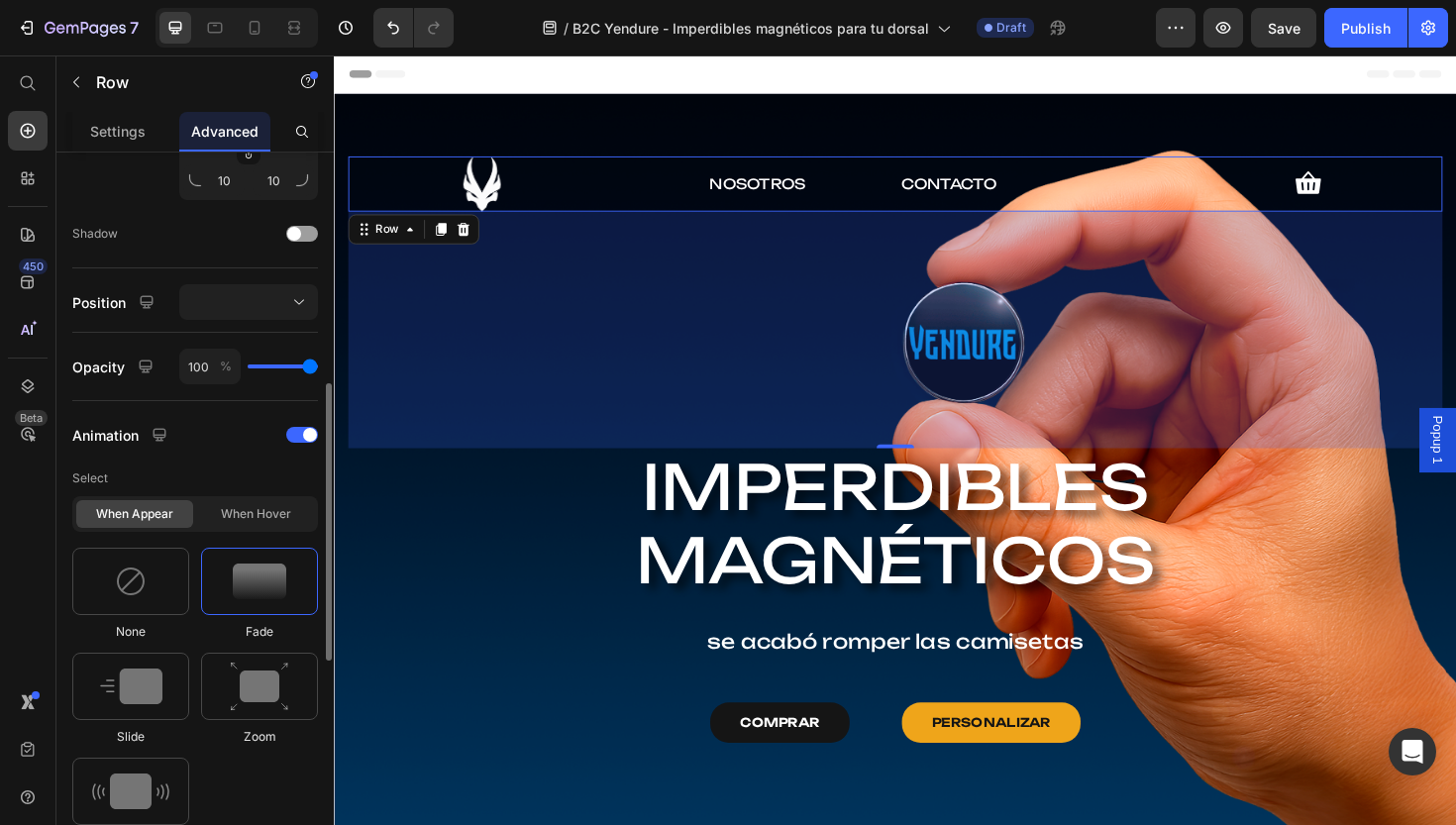 scroll, scrollTop: 722, scrollLeft: 0, axis: vertical 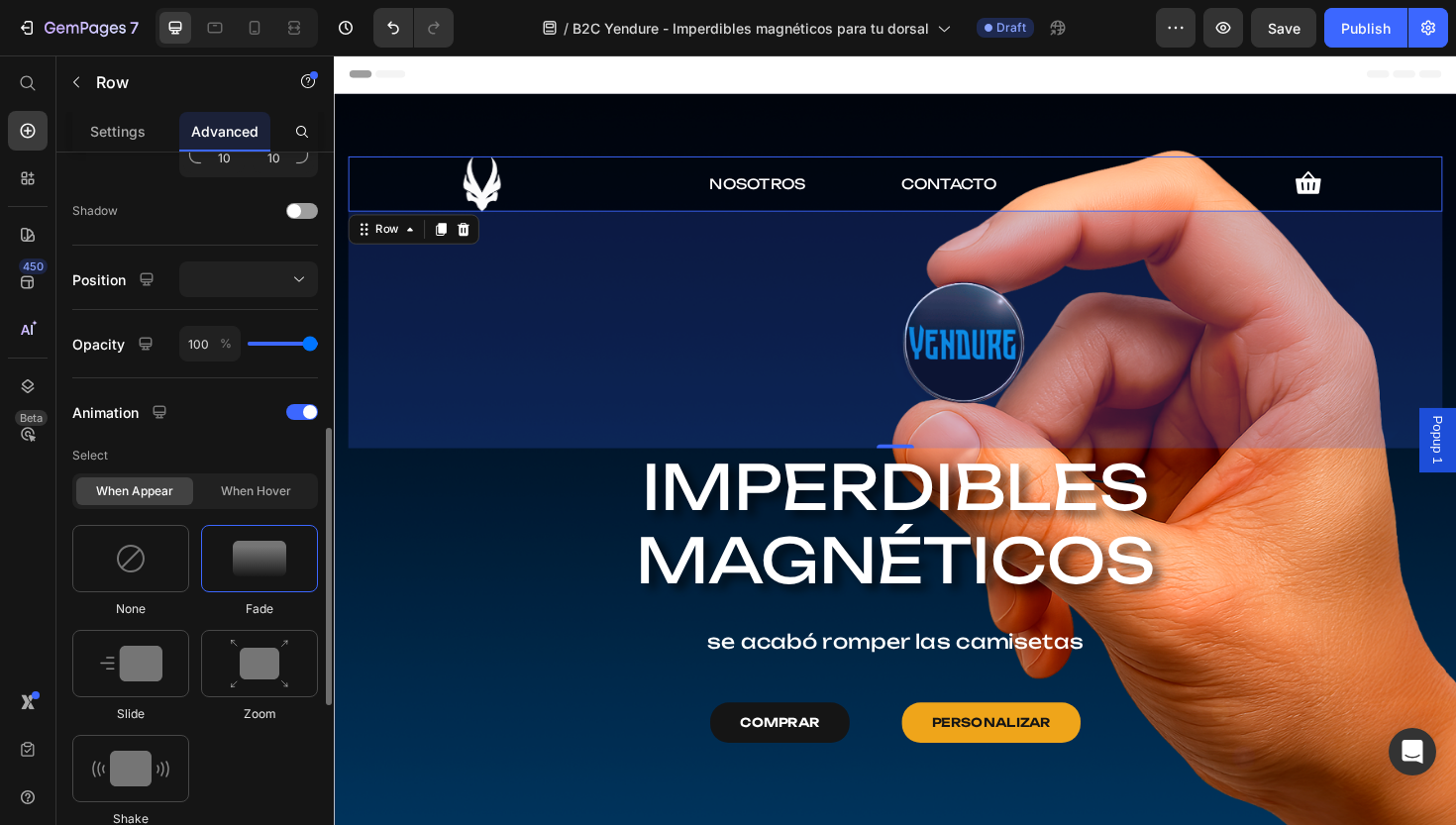 click at bounding box center (260, 559) 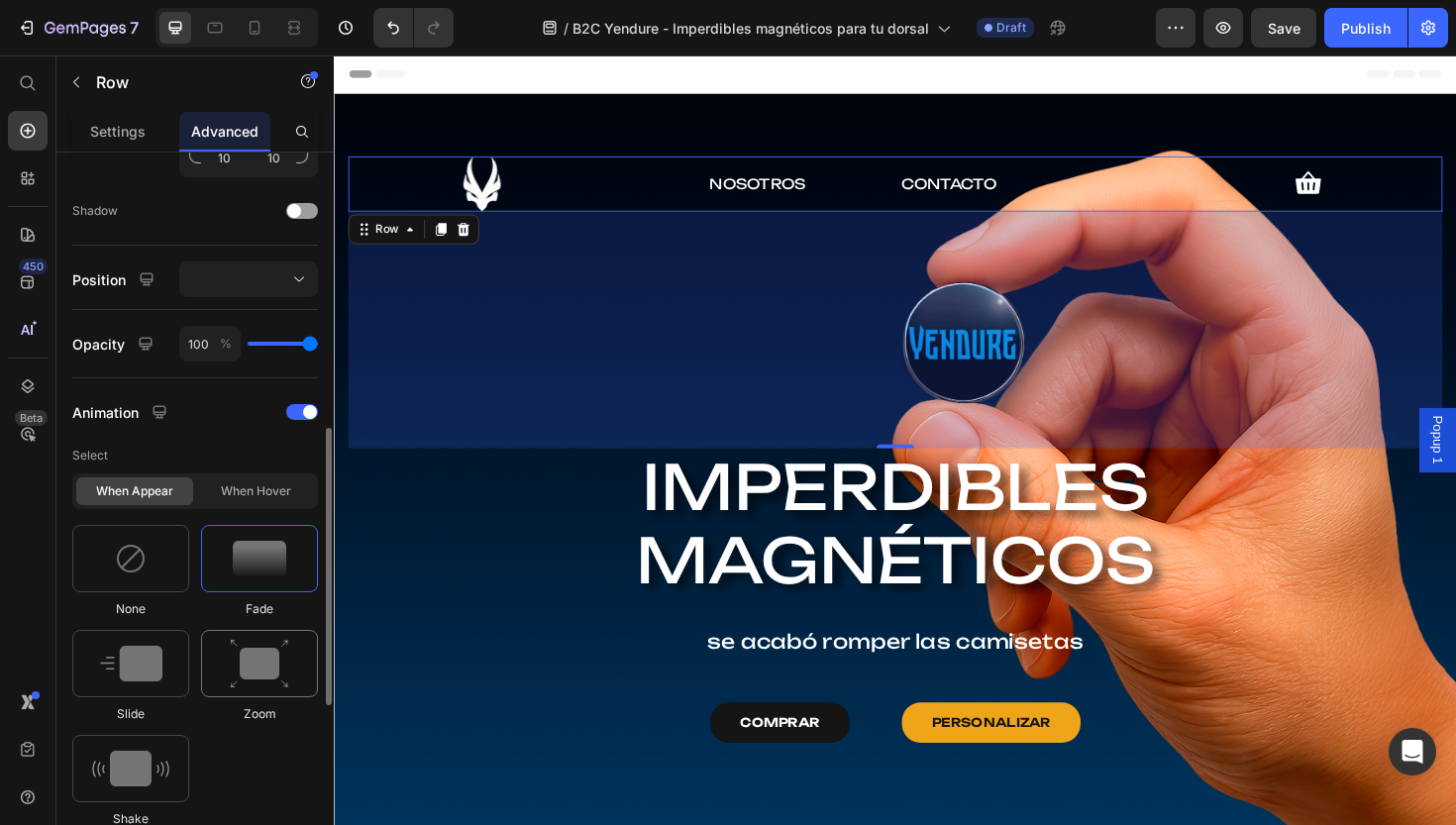 click at bounding box center (260, 664) 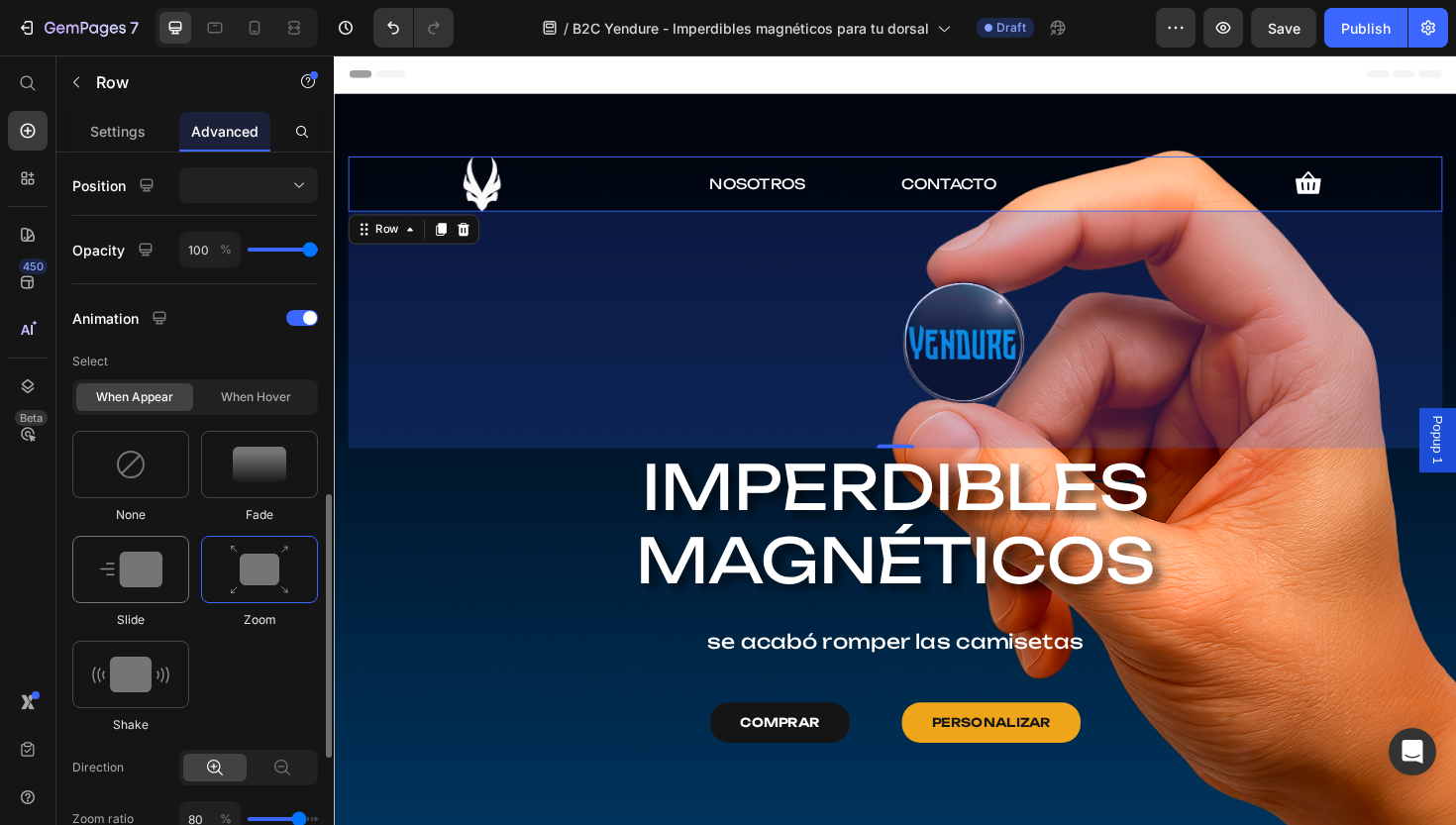 scroll, scrollTop: 851, scrollLeft: 0, axis: vertical 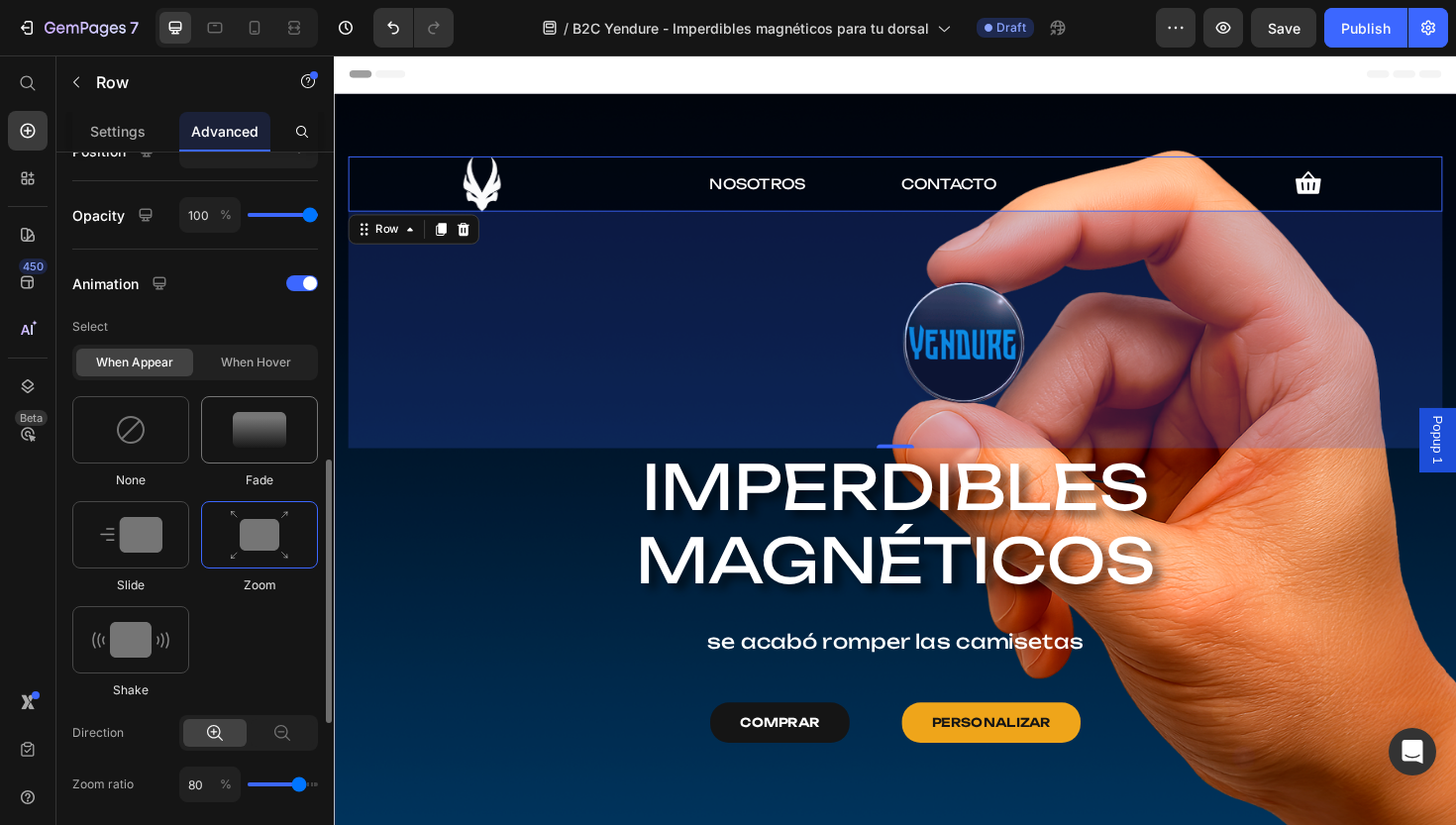 click at bounding box center (260, 430) 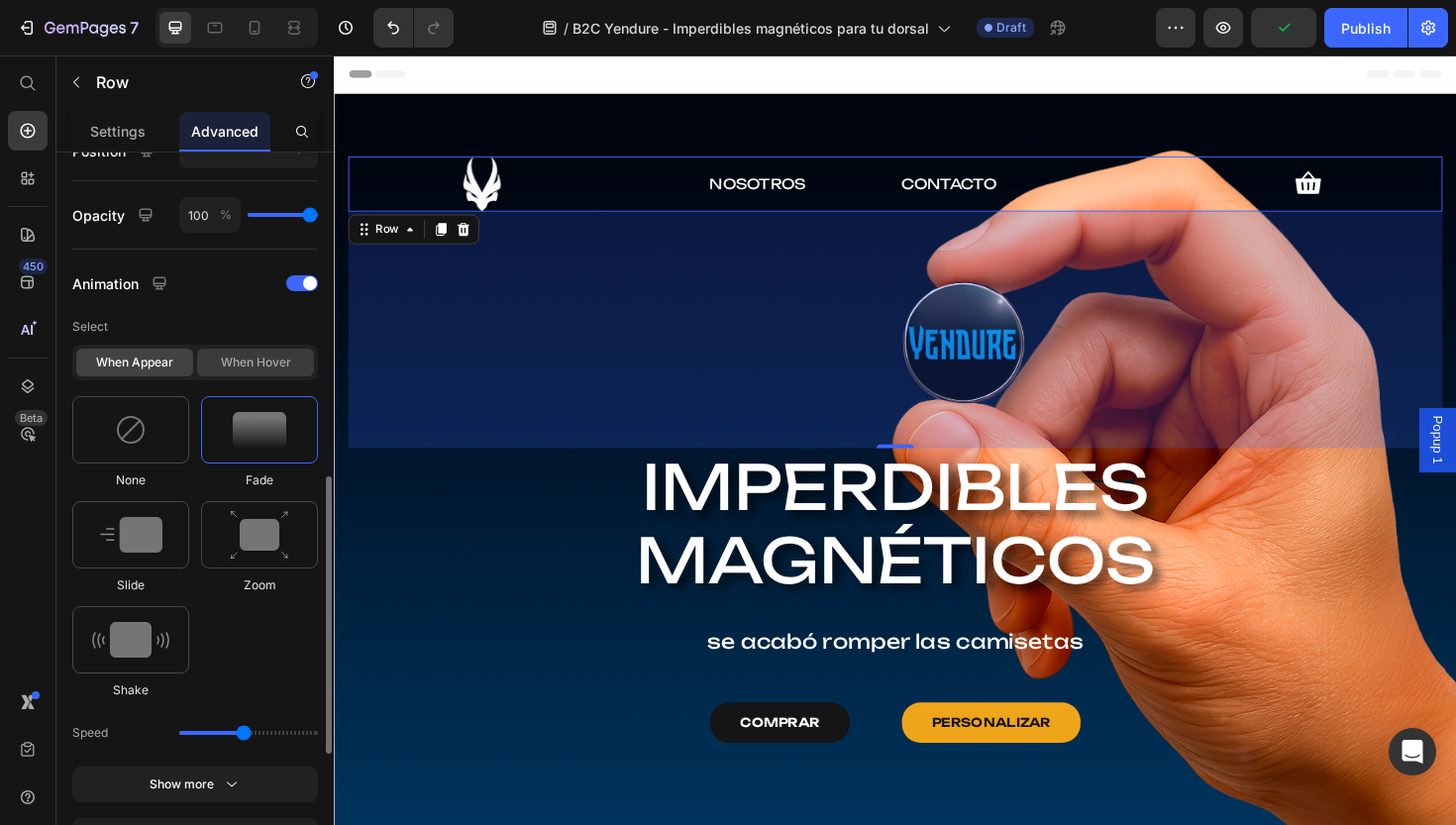 click on "When hover" 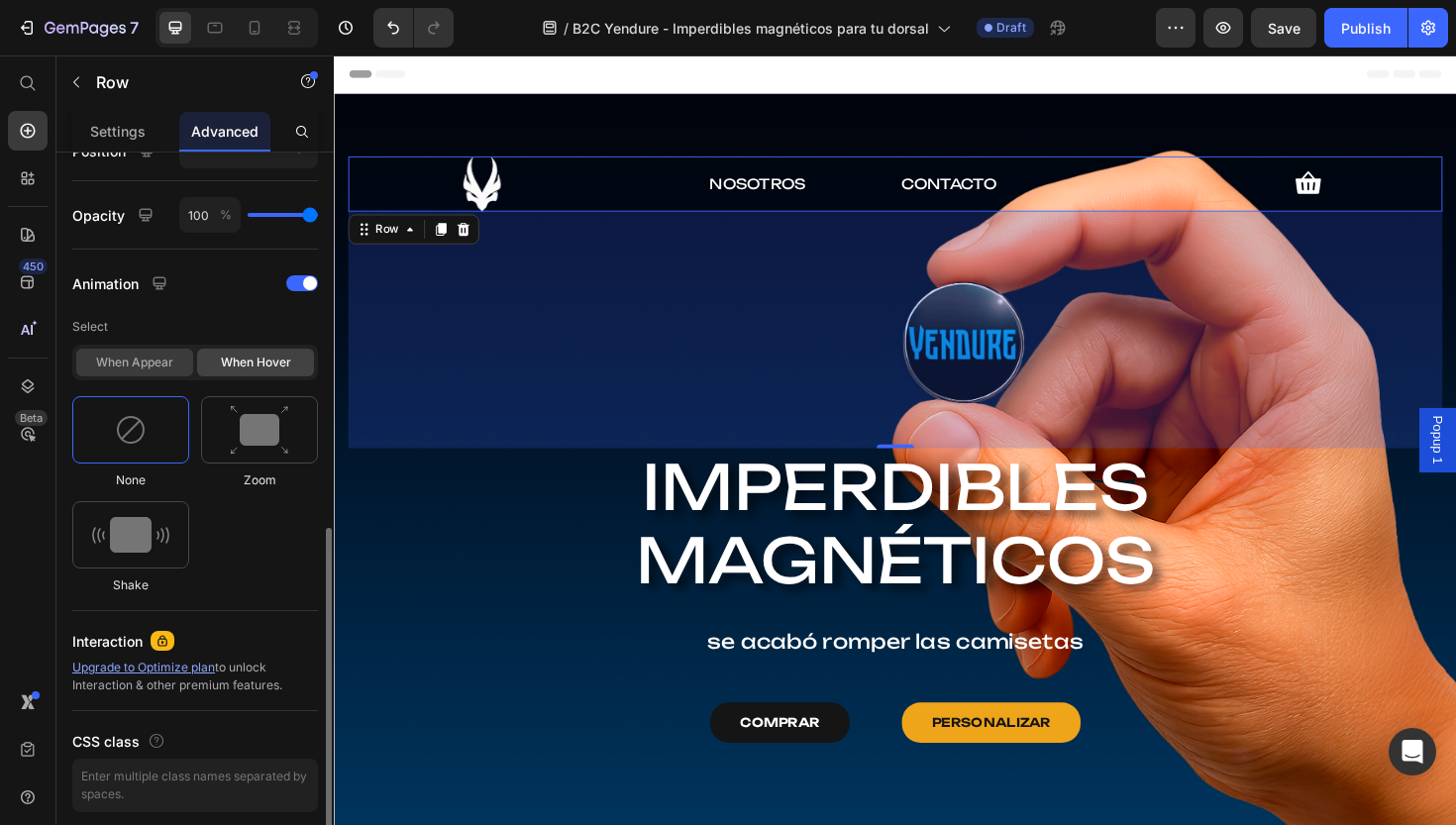 click on "When appear" 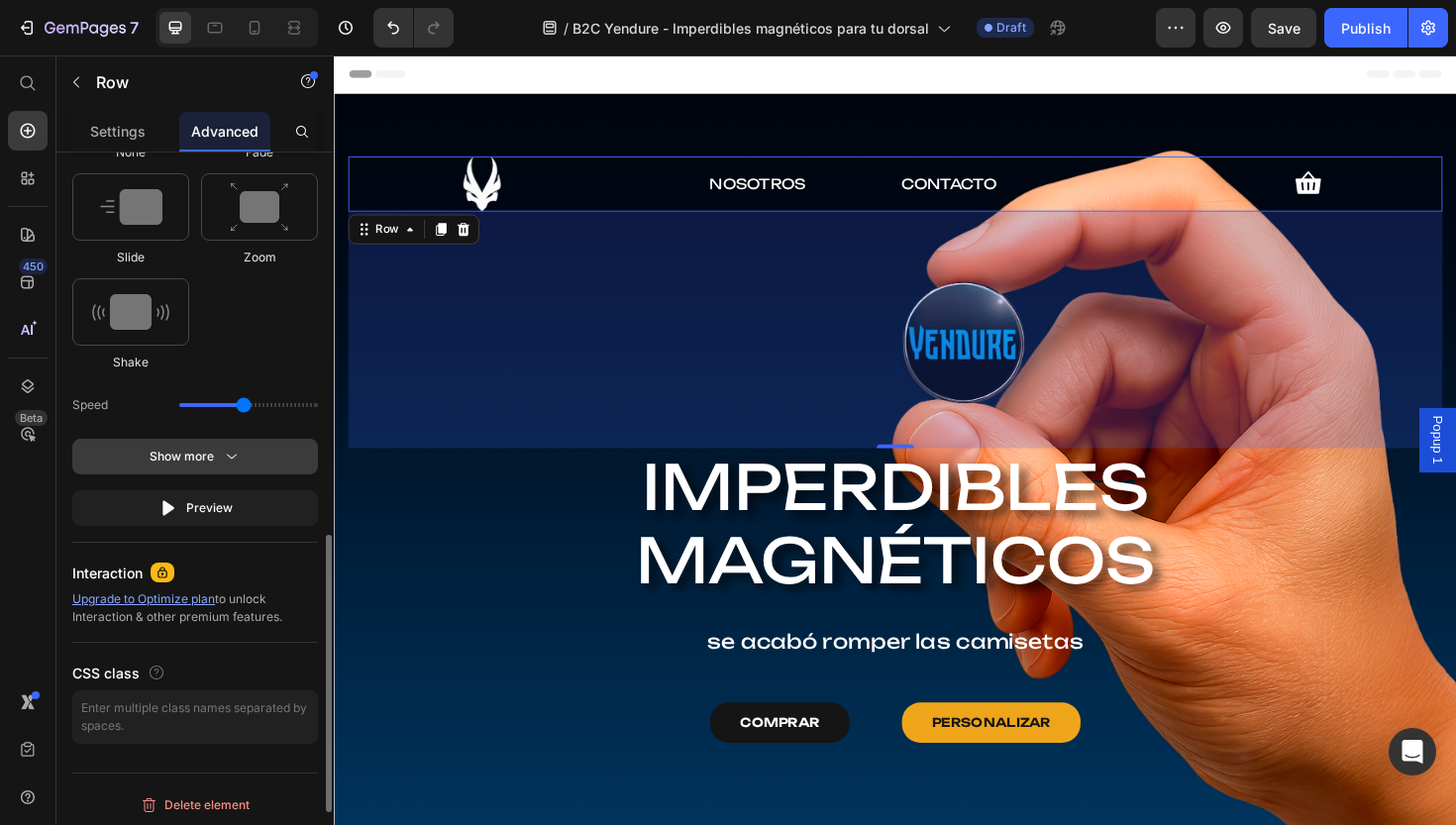 scroll, scrollTop: 1184, scrollLeft: 0, axis: vertical 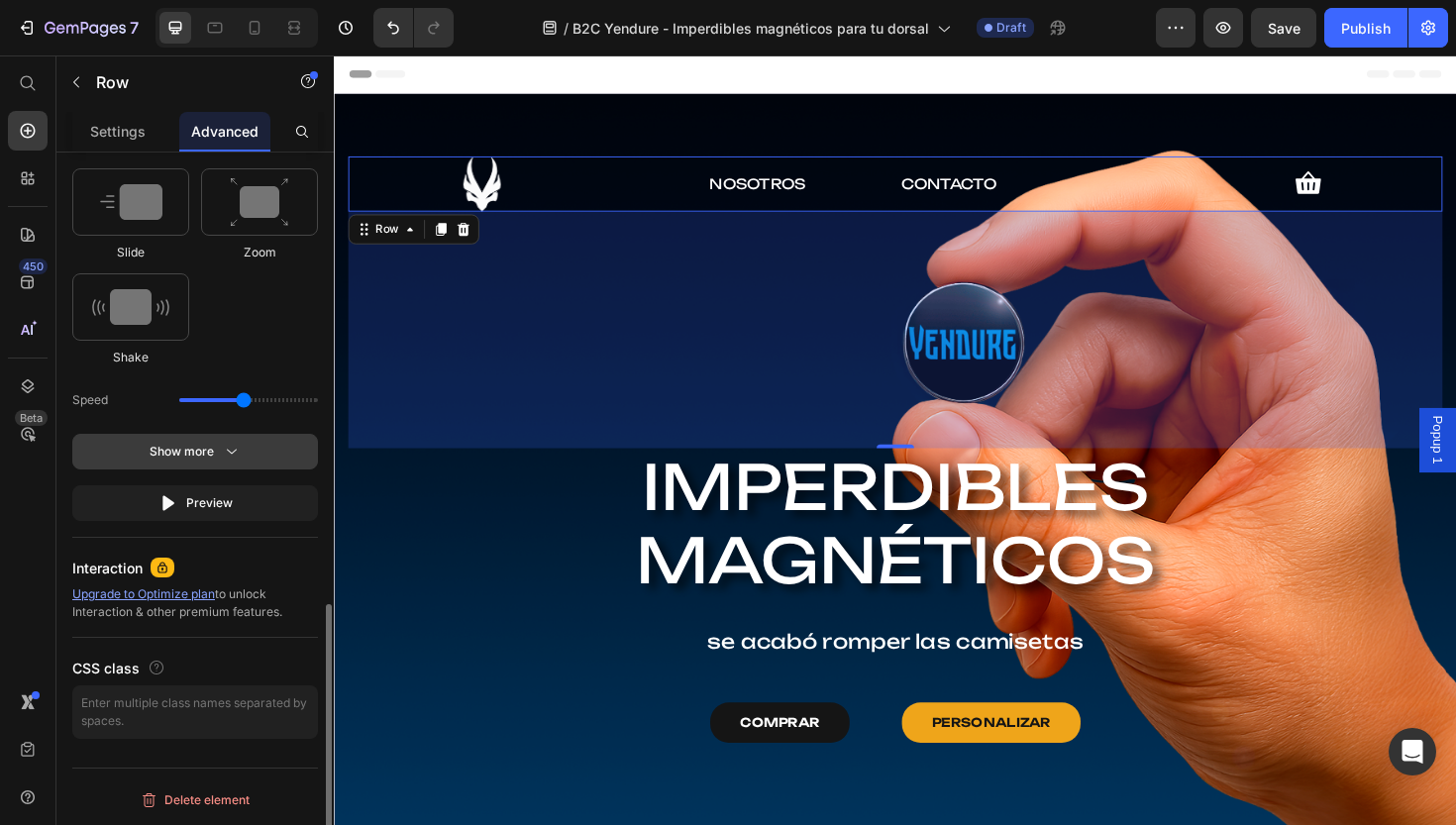 click on "Show more" at bounding box center [195, 452] 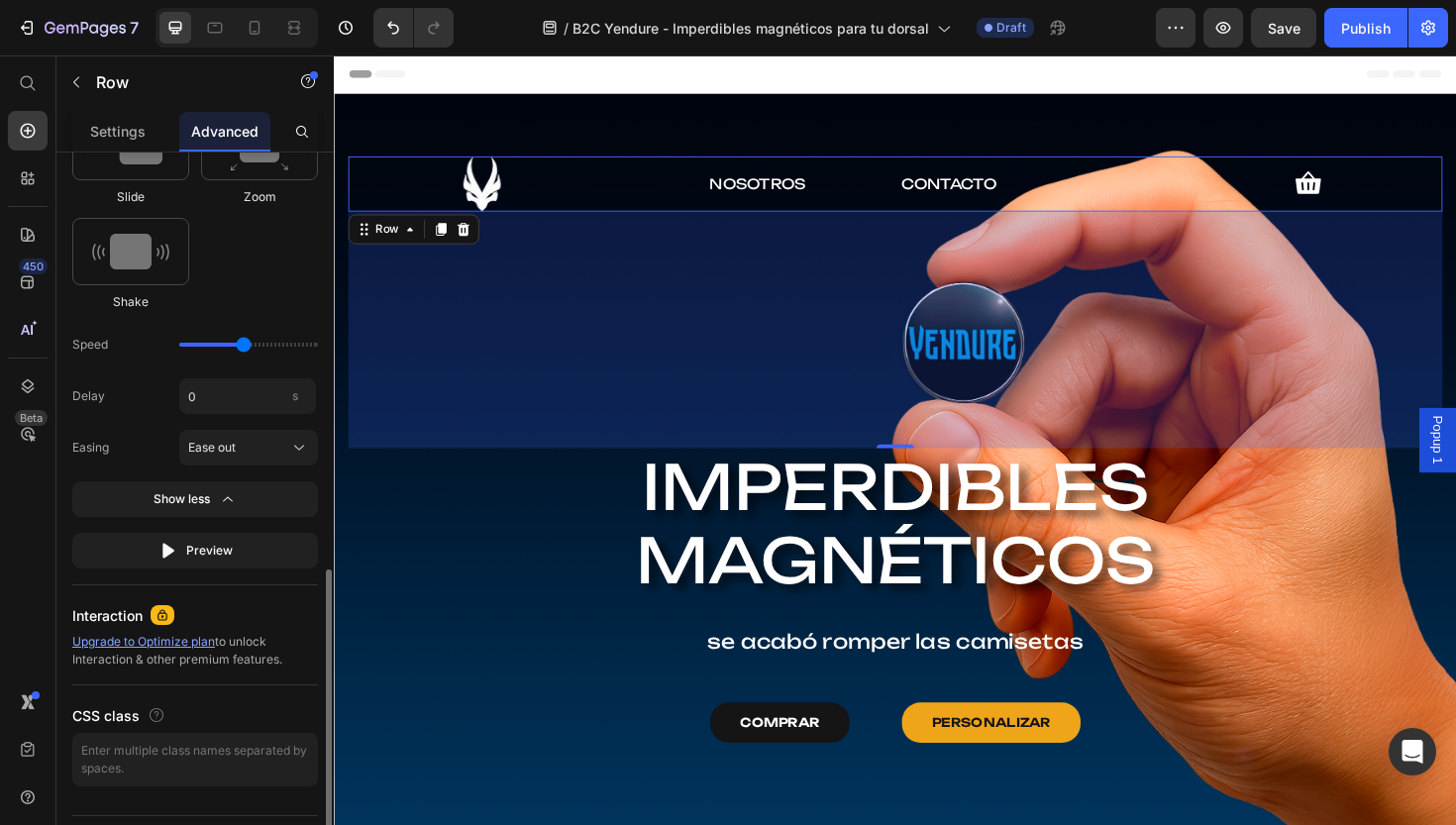 scroll, scrollTop: 1263, scrollLeft: 0, axis: vertical 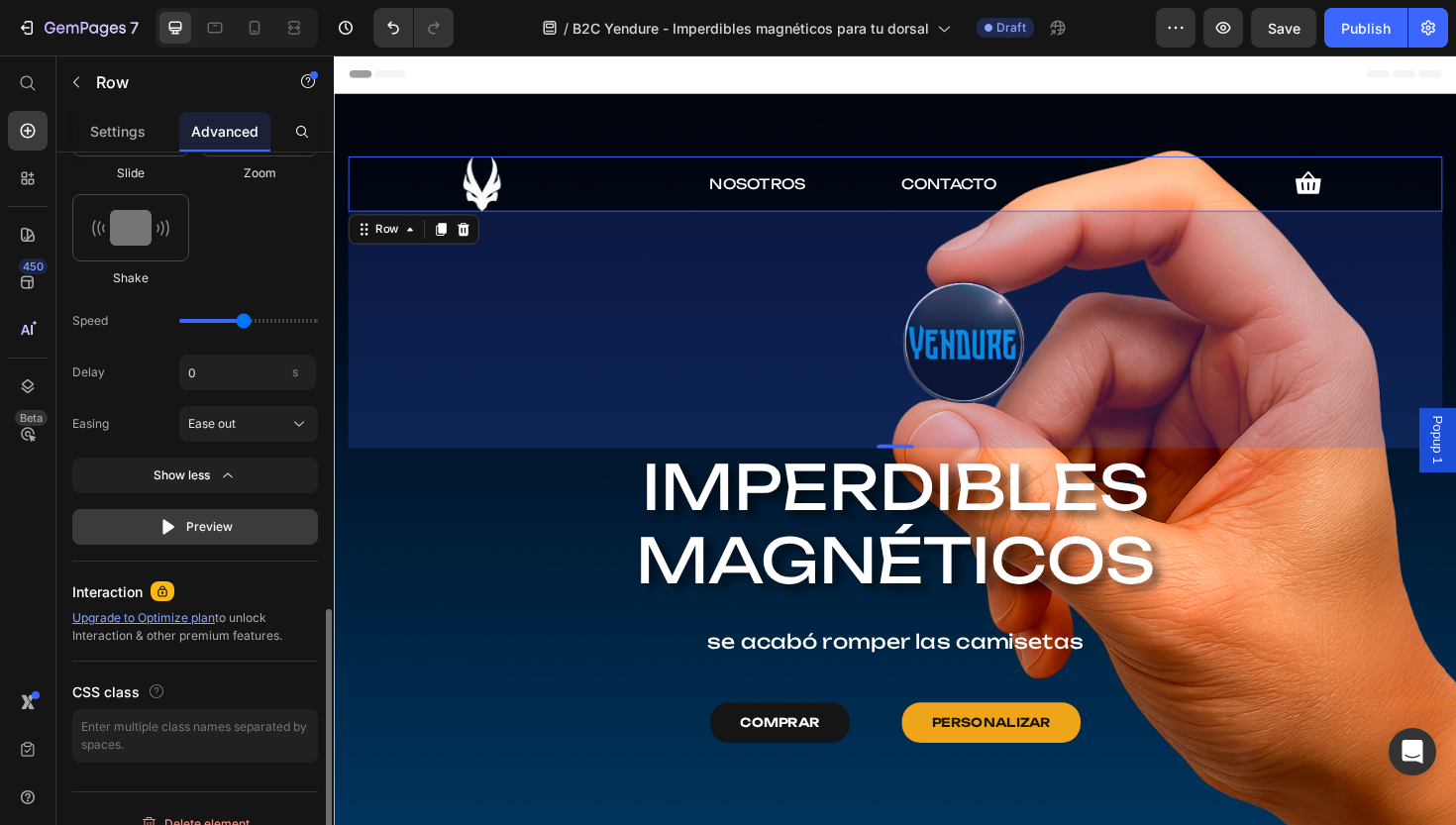 click on "Preview" at bounding box center (195, 527) 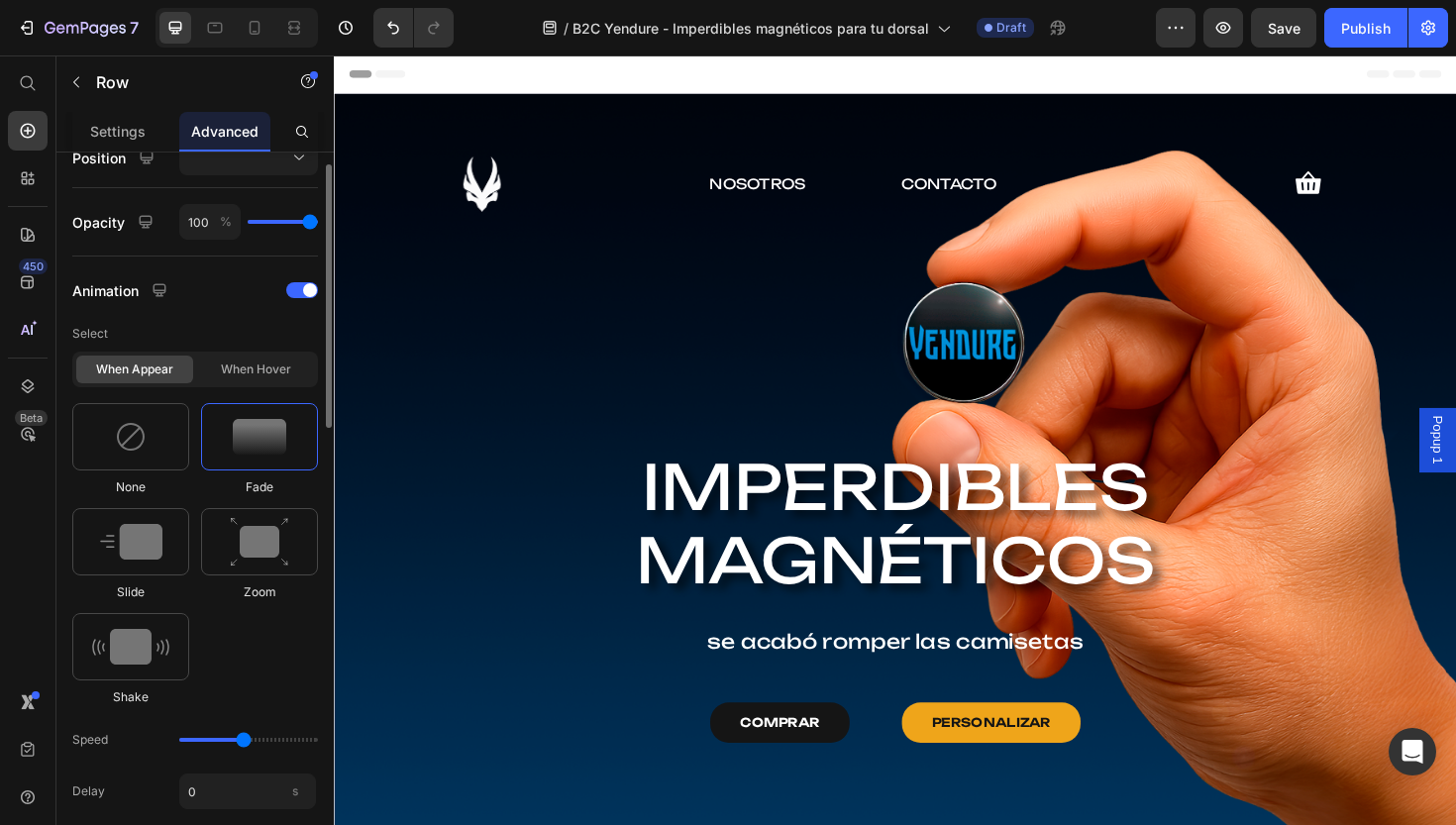 scroll, scrollTop: 629, scrollLeft: 0, axis: vertical 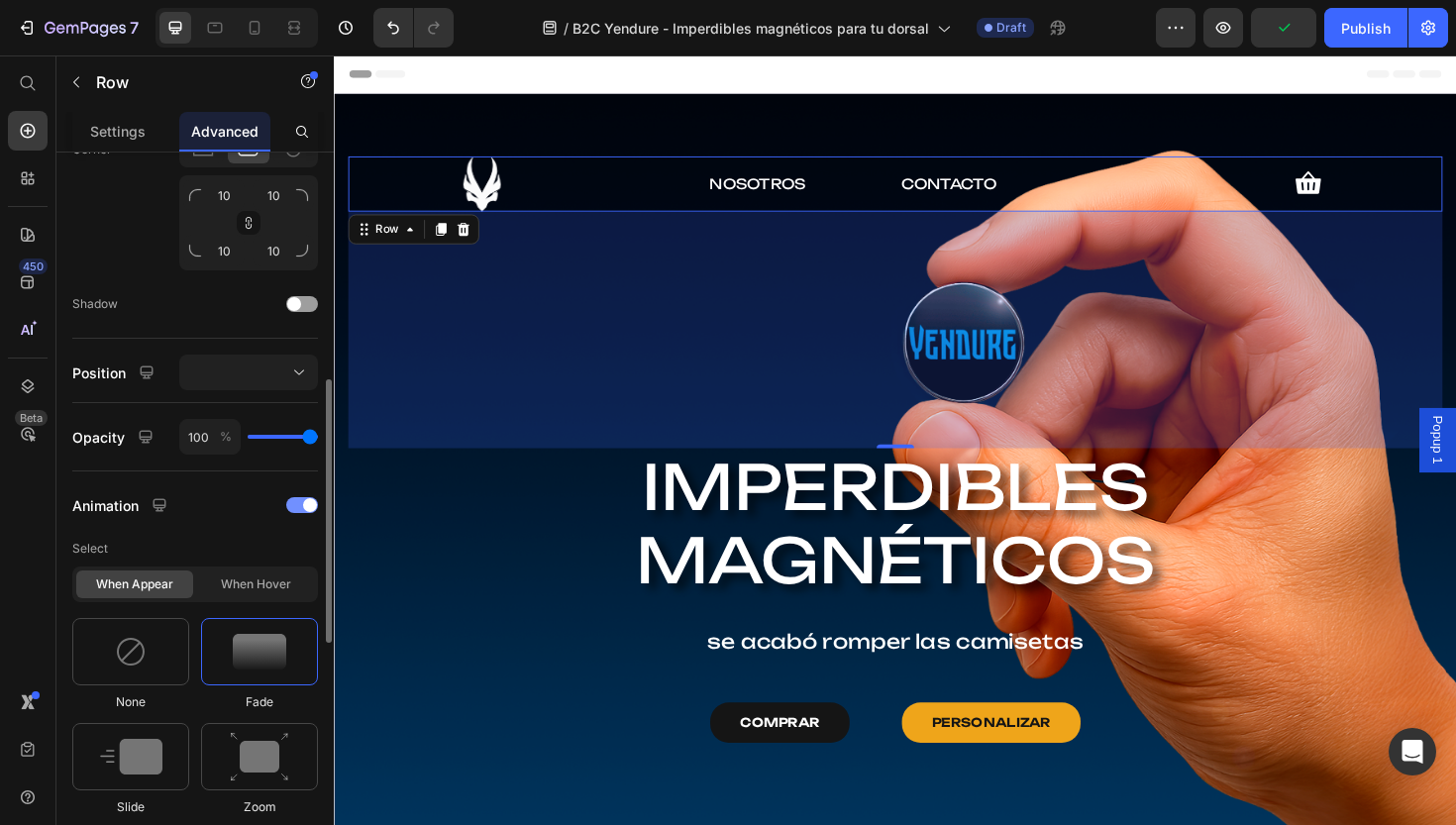click at bounding box center [302, 505] 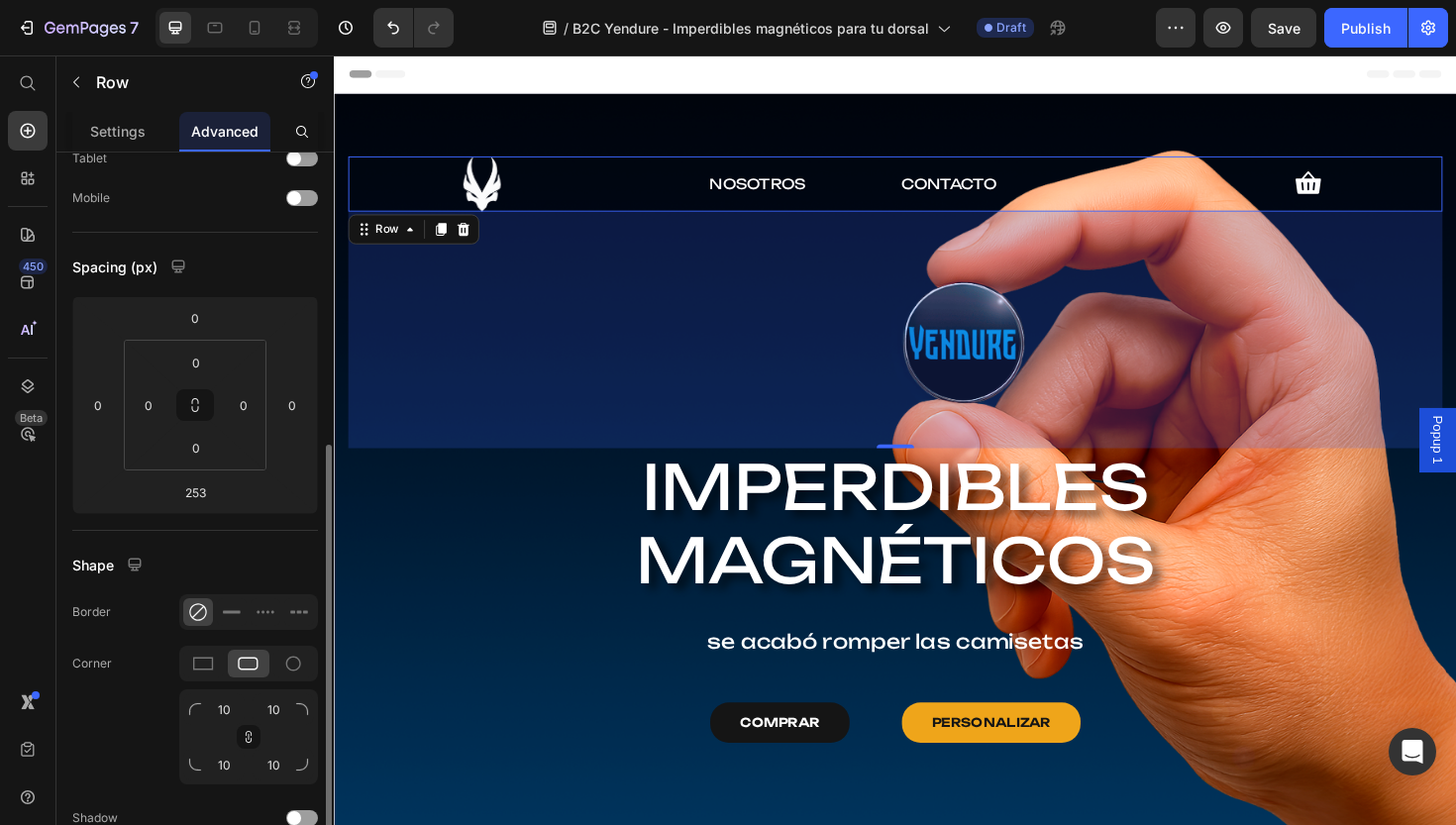 scroll, scrollTop: 0, scrollLeft: 0, axis: both 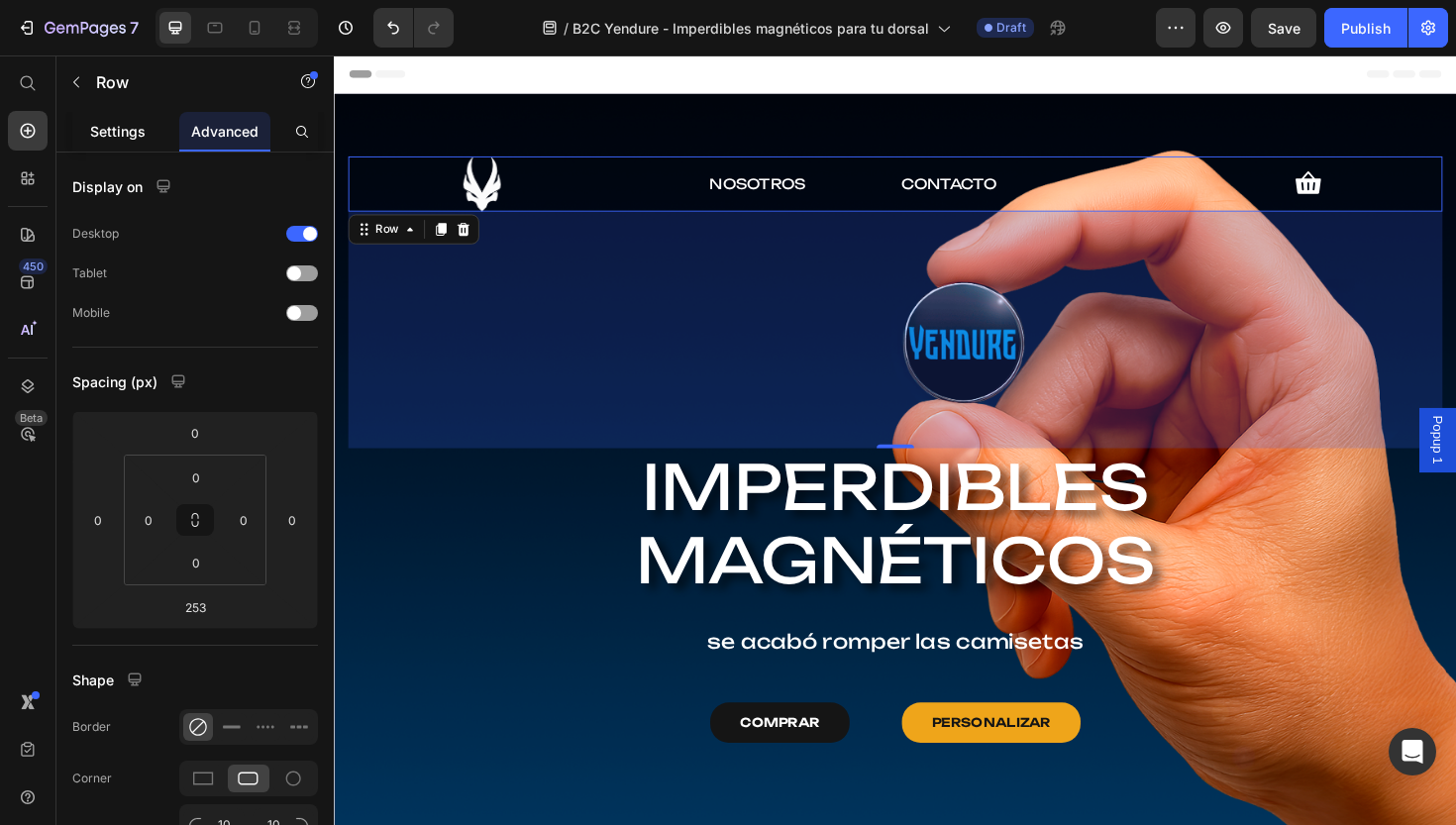 click on "Settings" at bounding box center [118, 131] 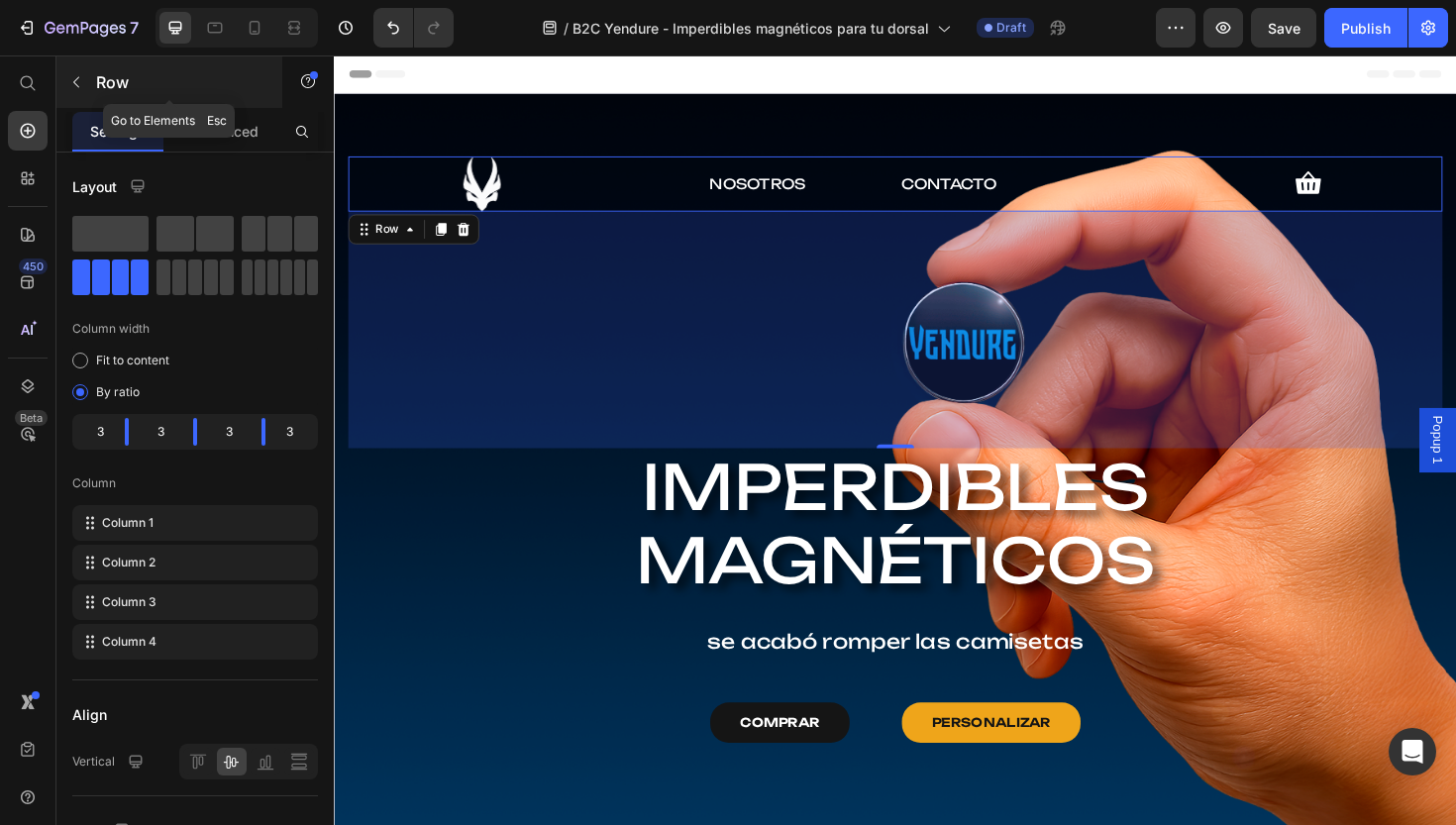 click 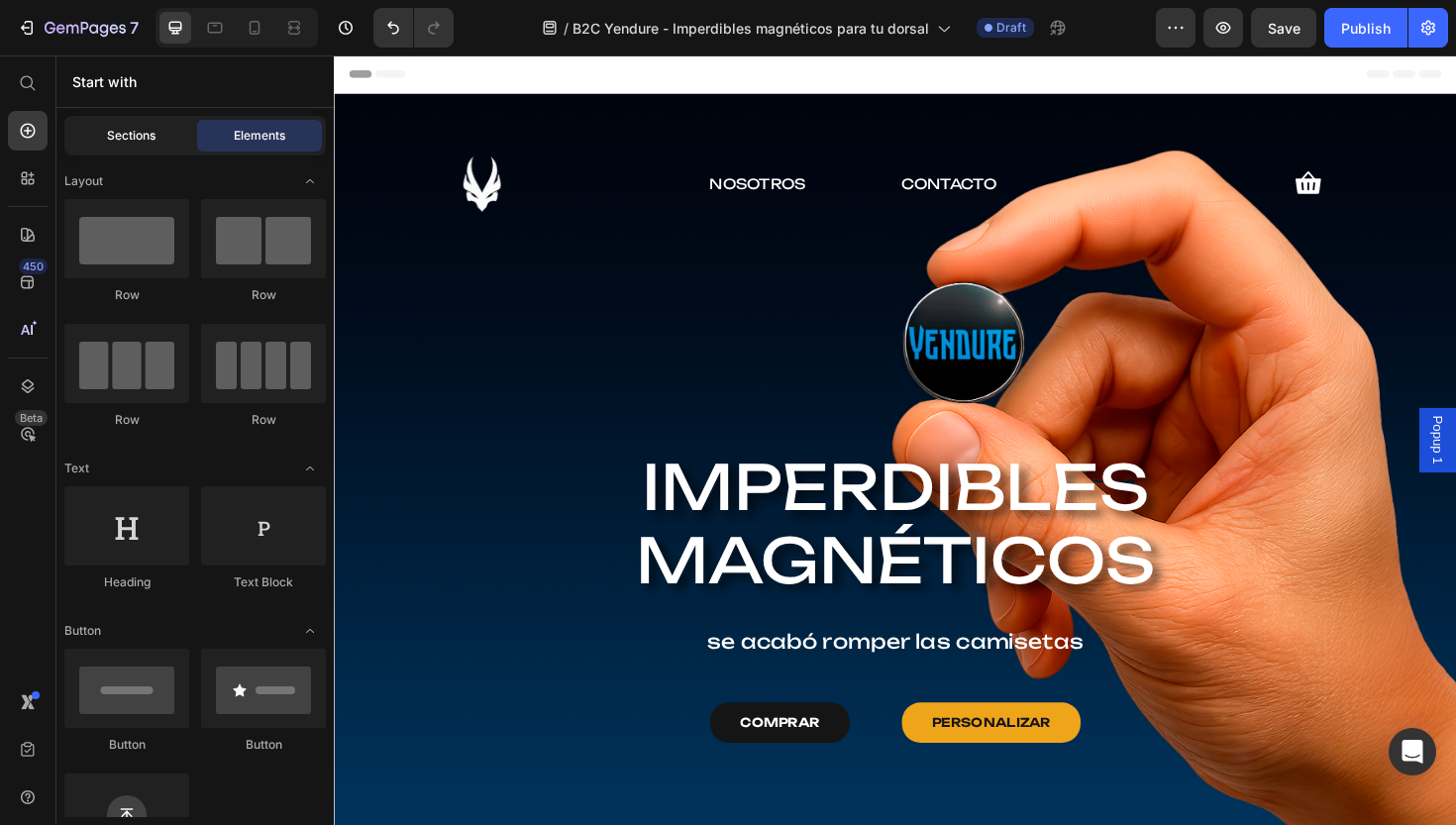 click on "Sections" 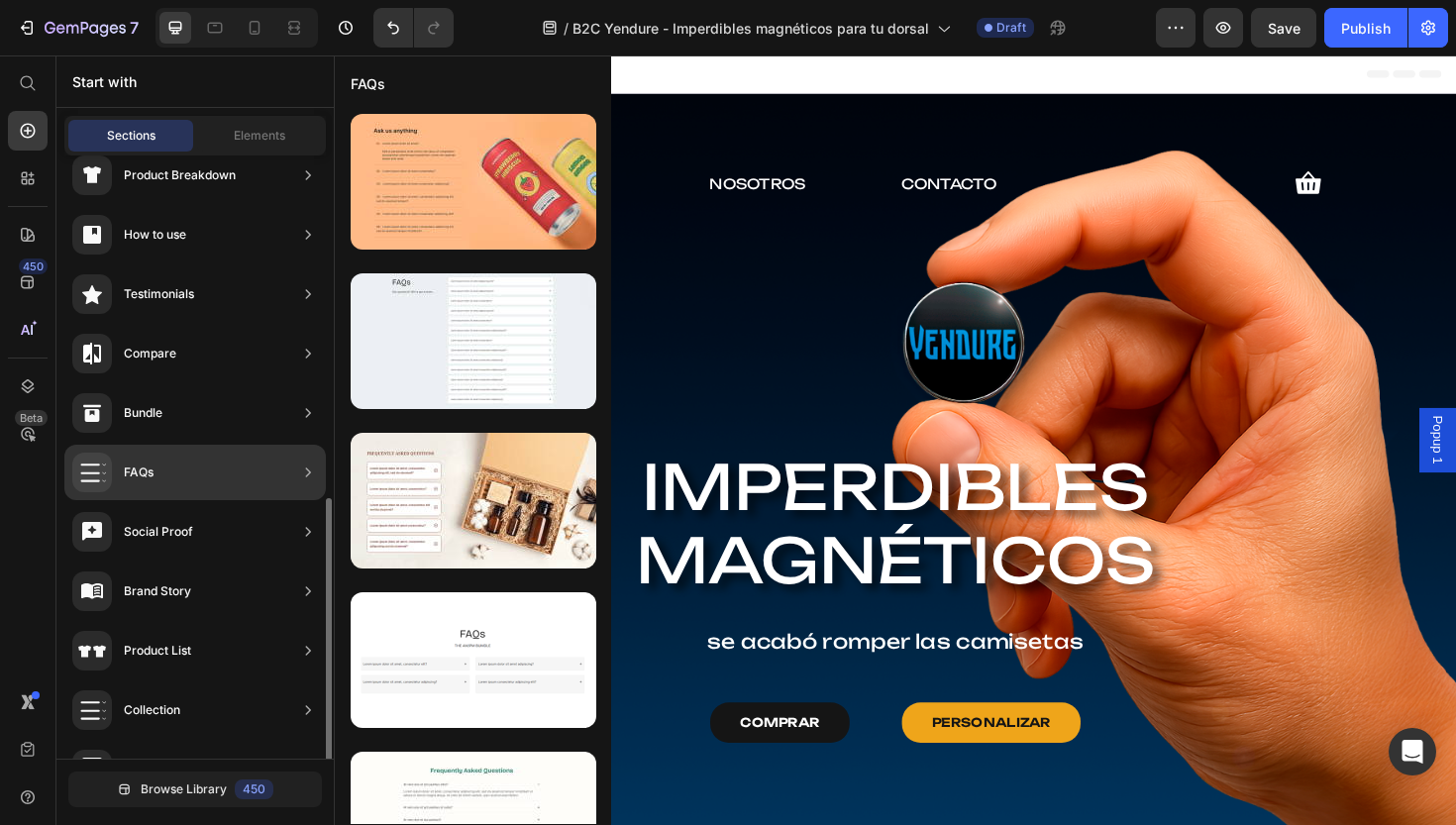 scroll, scrollTop: 546, scrollLeft: 0, axis: vertical 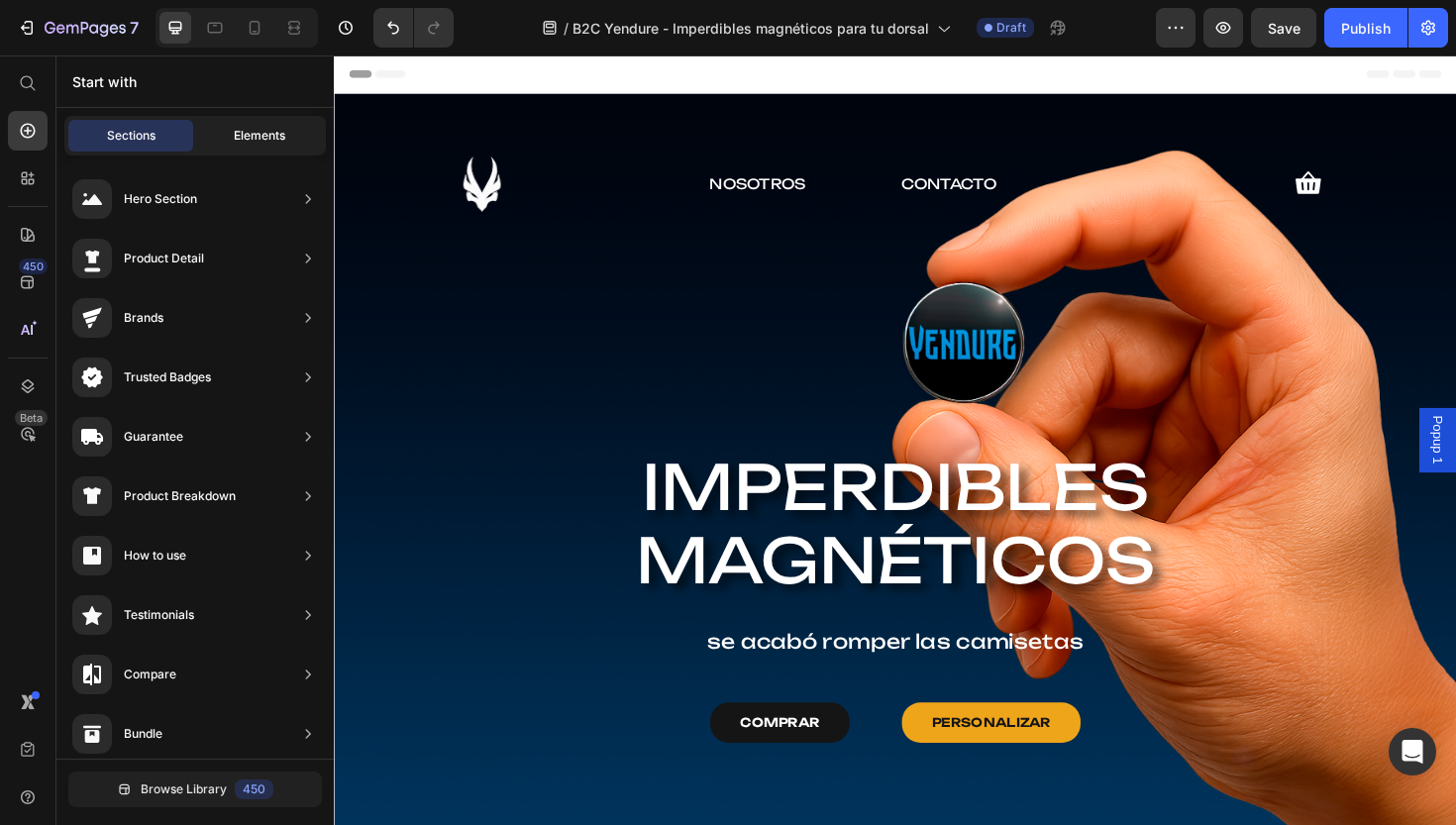click on "Elements" at bounding box center [260, 136] 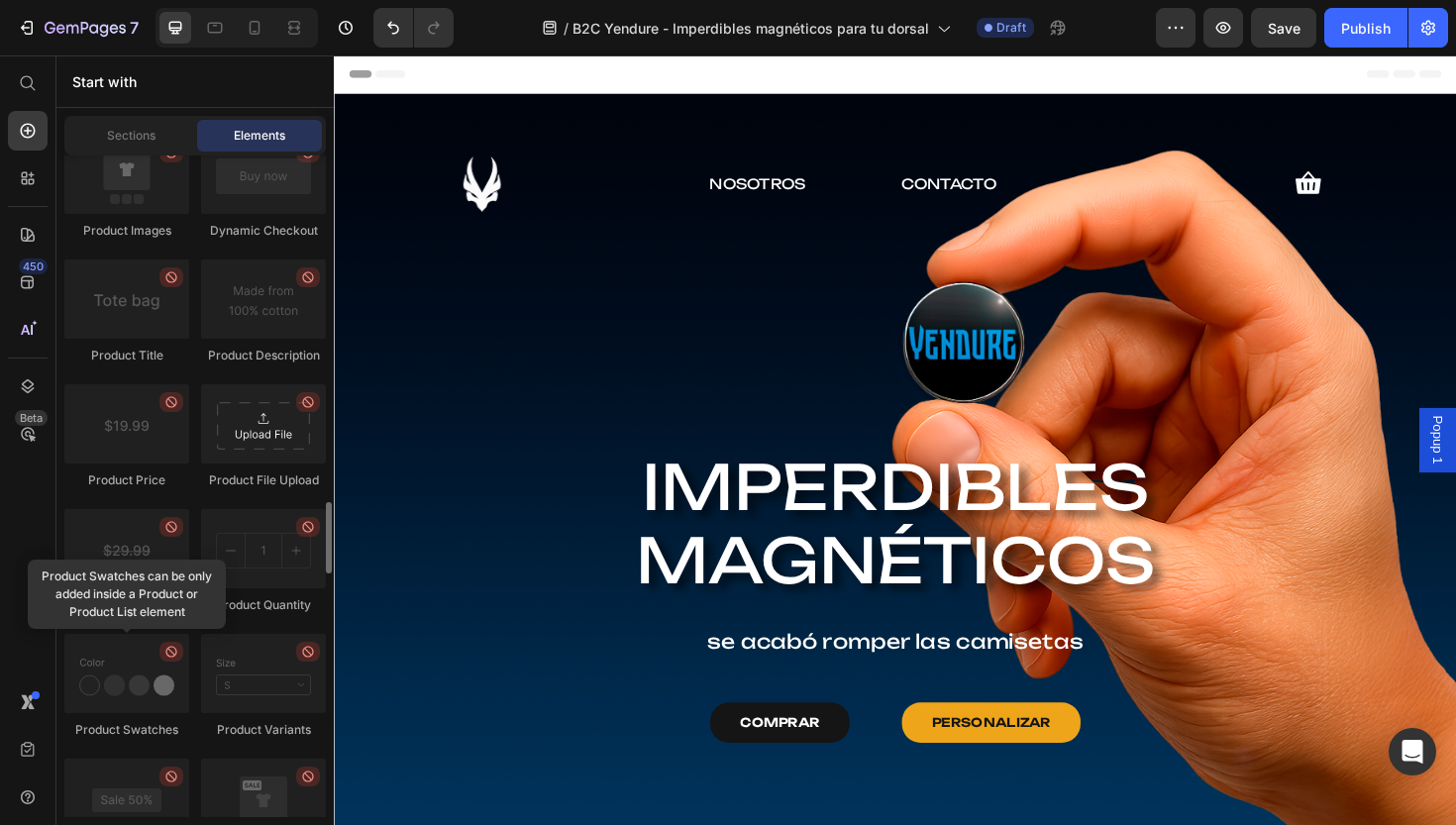 scroll, scrollTop: 3207, scrollLeft: 0, axis: vertical 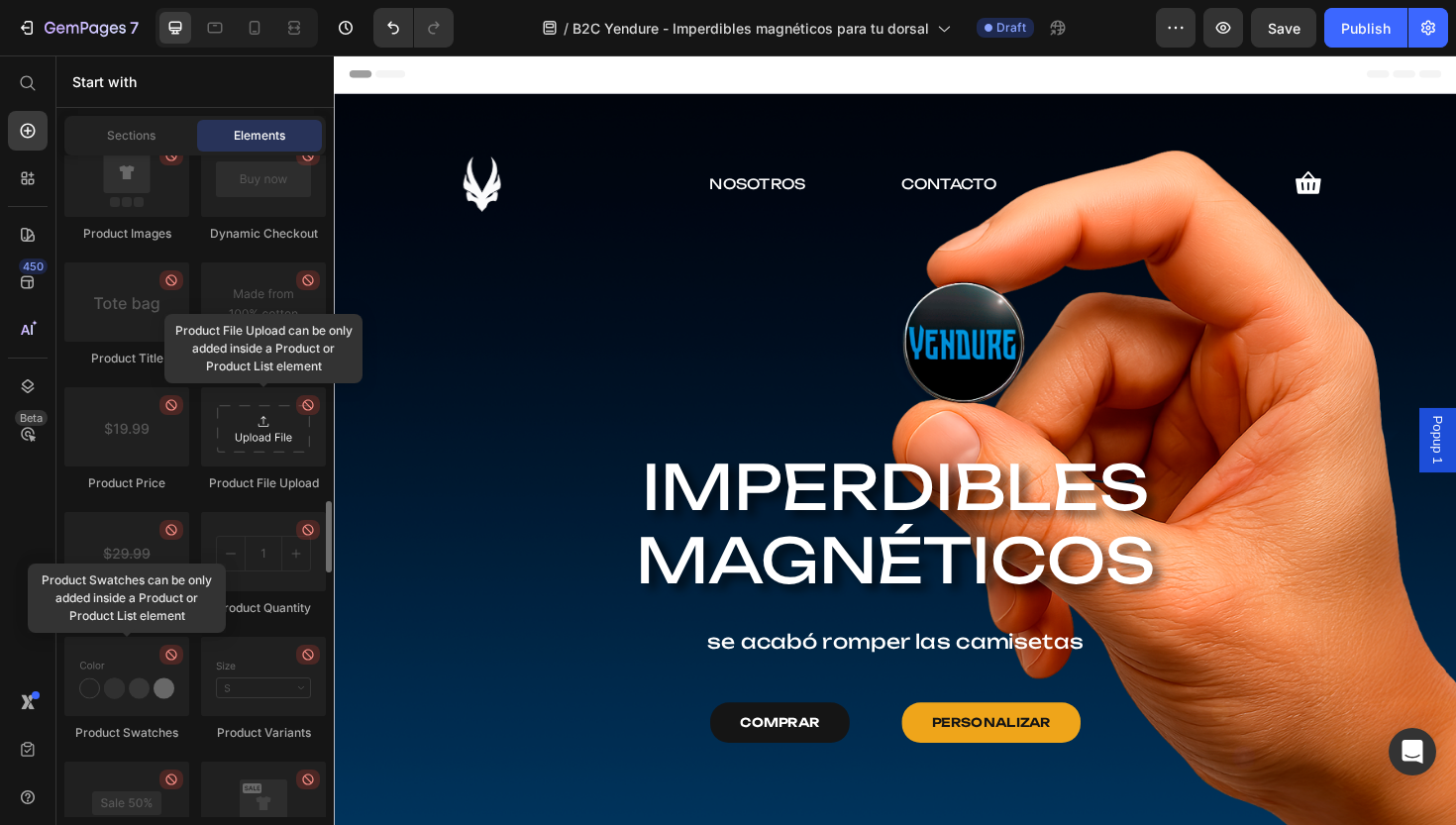 click at bounding box center (263, 427) 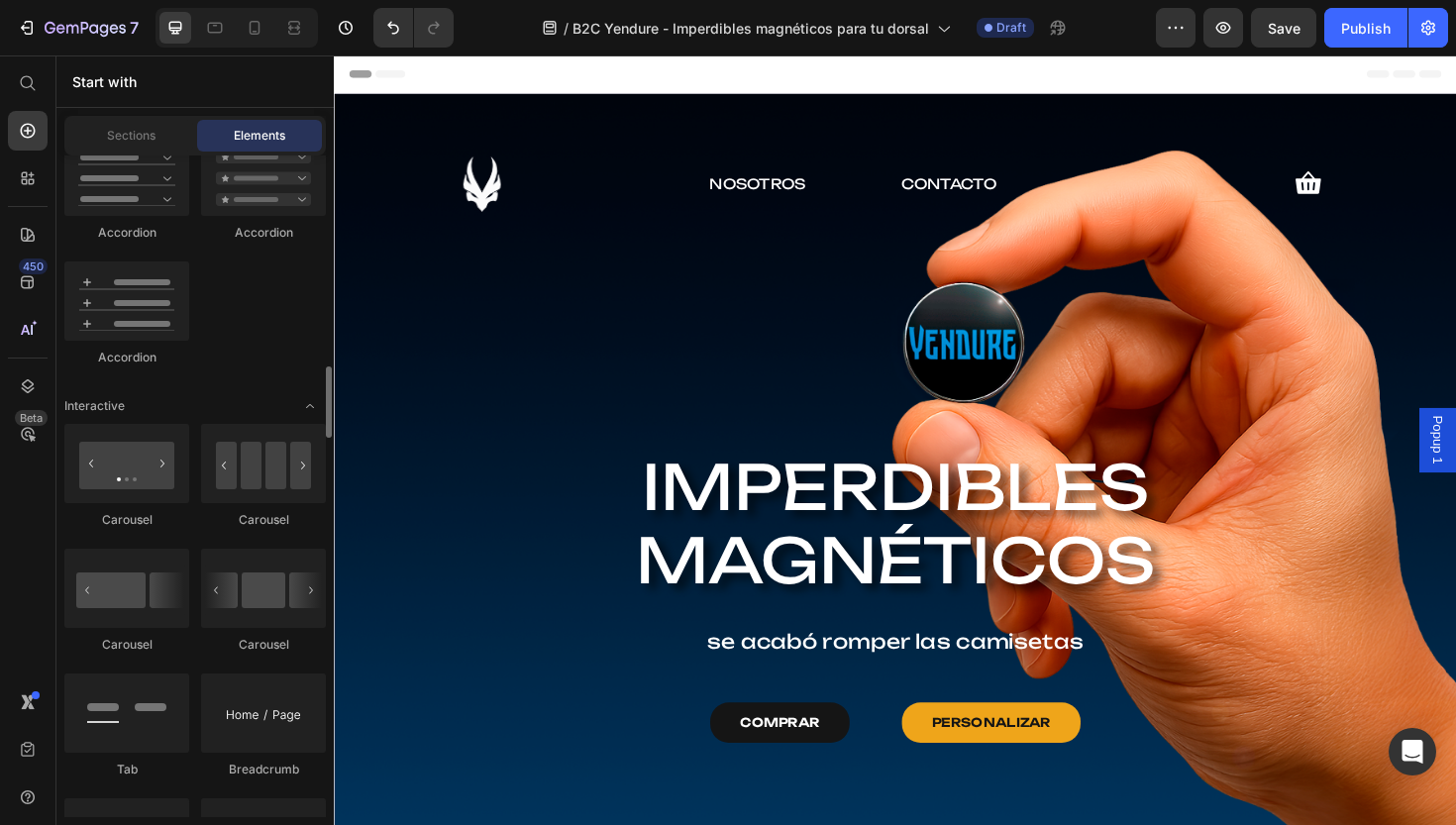scroll, scrollTop: 1872, scrollLeft: 0, axis: vertical 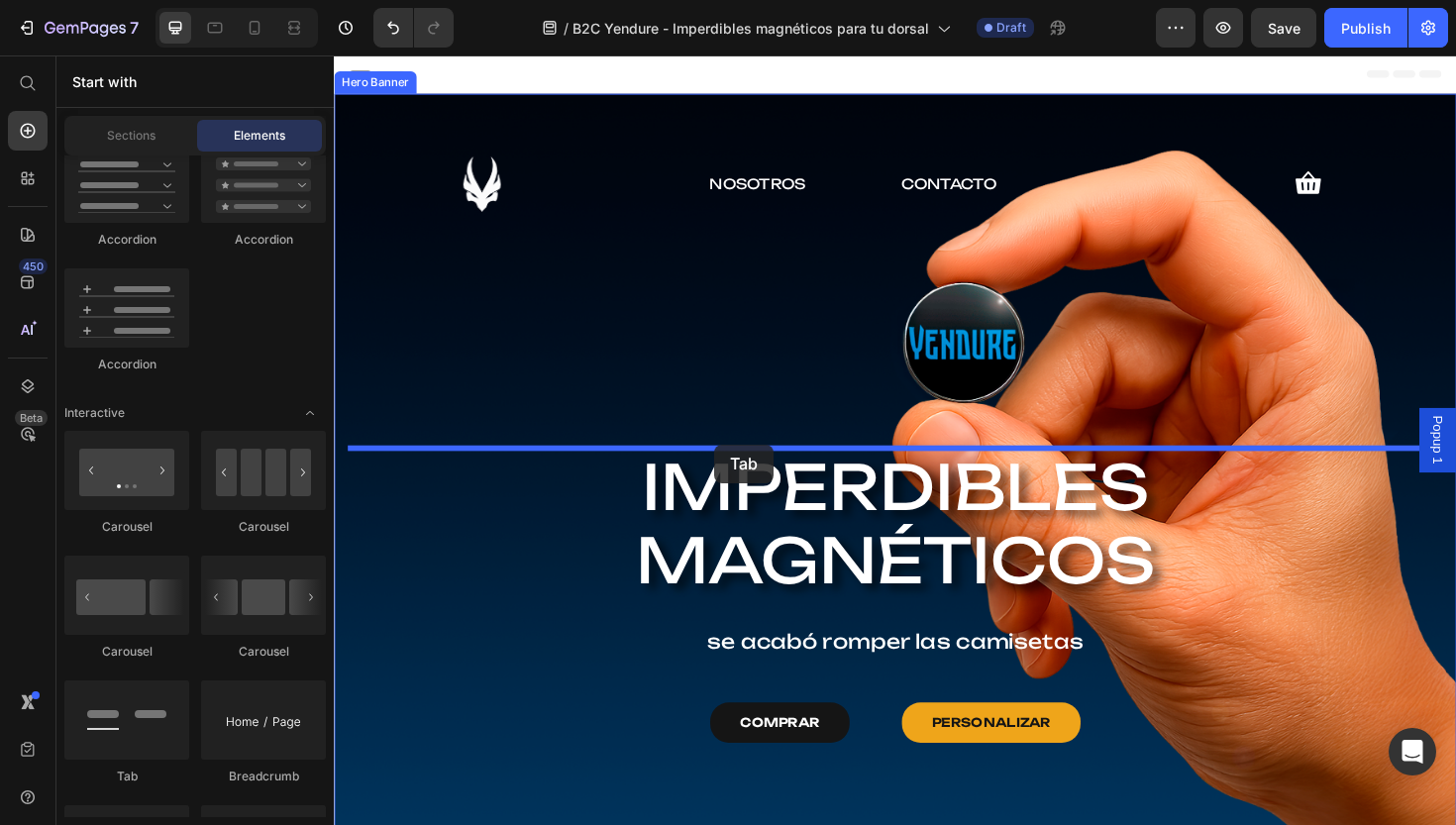 drag, startPoint x: 445, startPoint y: 781, endPoint x: 737, endPoint y: 467, distance: 428.78899 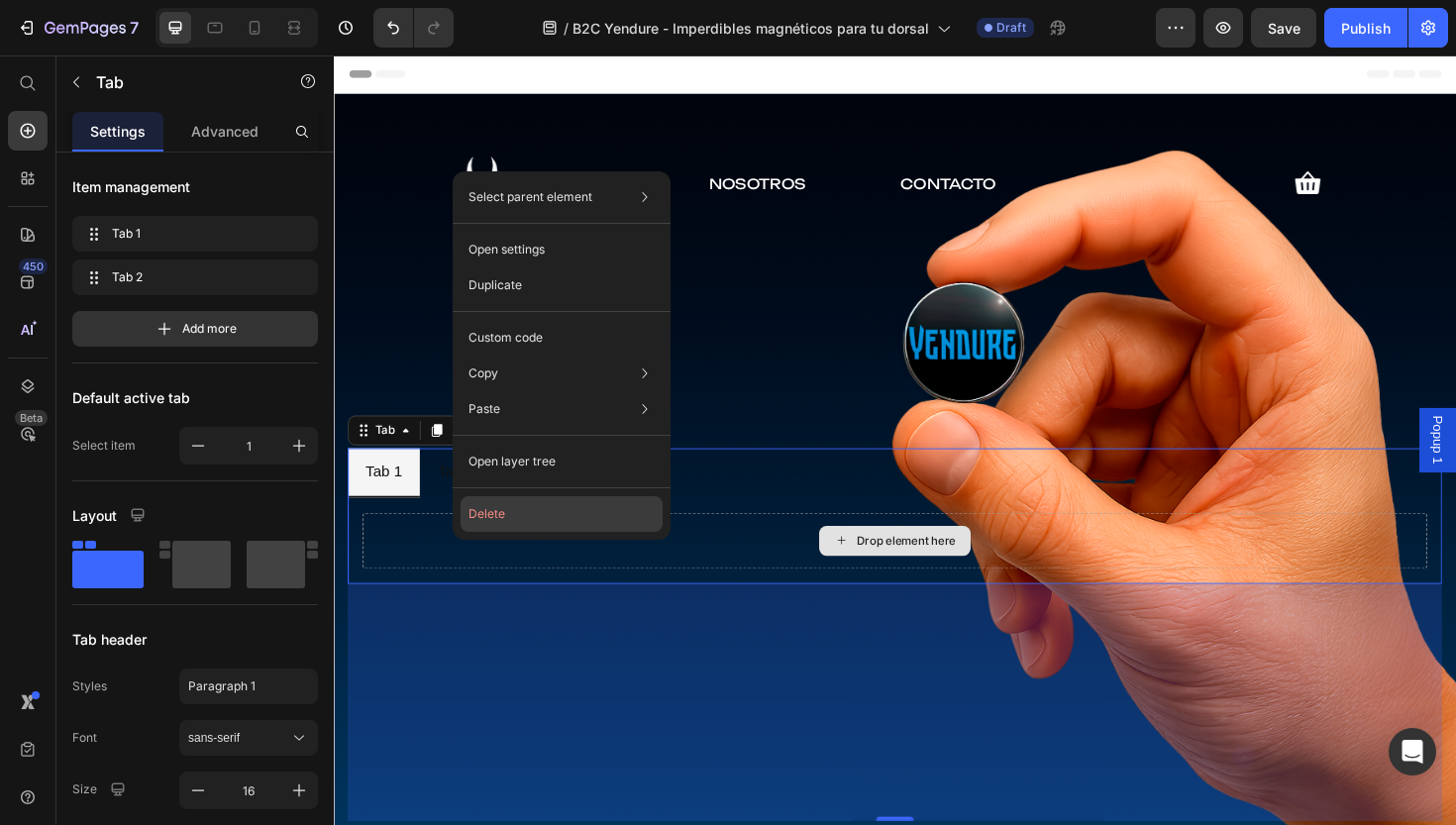 click on "Delete" 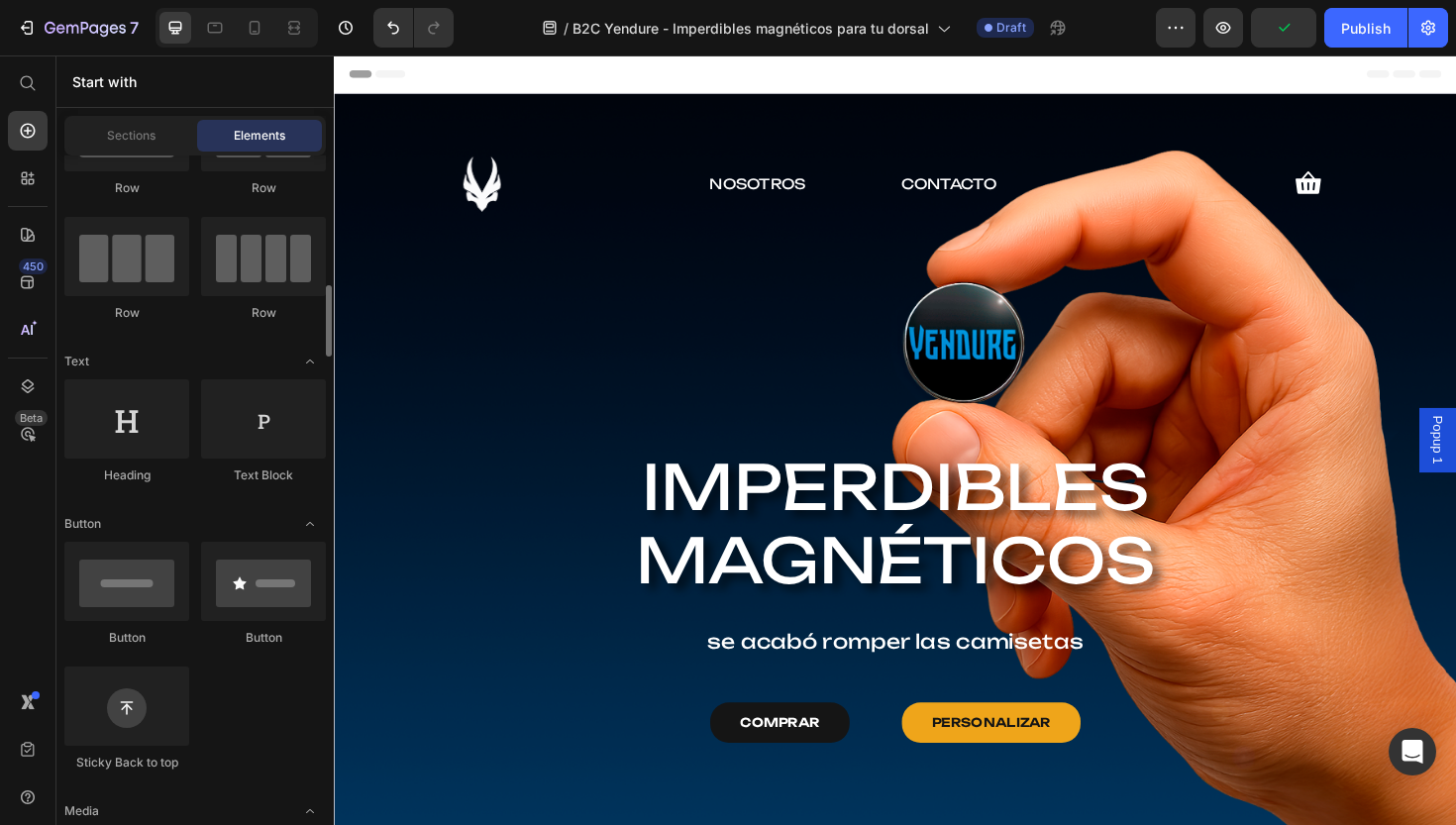 scroll, scrollTop: 0, scrollLeft: 0, axis: both 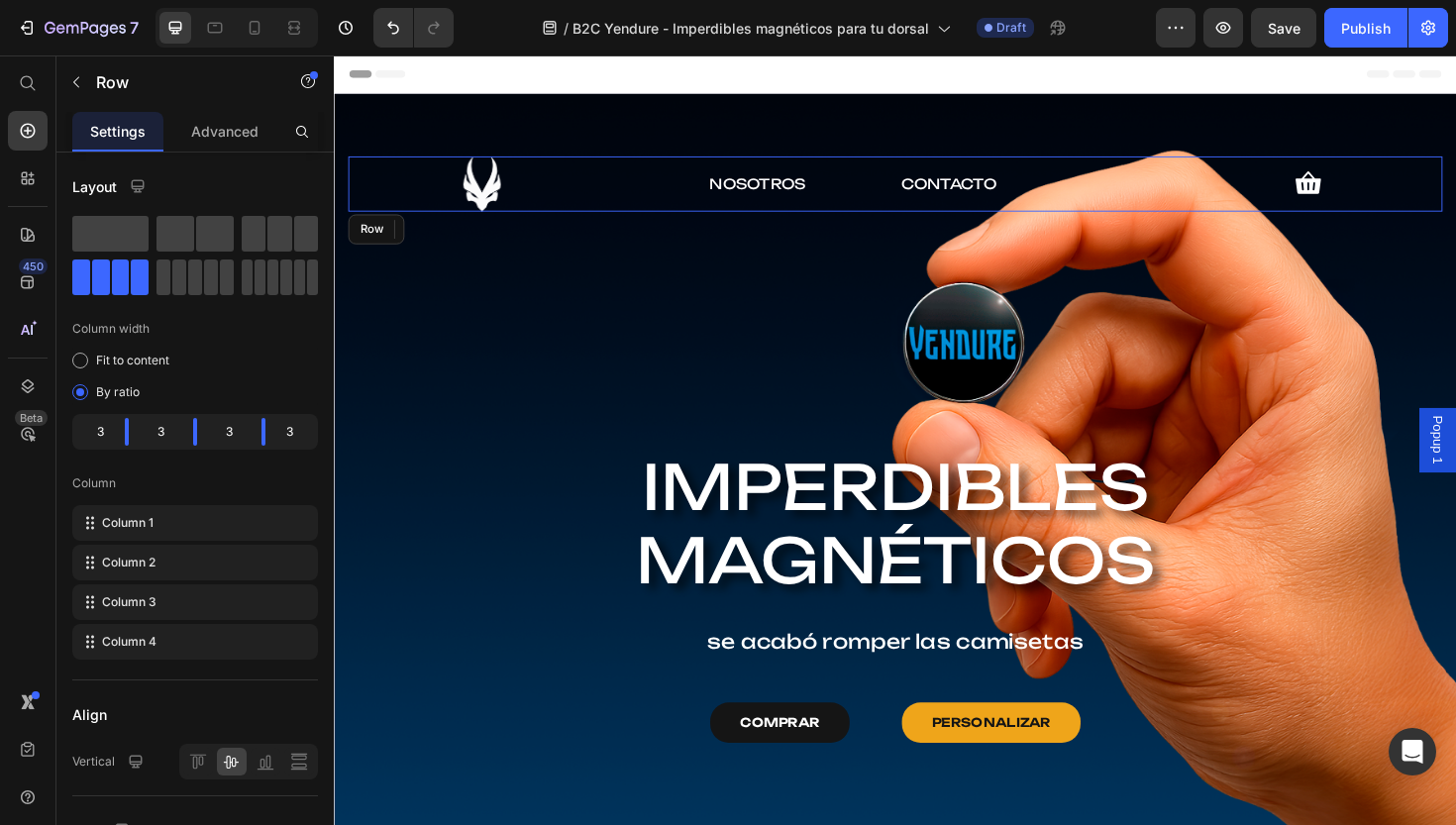 click on "NOSOTROS Text Block" at bounding box center [782, 191] 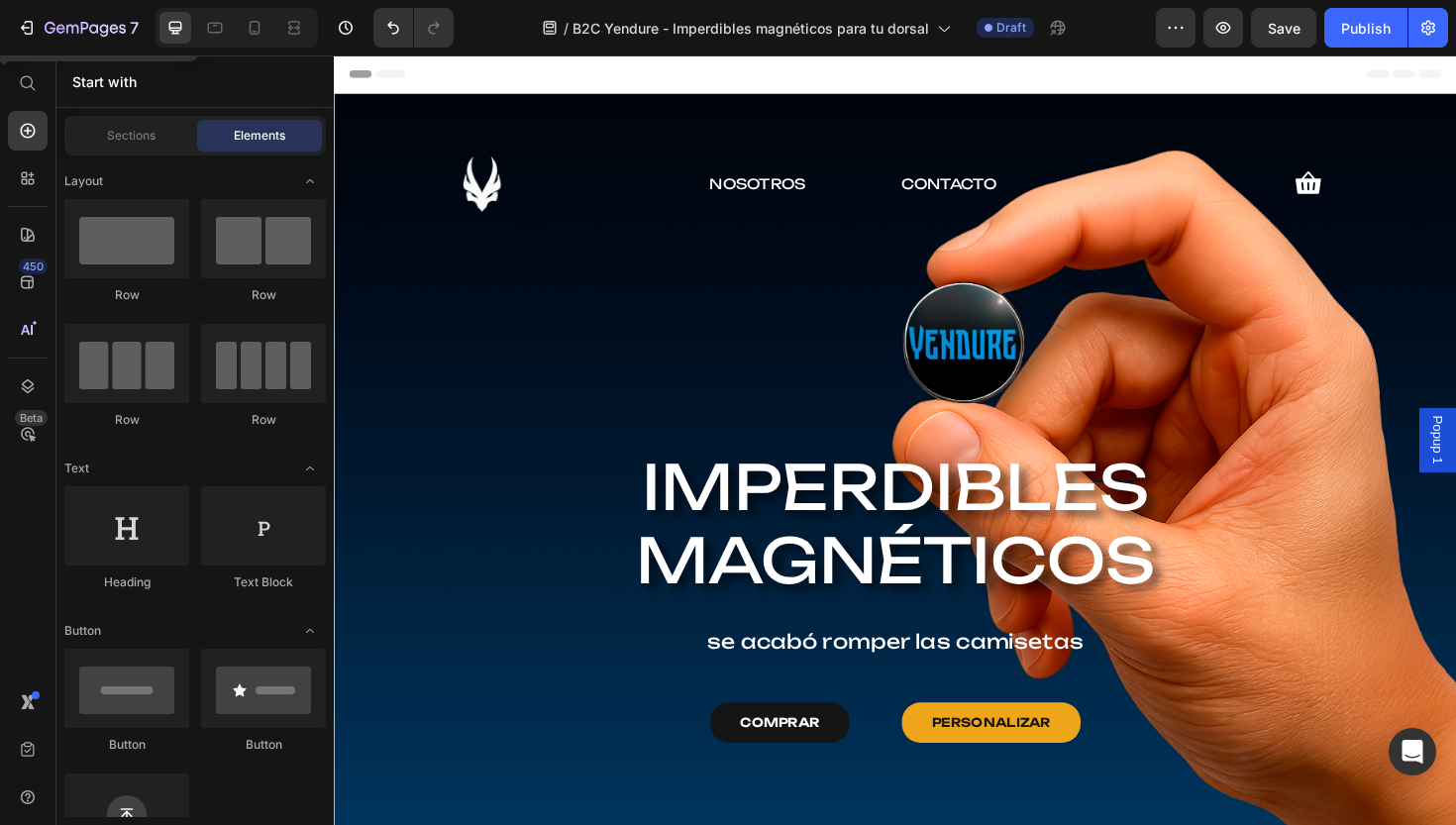 click on "Header" at bounding box center (928, 75) 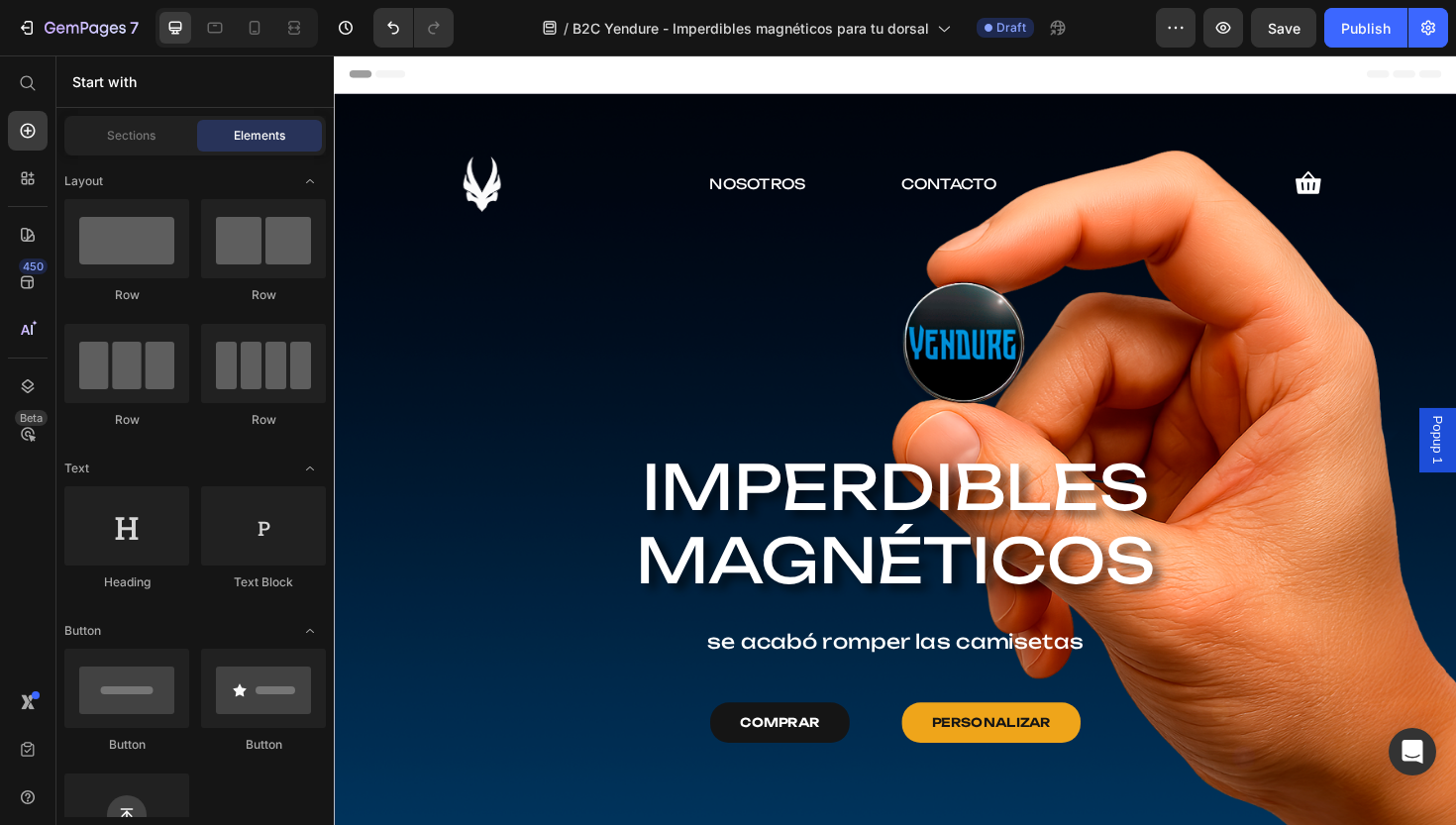 click 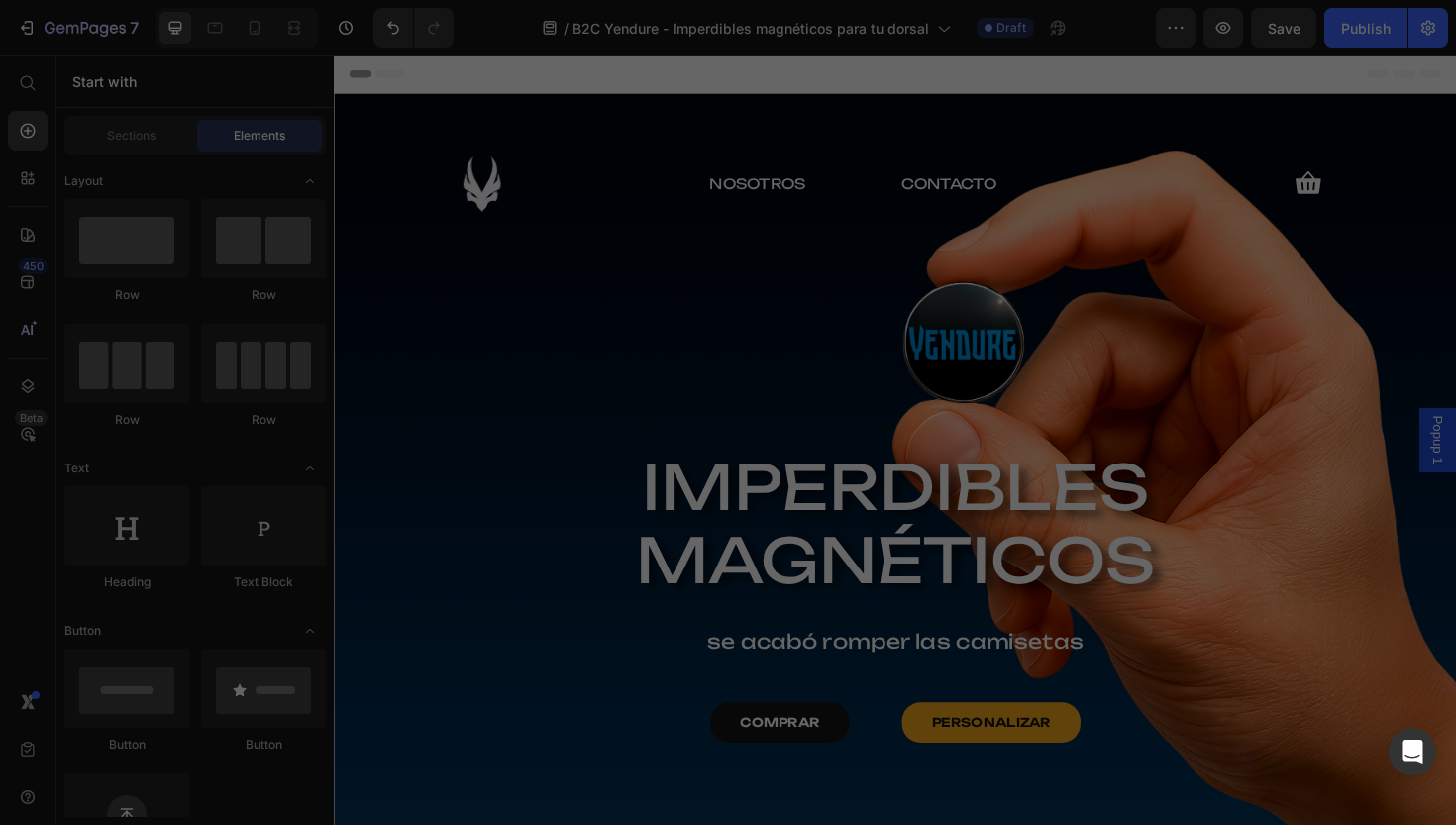 scroll, scrollTop: 817, scrollLeft: 0, axis: vertical 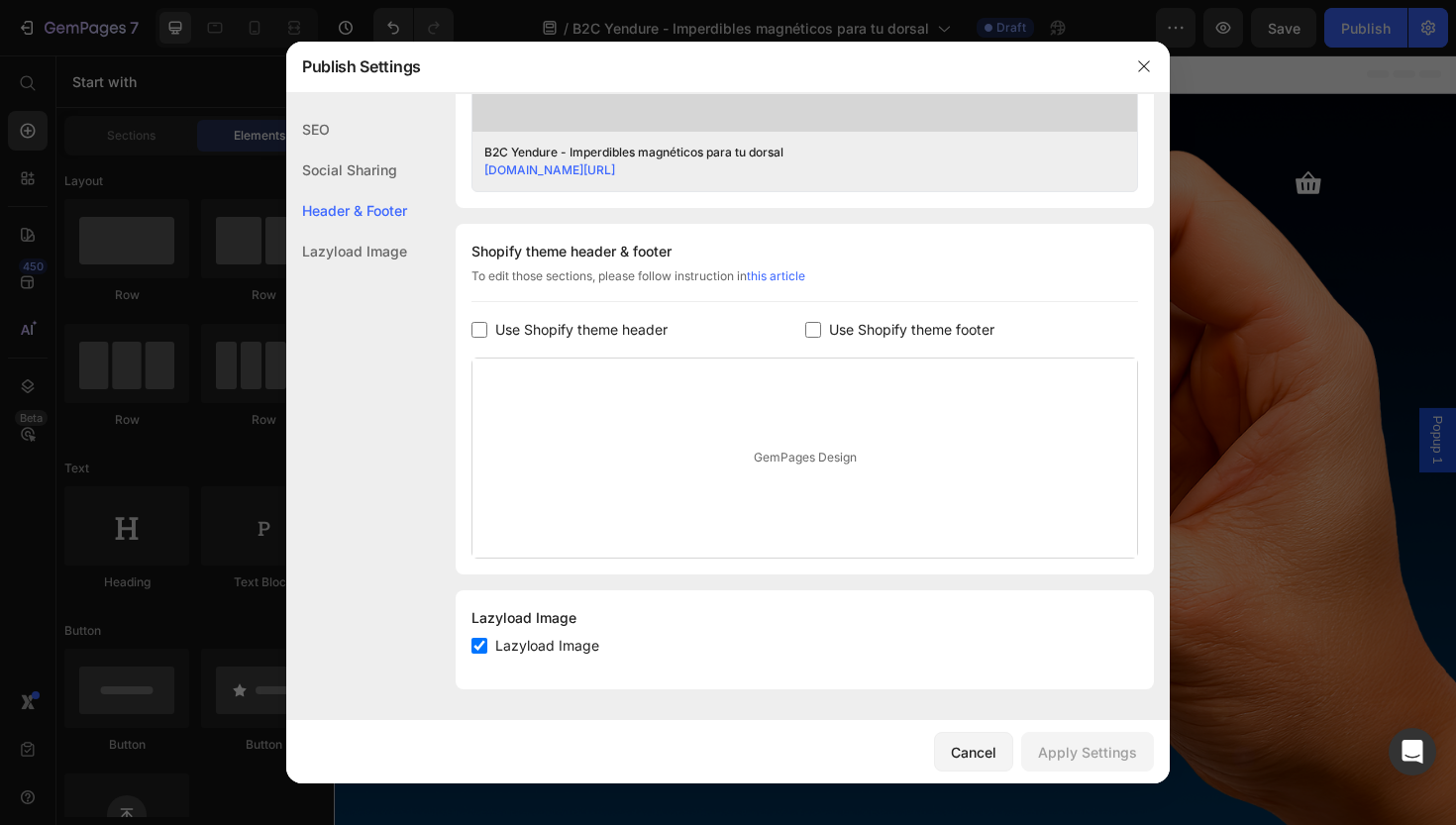 click on "Lazyload Image" 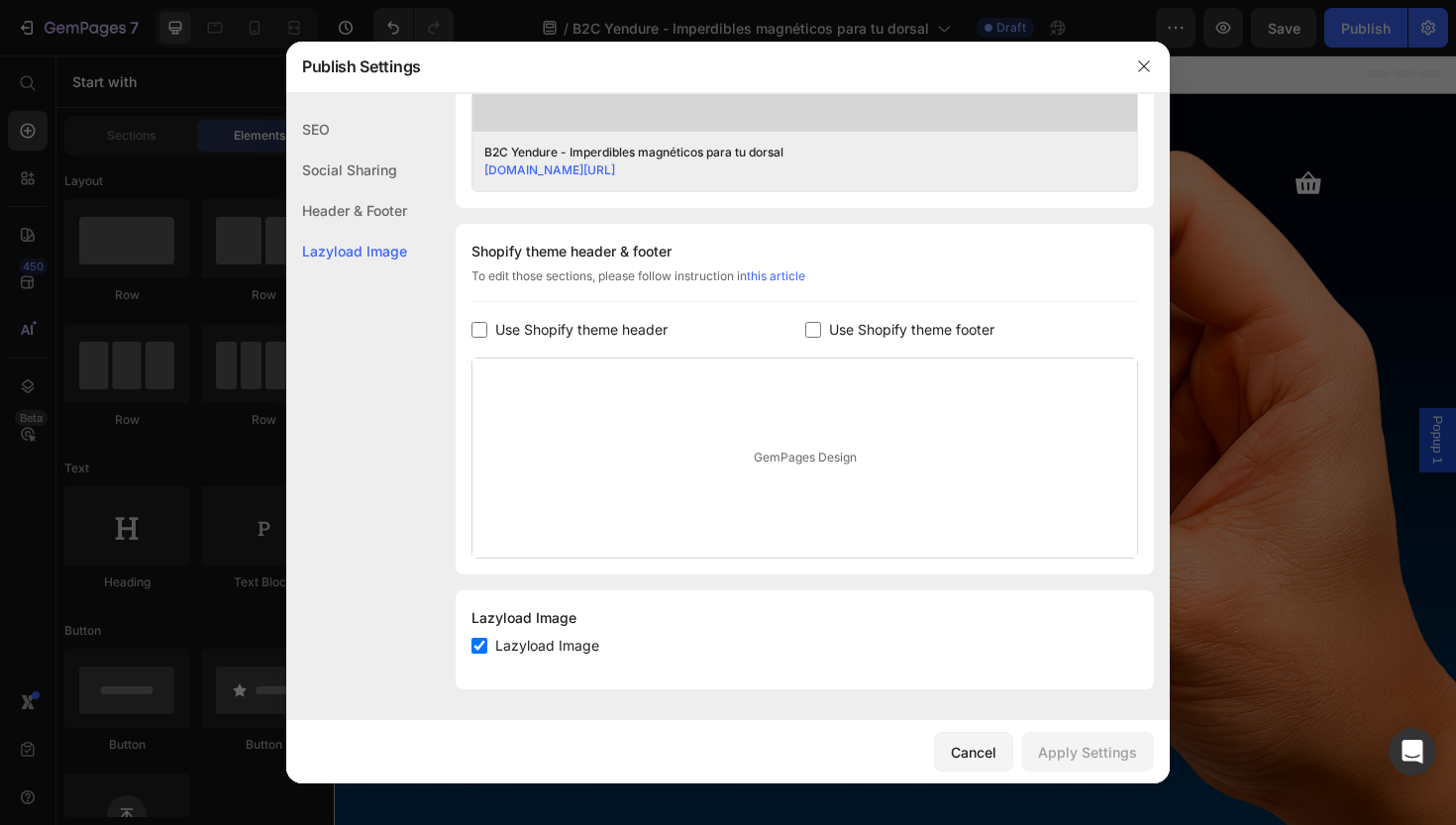 click on "GemPages Design" at bounding box center (804, 458) 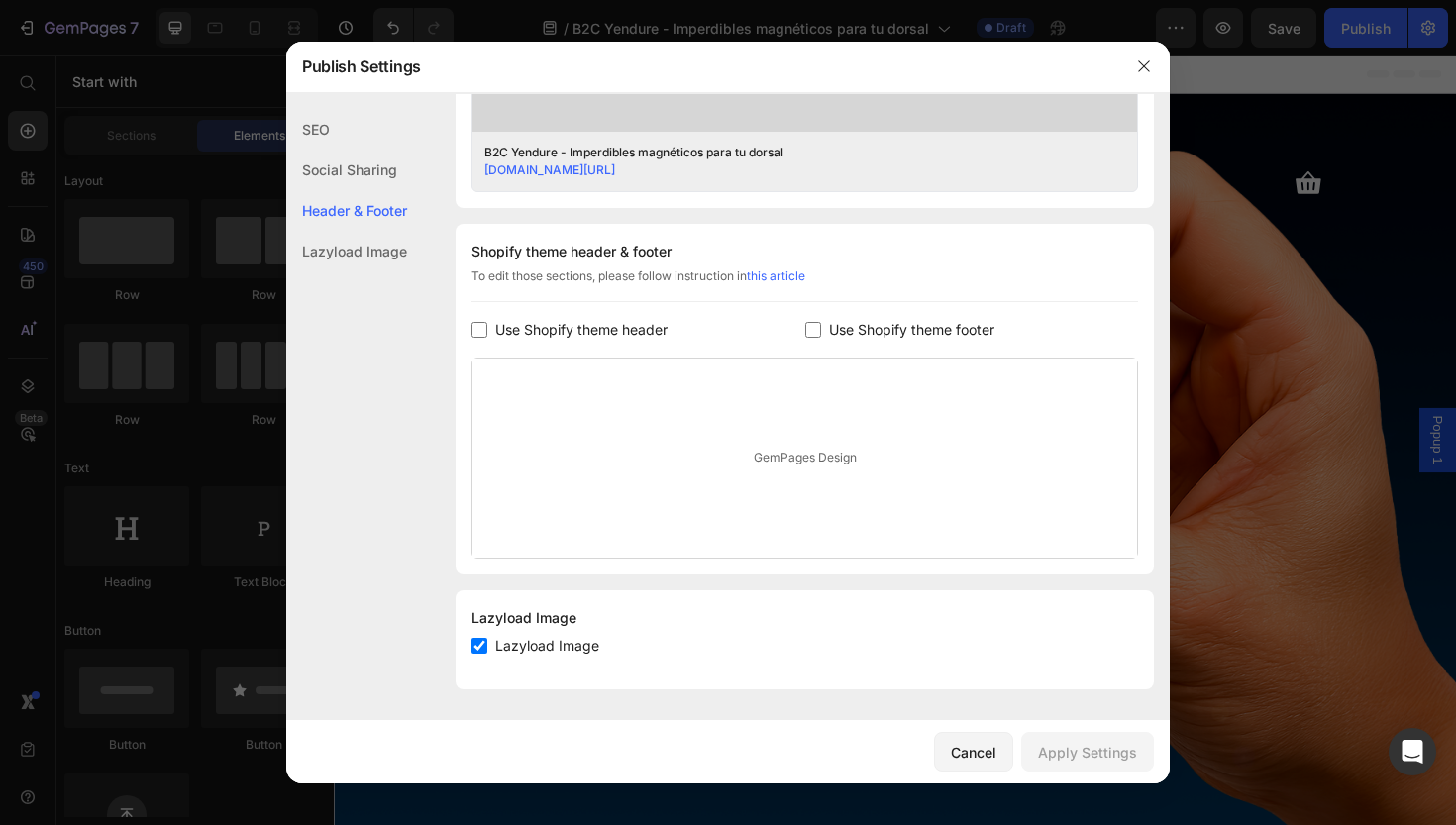click on "GemPages Design" at bounding box center (804, 458) 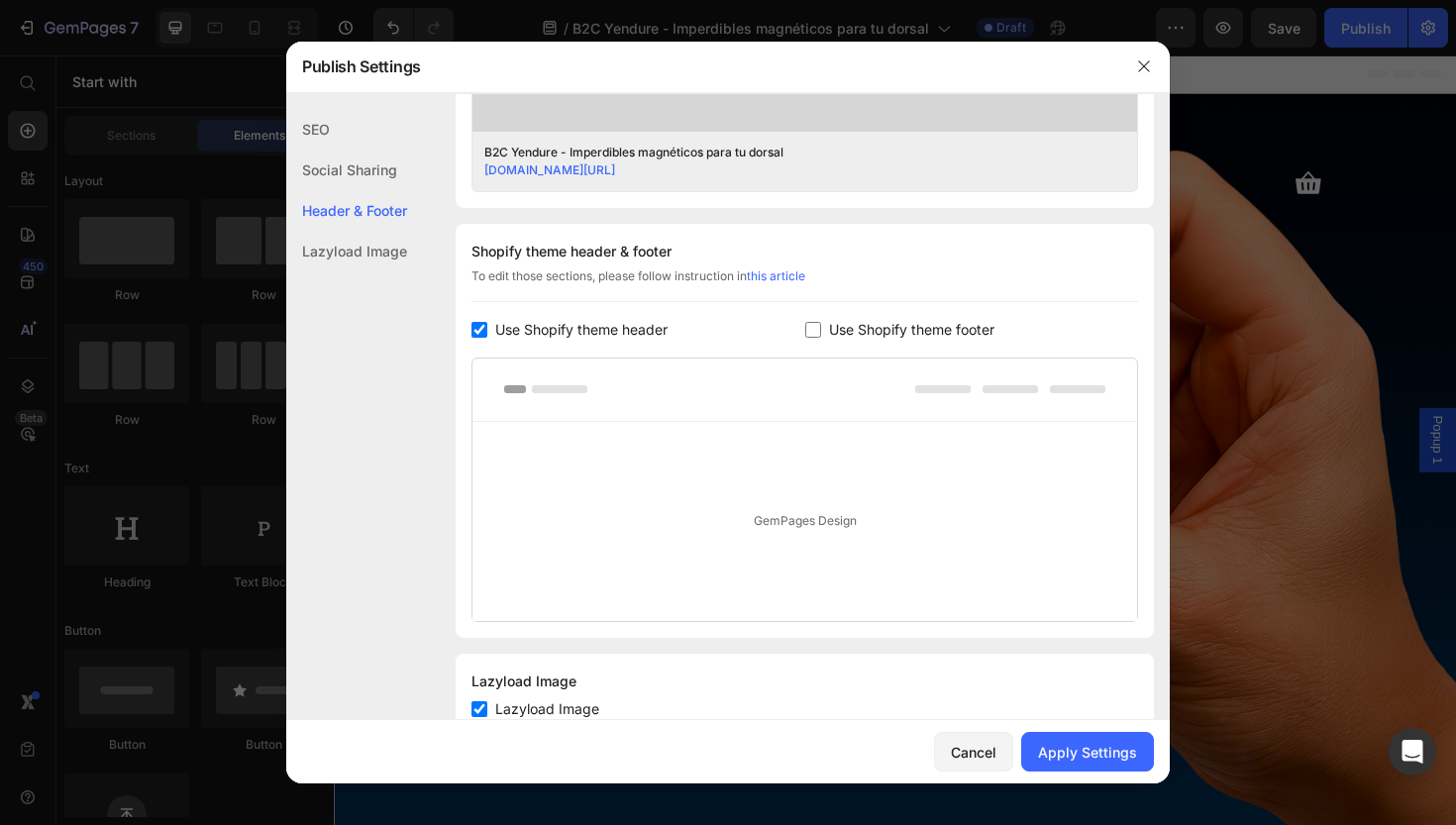 click on "Use Shopify theme header" at bounding box center (581, 330) 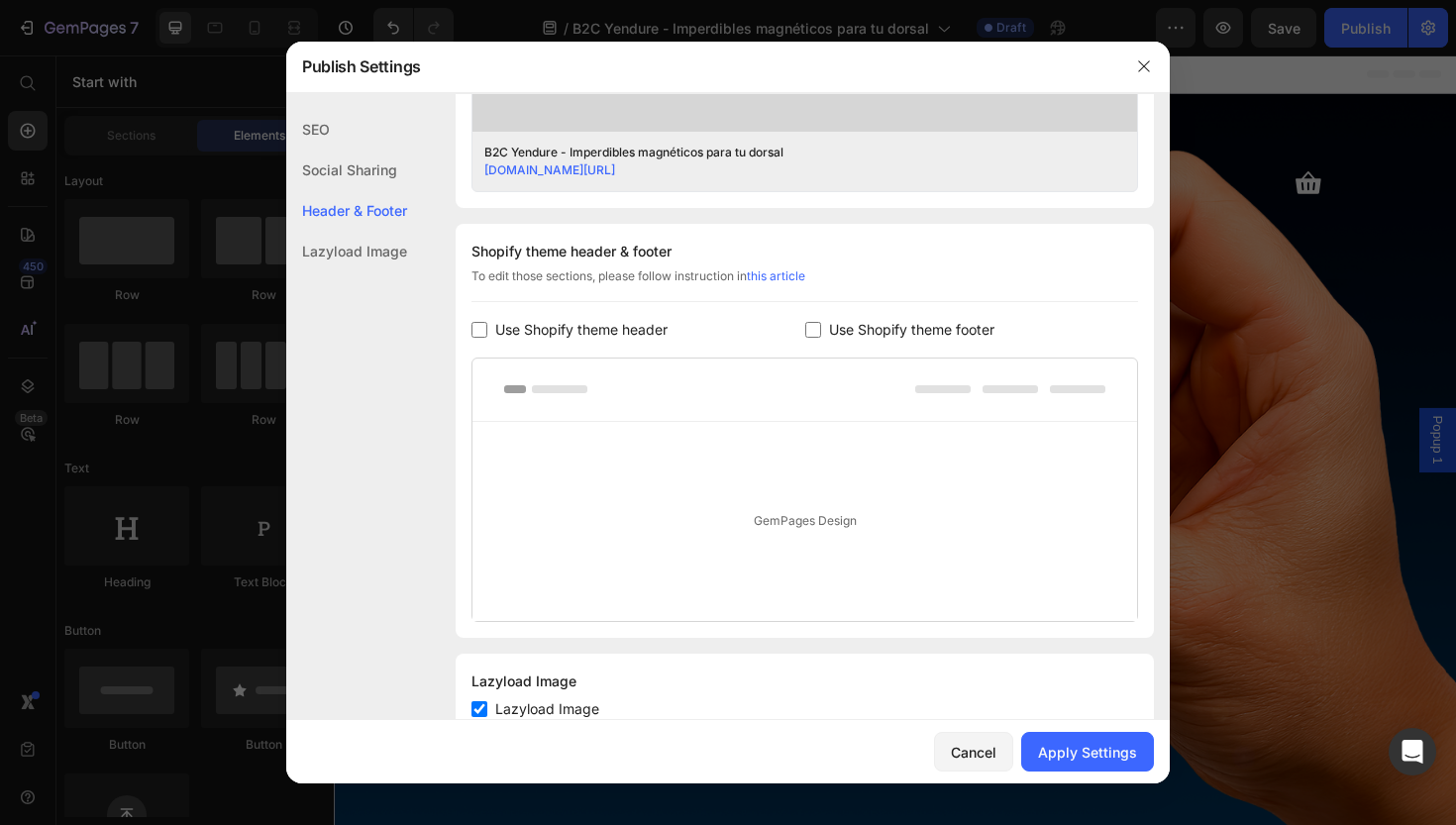 checkbox on "false" 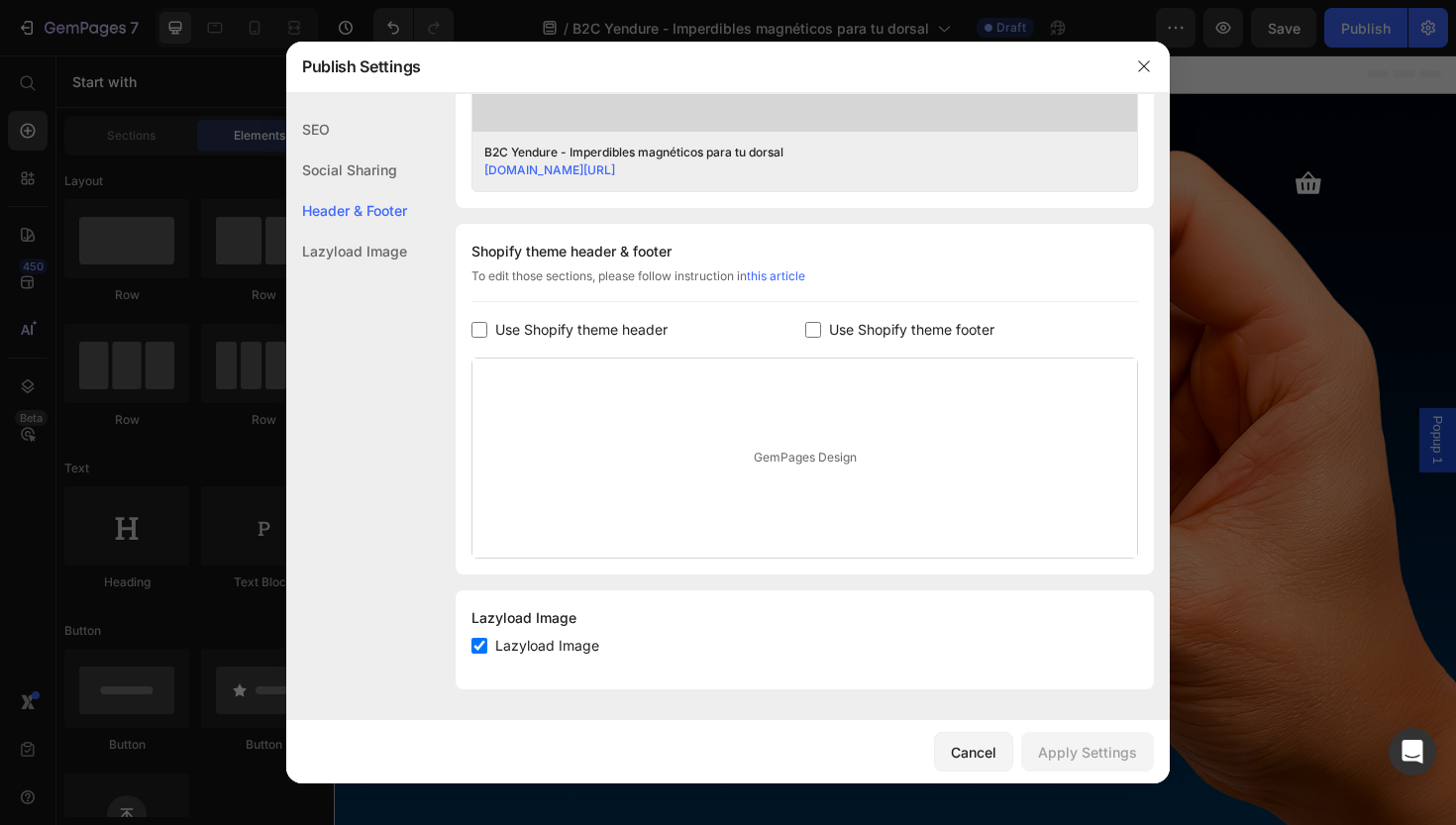 click on "GemPages Design" at bounding box center [804, 458] 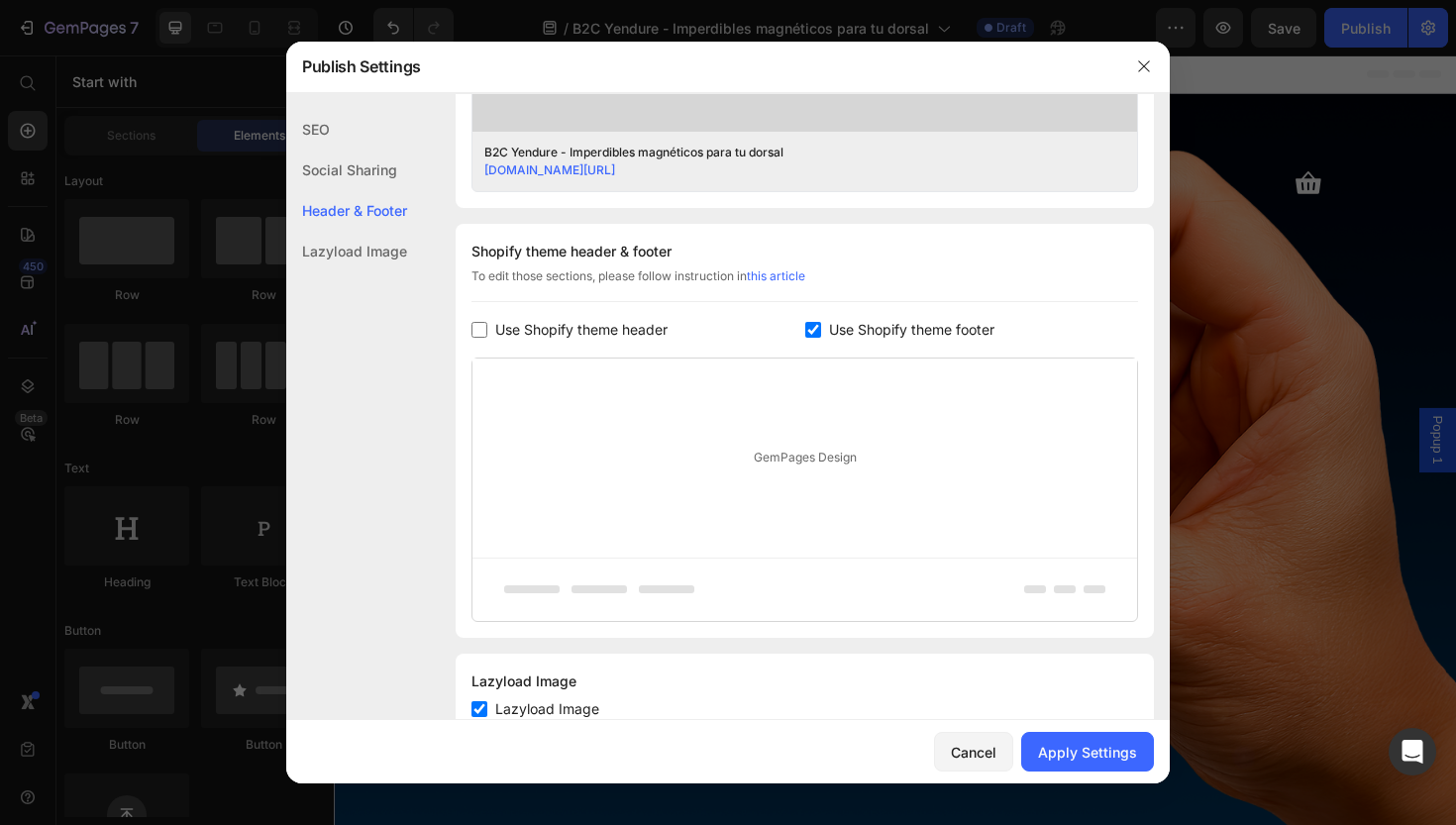 click on "Use Shopify theme footer" at bounding box center (972, 330) 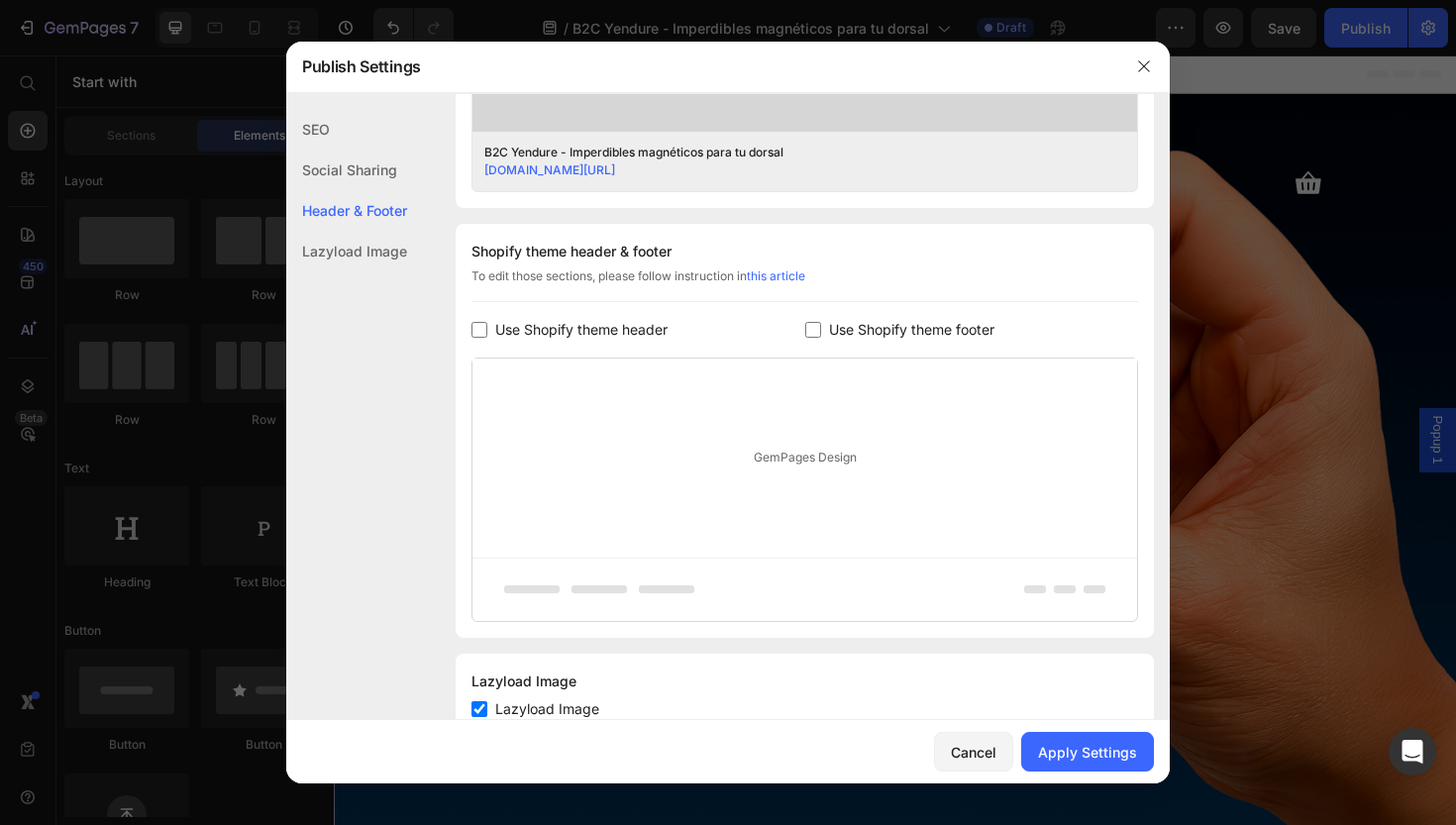 checkbox on "false" 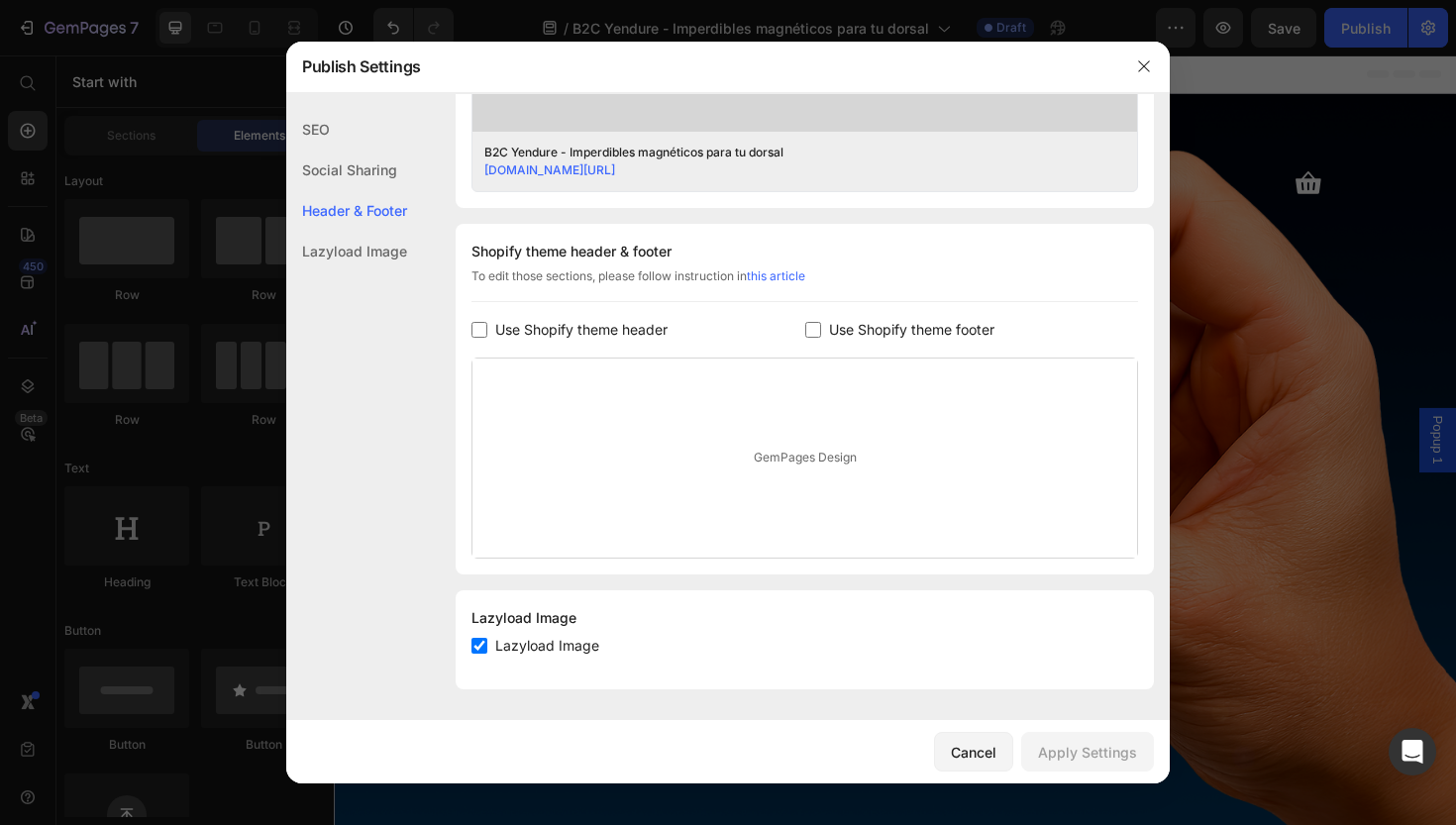 click on "Use Shopify theme header" at bounding box center (581, 330) 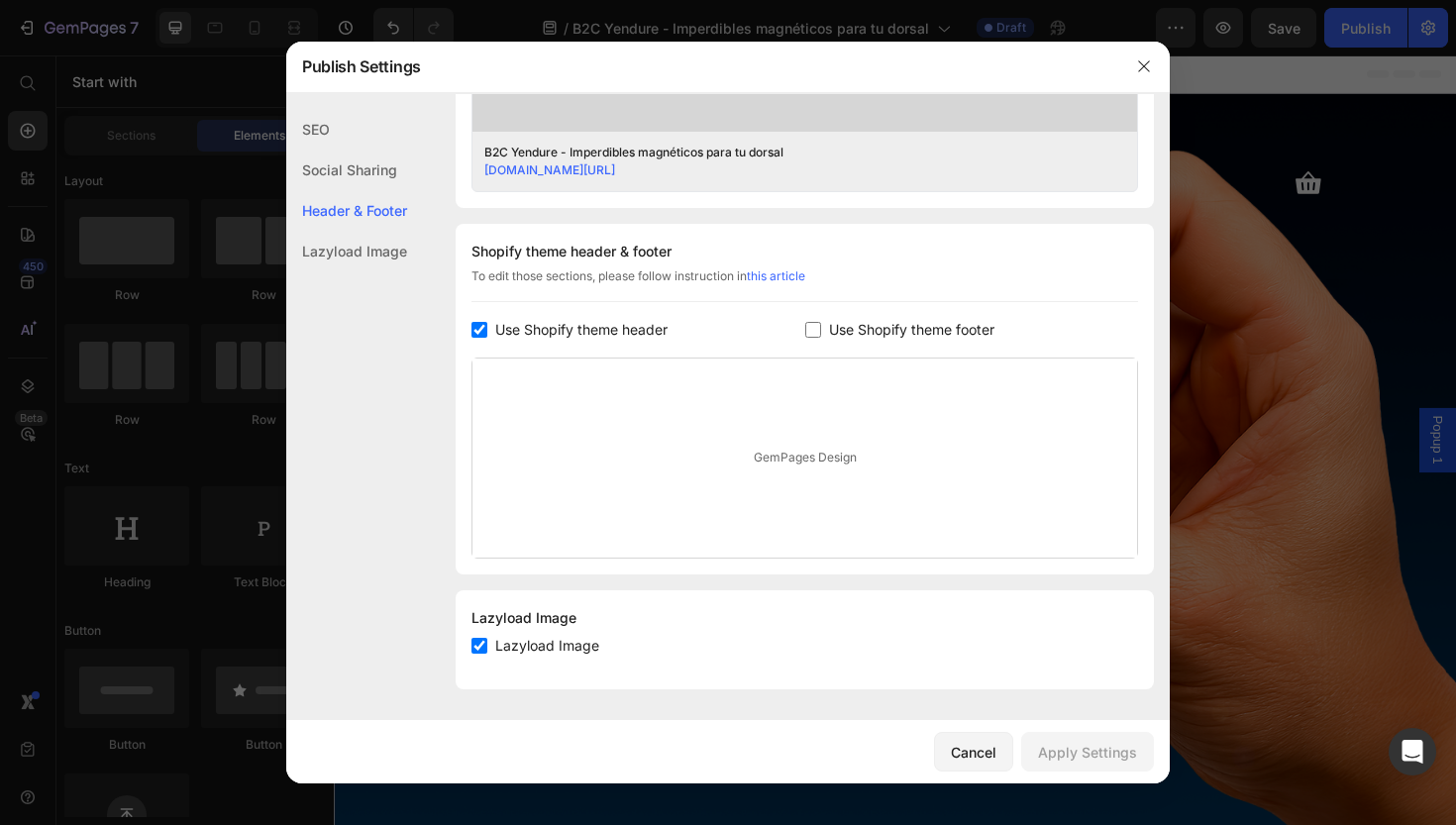 checkbox on "true" 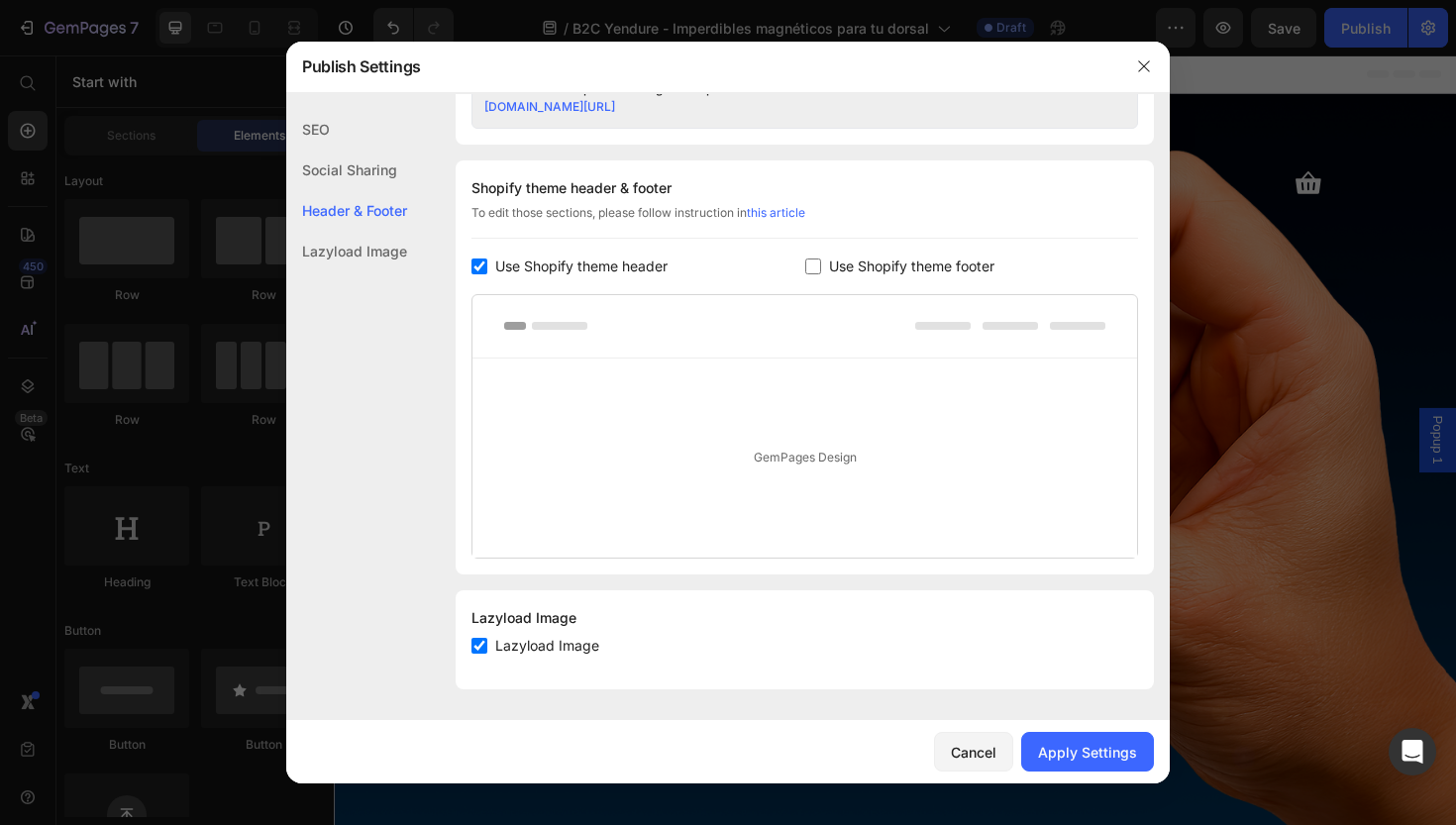 click at bounding box center [804, 327] 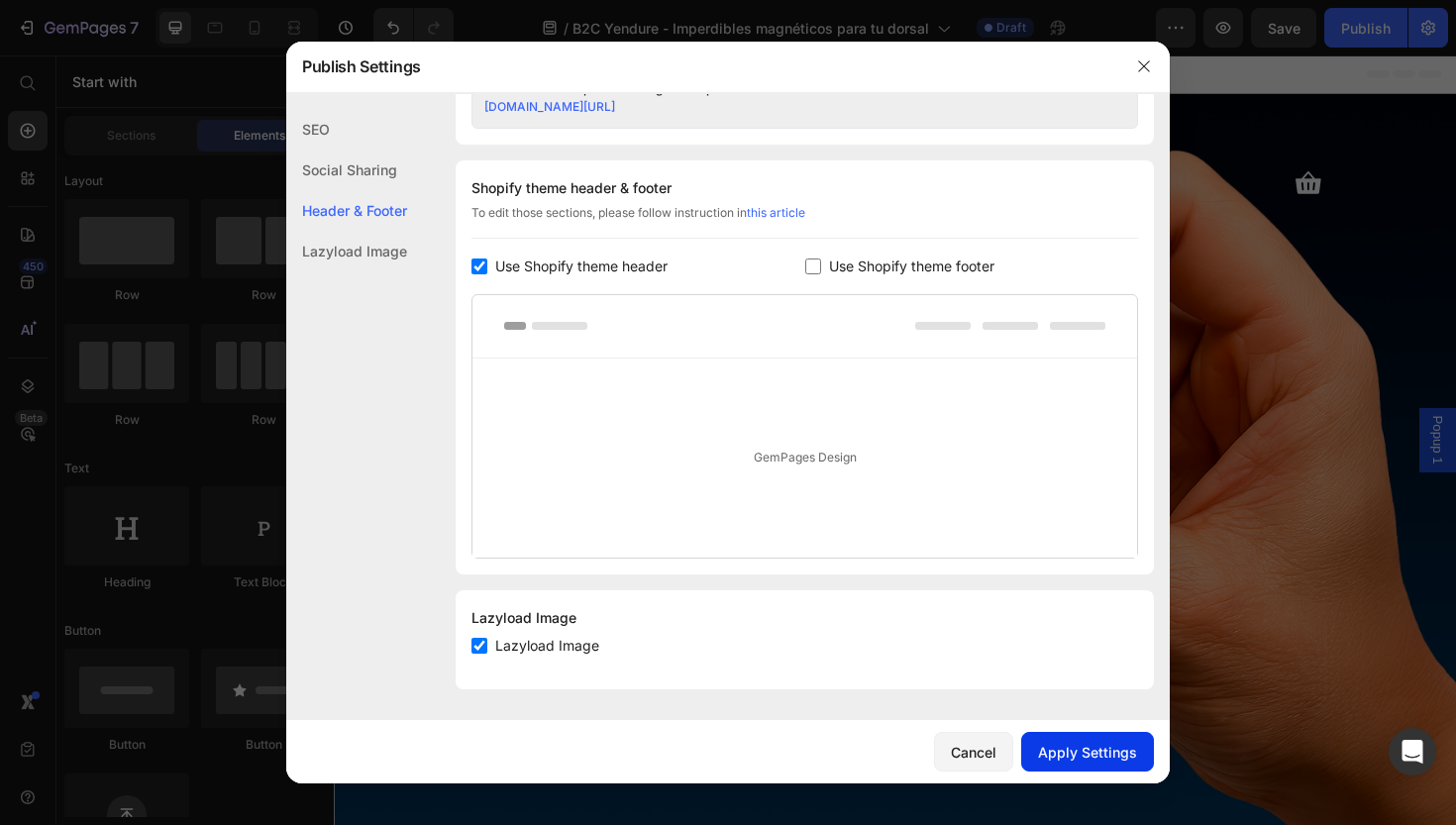 scroll, scrollTop: 880, scrollLeft: 0, axis: vertical 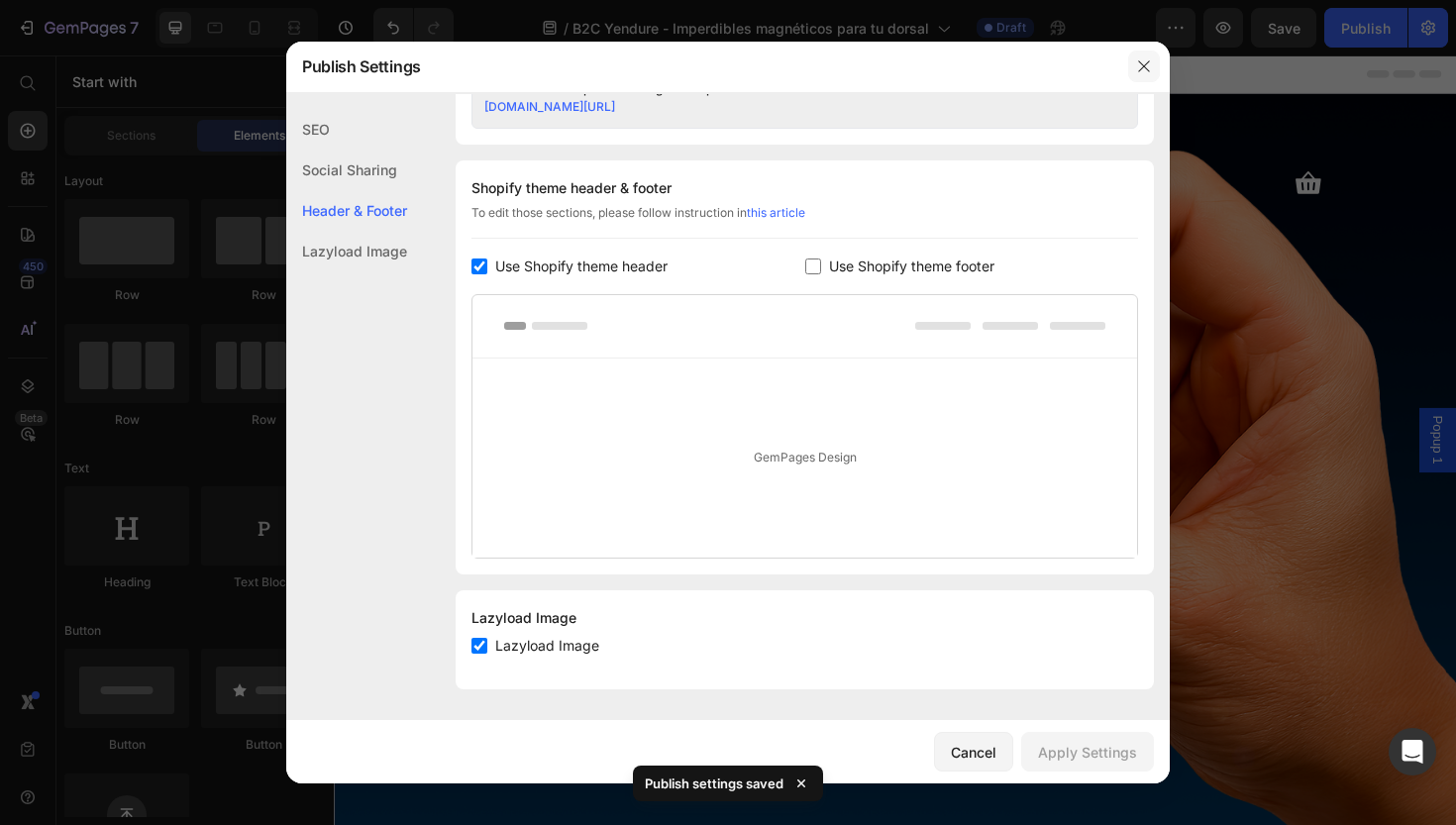 click 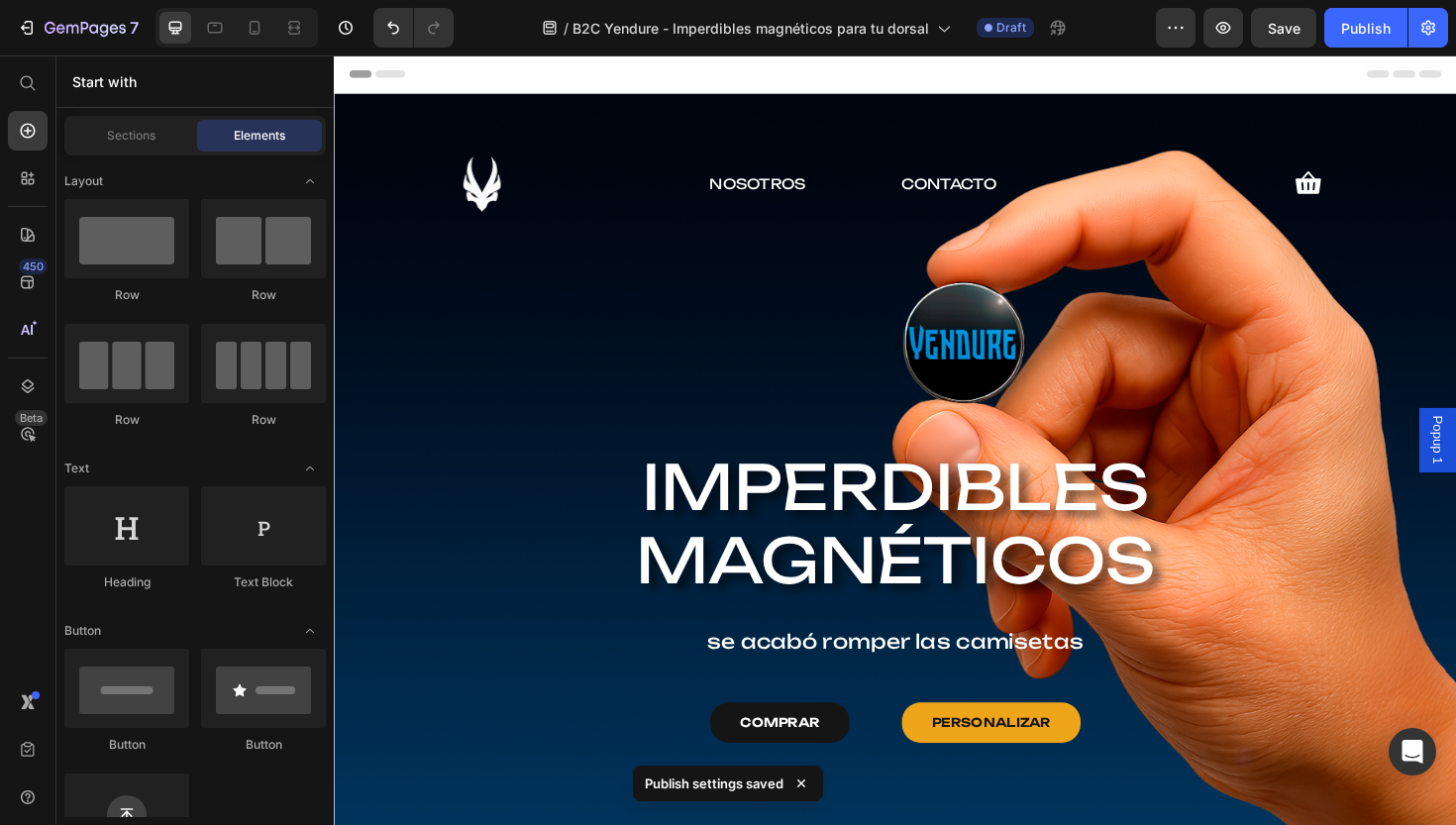 click on "Header" at bounding box center [928, 75] 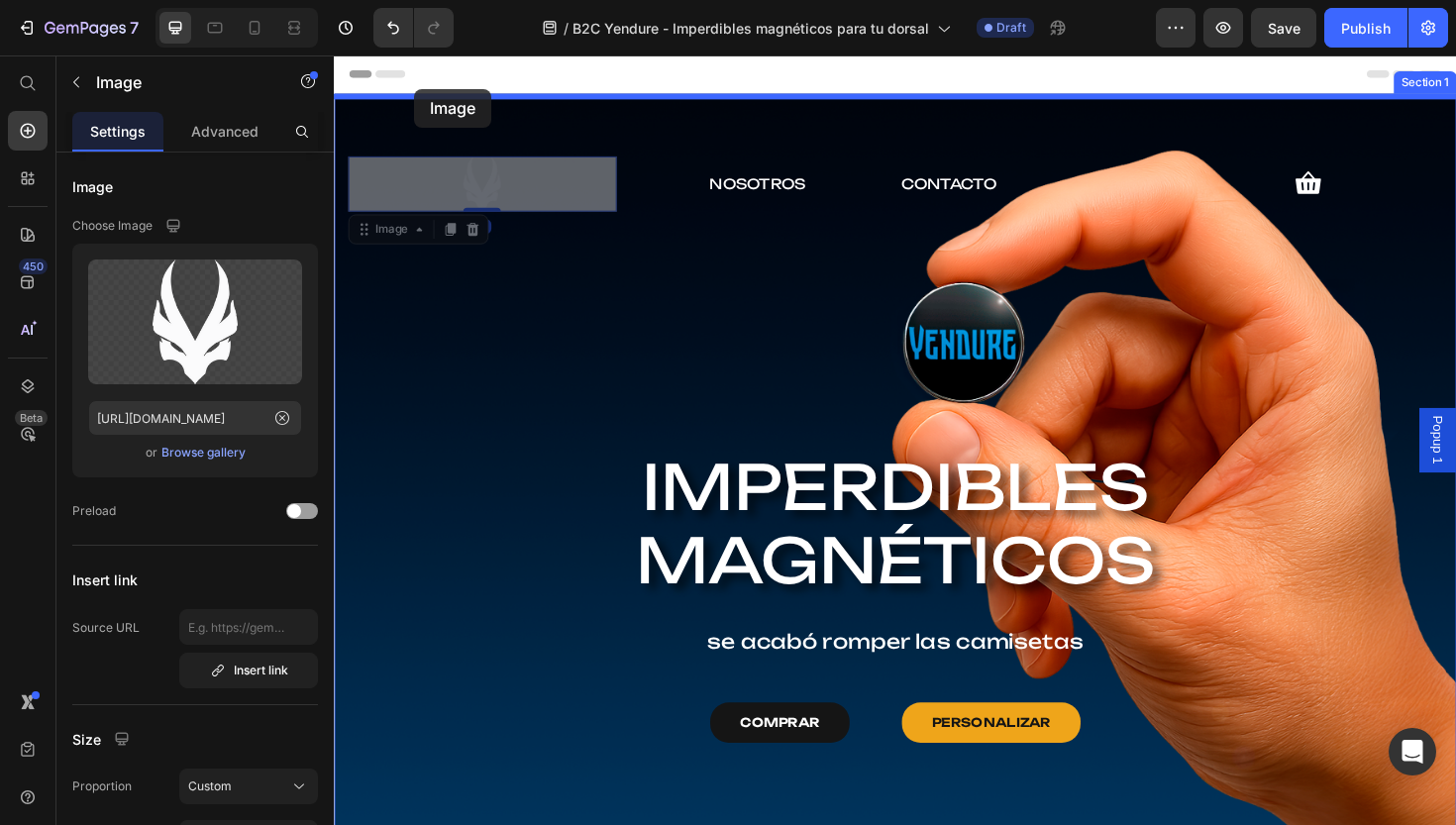drag, startPoint x: 385, startPoint y: 156, endPoint x: 419, endPoint y: 91, distance: 73.3553 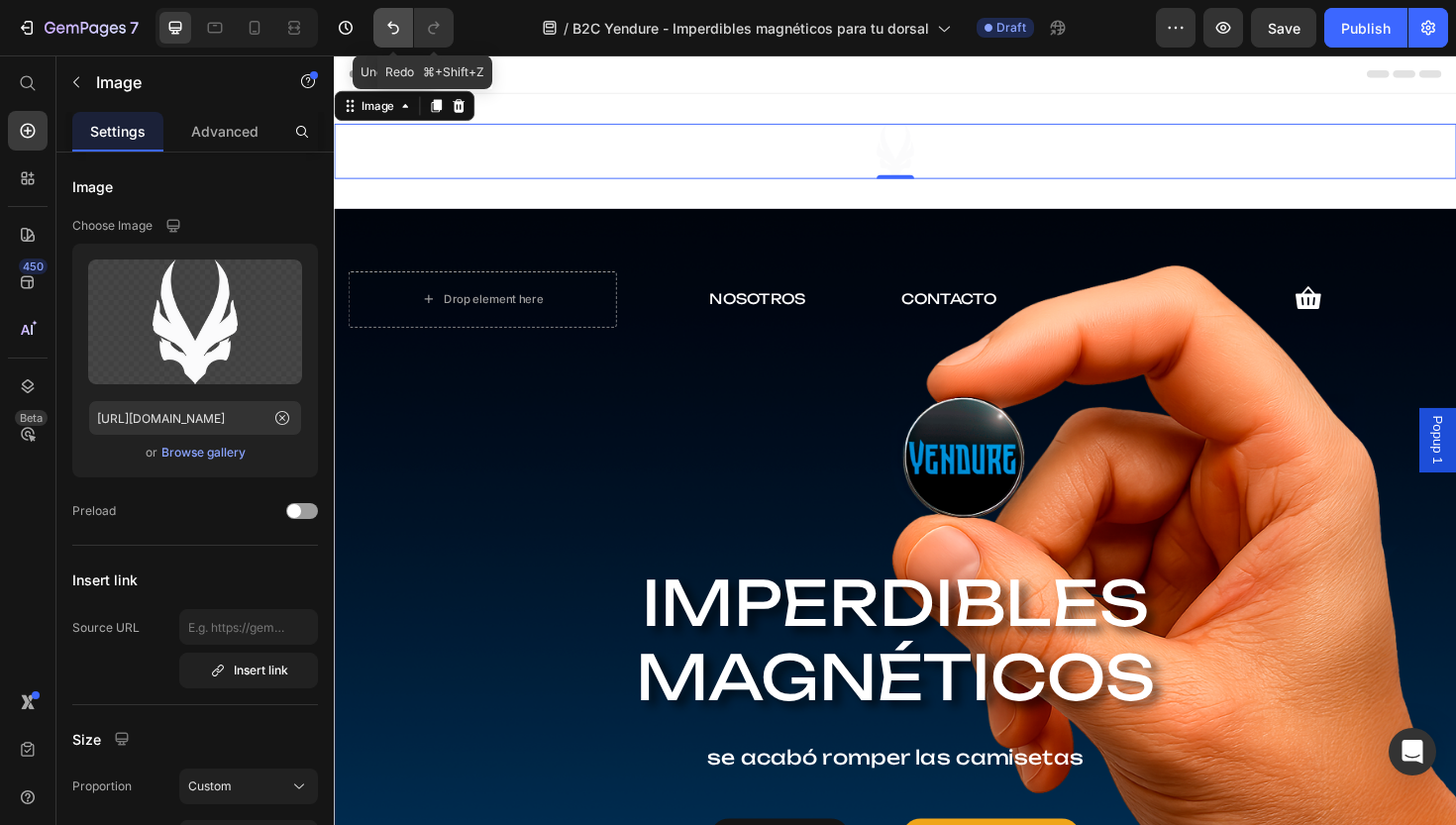 click 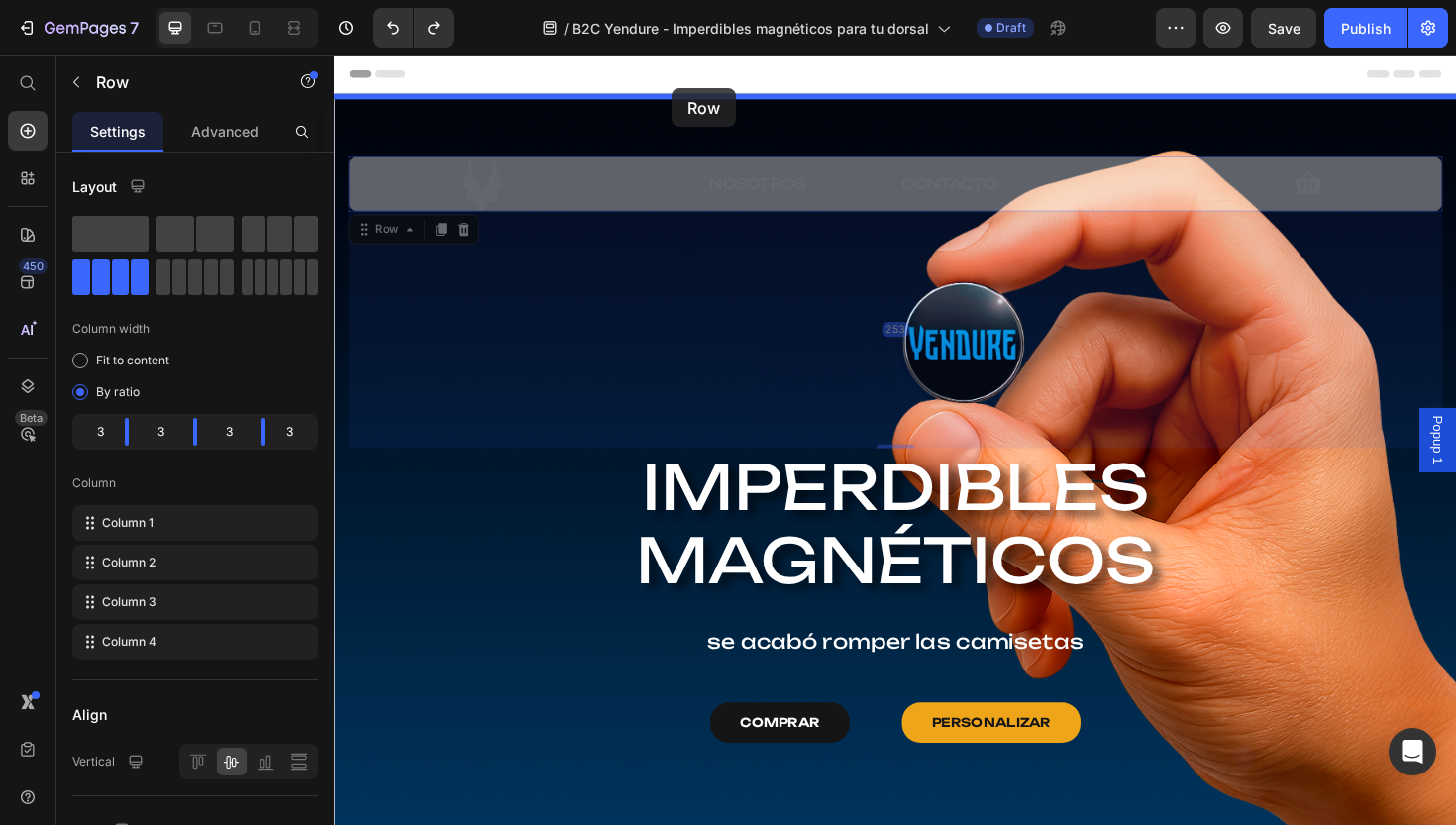 drag, startPoint x: 724, startPoint y: 165, endPoint x: 691, endPoint y: 90, distance: 81.939 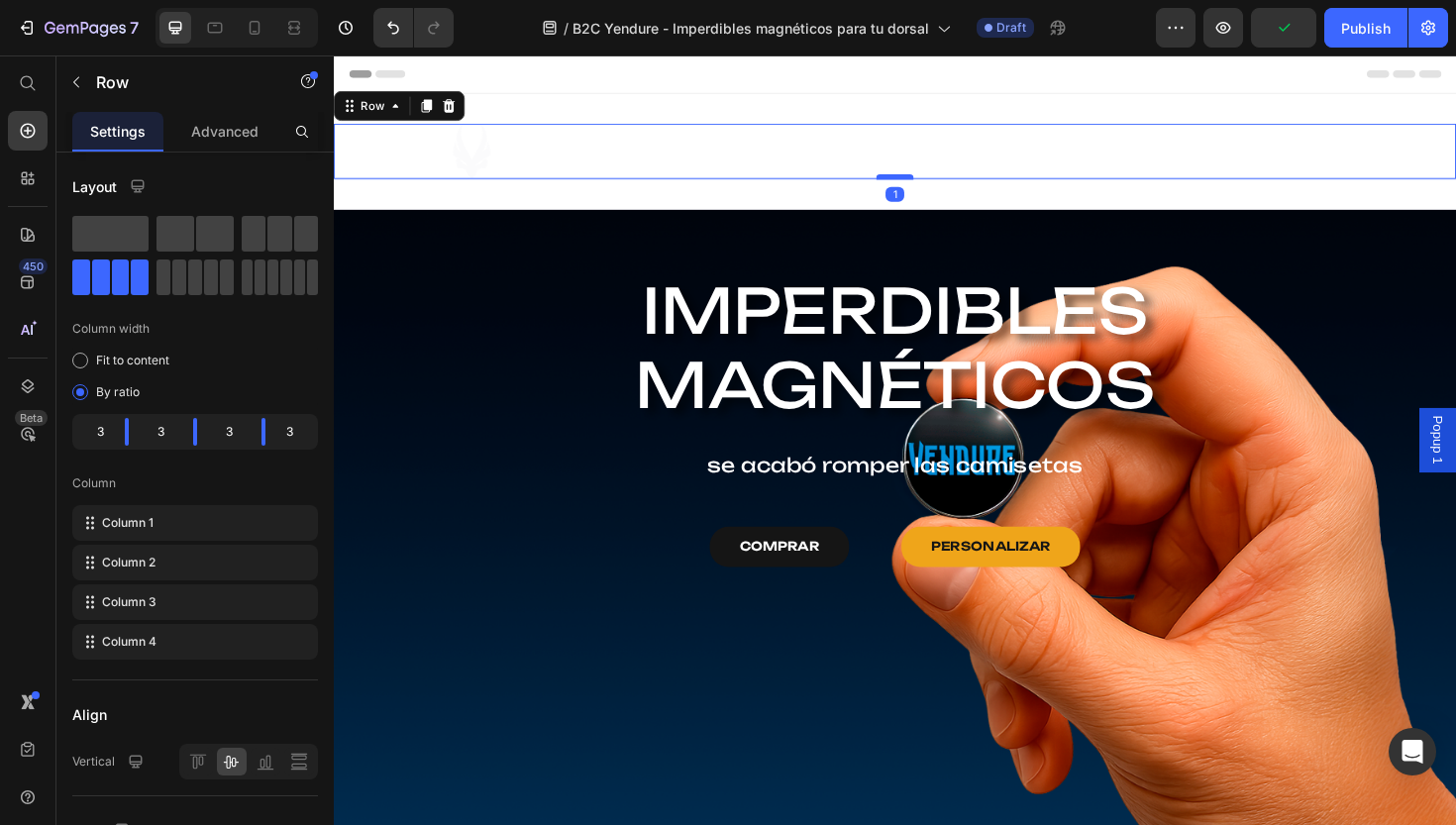 drag, startPoint x: 927, startPoint y: 435, endPoint x: 927, endPoint y: 185, distance: 250 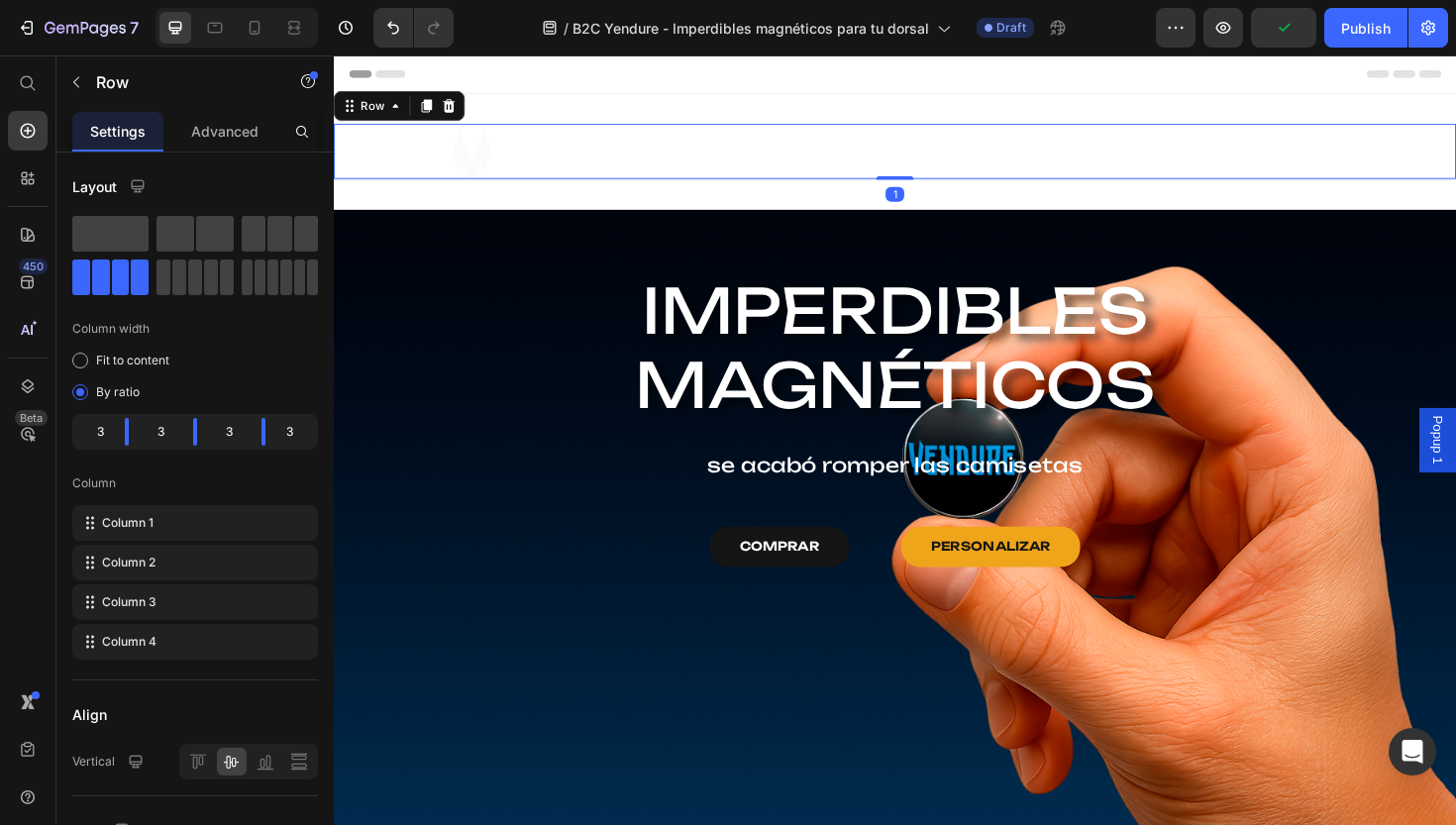 drag, startPoint x: 927, startPoint y: 183, endPoint x: 927, endPoint y: 156, distance: 27 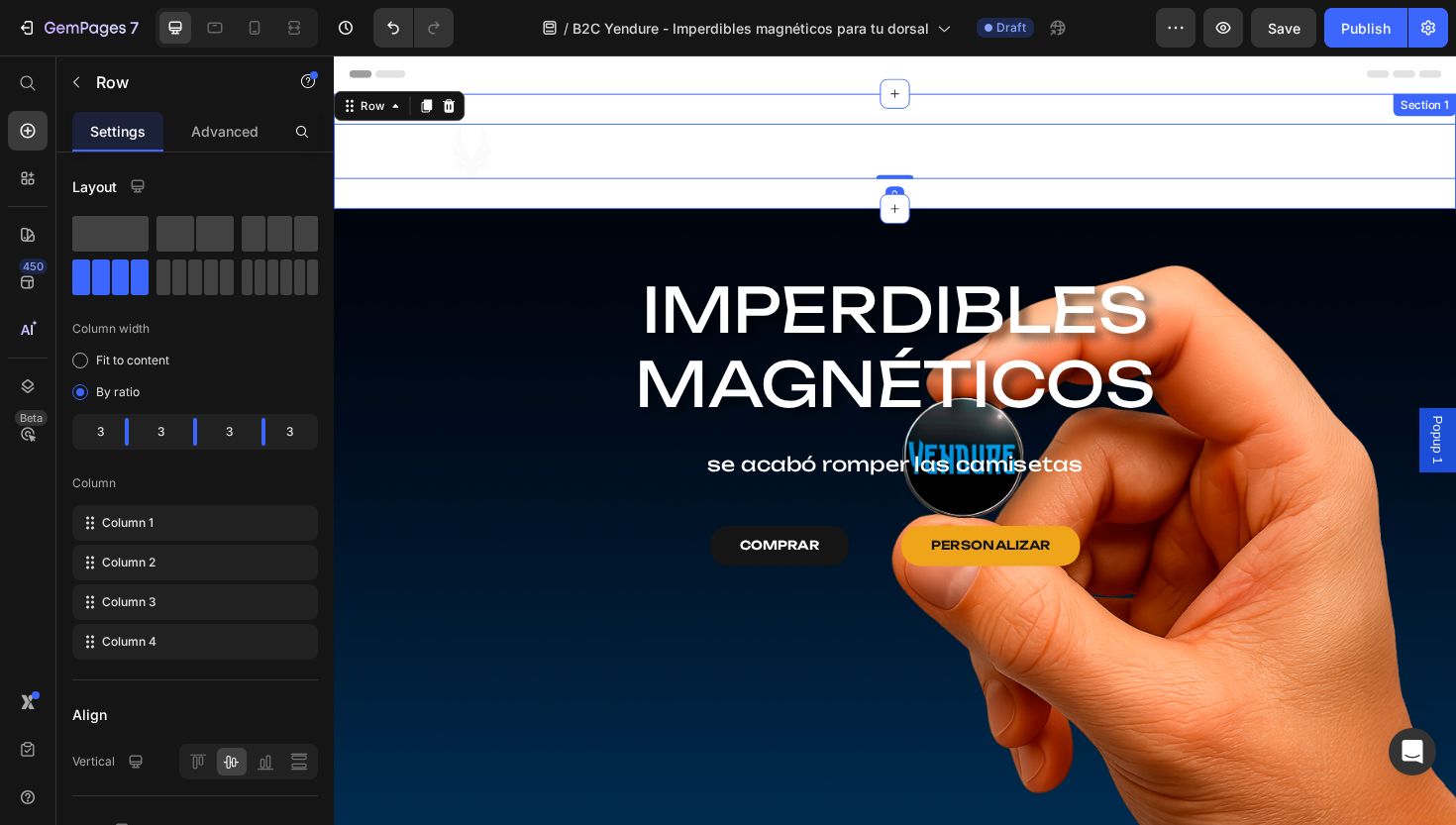 click on "Image NOSOTROS Text Block CONTACTO Text Block
Icon Row   0 Section 1" at bounding box center [928, 156] 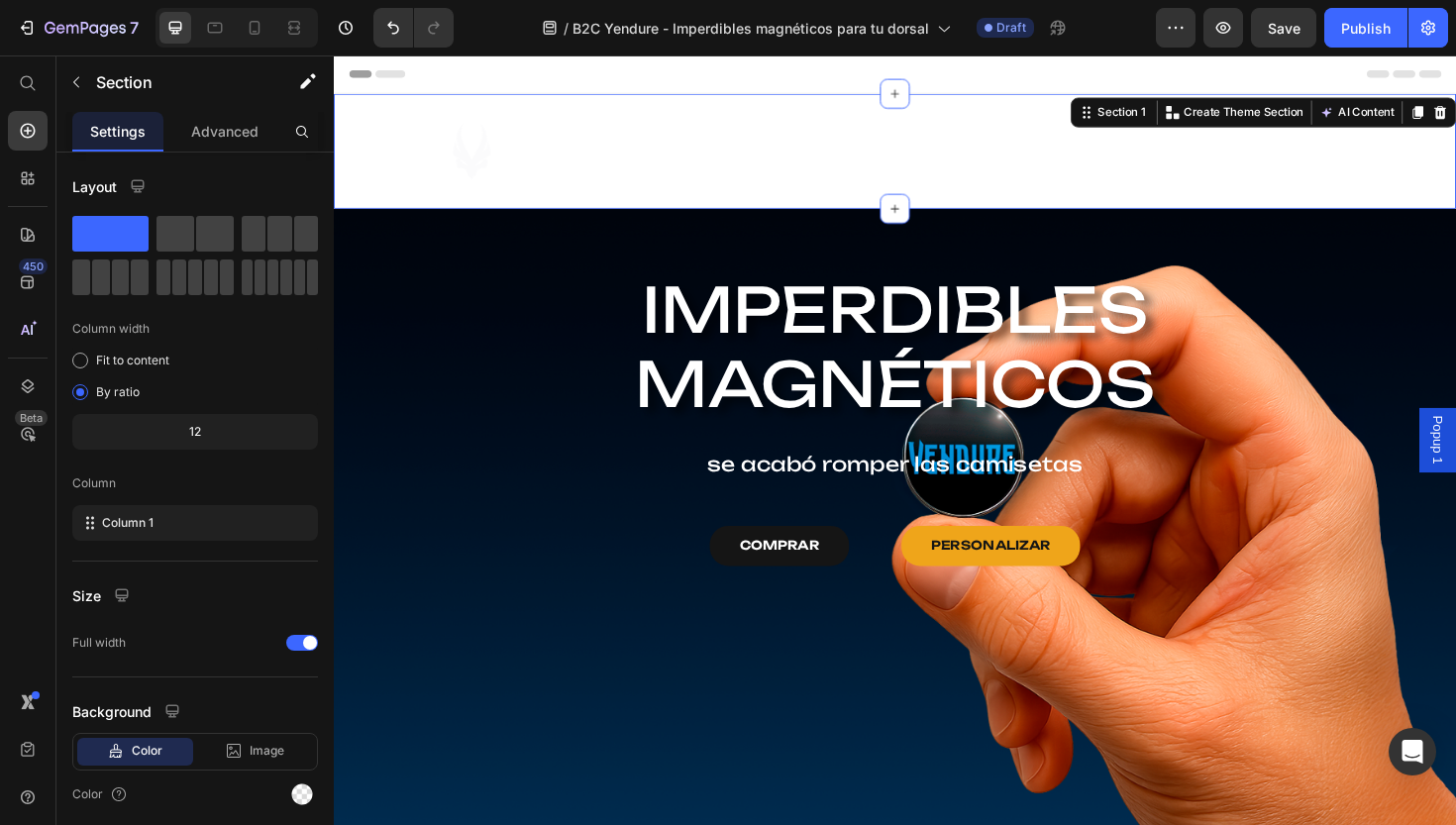 click on "Image NOSOTROS Text Block CONTACTO Text Block
Icon Row Section 1   You can create reusable sections Create Theme Section AI Content Write with GemAI What would you like to describe here? Tone and Voice Persuasive Product Set de 4 Imperdibles magnéticos Show more Generate" at bounding box center [928, 156] 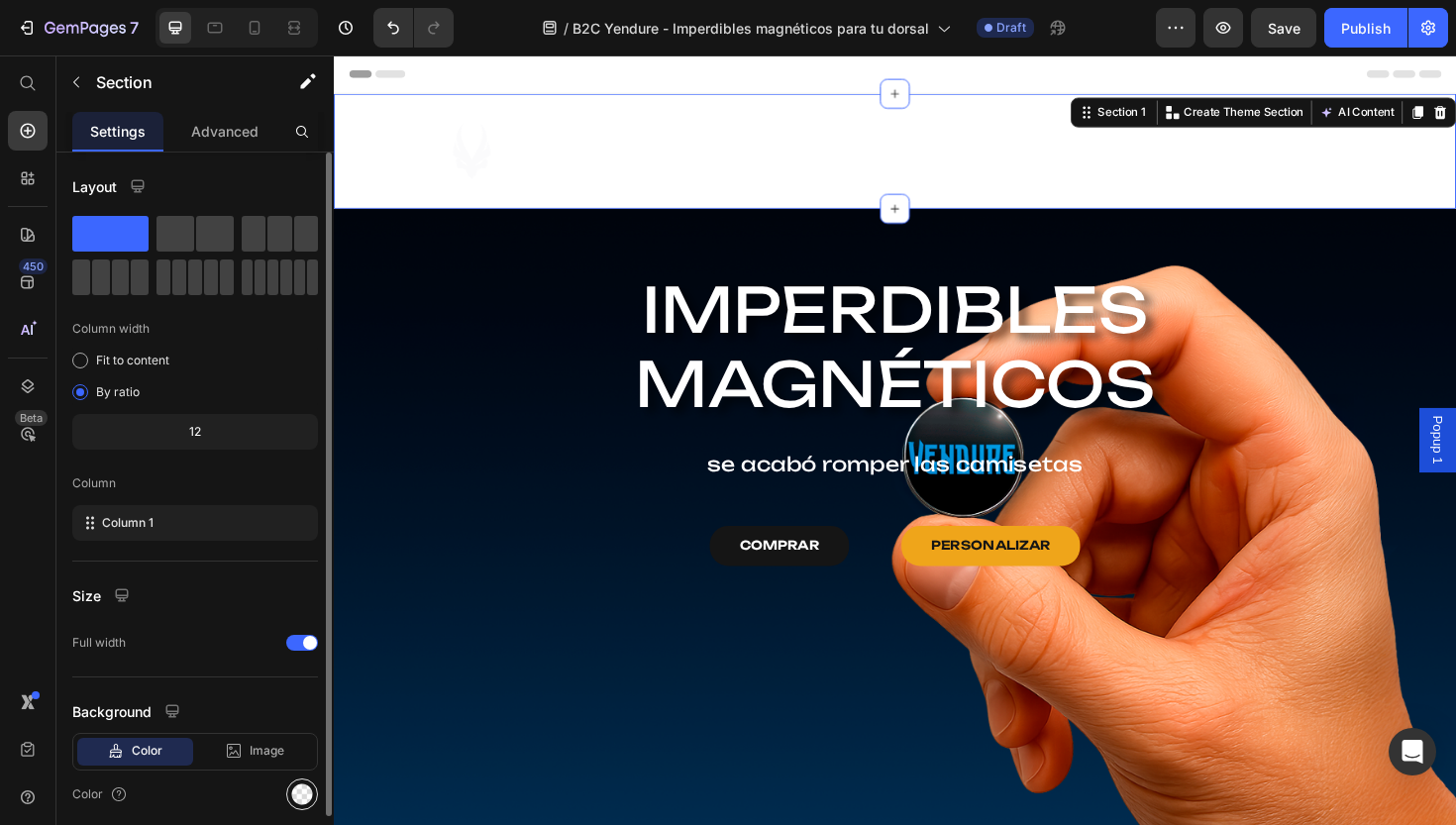 click at bounding box center [302, 794] 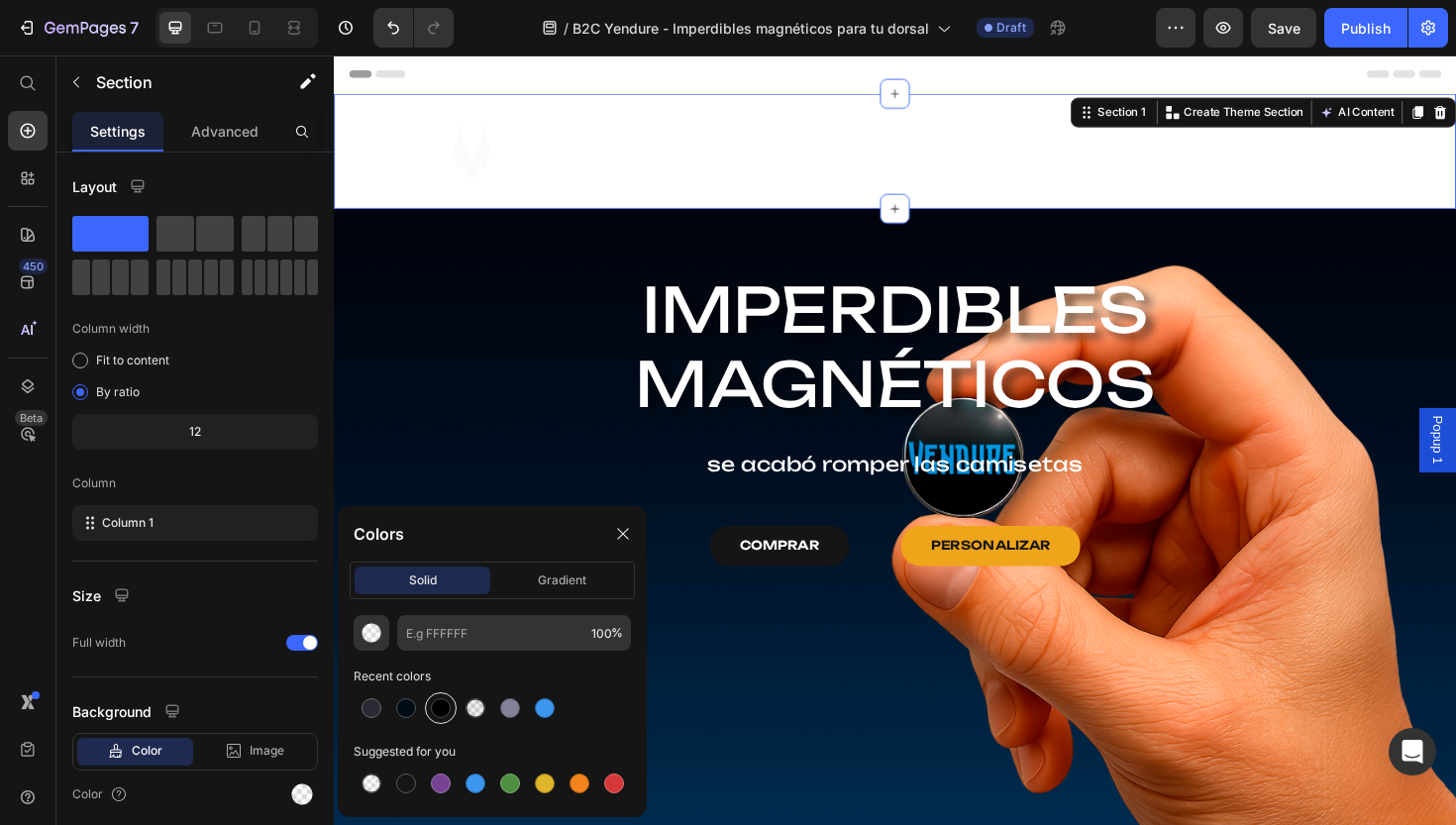 click at bounding box center [441, 708] 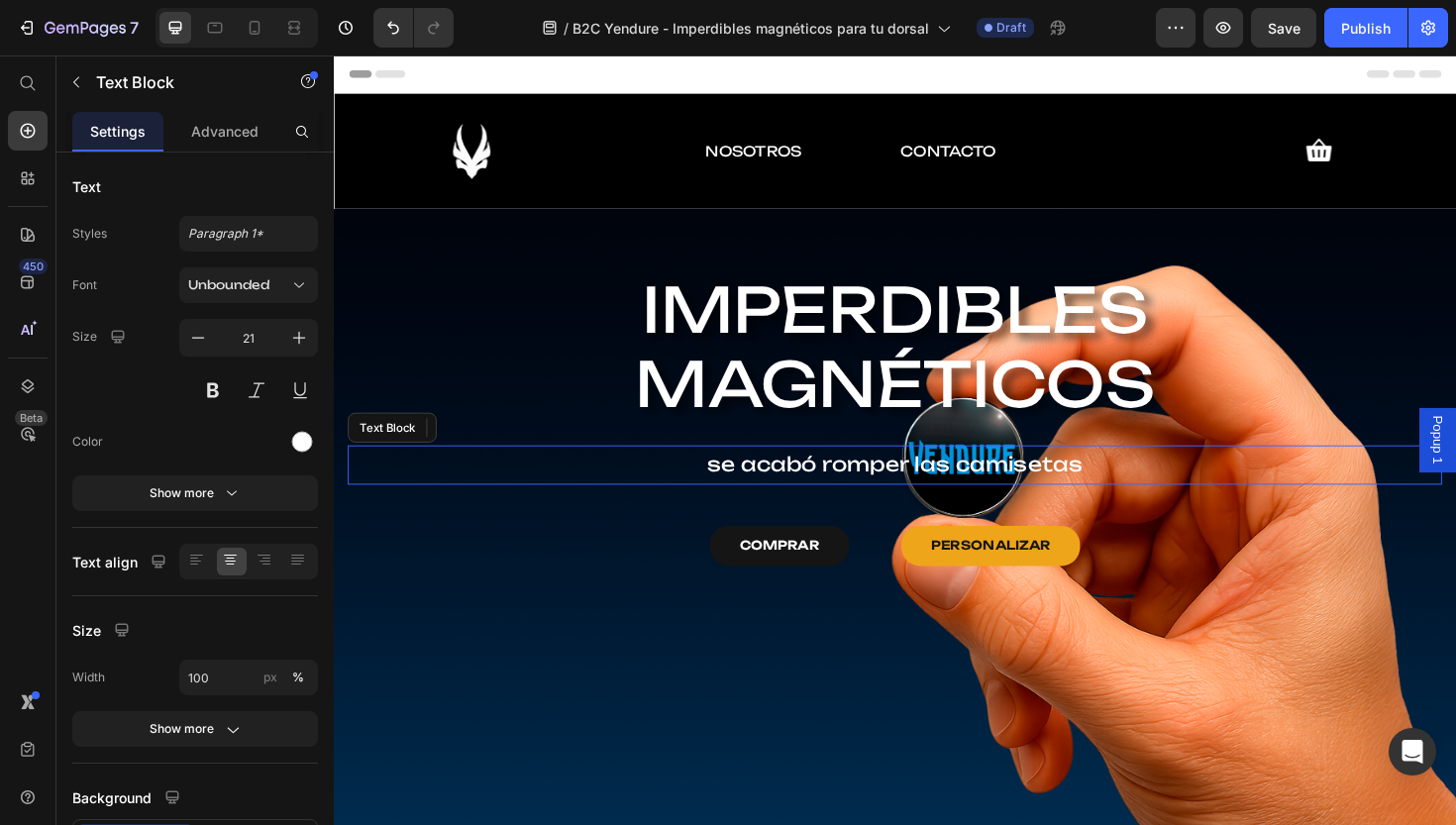 click on "se acabó romper las camisetas" at bounding box center (928, 489) 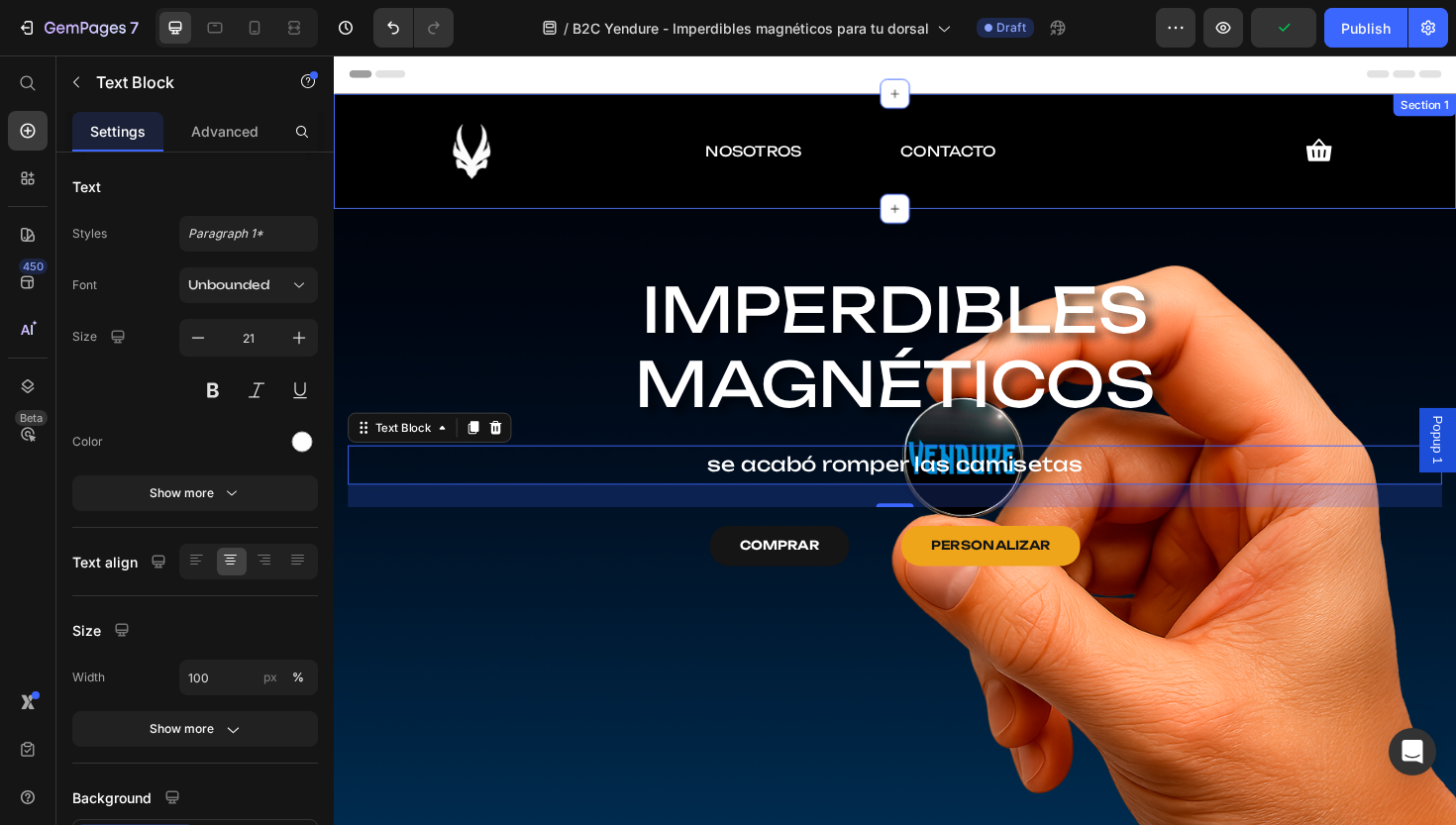 scroll, scrollTop: 0, scrollLeft: 0, axis: both 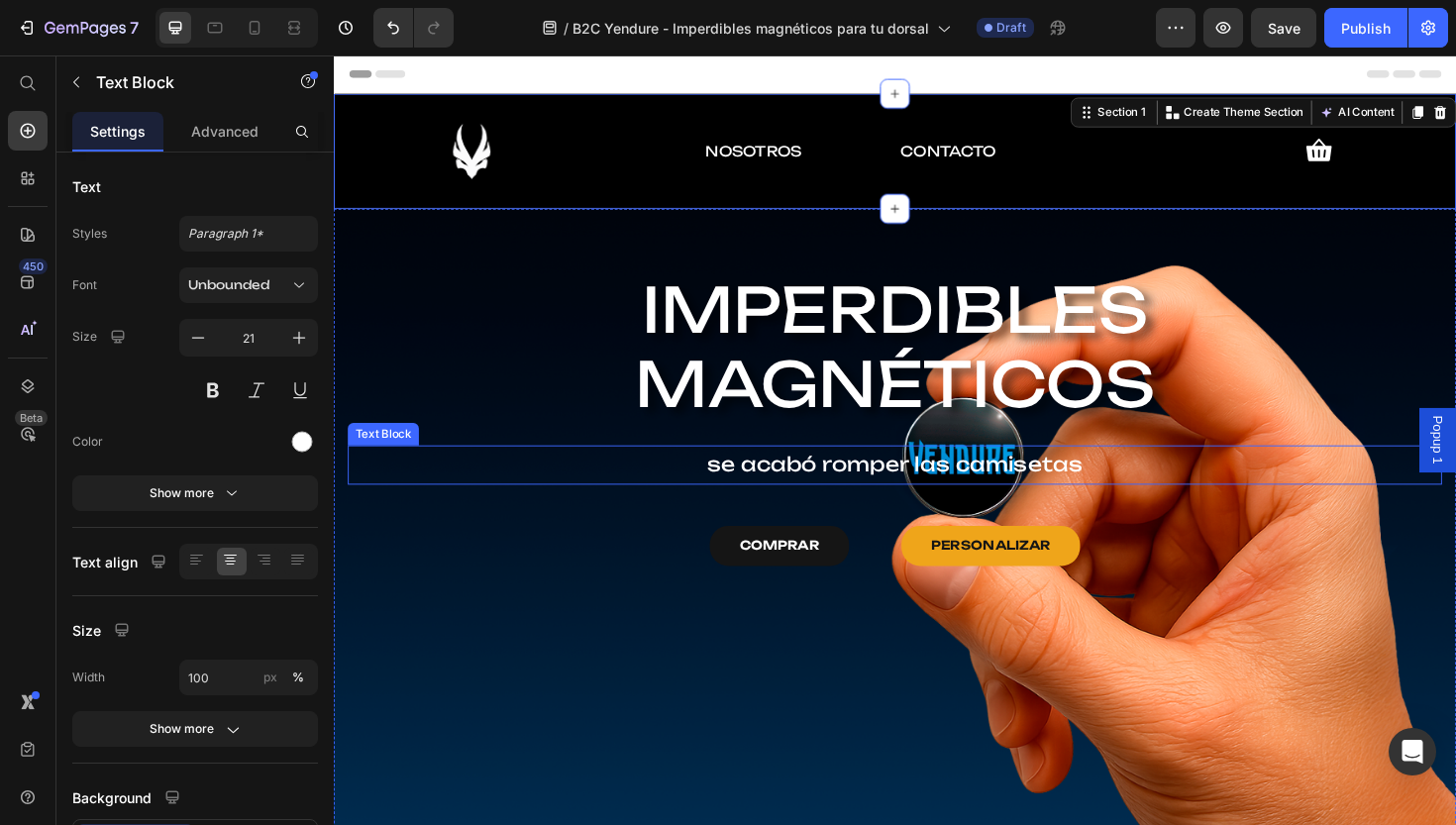 click on "se acabó romper las camisetas" at bounding box center [928, 489] 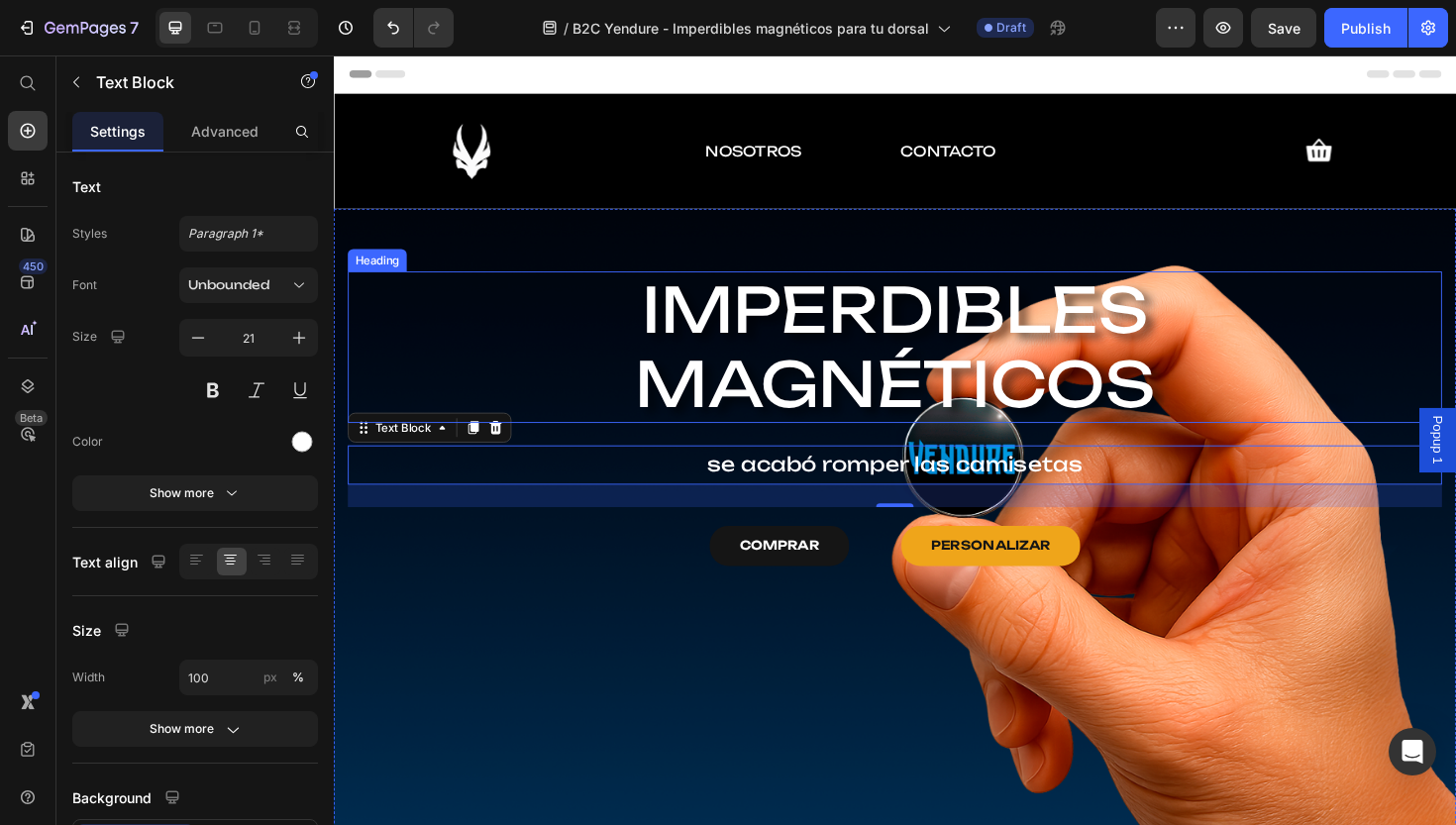 click on "IMPERDIBLES" at bounding box center [928, 325] 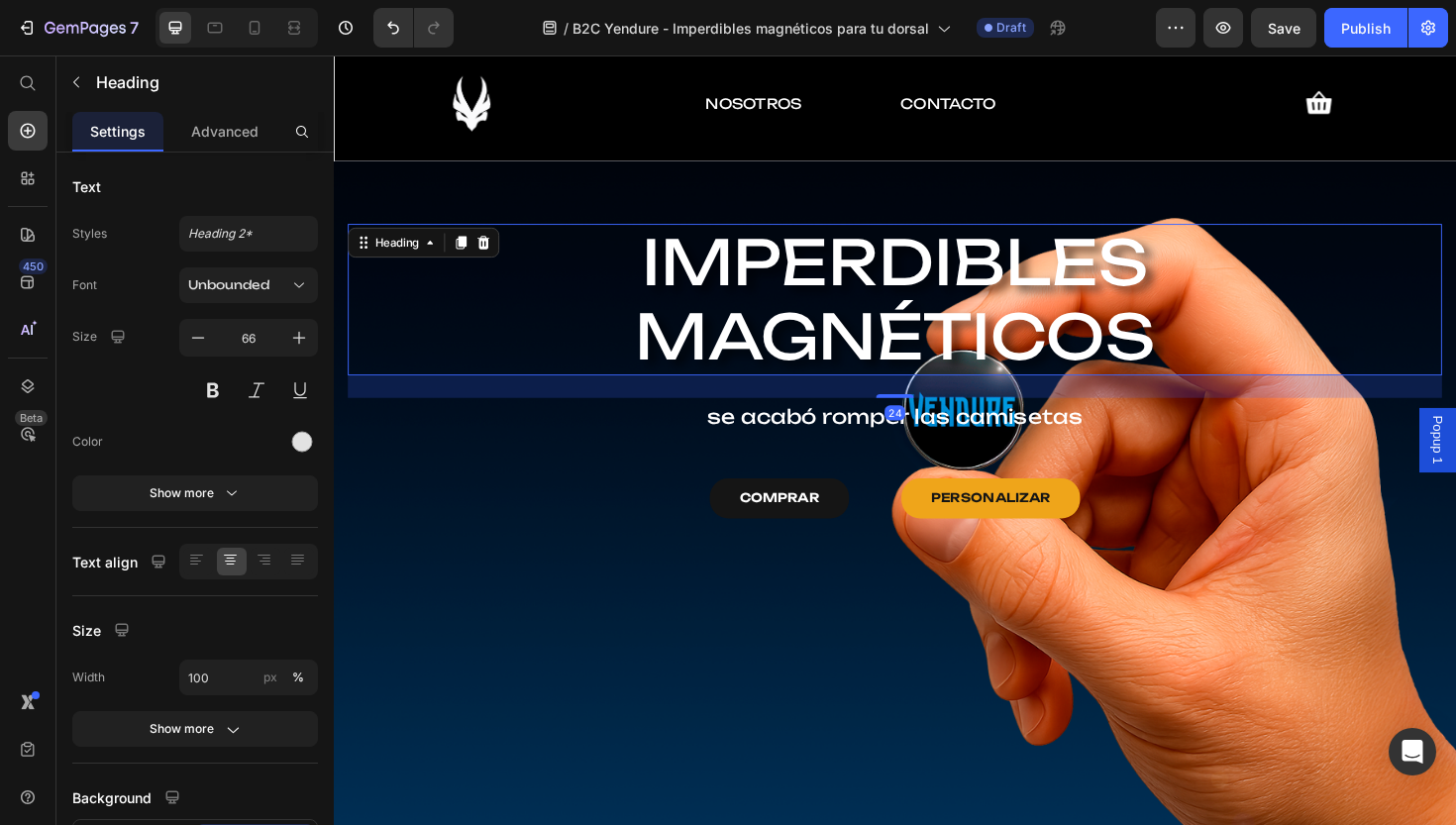 scroll, scrollTop: 55, scrollLeft: 0, axis: vertical 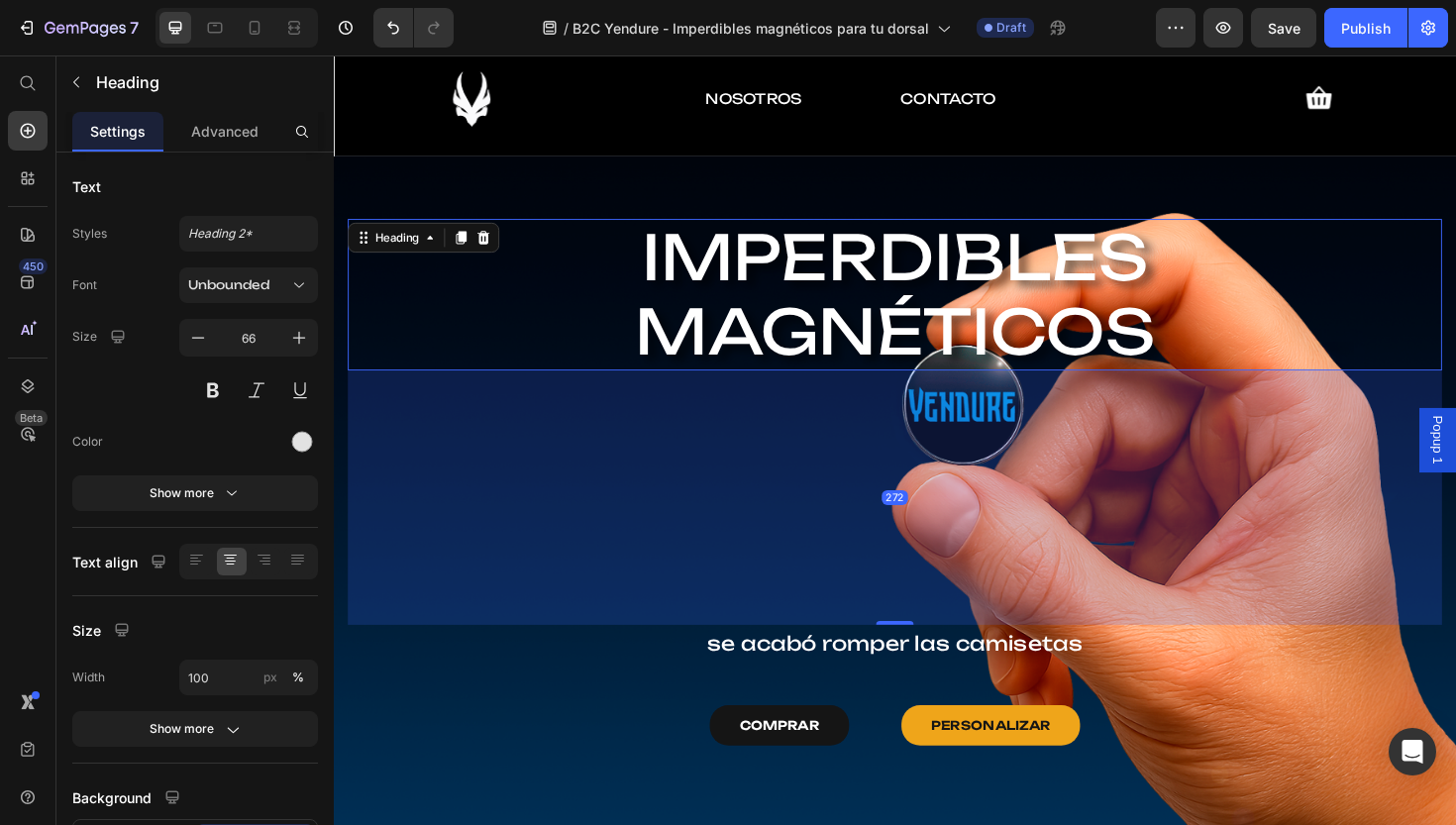 drag, startPoint x: 933, startPoint y: 411, endPoint x: 902, endPoint y: 657, distance: 247.95 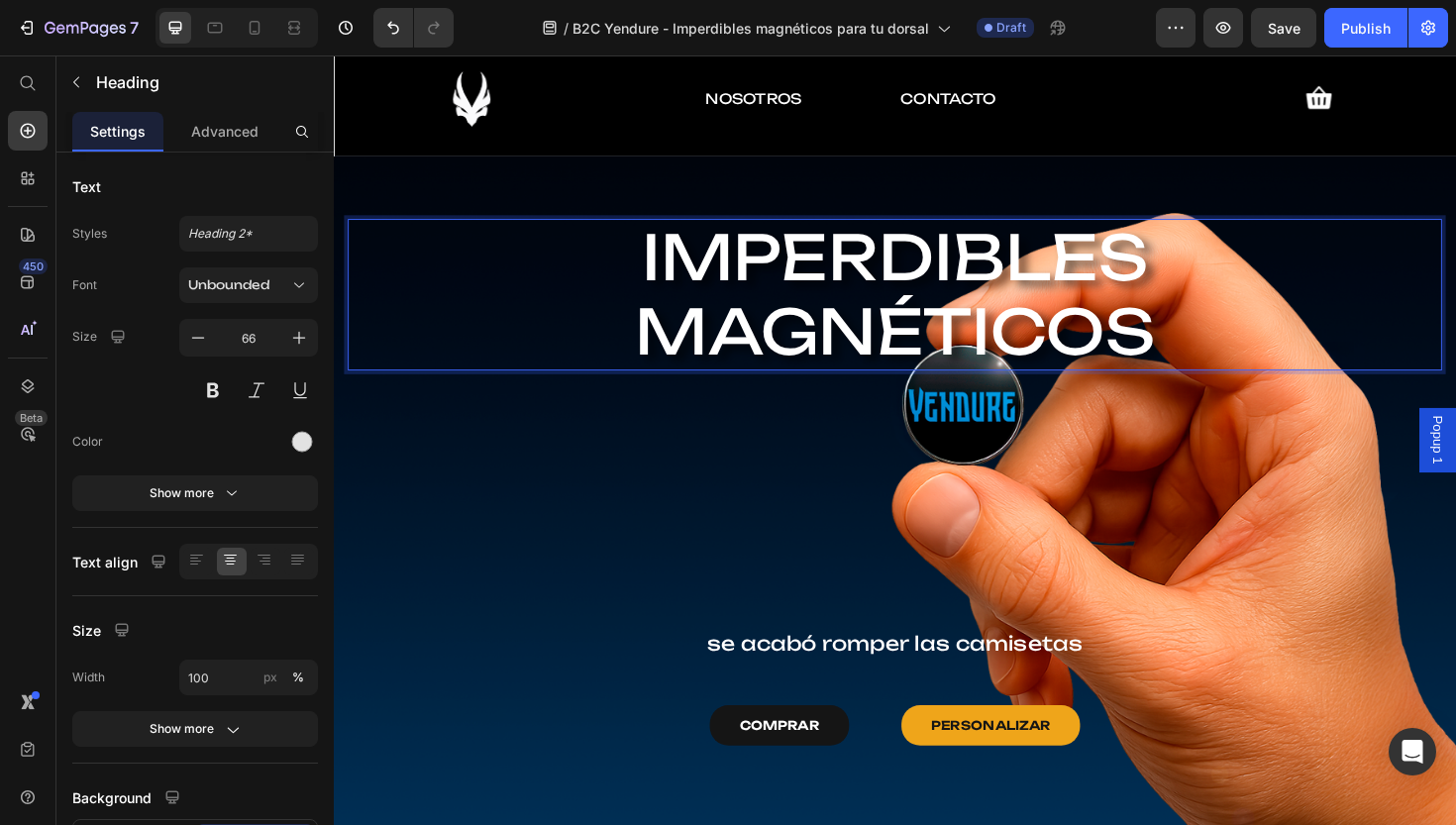 drag, startPoint x: 919, startPoint y: 230, endPoint x: 896, endPoint y: 258, distance: 36.23534 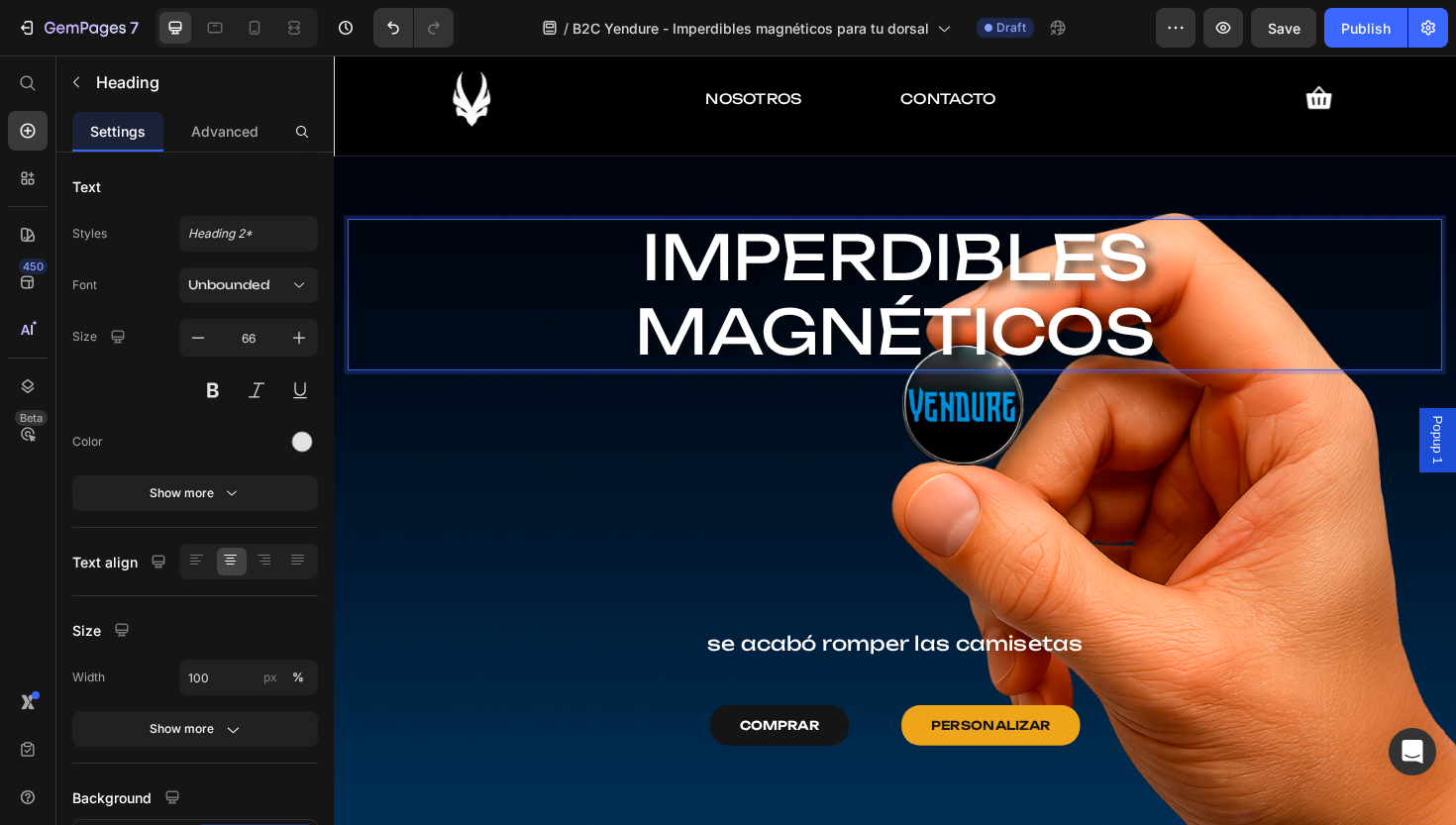 click on "IMPERDIBLES MAGNÉTICOS" at bounding box center (928, 309) 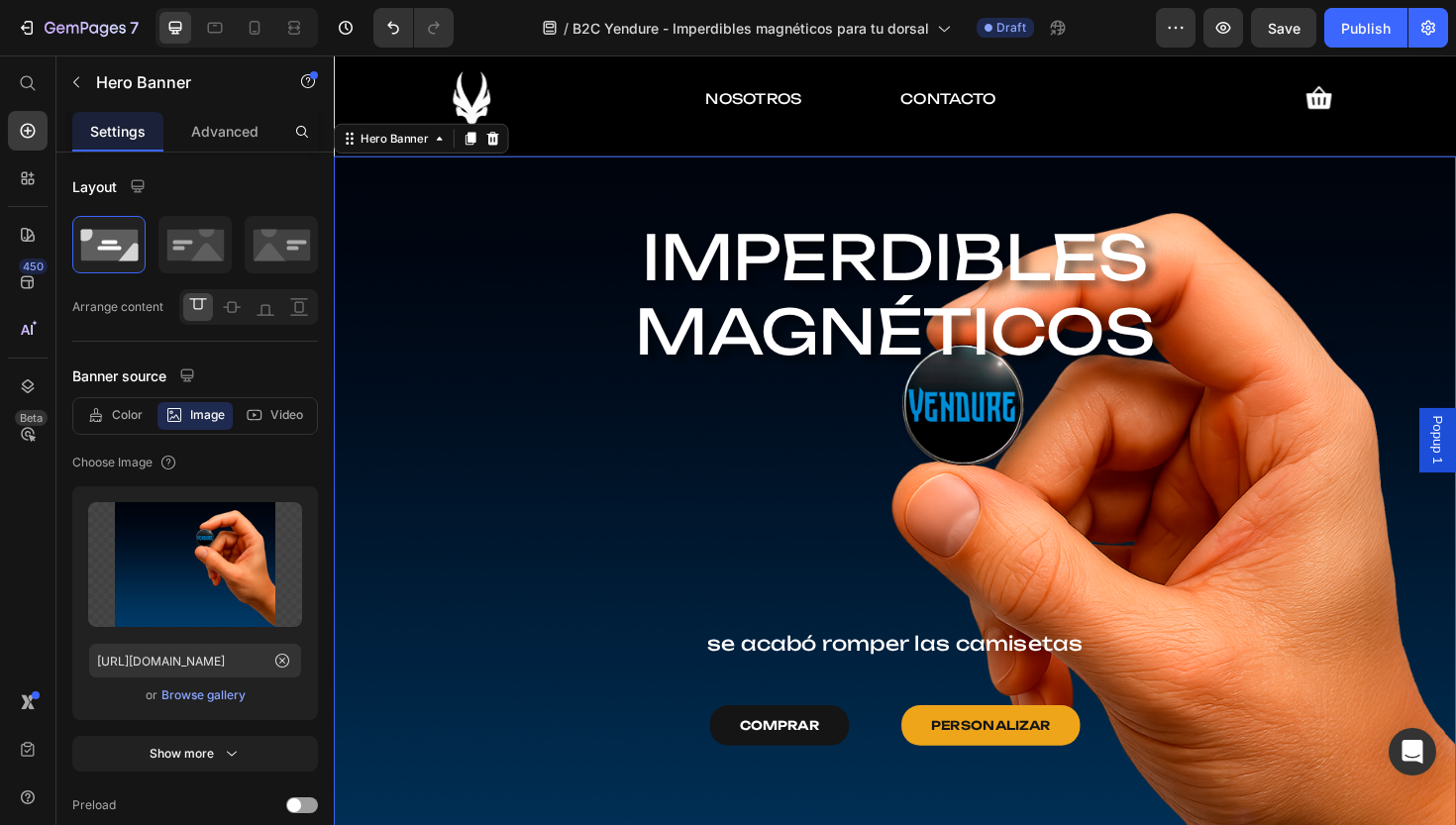 click on "⁠⁠⁠⁠⁠⁠⁠ IMPERDIBLES MAGNÉTICOS Heading se acabó romper las camisetas Text Block COMPRAR Button PERSONALIZAR Button Row" at bounding box center (928, 534) 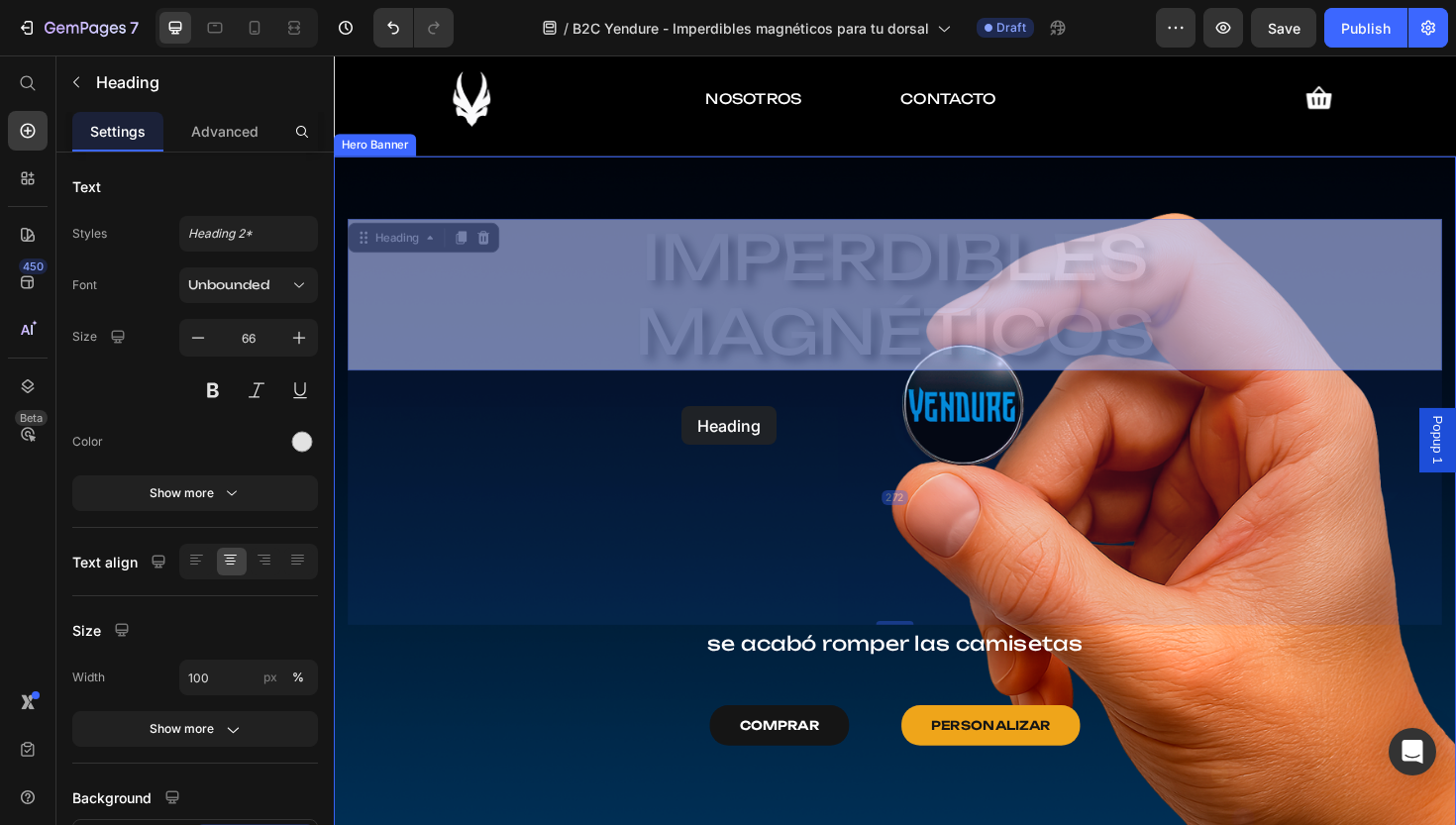 drag, startPoint x: 395, startPoint y: 217, endPoint x: 702, endPoint y: 427, distance: 371.95295 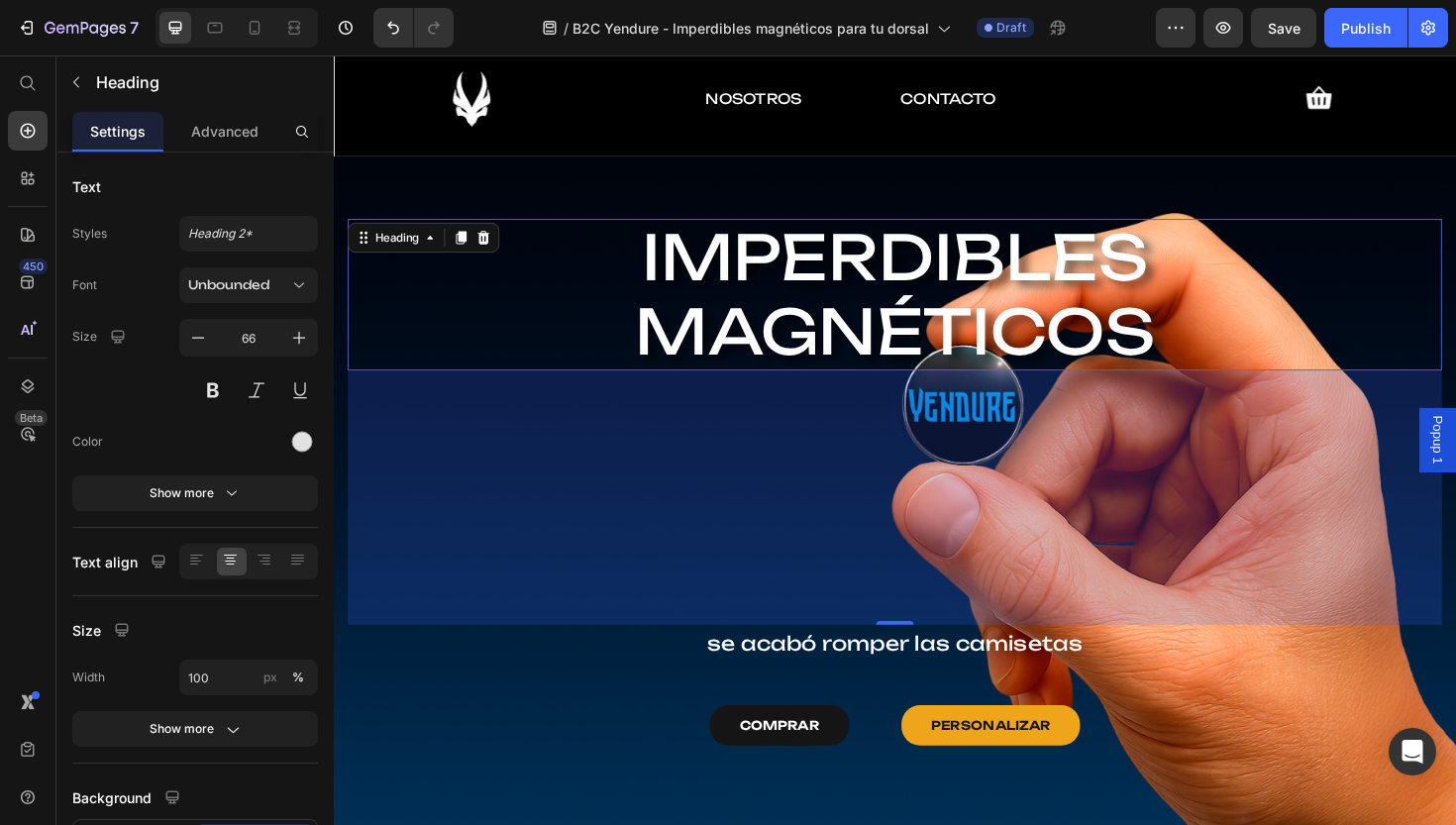 click on "272" at bounding box center (928, 524) 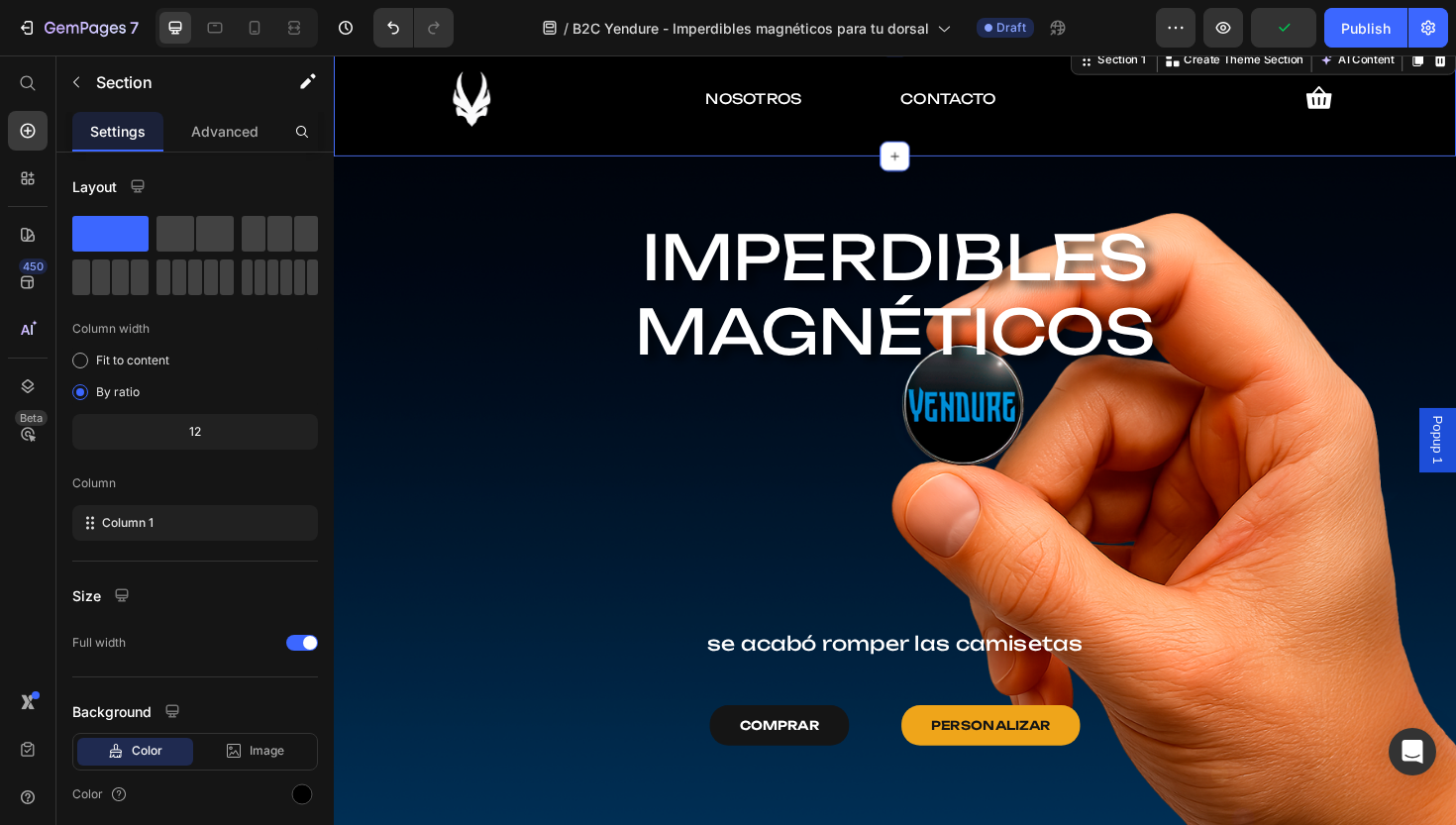 click on "Image NOSOTROS Text Block CONTACTO Text Block
Icon Row Section 1   You can create reusable sections Create Theme Section AI Content Write with GemAI What would you like to describe here? Tone and Voice Persuasive Product Set de 4 Imperdibles magnéticos Show more Generate" at bounding box center [928, 101] 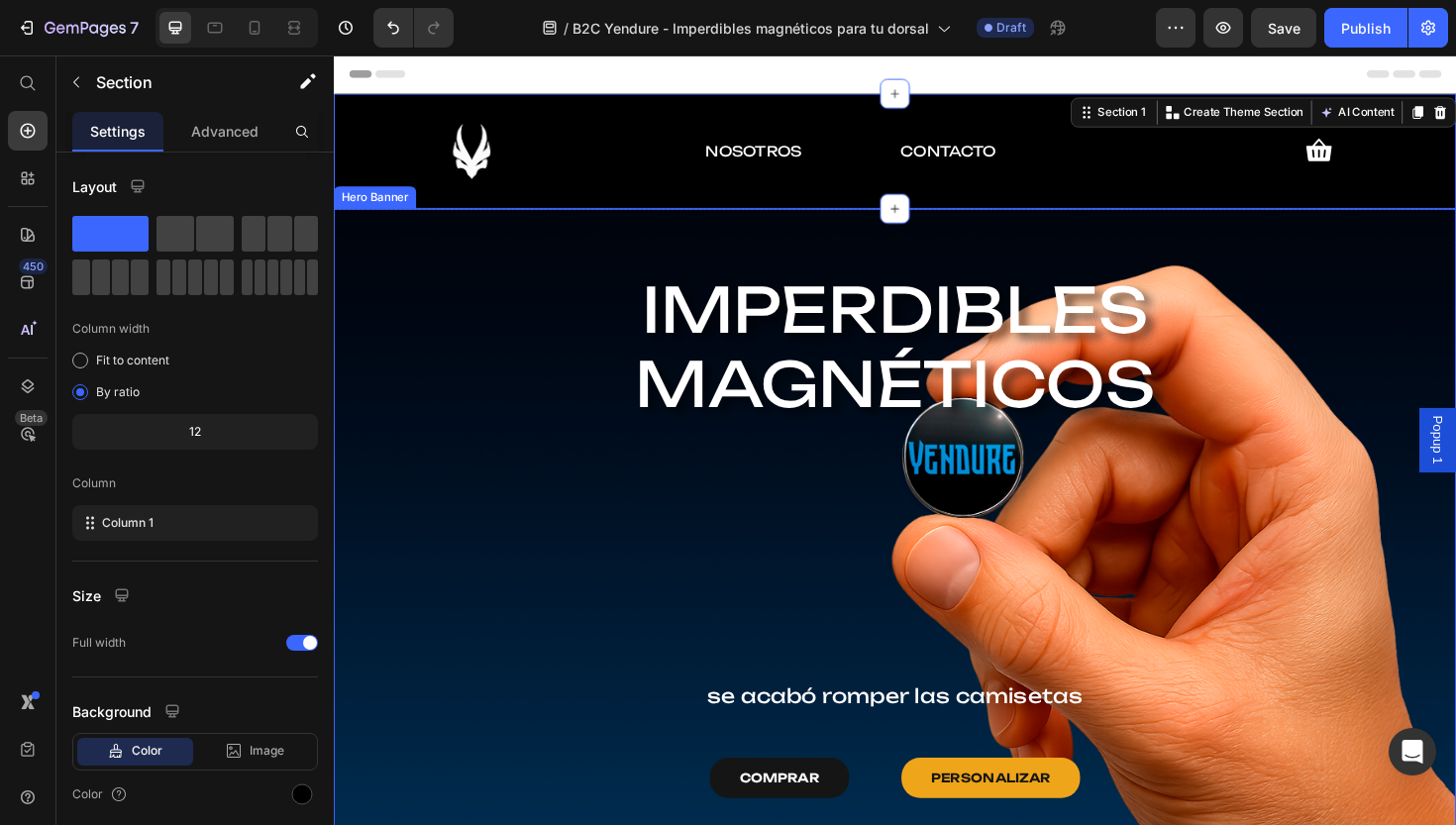 scroll, scrollTop: 0, scrollLeft: 0, axis: both 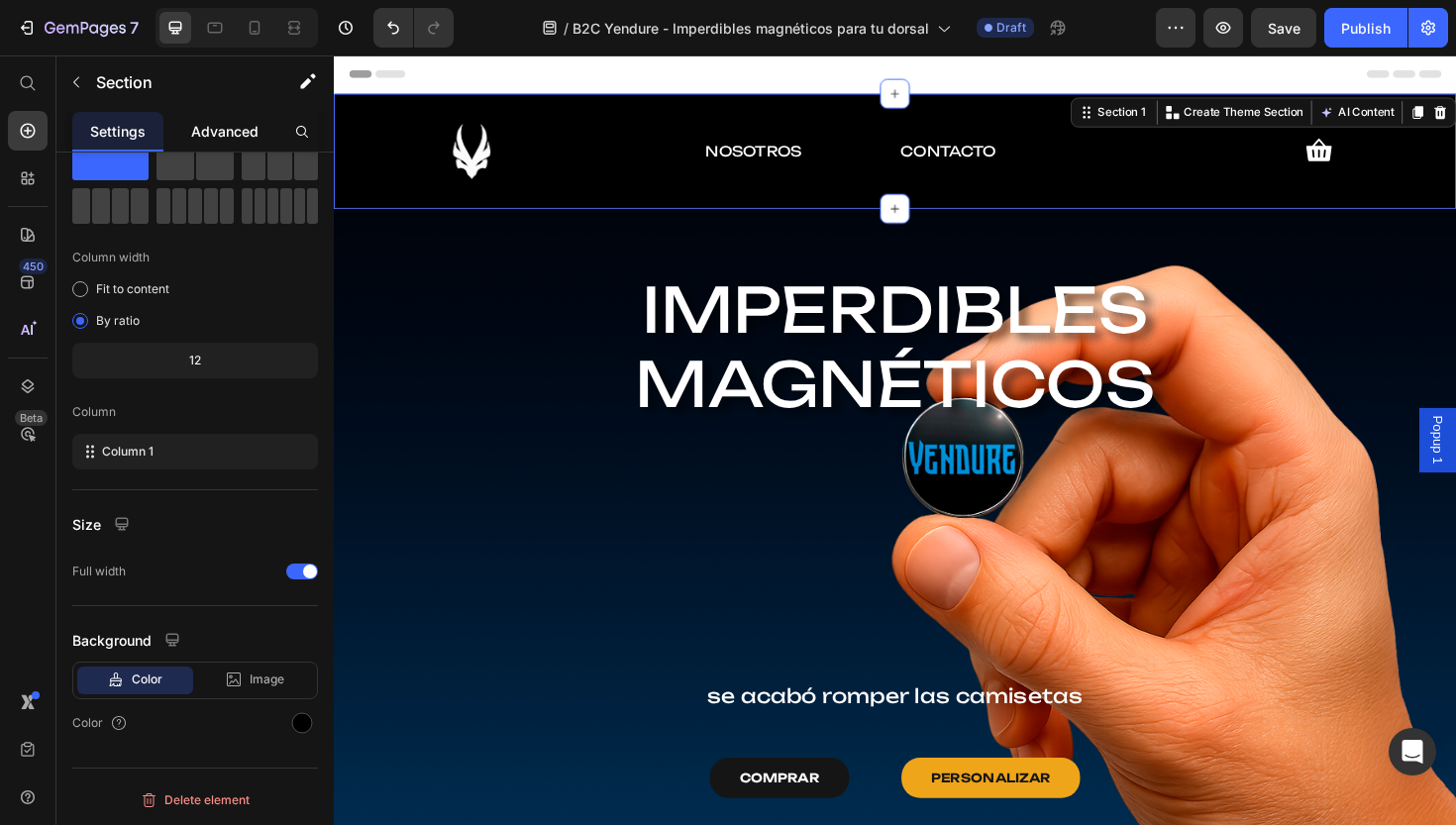 click on "Advanced" at bounding box center [225, 131] 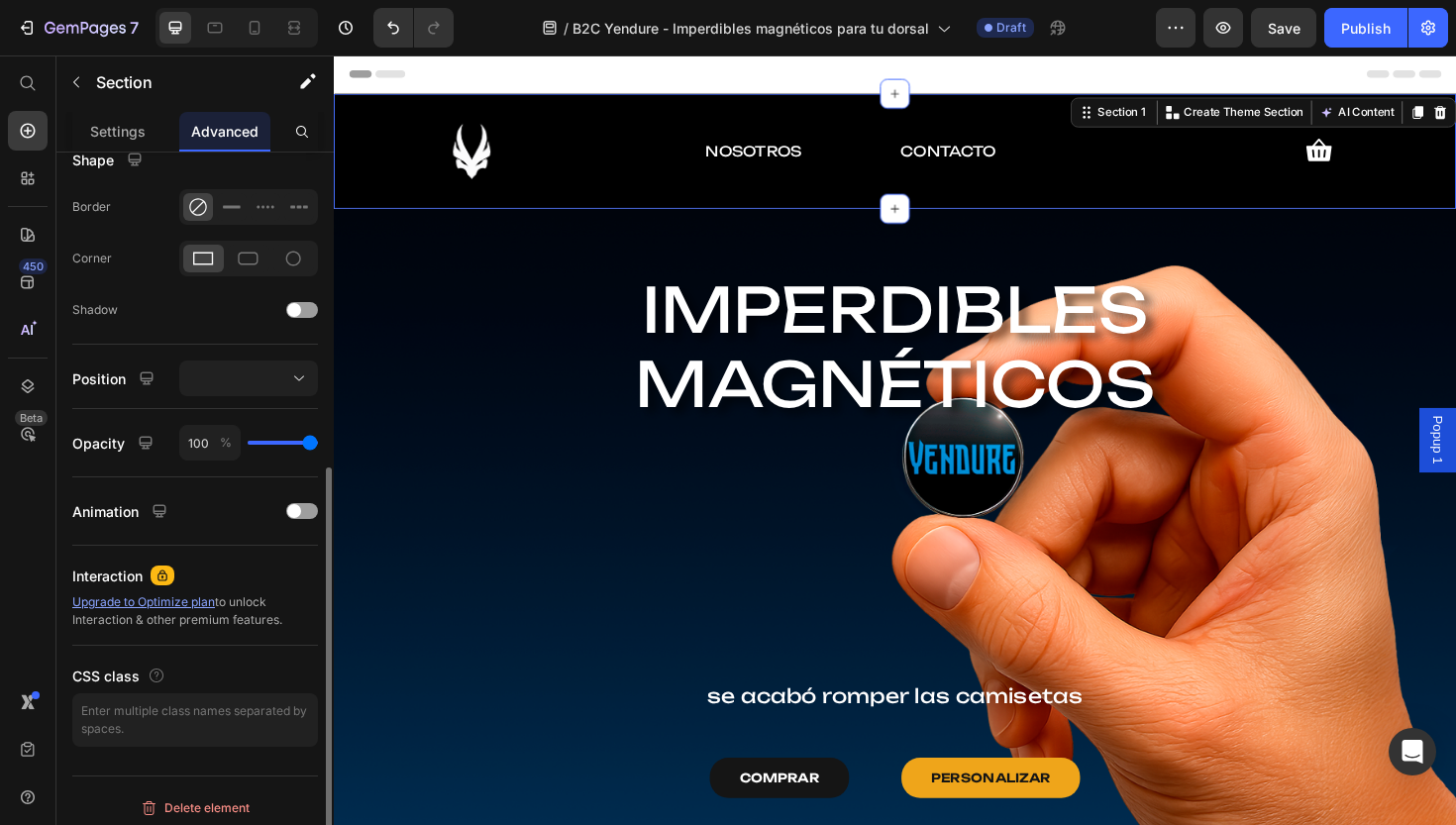 scroll, scrollTop: 528, scrollLeft: 0, axis: vertical 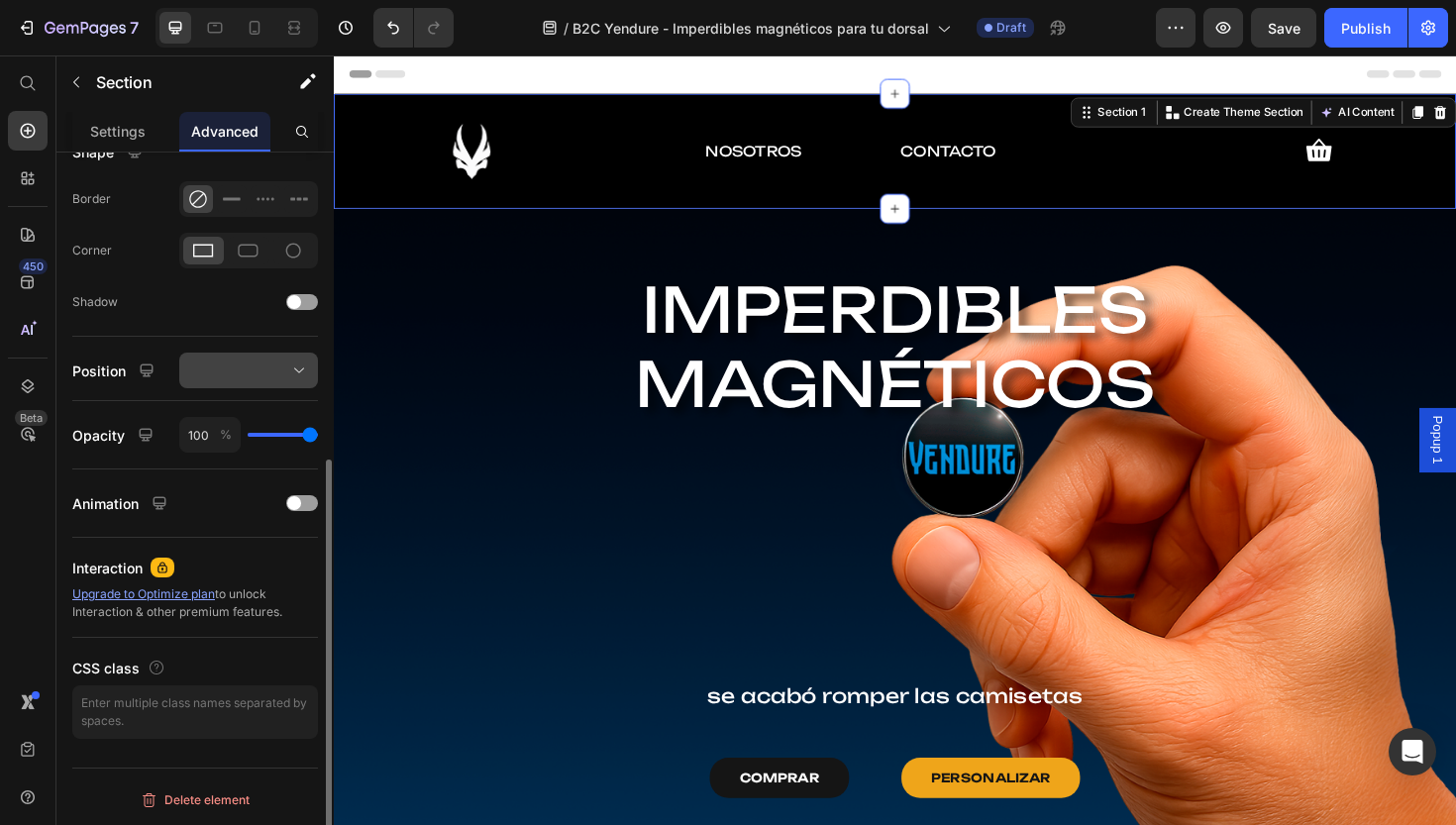 click at bounding box center [249, 370] 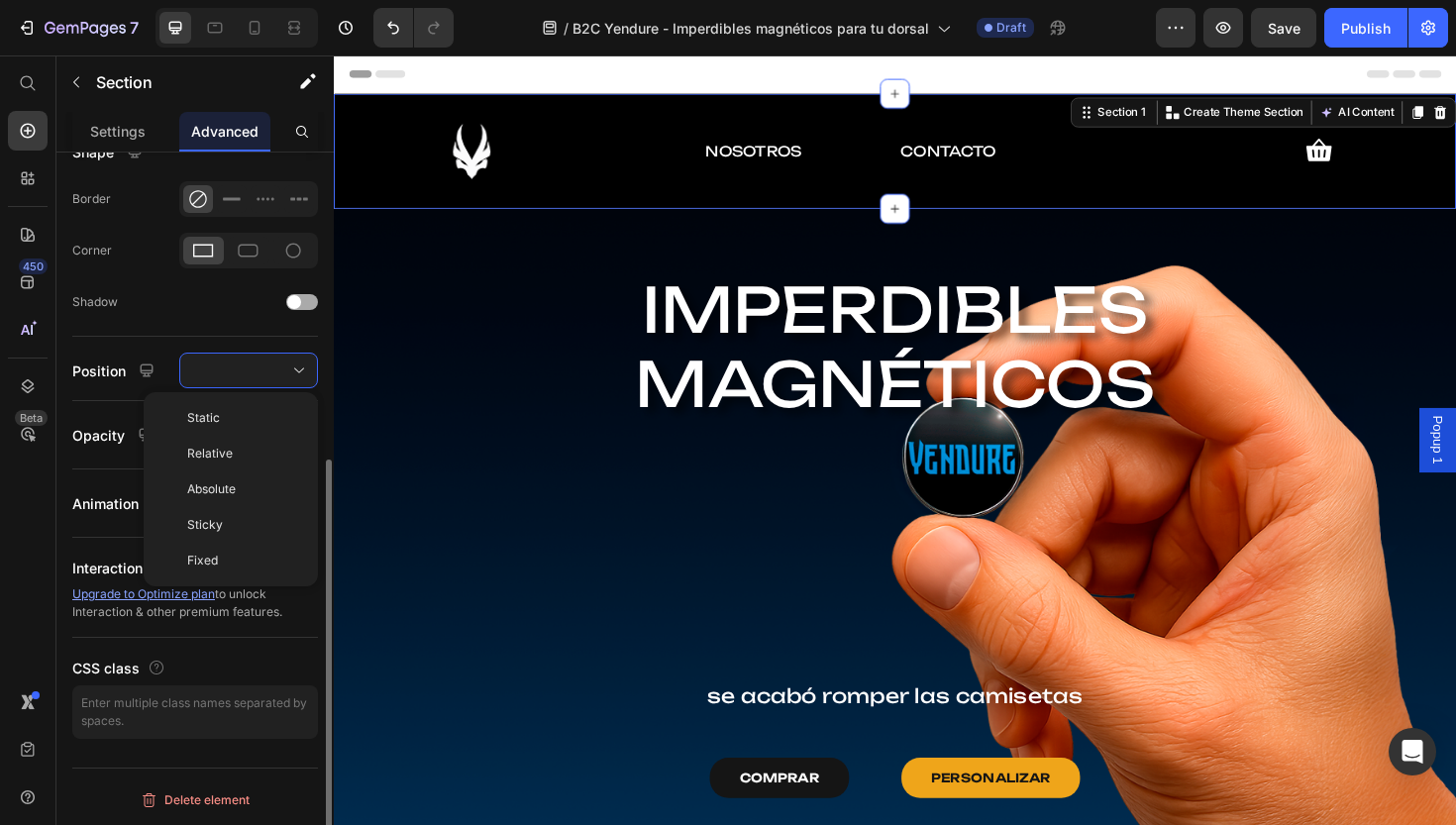 click on "Shadow" 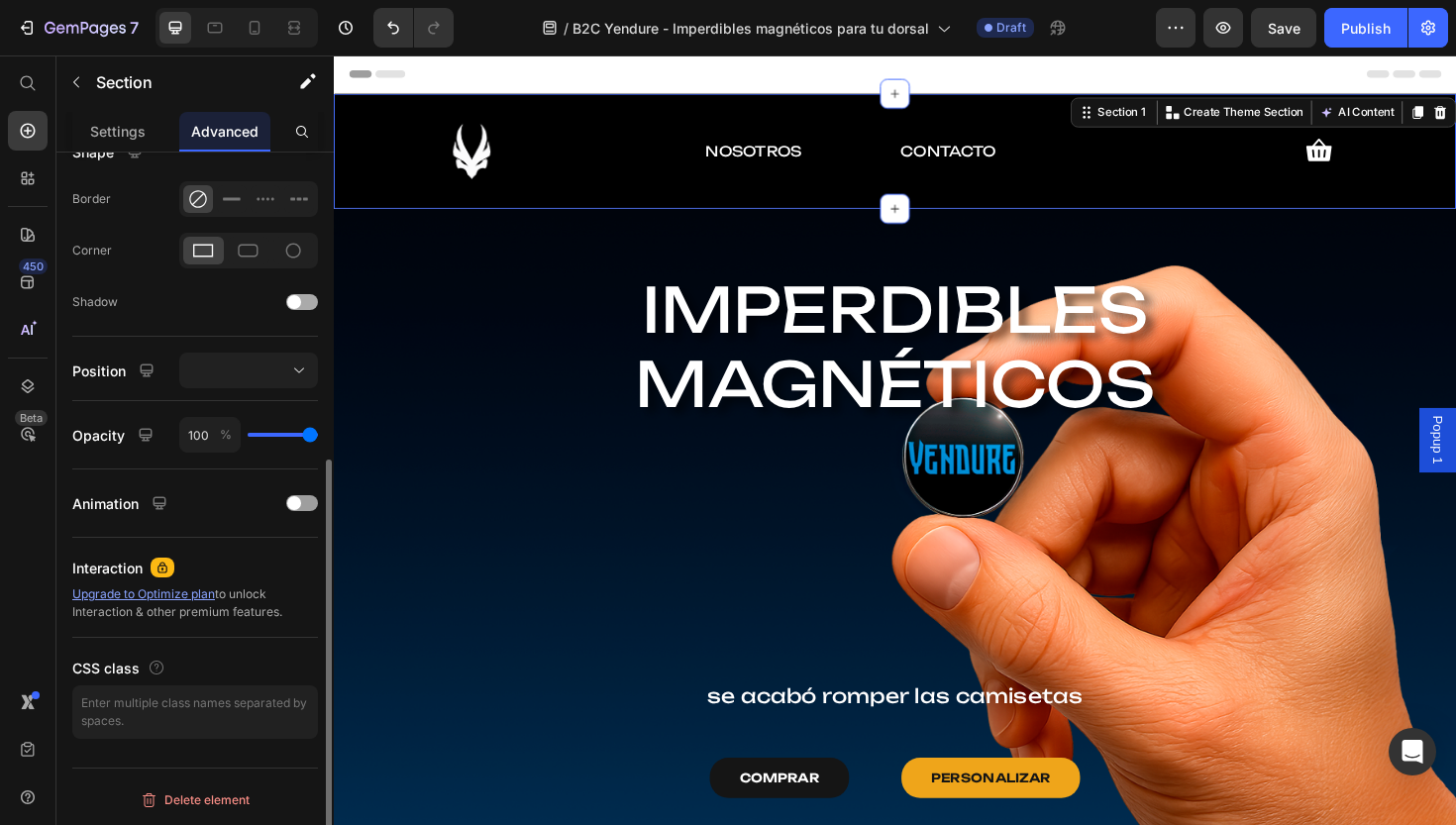 click at bounding box center (302, 302) 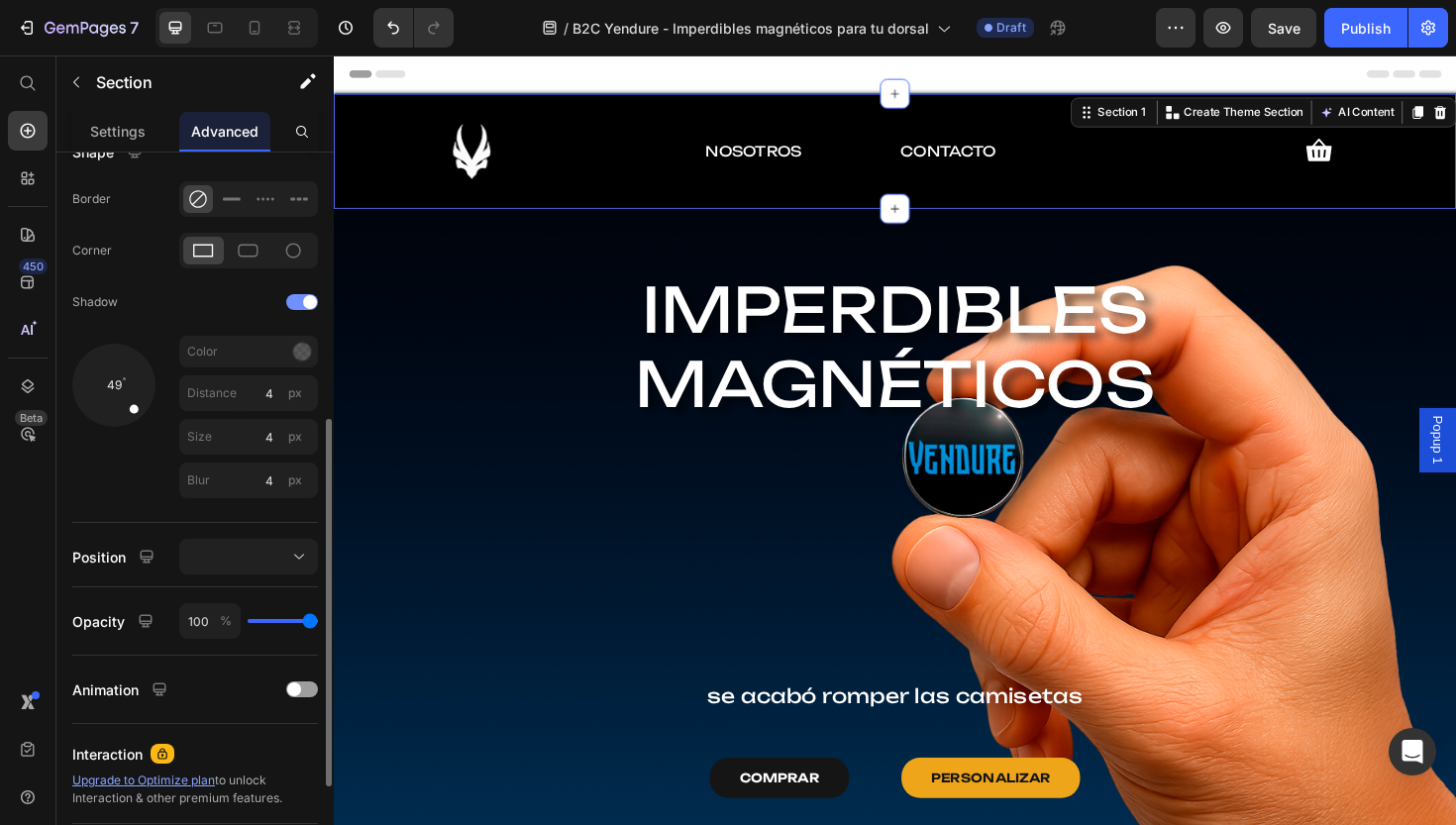 click at bounding box center [302, 302] 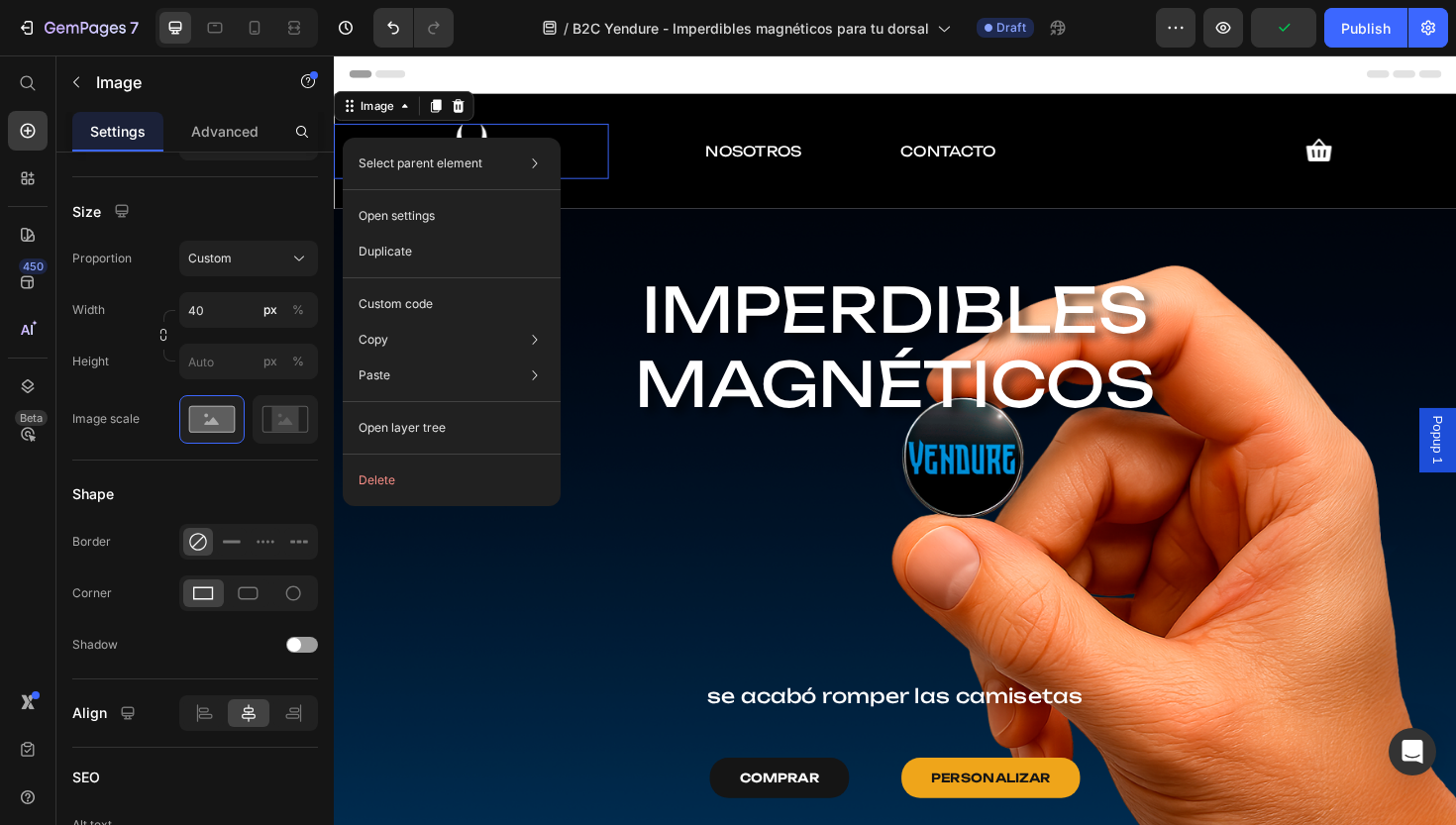 scroll, scrollTop: 0, scrollLeft: 0, axis: both 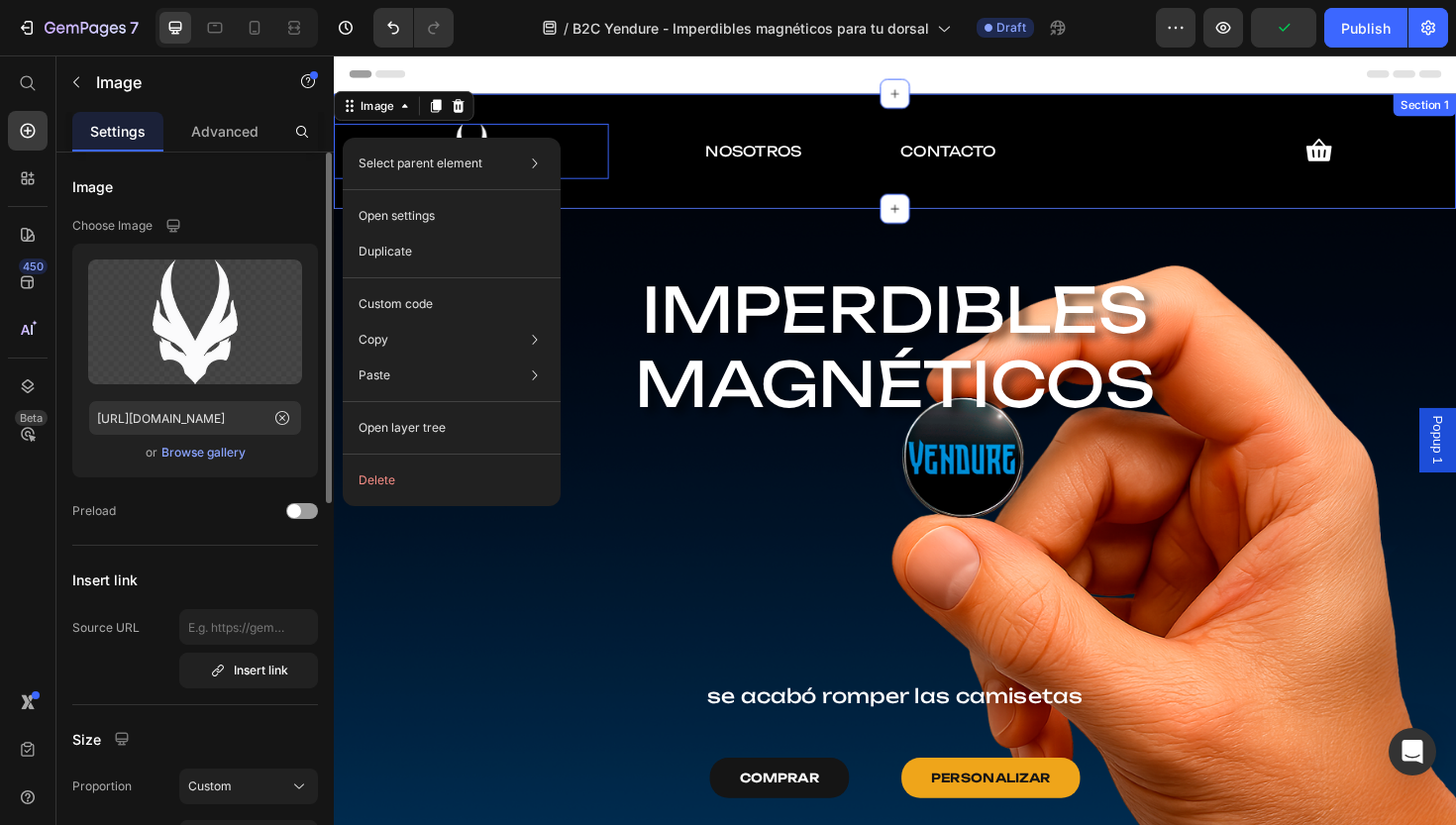 click on "Image   0 NOSOTROS Text Block CONTACTO Text Block
Icon Row Section 1" at bounding box center (928, 156) 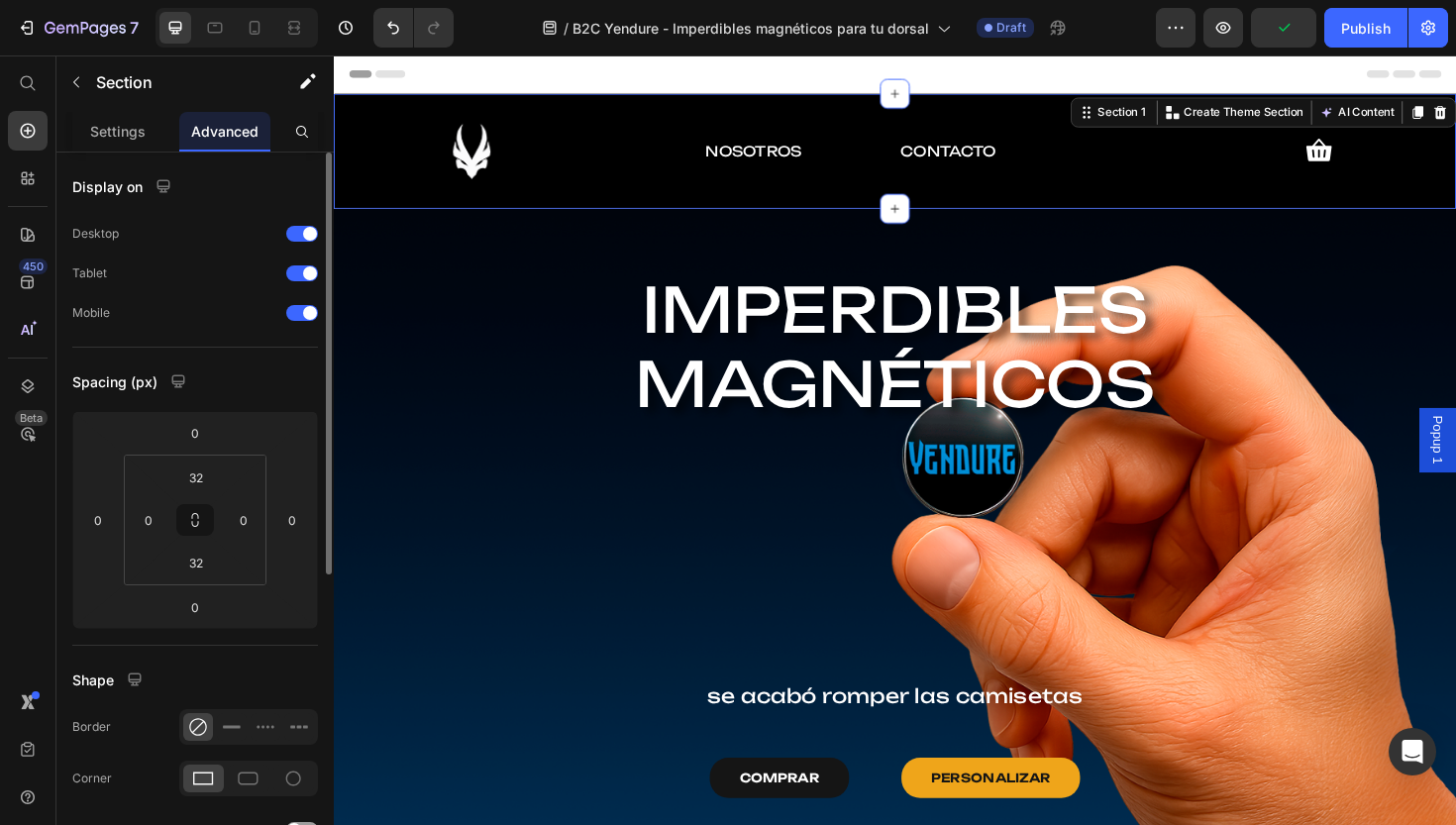 click on "Image NOSOTROS Text Block CONTACTO Text Block
Icon Row Section 1   You can create reusable sections Create Theme Section AI Content Write with GemAI What would you like to describe here? Tone and Voice Persuasive Product Set de 4 Imperdibles magnéticos Show more Generate" at bounding box center [928, 156] 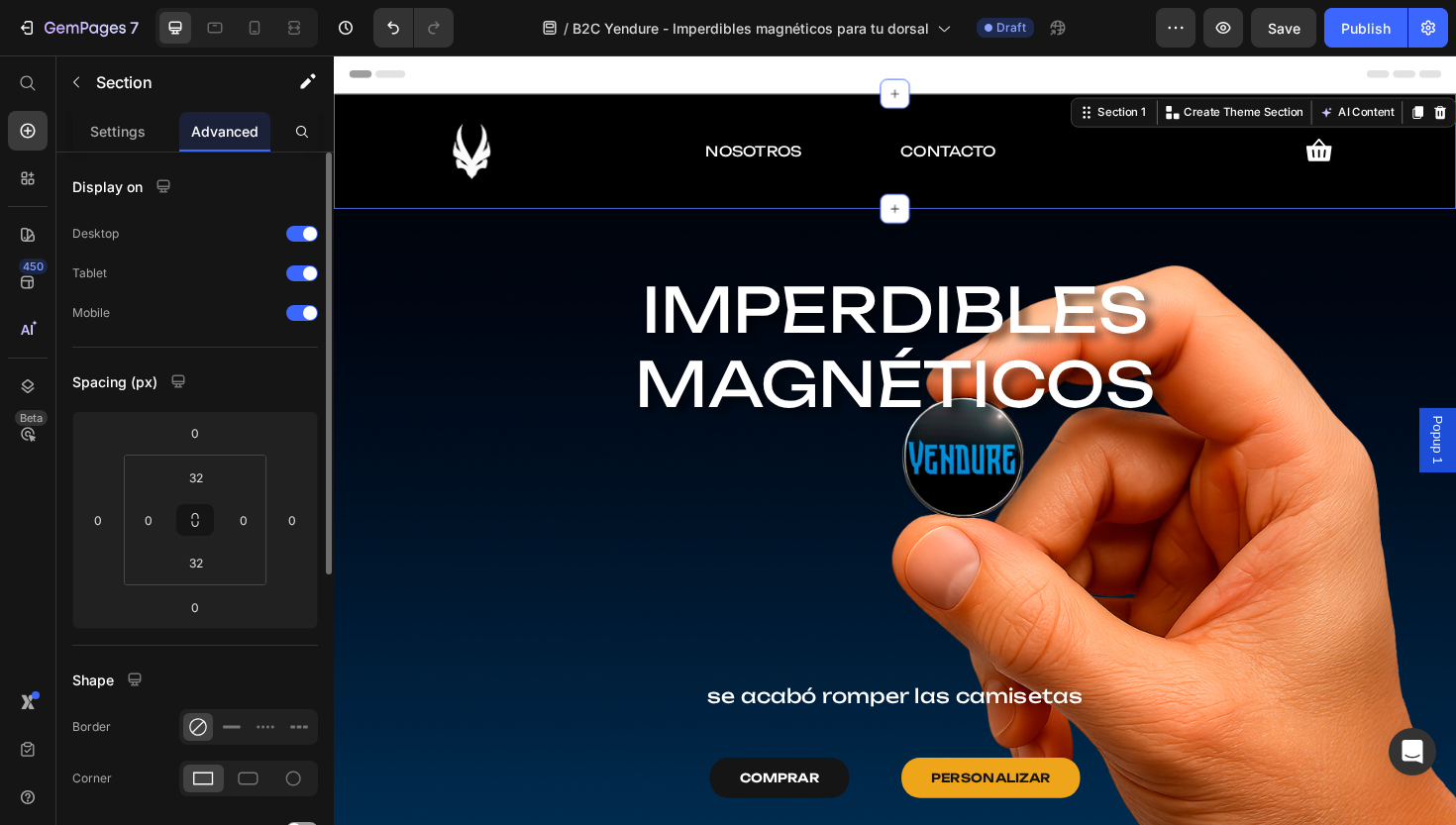 click on "Image NOSOTROS Text Block CONTACTO Text Block
Icon Row Section 1   You can create reusable sections Create Theme Section AI Content Write with GemAI What would you like to describe here? Tone and Voice Persuasive Product Set de 4 Imperdibles magnéticos Show more Generate" at bounding box center (928, 156) 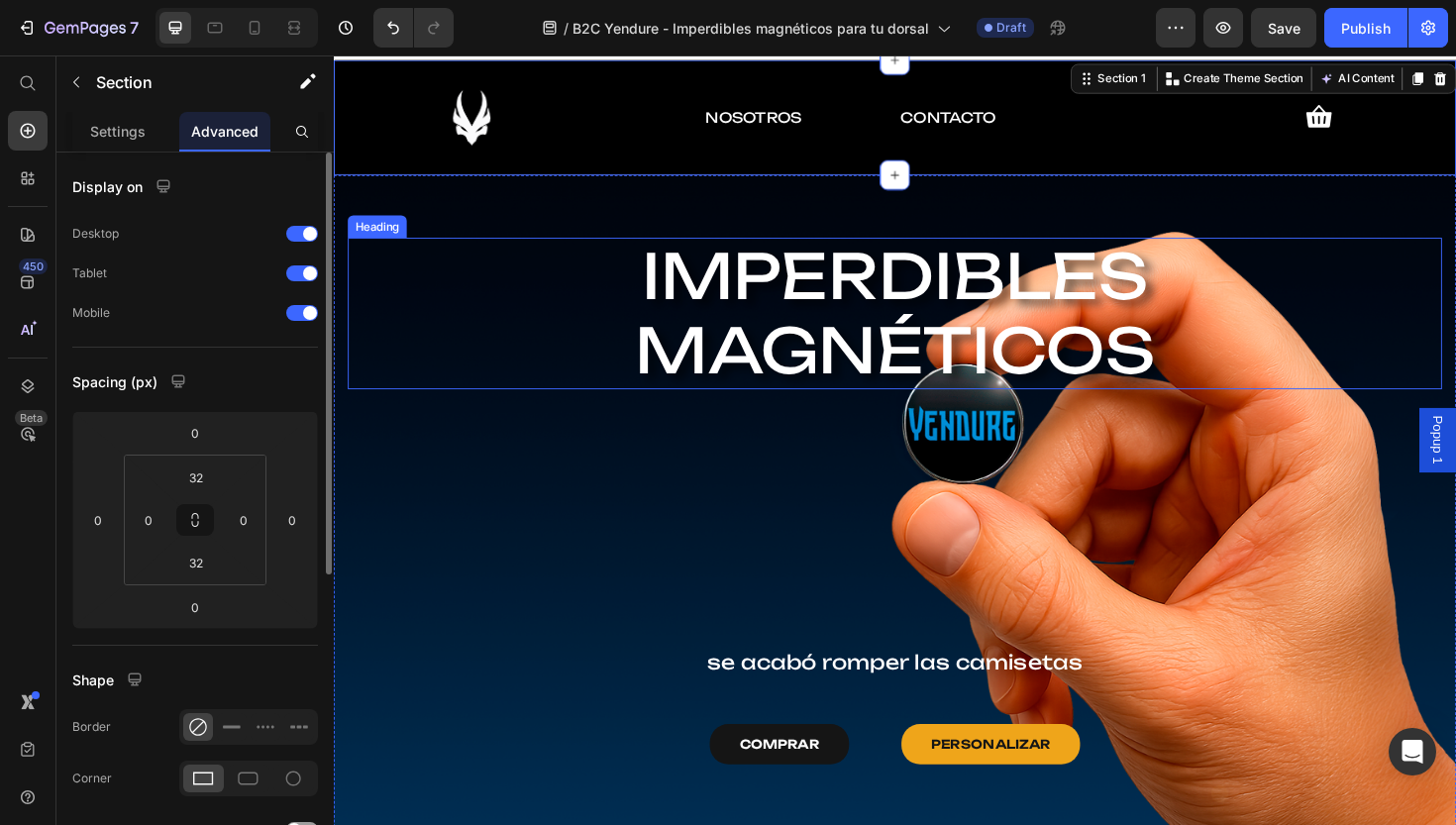 scroll, scrollTop: 11, scrollLeft: 0, axis: vertical 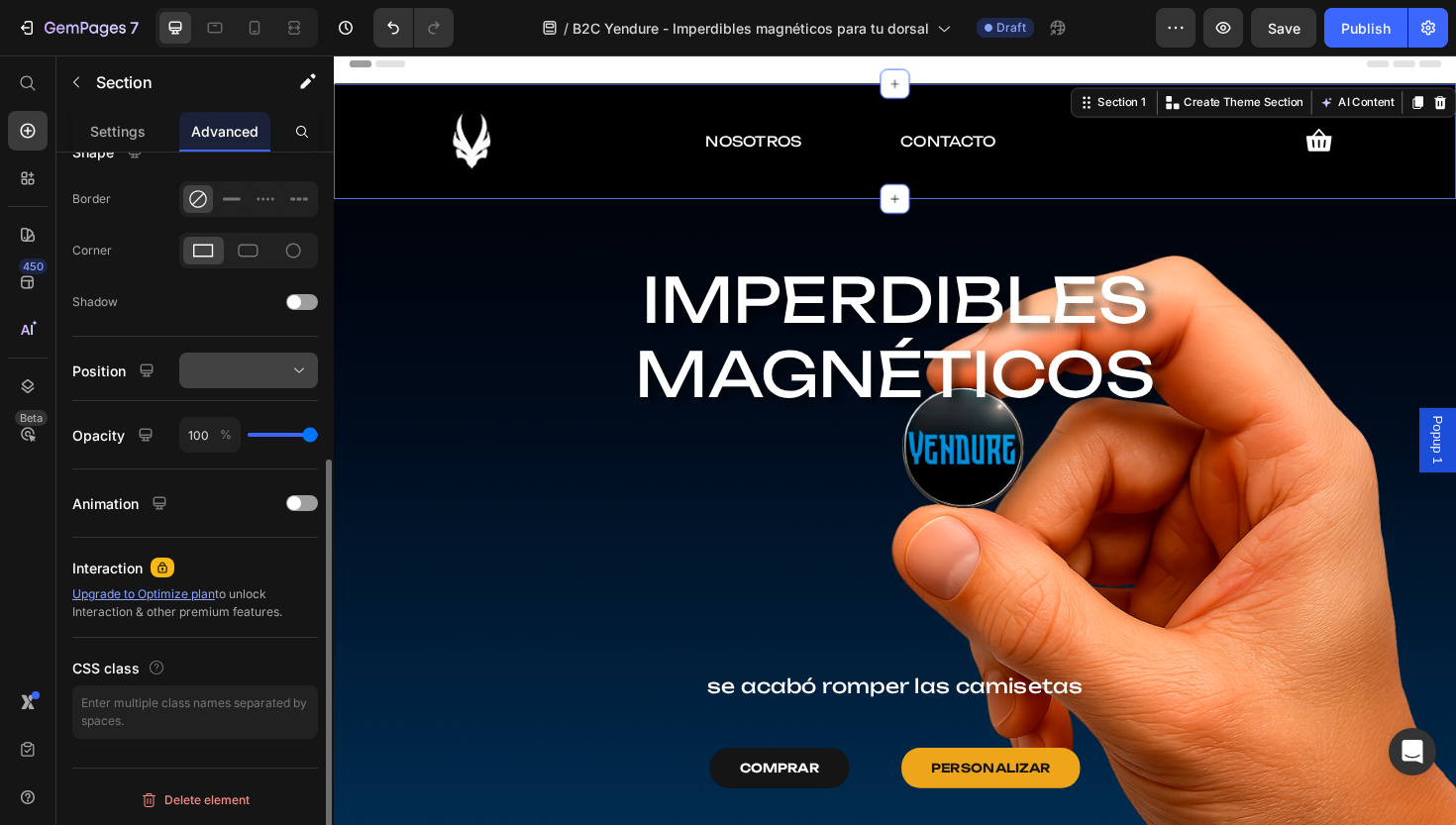 click at bounding box center (249, 370) 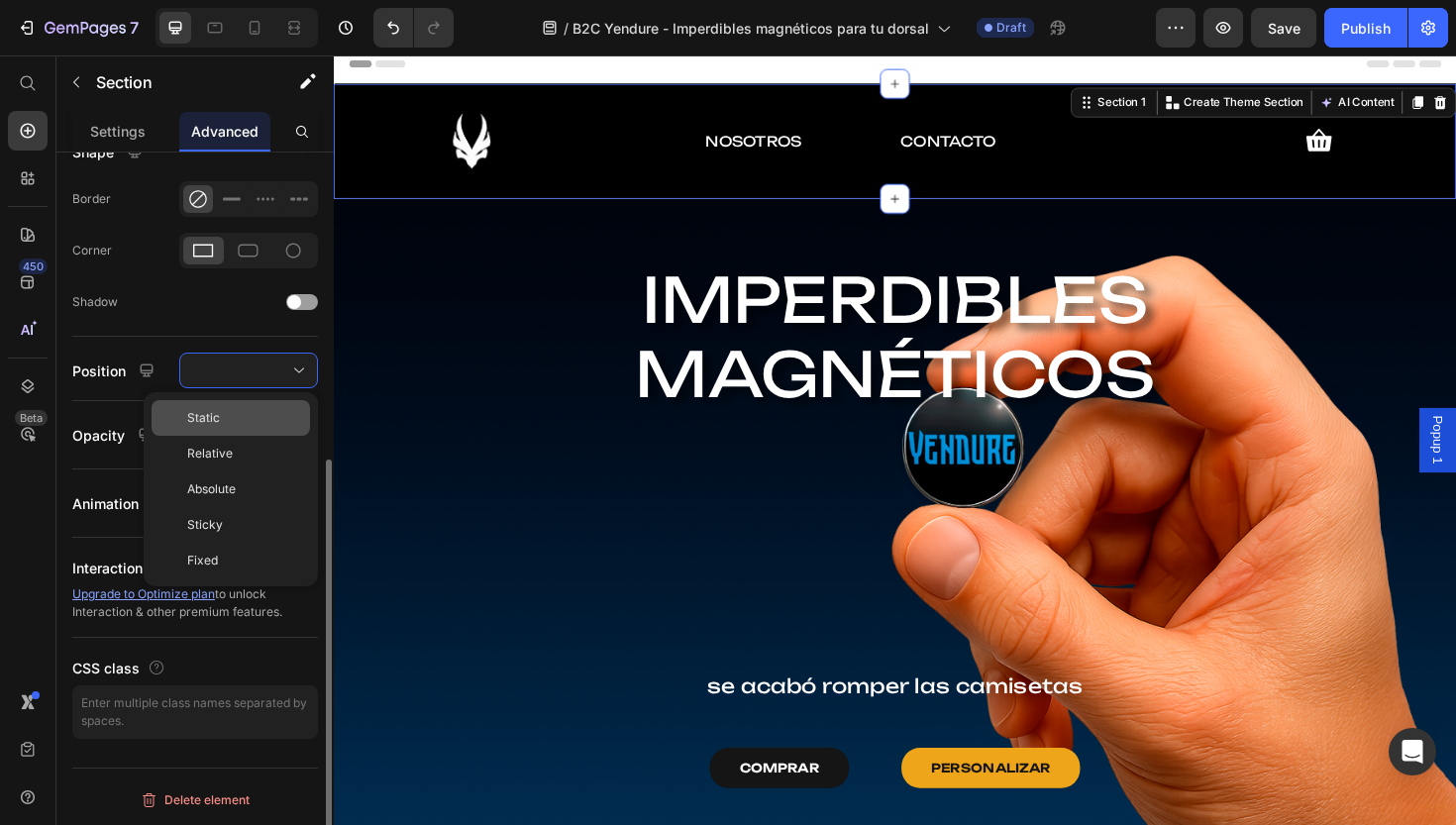 click on "Static" at bounding box center [203, 418] 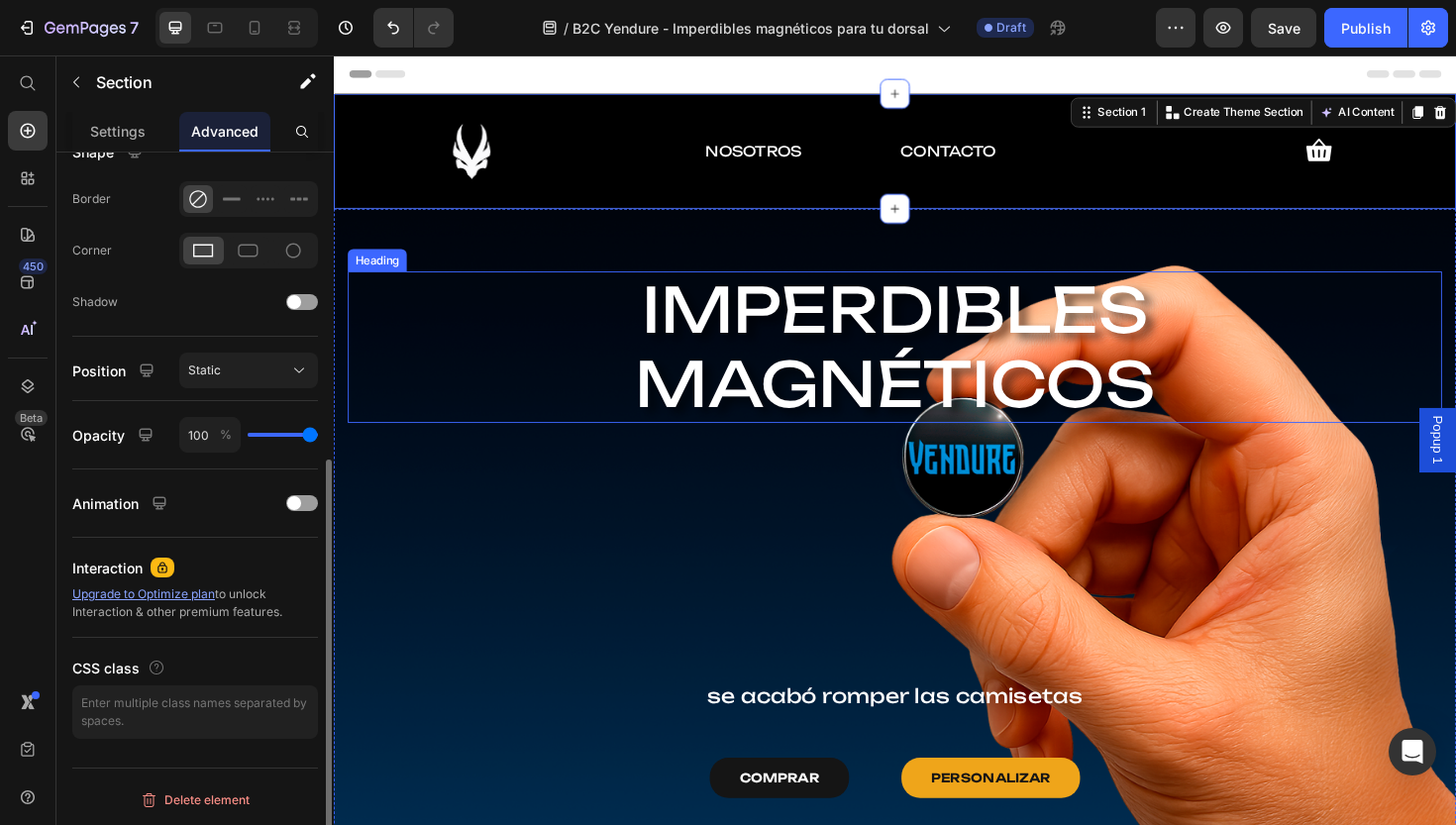 scroll, scrollTop: 0, scrollLeft: 0, axis: both 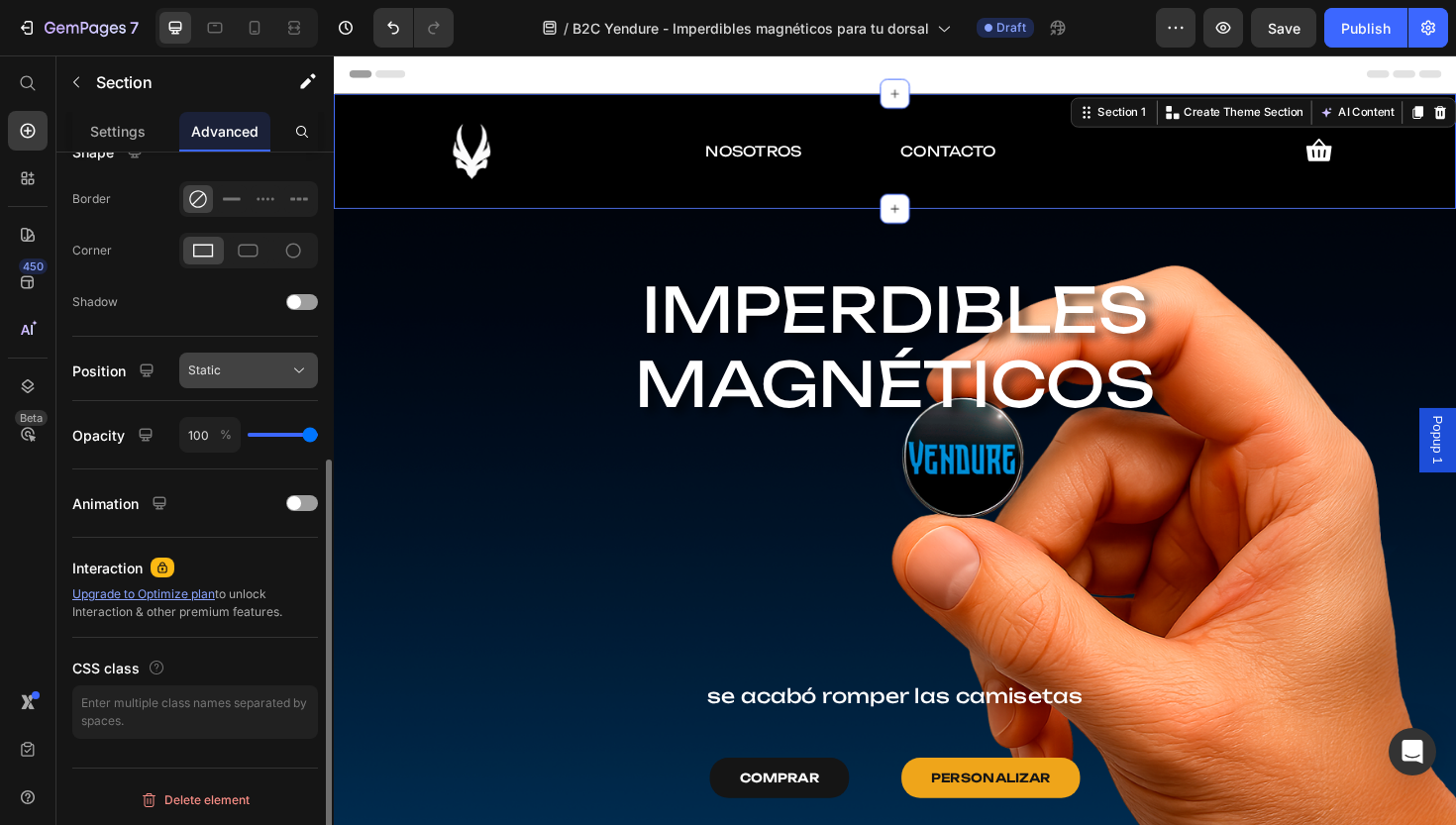 click on "Static" at bounding box center (249, 370) 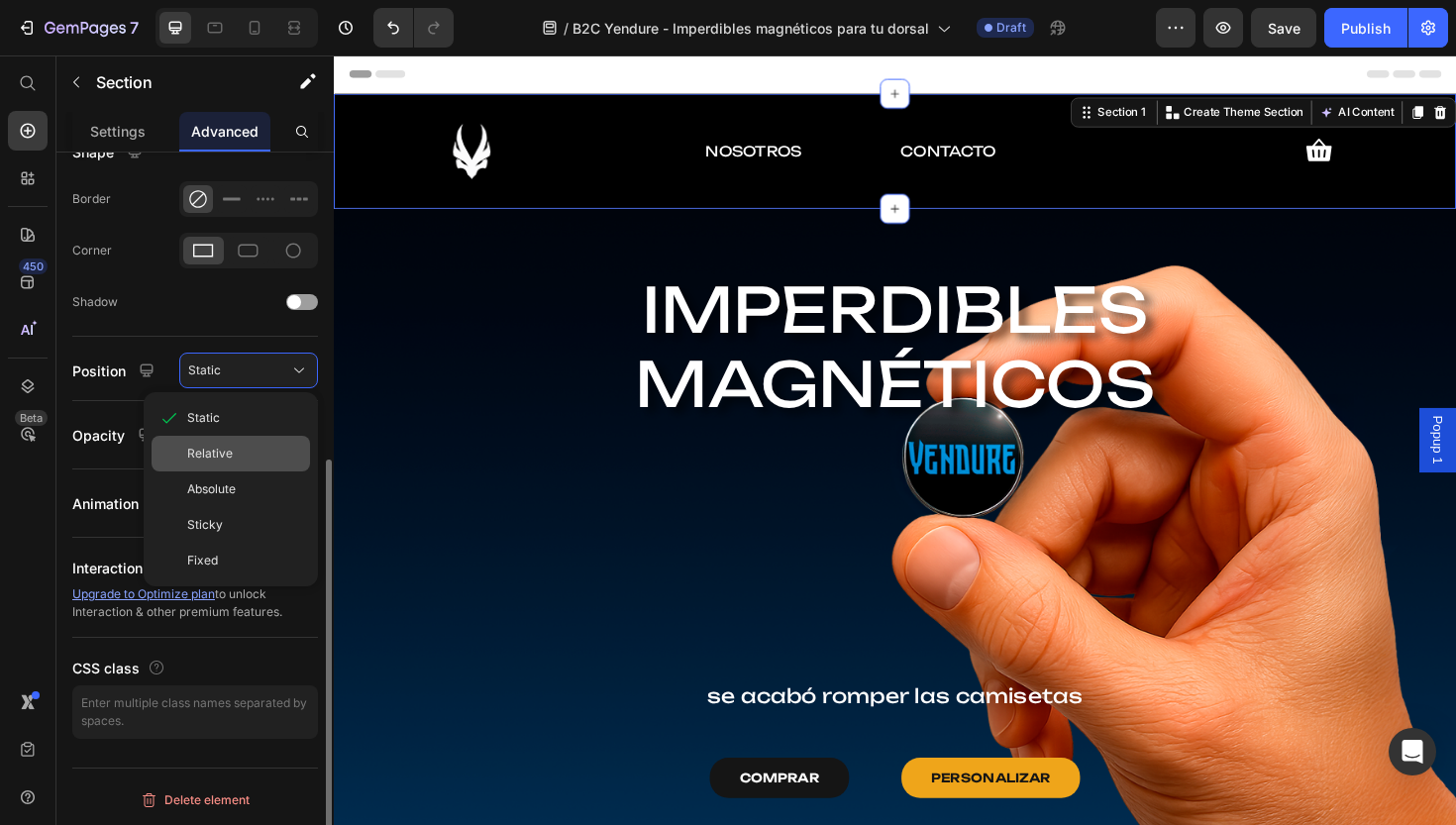 click on "Relative" 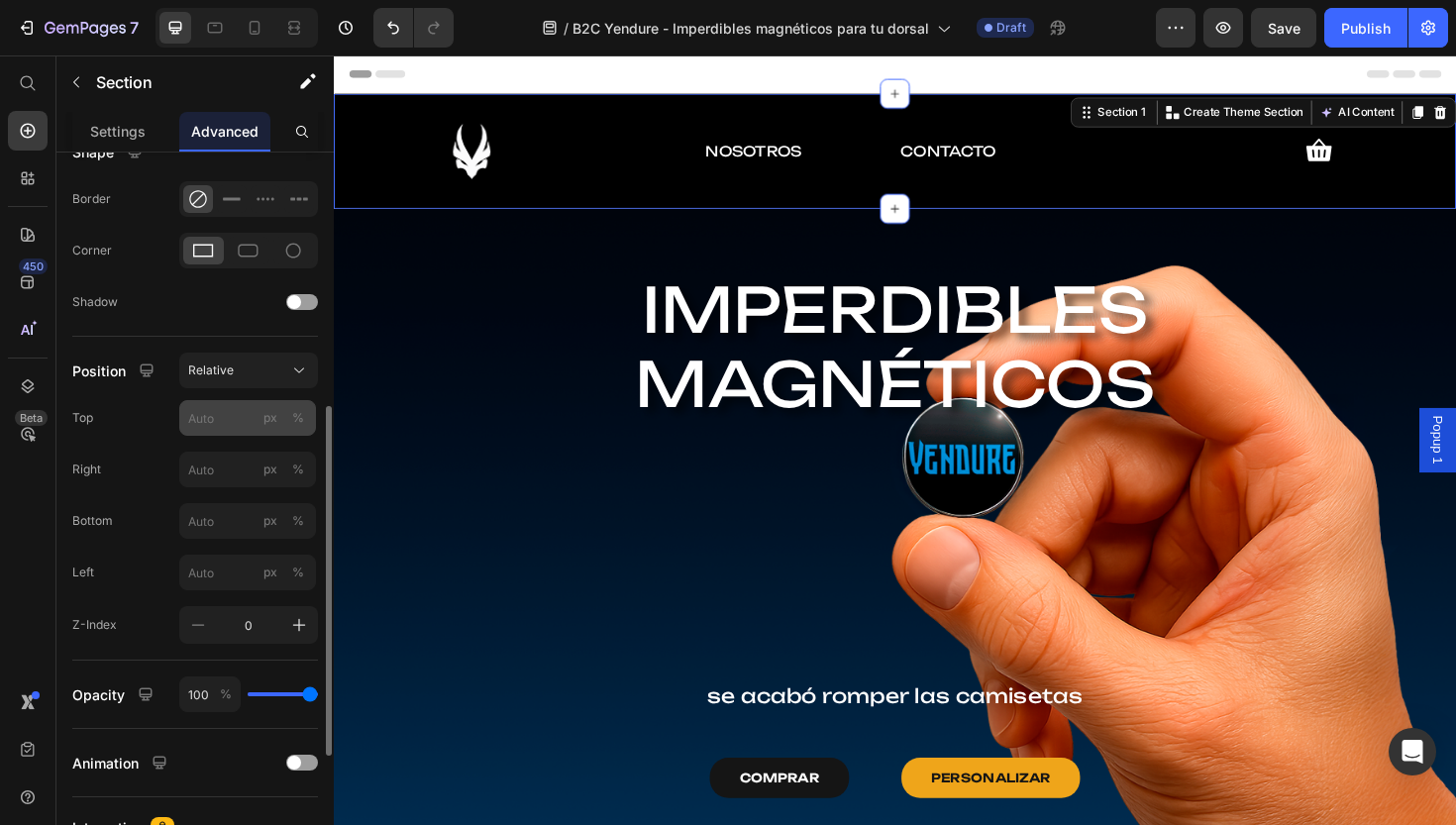scroll, scrollTop: 0, scrollLeft: 0, axis: both 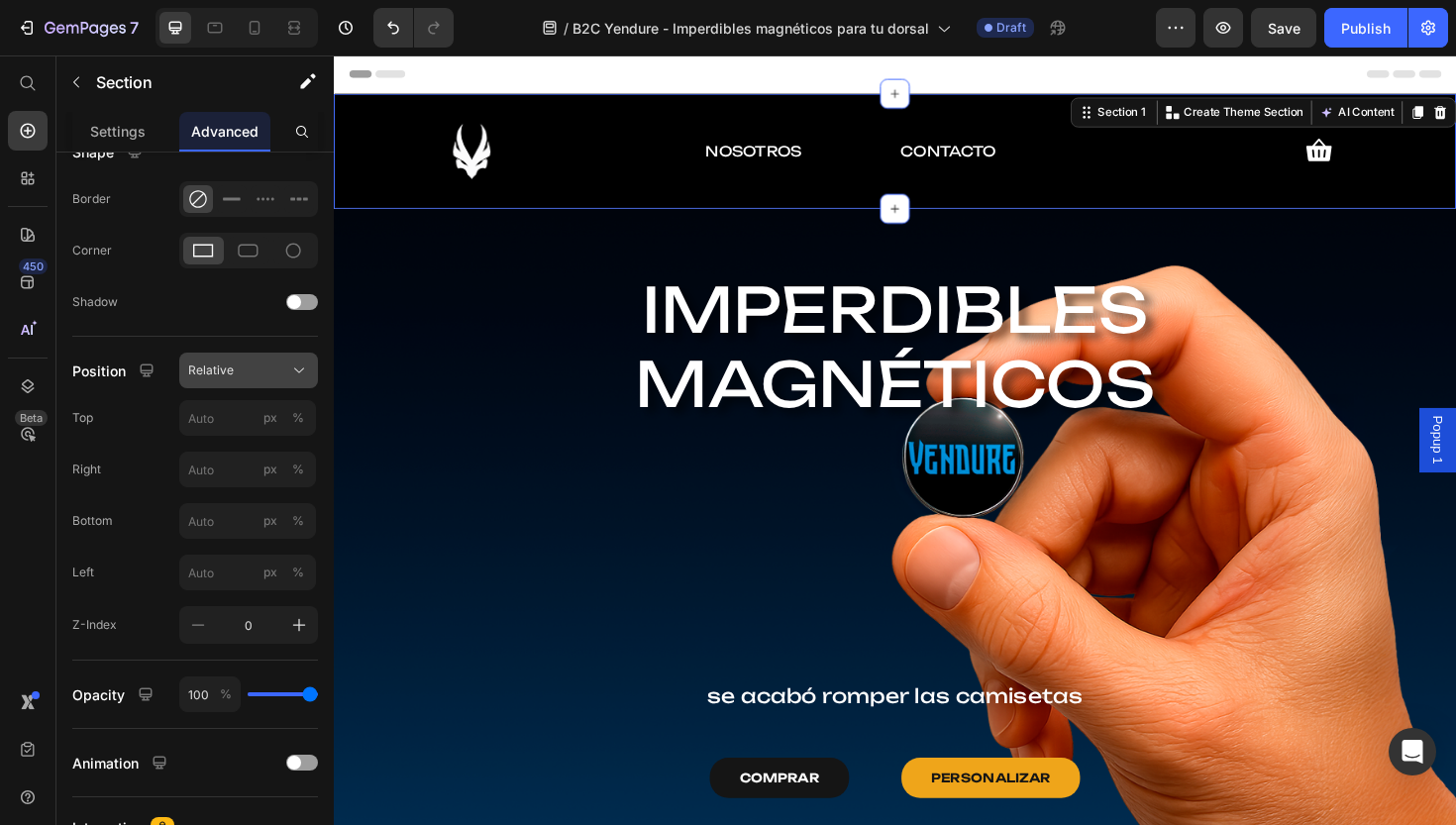 click on "Relative" 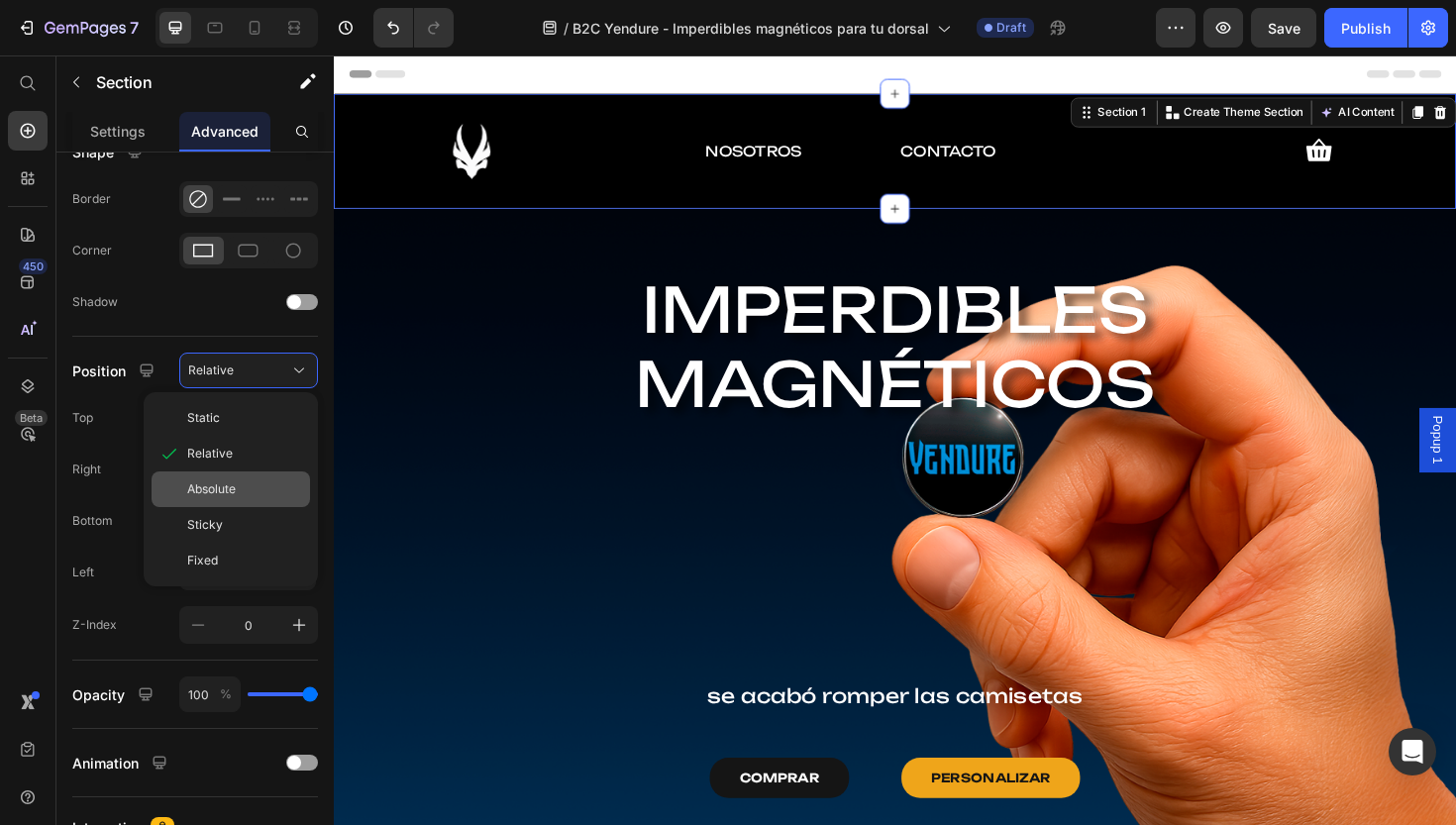 click on "Absolute" at bounding box center (211, 489) 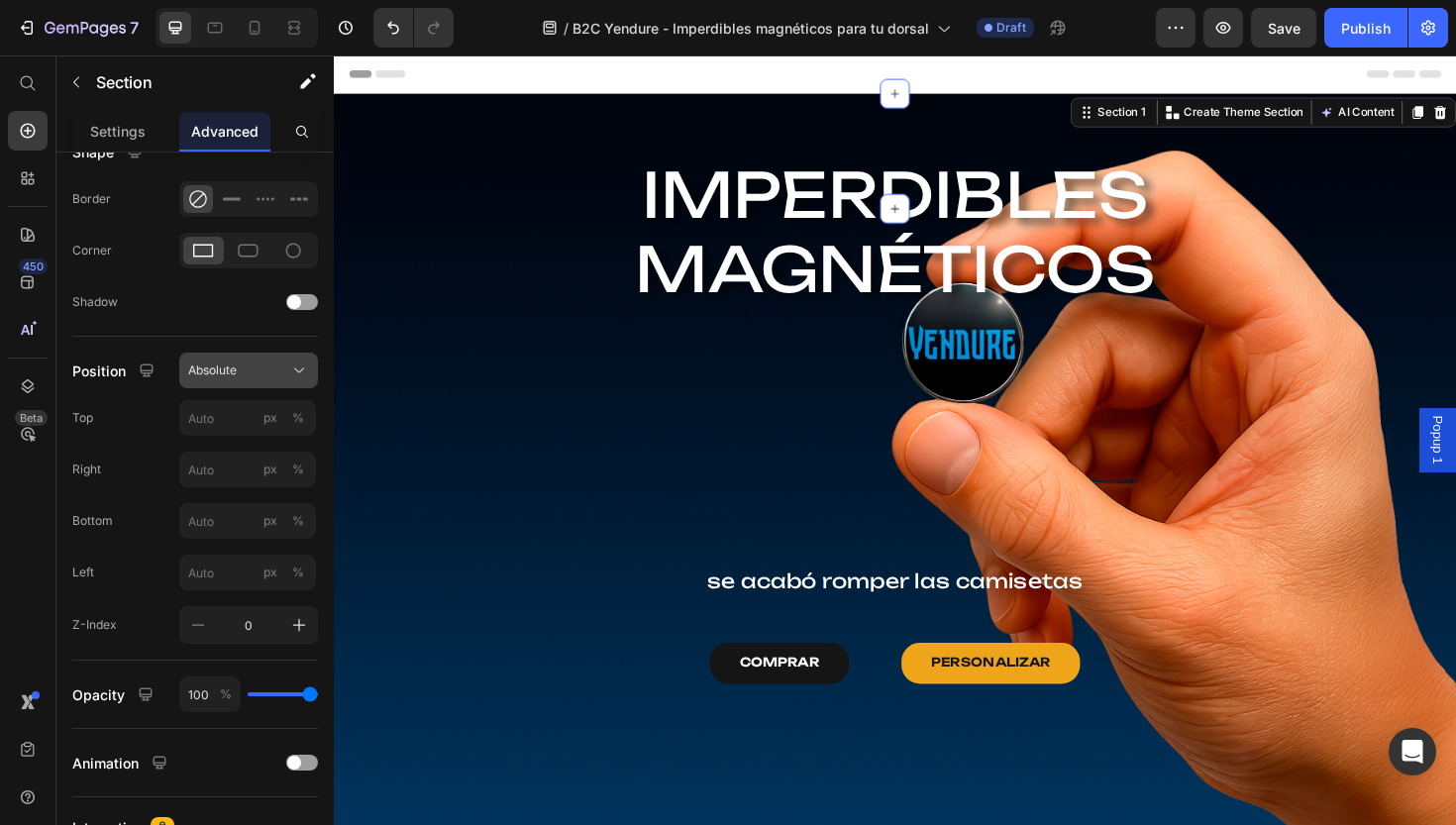 scroll, scrollTop: 0, scrollLeft: 0, axis: both 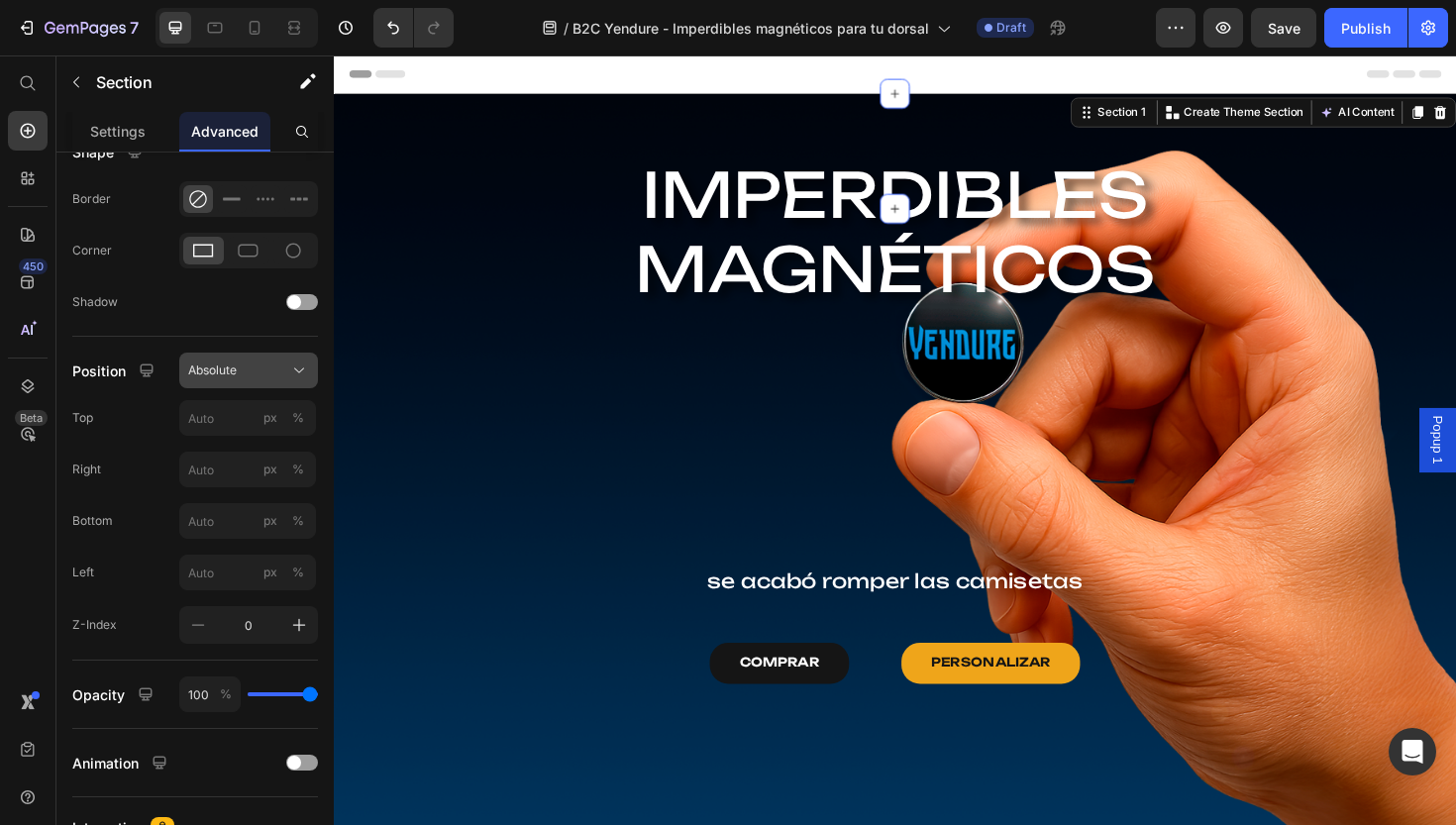 click on "Absolute" at bounding box center (249, 370) 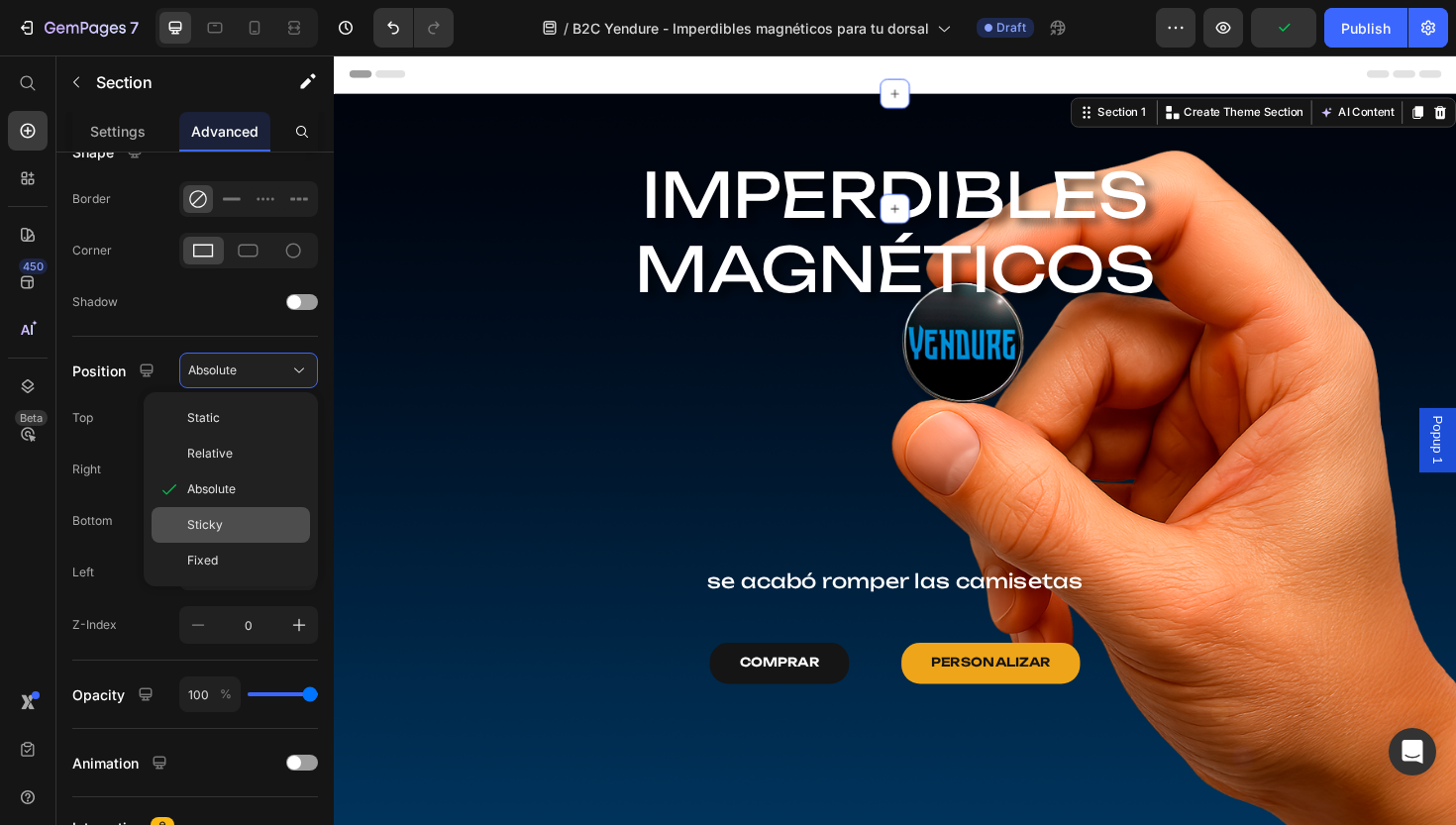 click on "Sticky" at bounding box center (245, 525) 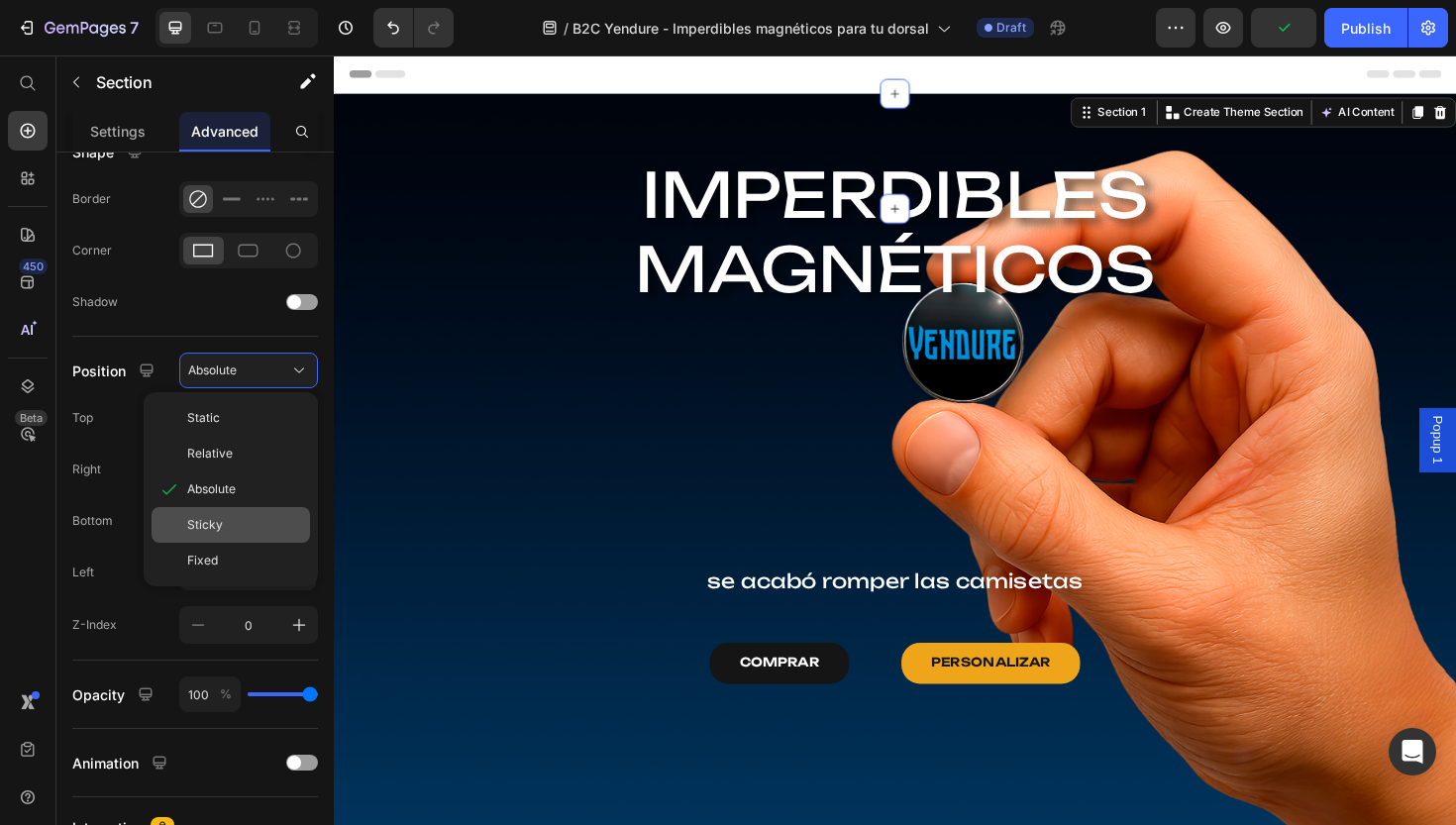 type on "0" 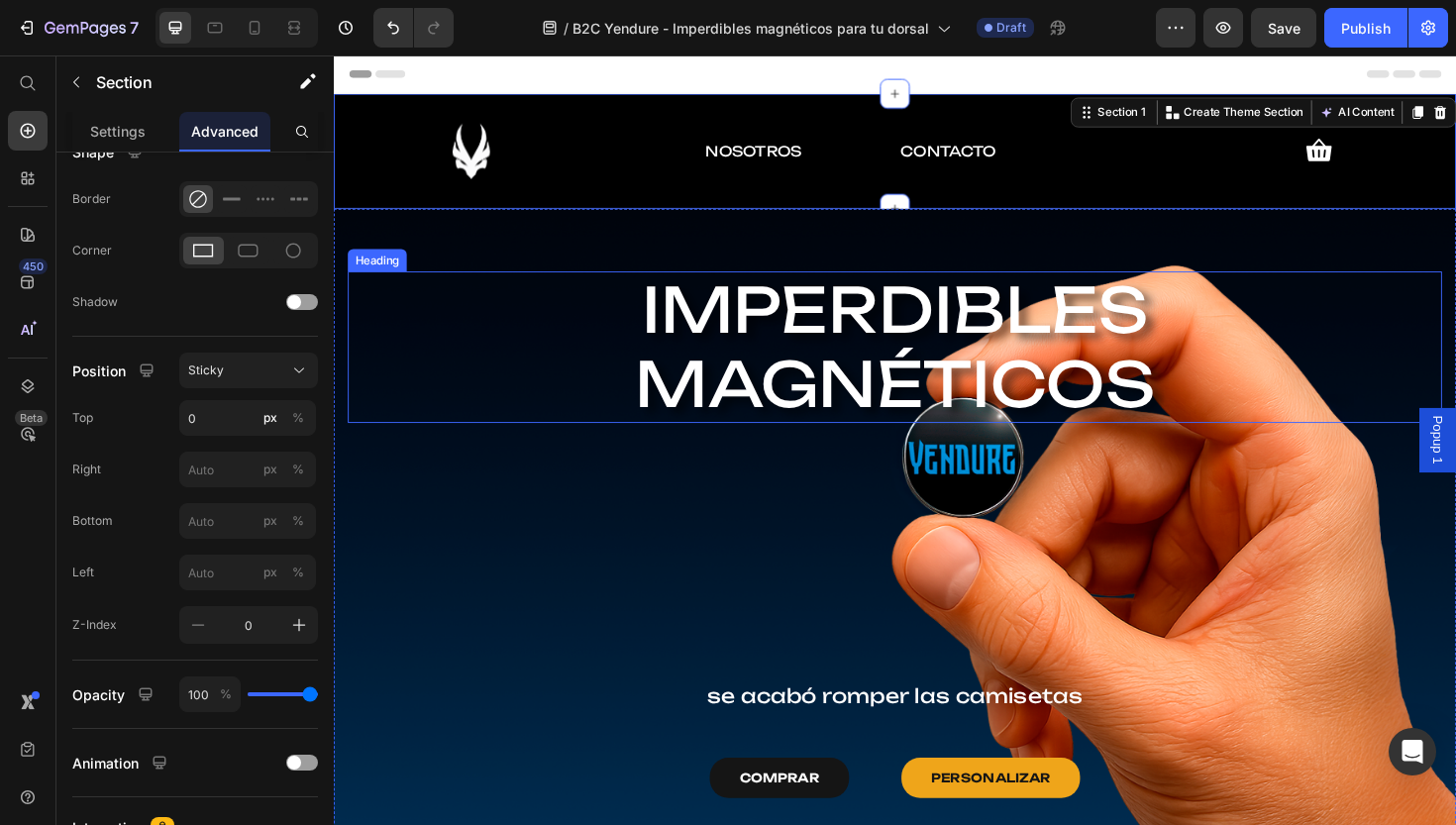scroll, scrollTop: 0, scrollLeft: 0, axis: both 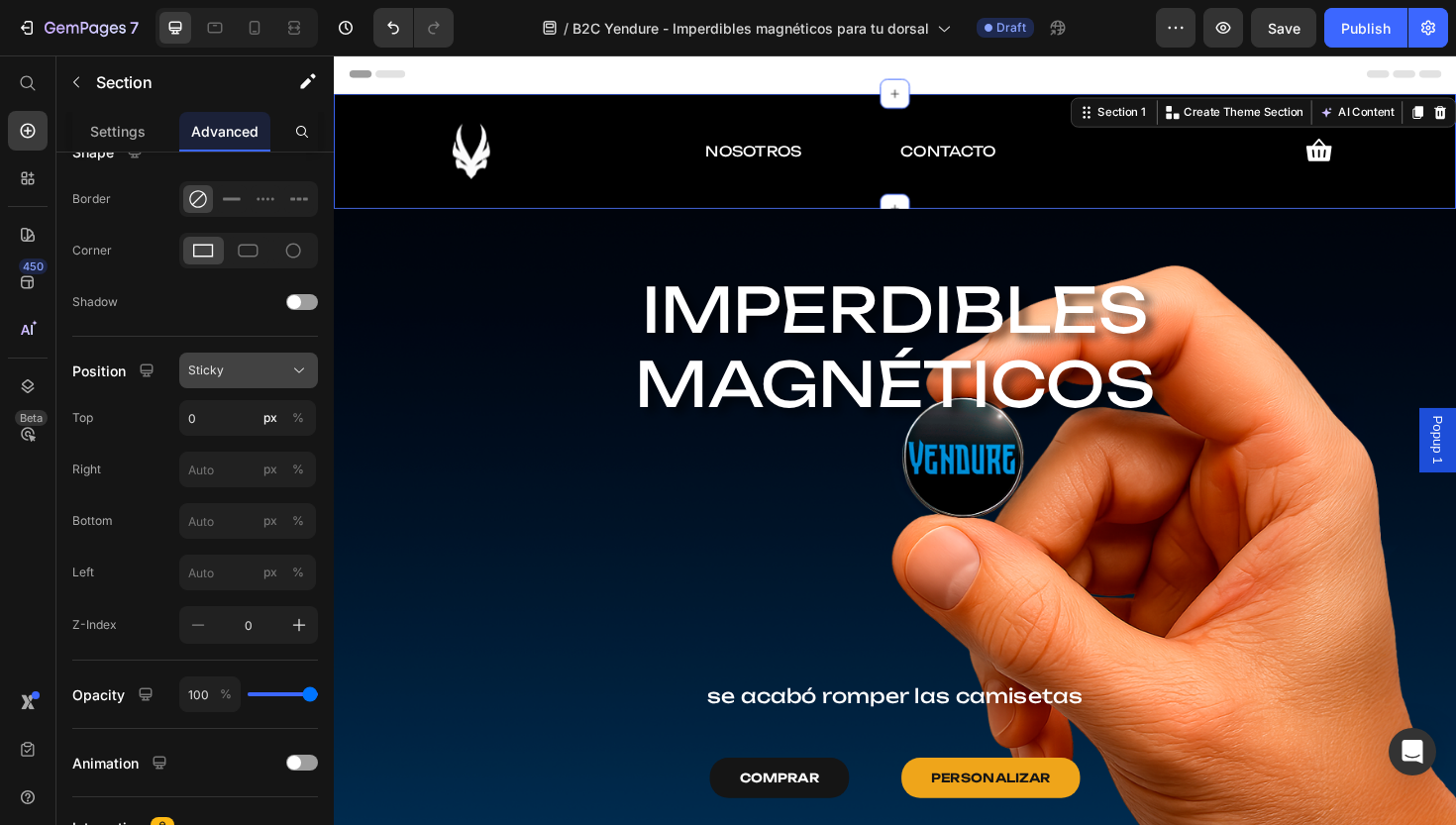 click on "Sticky" 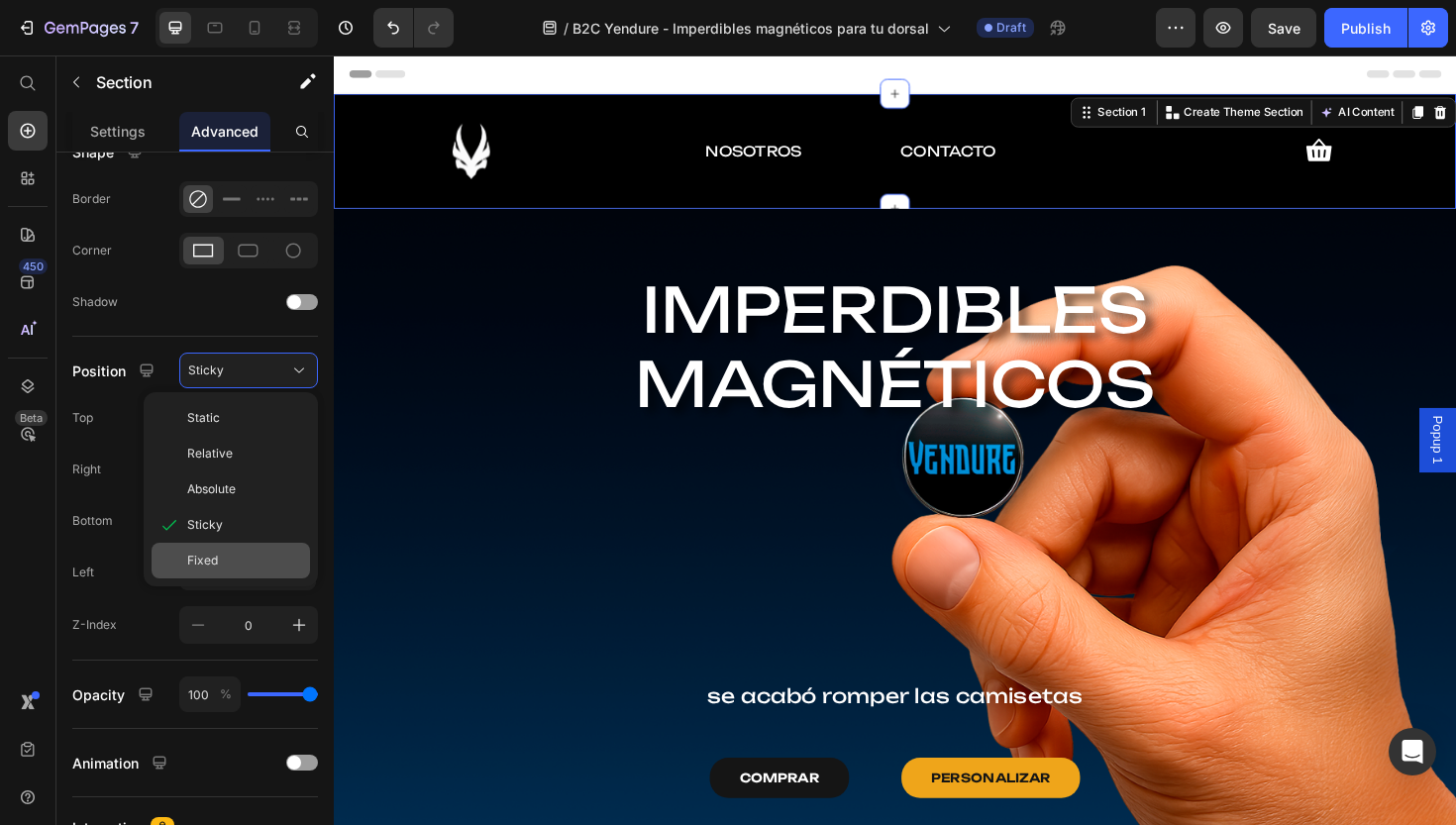 click on "Fixed" at bounding box center (202, 561) 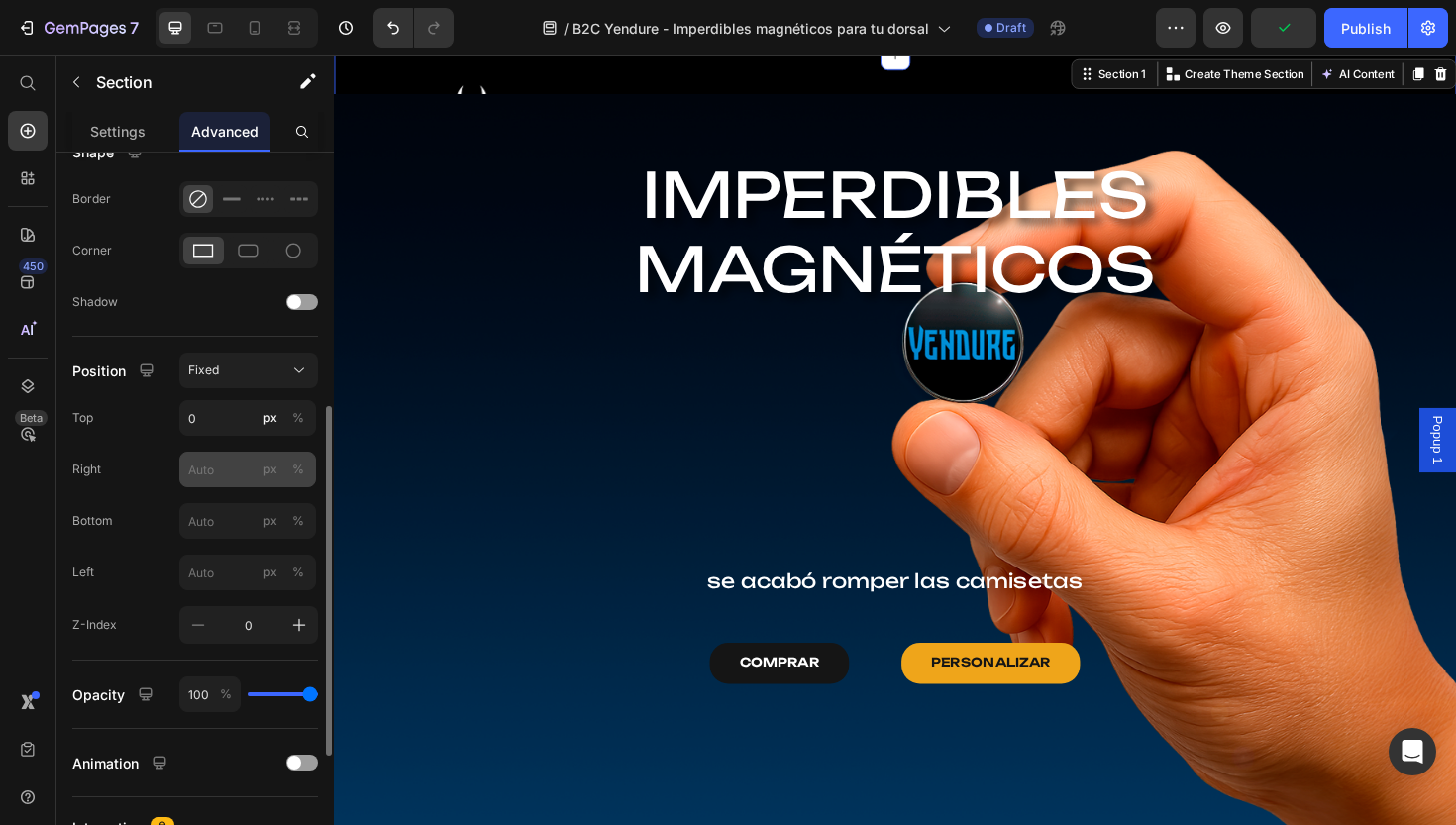 scroll, scrollTop: 0, scrollLeft: 0, axis: both 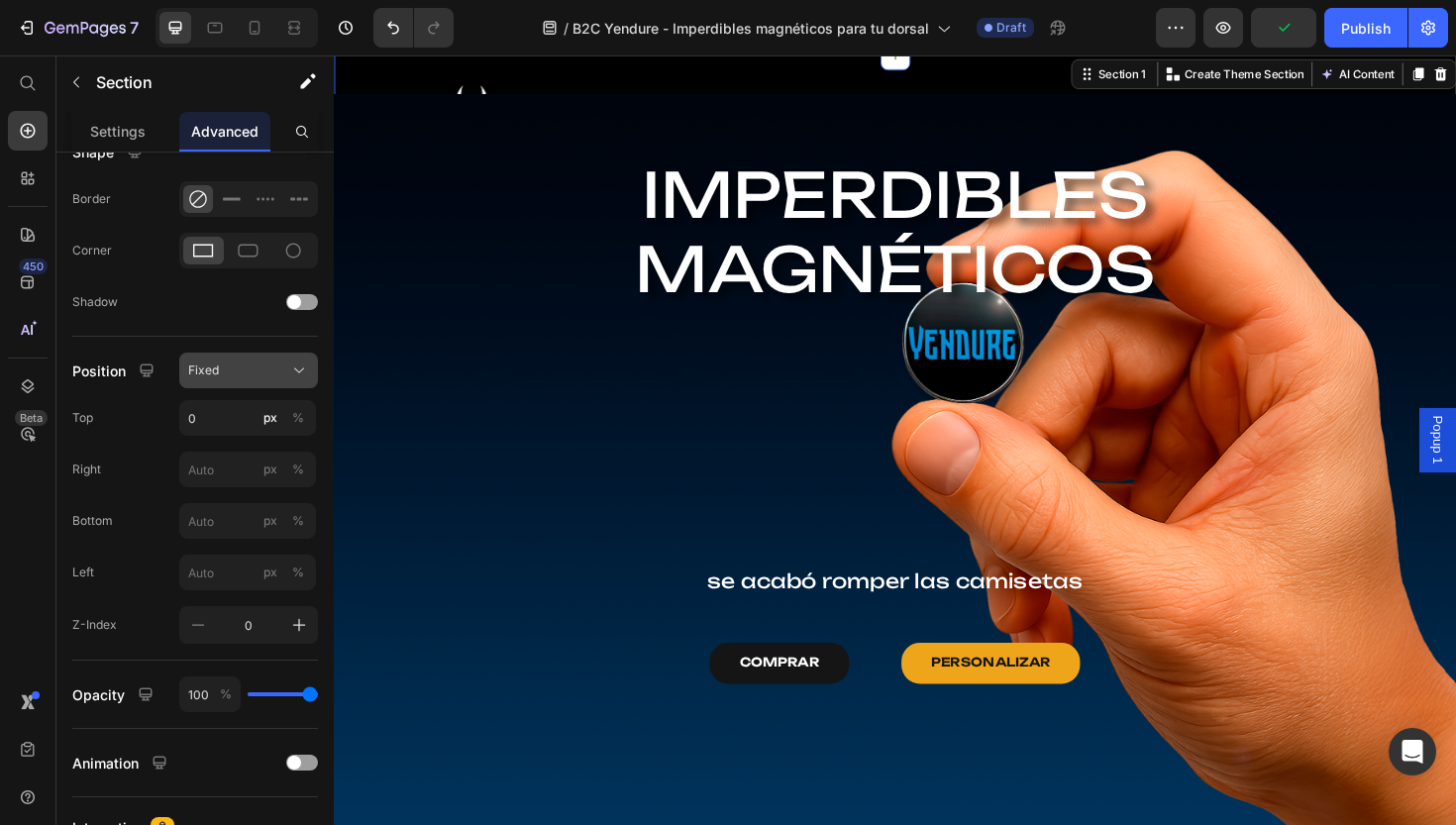 click on "Fixed" 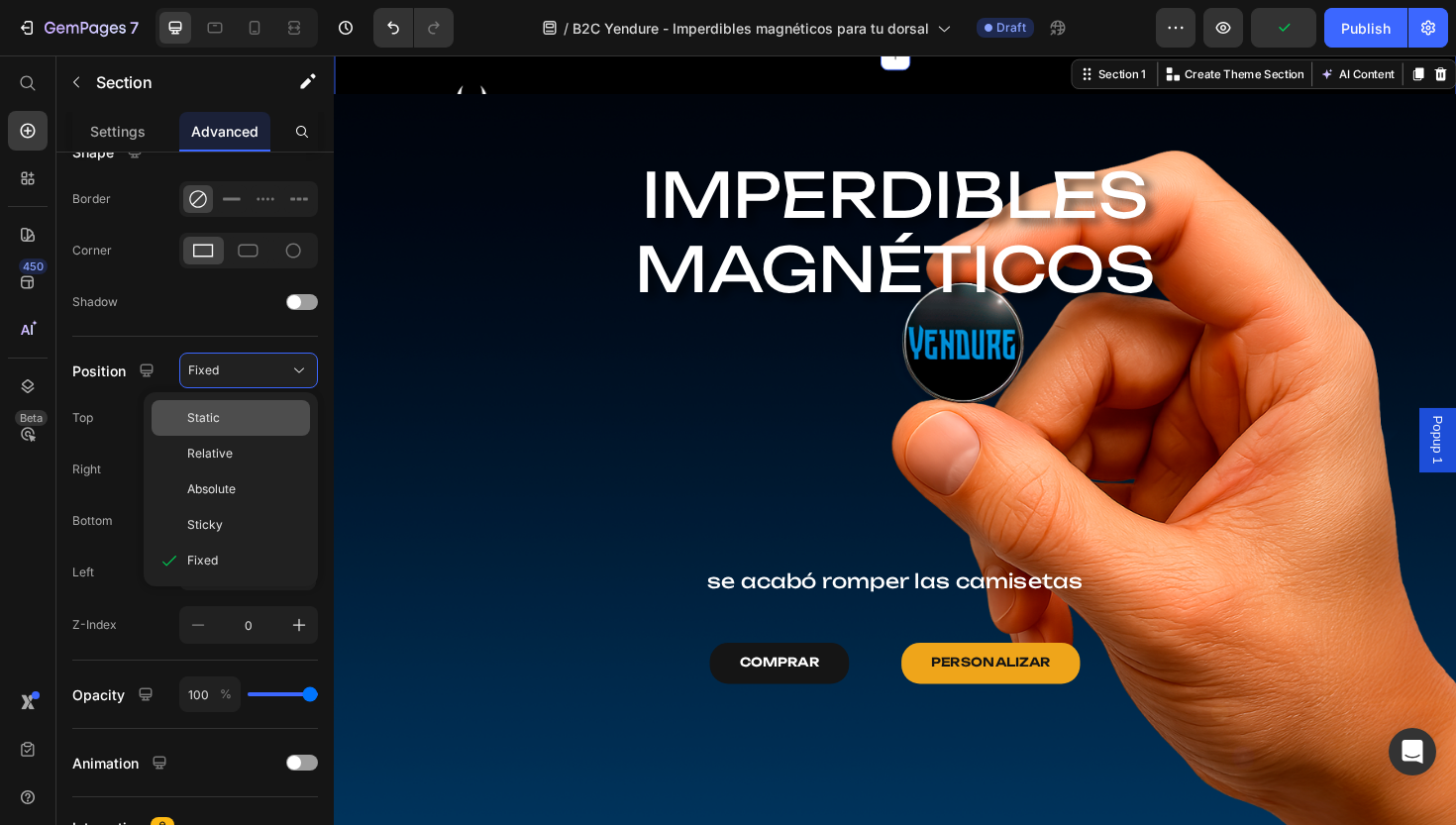 click on "Static" at bounding box center (203, 418) 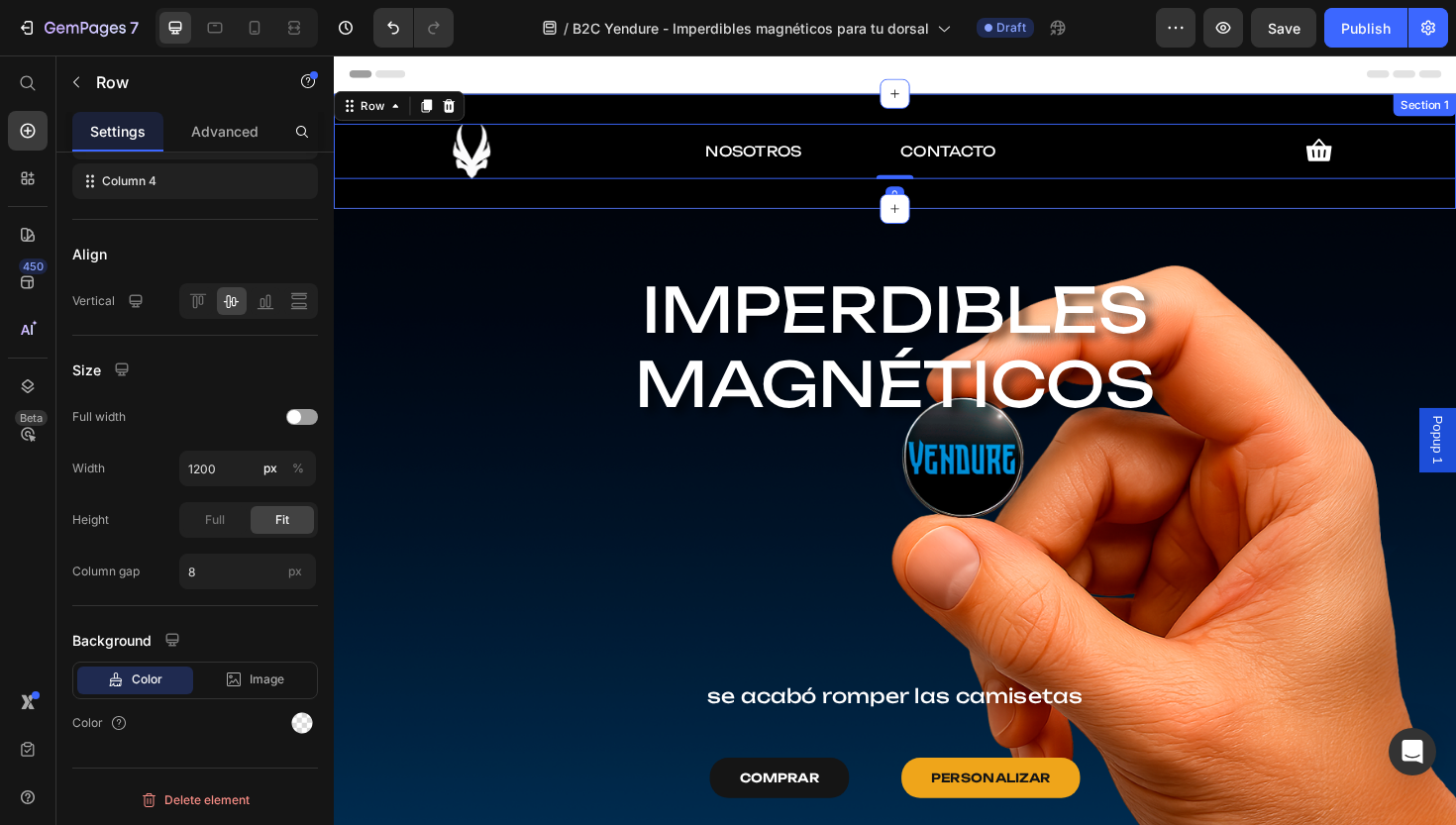 scroll, scrollTop: 0, scrollLeft: 0, axis: both 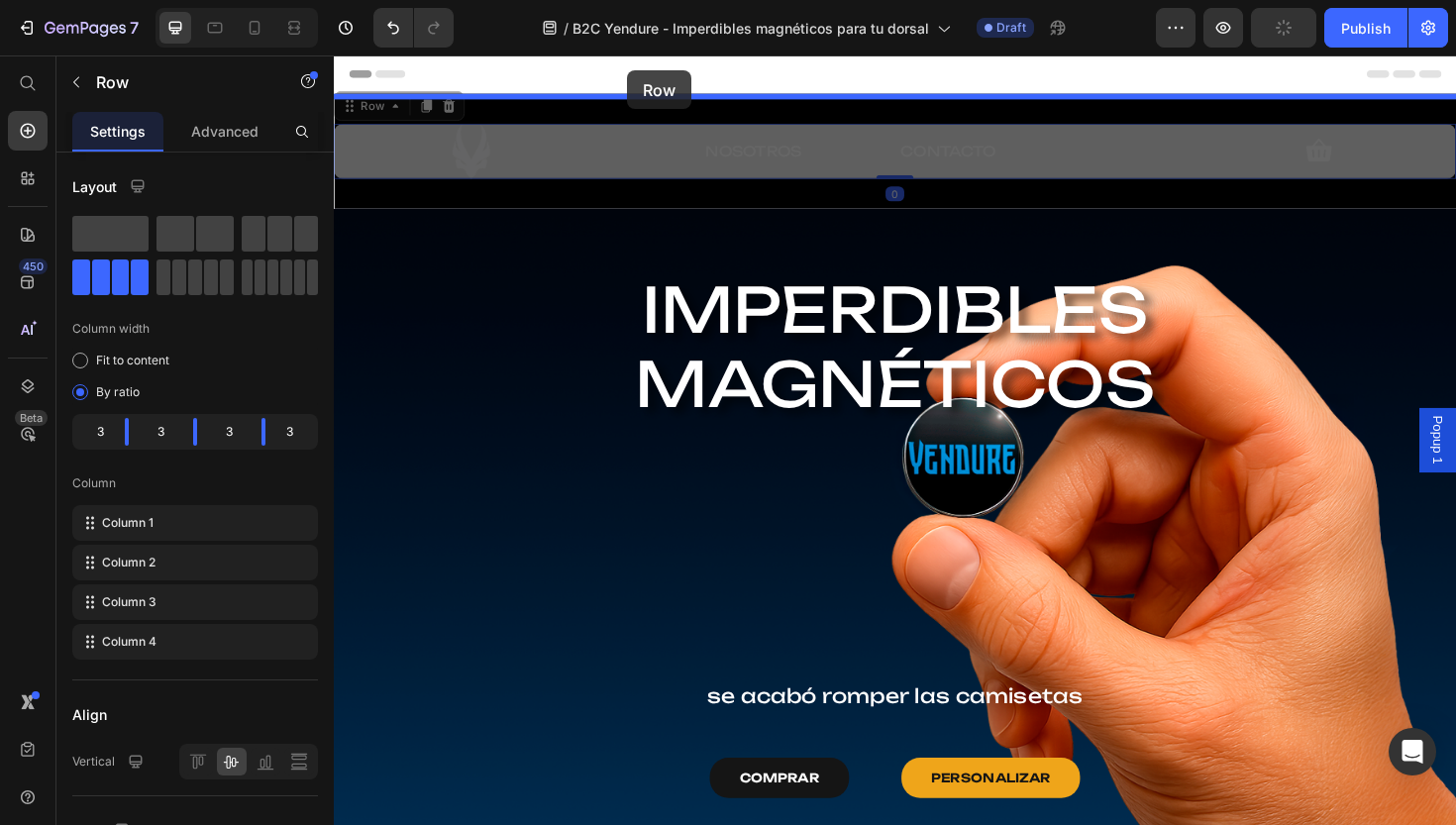 drag, startPoint x: 630, startPoint y: 131, endPoint x: 645, endPoint y: 71, distance: 61.846584 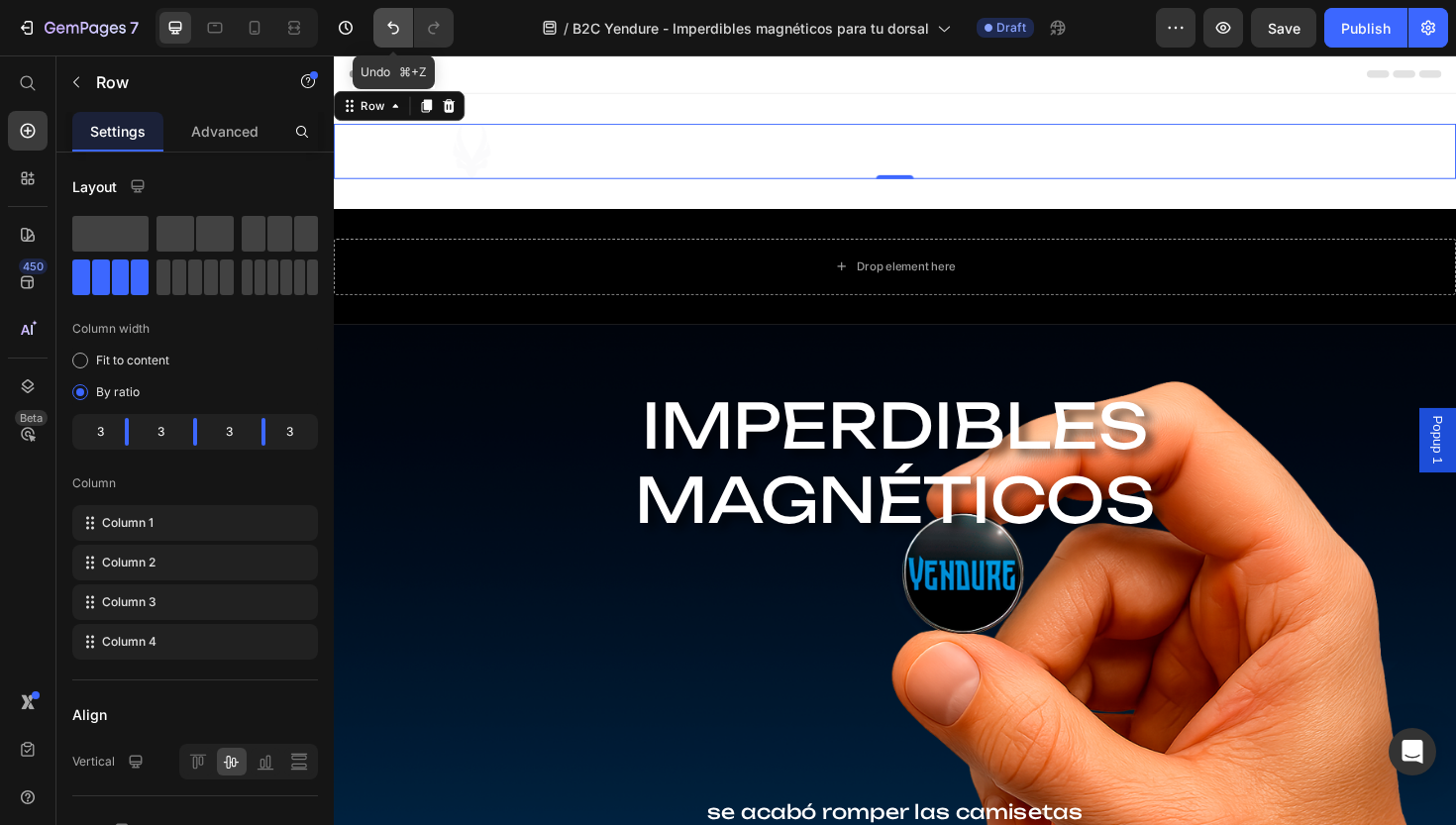 click 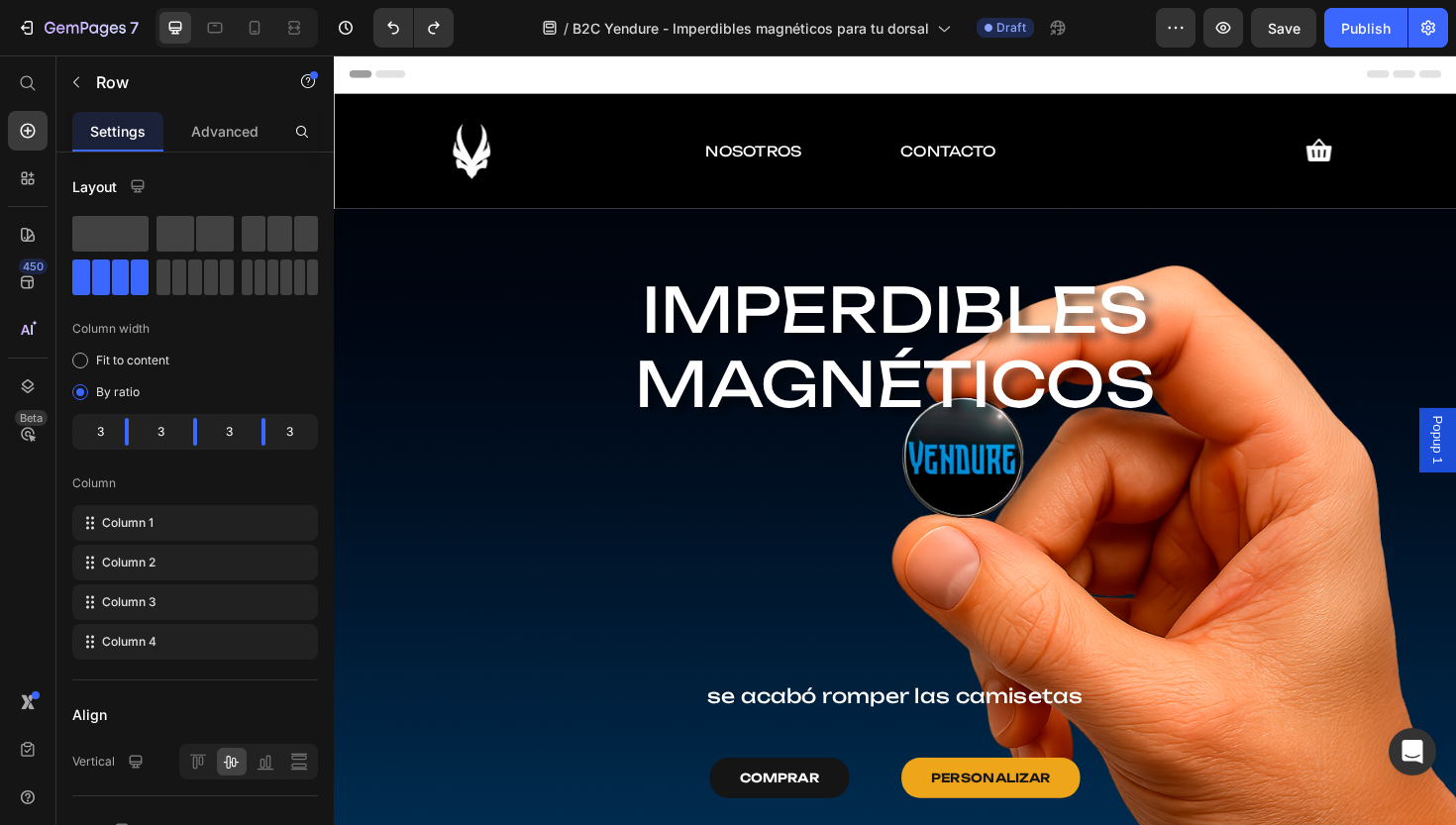click on "Header" at bounding box center (928, 75) 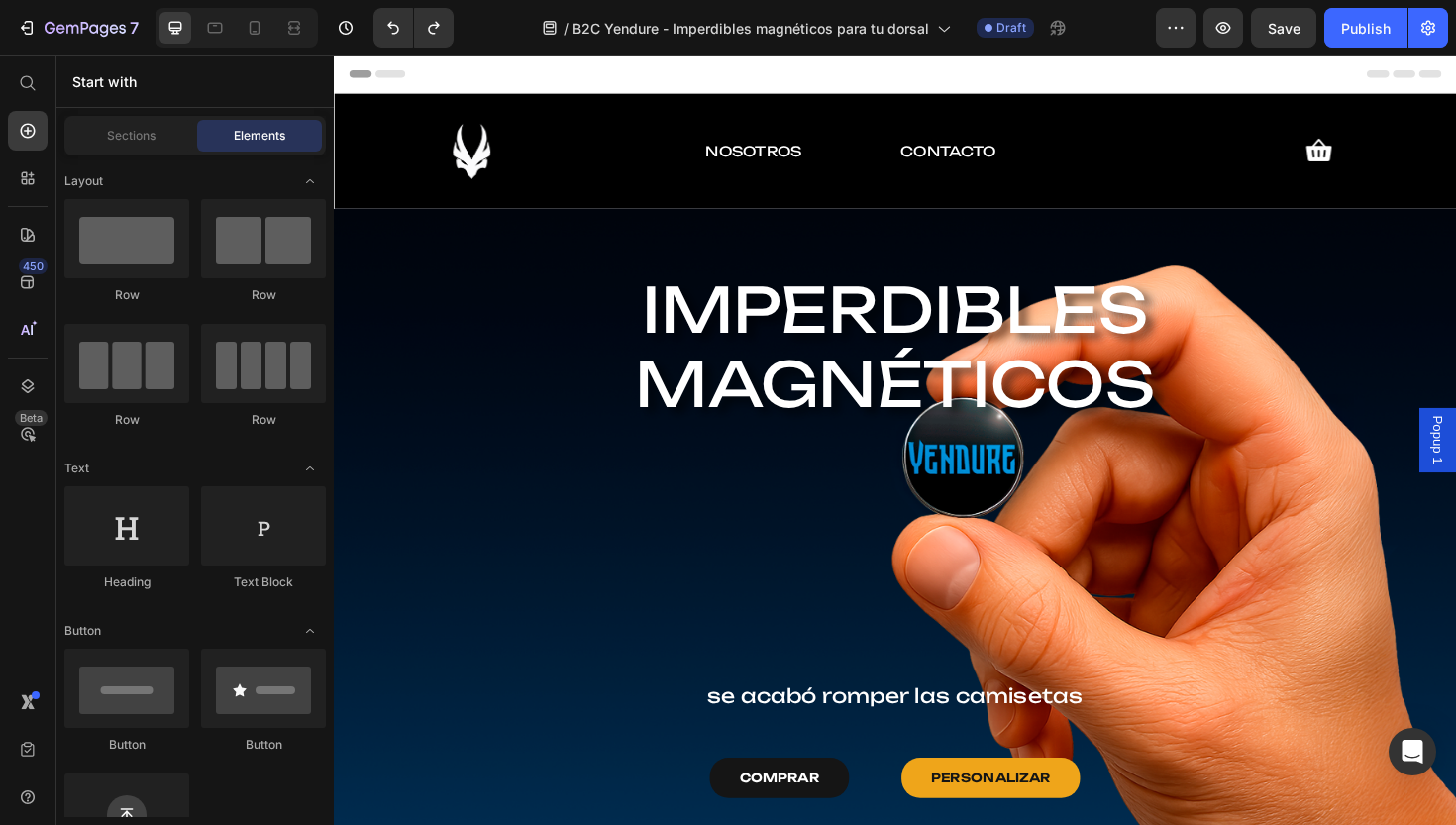click on "Header" at bounding box center [928, 75] 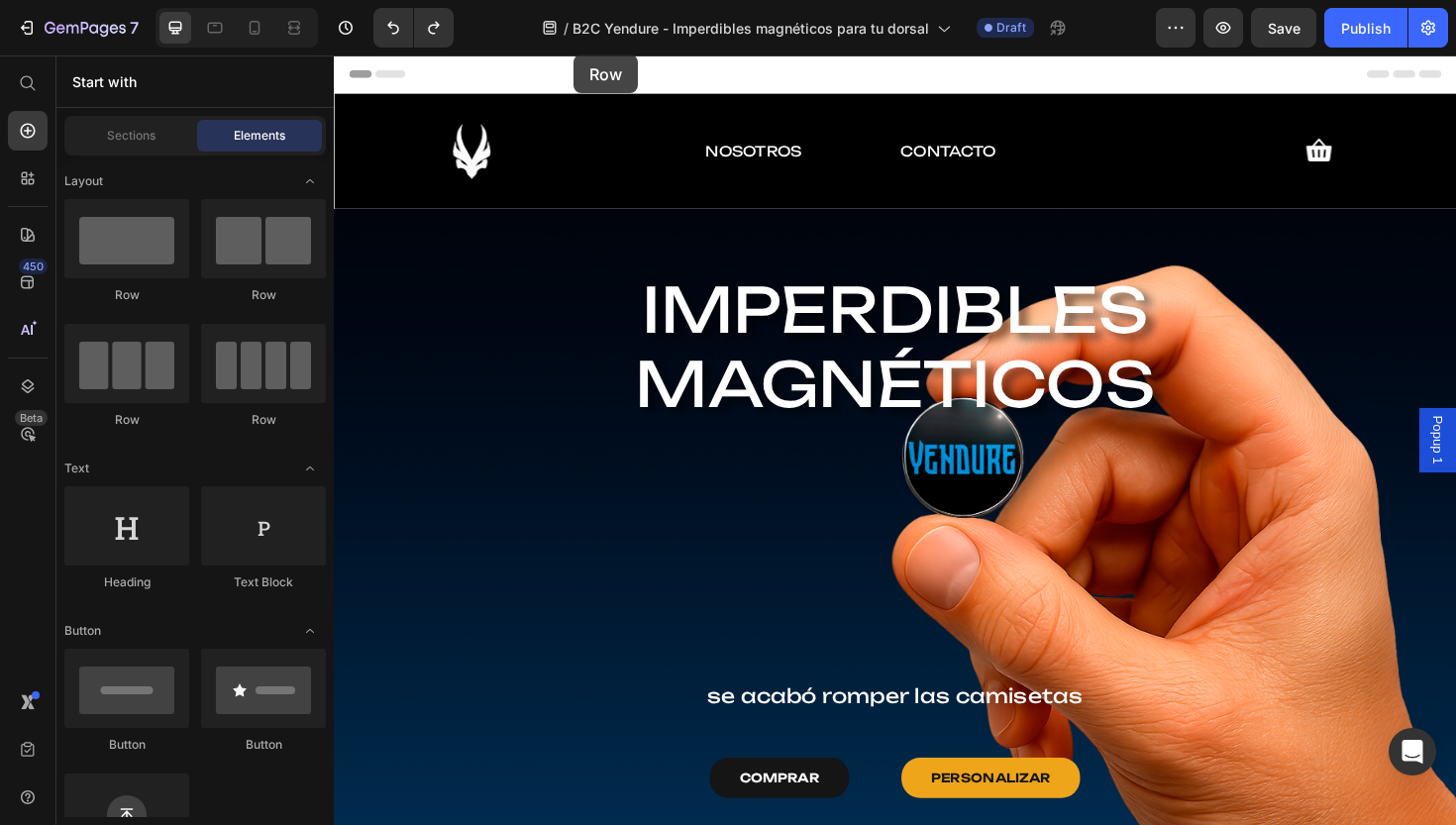 drag, startPoint x: 119, startPoint y: 259, endPoint x: 573, endPoint y: 54, distance: 498.13753 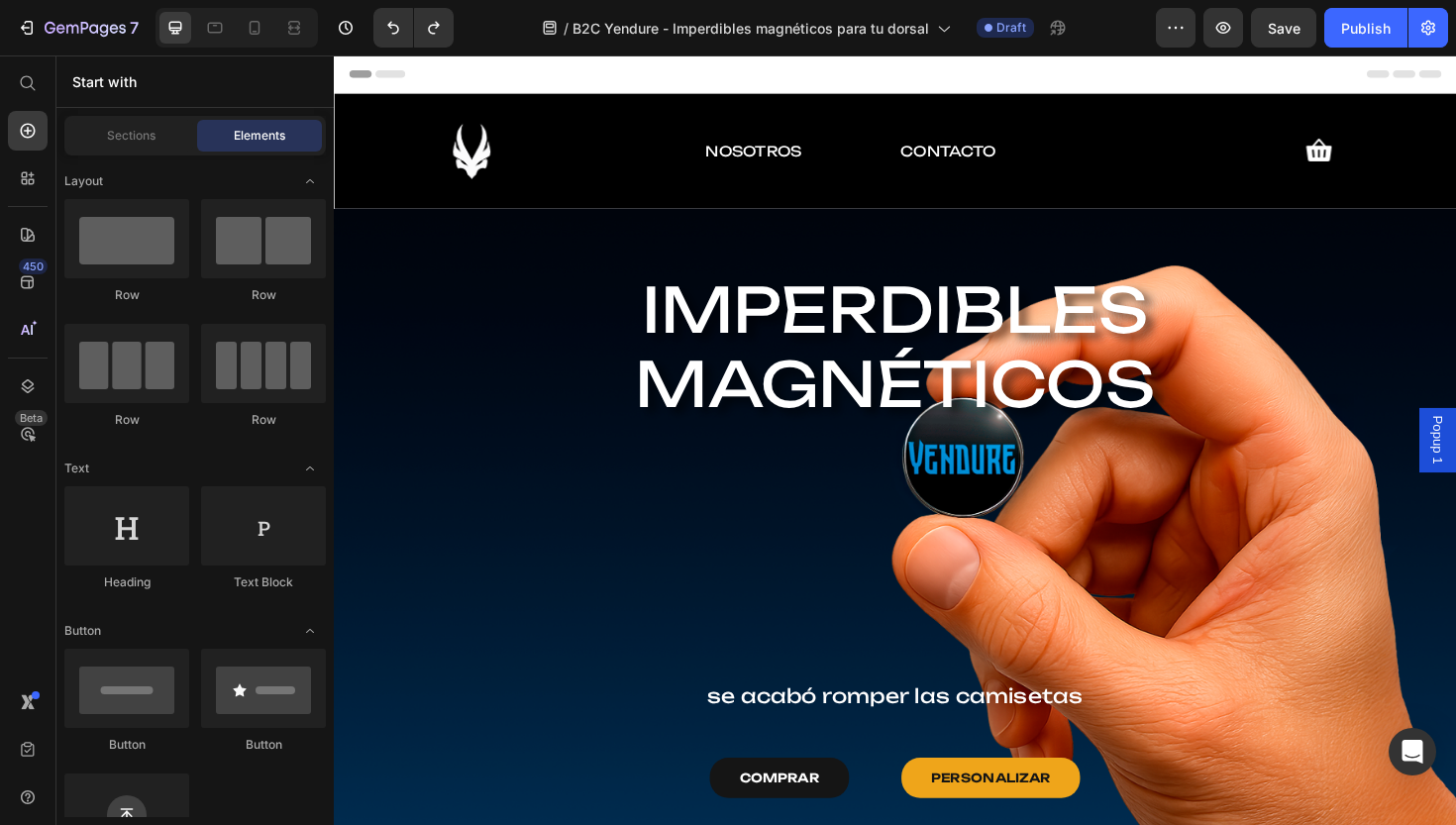 click on "Header" at bounding box center [928, 75] 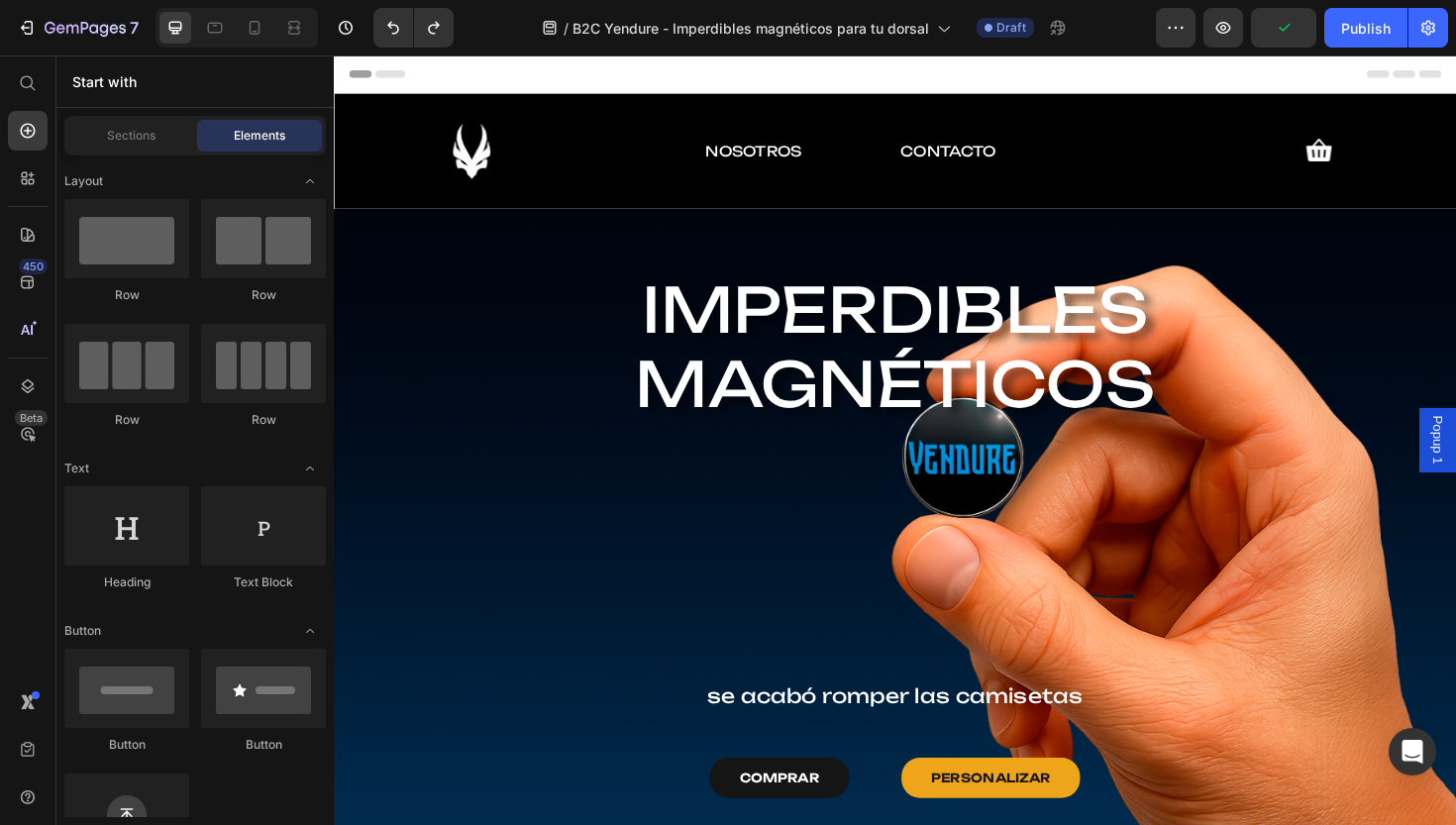 click on "Header" at bounding box center (928, 75) 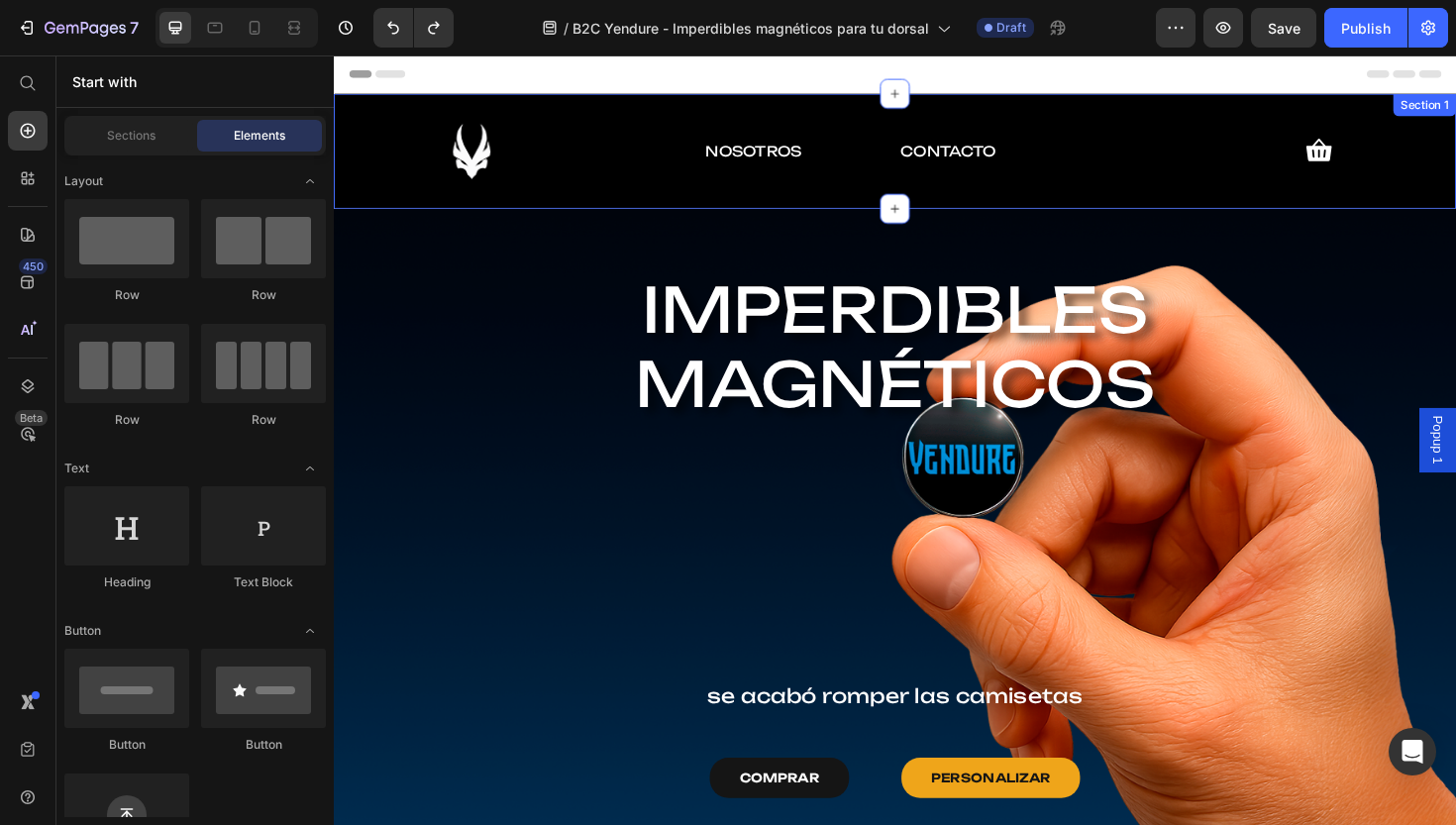 click on "Header" at bounding box center (928, 75) 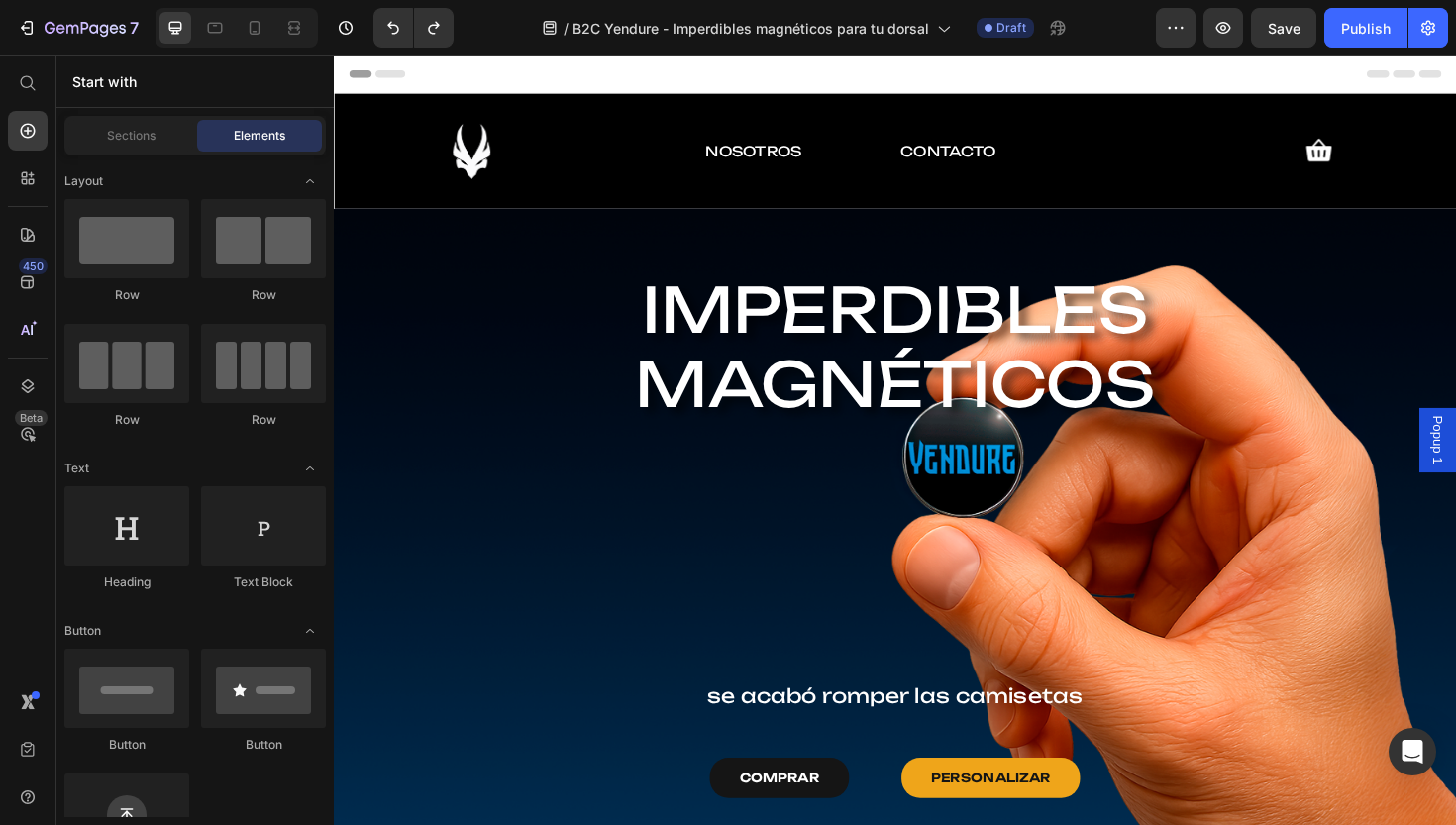 click on "Header" at bounding box center [928, 75] 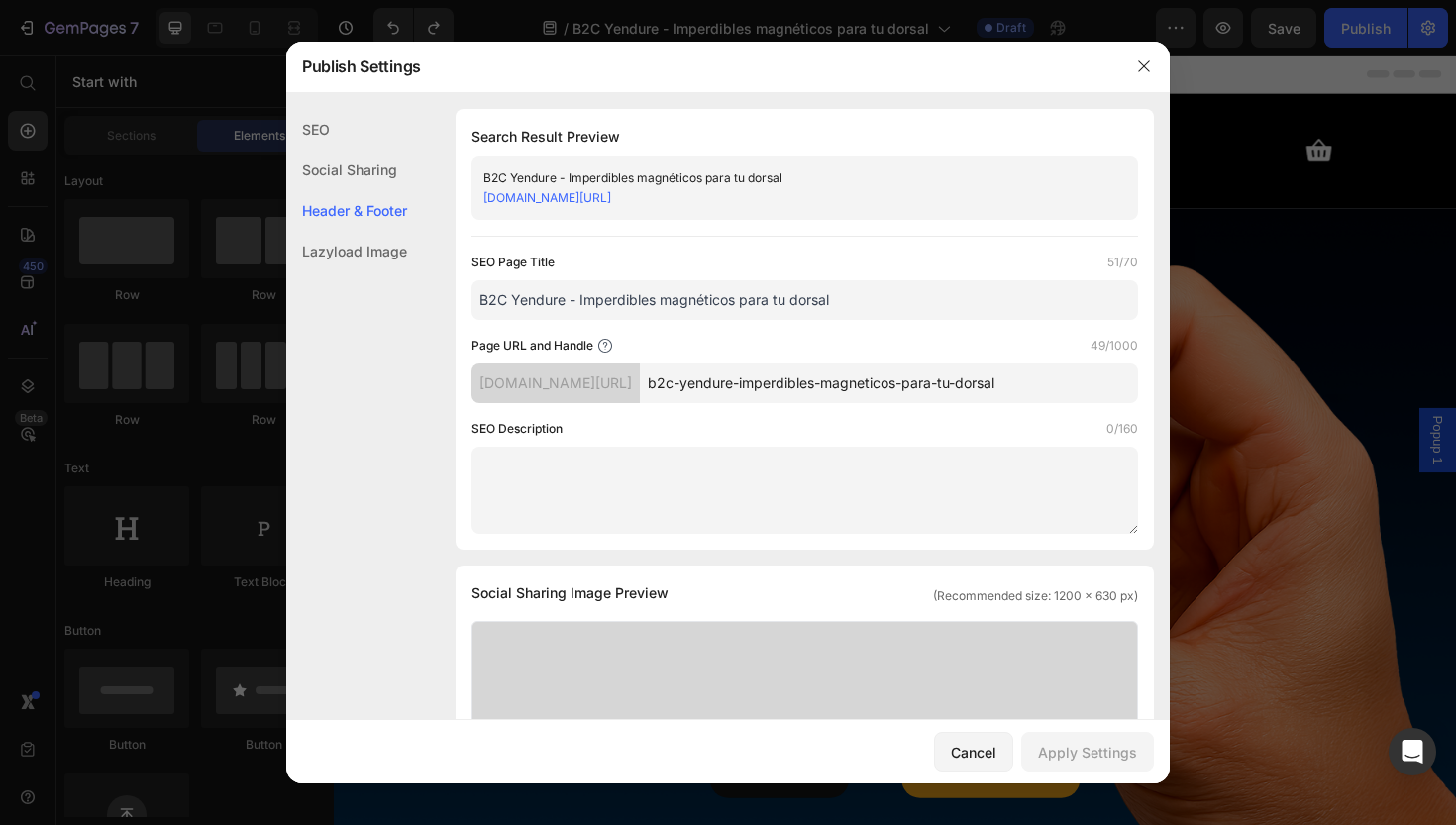scroll, scrollTop: 880, scrollLeft: 0, axis: vertical 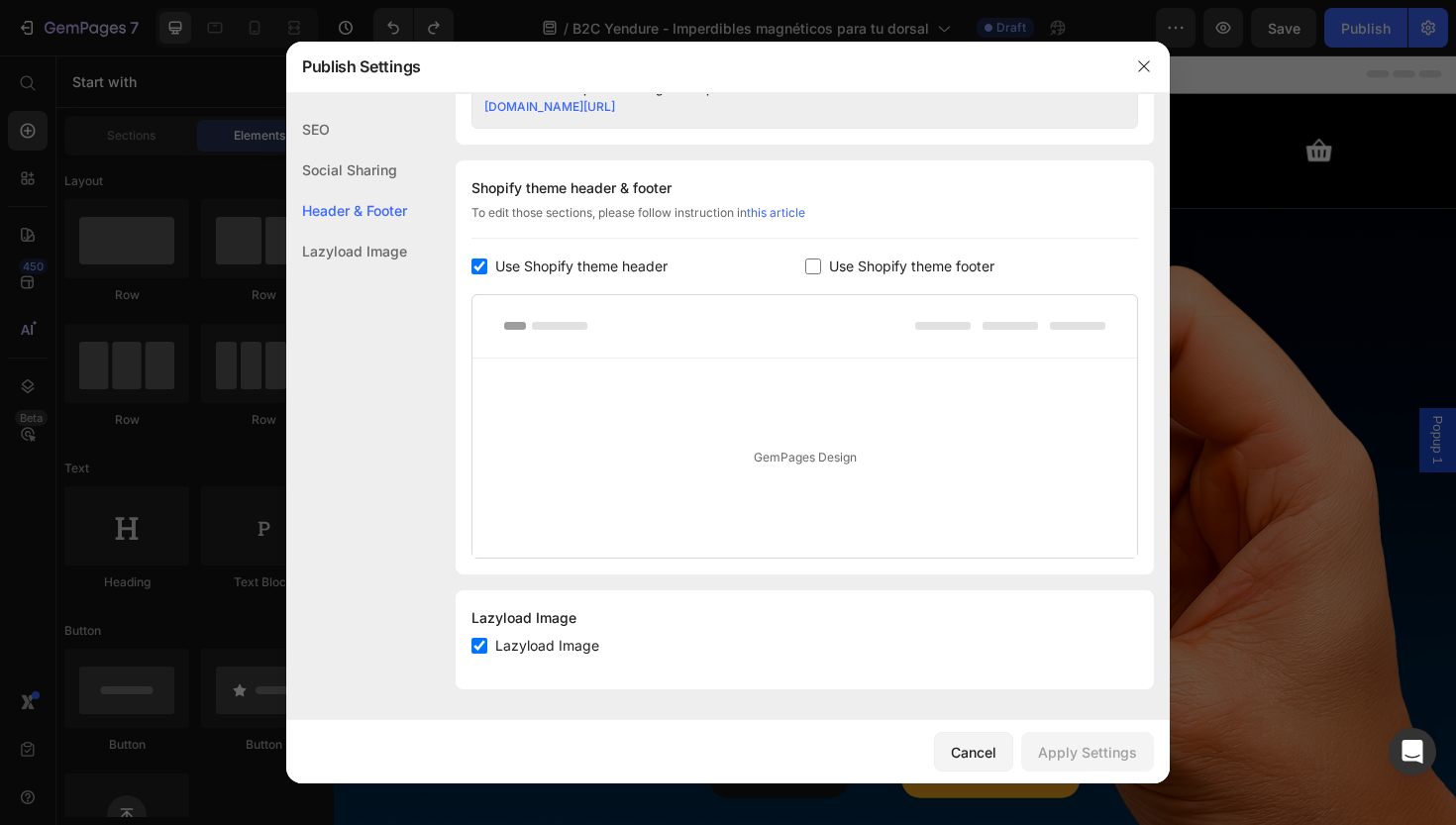 click on "GemPages Design" at bounding box center [804, 458] 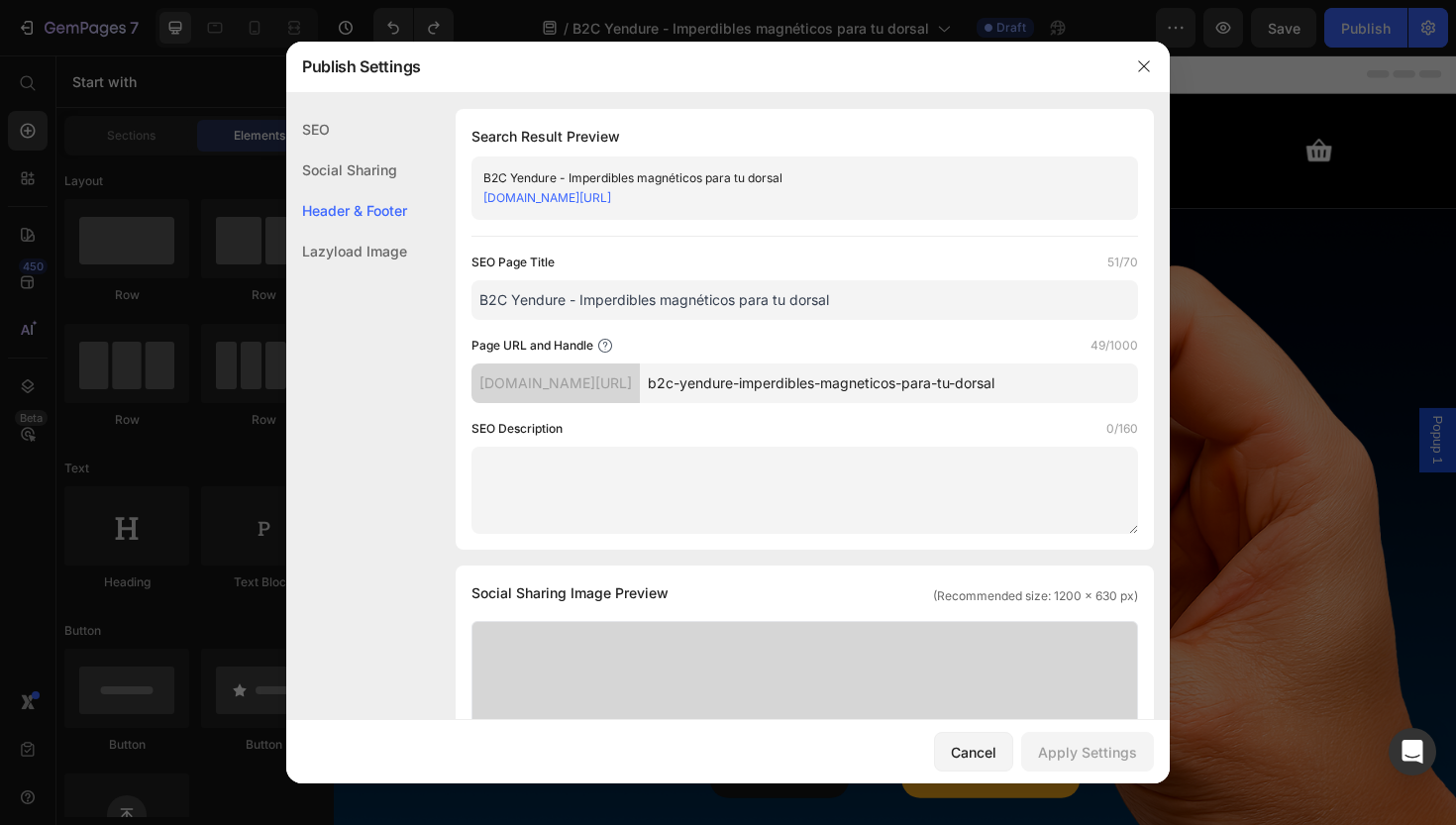 scroll, scrollTop: 0, scrollLeft: 0, axis: both 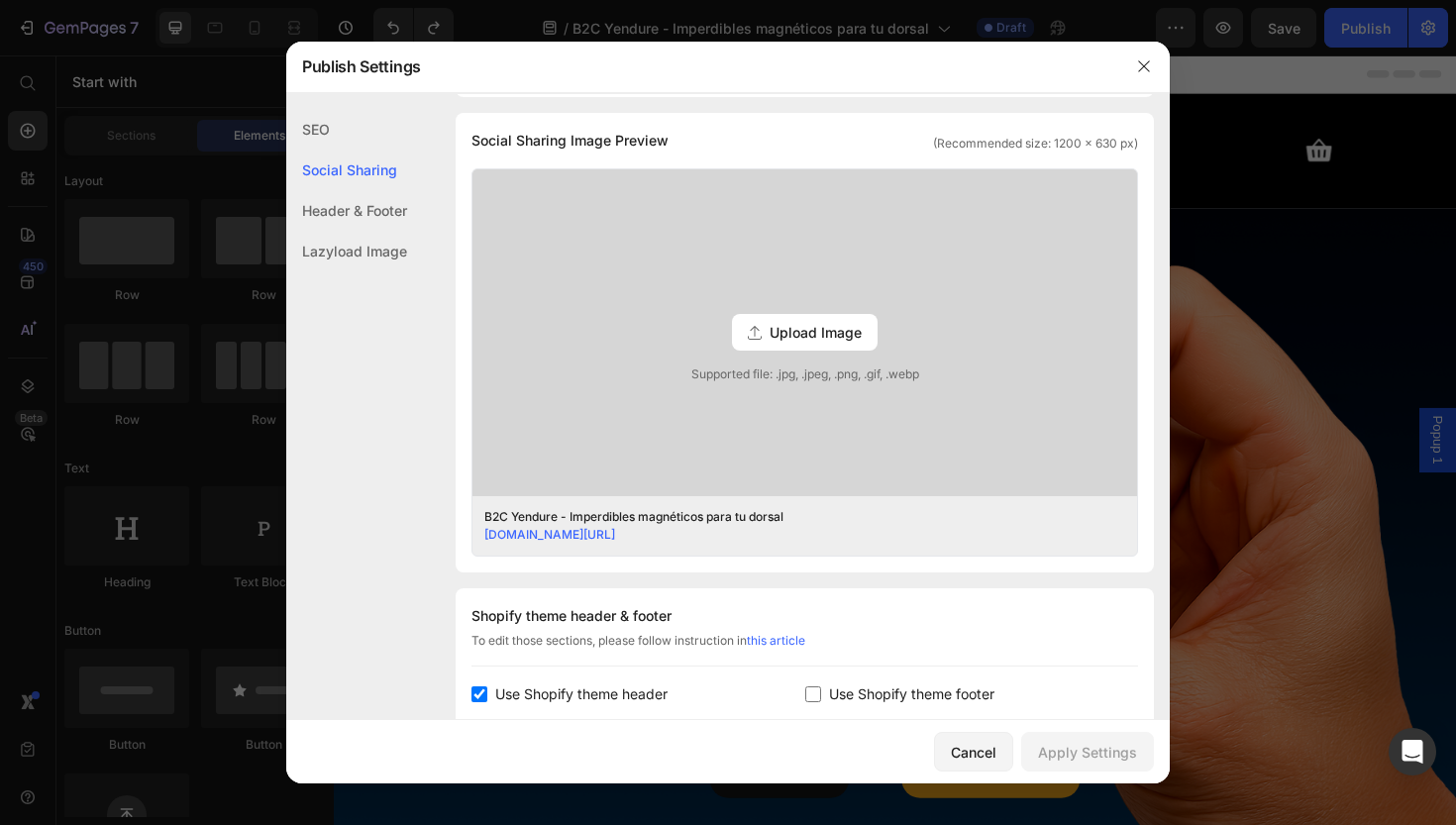 click on "SEO" 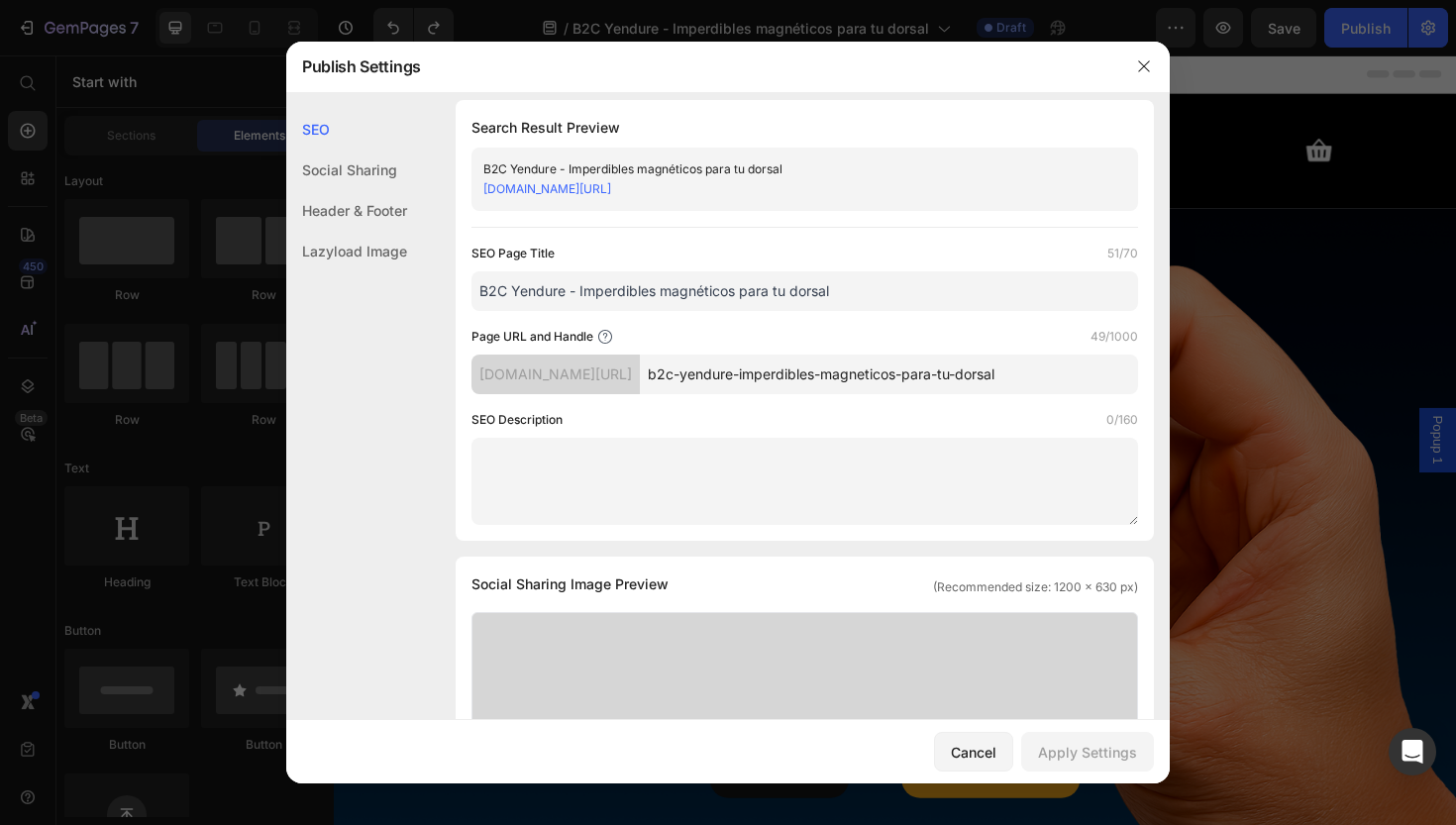 scroll, scrollTop: 0, scrollLeft: 0, axis: both 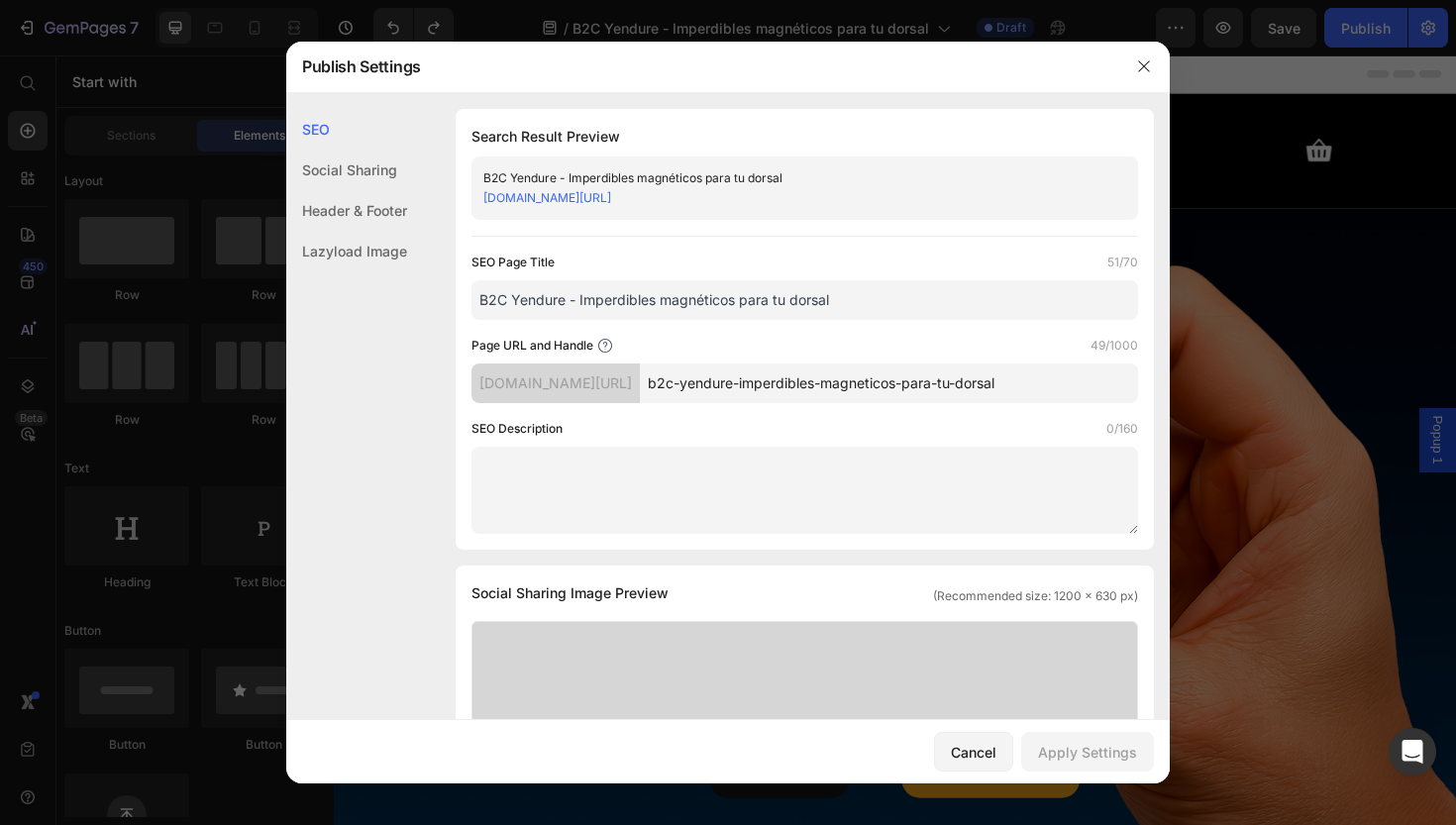 click on "Lazyload Image" 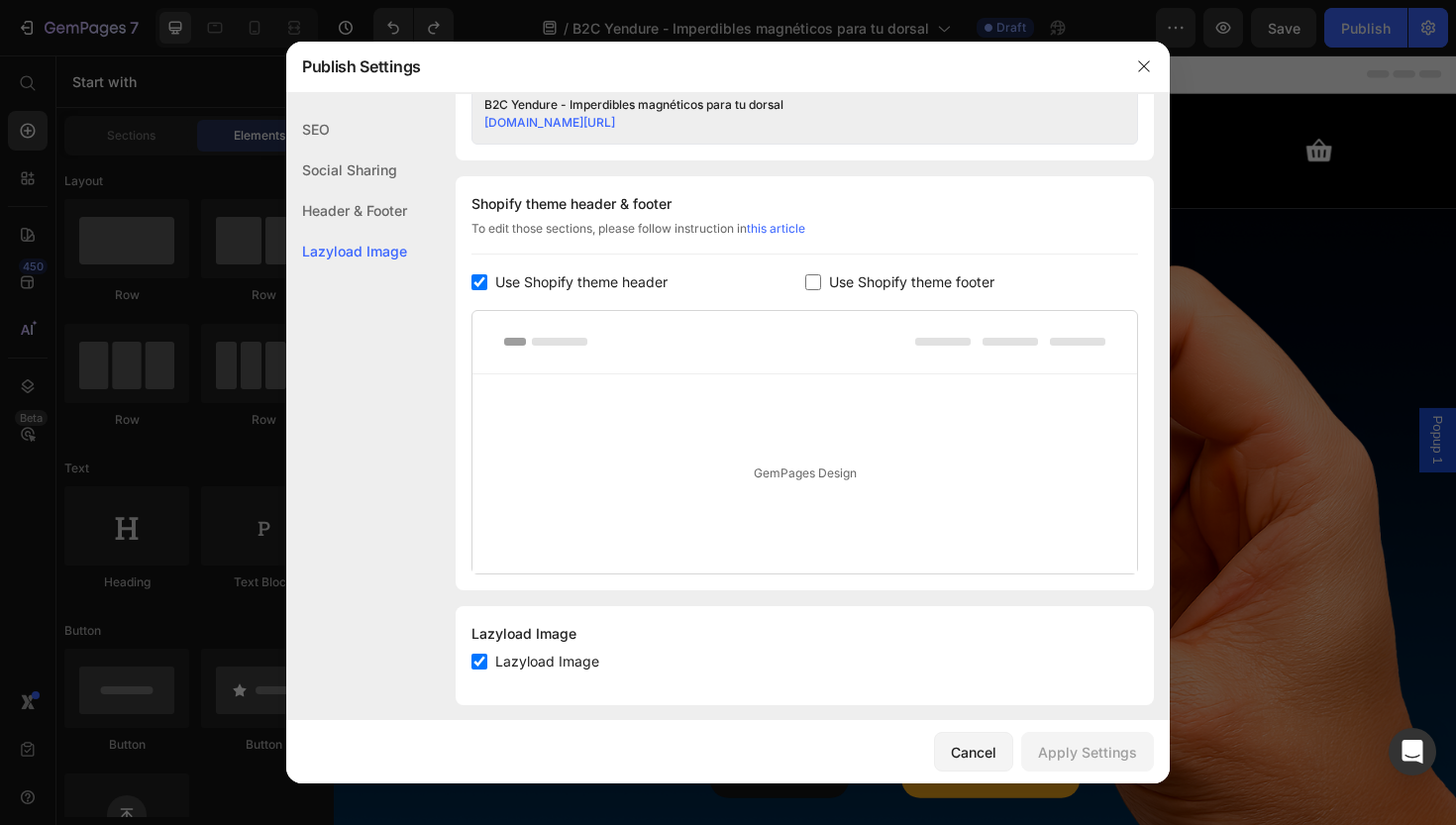 scroll, scrollTop: 880, scrollLeft: 0, axis: vertical 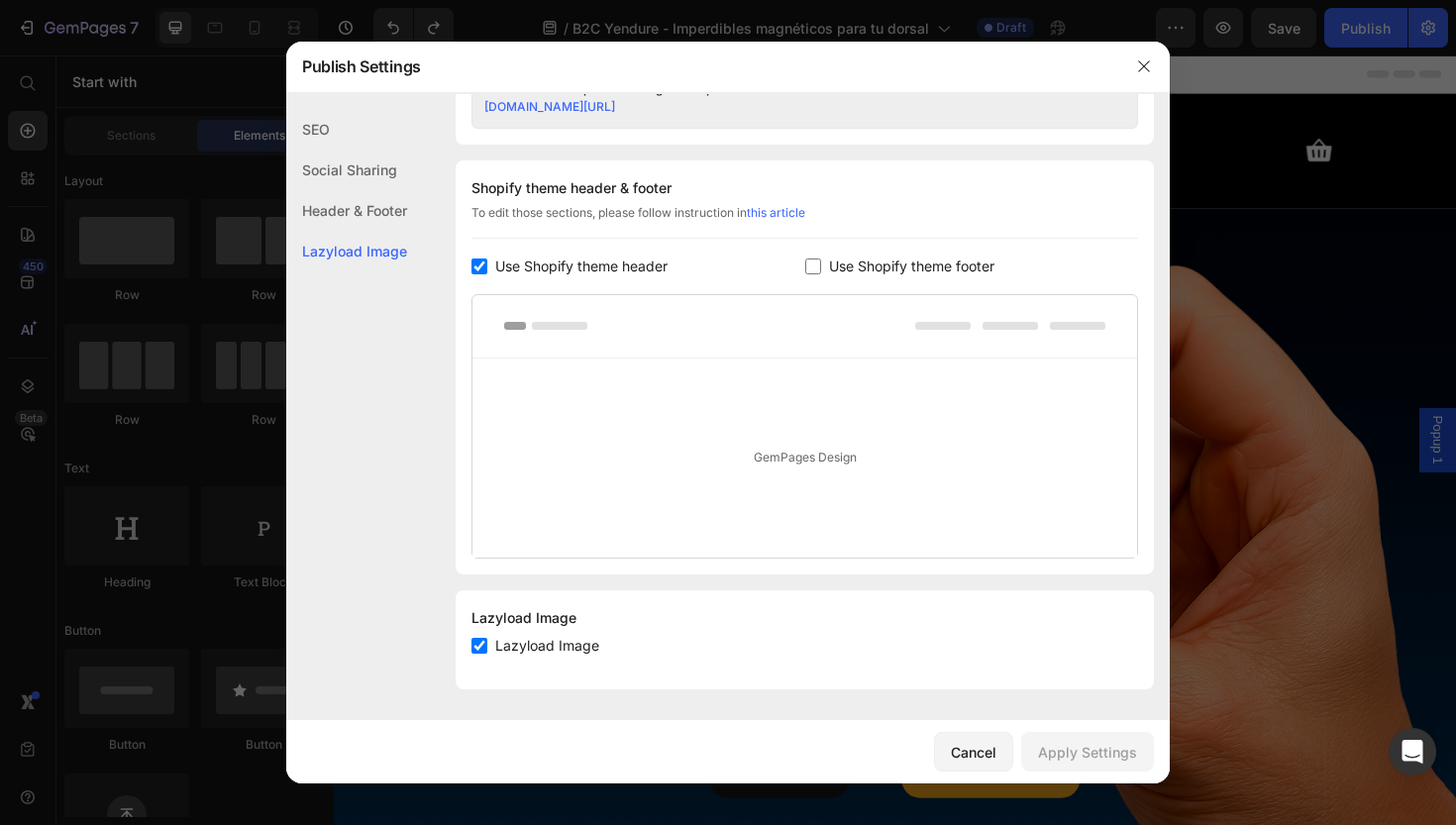 click on "GemPages Design" at bounding box center [804, 458] 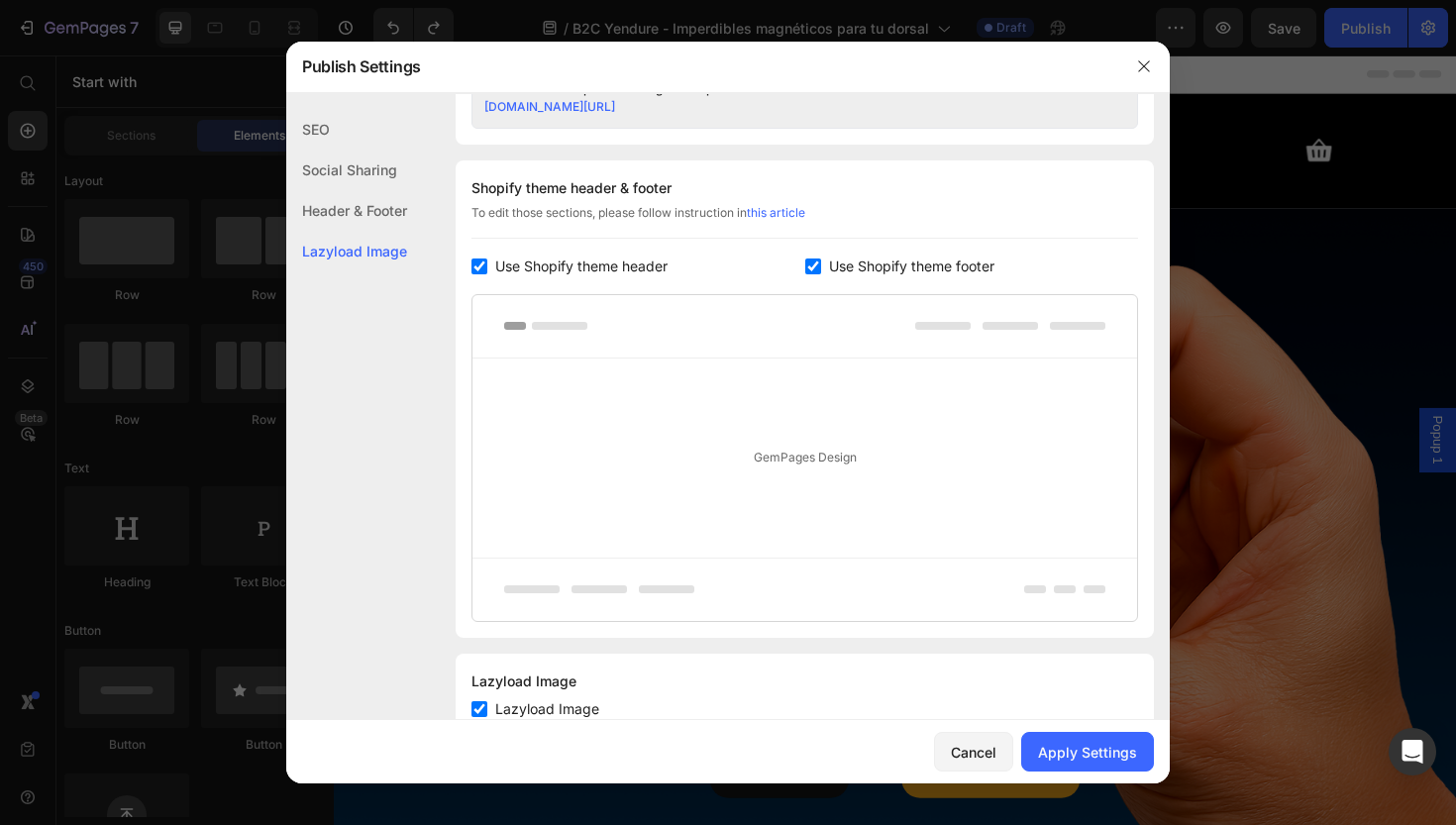 click at bounding box center [813, 266] 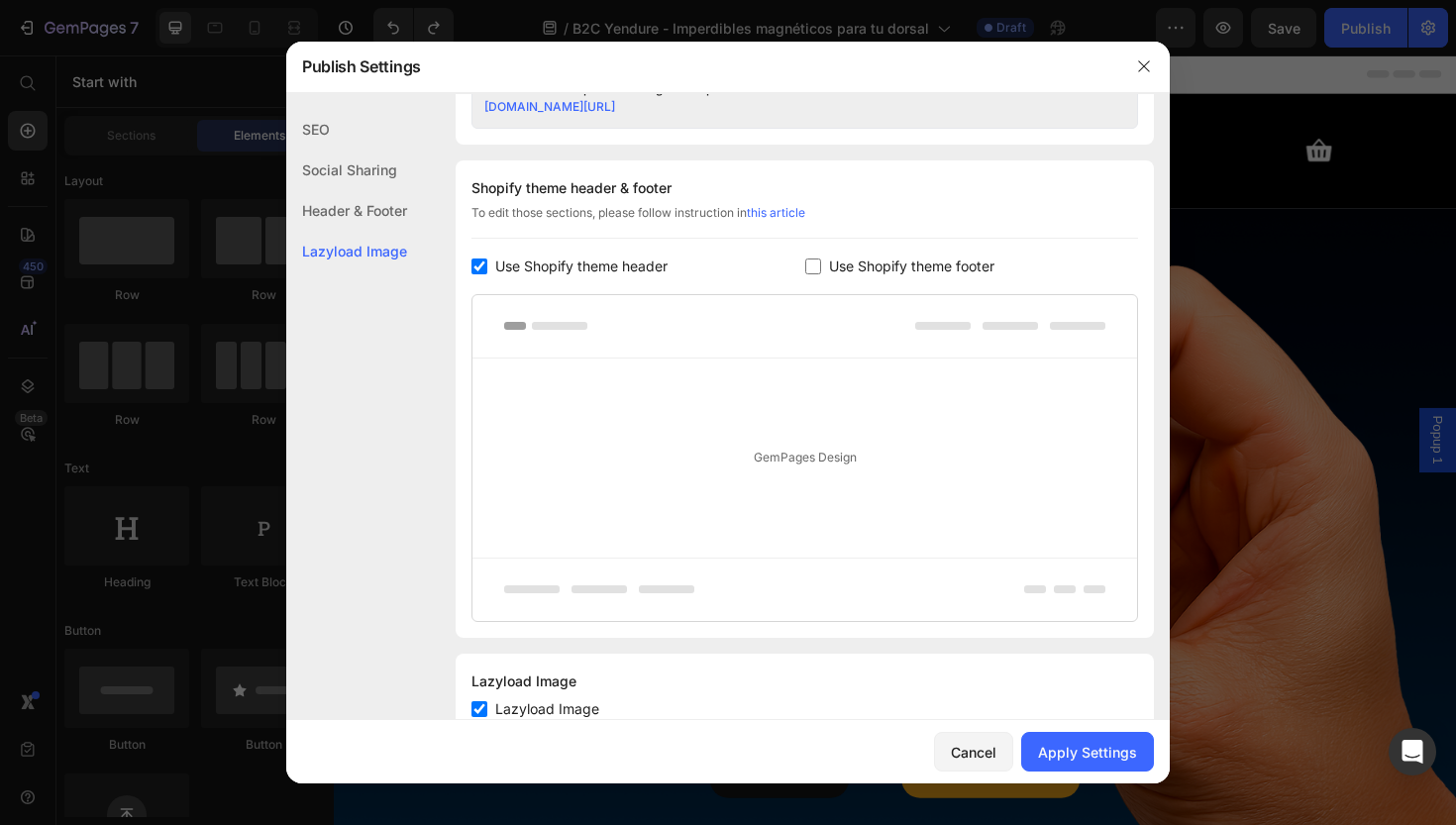 checkbox on "false" 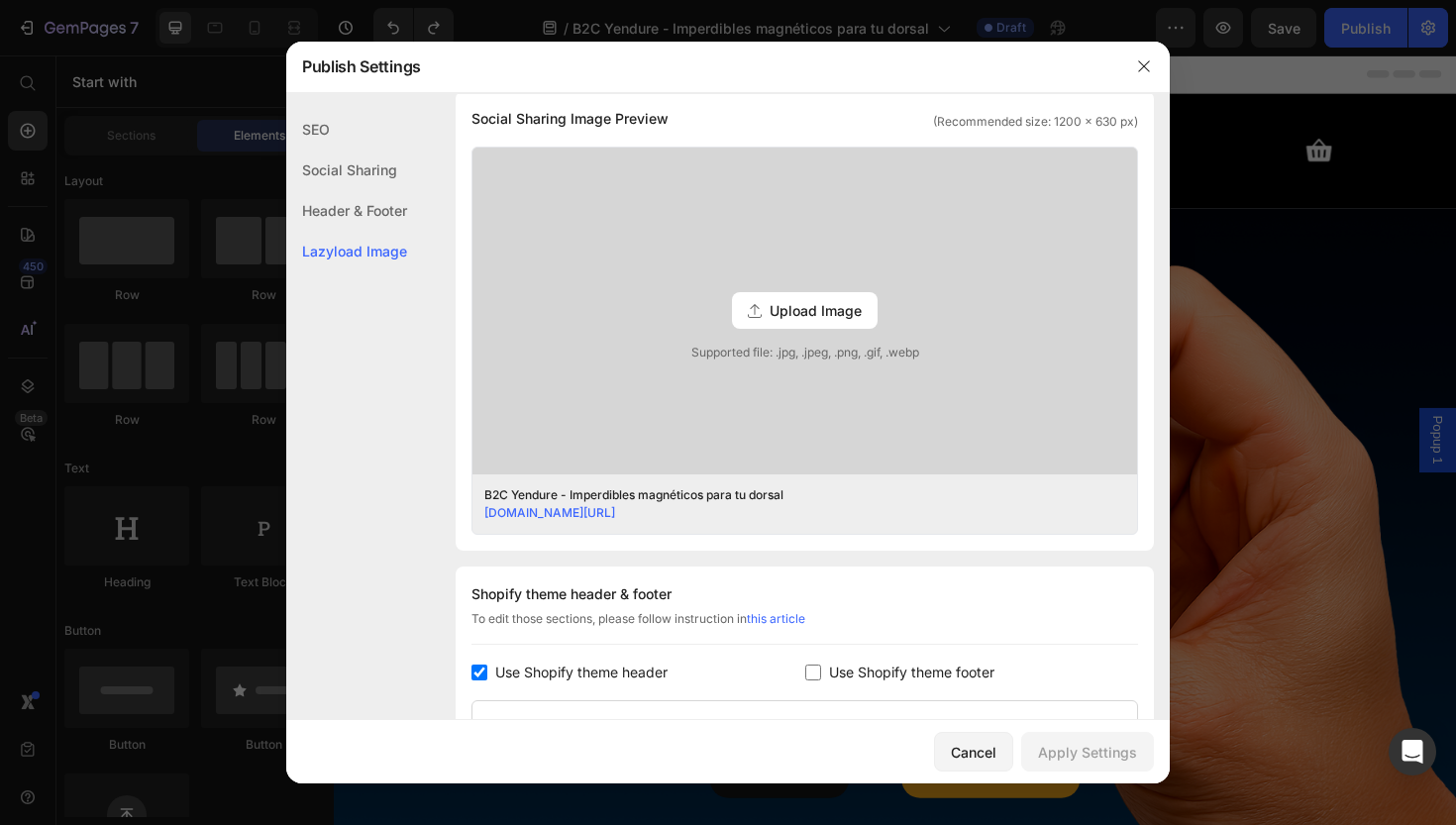 scroll, scrollTop: 518, scrollLeft: 0, axis: vertical 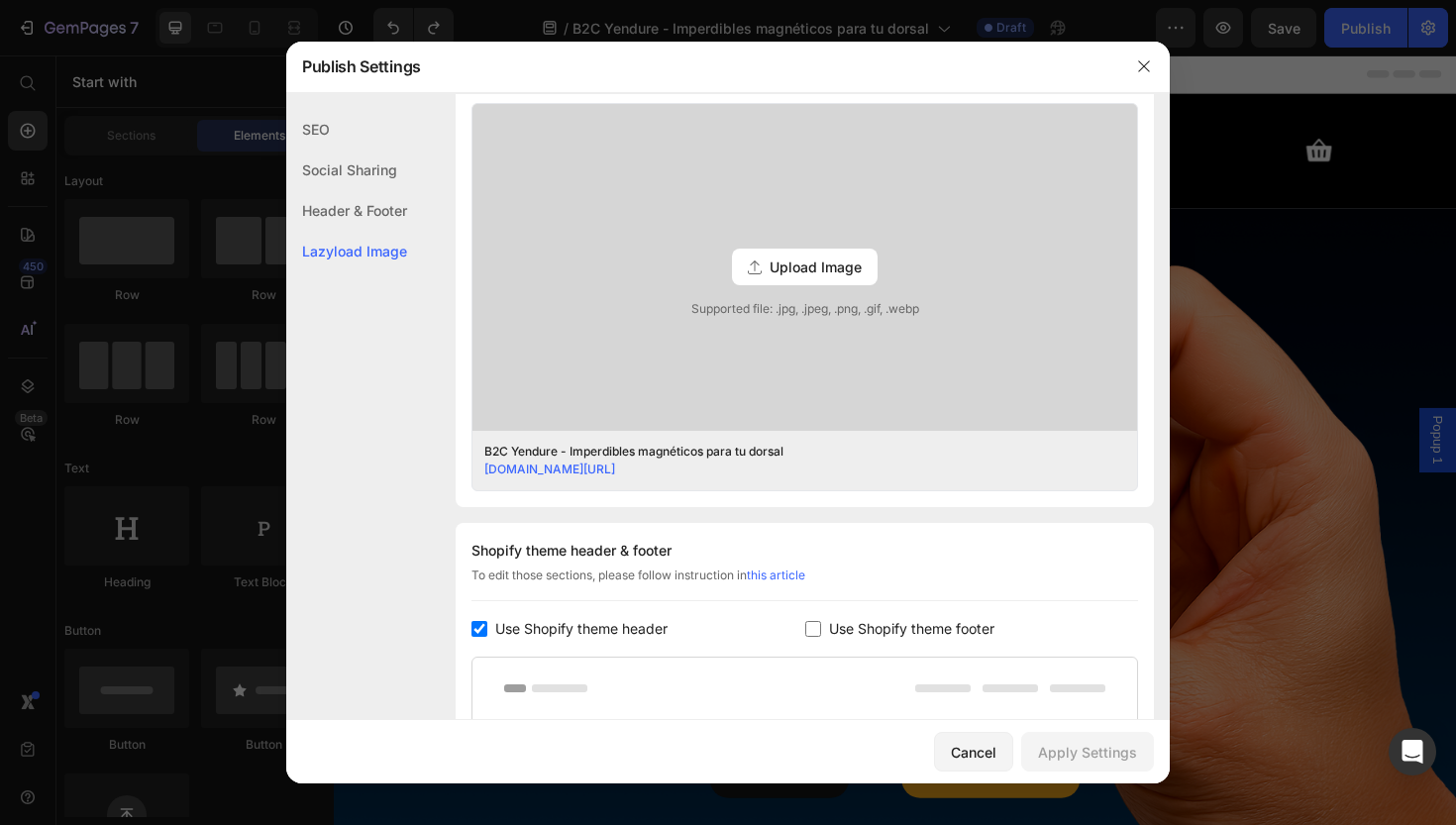click on "this article" at bounding box center (776, 574) 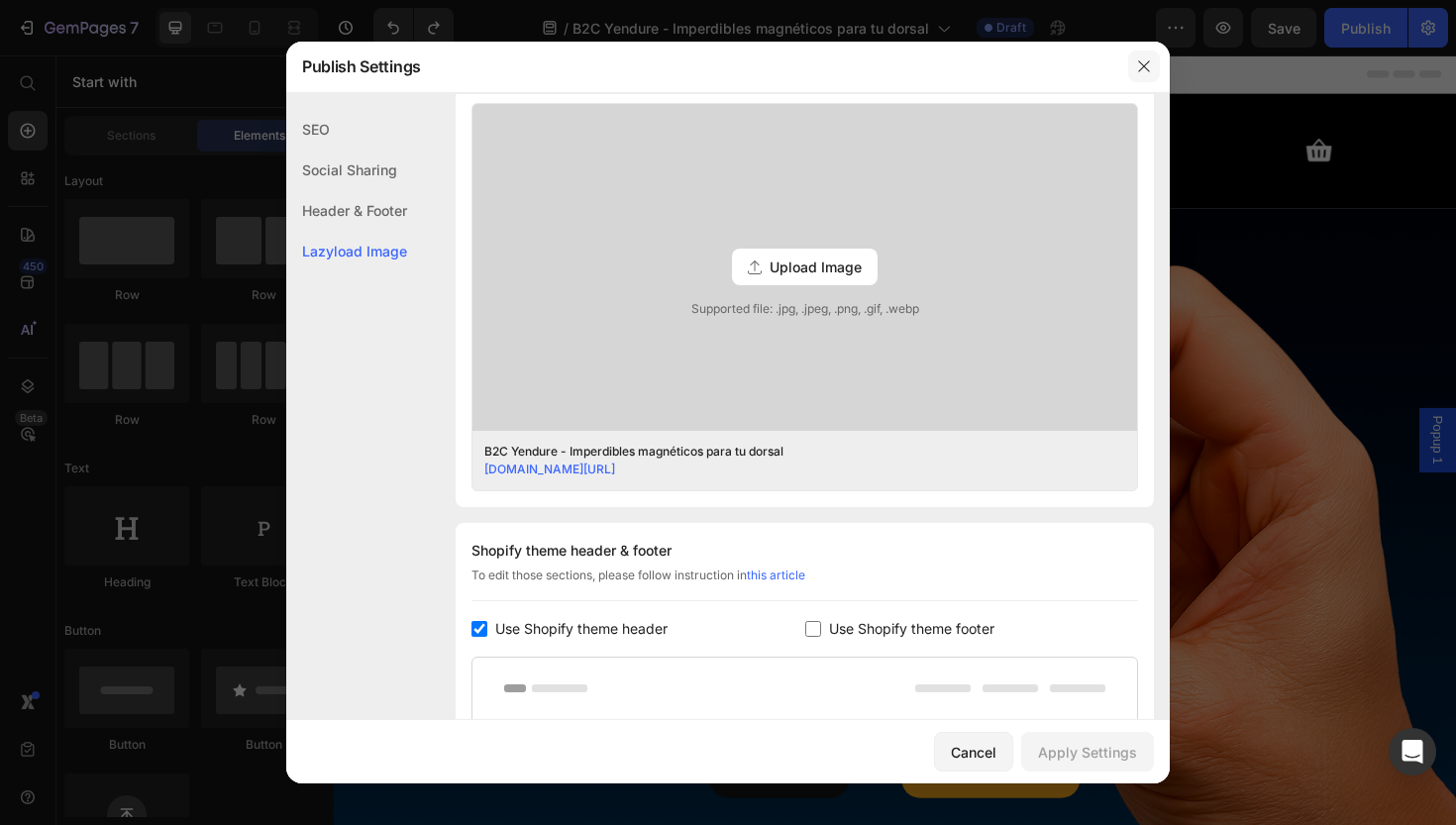 click at bounding box center (1144, 66) 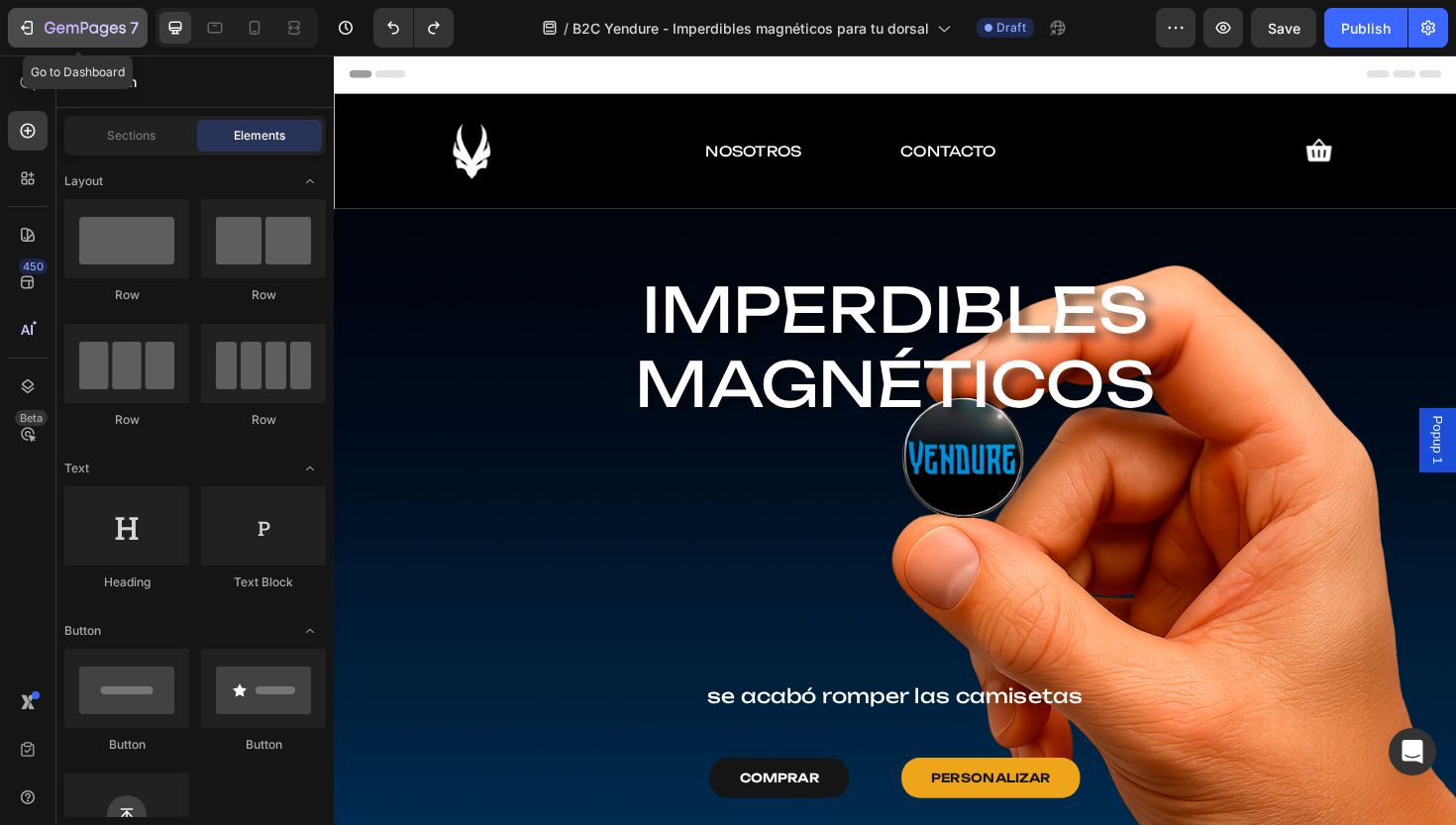 click 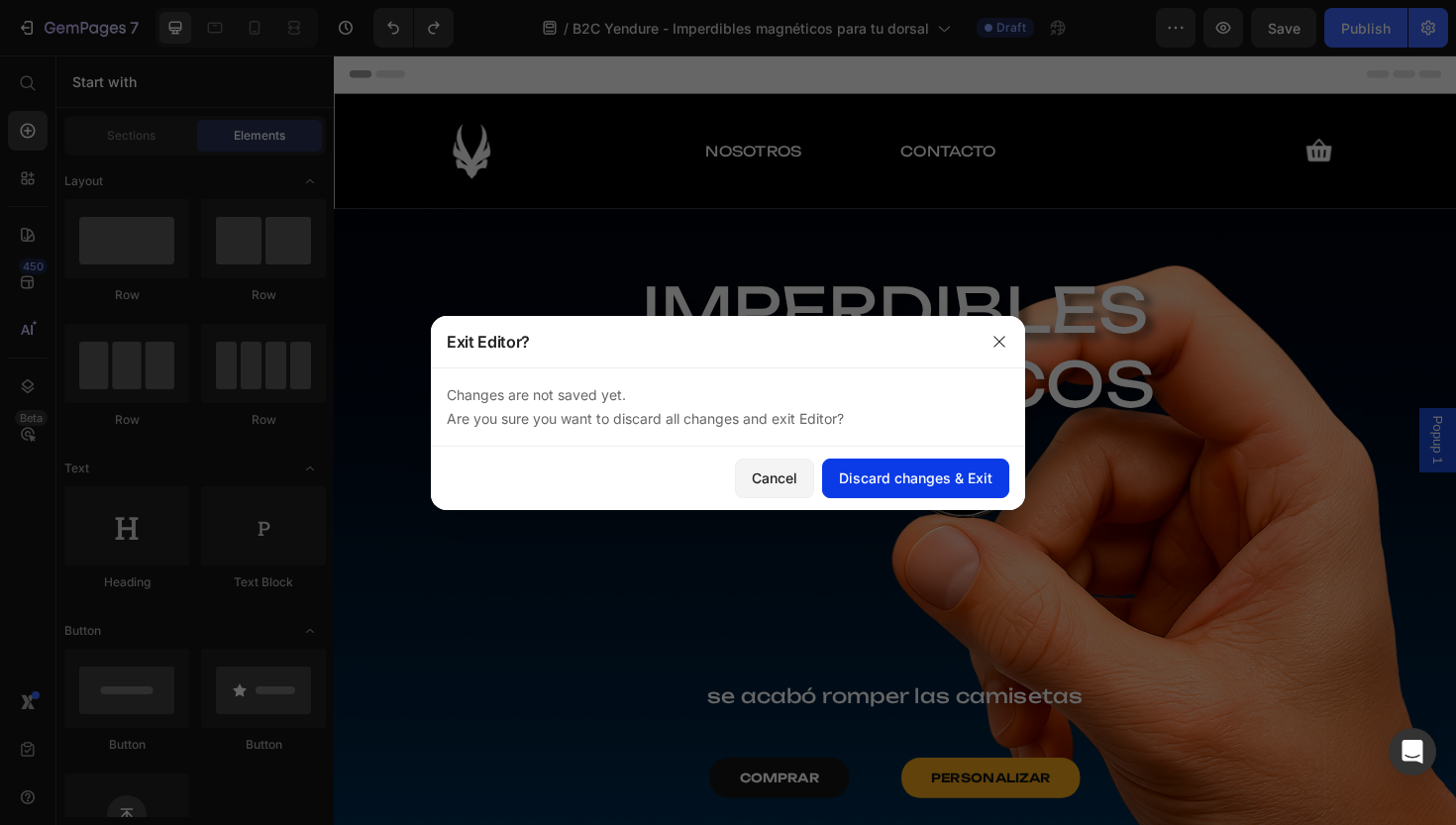 click on "Discard changes & Exit" at bounding box center (915, 477) 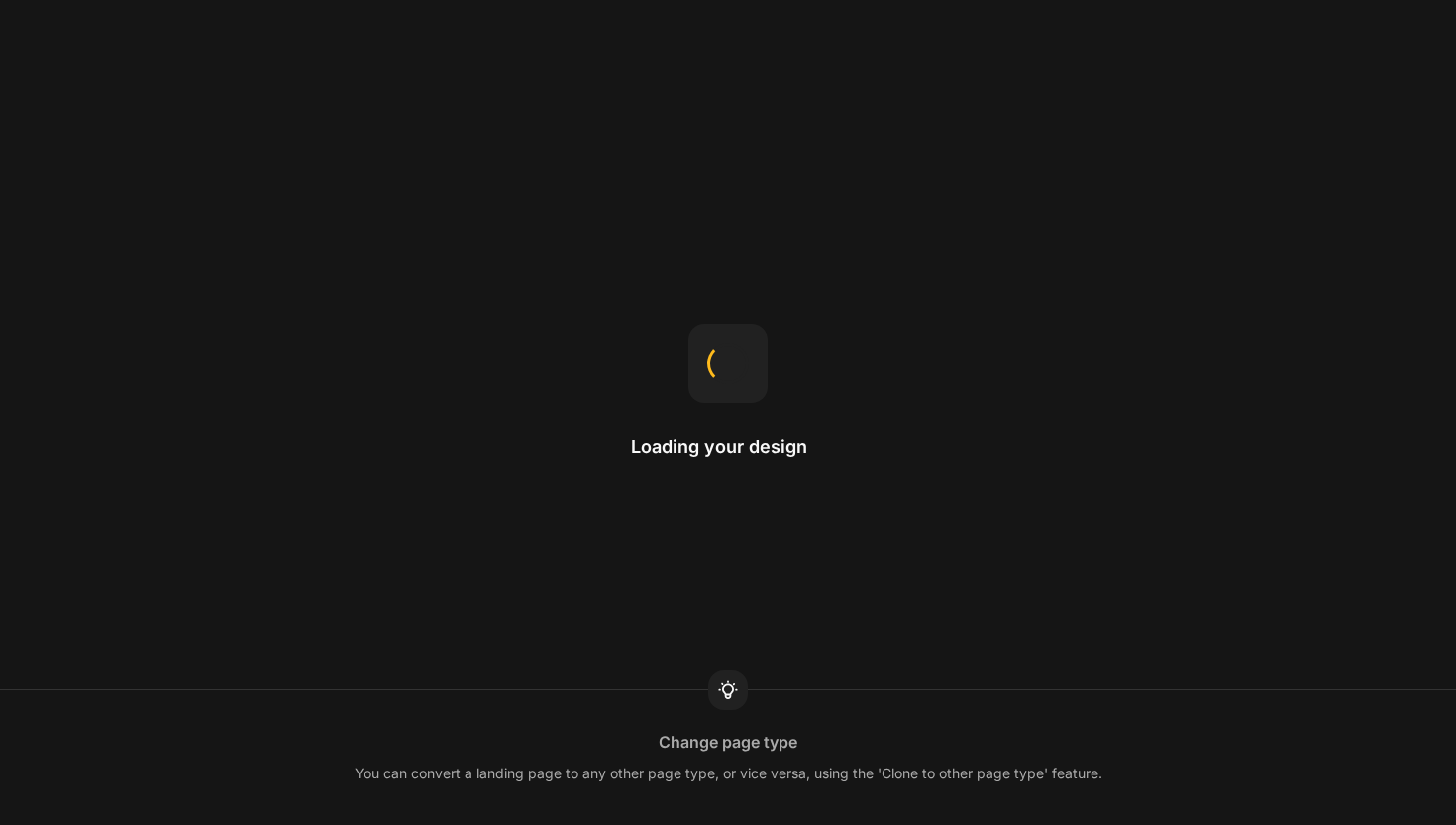 scroll, scrollTop: 0, scrollLeft: 0, axis: both 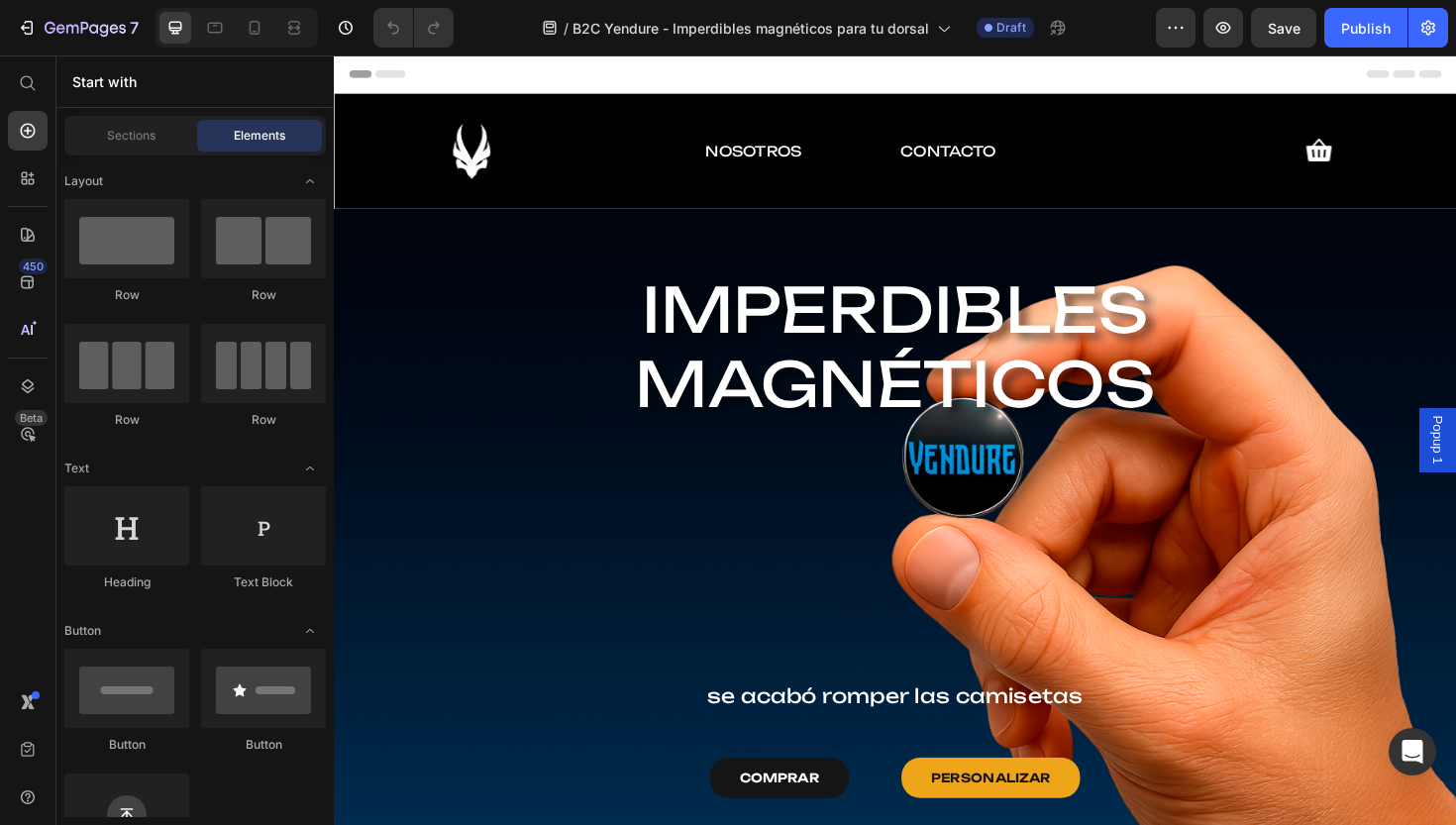 click on "Header" at bounding box center (390, 75) 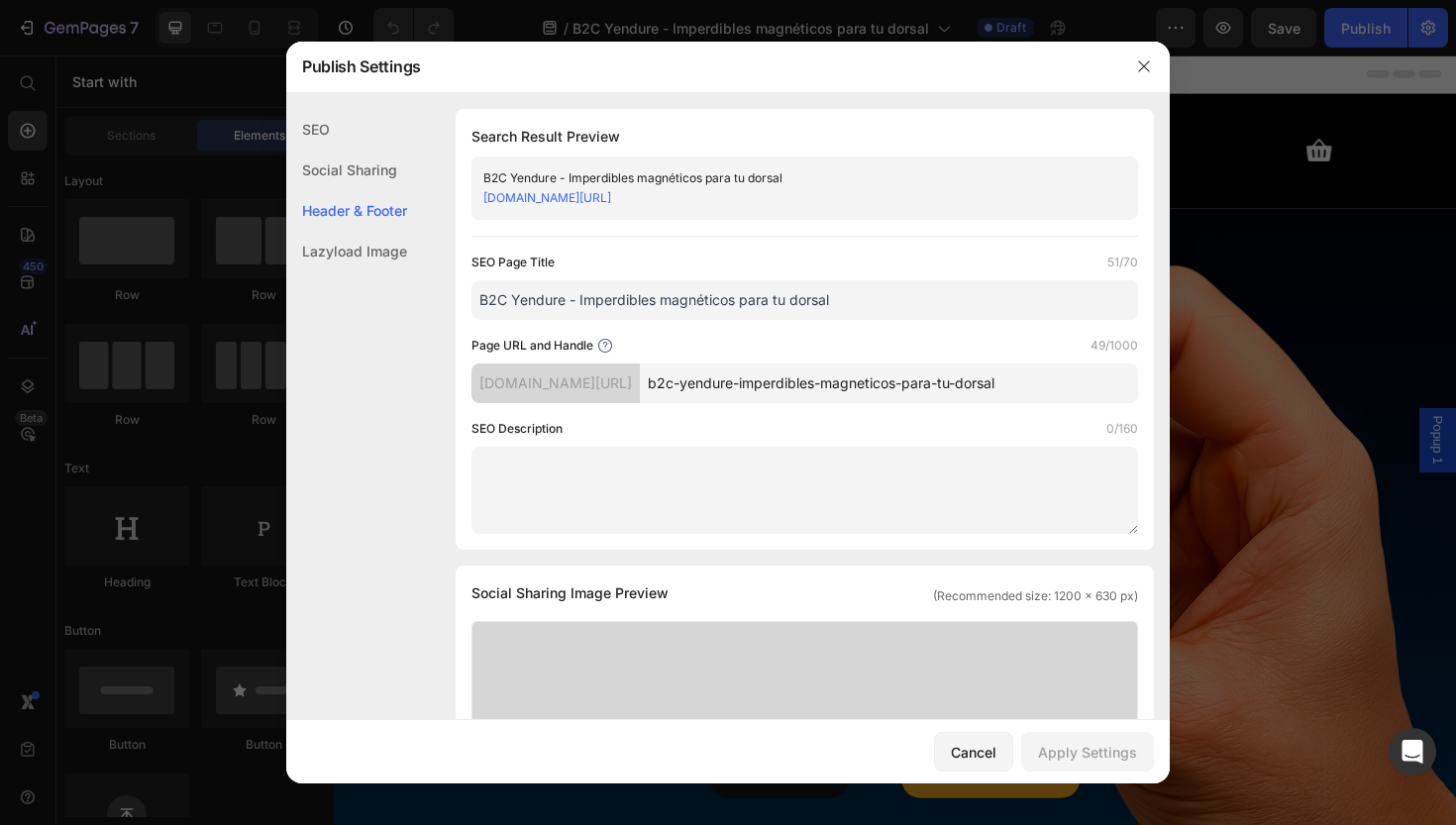 scroll, scrollTop: 880, scrollLeft: 0, axis: vertical 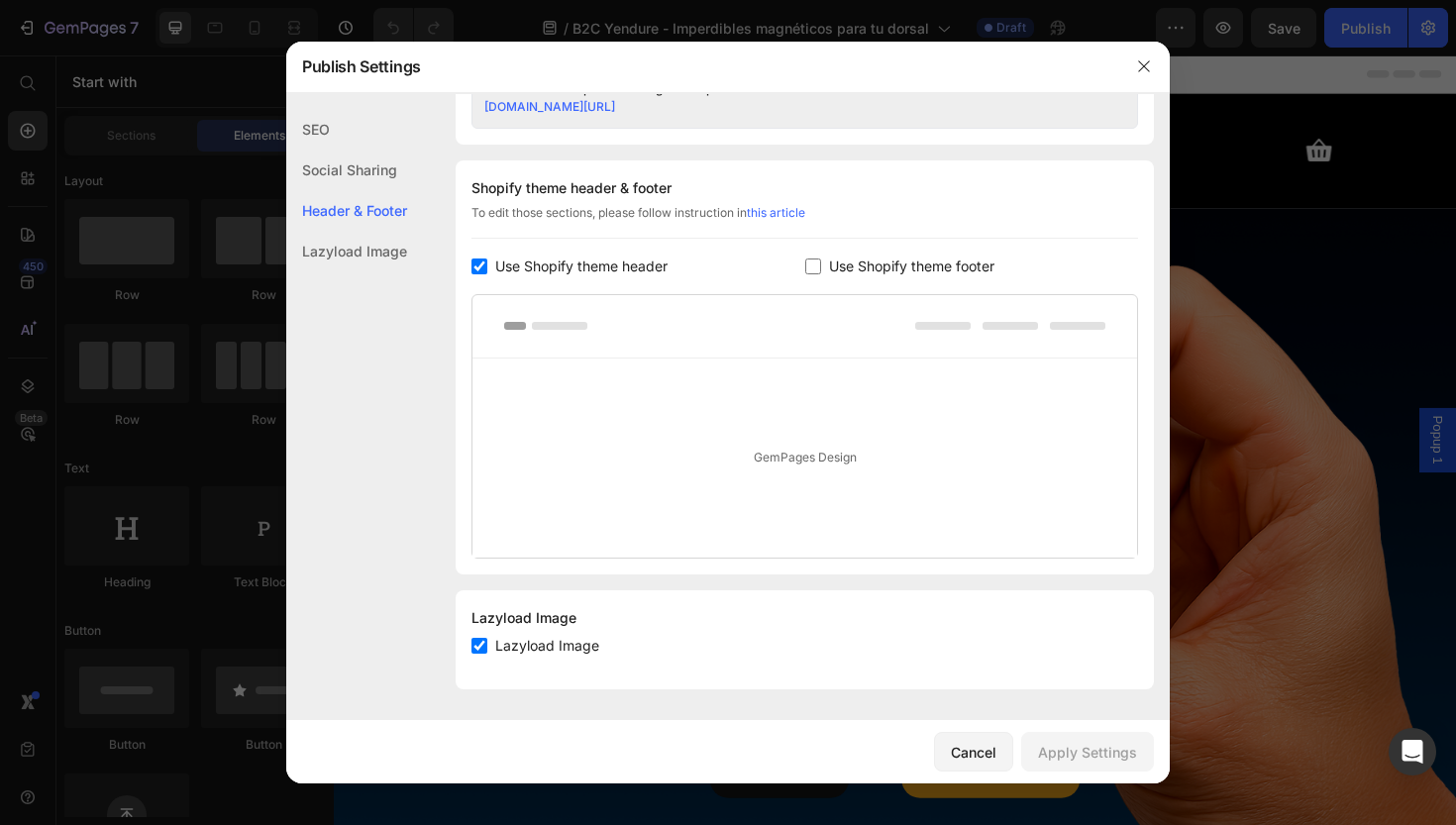 click on "GemPages Design" at bounding box center (804, 458) 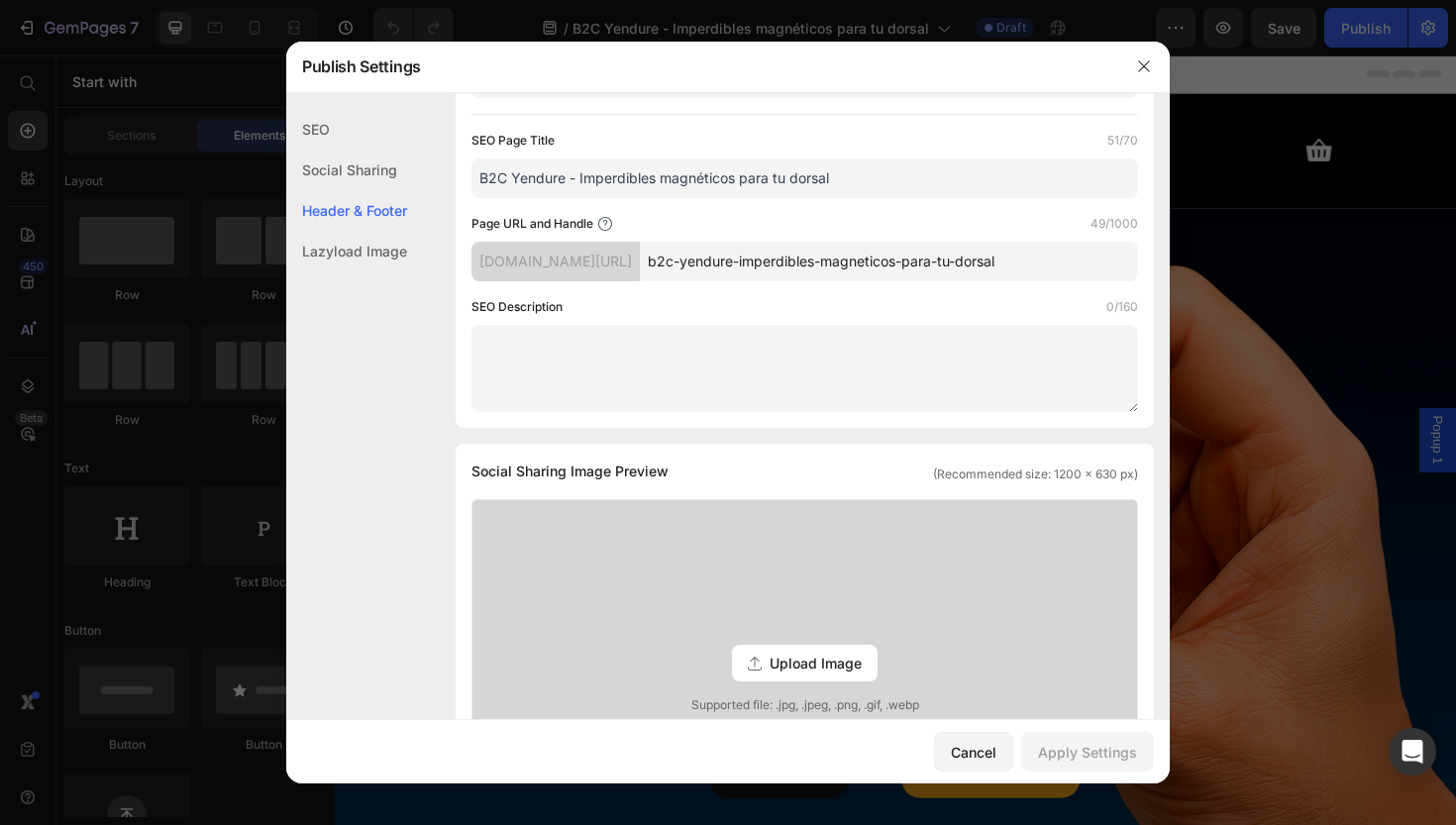 scroll, scrollTop: 144, scrollLeft: 0, axis: vertical 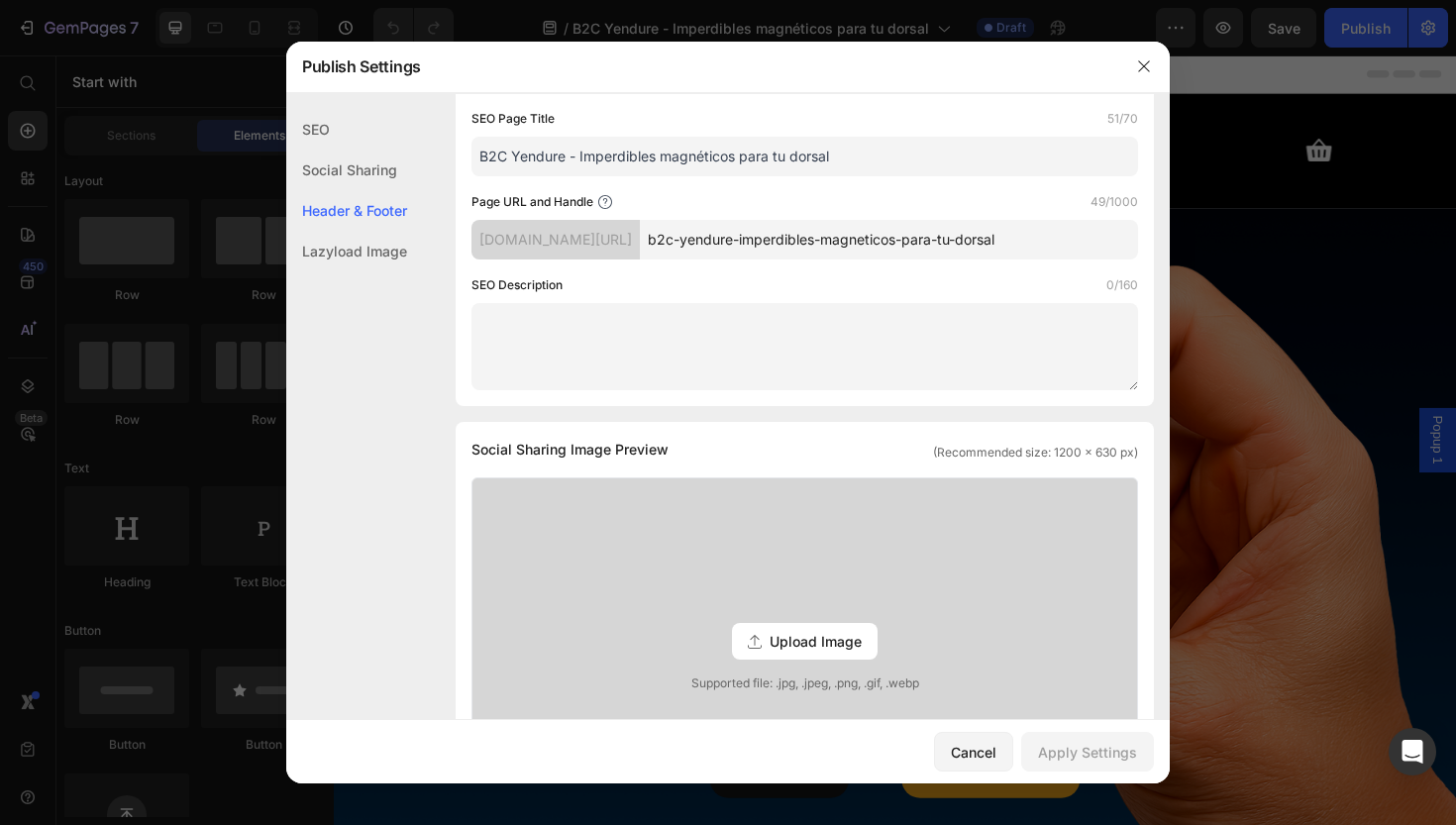 click at bounding box center (804, 347) 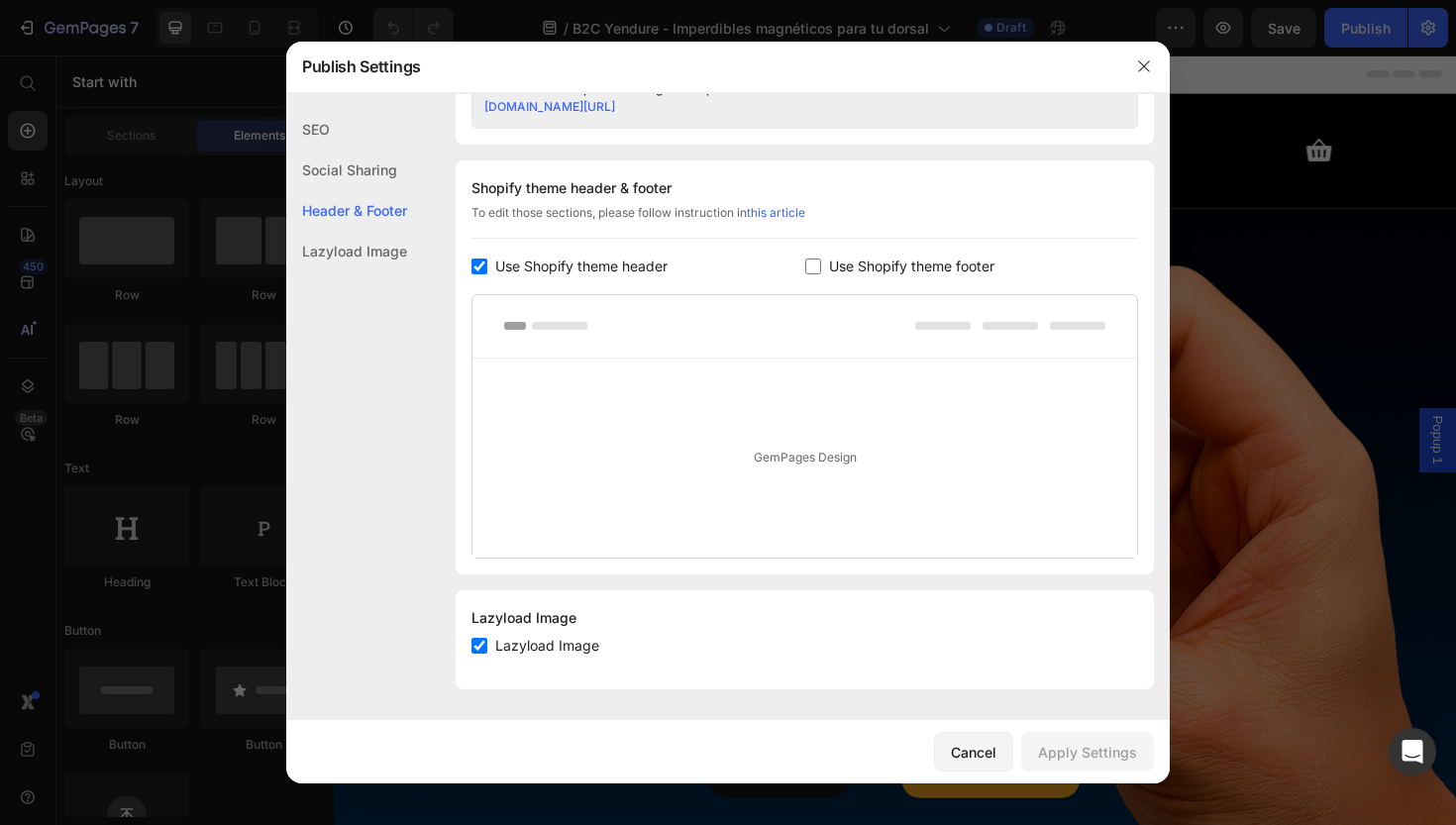 scroll, scrollTop: 880, scrollLeft: 0, axis: vertical 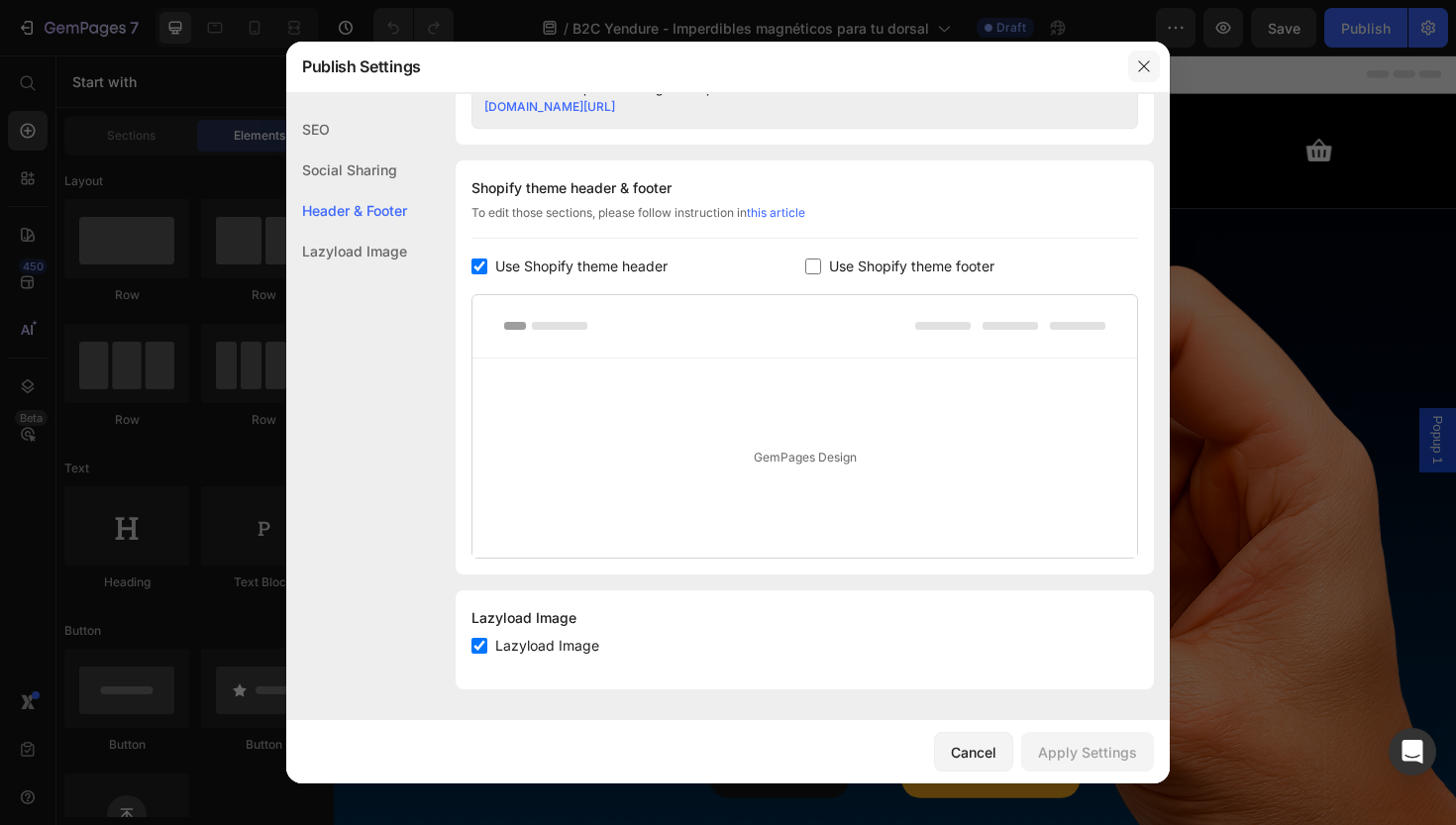 click at bounding box center (1144, 66) 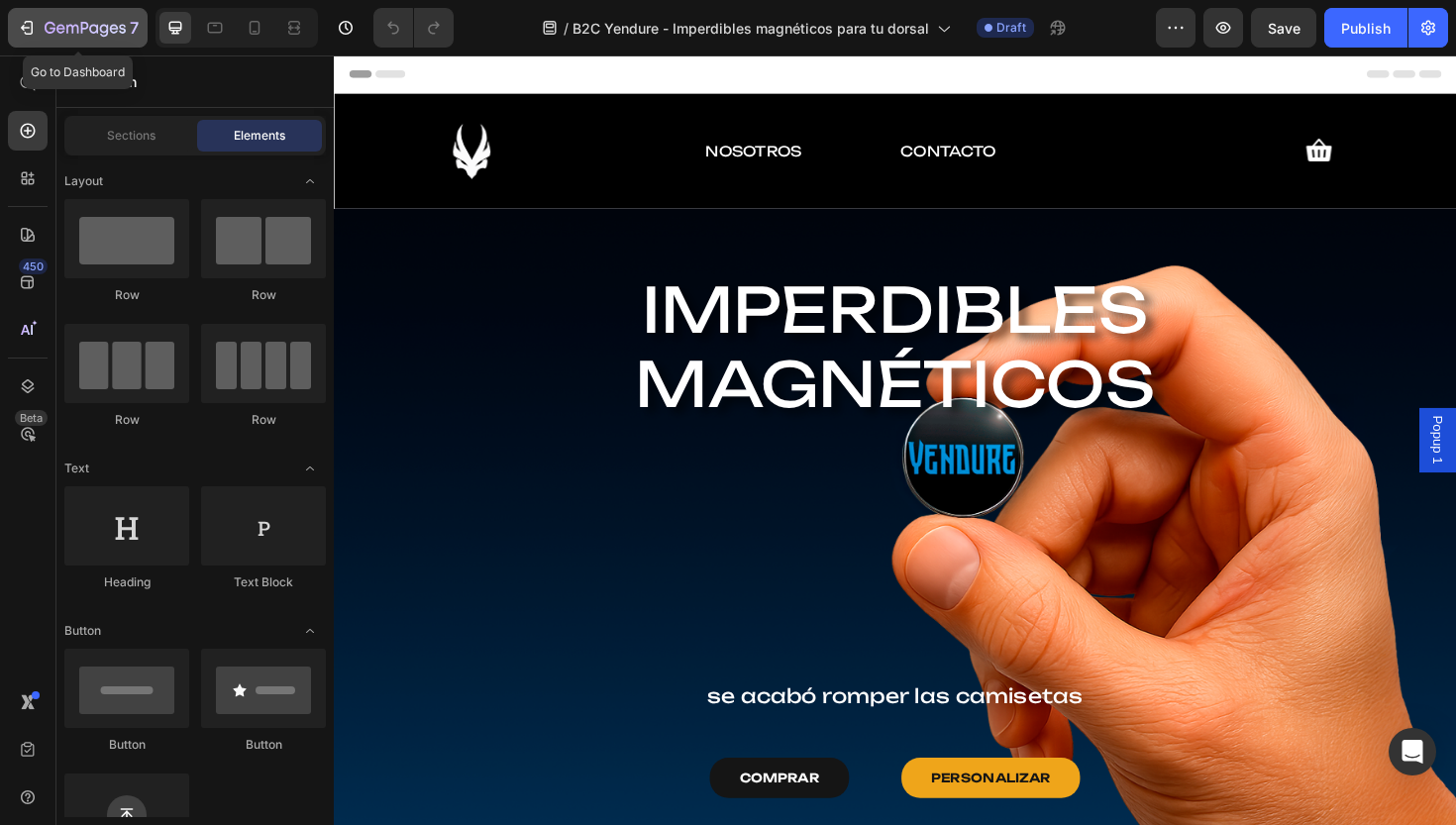 click 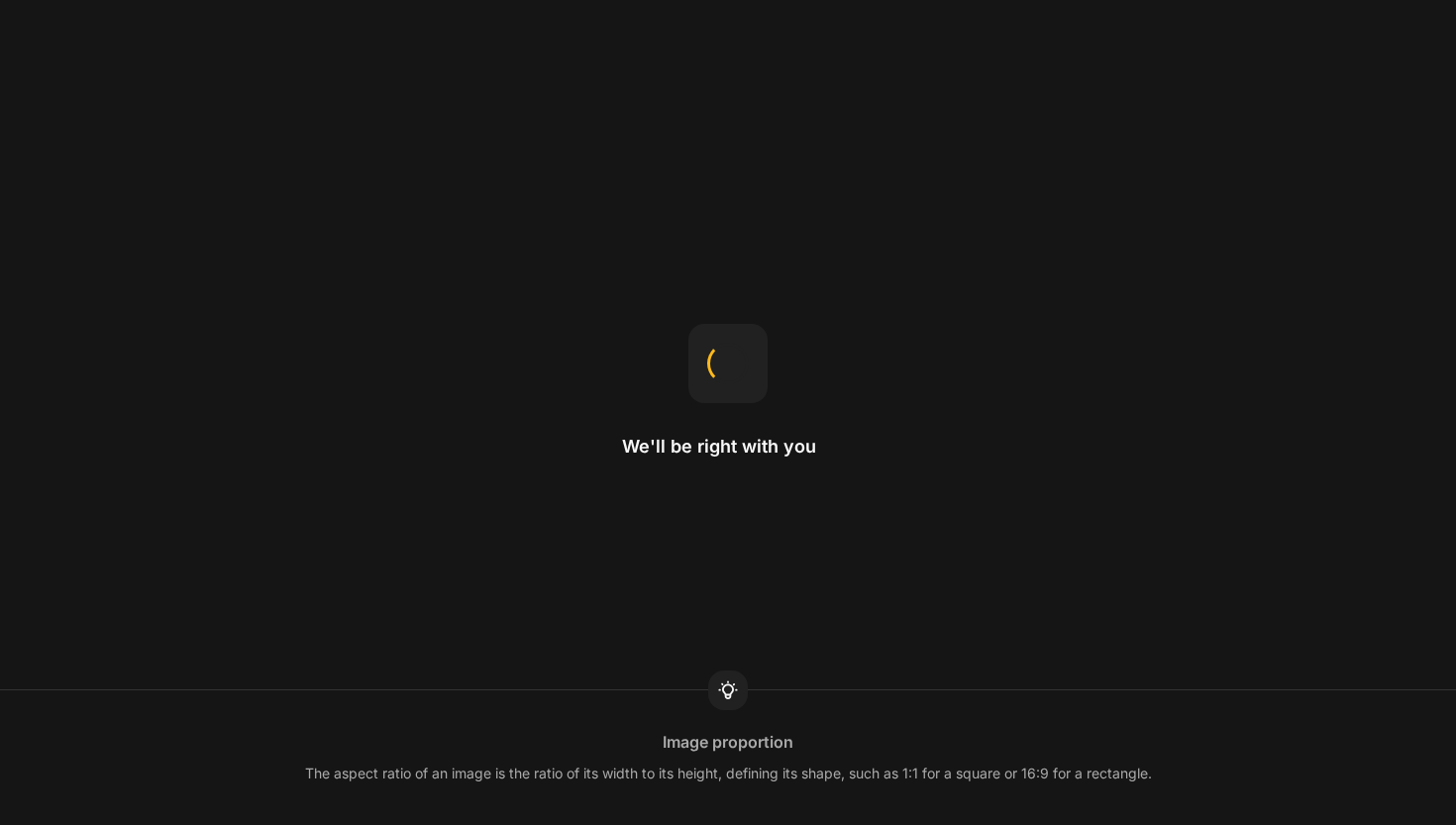 scroll, scrollTop: 0, scrollLeft: 0, axis: both 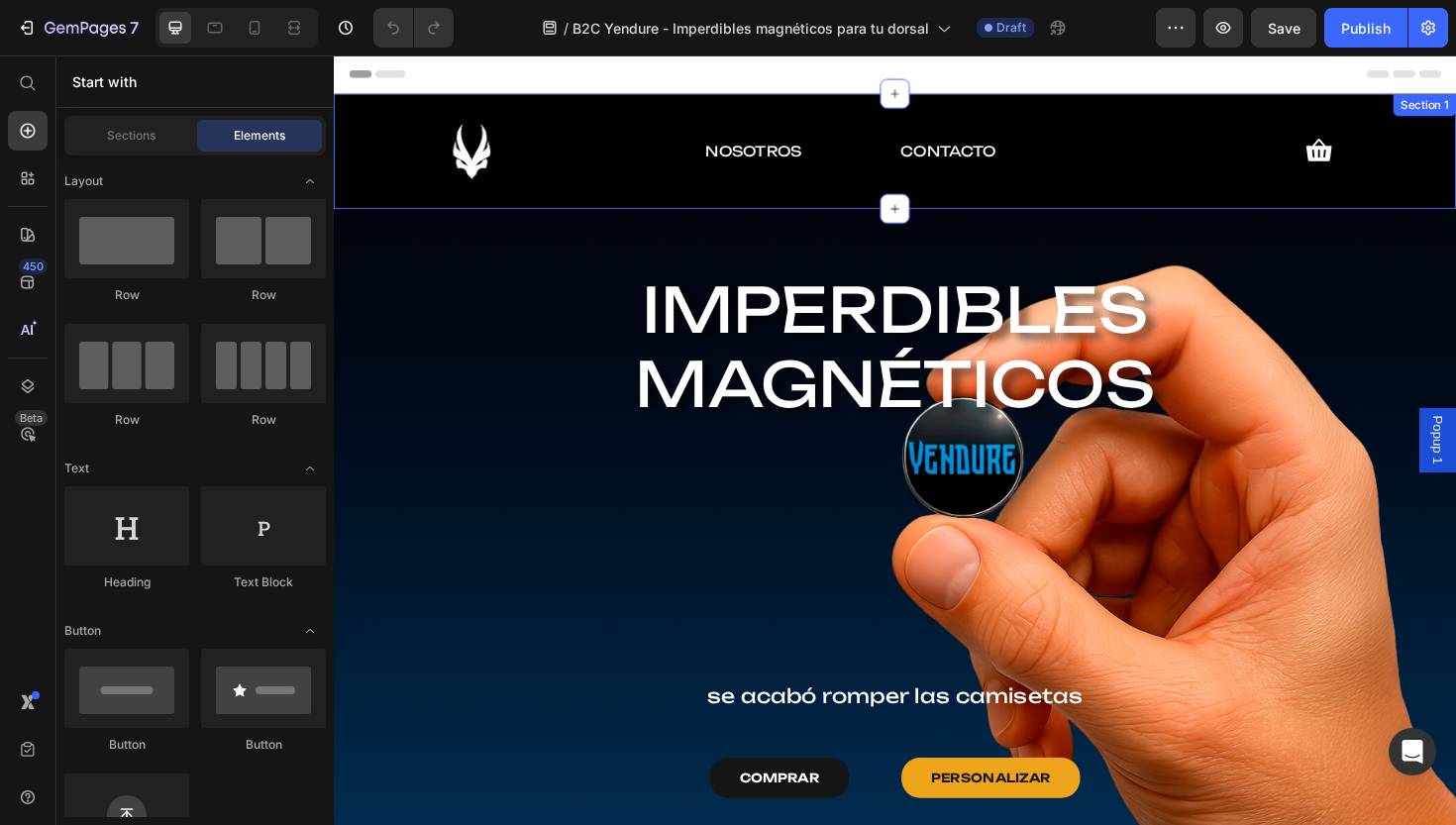 click on "Section 1" at bounding box center (1489, 108) 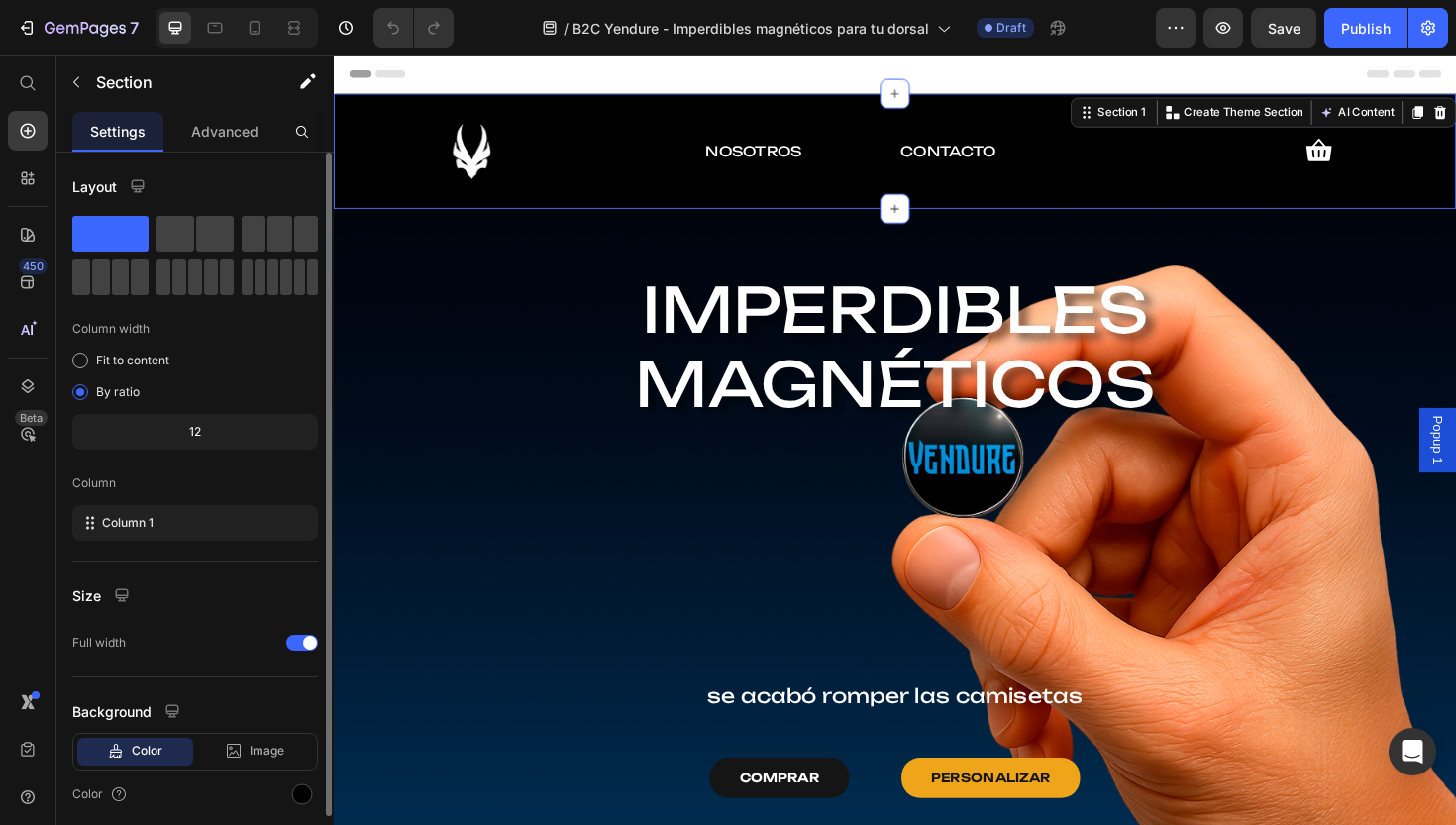 scroll, scrollTop: 71, scrollLeft: 0, axis: vertical 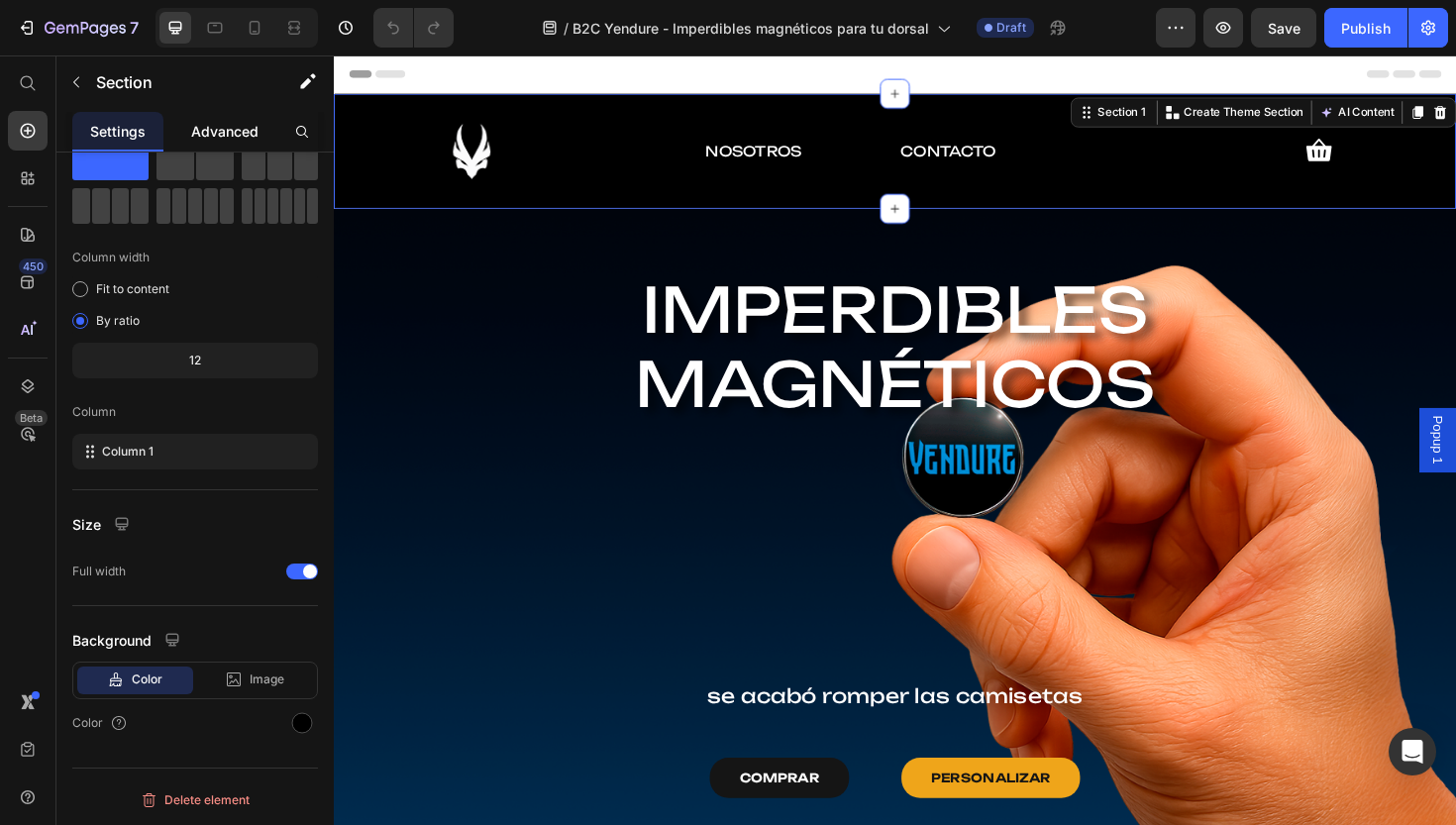 click on "Advanced" at bounding box center [225, 131] 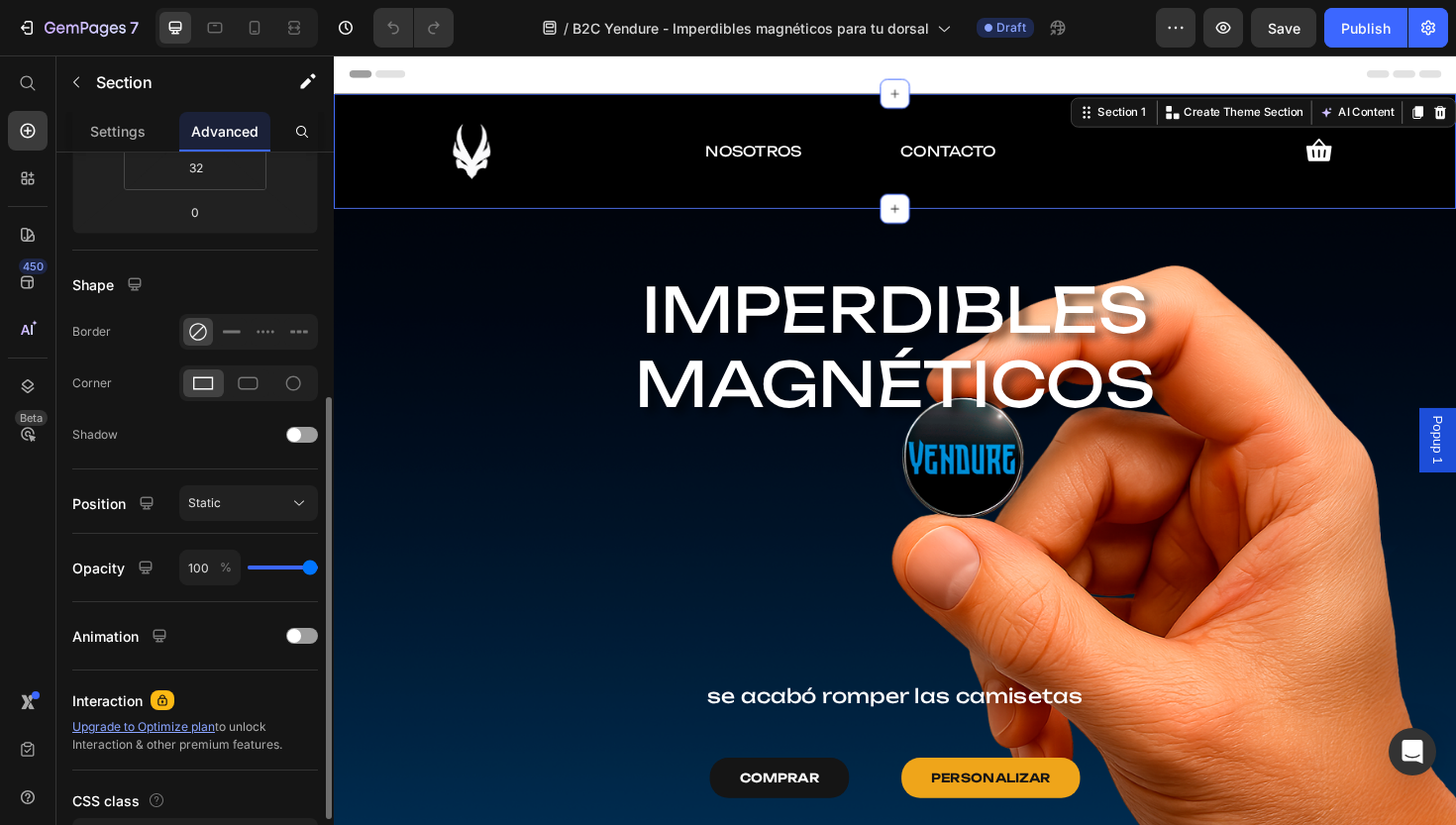 scroll, scrollTop: 405, scrollLeft: 0, axis: vertical 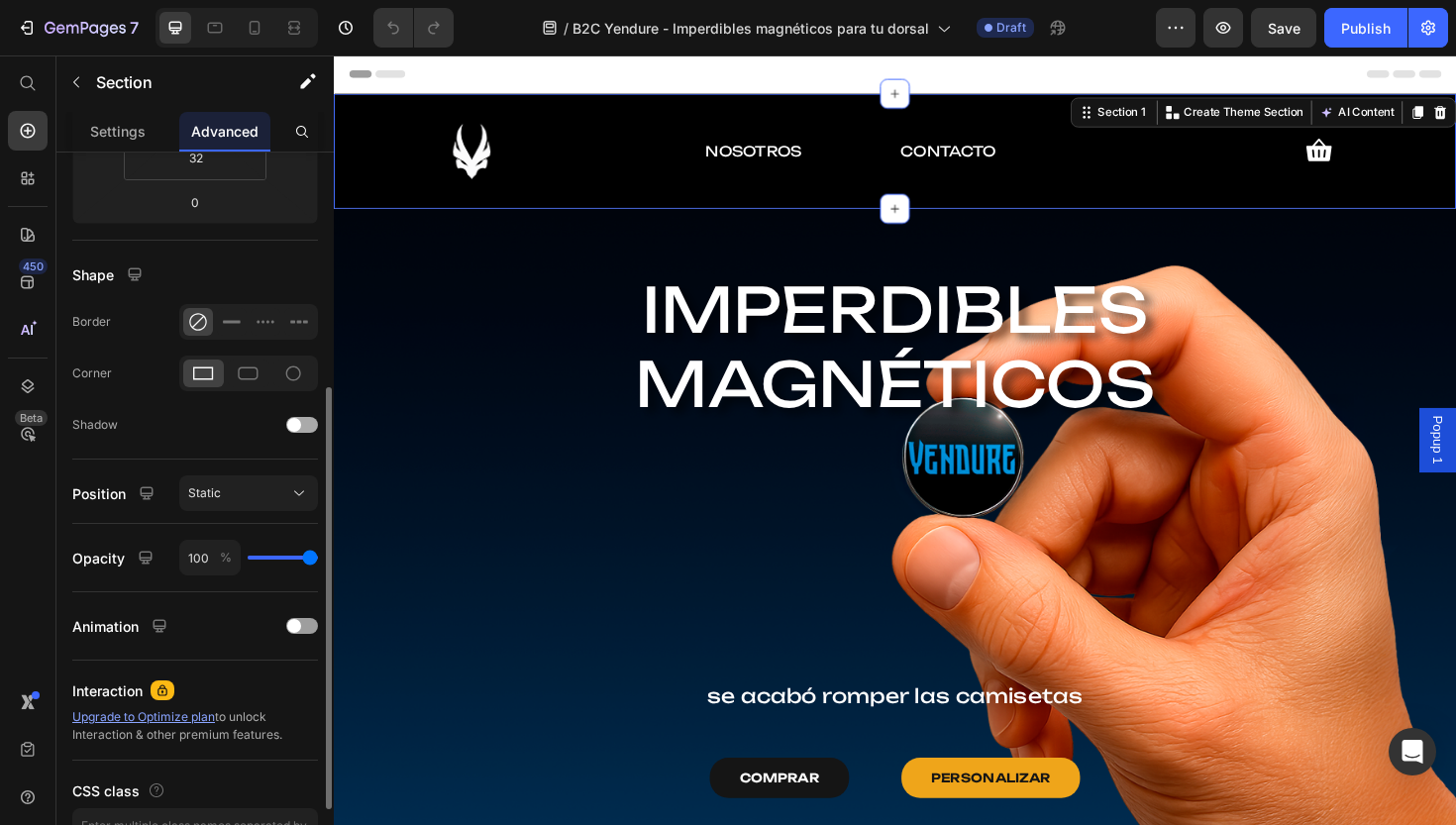 click at bounding box center (302, 425) 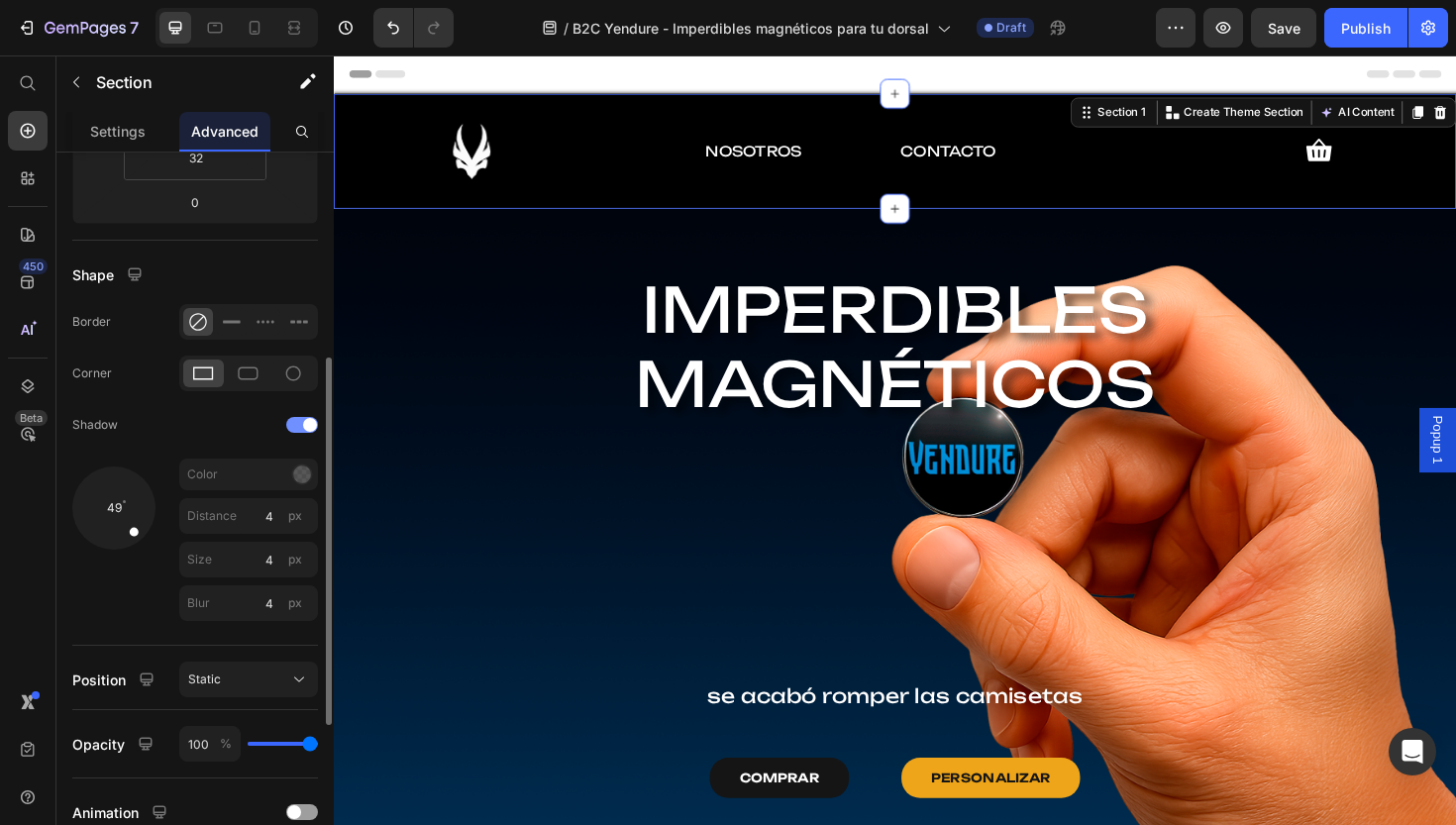 click at bounding box center (310, 425) 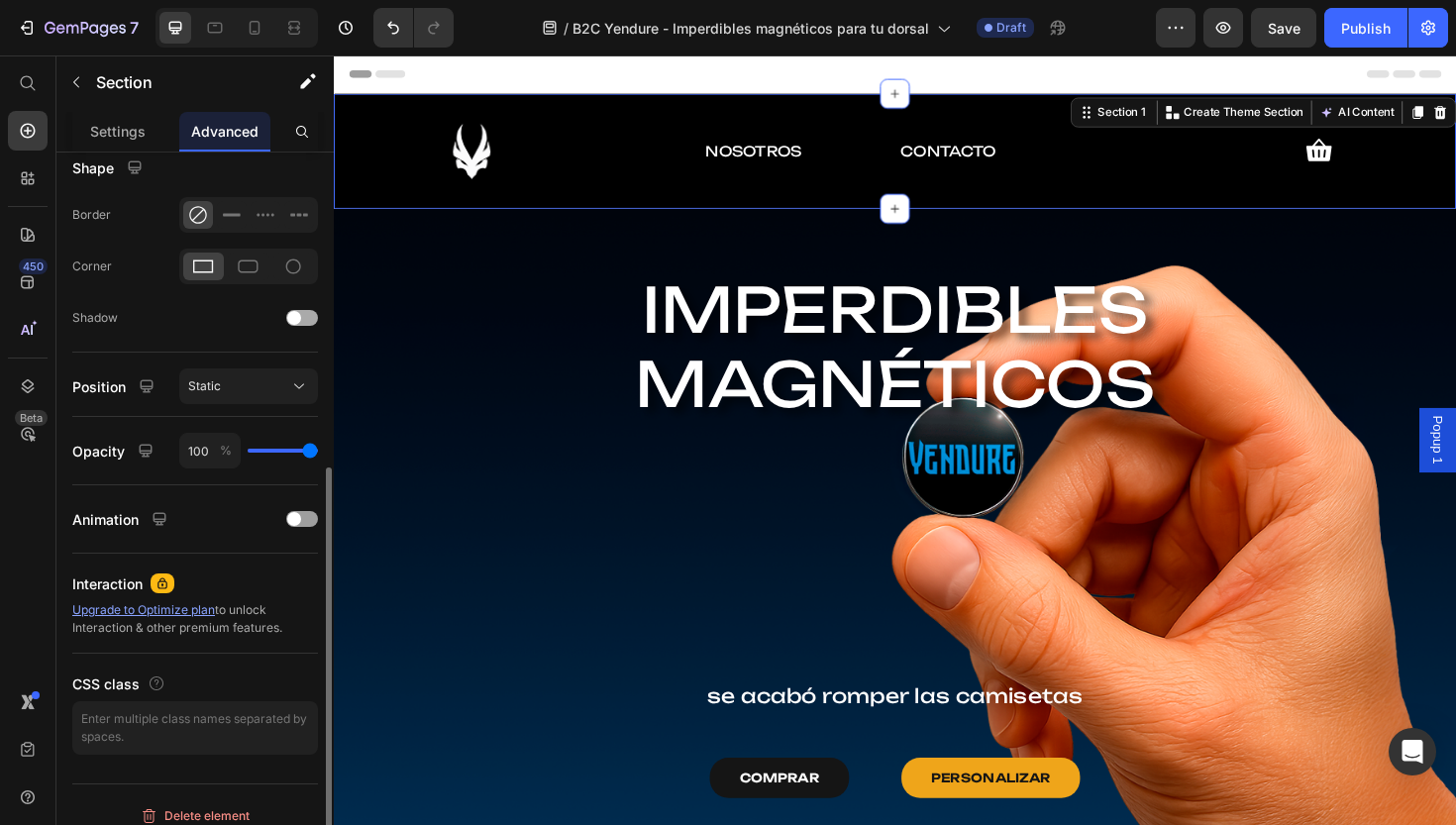 scroll, scrollTop: 528, scrollLeft: 0, axis: vertical 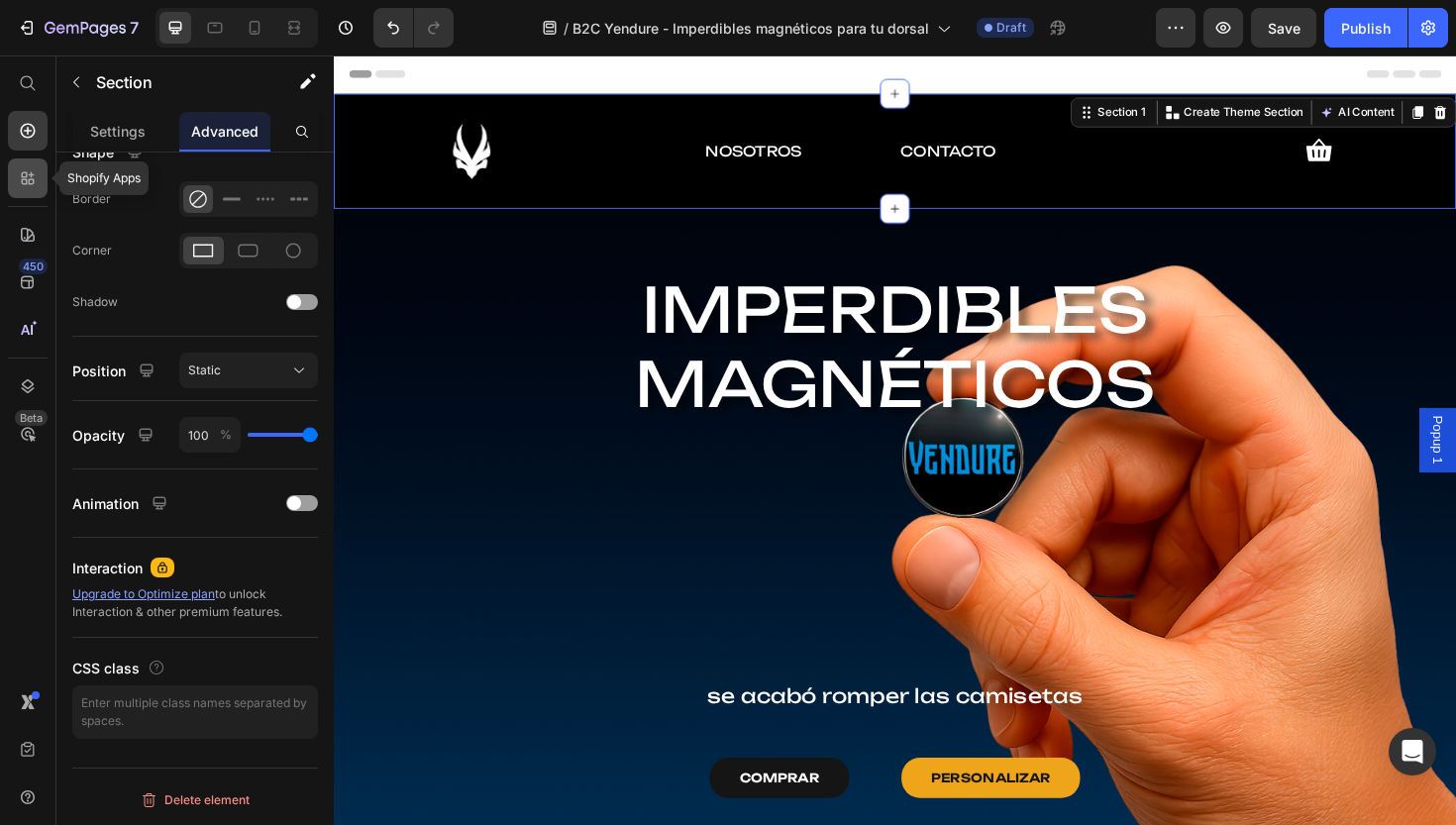 click 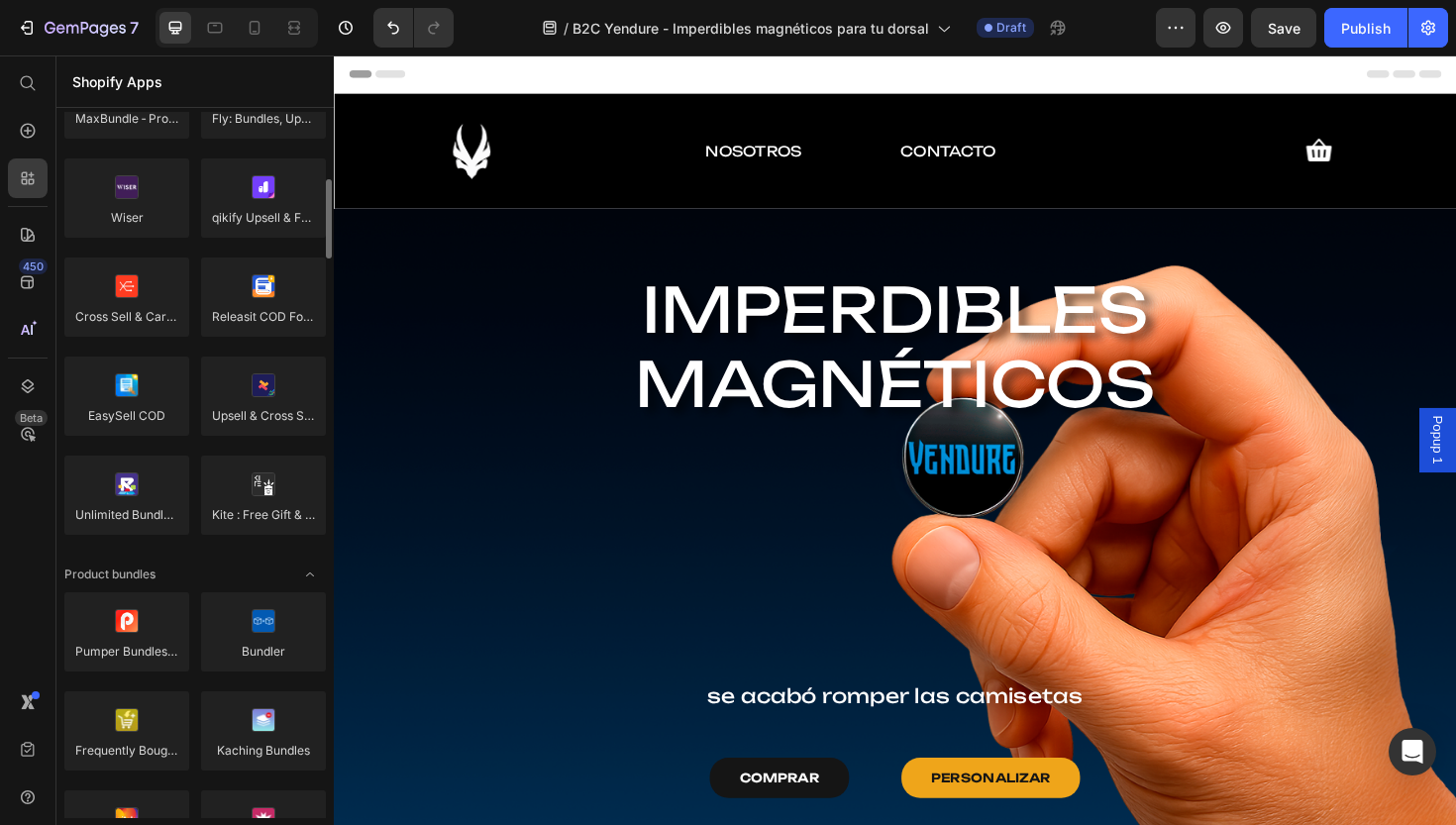 scroll, scrollTop: 893, scrollLeft: 0, axis: vertical 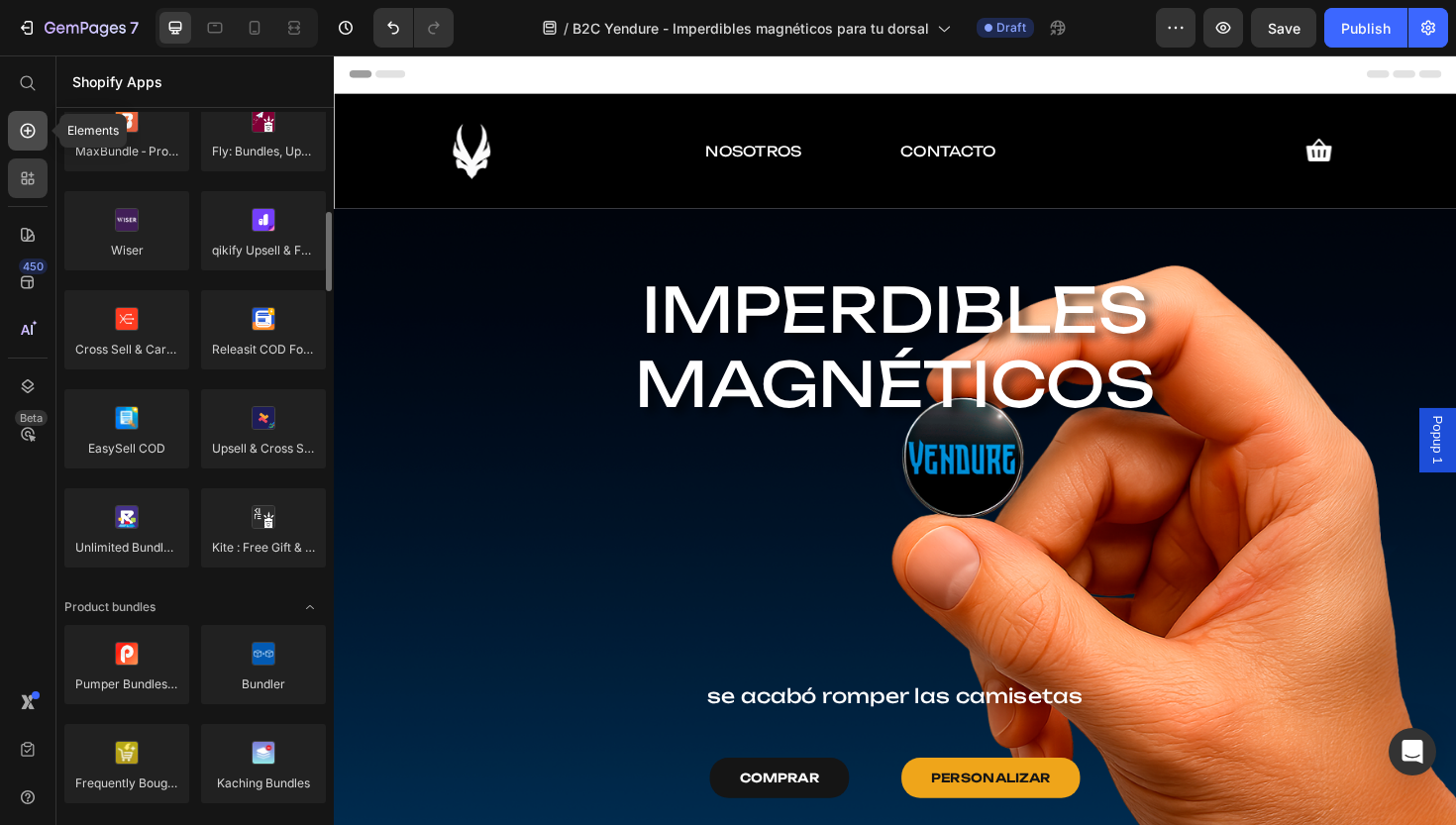 click 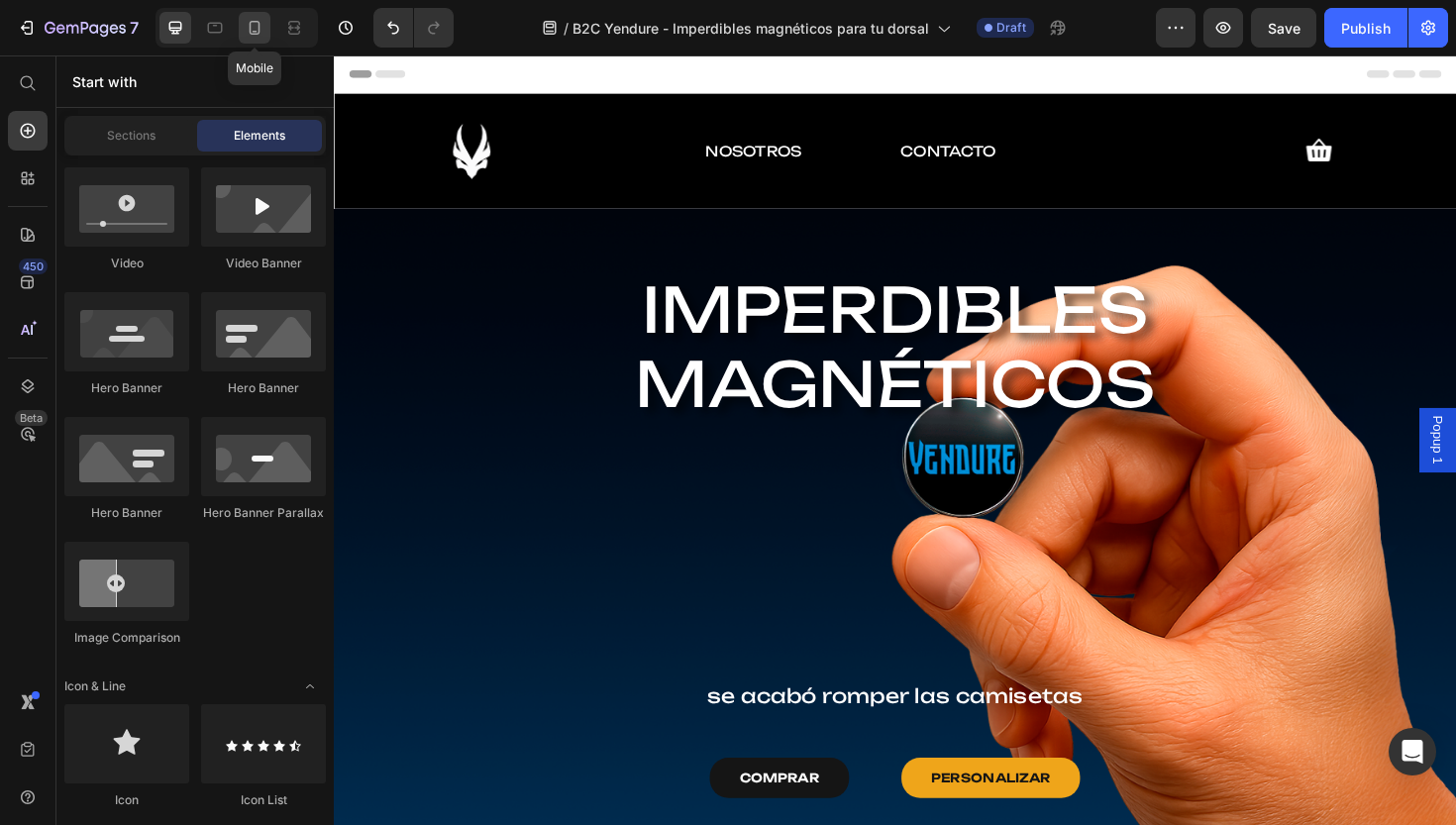 click 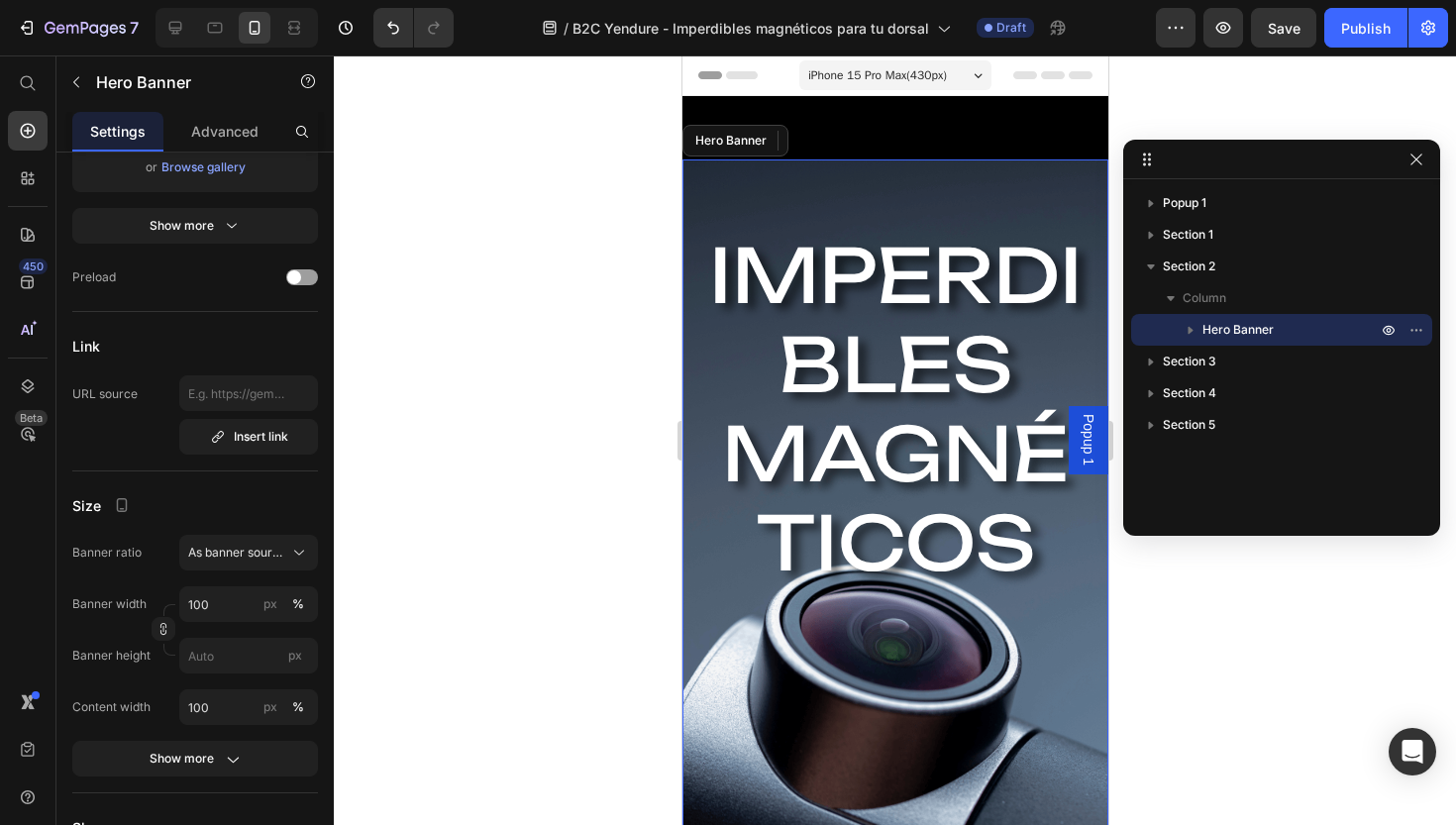 click on "IMPERDIBLES MAGNÉTICOS Heading se acabó romper las camisetas Text Block COMPRAR Button PERSONALIZAR Button Row" at bounding box center [894, 669] 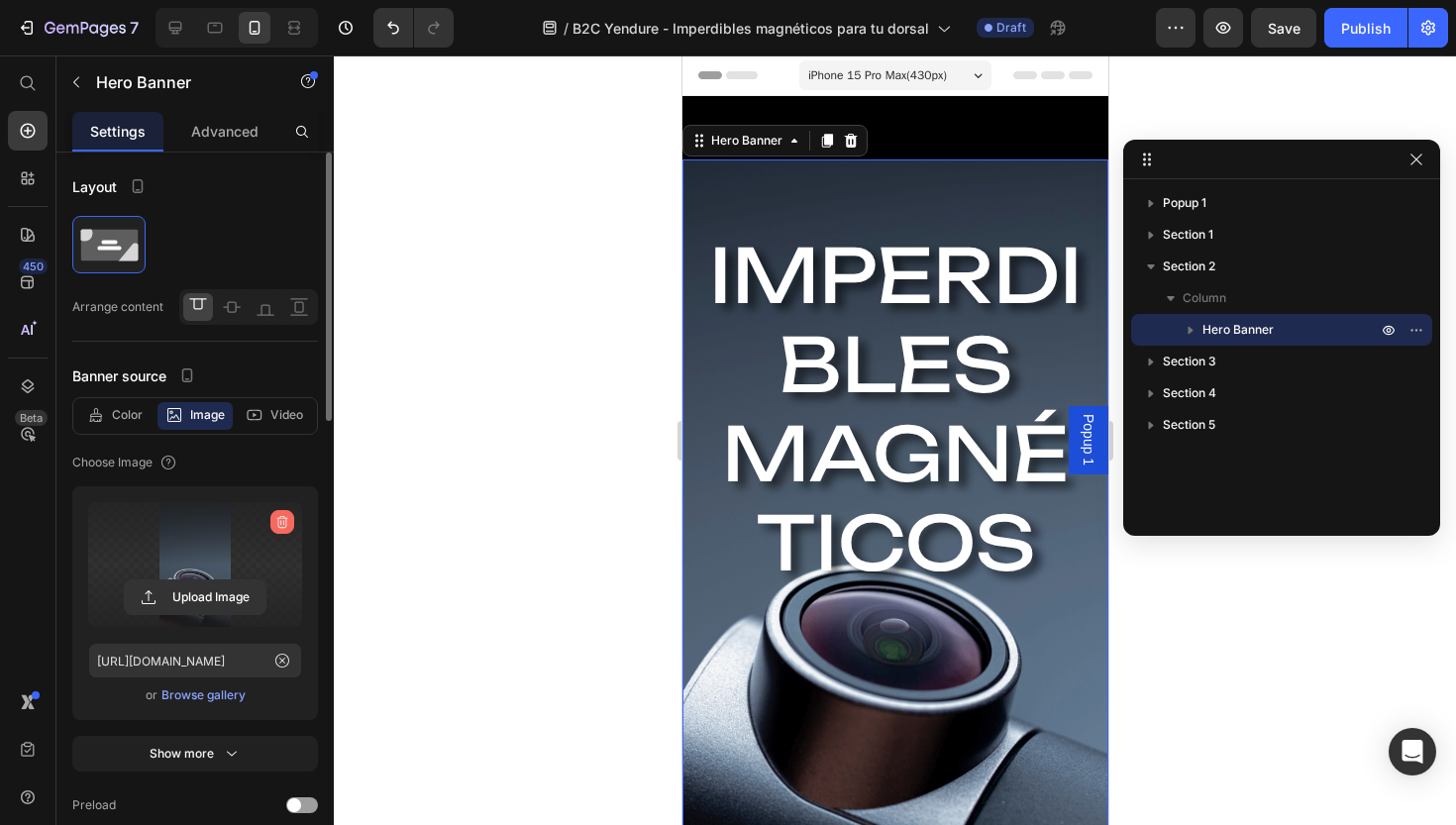 click 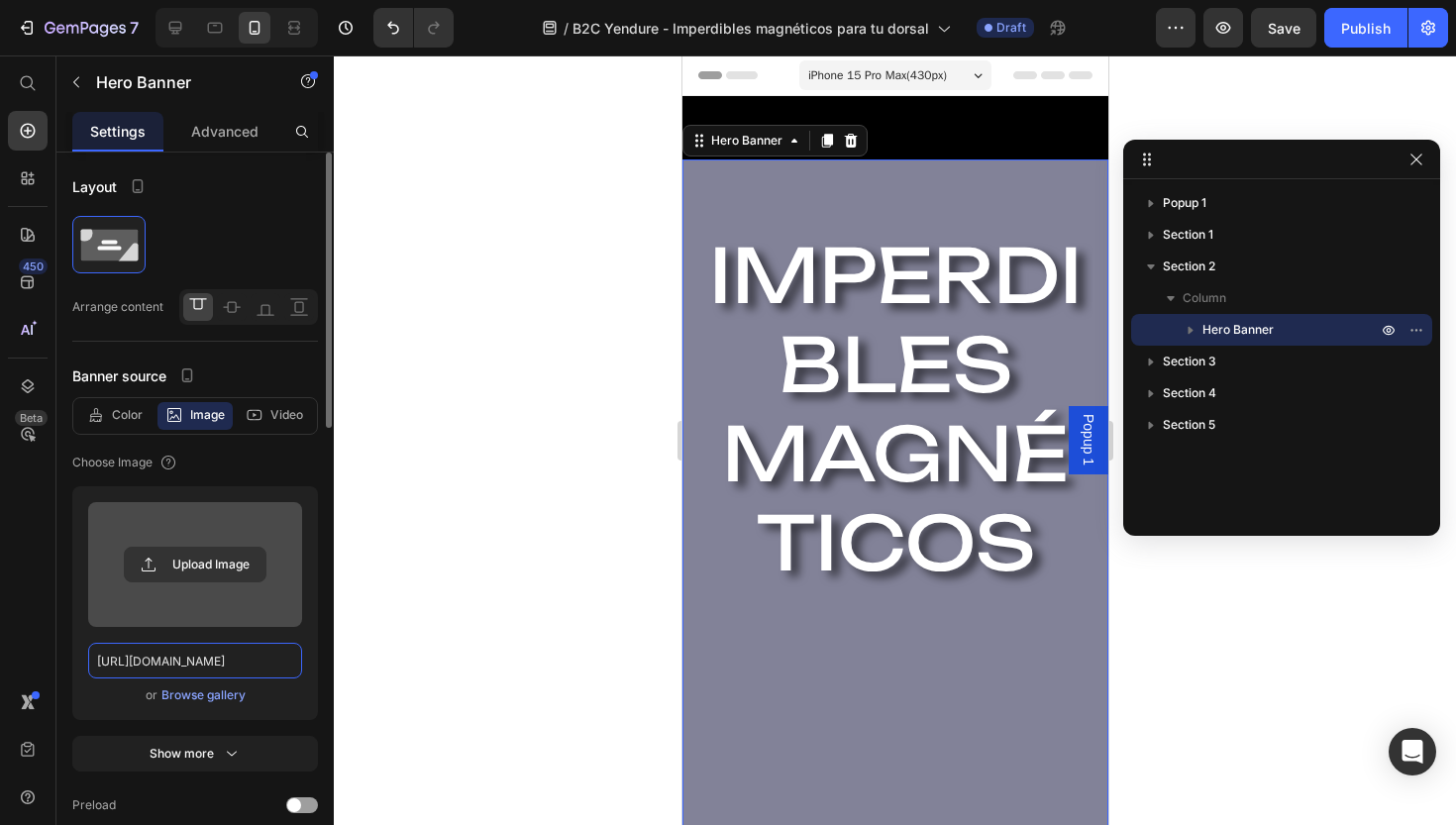 type 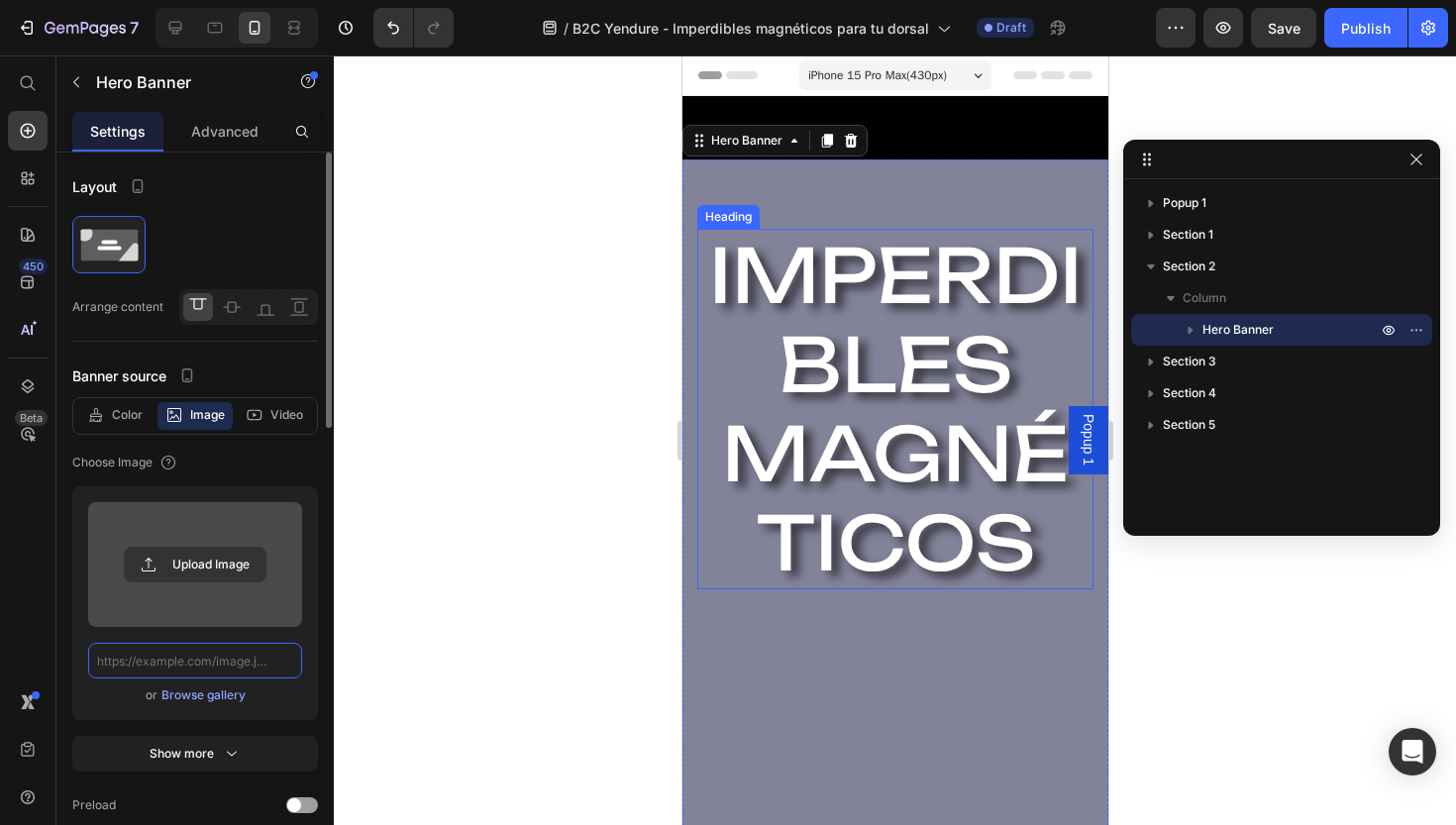 scroll, scrollTop: 0, scrollLeft: 0, axis: both 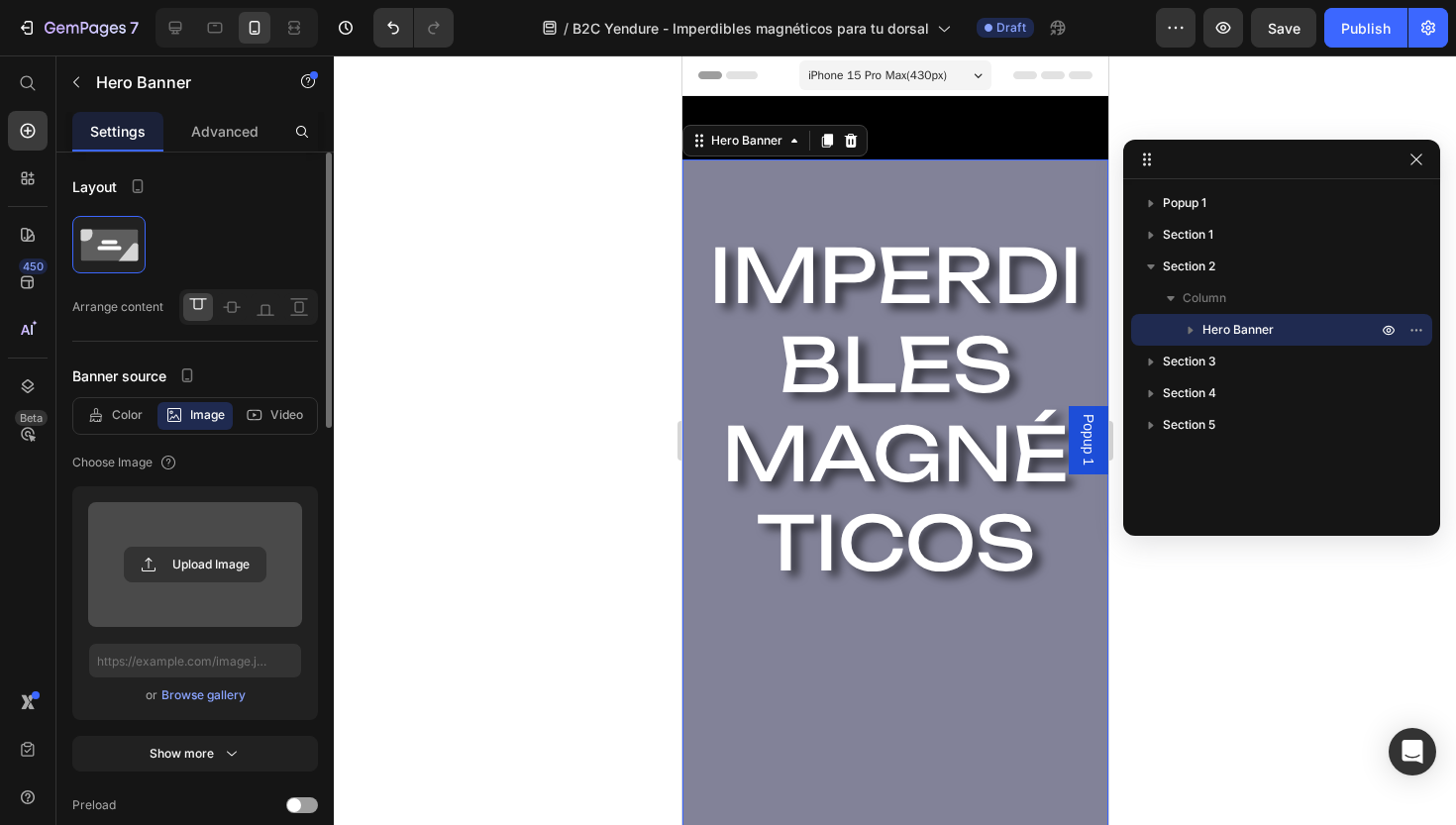 click on "IMPERDIBLES MAGNÉTICOS Heading se acabó romper las camisetas Text Block COMPRAR Button PERSONALIZAR Button Row" at bounding box center (894, 669) 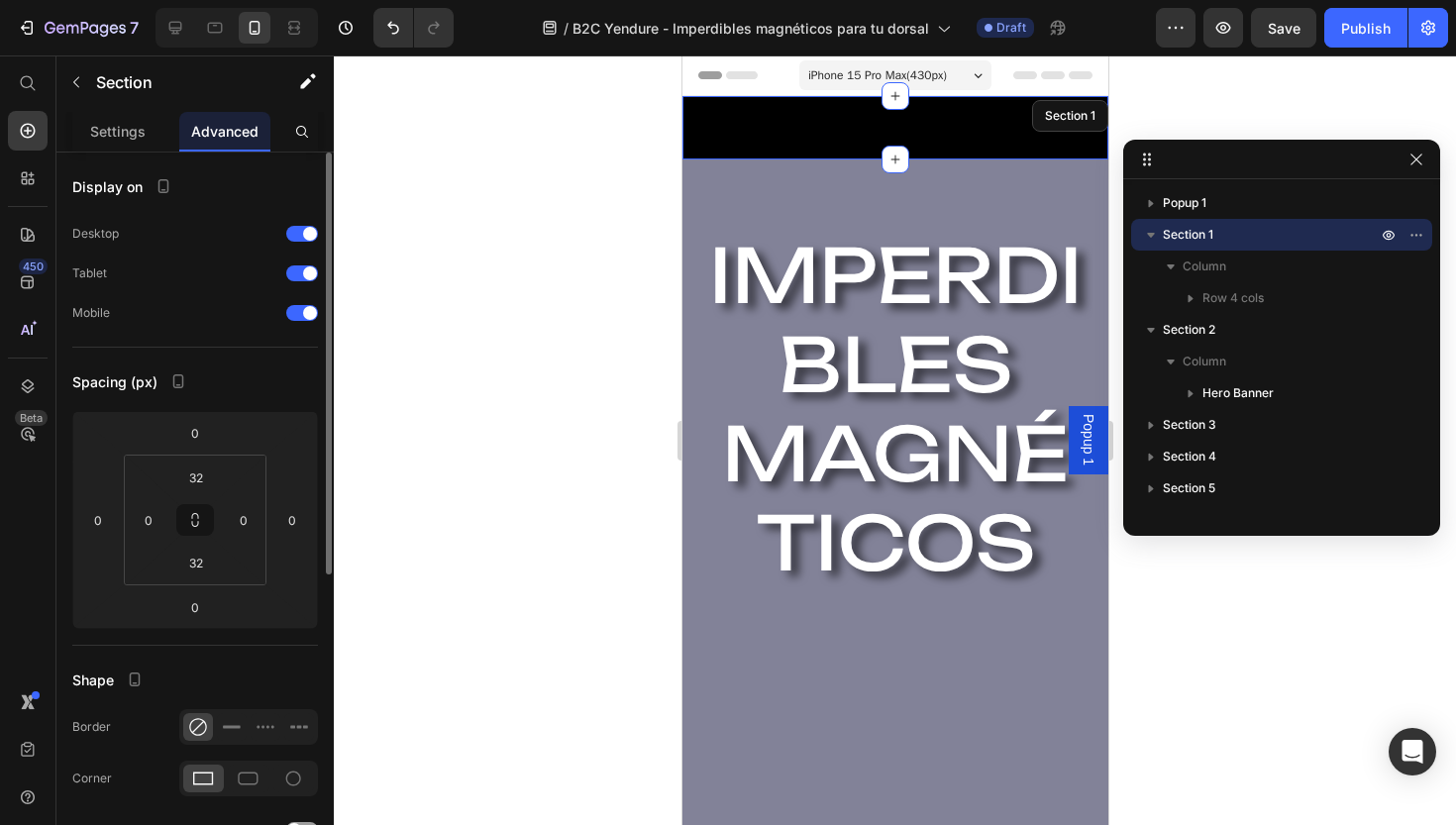 click on "Image NOSOTROS Text Block CONTACTO Text Block
Icon Row Section 1" at bounding box center (894, 128) 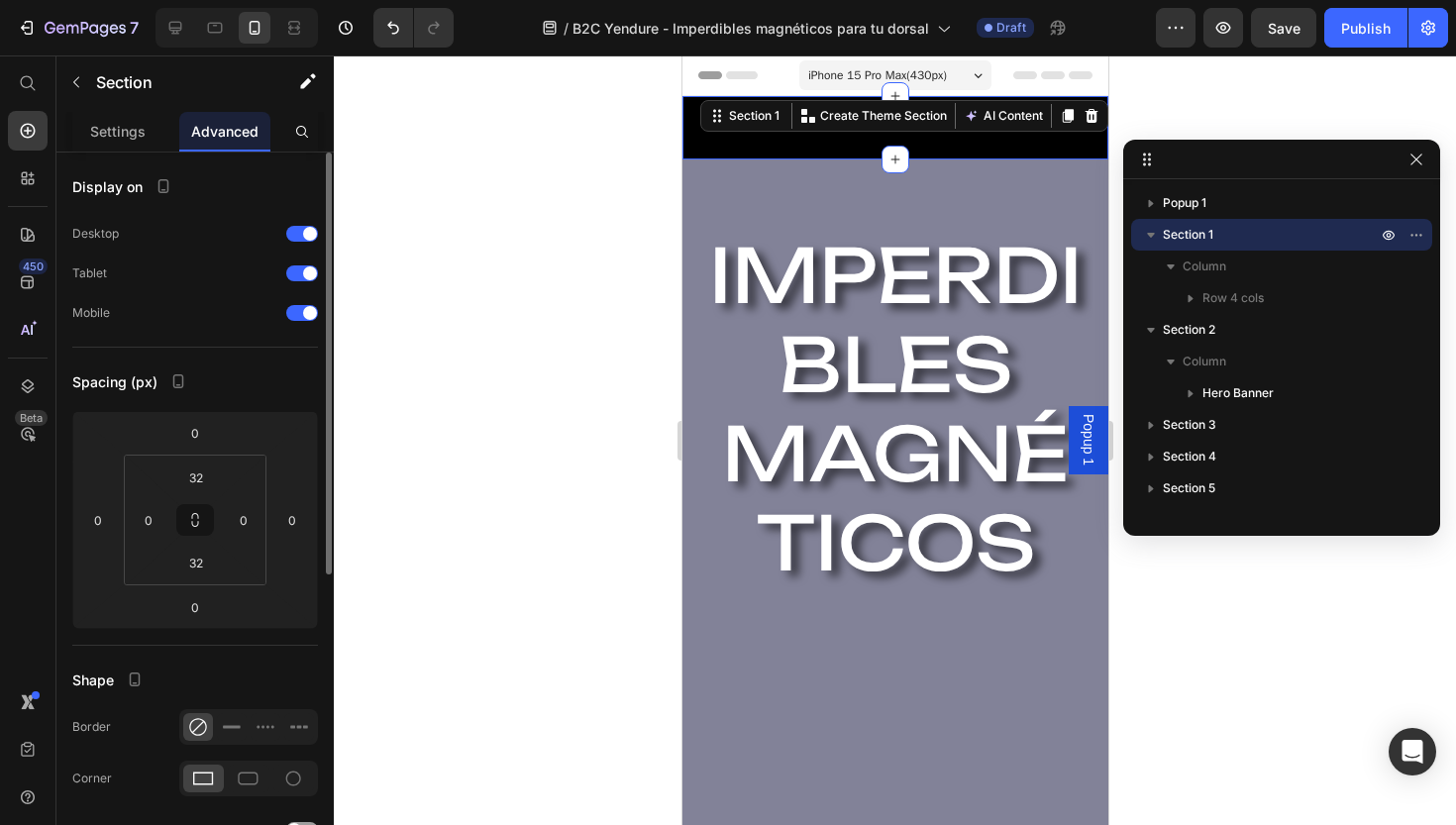 click on "Image NOSOTROS Text Block CONTACTO Text Block
Icon Row Section 1   You can create reusable sections Create Theme Section AI Content Write with GemAI What would you like to describe here? Tone and Voice Persuasive Product Set de 4 Imperdibles magnéticos Show more Generate" at bounding box center [894, 128] 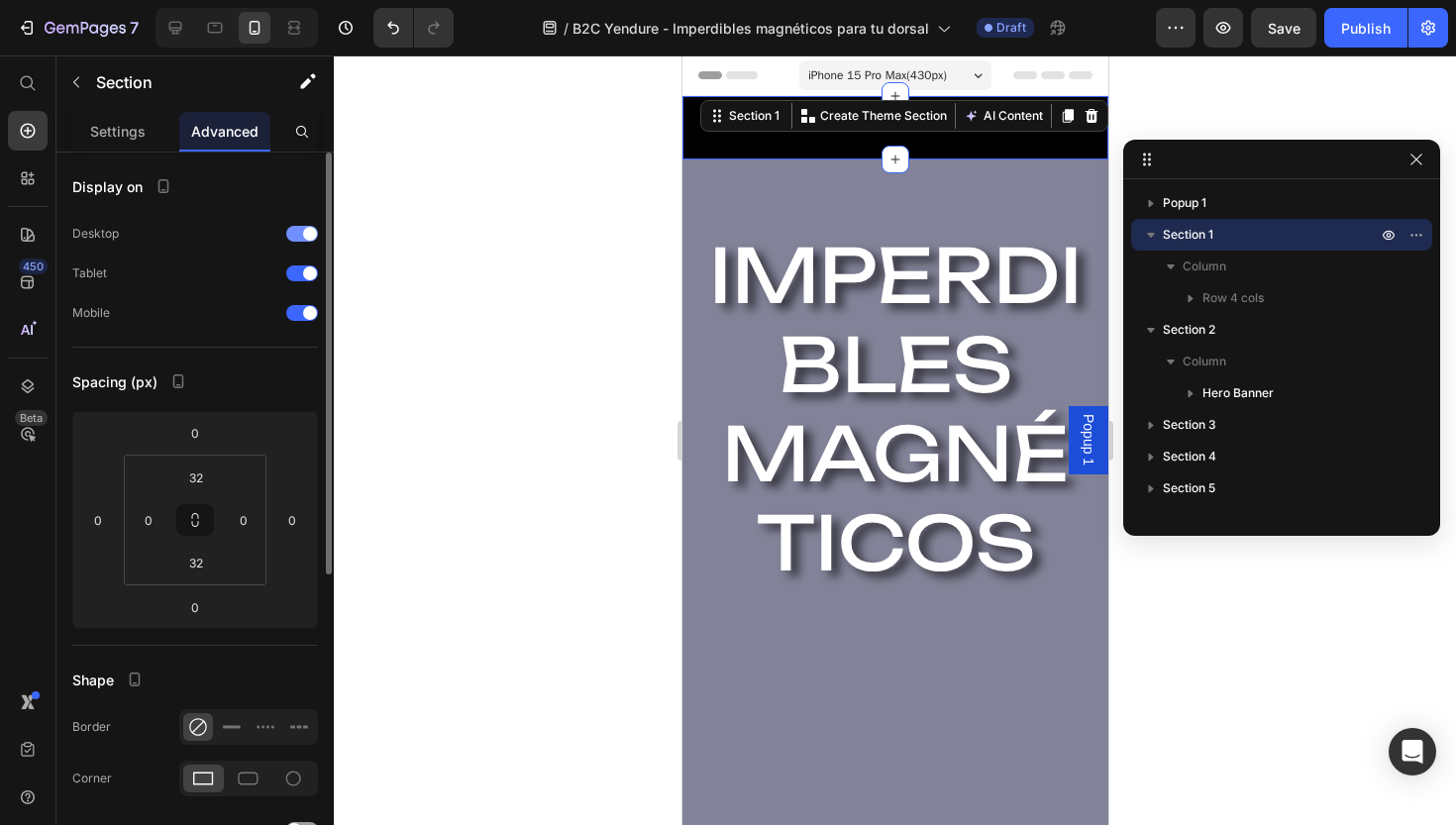 click at bounding box center [302, 234] 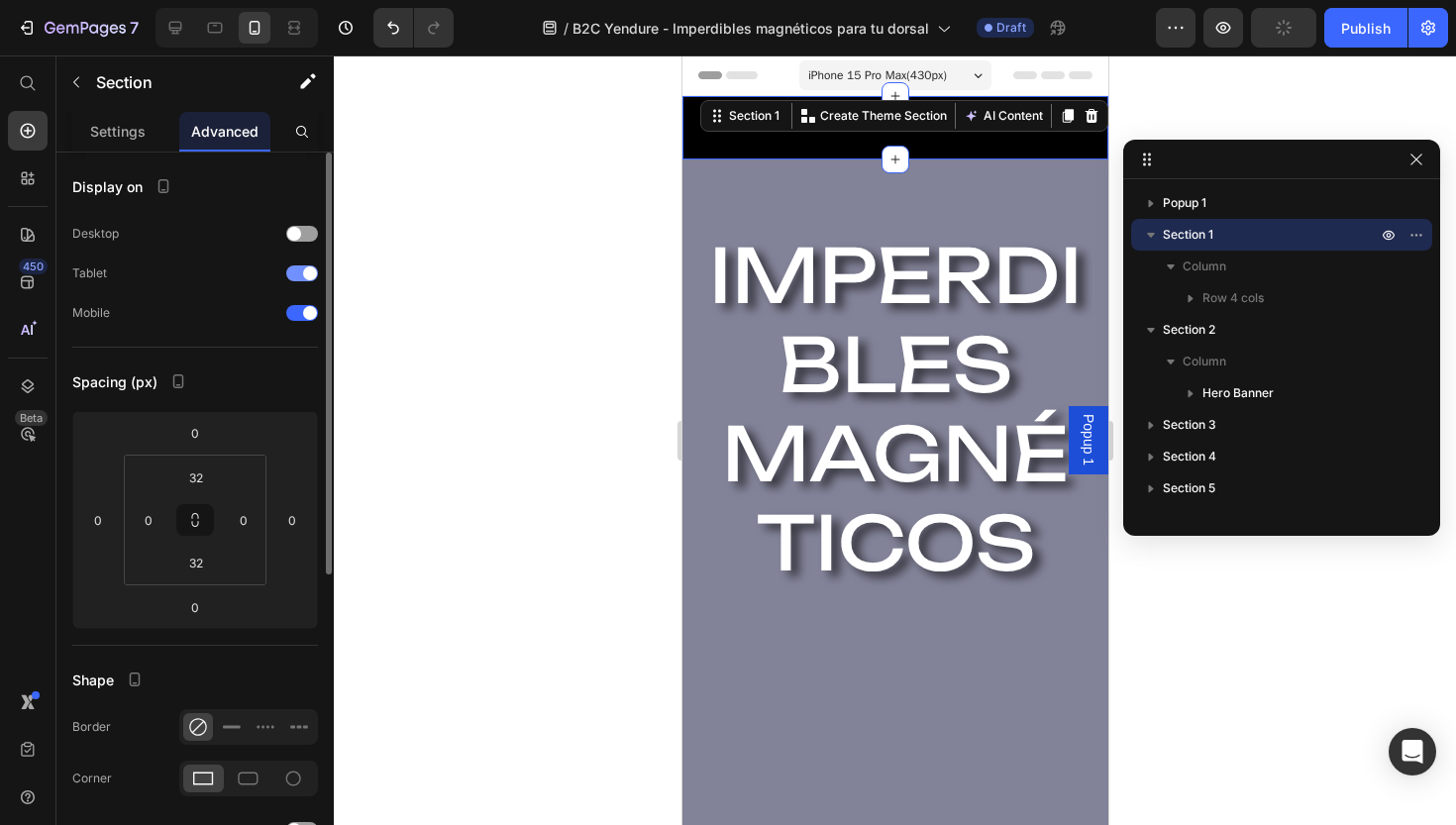 click at bounding box center (302, 273) 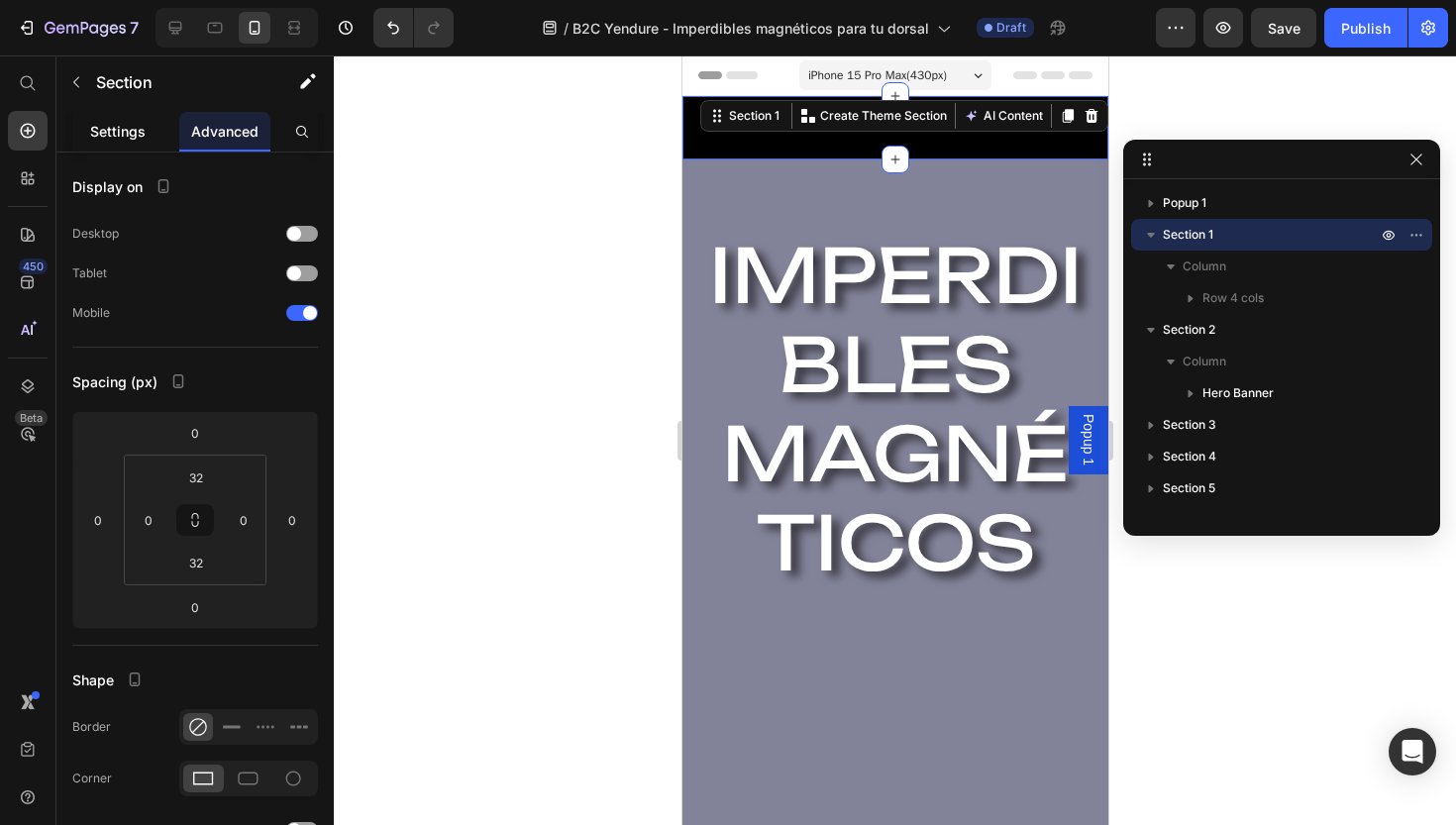 click on "Settings" at bounding box center [118, 131] 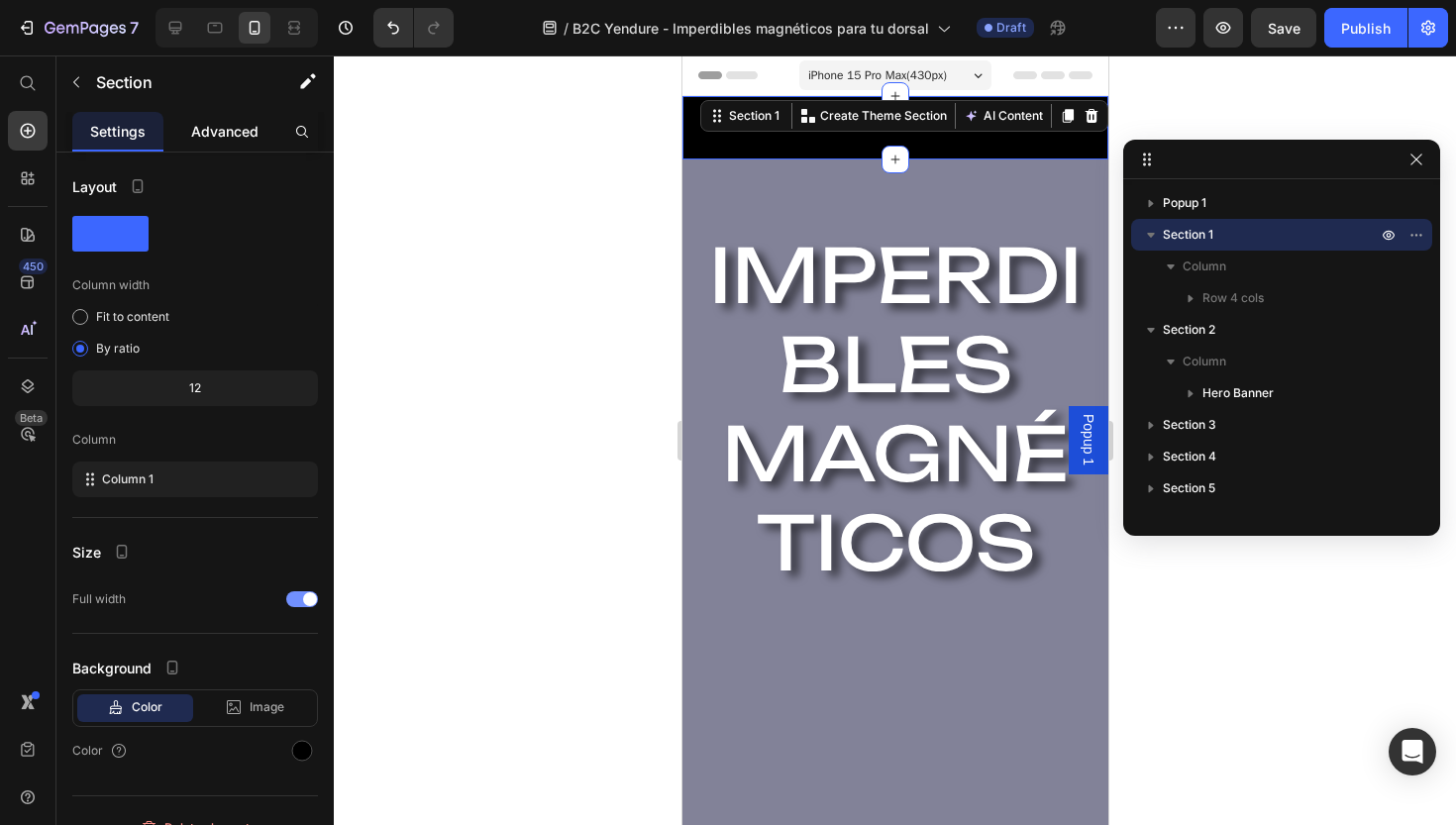 click on "Advanced" at bounding box center [225, 131] 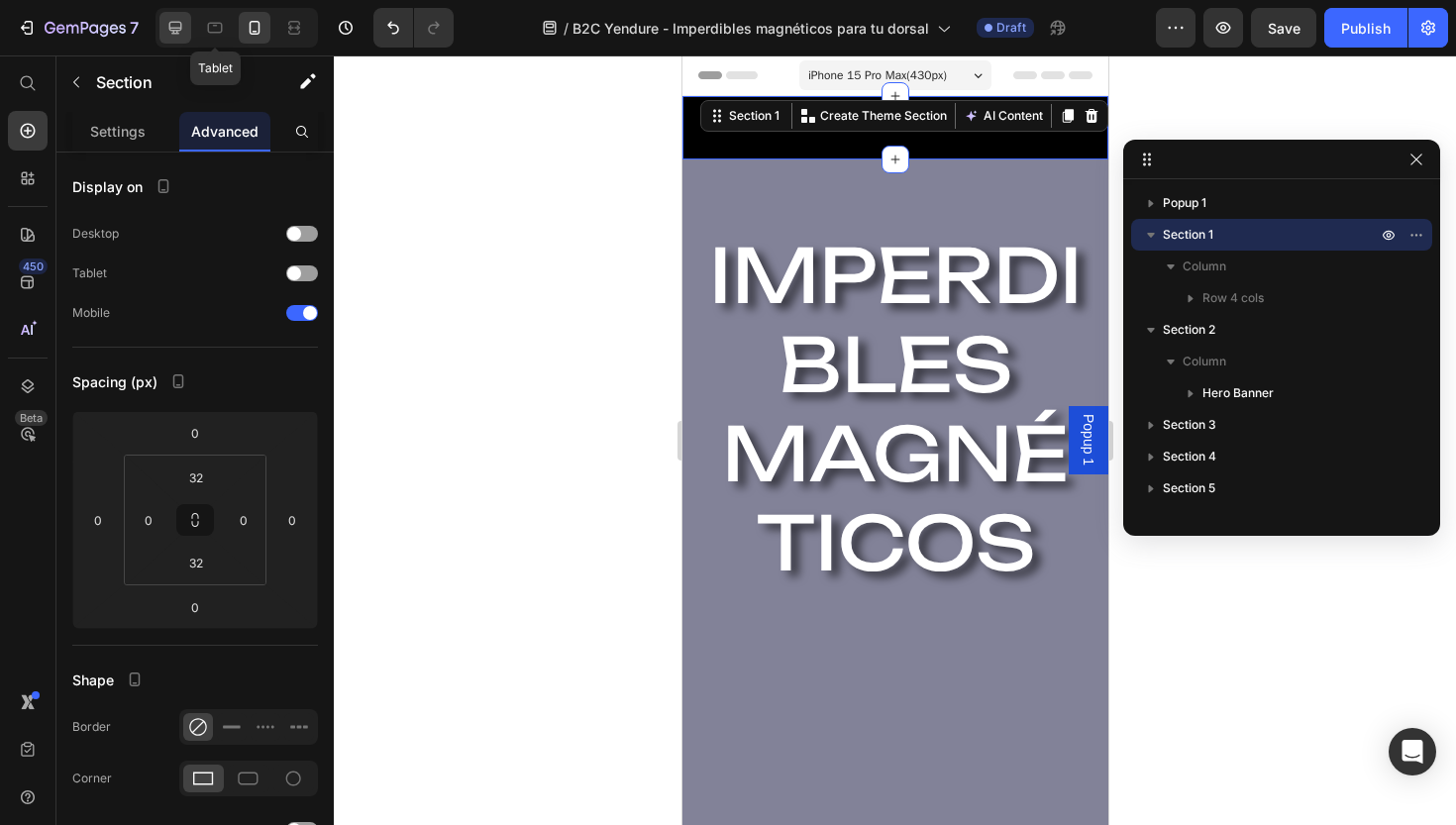click 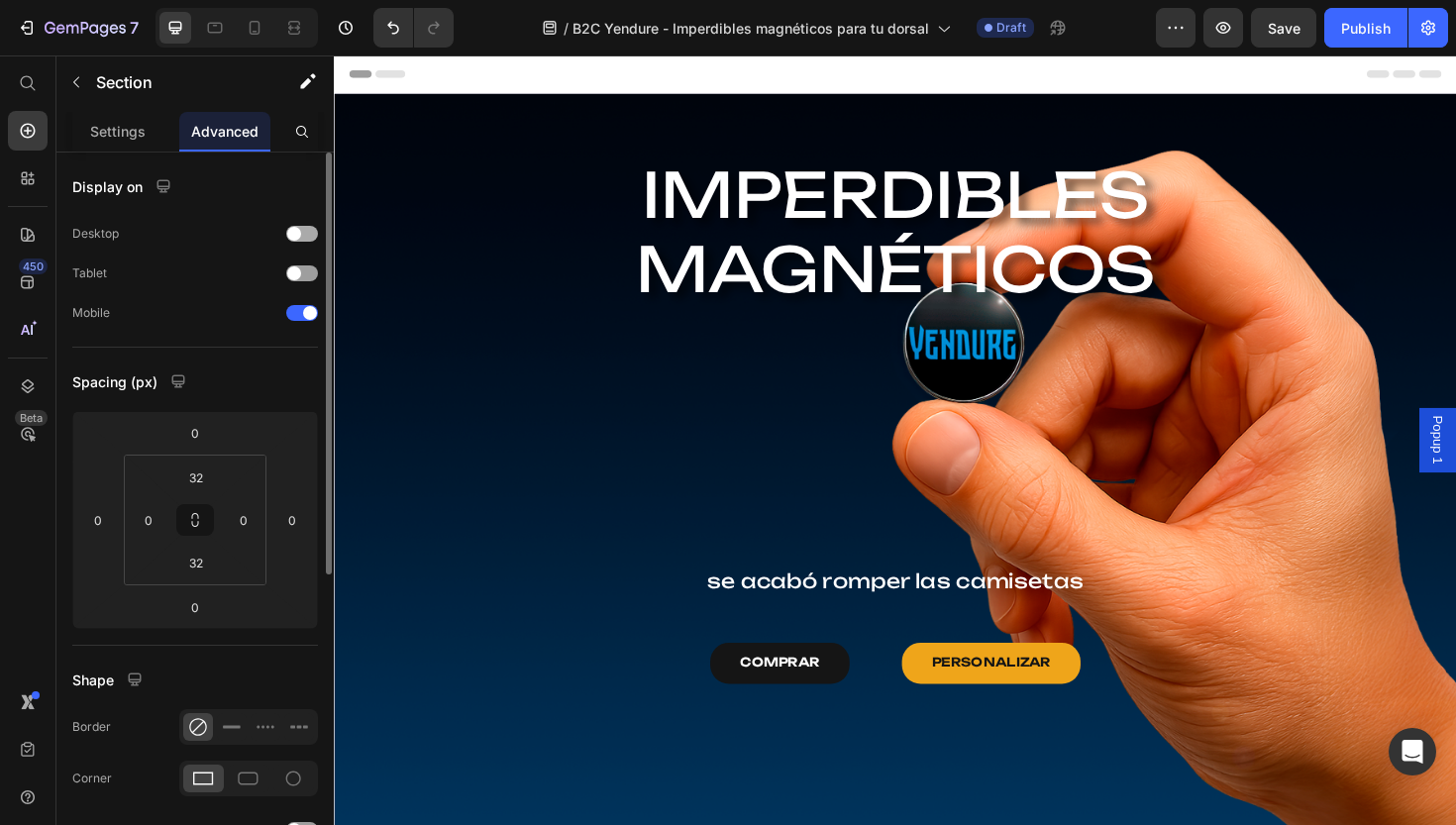 click at bounding box center (302, 234) 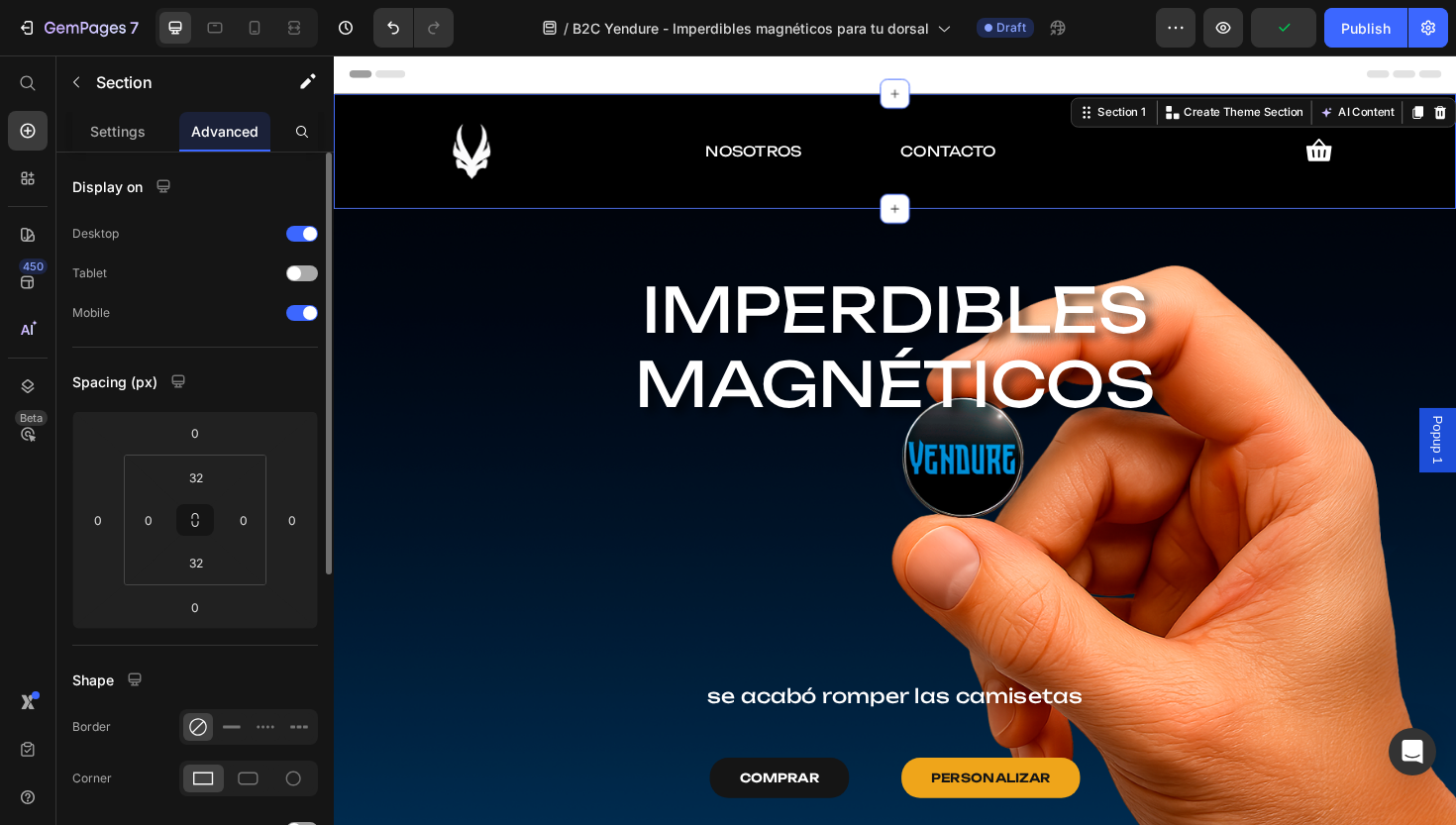 click on "Tablet" at bounding box center [195, 273] 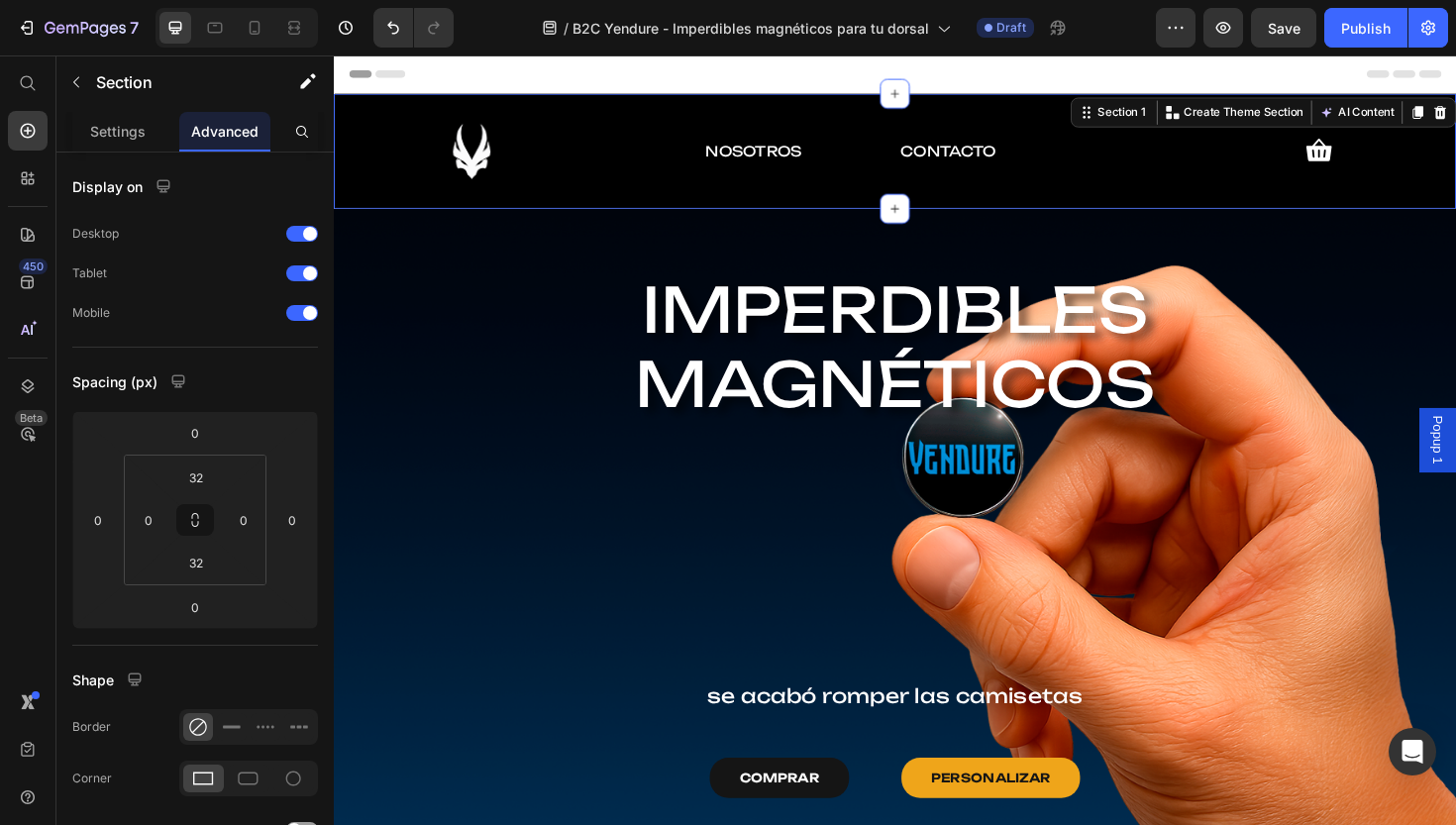 click on "Image NOSOTROS Text Block CONTACTO Text Block
Icon Row Section 1   You can create reusable sections Create Theme Section AI Content Write with GemAI What would you like to describe here? Tone and Voice Persuasive Product Set de 4 Imperdibles magnéticos Show more Generate" at bounding box center (928, 156) 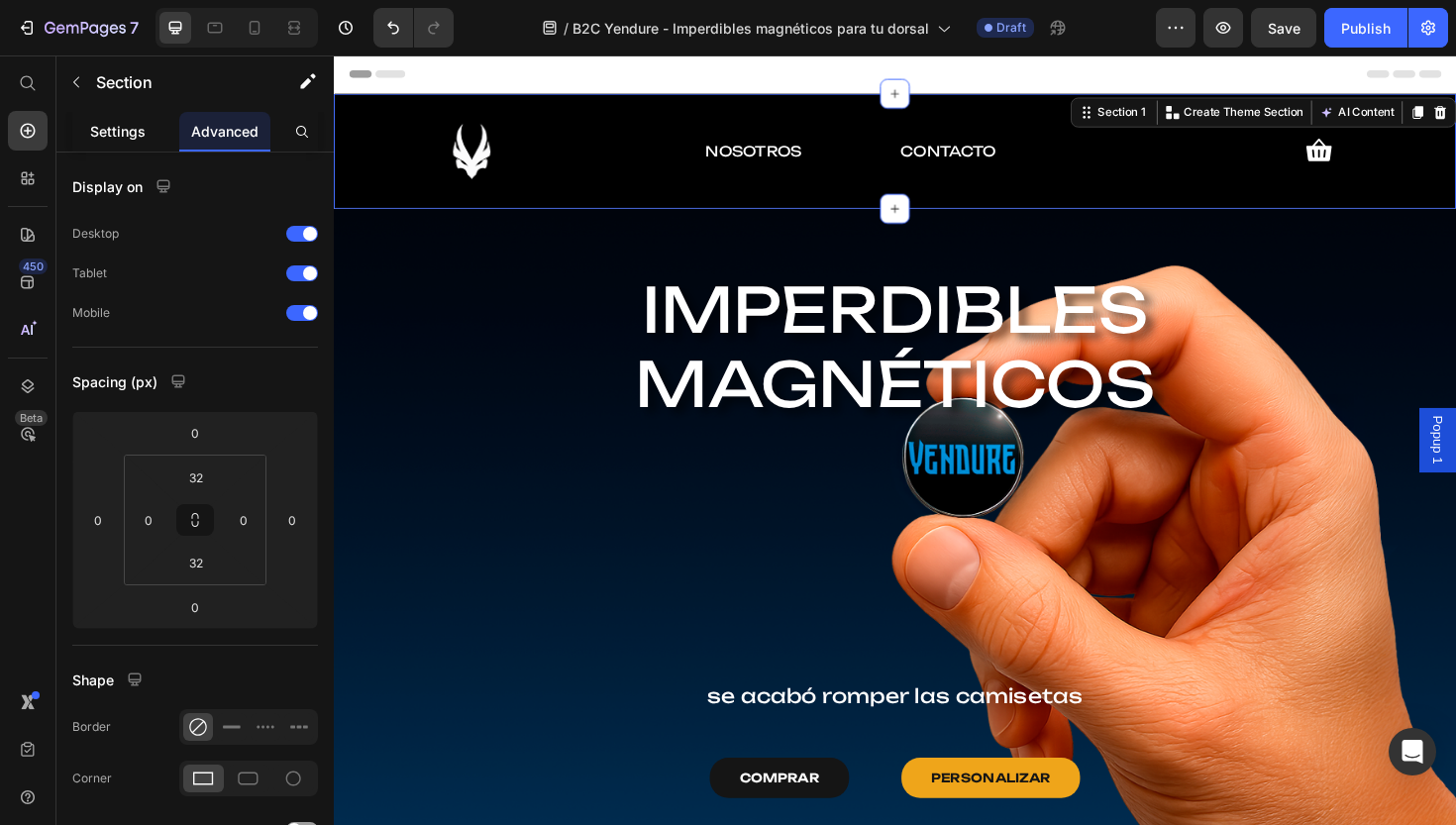 click on "Settings" at bounding box center (118, 131) 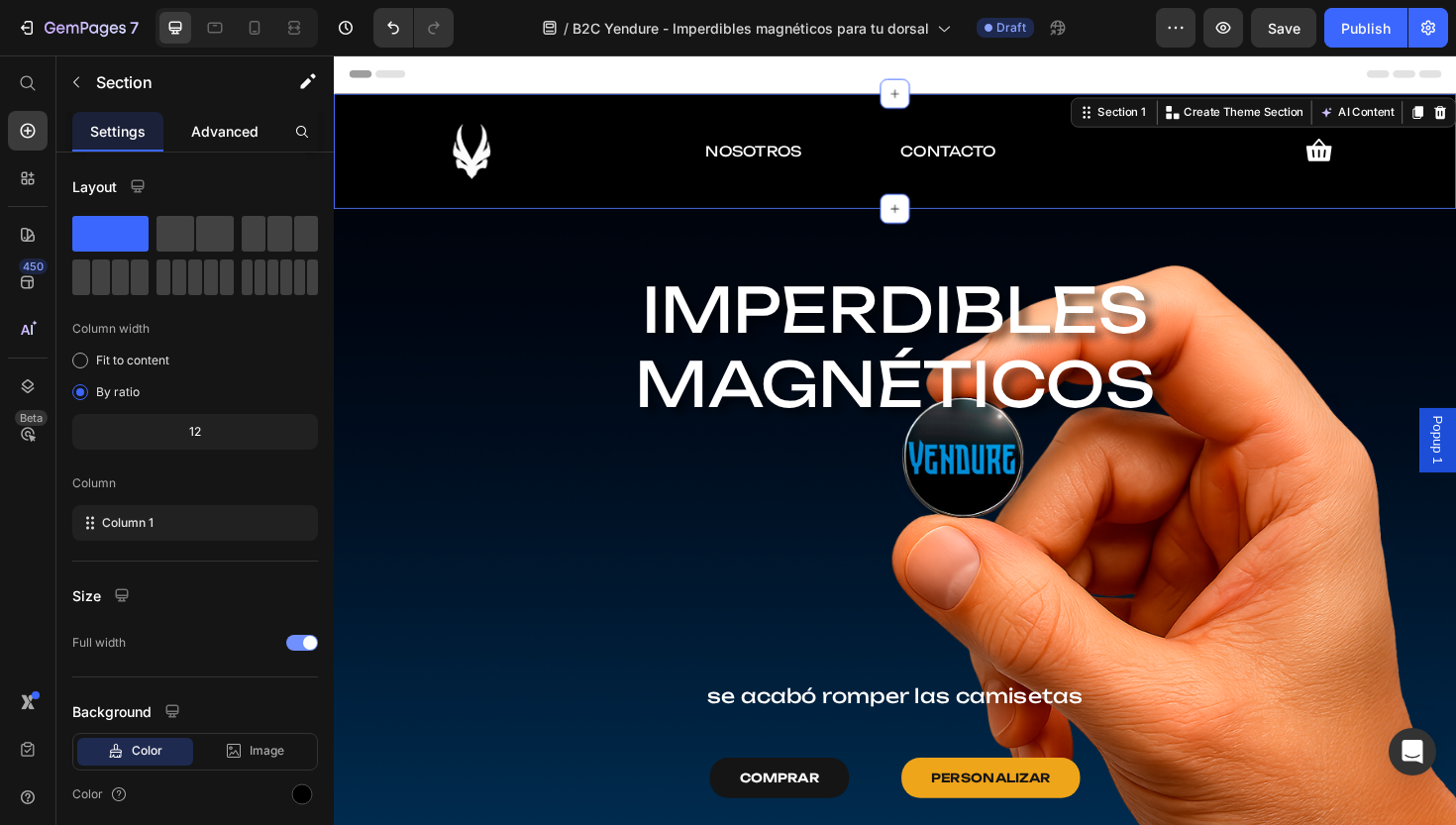 click on "Advanced" at bounding box center (225, 131) 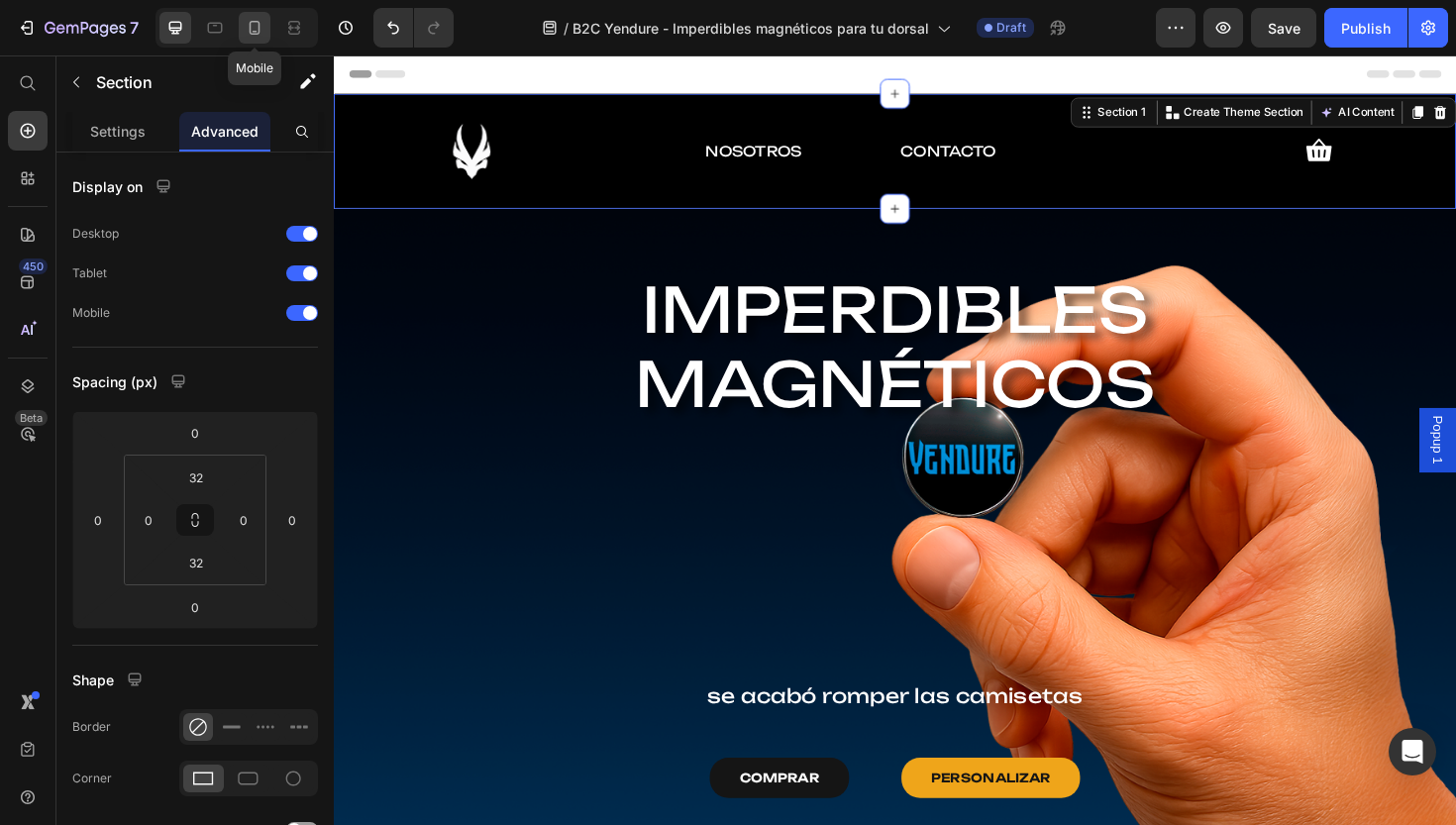 click 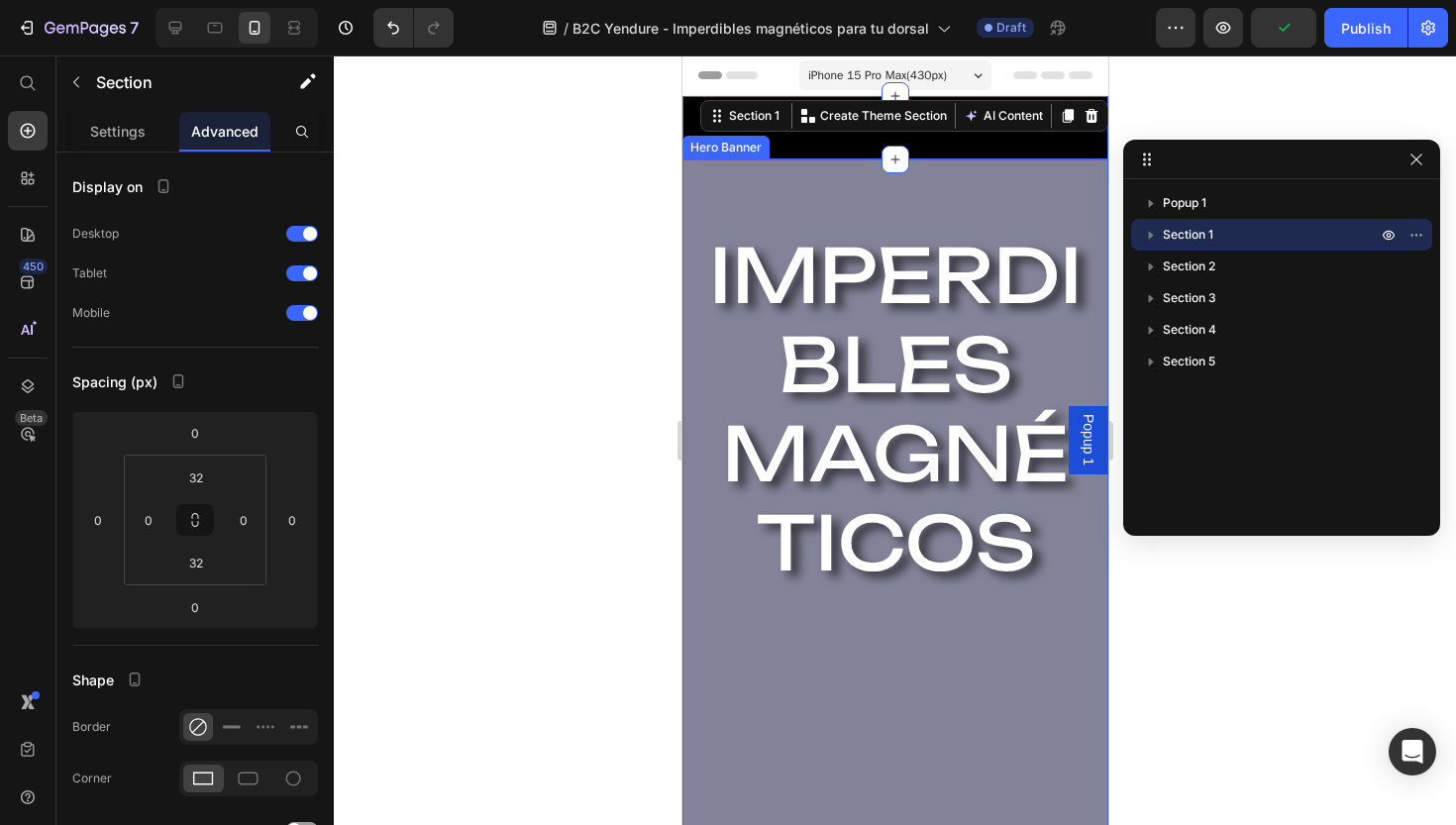 click on "IMPERDIBLES MAGNÉTICOS Heading se acabó romper las camisetas Text Block COMPRAR Button PERSONALIZAR Button Row" at bounding box center (894, 669) 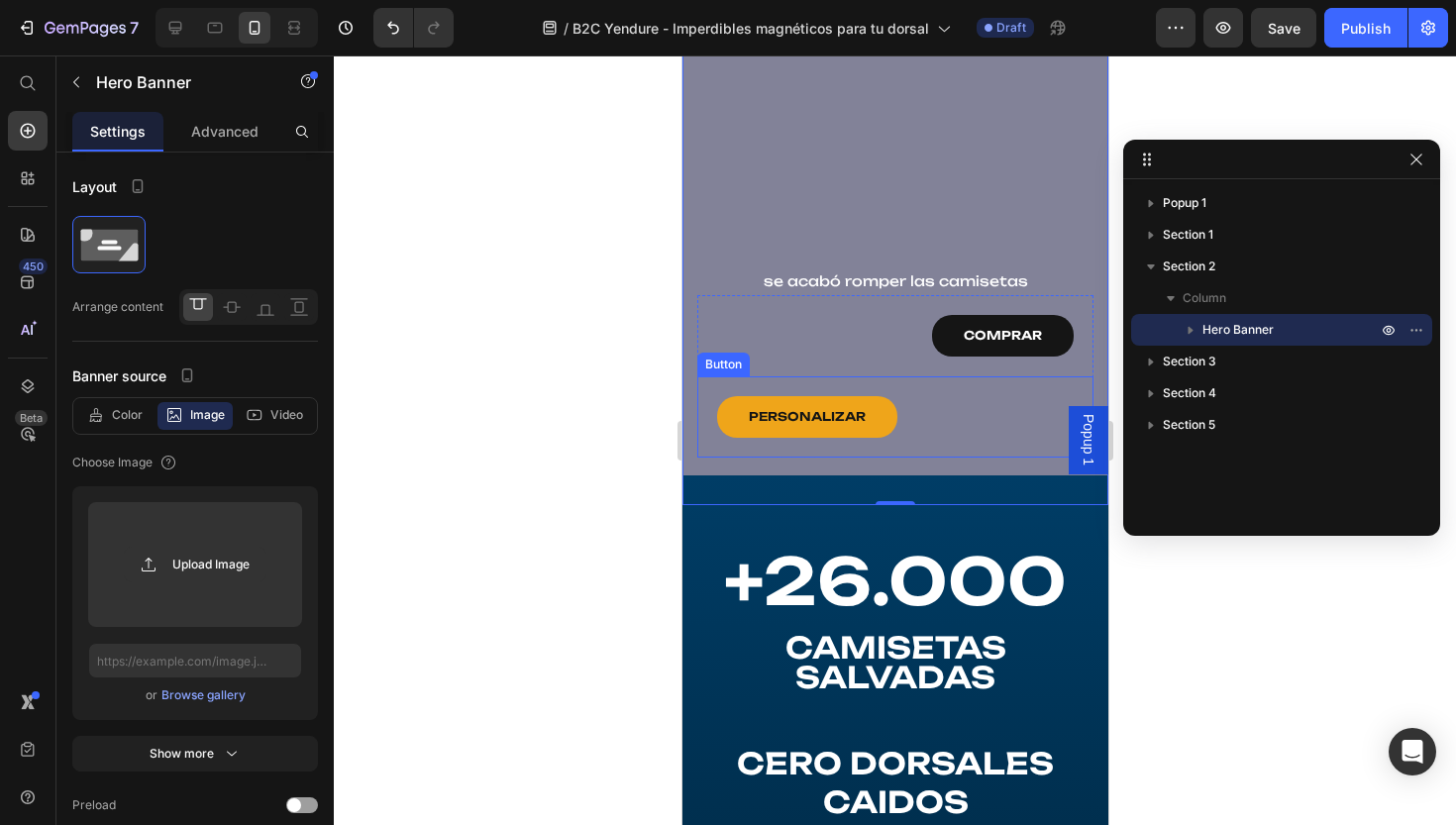 scroll, scrollTop: 613, scrollLeft: 0, axis: vertical 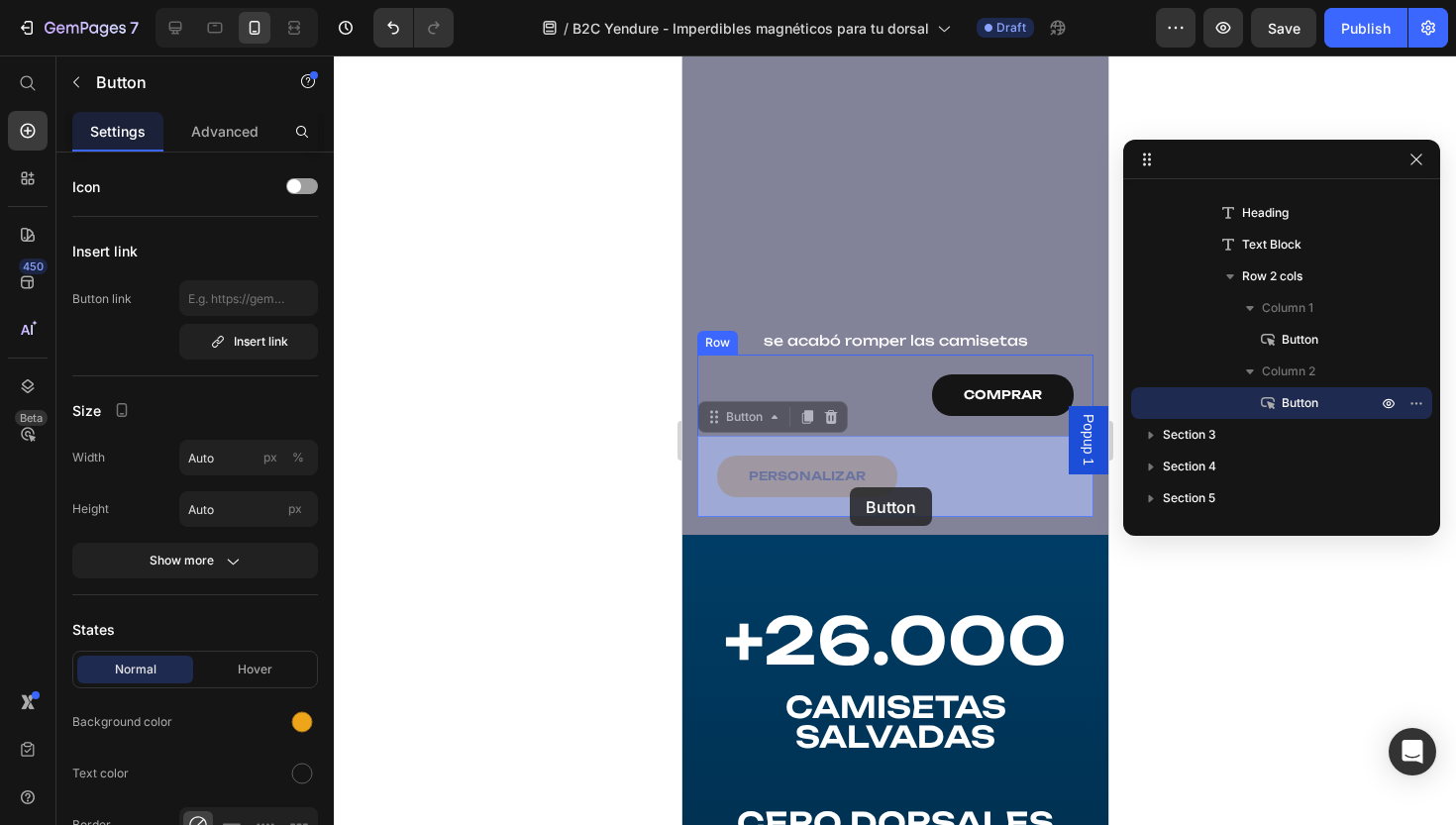 drag, startPoint x: 870, startPoint y: 464, endPoint x: 849, endPoint y: 486, distance: 30.413813 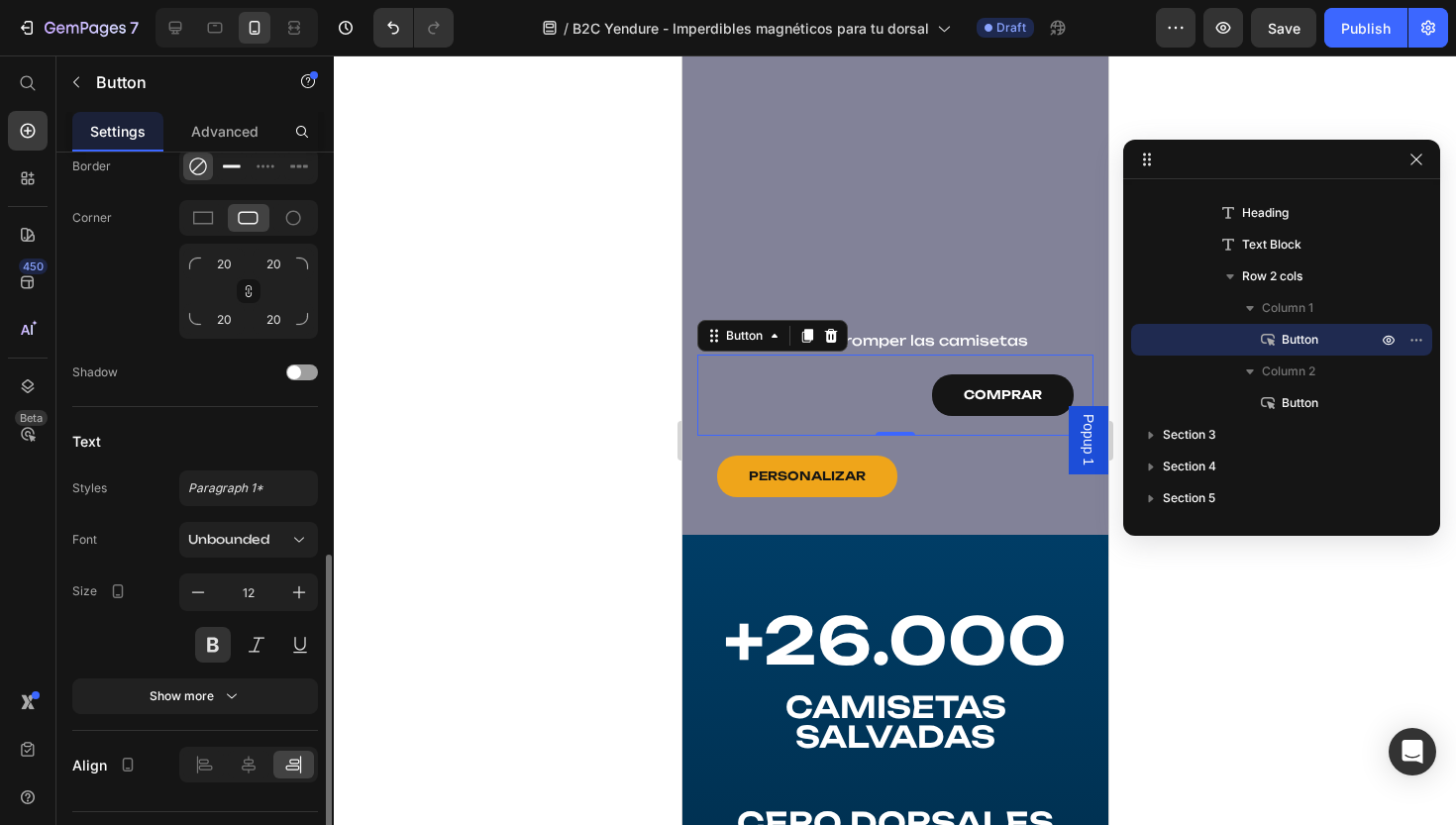 scroll, scrollTop: 702, scrollLeft: 0, axis: vertical 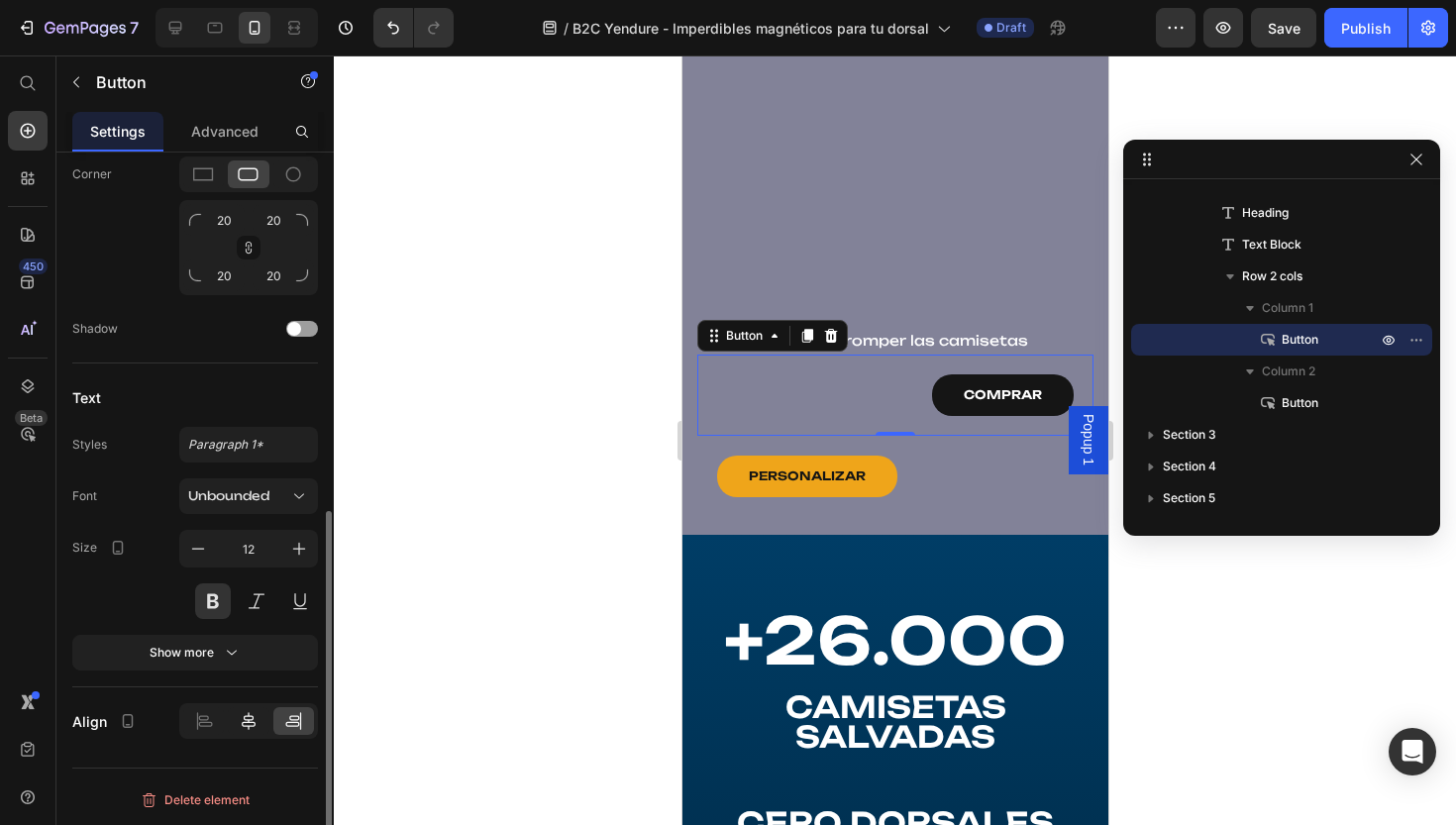 click 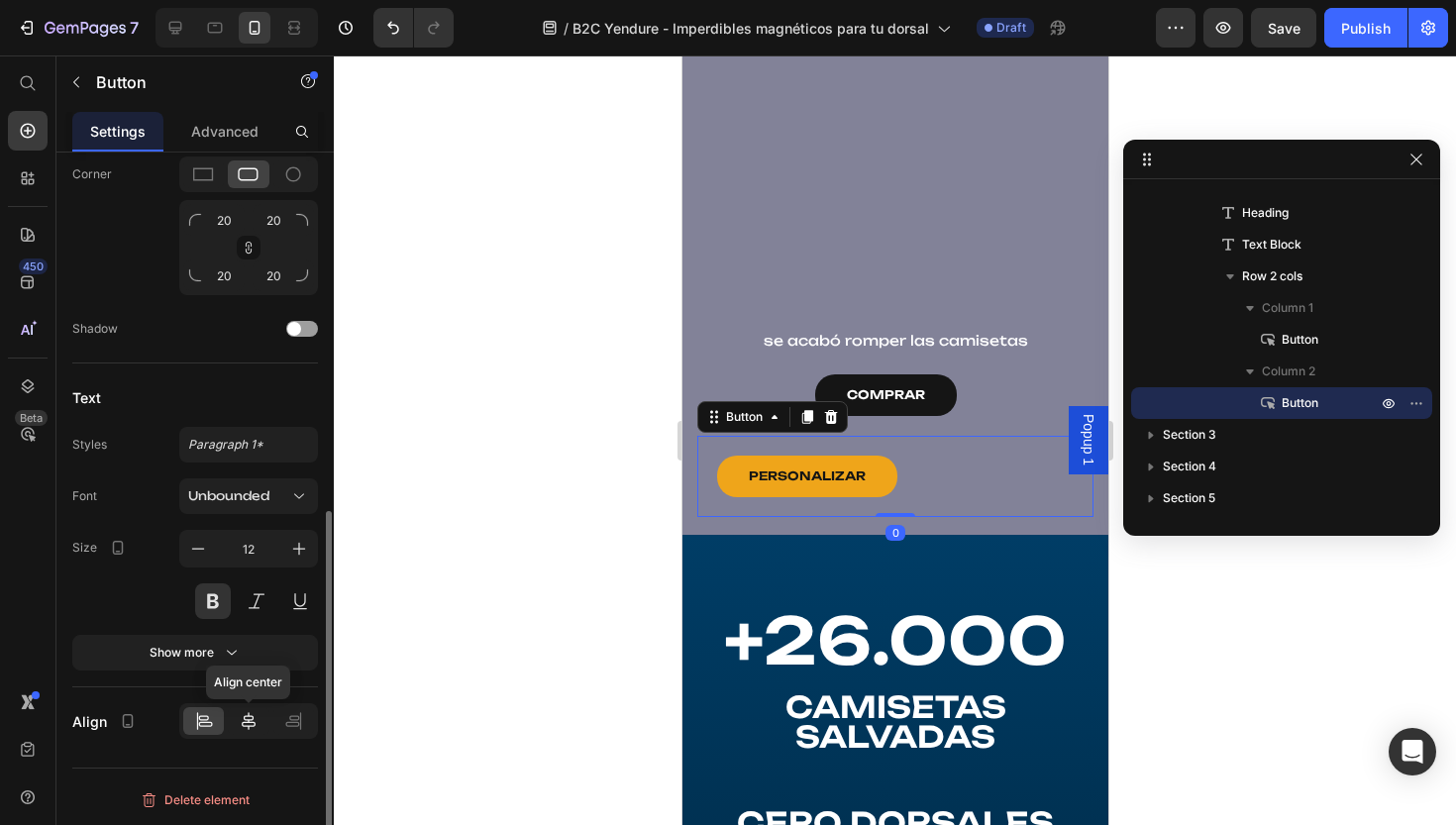 click 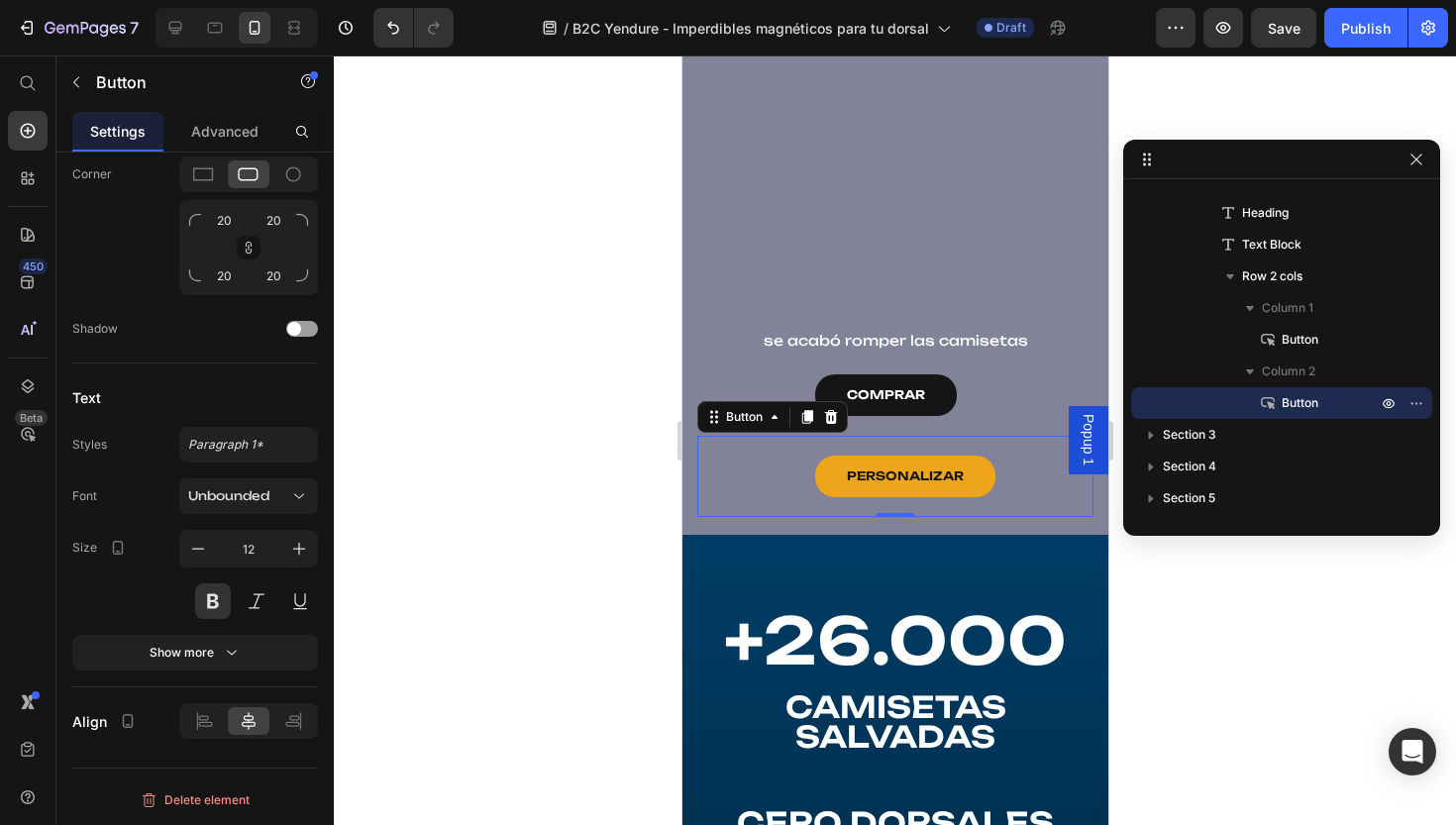 click on "PERSONALIZAR Button   0" at bounding box center [894, 476] 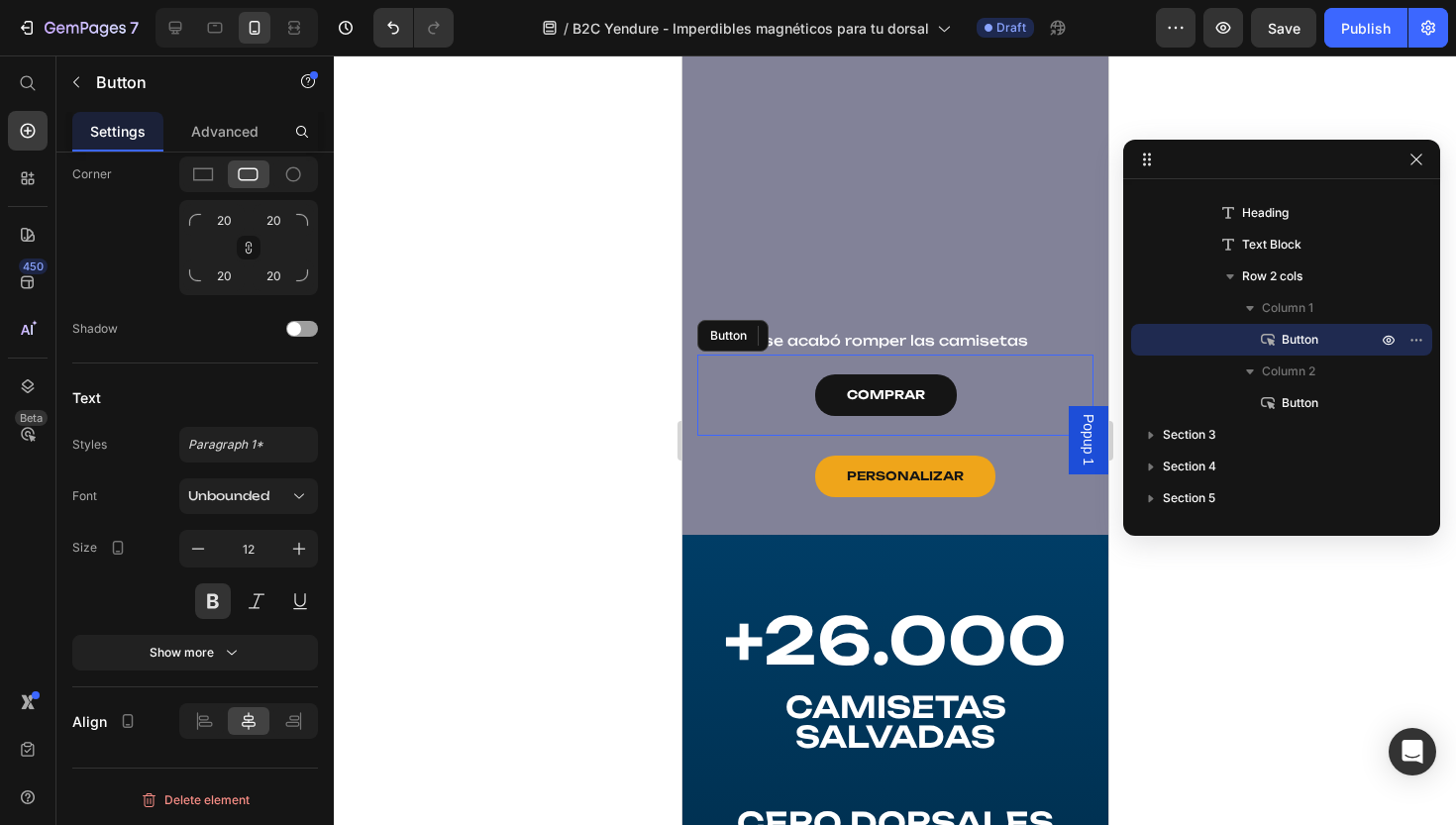 click on "COMPRAR Button" at bounding box center [894, 395] 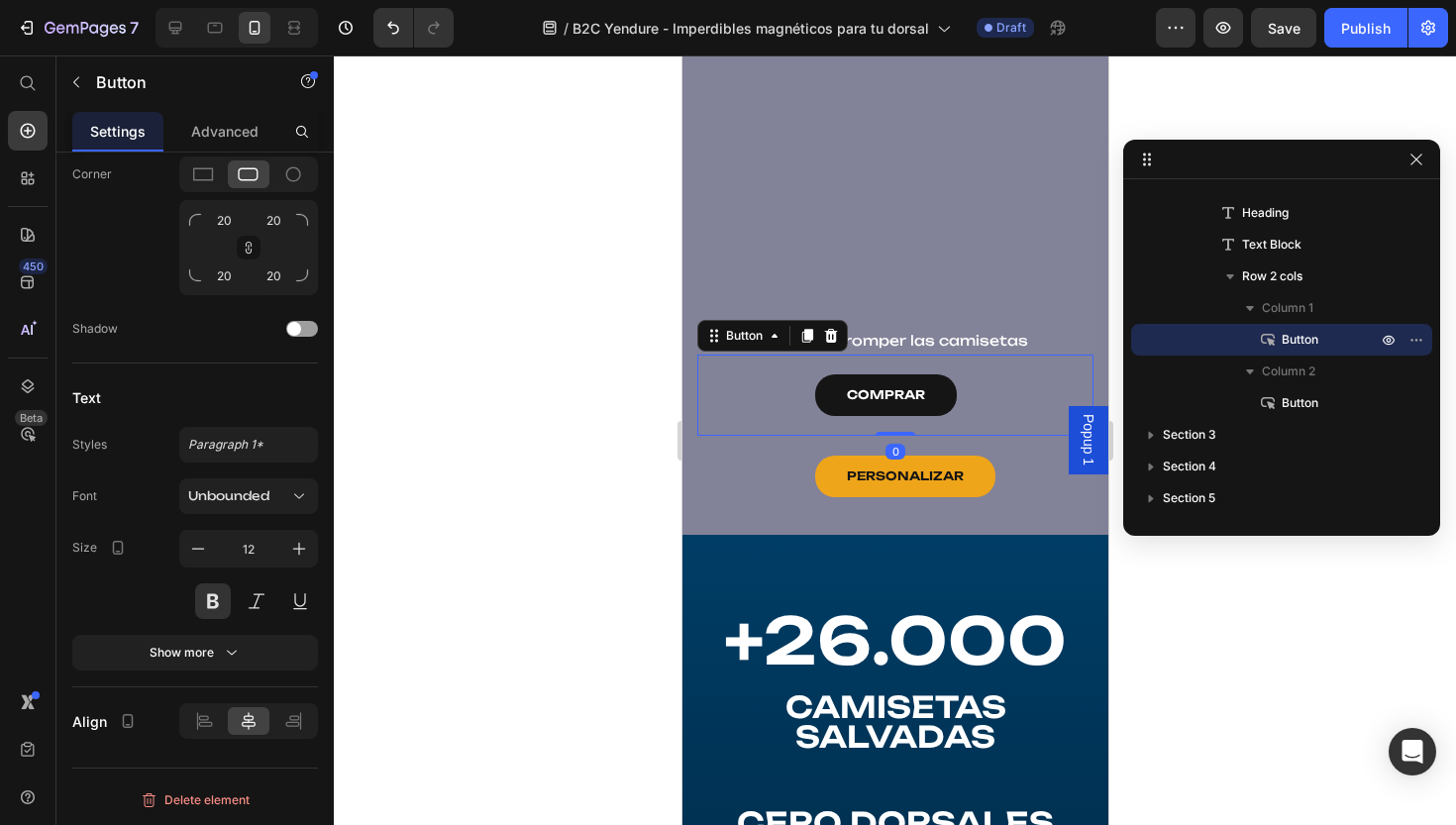 click on "COMPRAR Button   0" at bounding box center (894, 395) 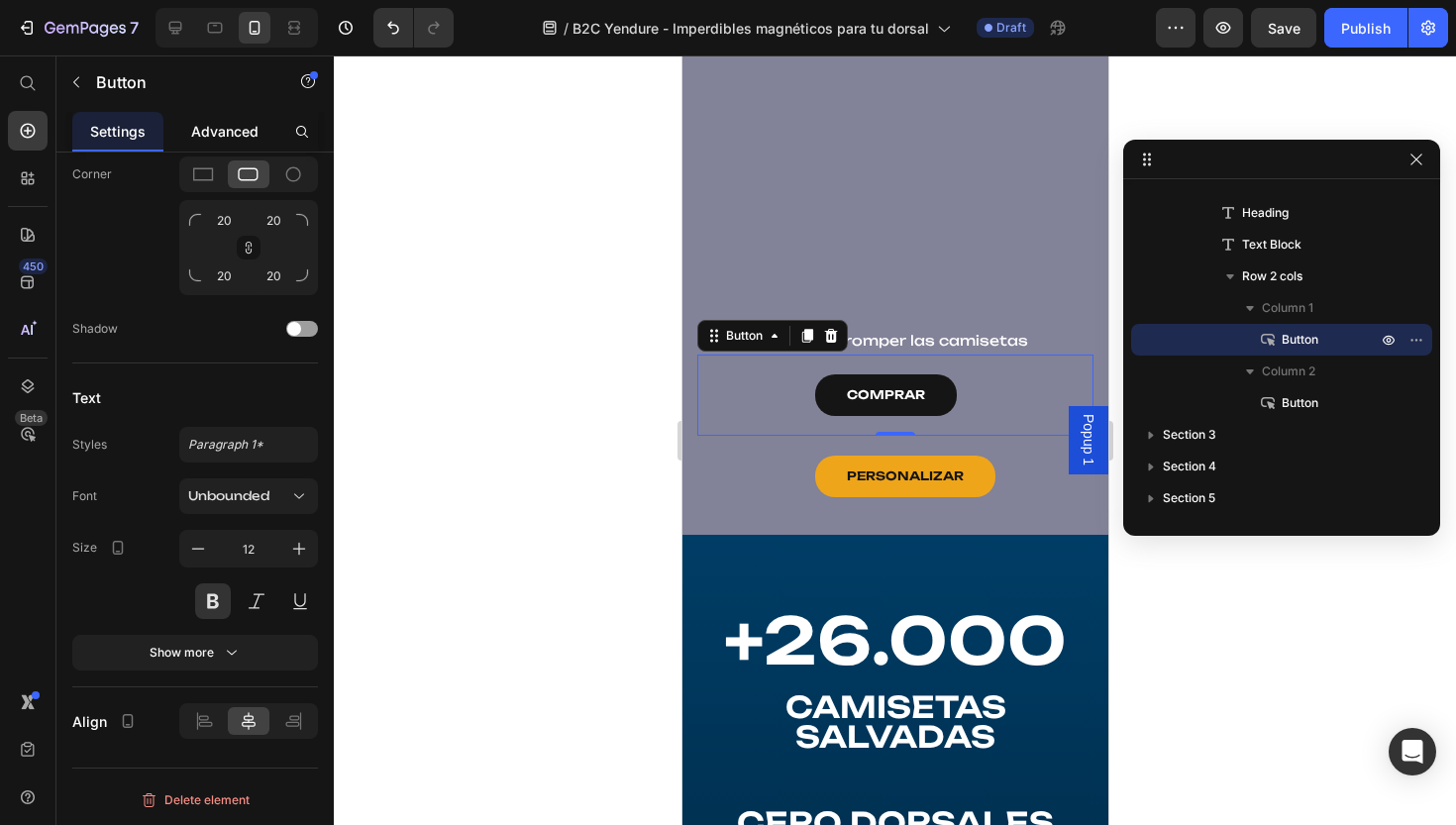 click on "Advanced" at bounding box center (225, 131) 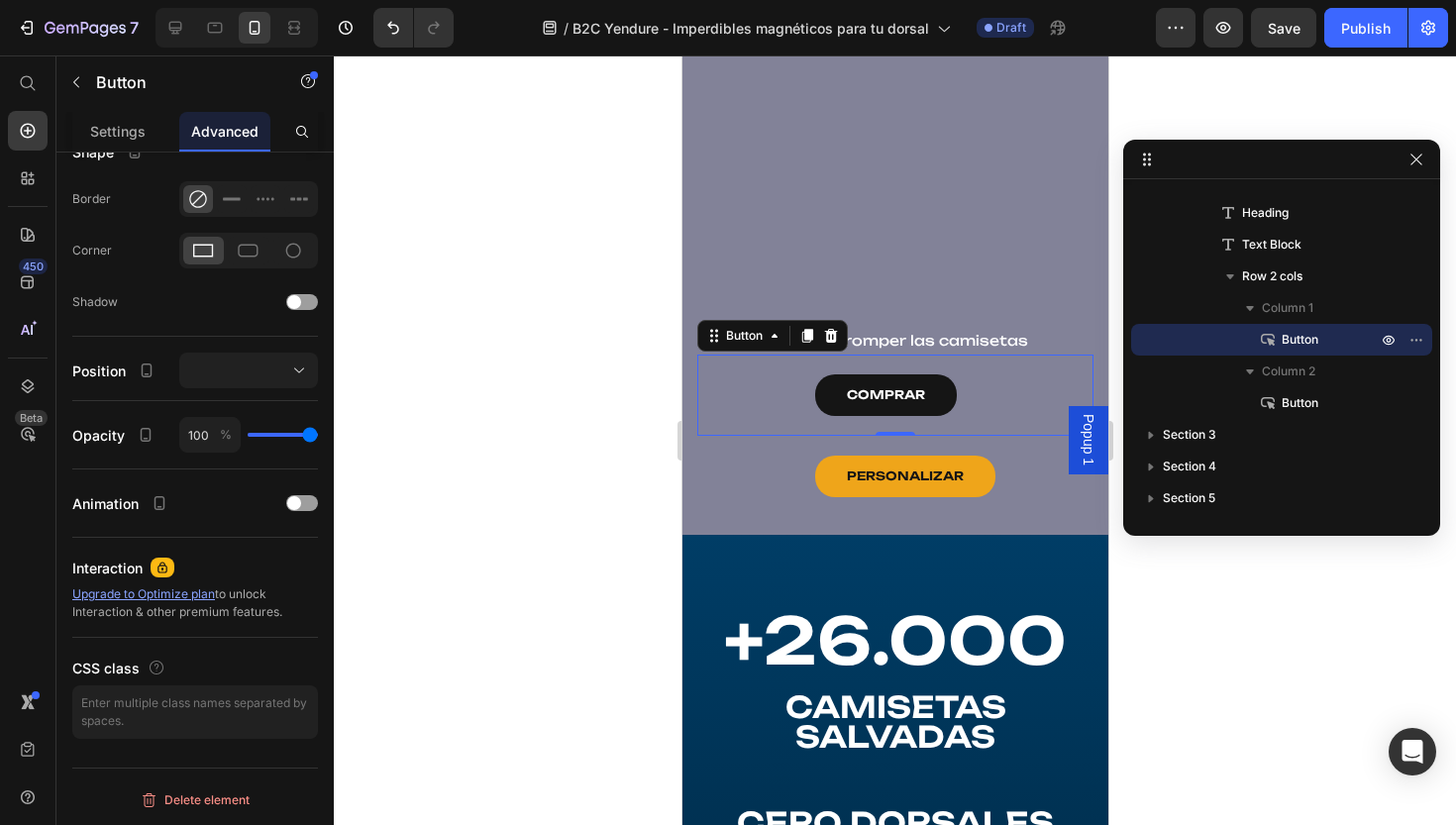scroll, scrollTop: 0, scrollLeft: 0, axis: both 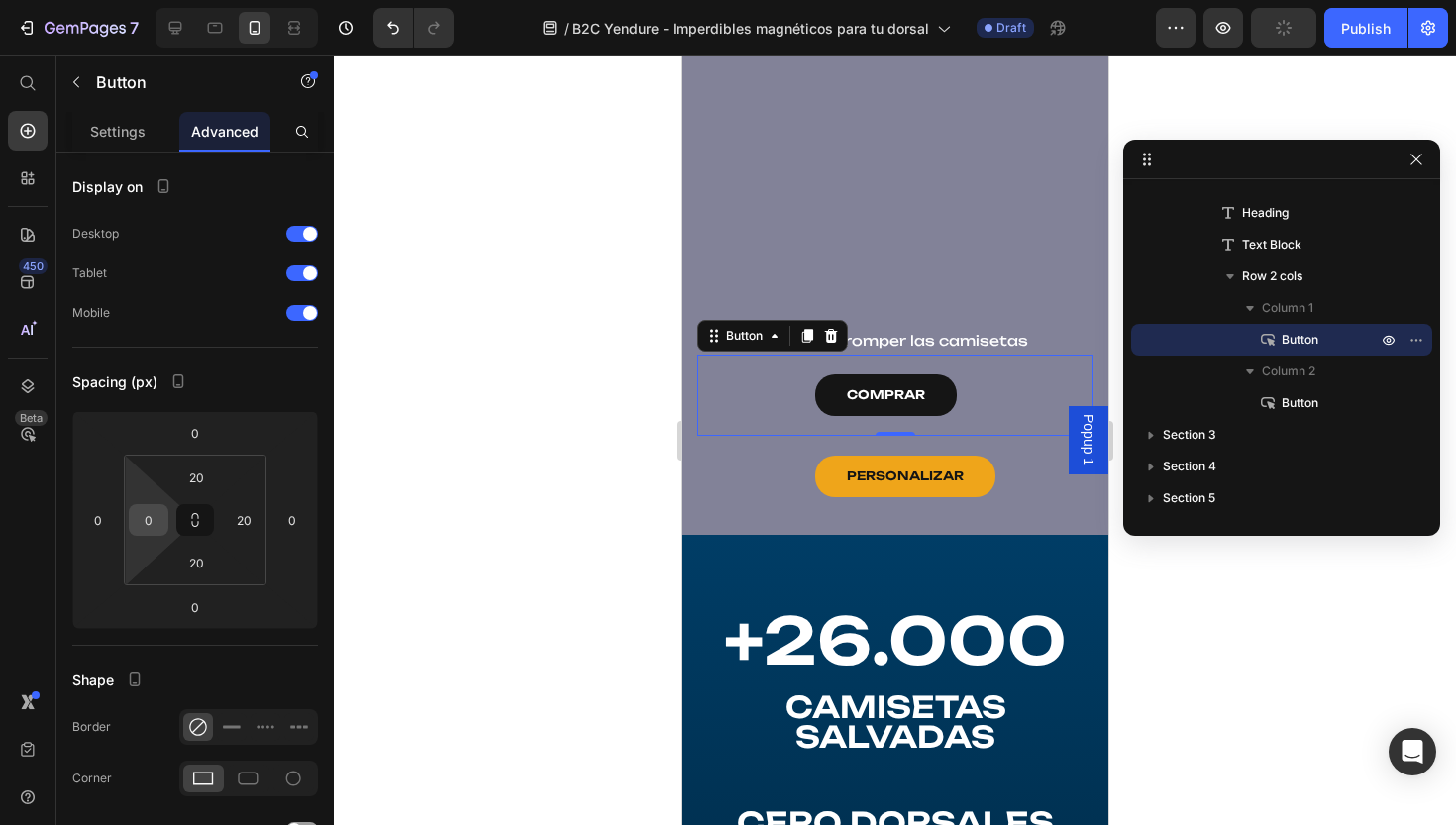 click on "0" at bounding box center (149, 520) 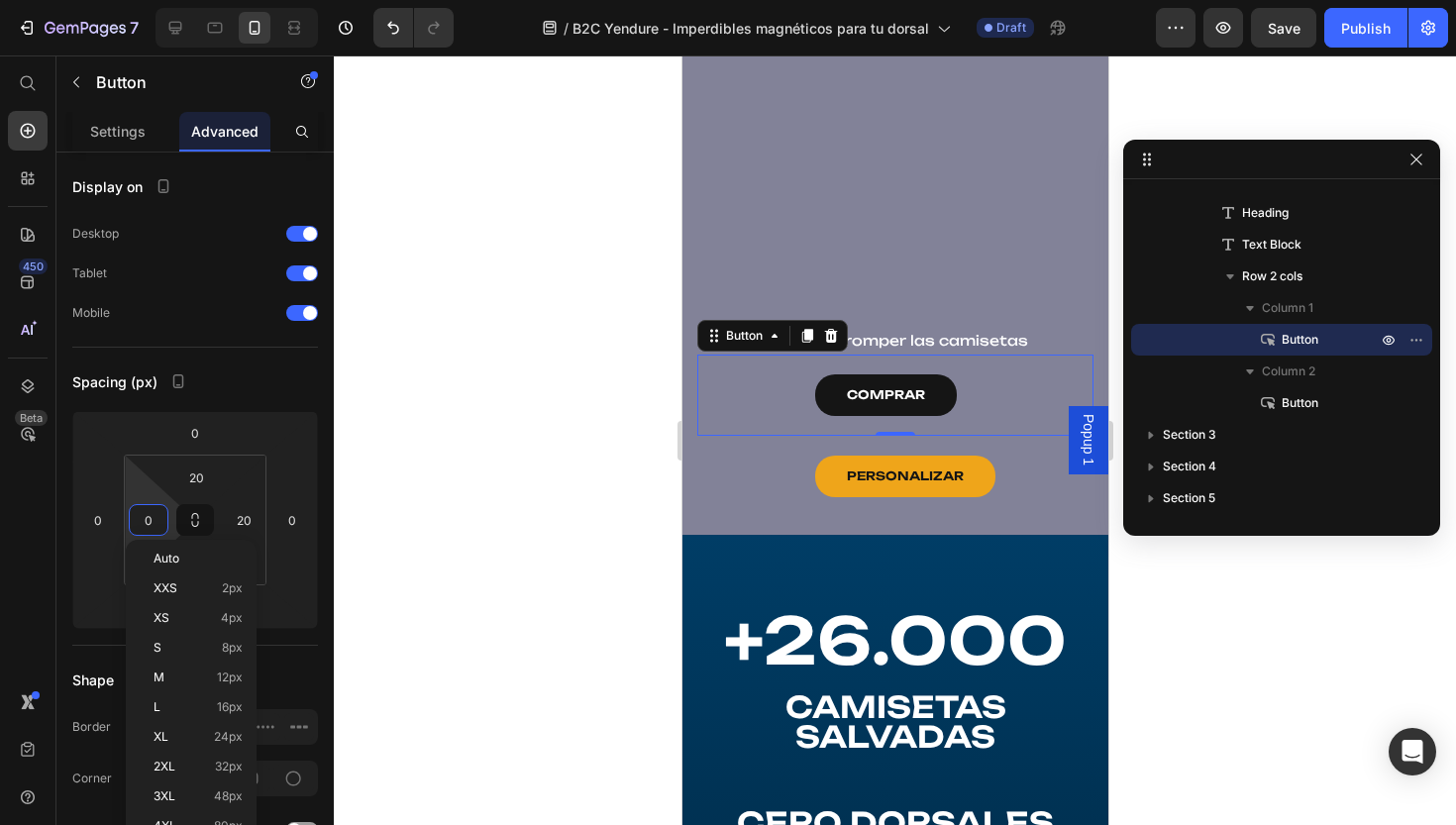 click on "0" at bounding box center [149, 520] 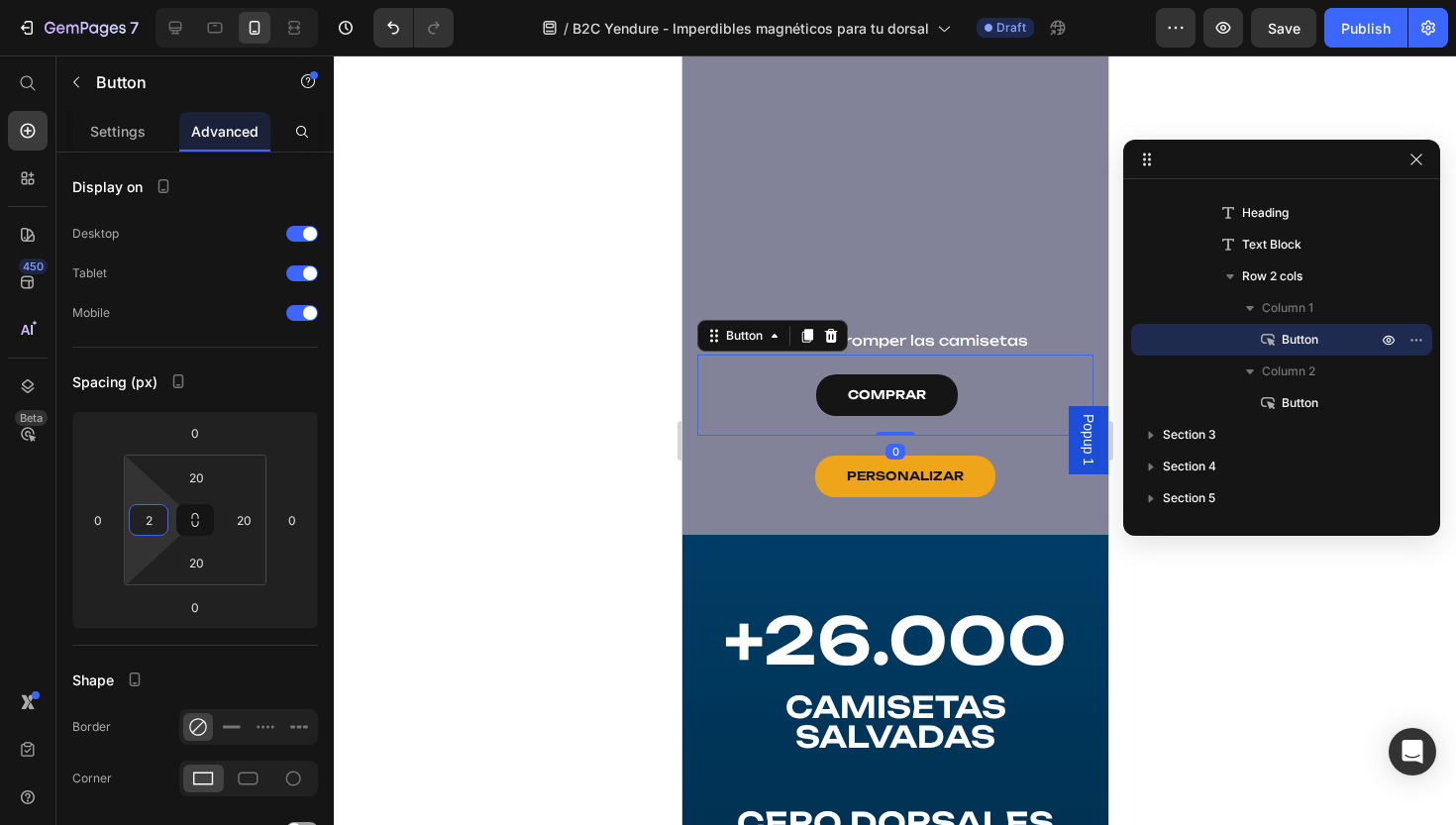 type on "20" 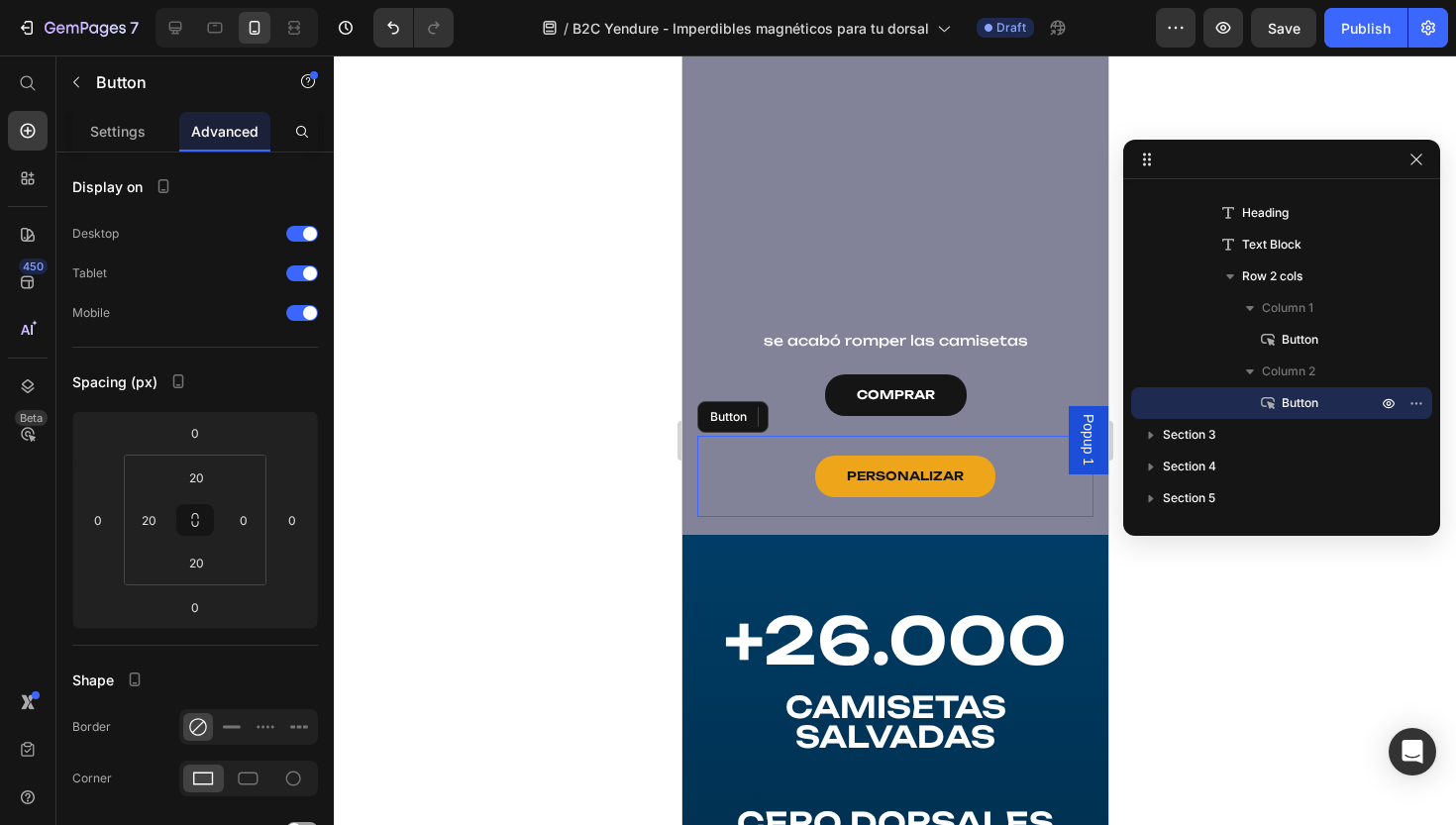 click on "PERSONALIZAR Button" at bounding box center [894, 476] 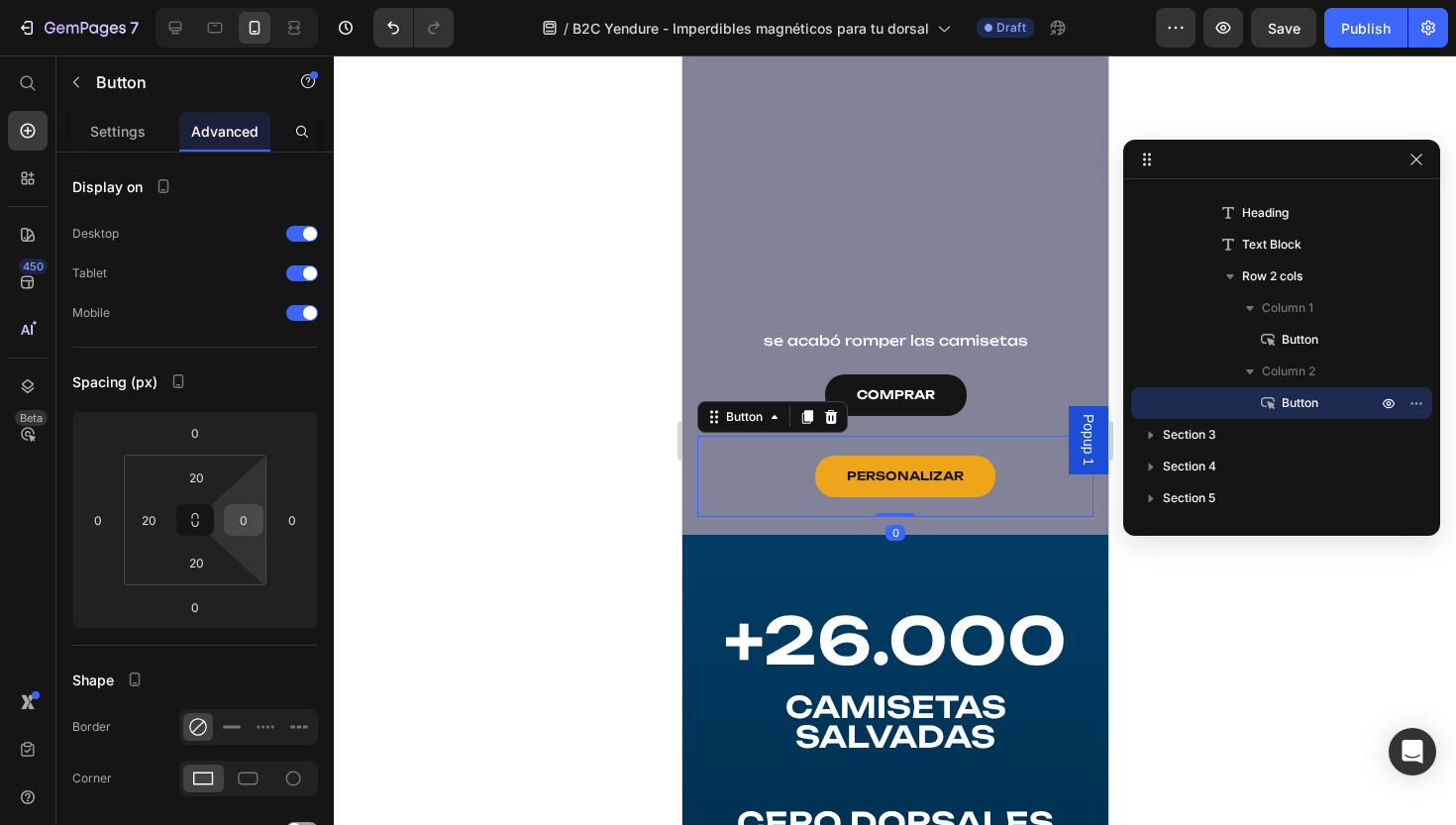 click on "0" at bounding box center (244, 520) 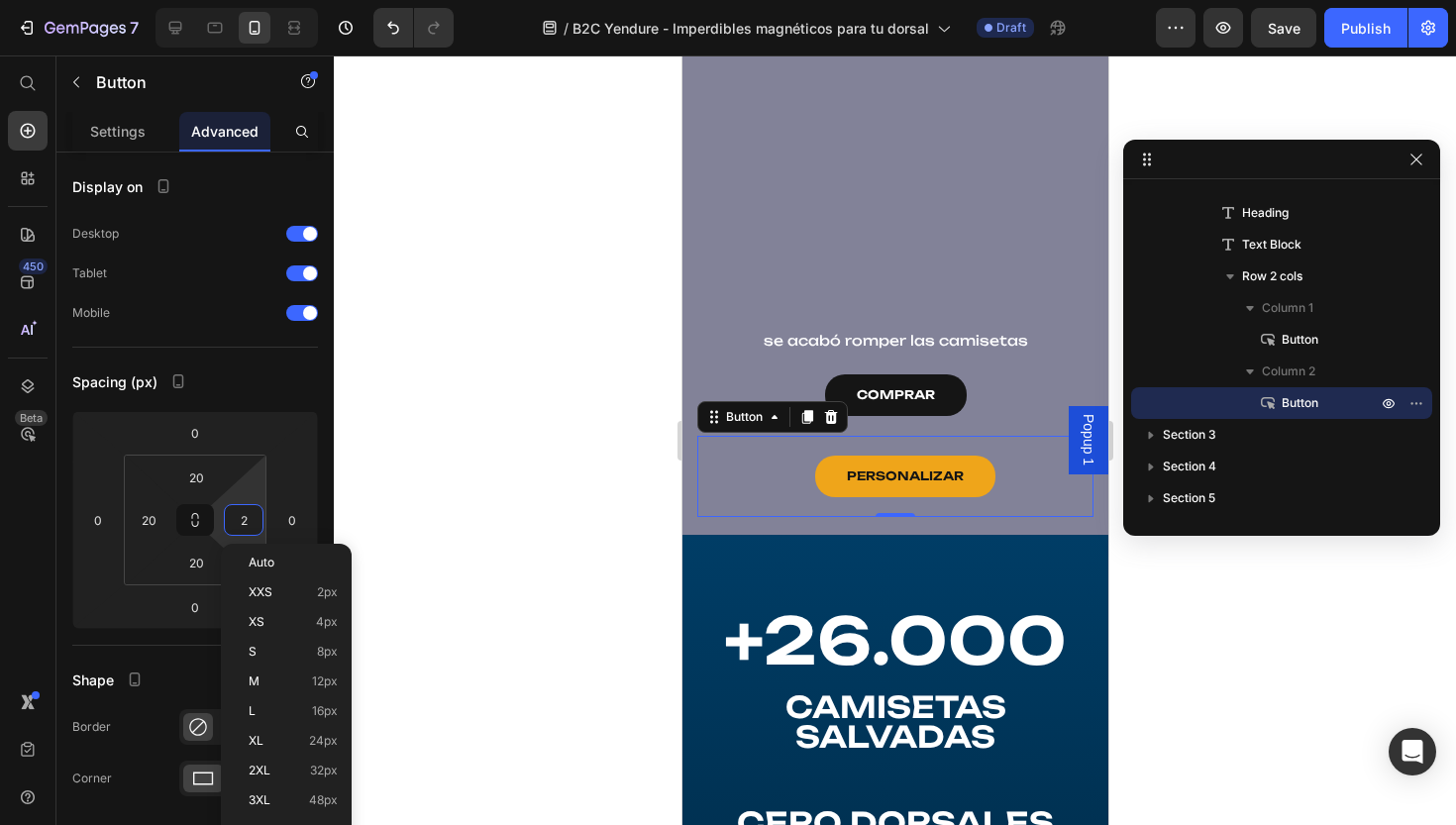 type on "20" 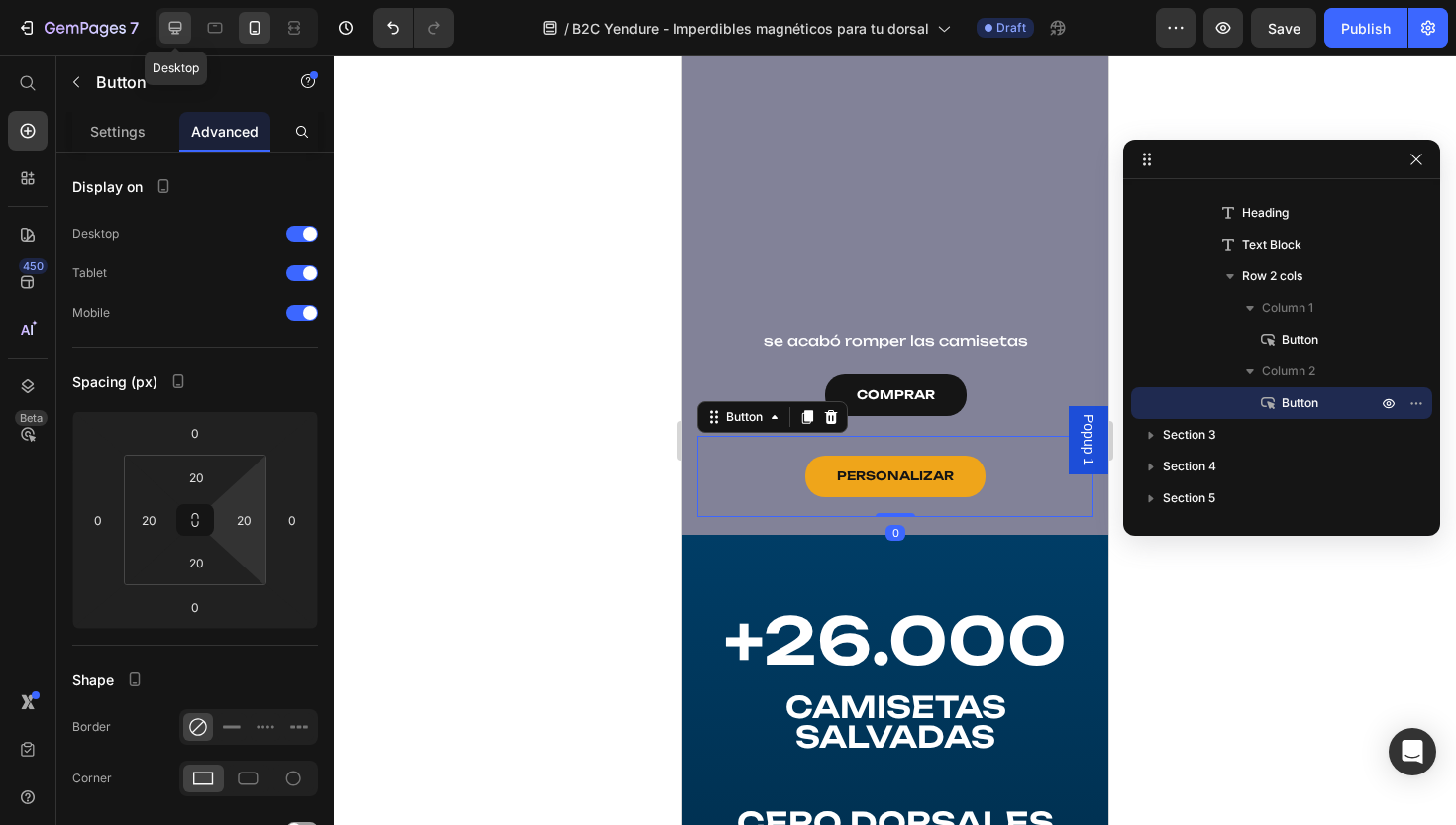 click 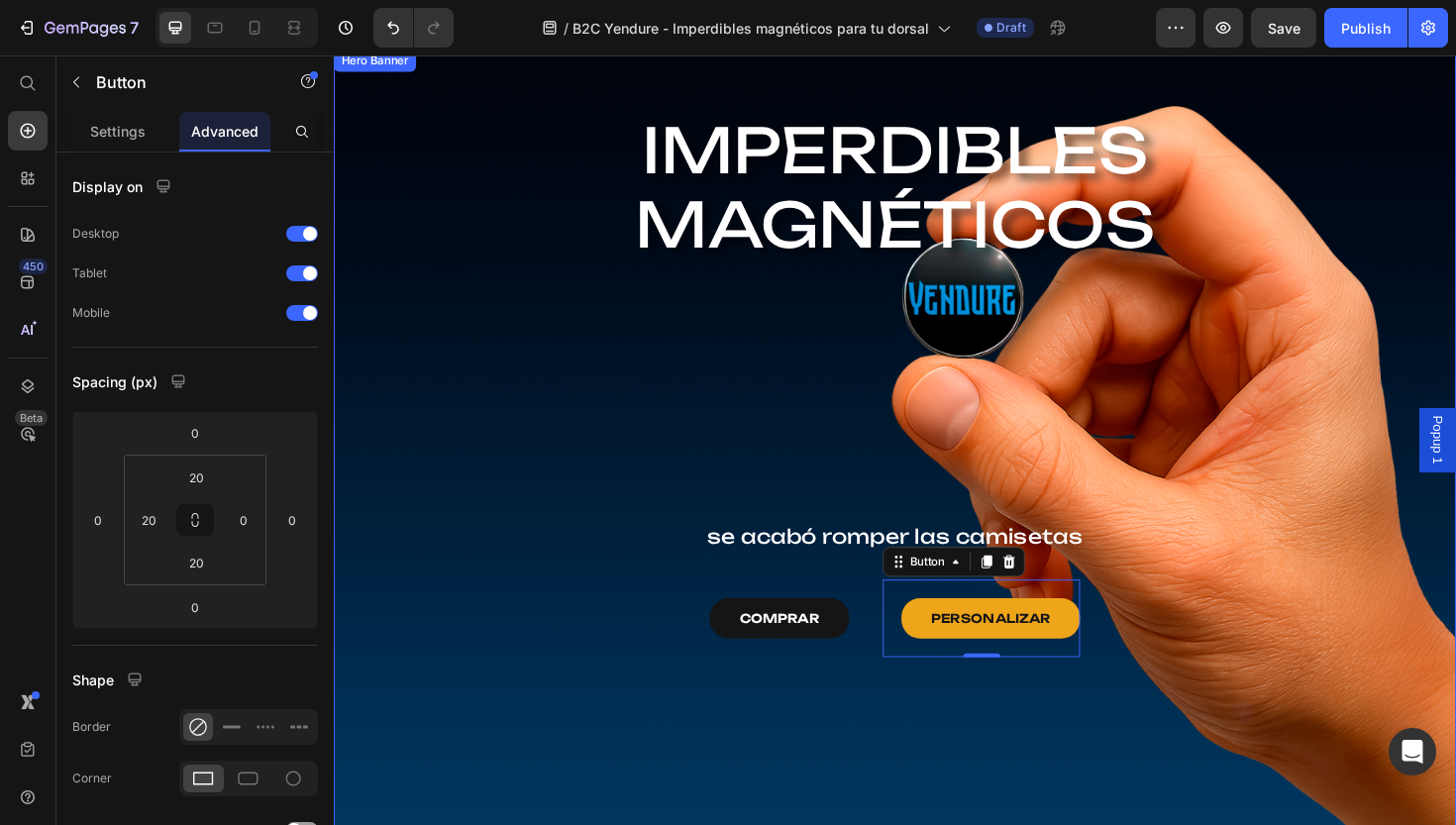 scroll, scrollTop: 106, scrollLeft: 0, axis: vertical 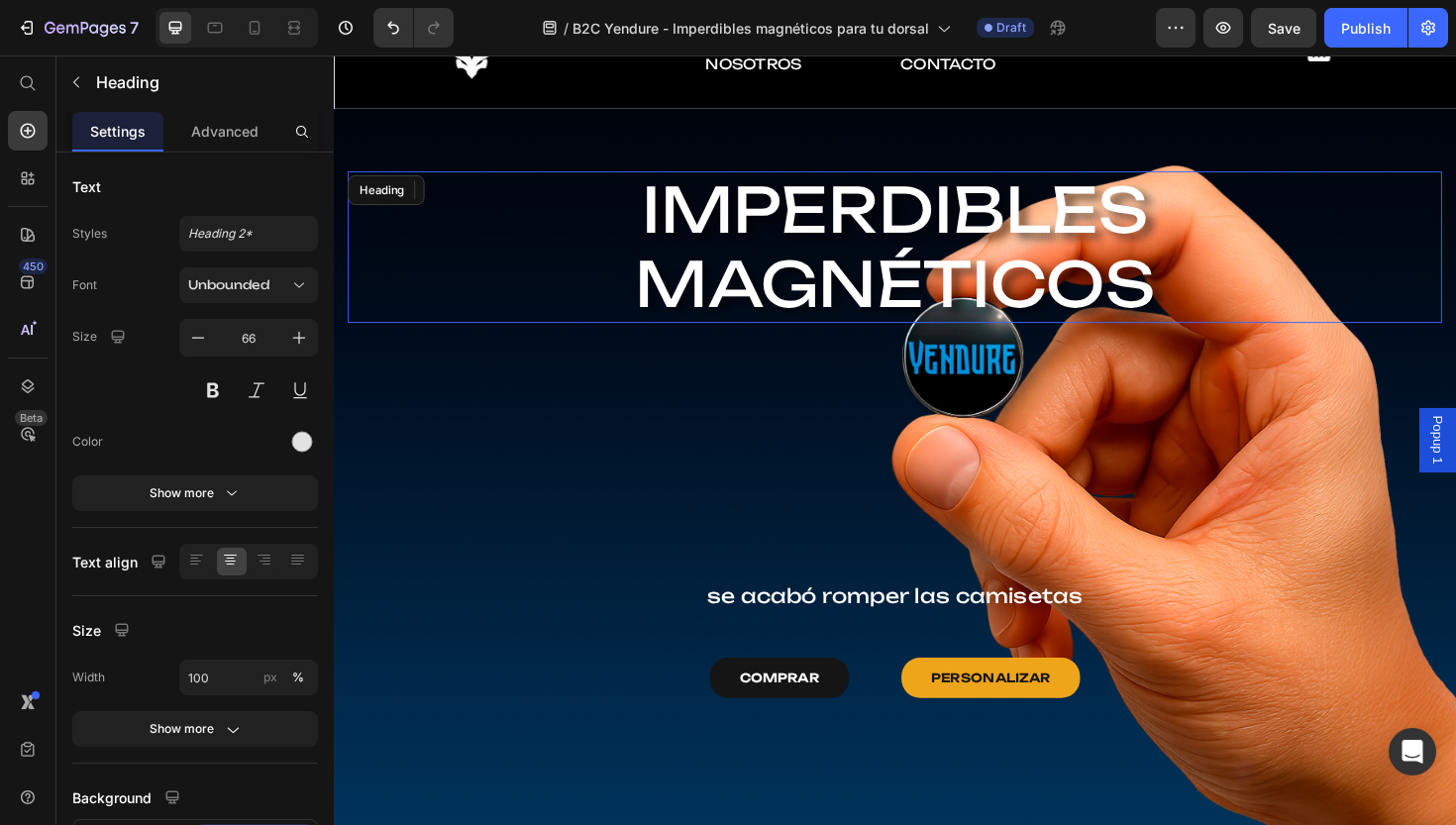 click on "MAGNÉTICOS" at bounding box center (928, 297) 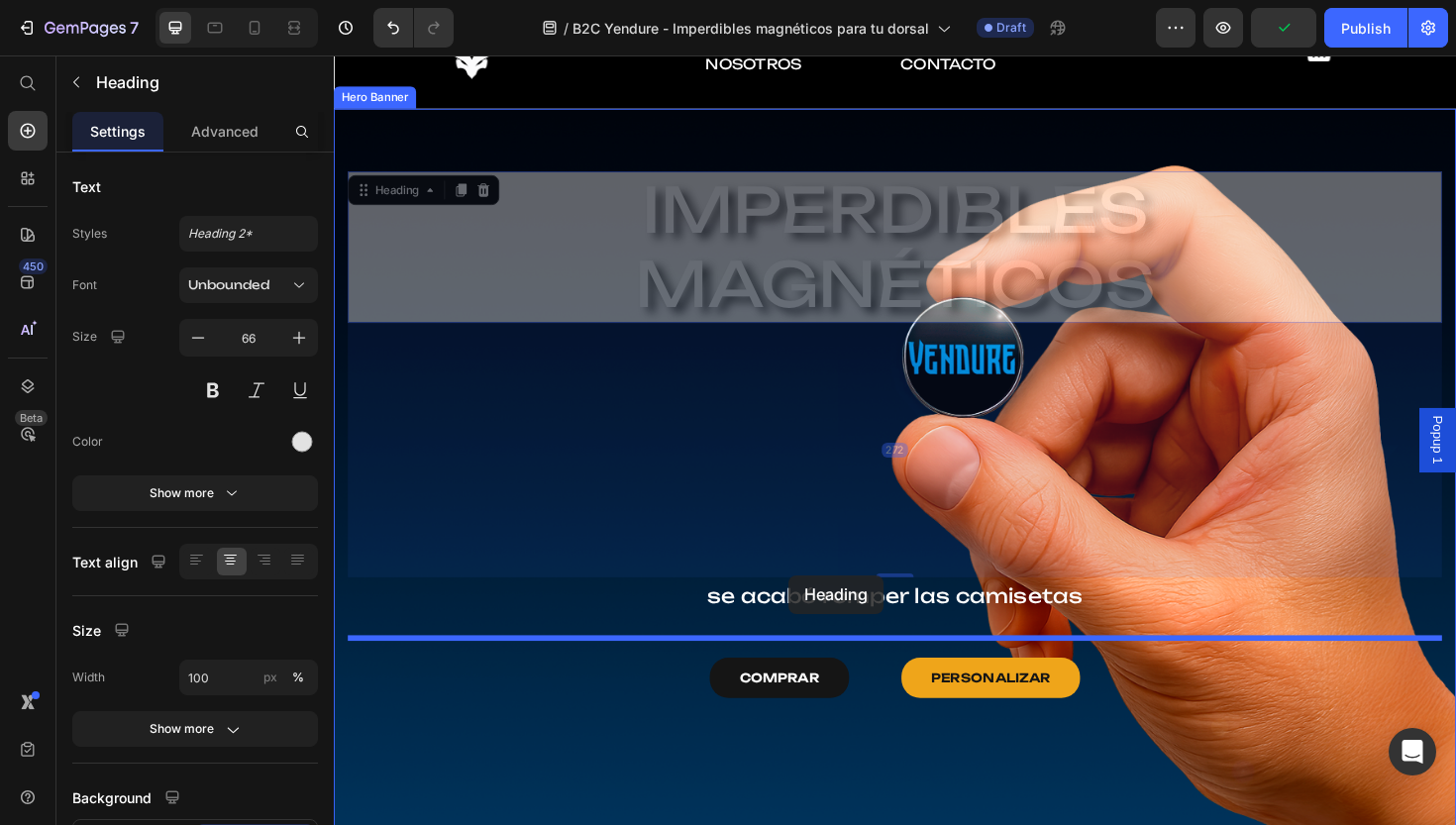 drag, startPoint x: 394, startPoint y: 200, endPoint x: 815, endPoint y: 606, distance: 584.8735 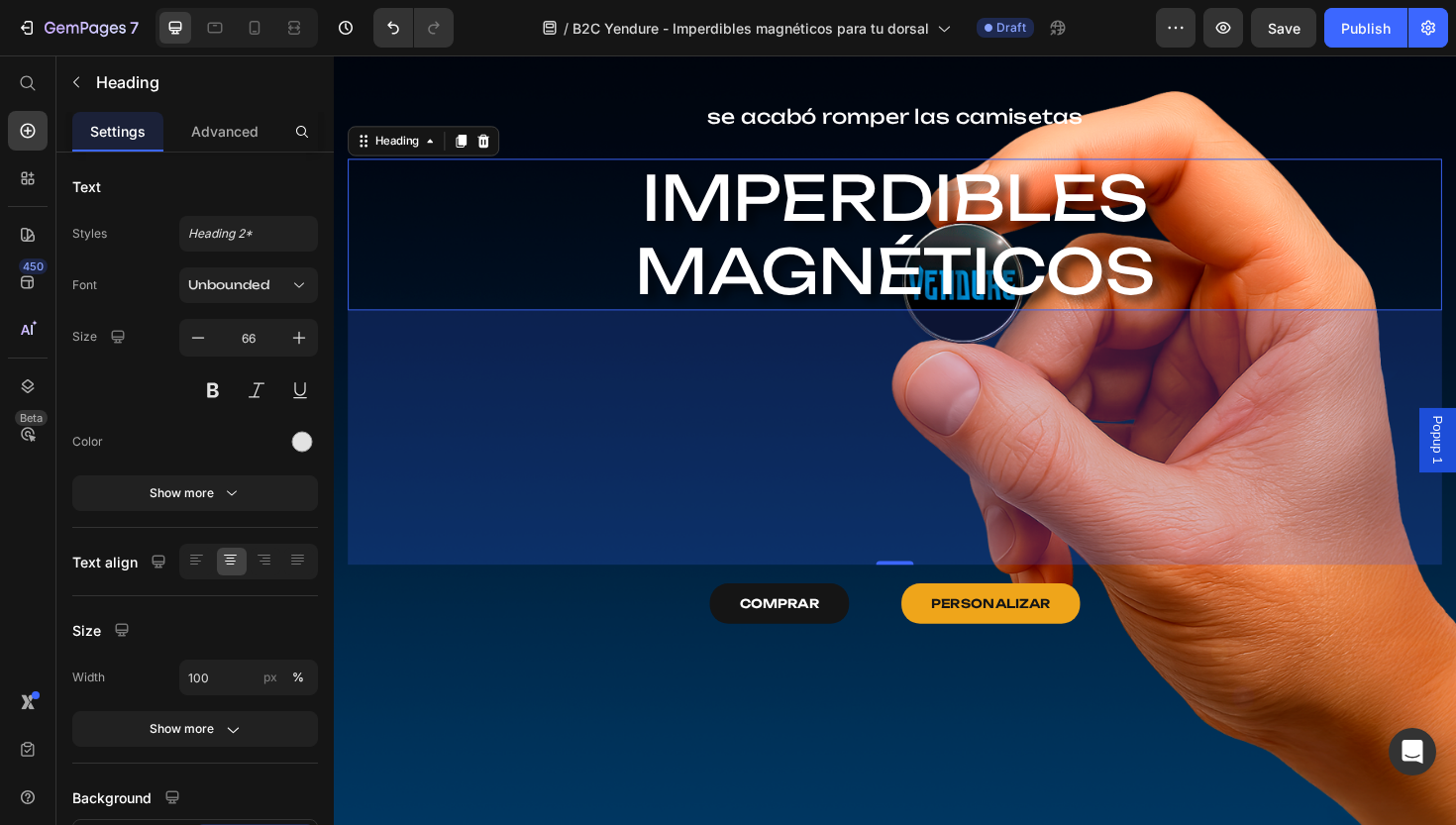scroll, scrollTop: 114, scrollLeft: 0, axis: vertical 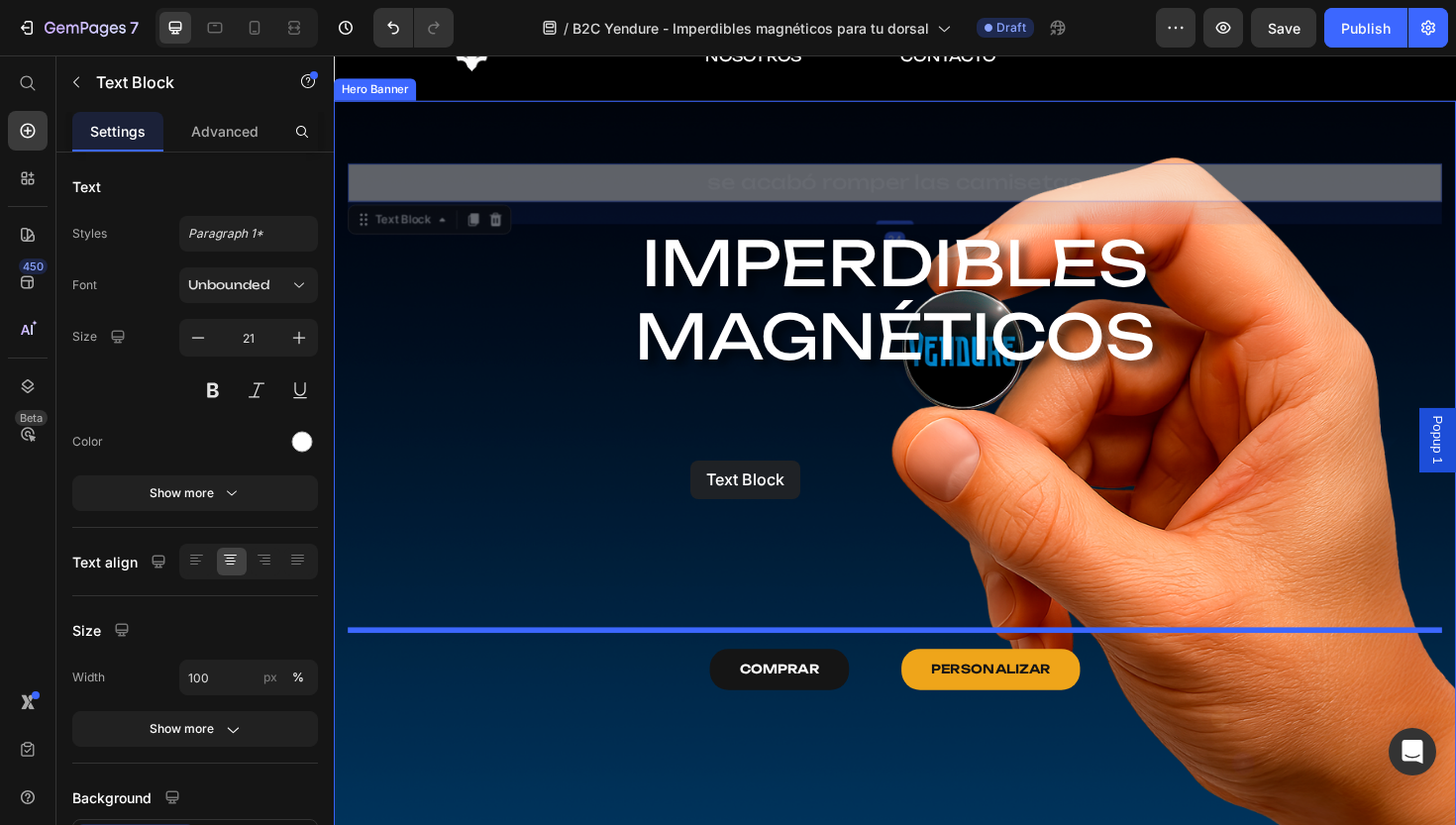 drag, startPoint x: 392, startPoint y: 160, endPoint x: 711, endPoint y: 484, distance: 454.68341 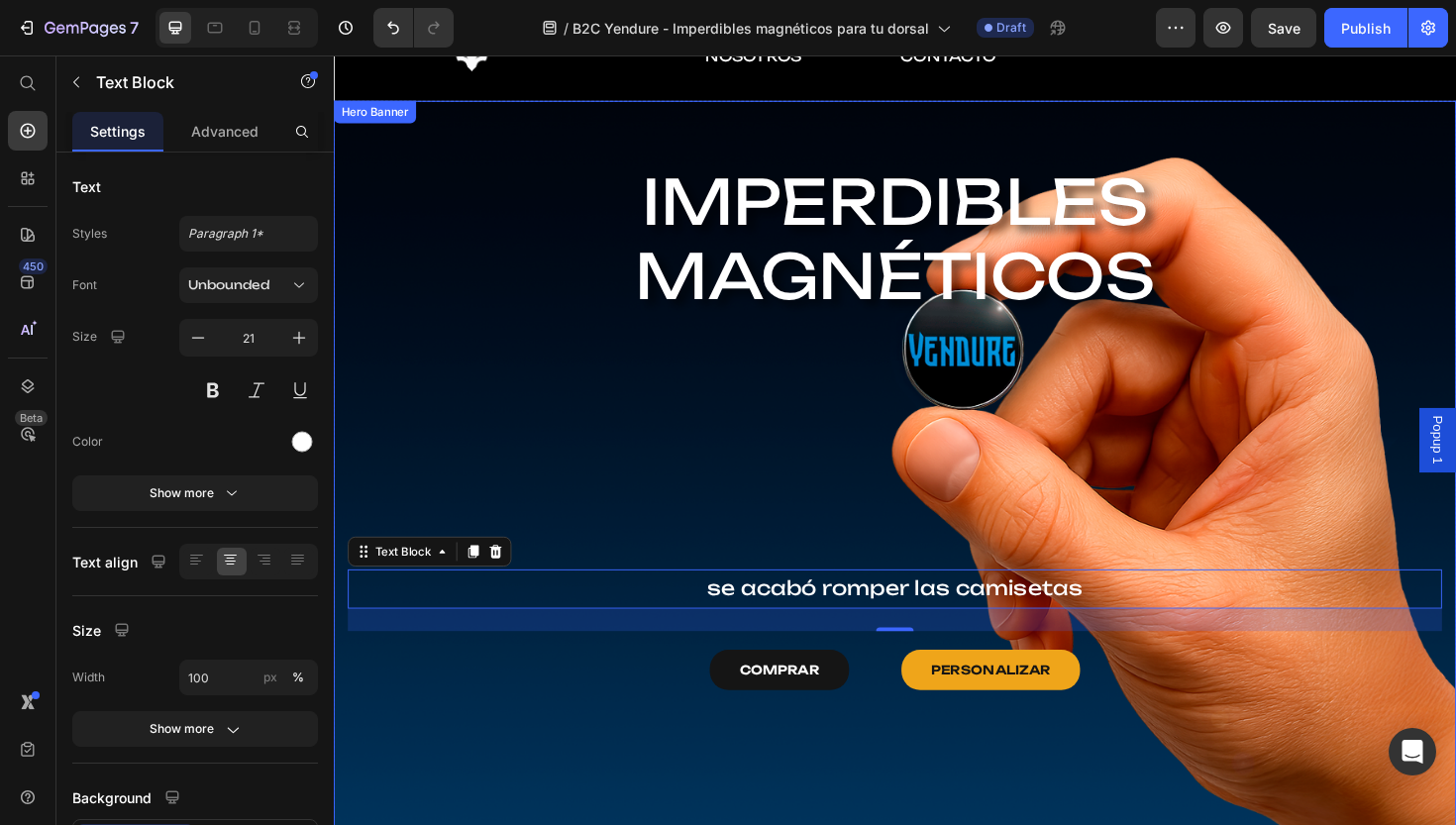 click on "IMPERDIBLES MAGNÉTICOS Heading se acabó romper las camisetas Text Block   24 COMPRAR Button PERSONALIZAR Button Row" at bounding box center (928, 475) 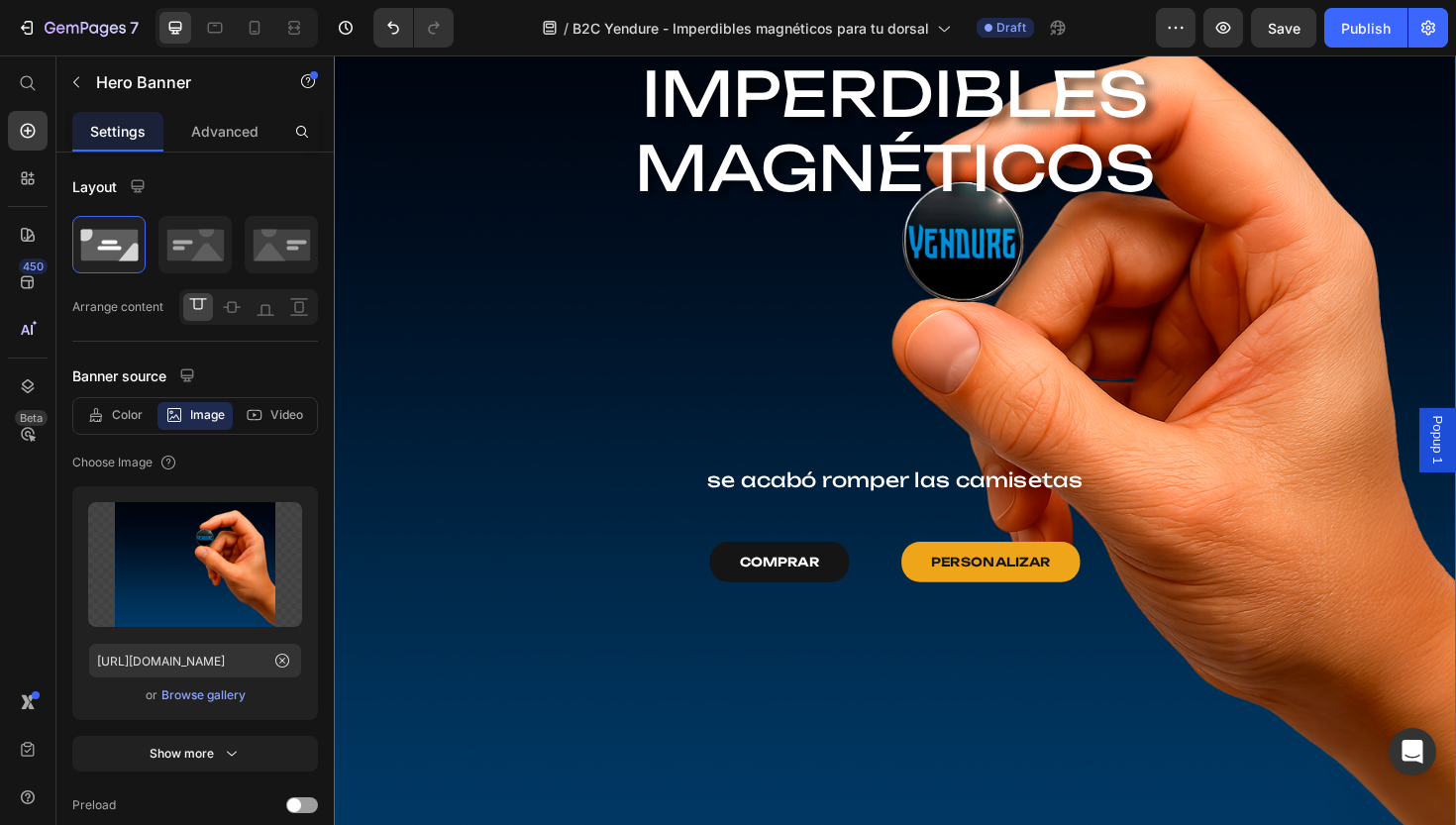 scroll, scrollTop: 122, scrollLeft: 0, axis: vertical 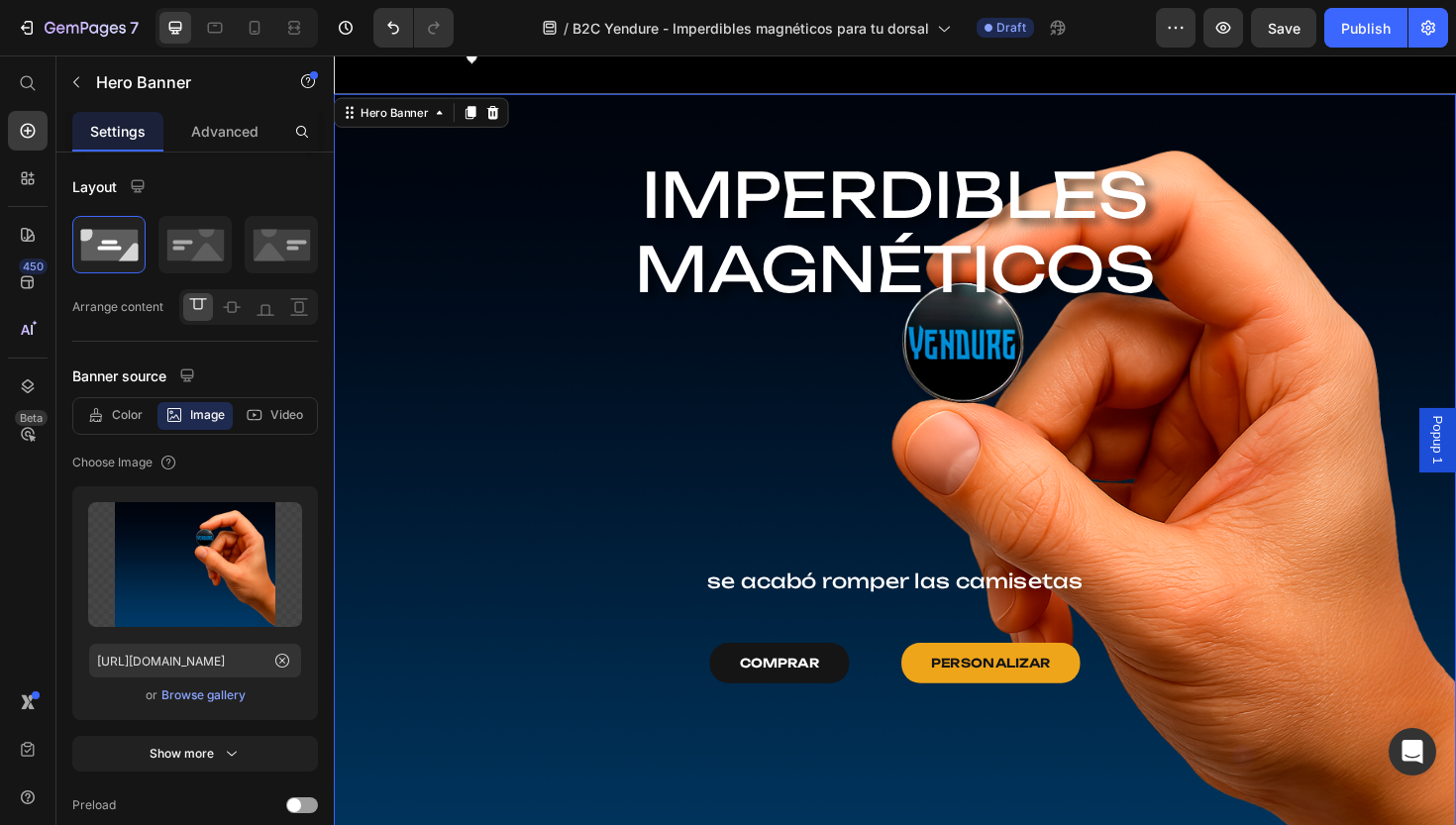 click on "IMPERDIBLES MAGNÉTICOS Heading se acabó romper las camisetas Text Block COMPRAR Button PERSONALIZAR Button Row" at bounding box center [928, 467] 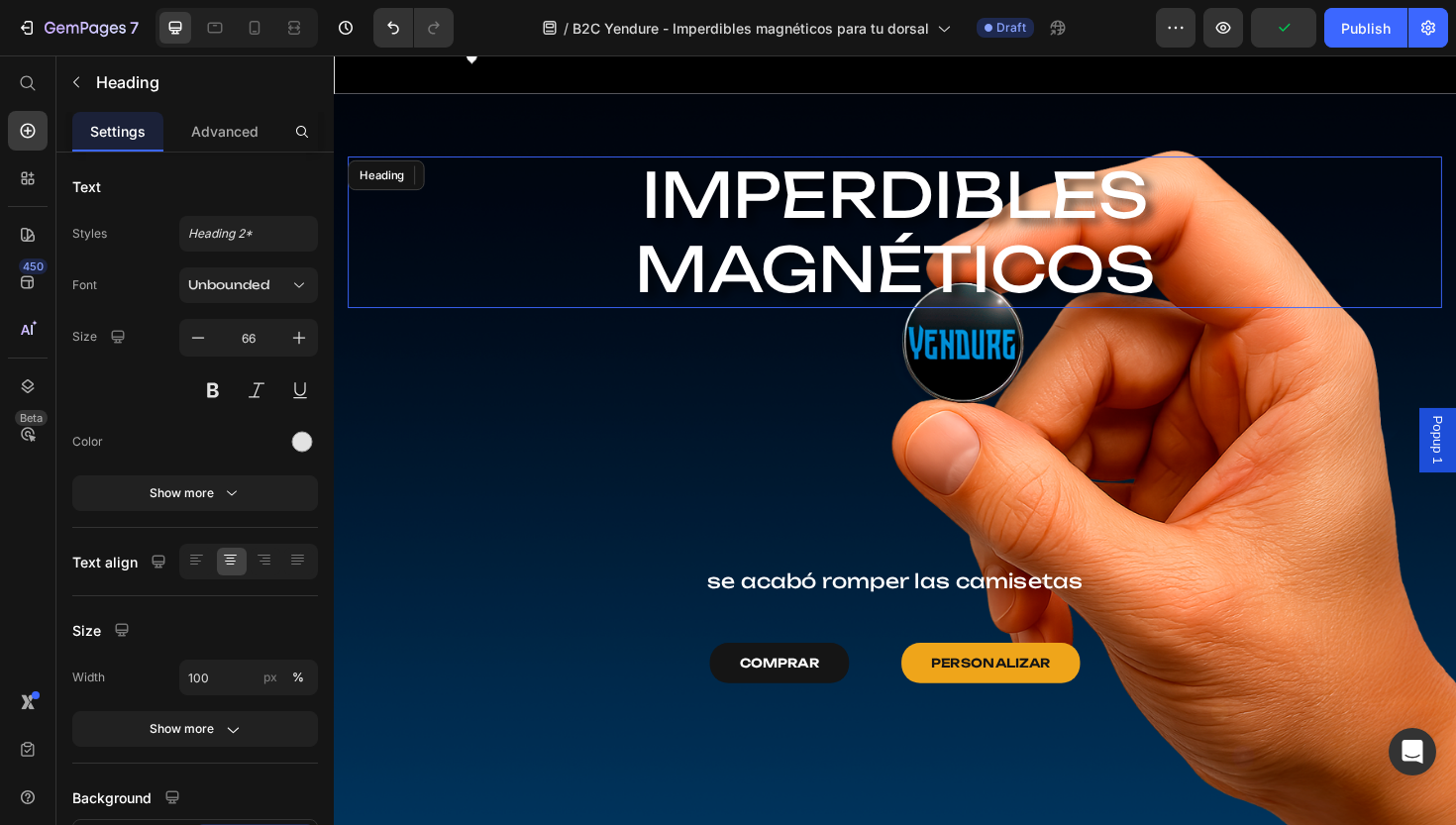 click on "MAGNÉTICOS" at bounding box center [928, 281] 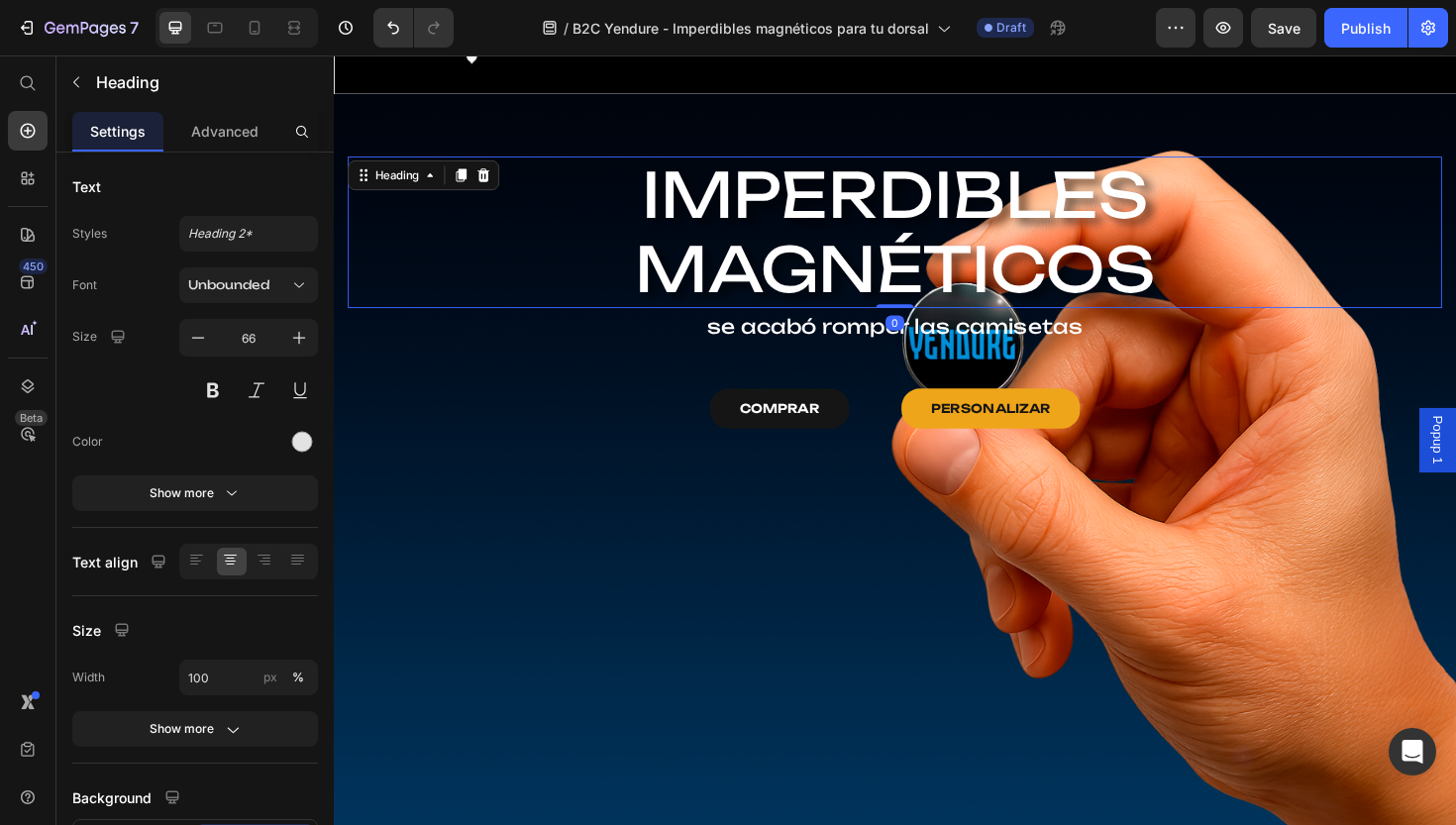 drag, startPoint x: 935, startPoint y: 591, endPoint x: 934, endPoint y: 311, distance: 280.00179 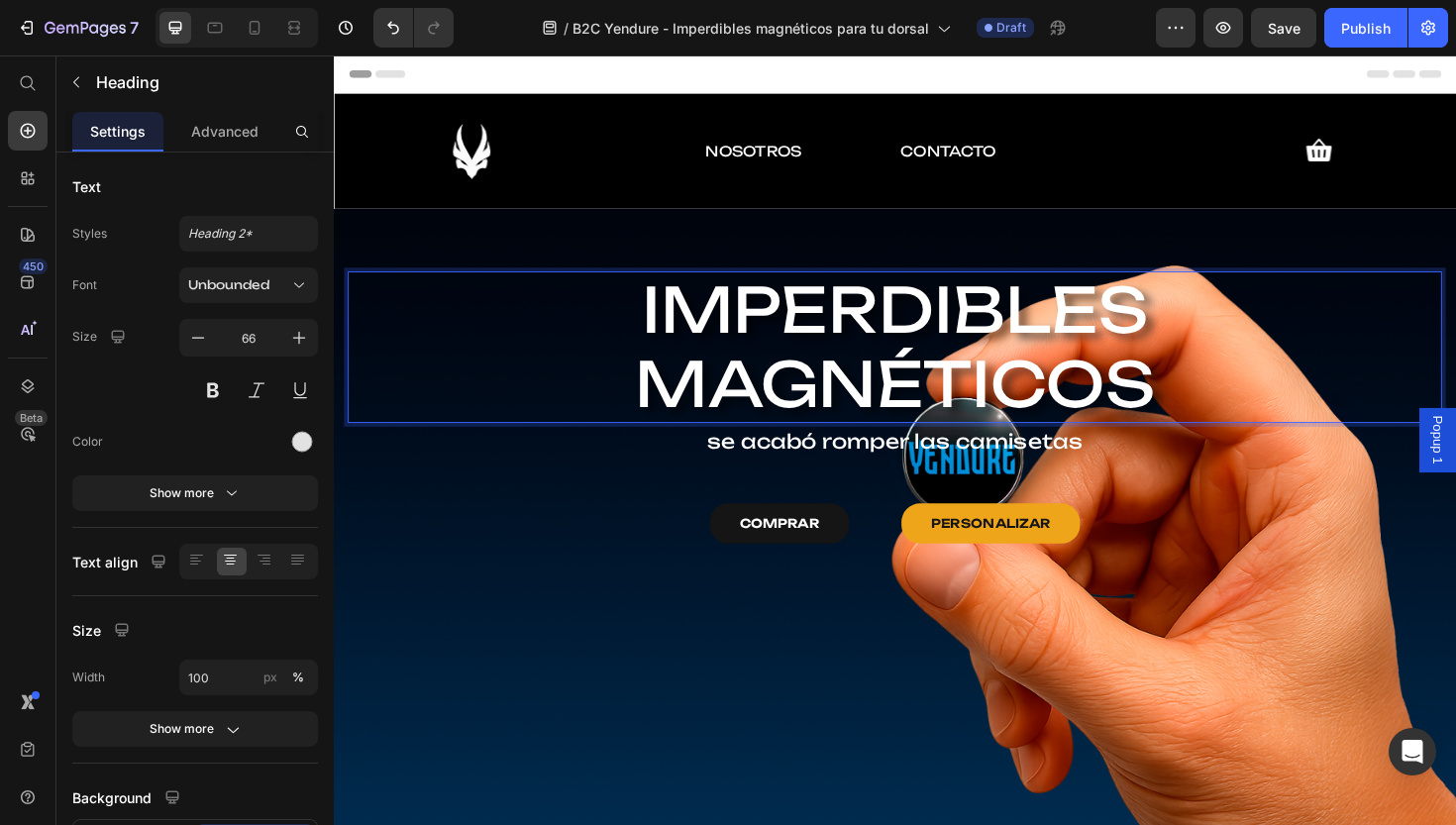 scroll, scrollTop: 0, scrollLeft: 0, axis: both 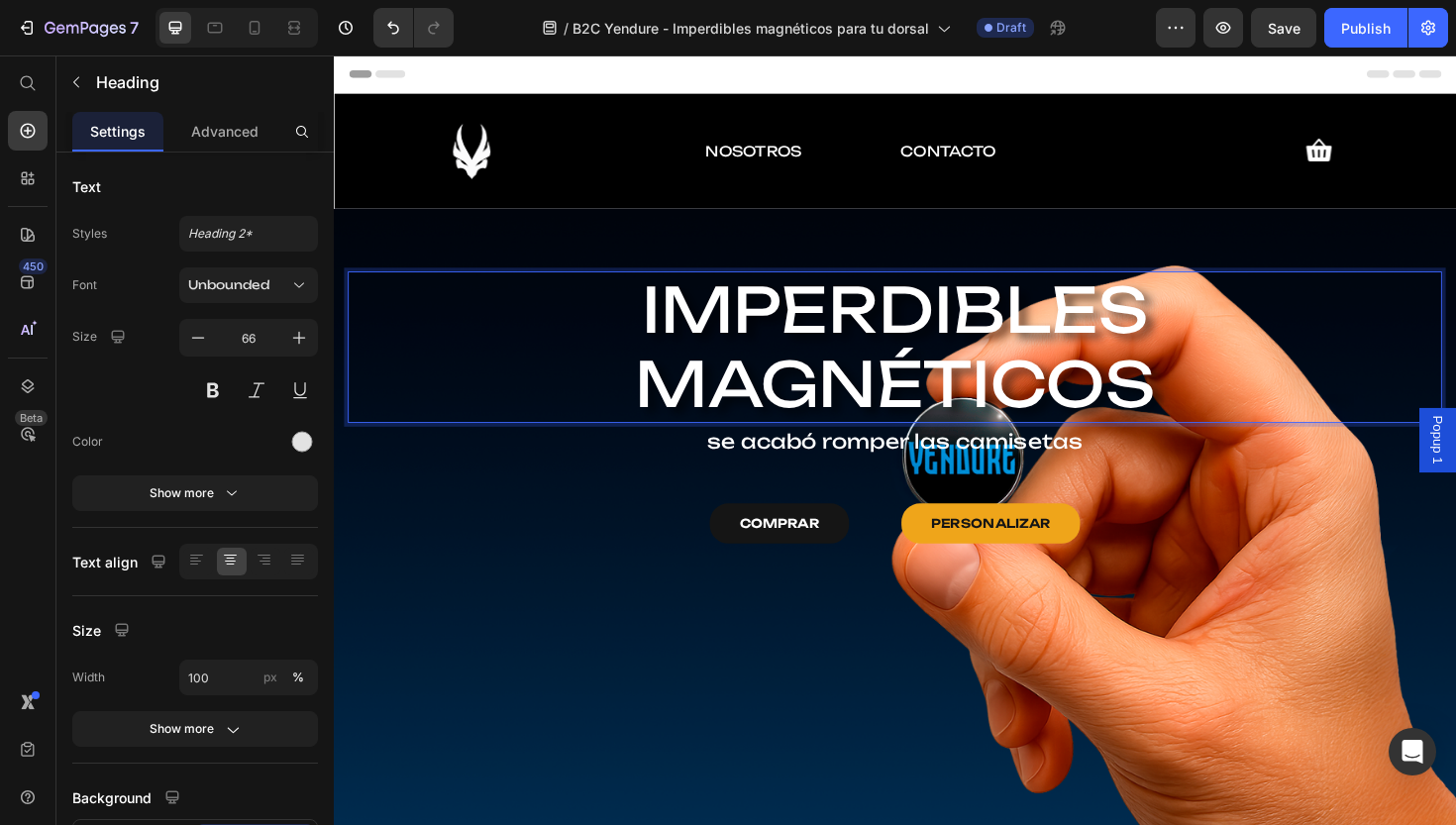 click on "IMPERDIBLES MAGNÉTICOS" at bounding box center [928, 364] 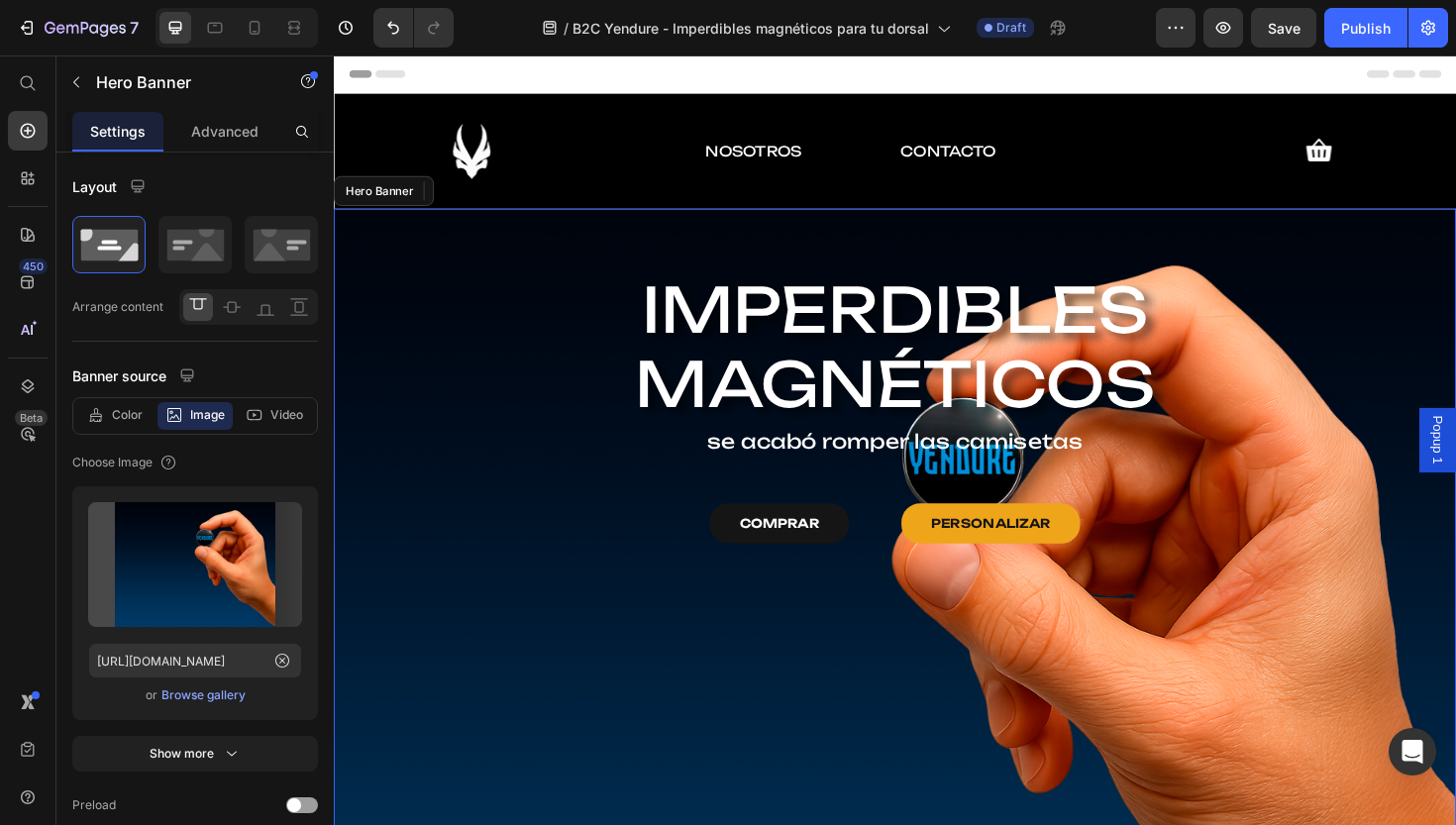 click on "⁠⁠⁠⁠⁠⁠⁠ IMPERDIBLES MAGNÉTICOS Heading   0 se acabó romper las camisetas Text Block COMPRAR Button PERSONALIZAR Button Row" at bounding box center (928, 437) 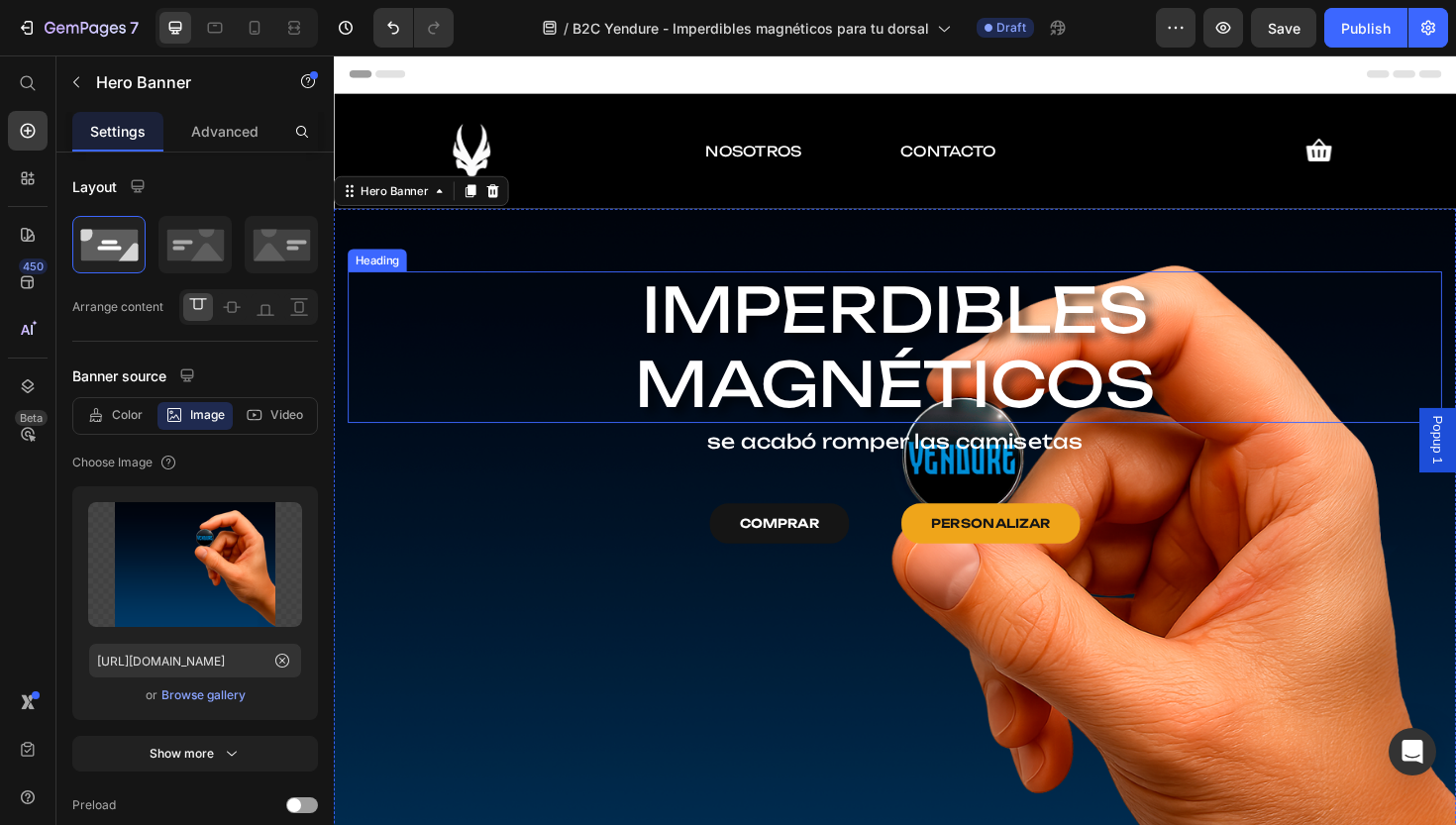 scroll, scrollTop: 0, scrollLeft: 0, axis: both 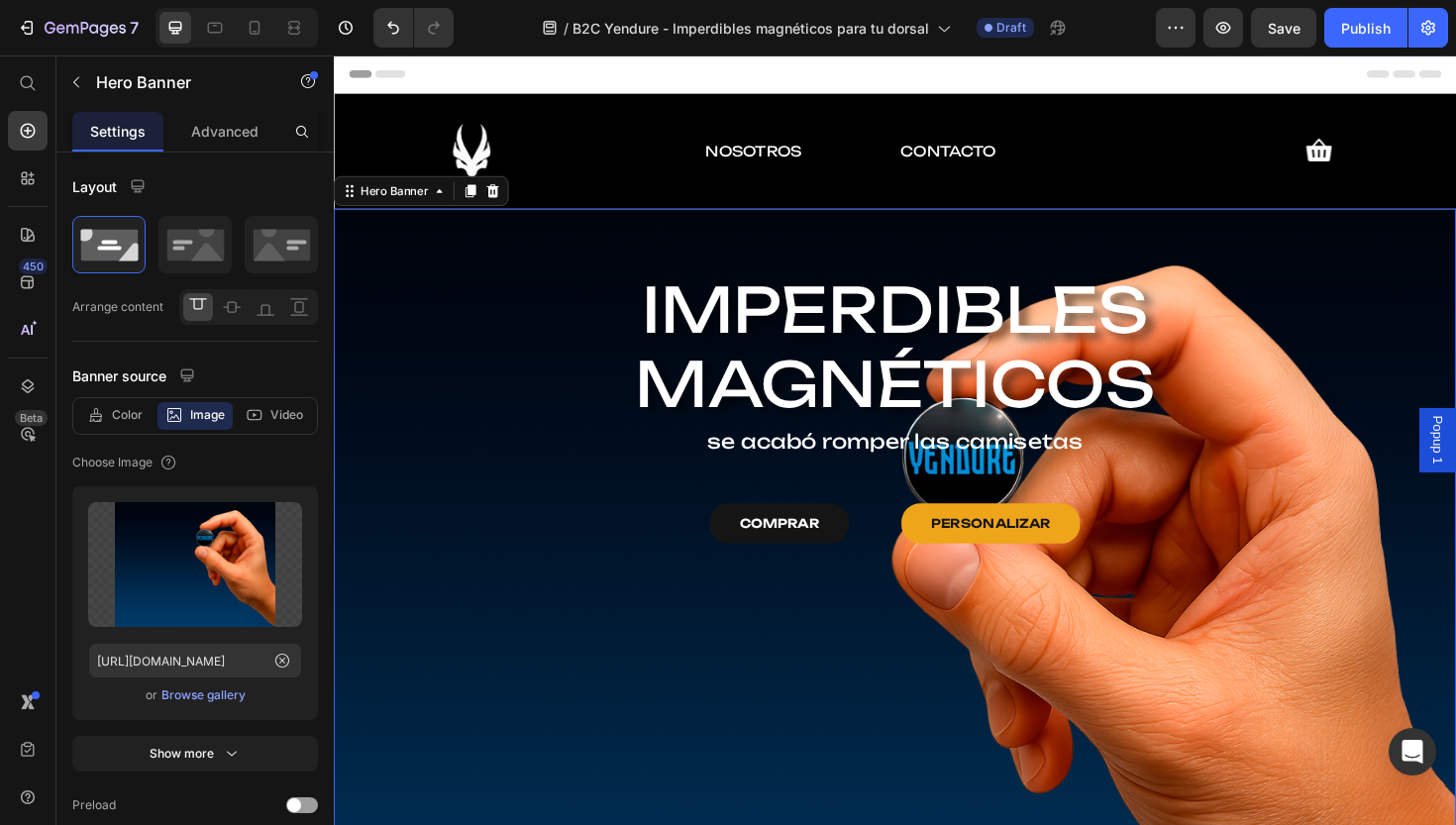 click on "⁠⁠⁠⁠⁠⁠⁠ IMPERDIBLES MAGNÉTICOS Heading se acabó romper las camisetas Text Block COMPRAR Button PERSONALIZAR Button Row" at bounding box center [928, 437] 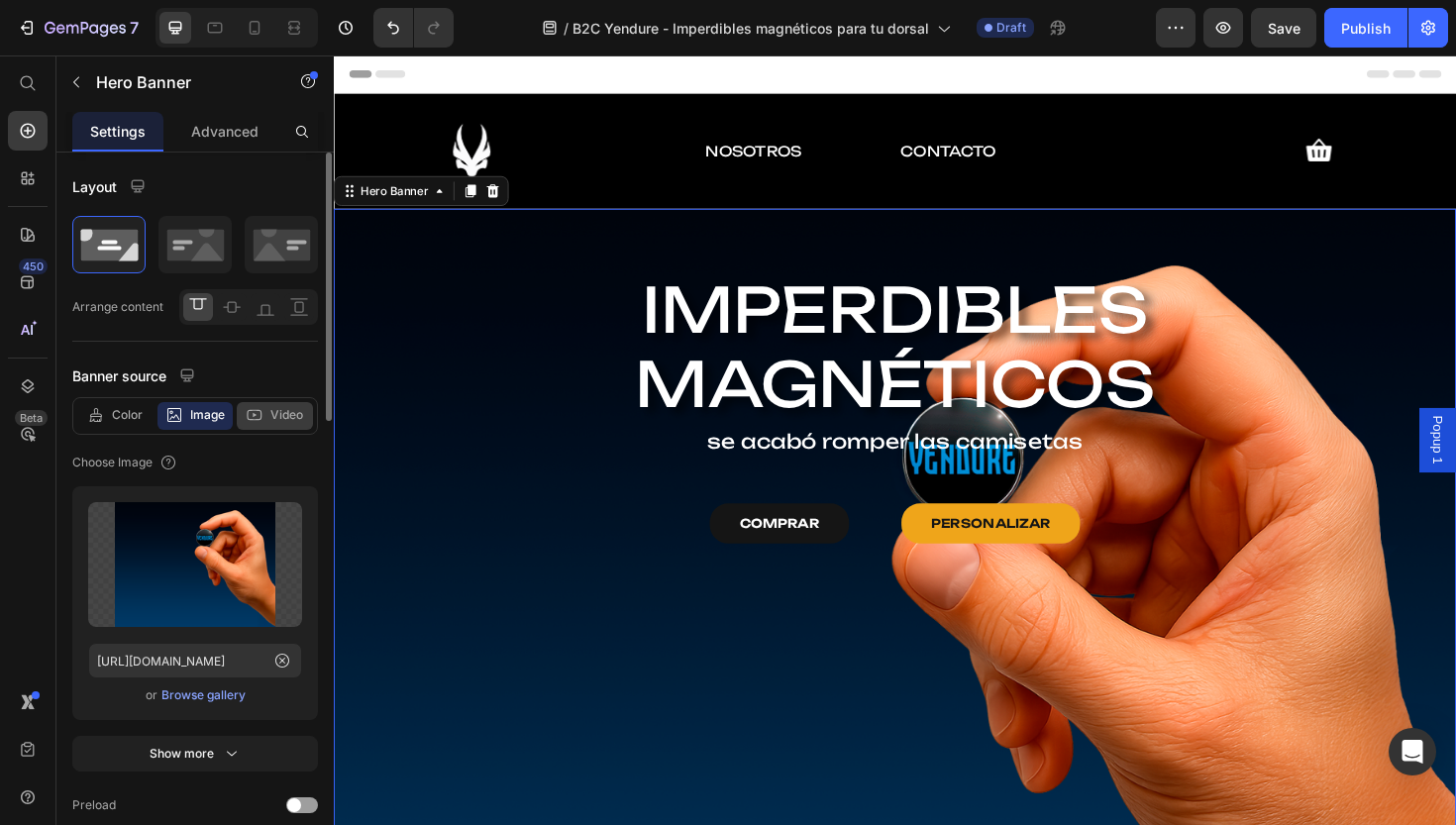 click on "Video" 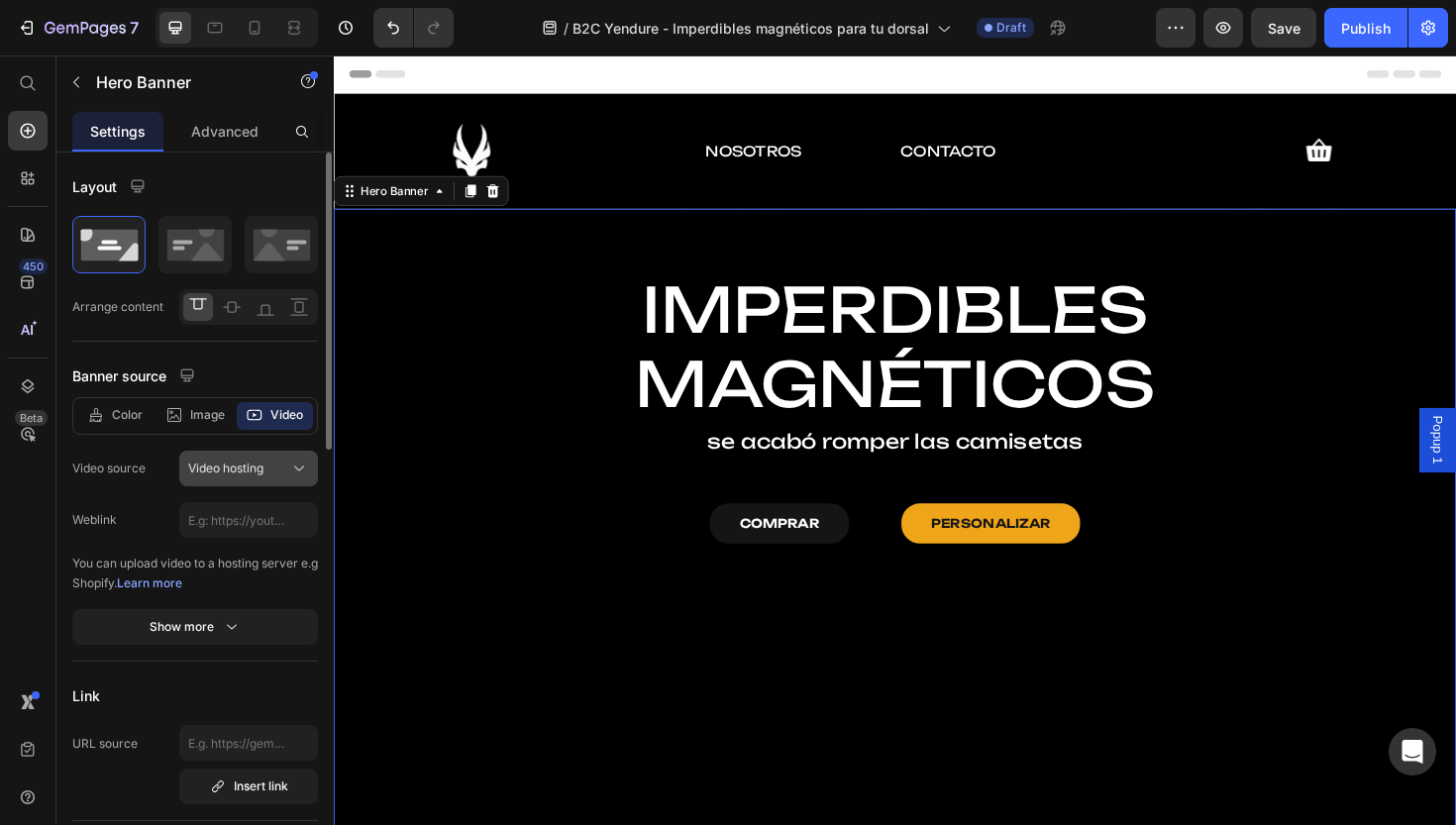 click on "Video hosting" 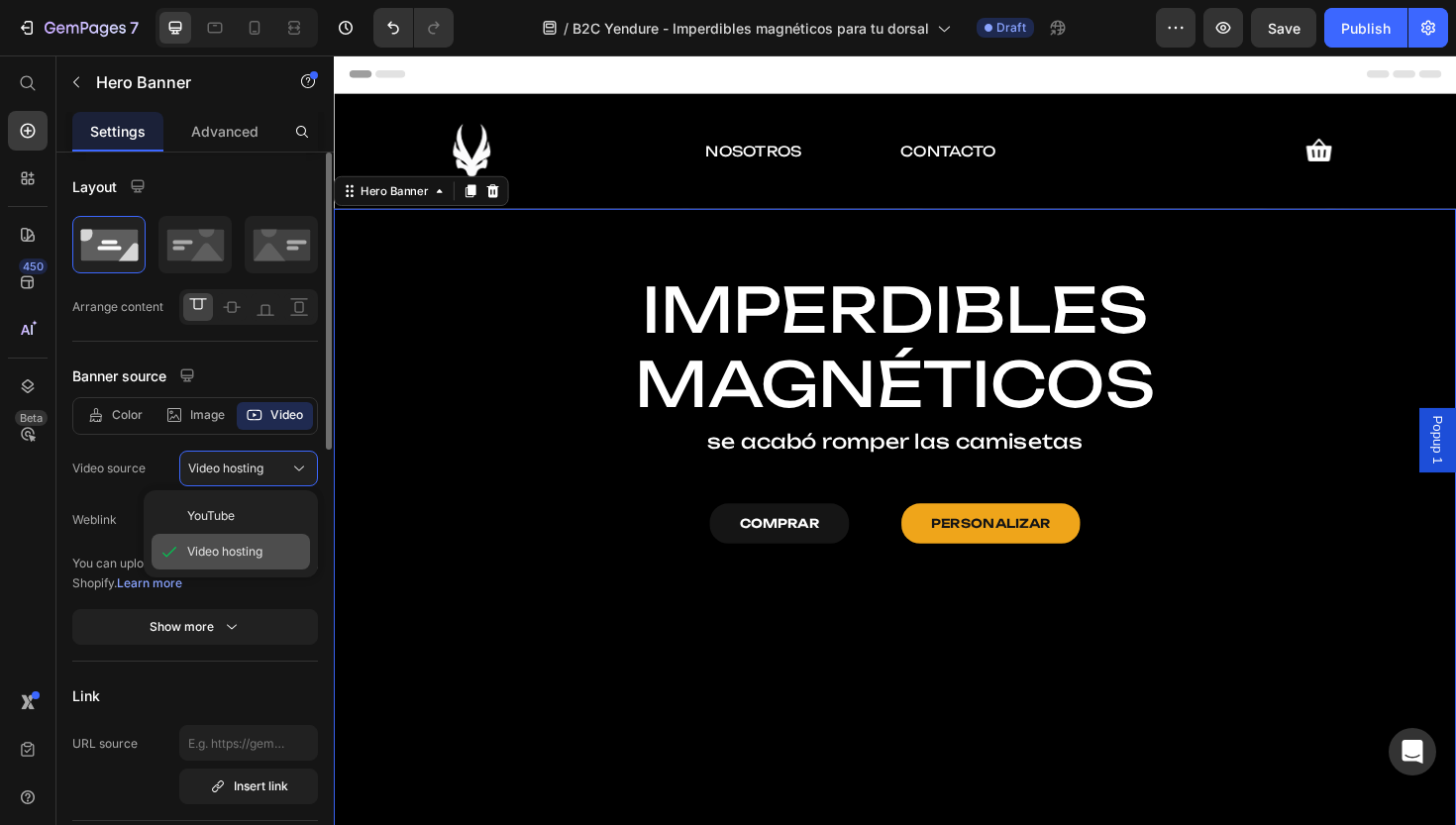 click on "Video hosting" at bounding box center (225, 552) 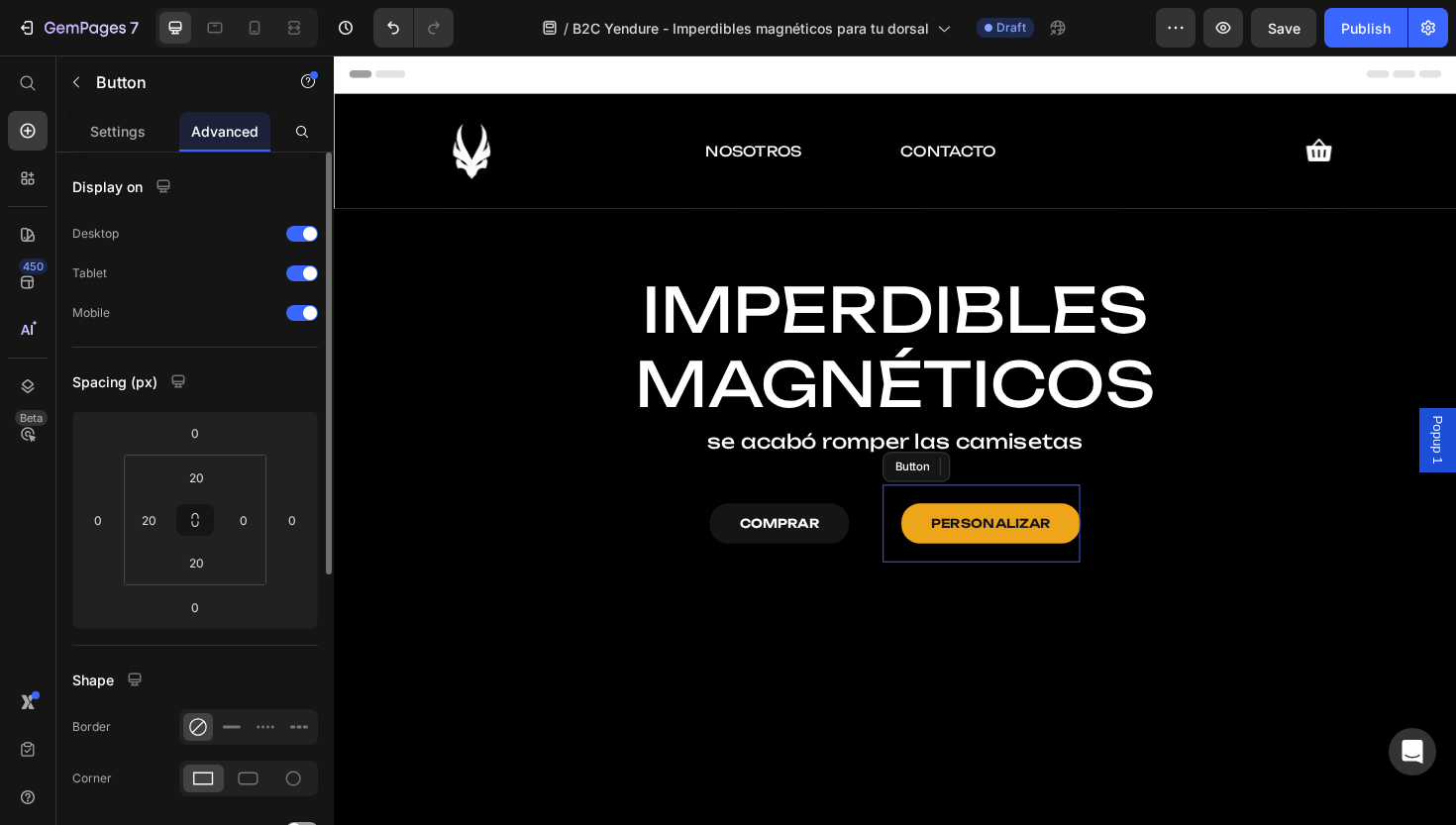 click on "PERSONALIZAR Button" at bounding box center [1019, 552] 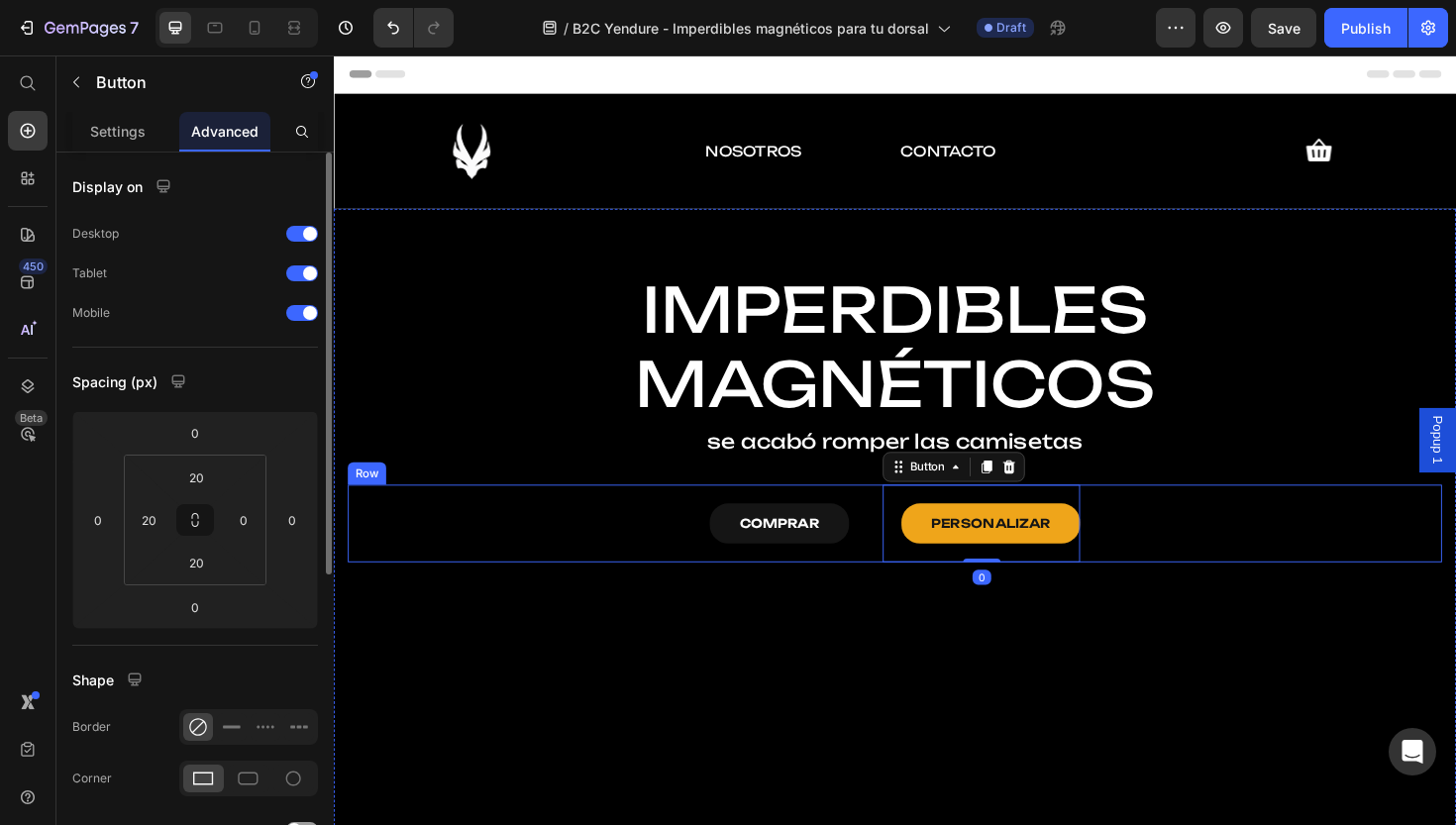 click on "COMPRAR Button PERSONALIZAR Button   0 Row" at bounding box center (928, 552) 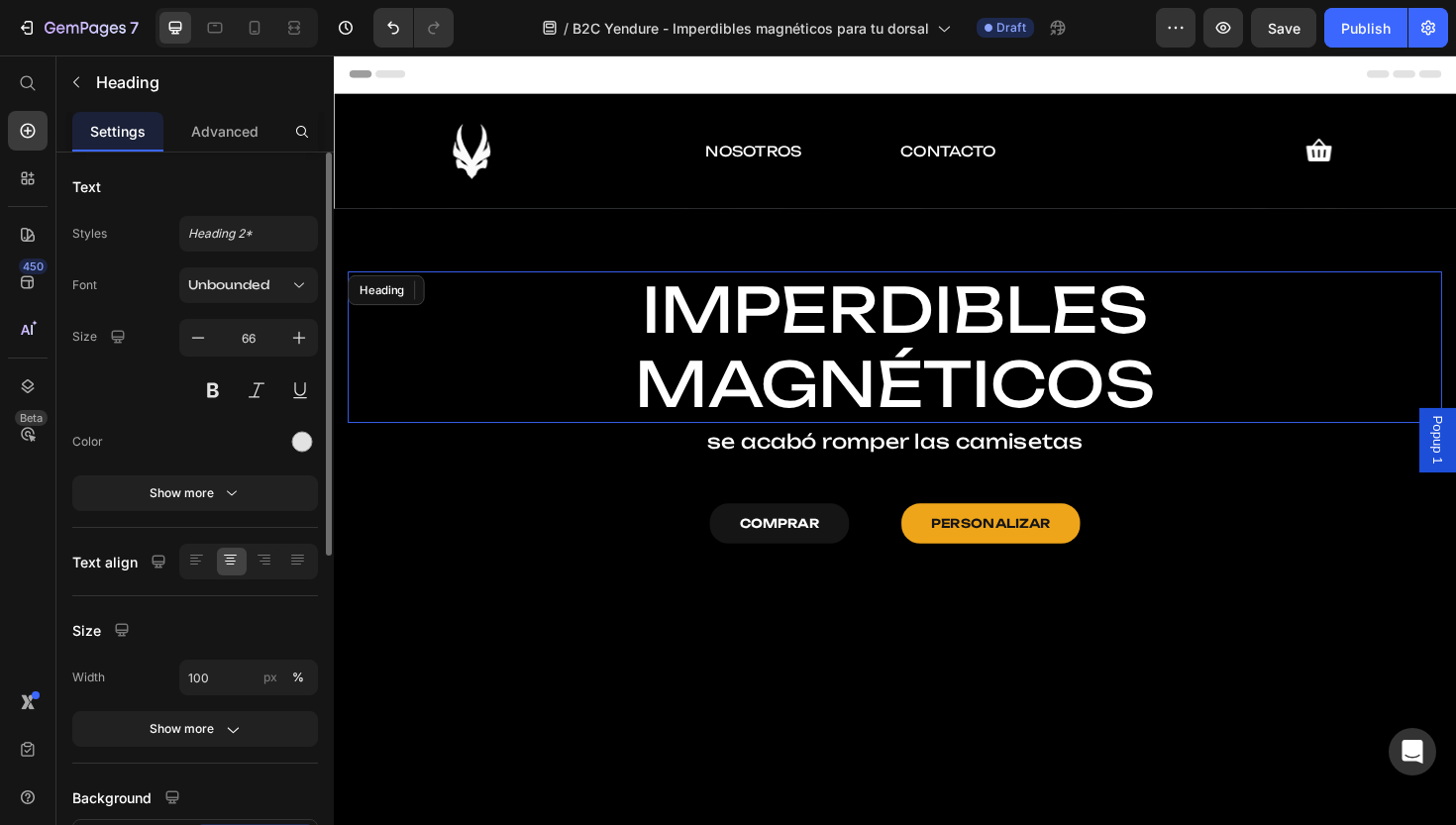 click on "⁠⁠⁠⁠⁠⁠⁠ IMPERDIBLES MAGNÉTICOS" at bounding box center [928, 364] 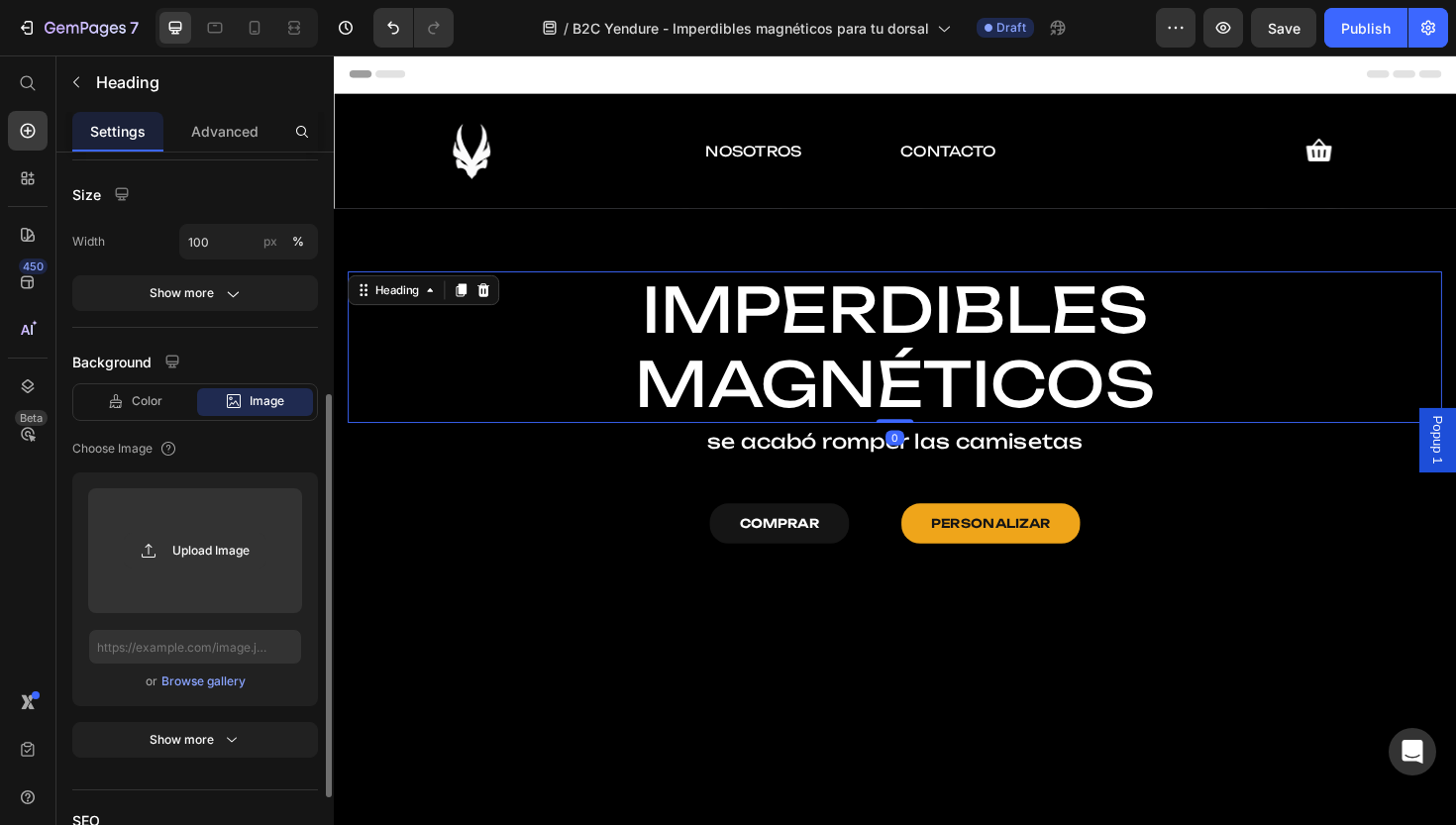 scroll, scrollTop: 438, scrollLeft: 0, axis: vertical 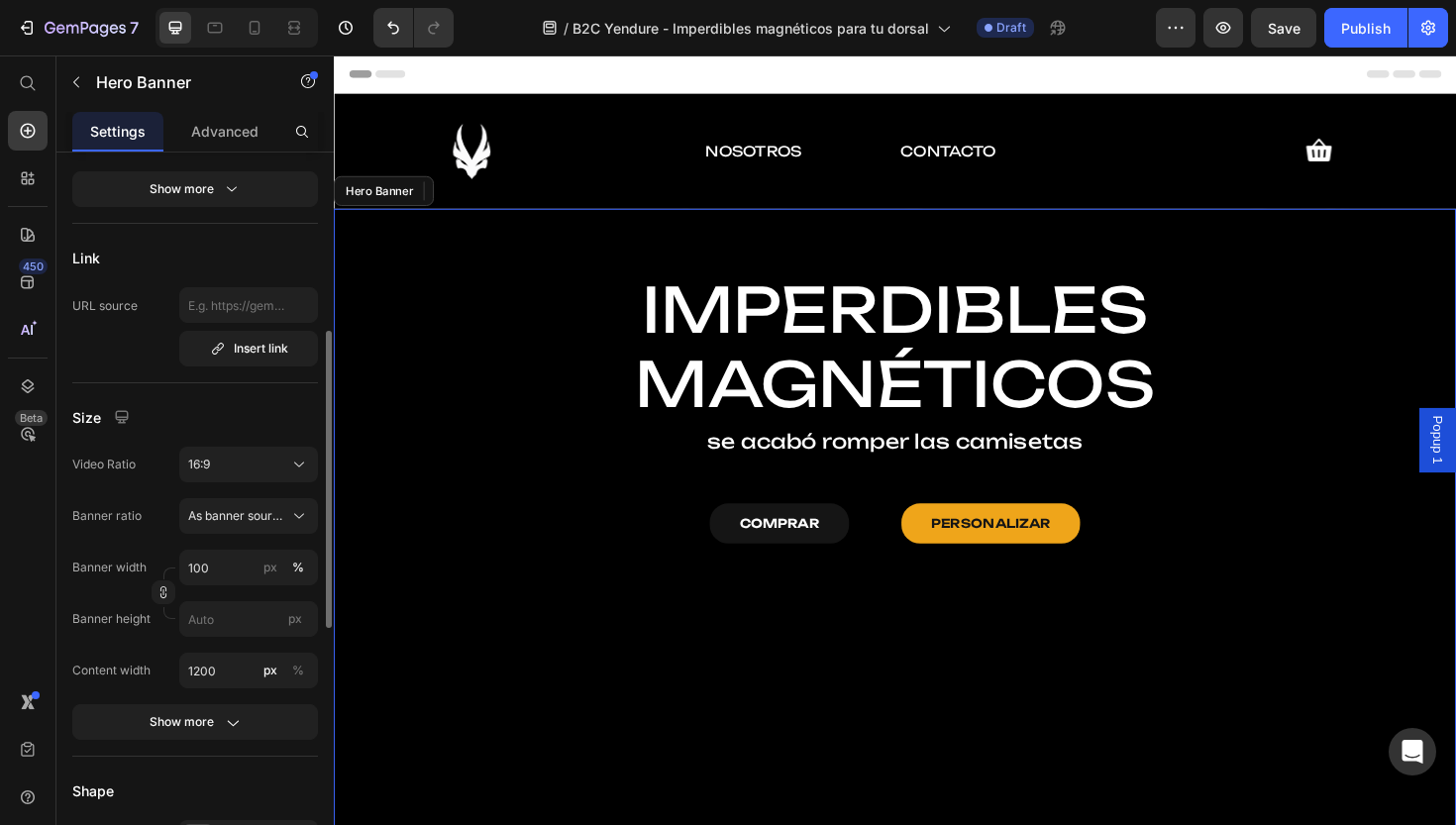 click on "⁠⁠⁠⁠⁠⁠⁠ IMPERDIBLES MAGNÉTICOS Heading   0 se acabó romper las camisetas Text Block COMPRAR Button PERSONALIZAR Button Row" at bounding box center (928, 437) 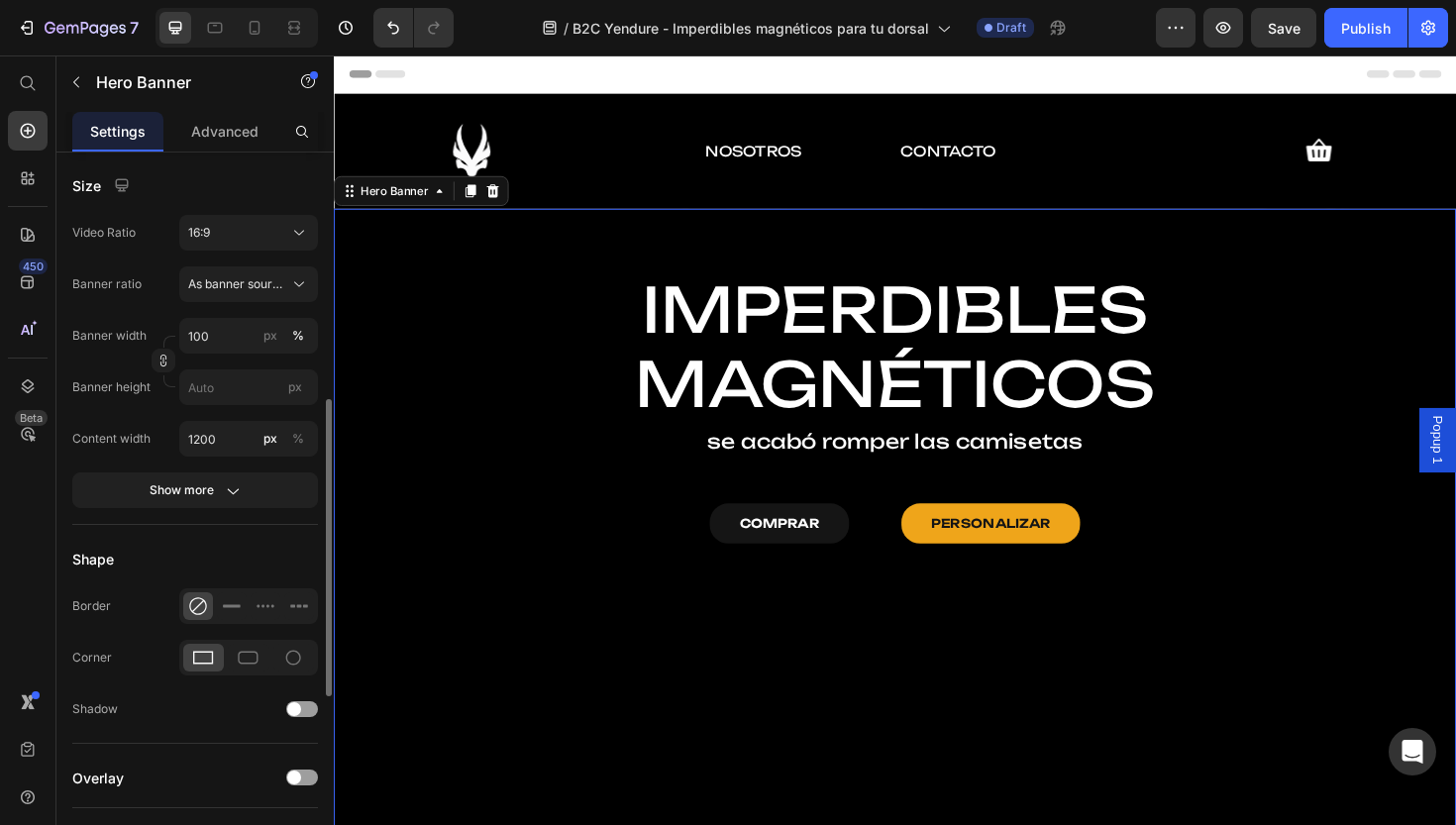 scroll, scrollTop: 609, scrollLeft: 0, axis: vertical 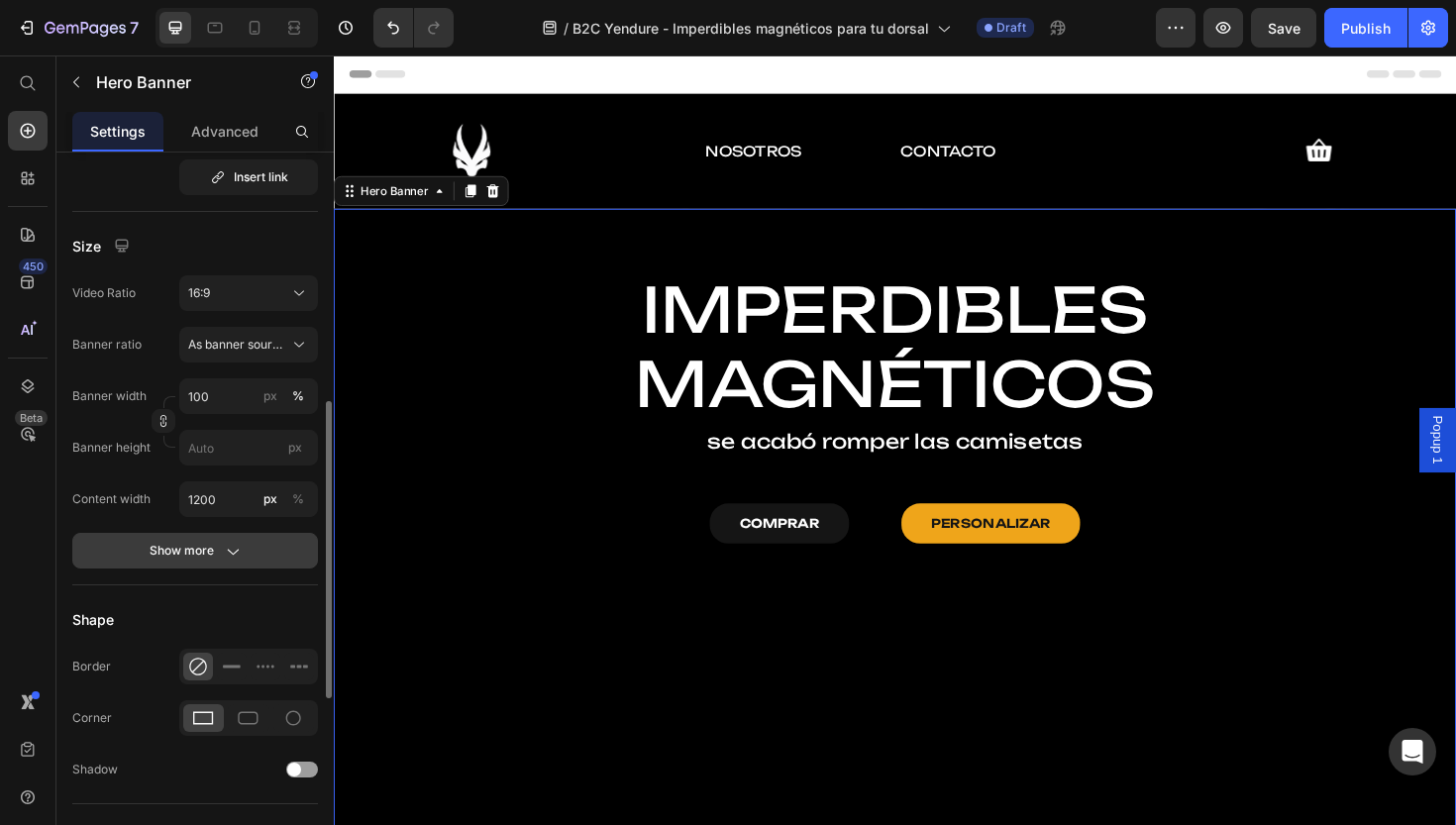 click on "Show more" at bounding box center [195, 551] 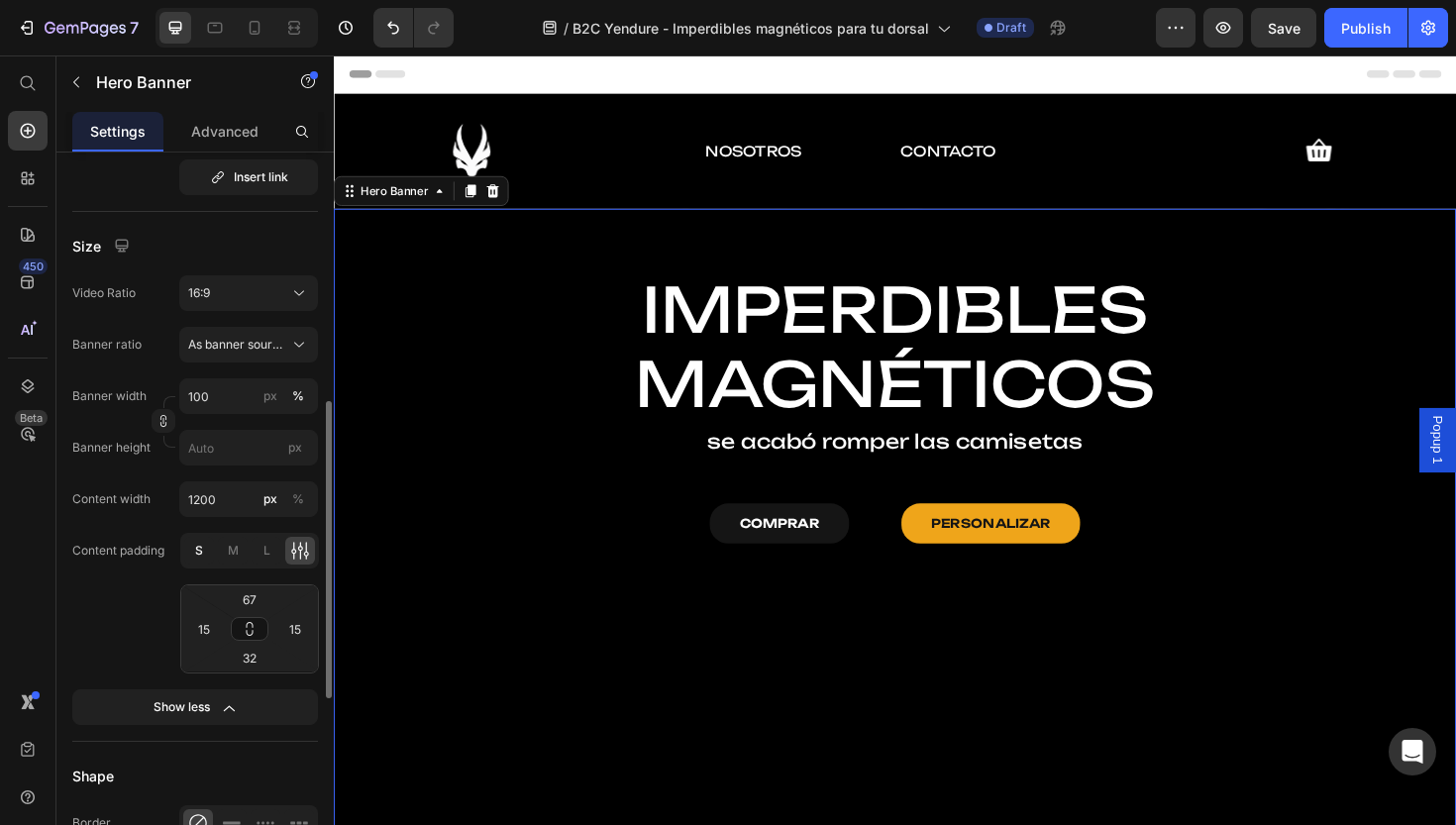 scroll, scrollTop: 349, scrollLeft: 0, axis: vertical 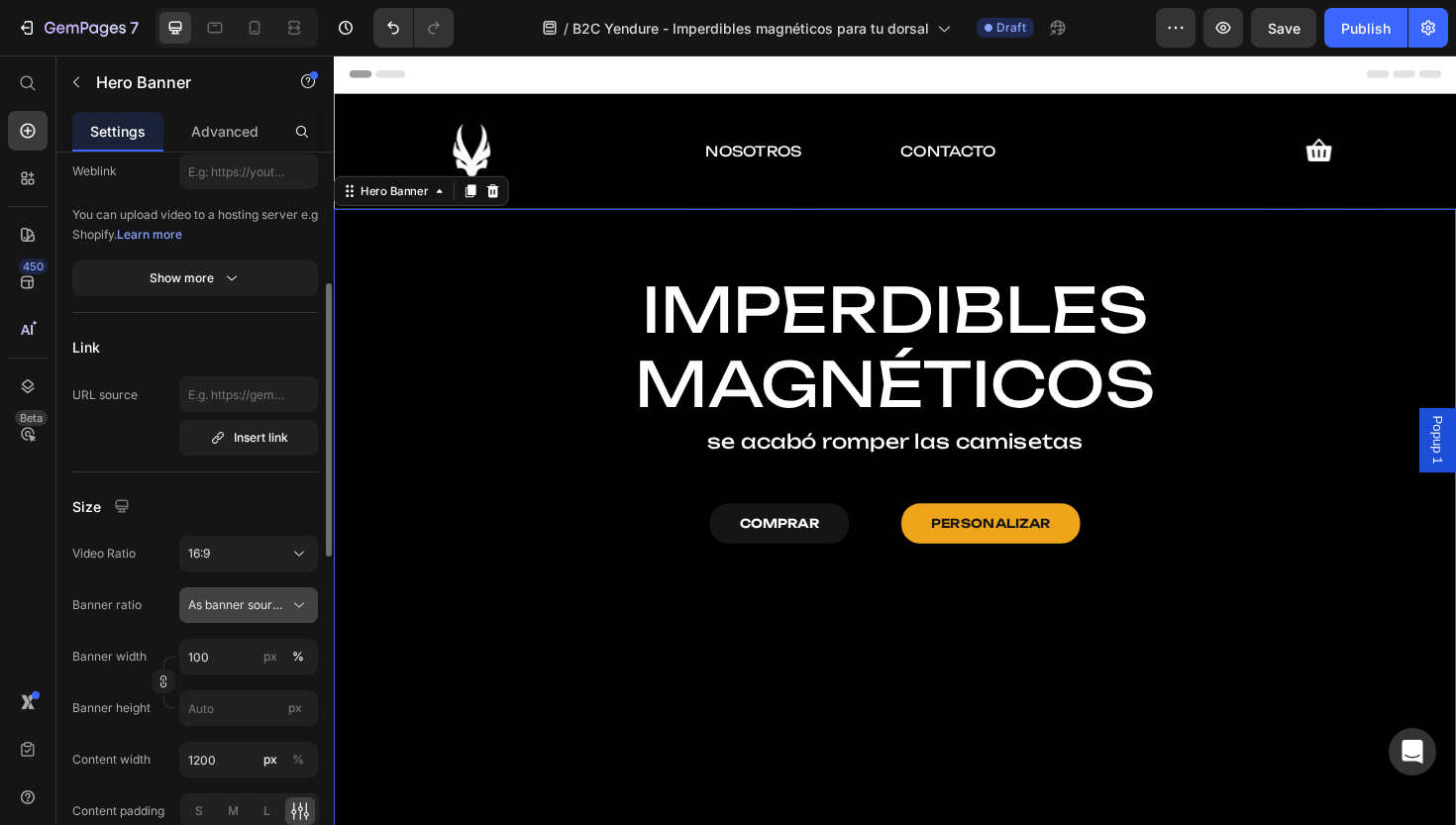 click on "As banner source" at bounding box center (237, 605) 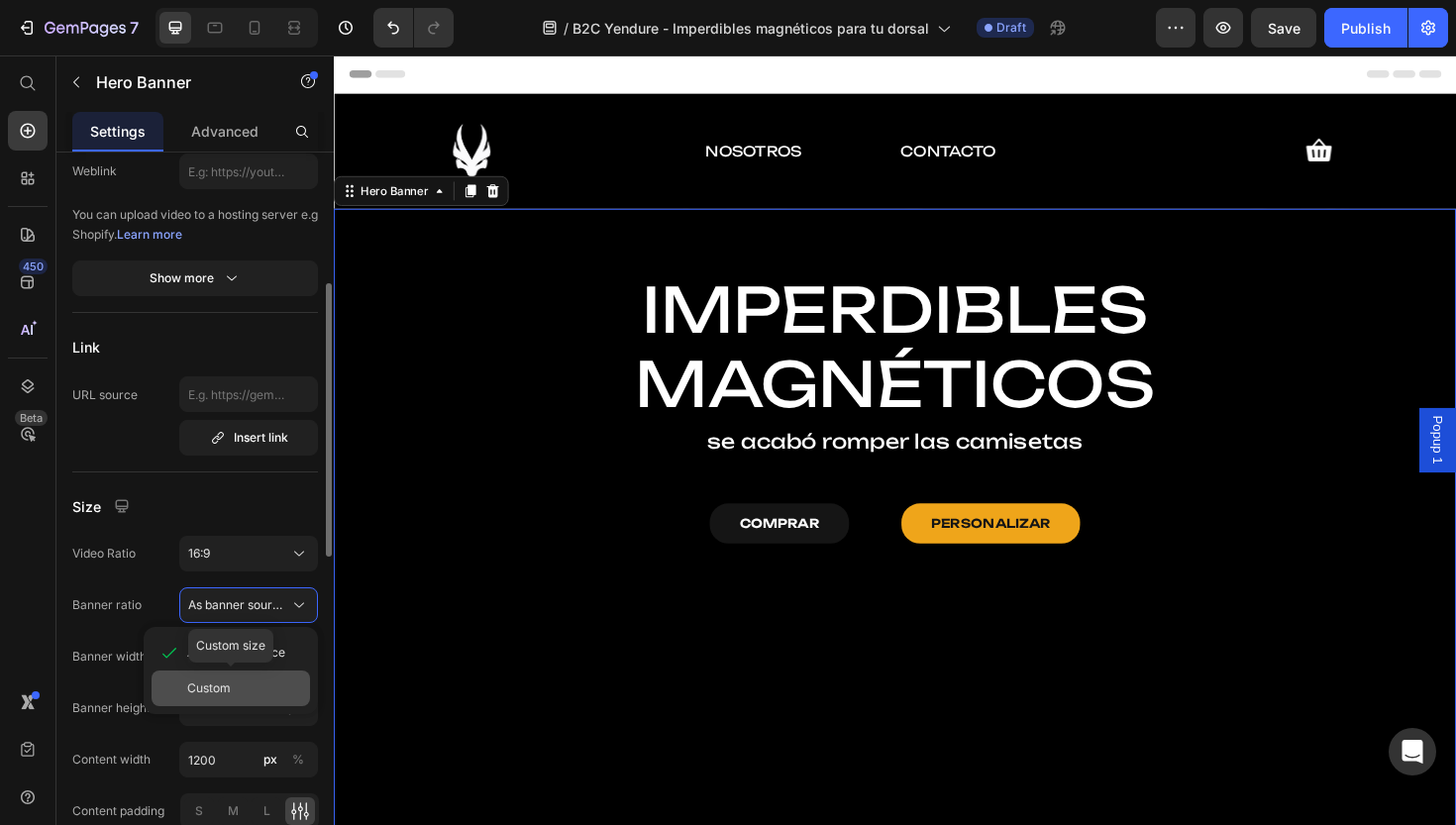 click on "Custom" at bounding box center [209, 688] 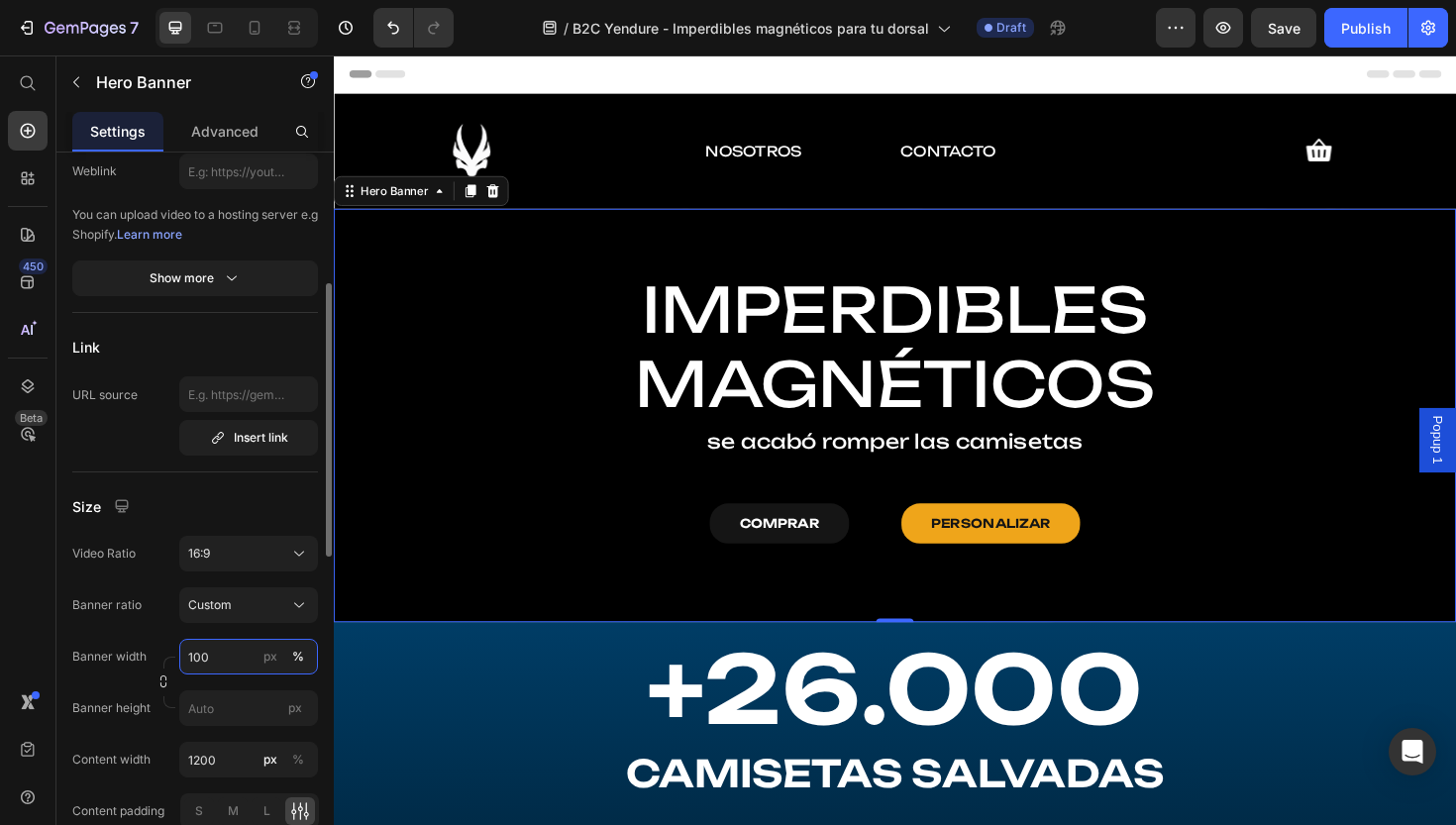 click on "100" at bounding box center (249, 657) 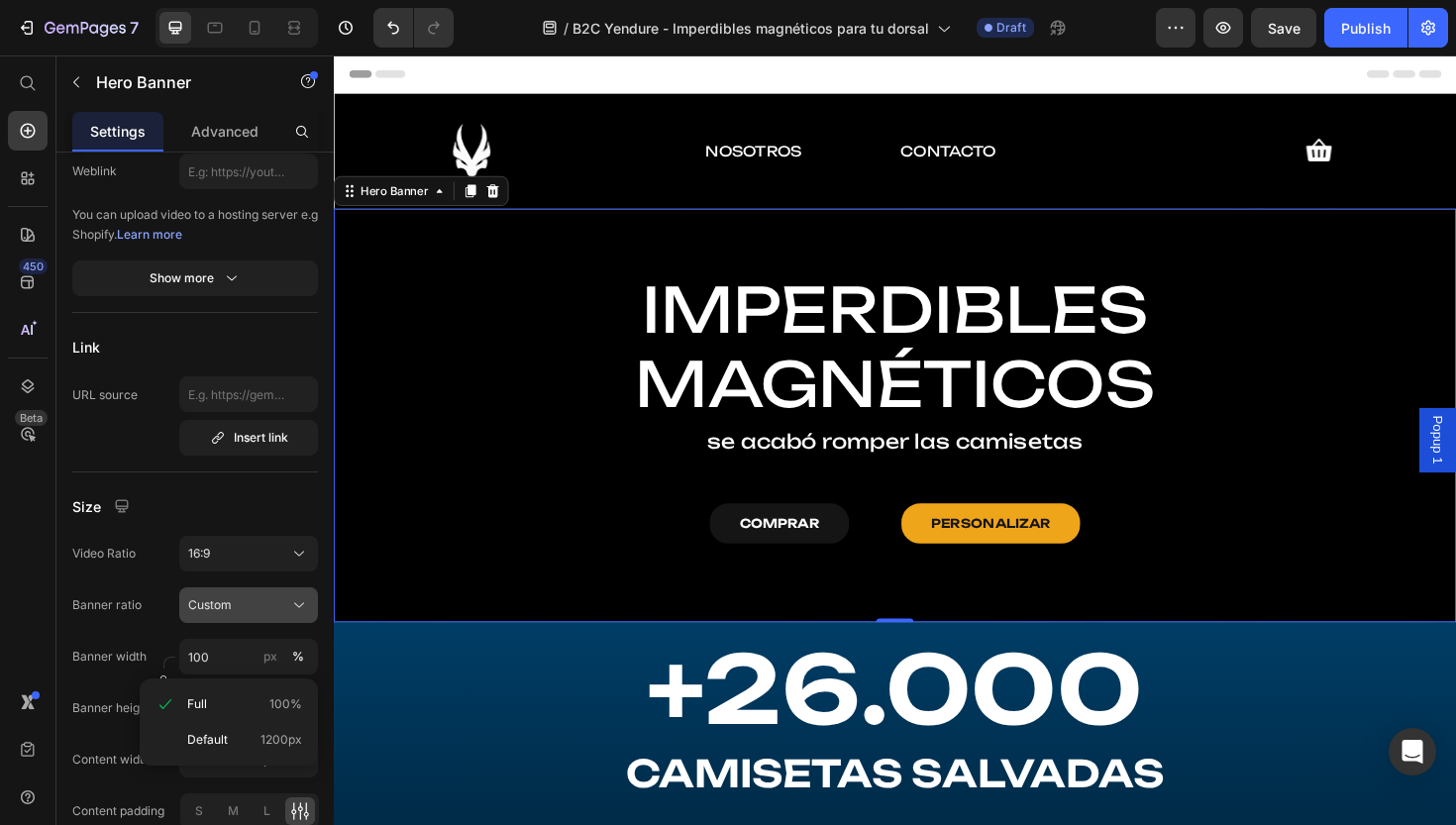 click on "Custom" at bounding box center [249, 605] 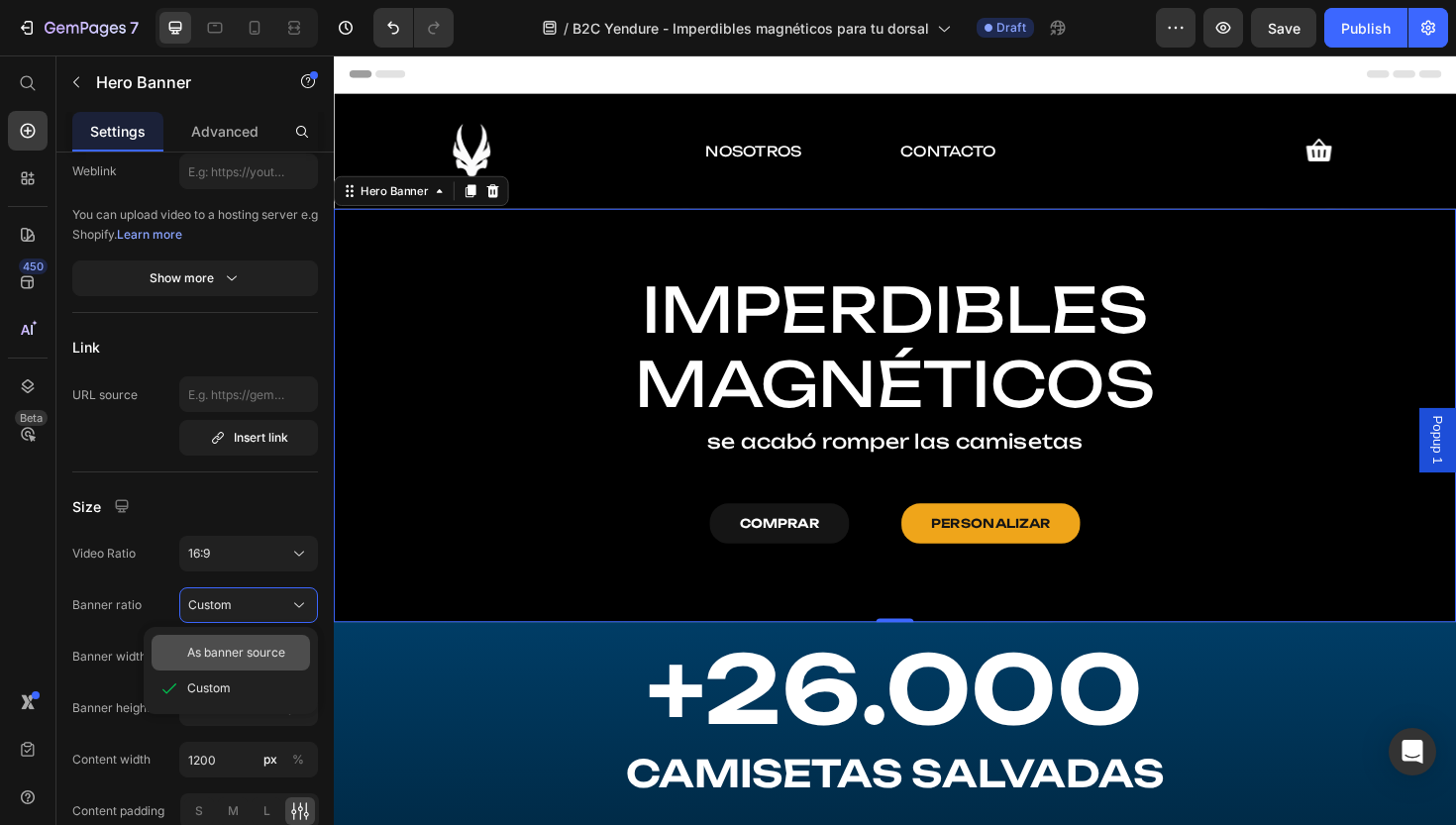 click on "As banner source" at bounding box center (236, 653) 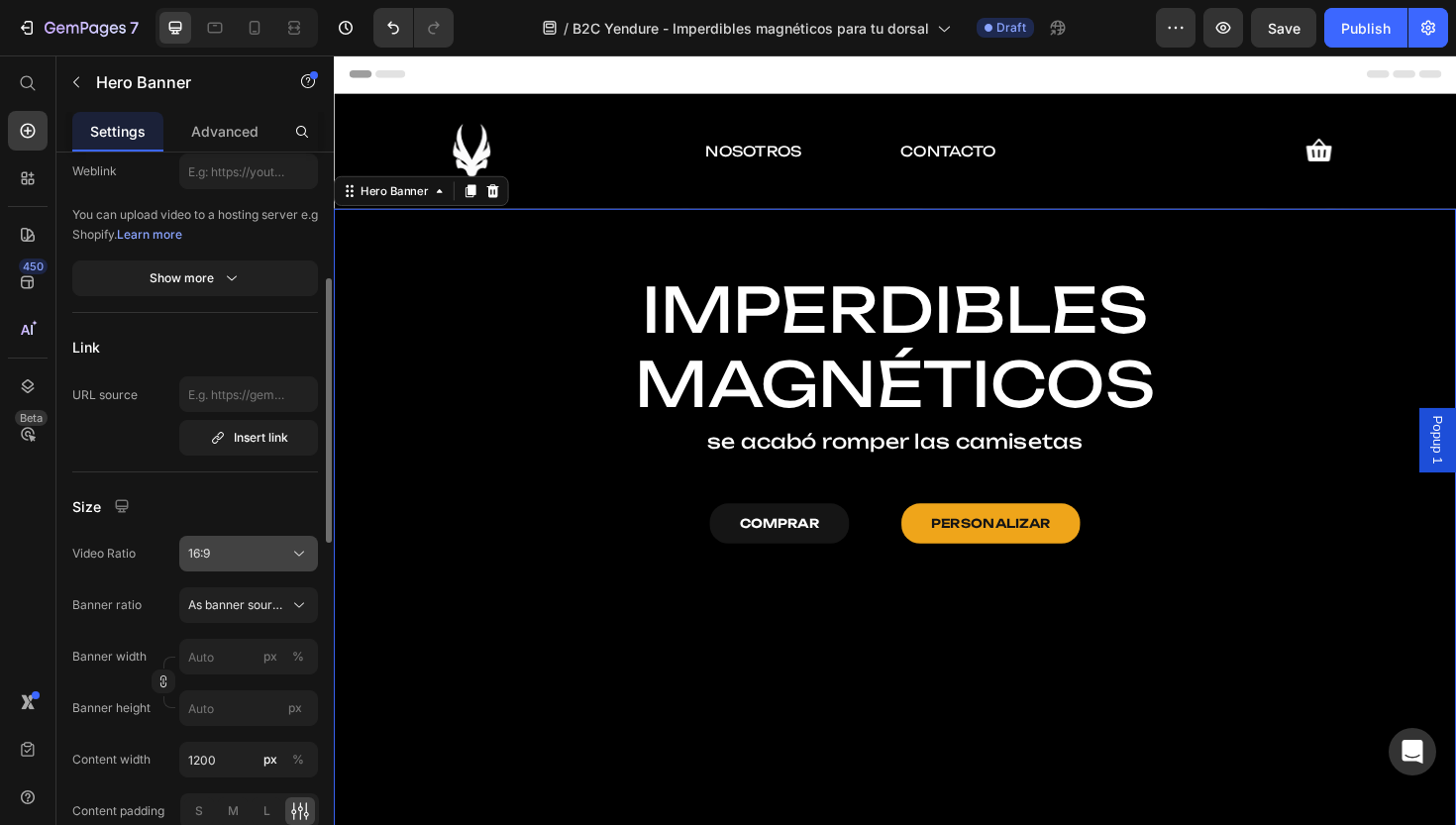 click on "16:9" 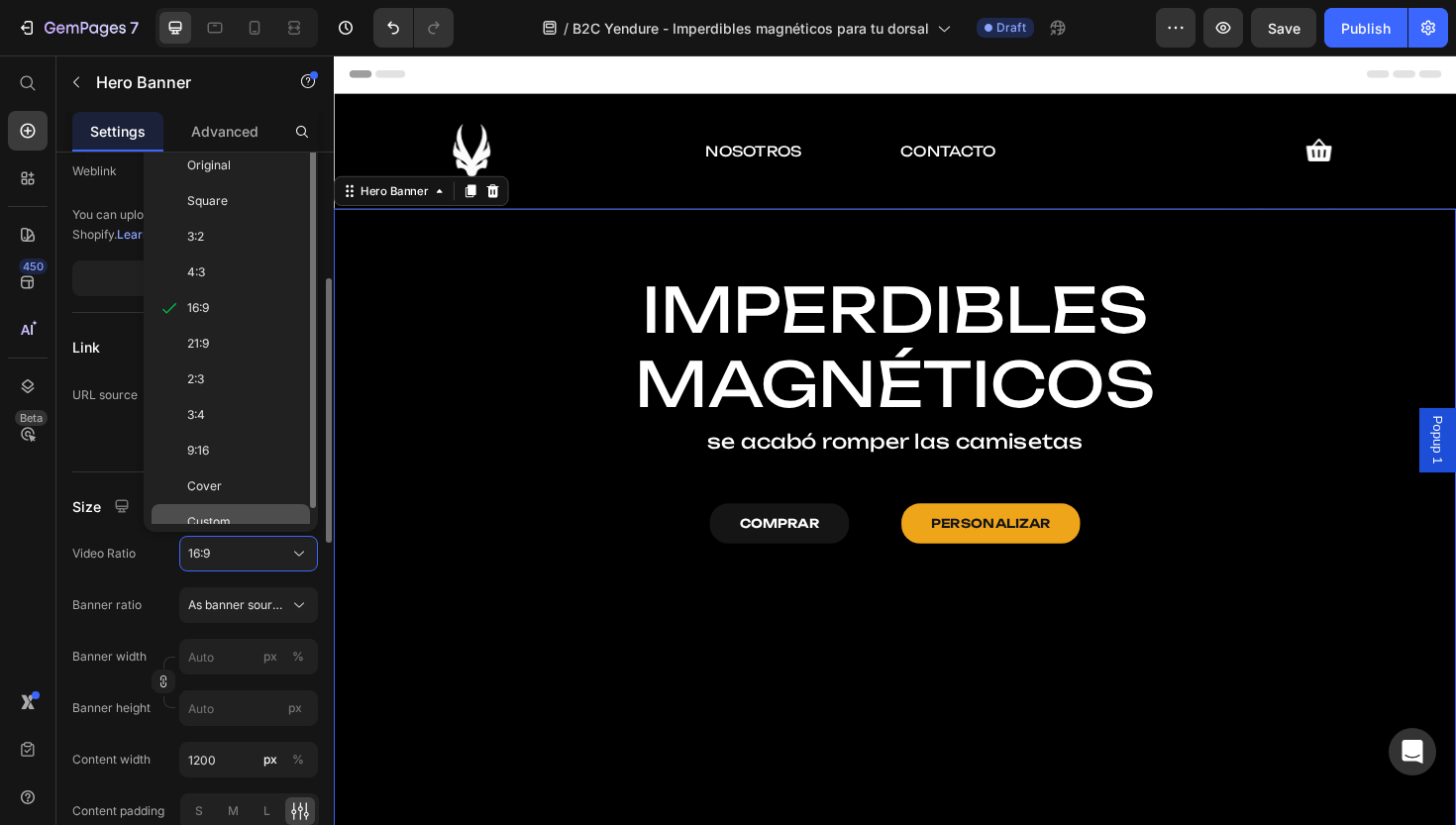 click on "Custom" 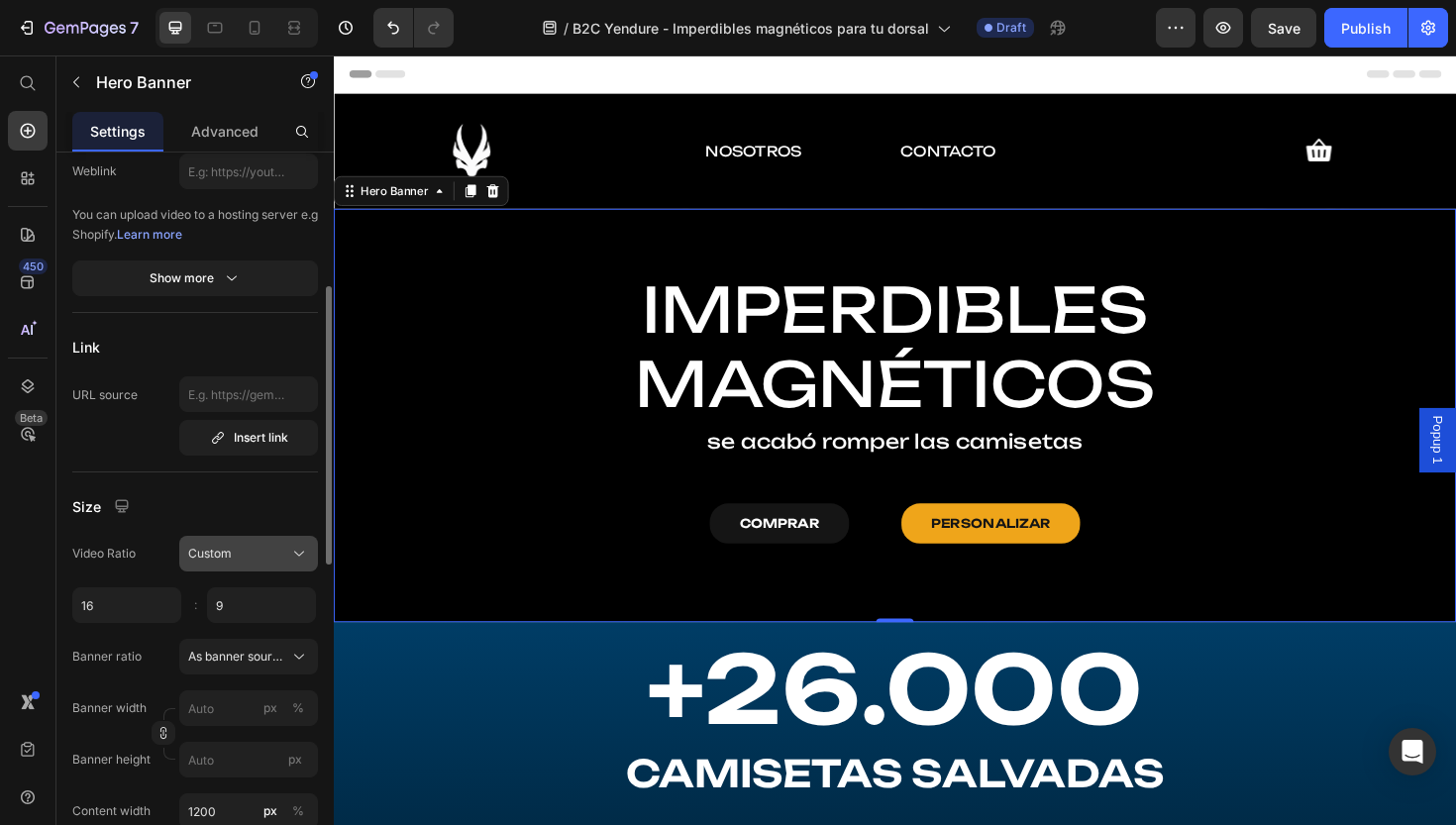 click on "Custom" at bounding box center [249, 554] 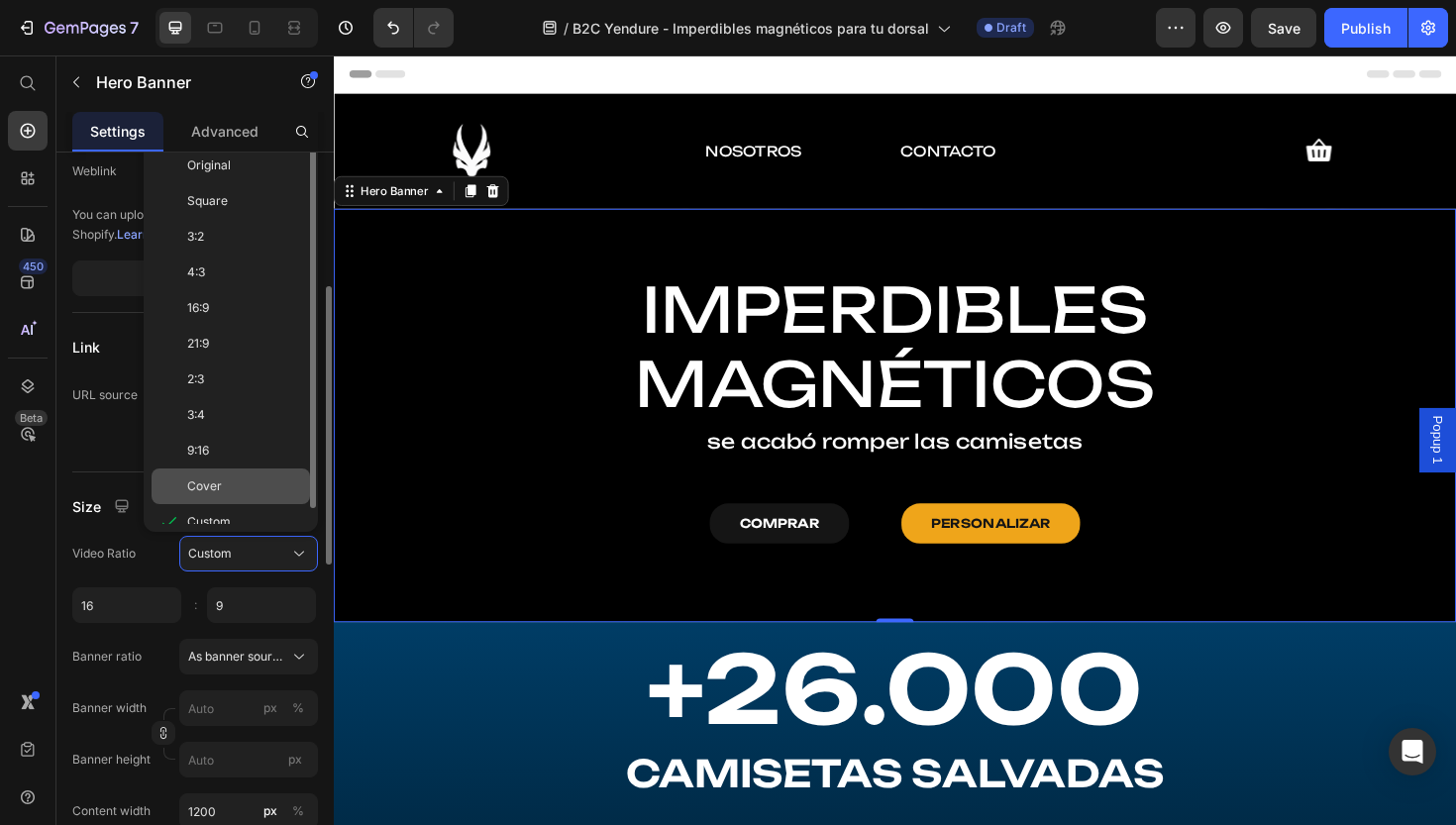 click on "Cover" at bounding box center [245, 486] 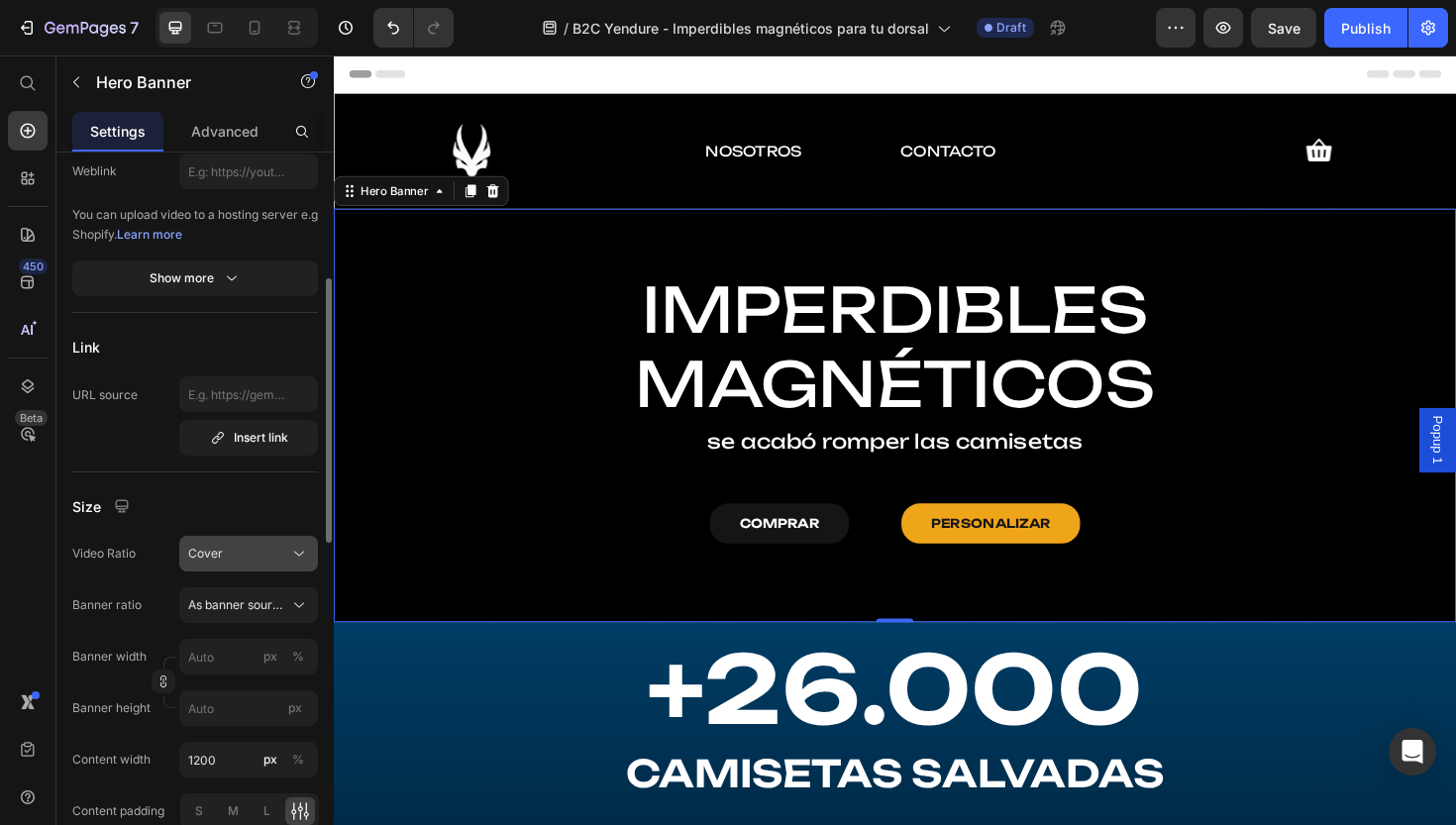 click on "Cover" at bounding box center [249, 554] 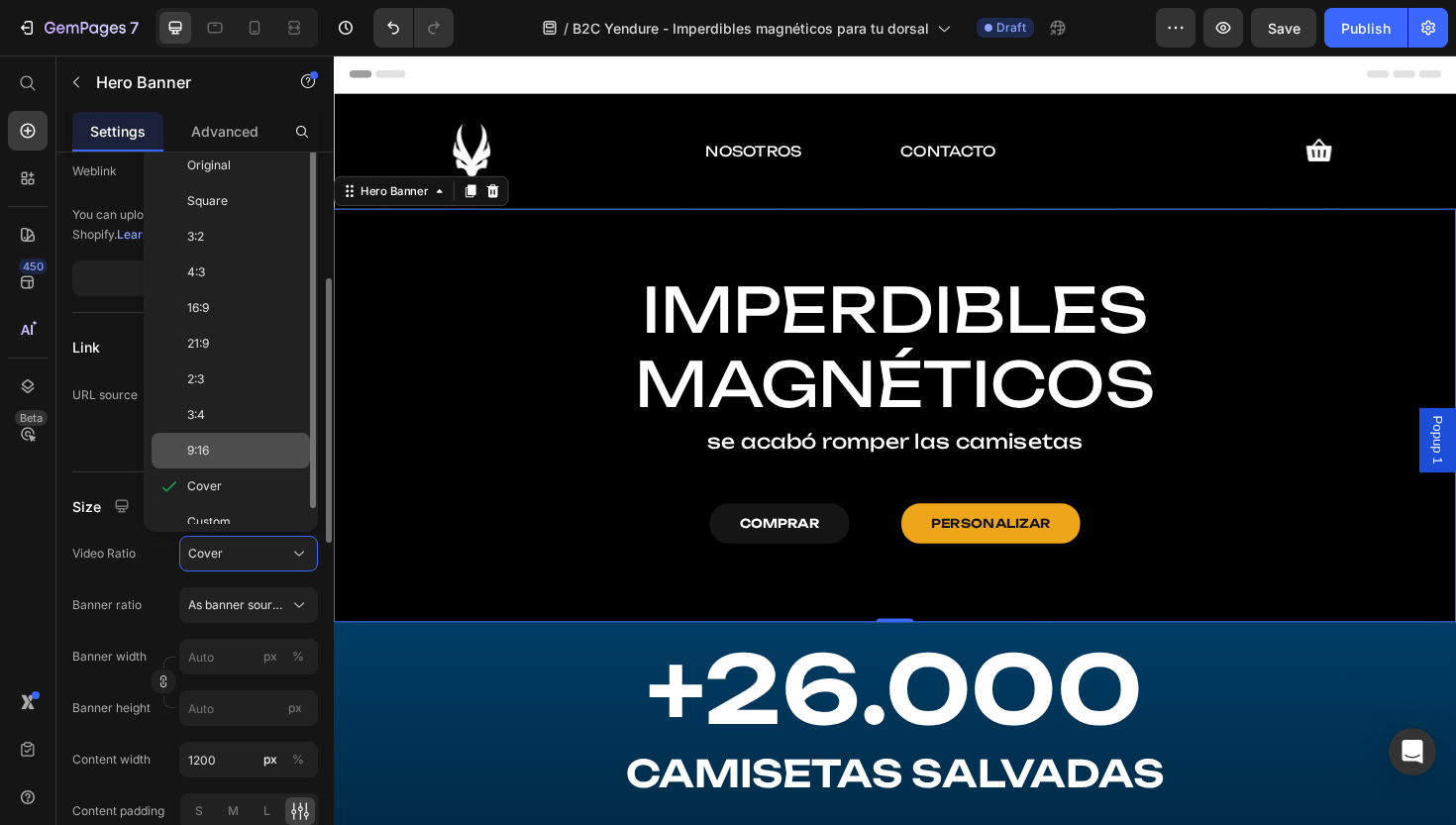 click on "9:16" at bounding box center [245, 451] 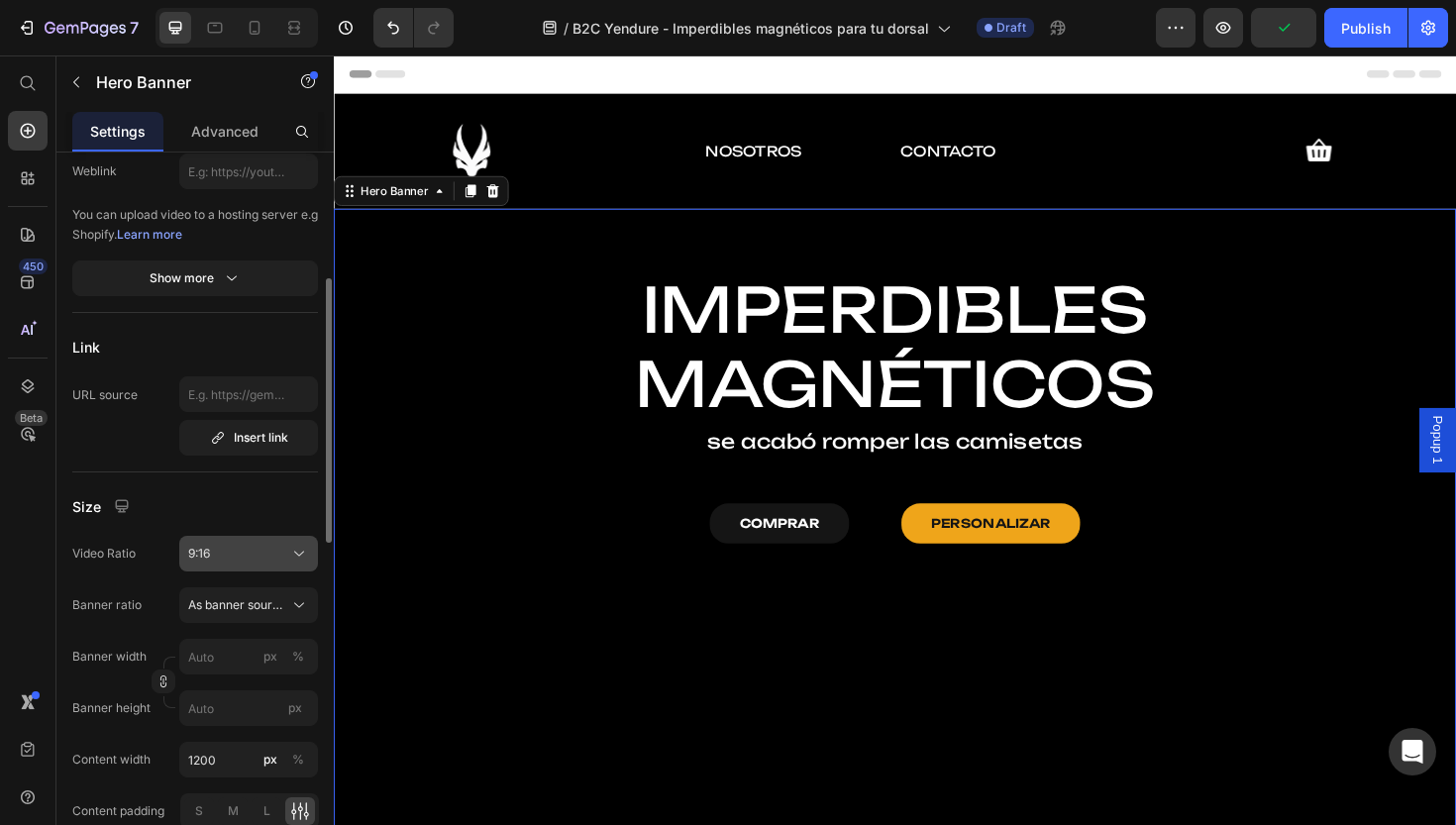 click on "9:16" 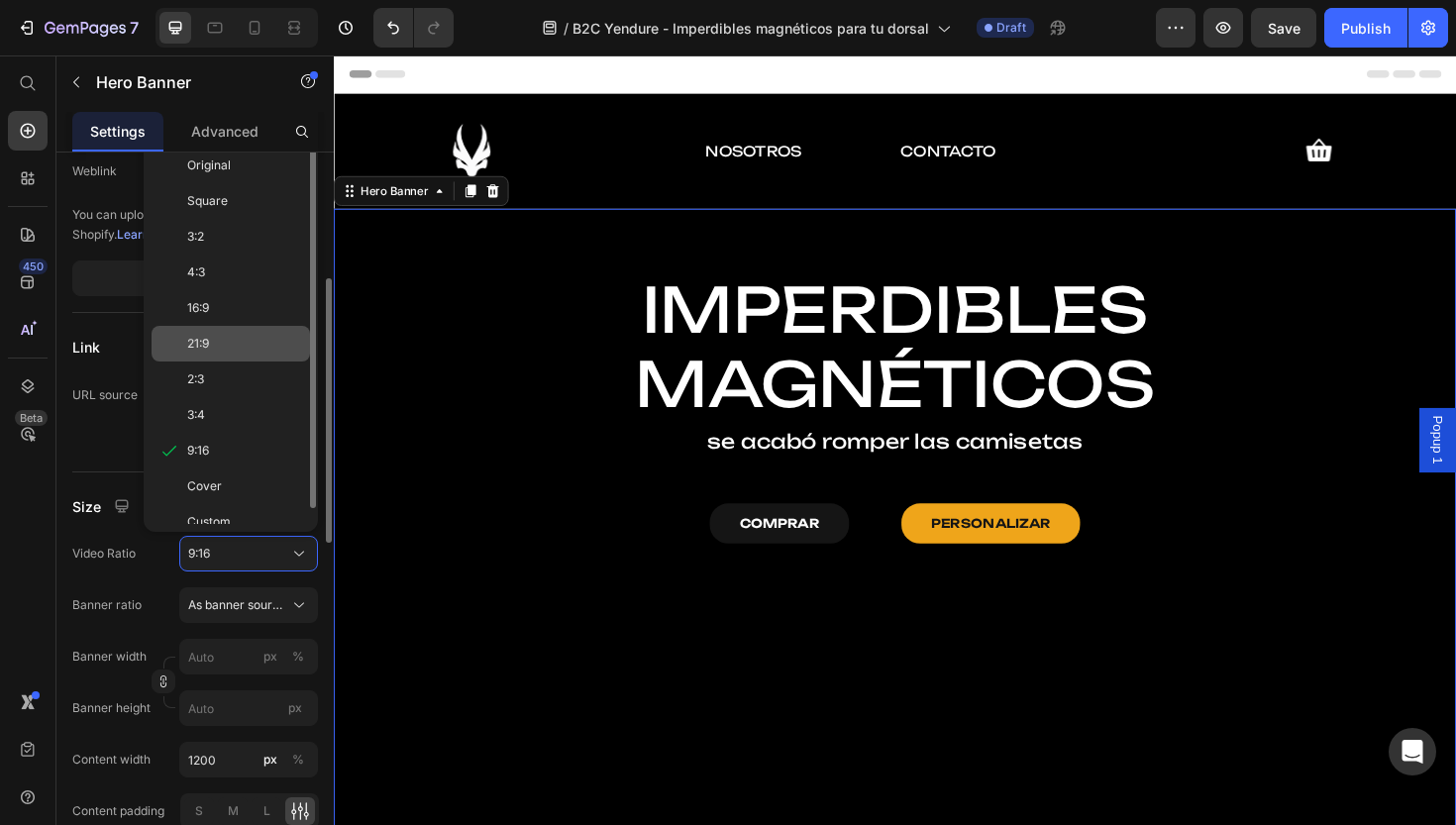 click on "21:9" at bounding box center (245, 344) 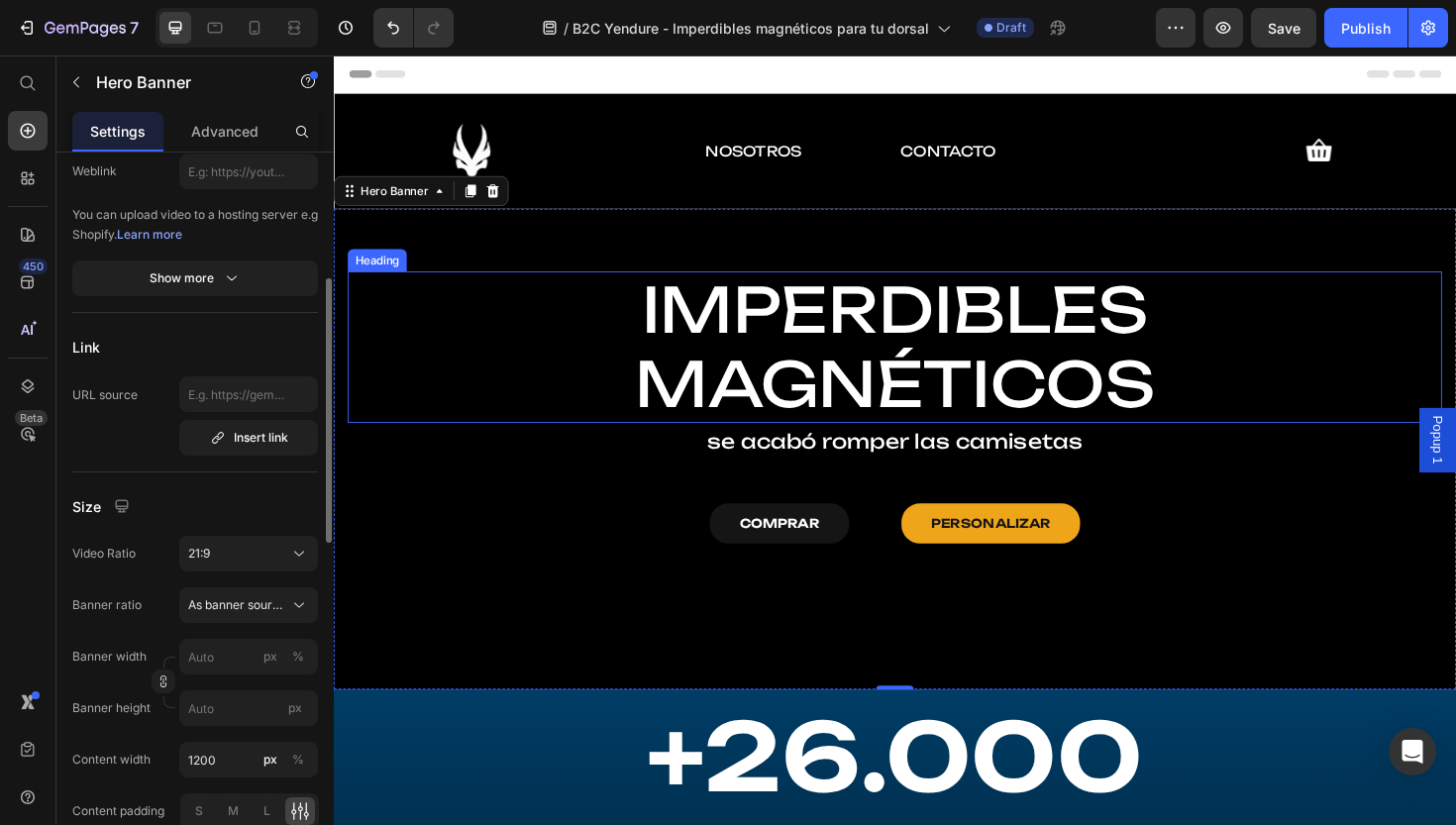 scroll, scrollTop: 0, scrollLeft: 0, axis: both 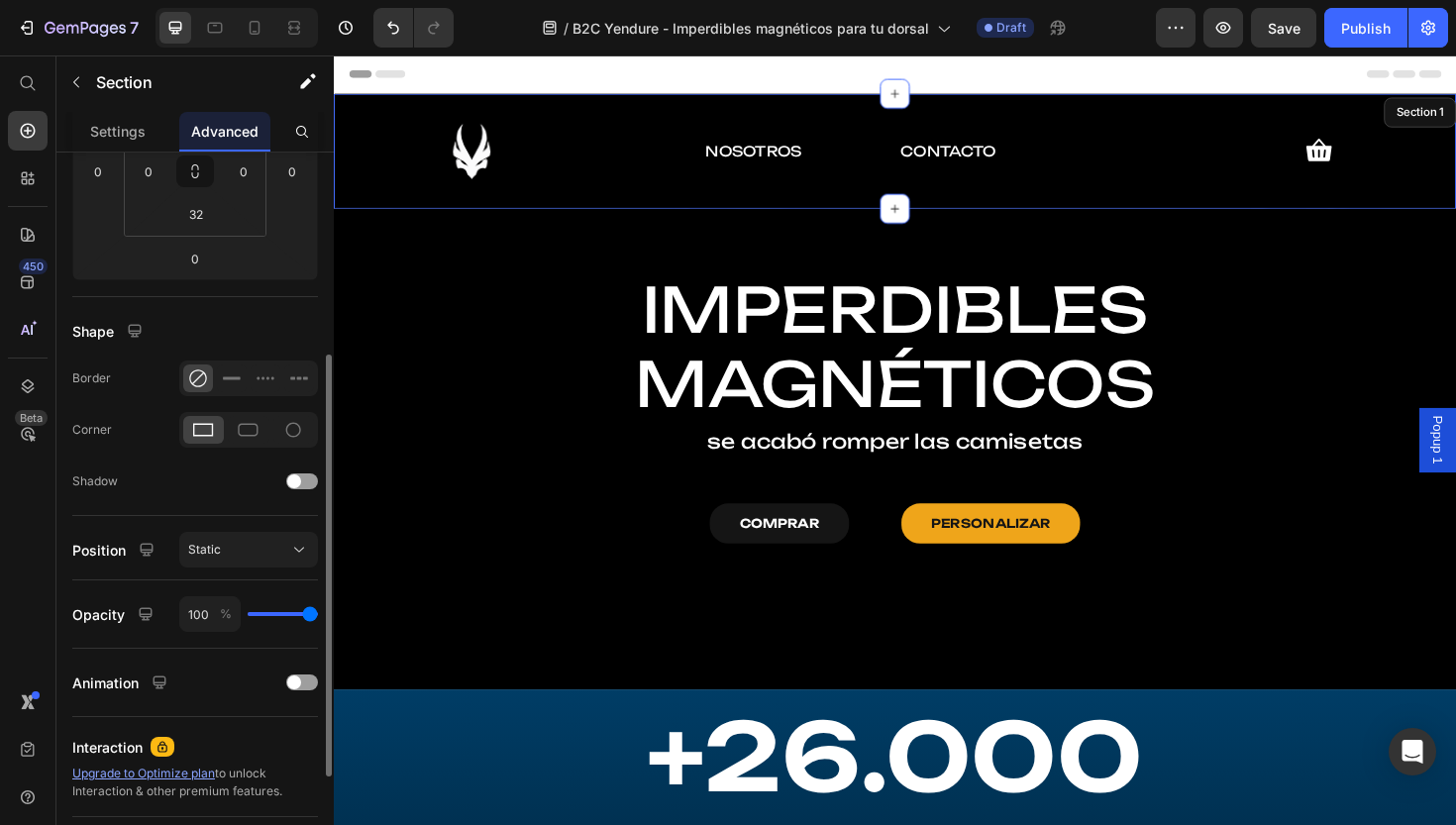 click on "Image NOSOTROS Text Block CONTACTO Text Block
Icon Row Section 1" at bounding box center [928, 156] 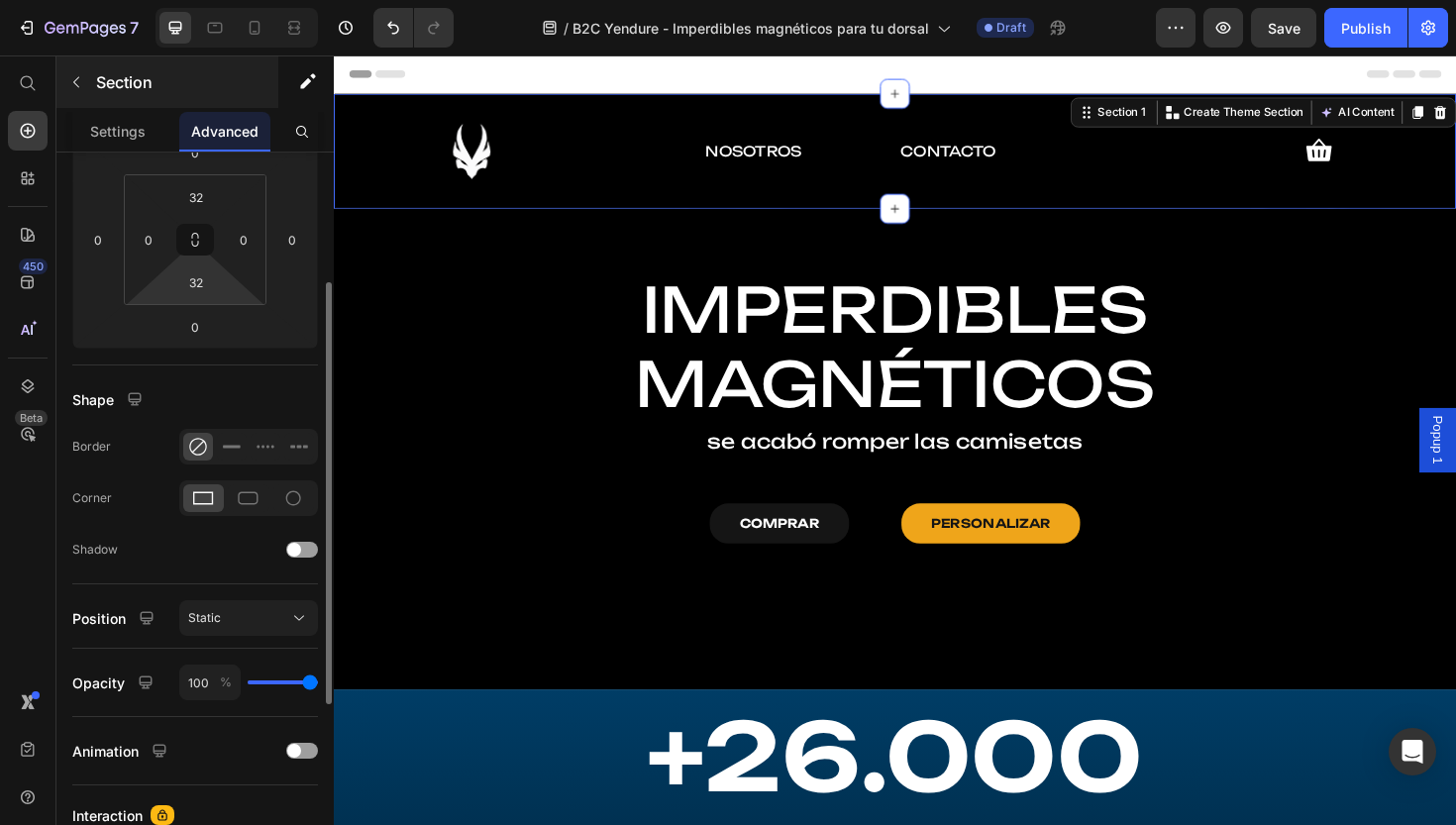 scroll, scrollTop: 297, scrollLeft: 0, axis: vertical 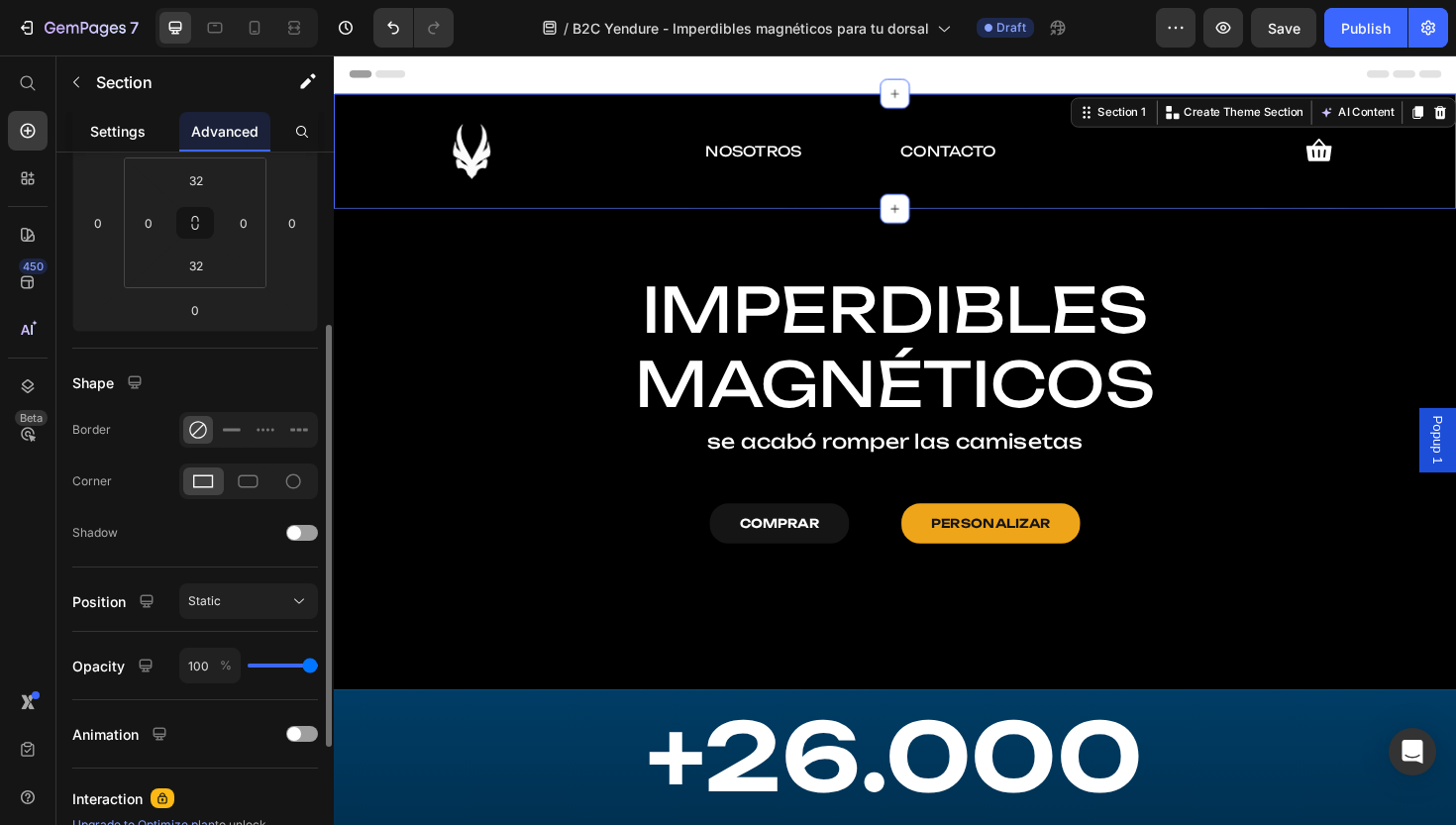 click on "Settings" at bounding box center (118, 131) 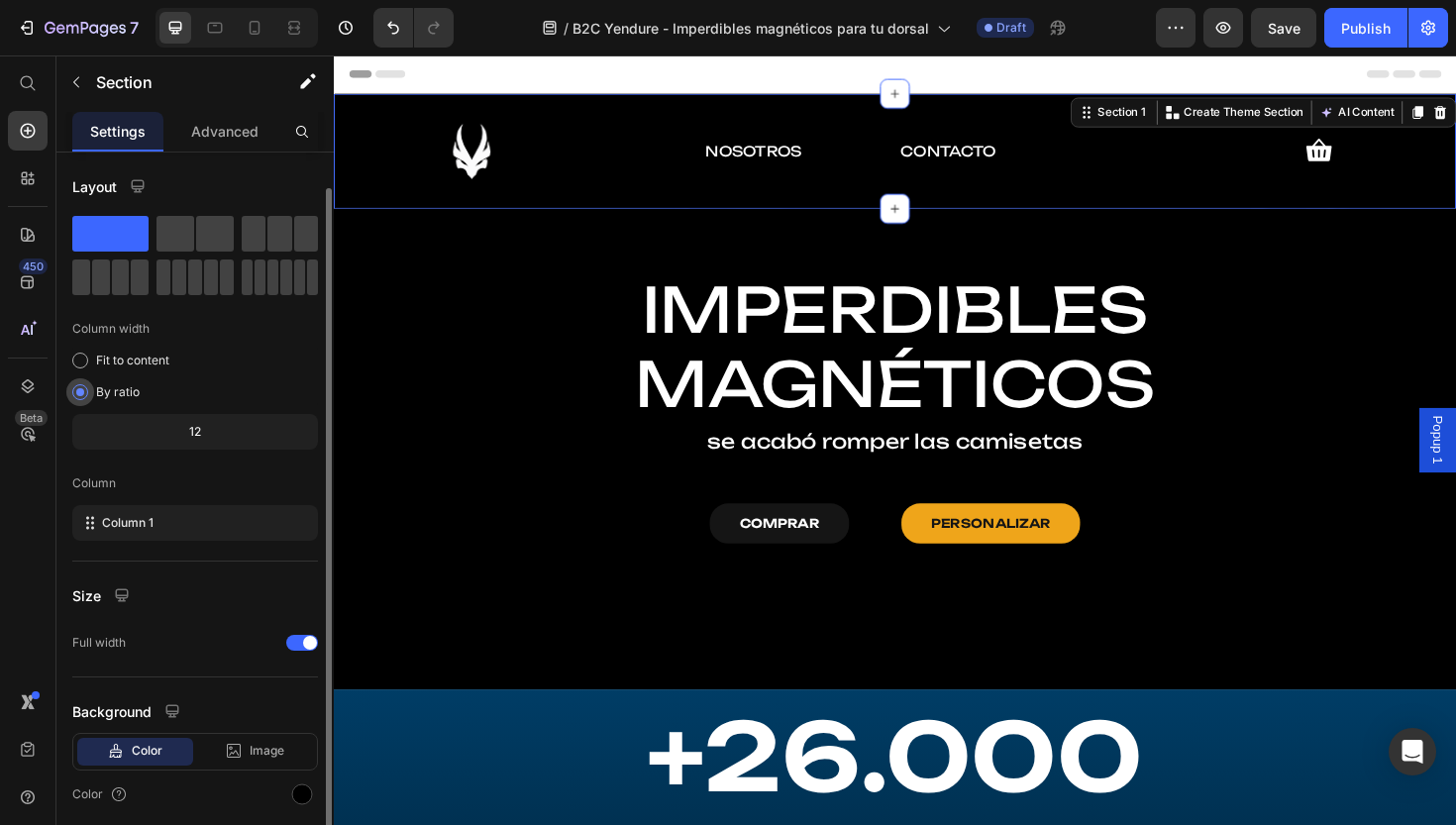 scroll, scrollTop: 71, scrollLeft: 0, axis: vertical 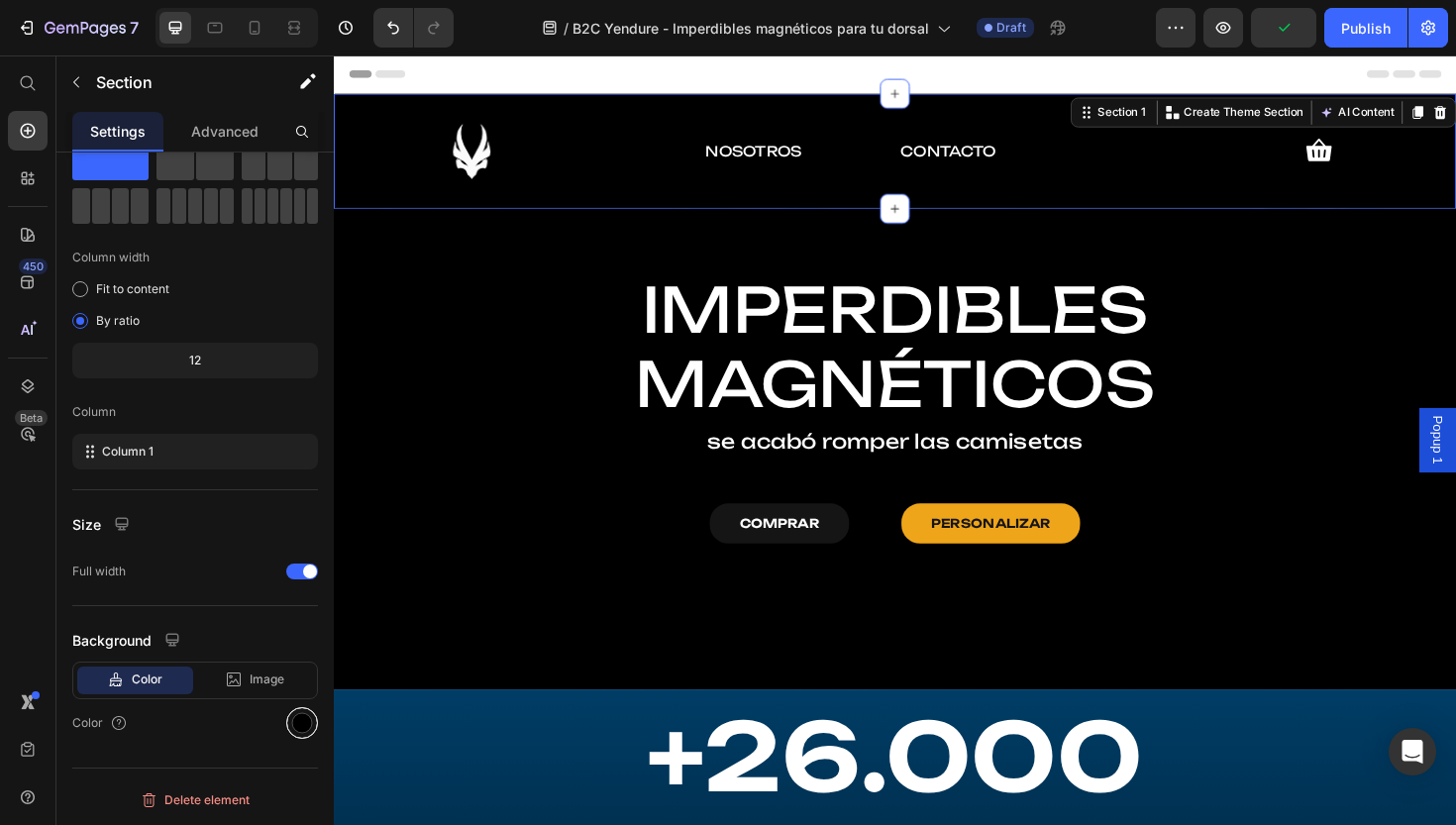 click at bounding box center (302, 723) 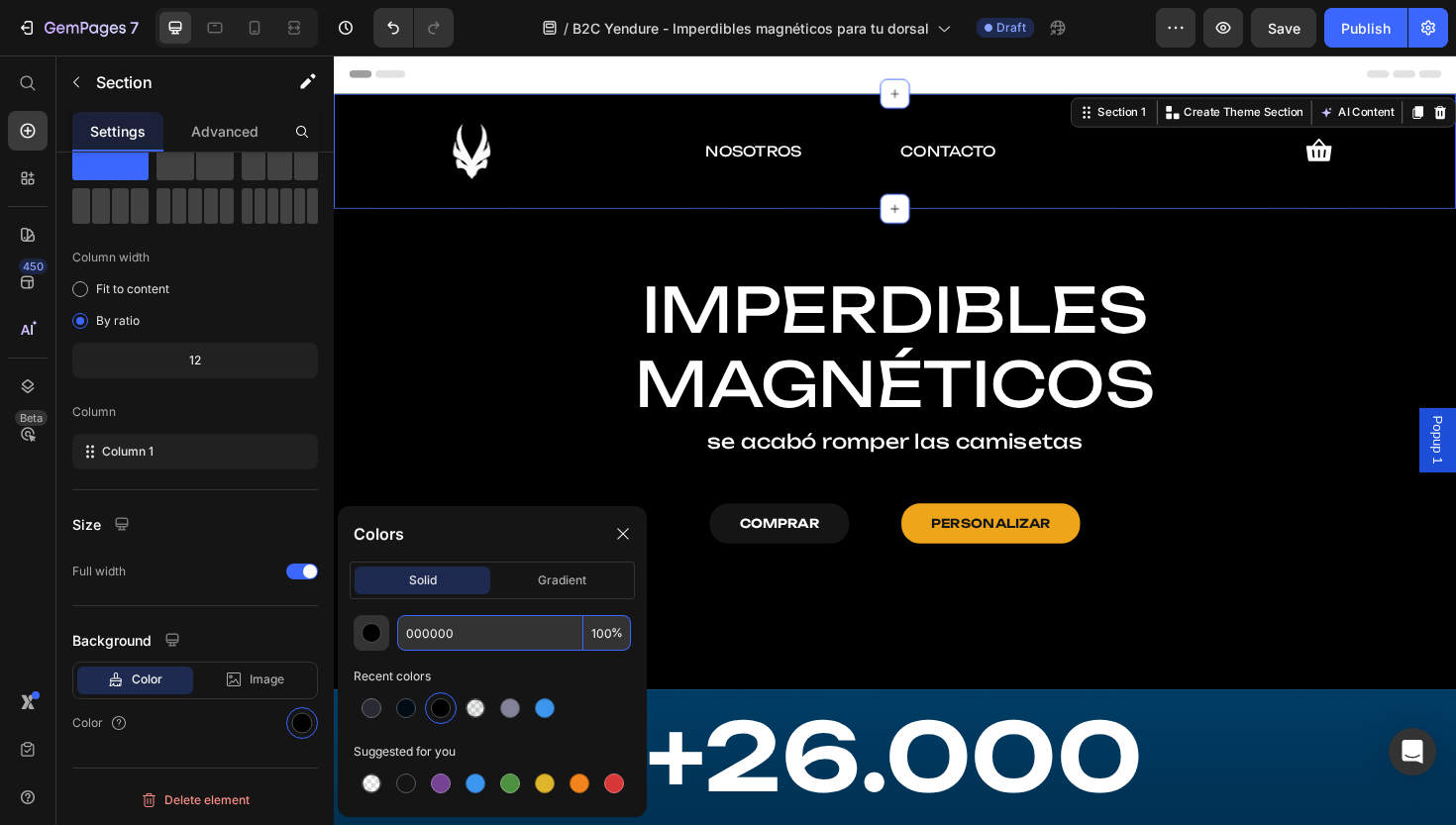 click on "000000" at bounding box center (490, 633) 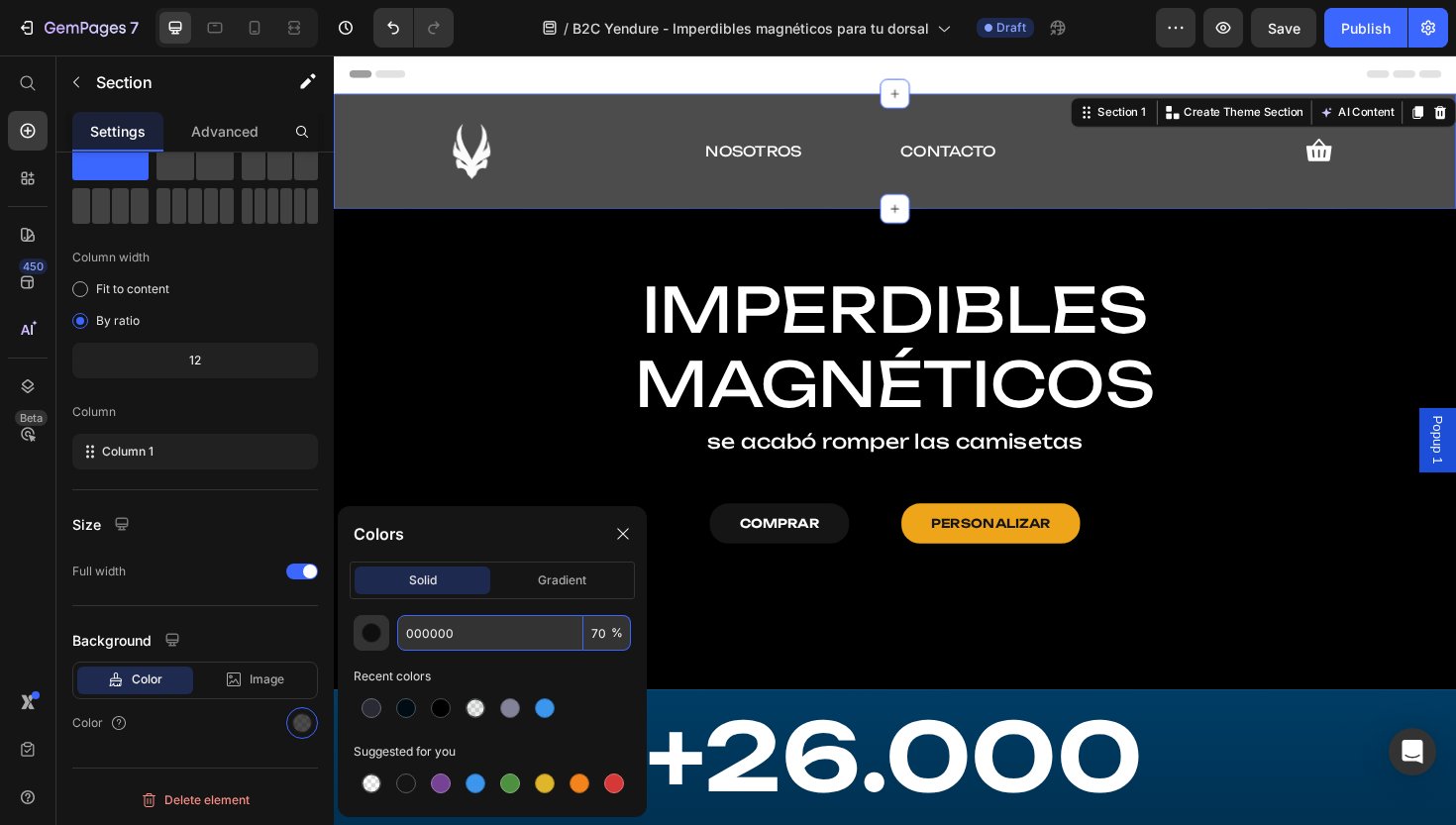 type on "70" 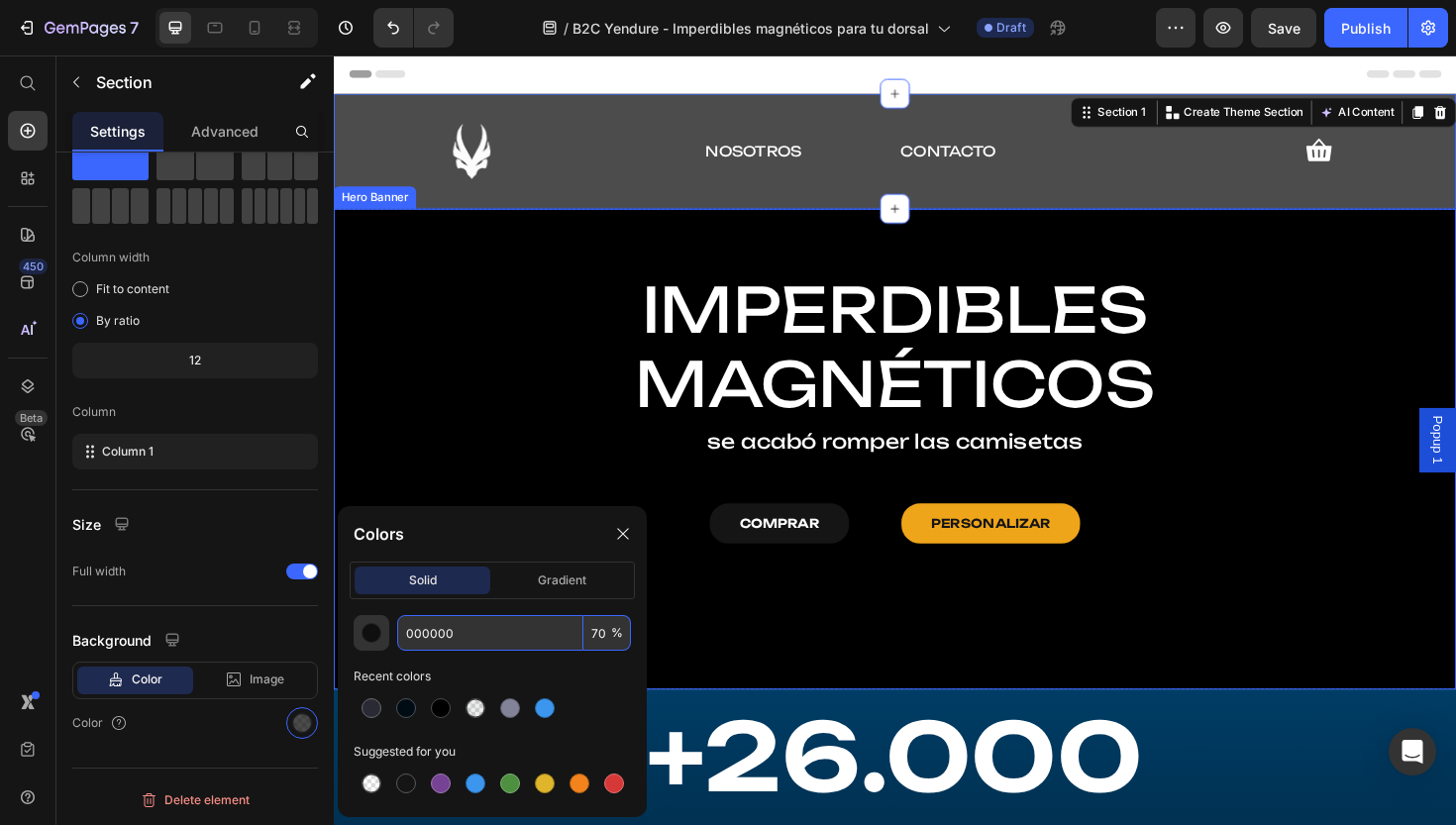 click on "⁠⁠⁠⁠⁠⁠⁠ IMPERDIBLES MAGNÉTICOS Heading se acabó romper las camisetas Text Block COMPRAR Button PERSONALIZAR Button Row" at bounding box center [928, 437] 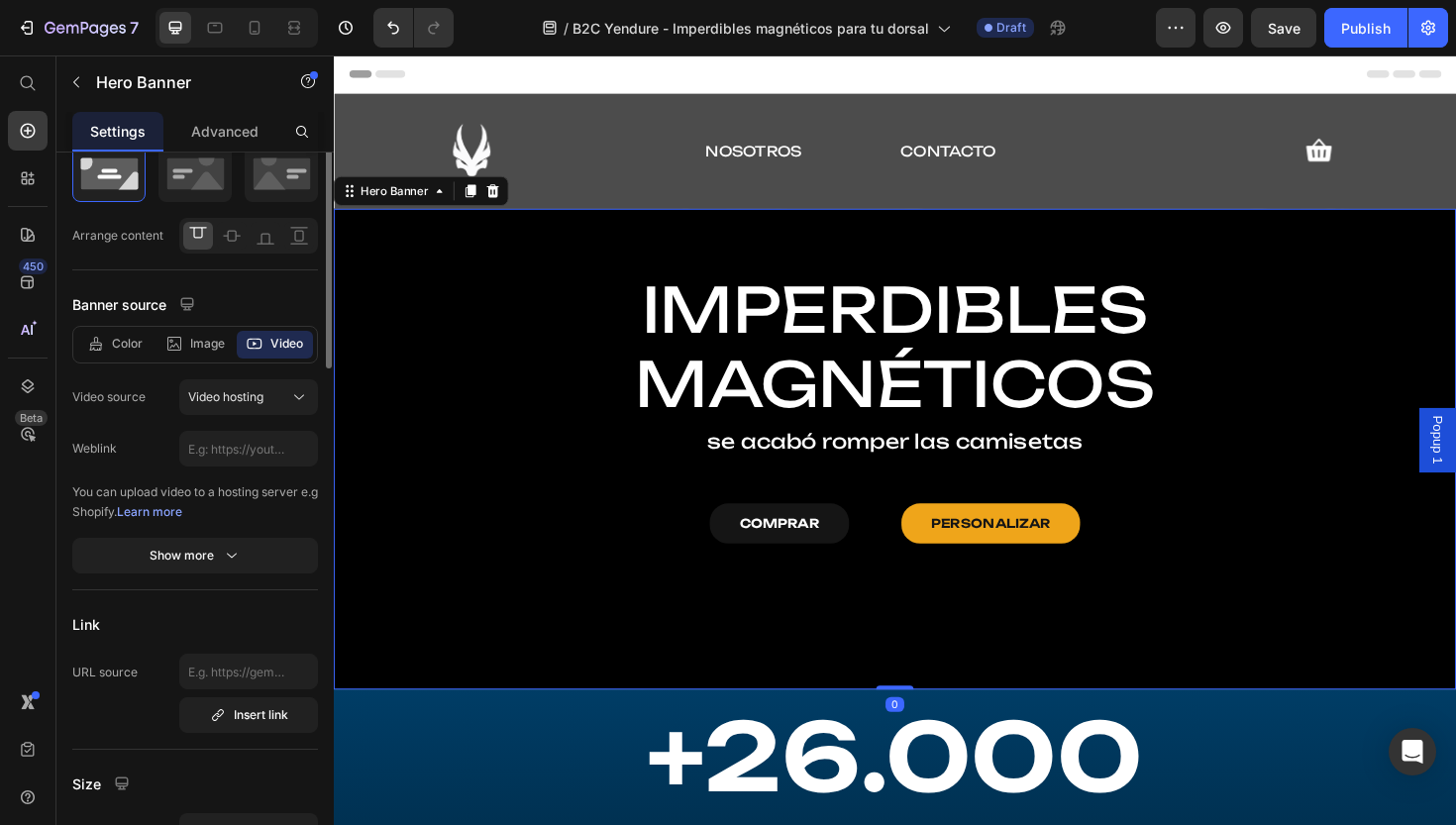 scroll, scrollTop: 0, scrollLeft: 0, axis: both 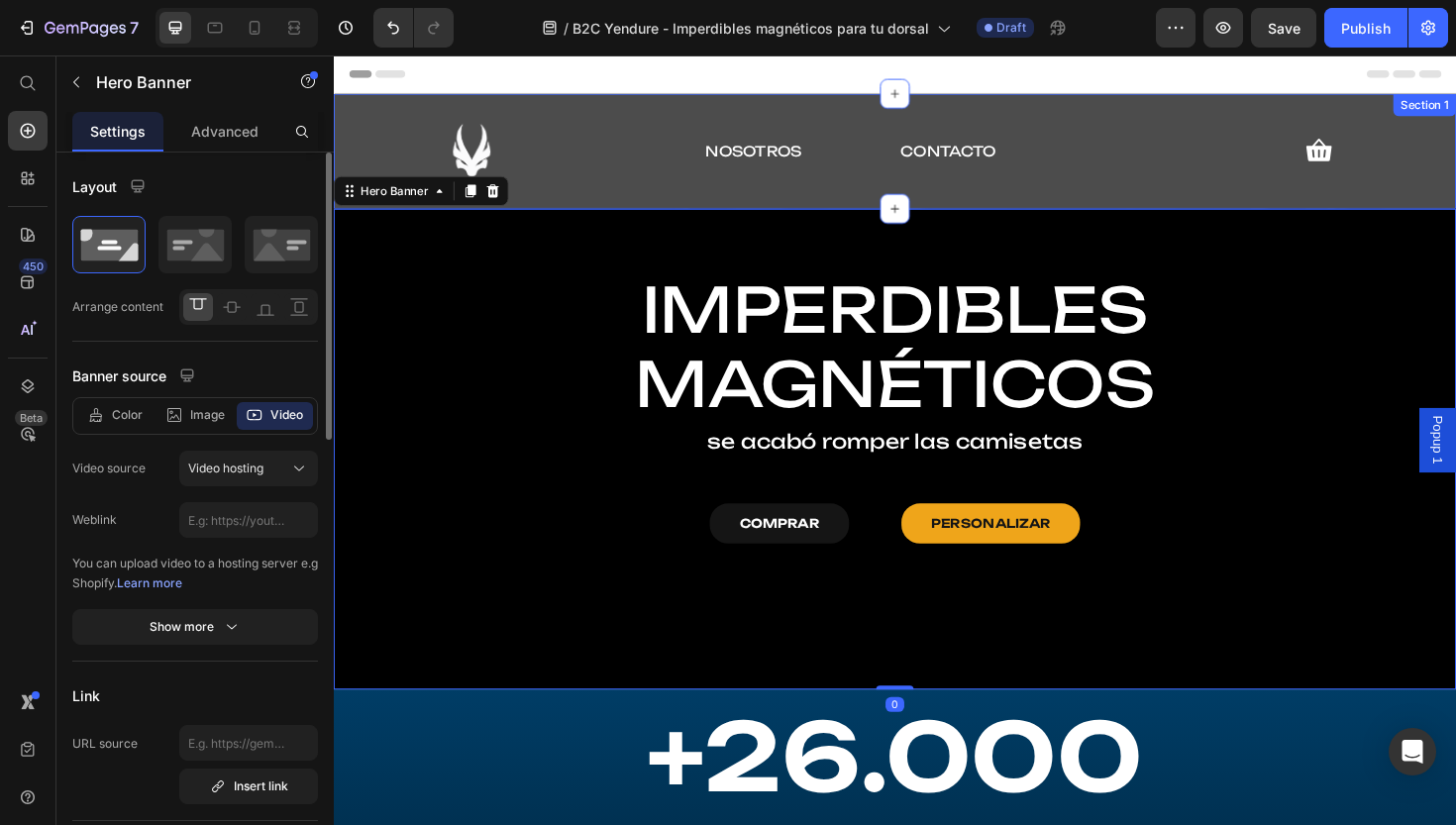 click on "Image NOSOTROS Text Block CONTACTO Text Block
Icon Row Section 1" at bounding box center (928, 156) 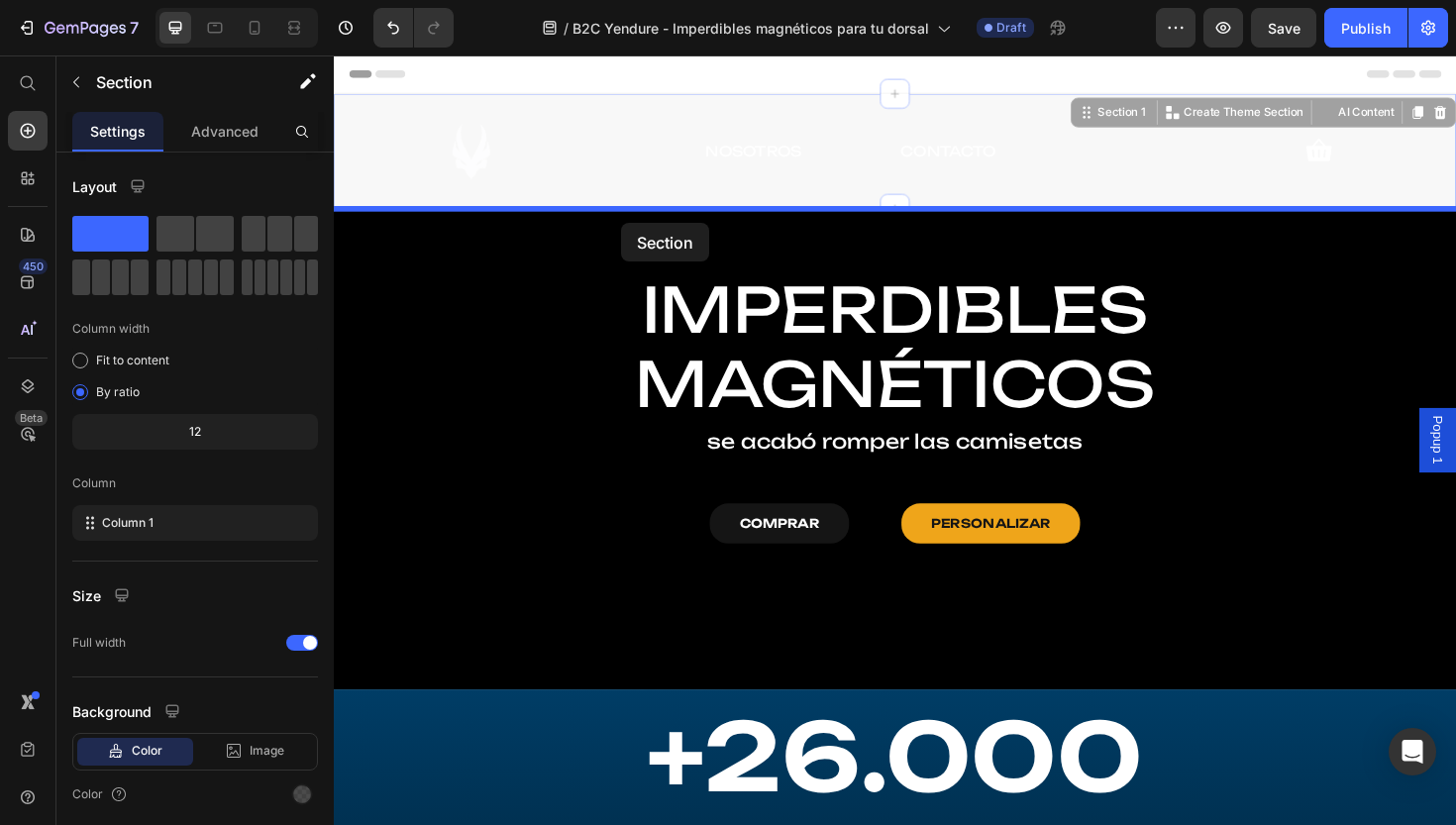 drag, startPoint x: 621, startPoint y: 108, endPoint x: 638, endPoint y: 233, distance: 126.150704 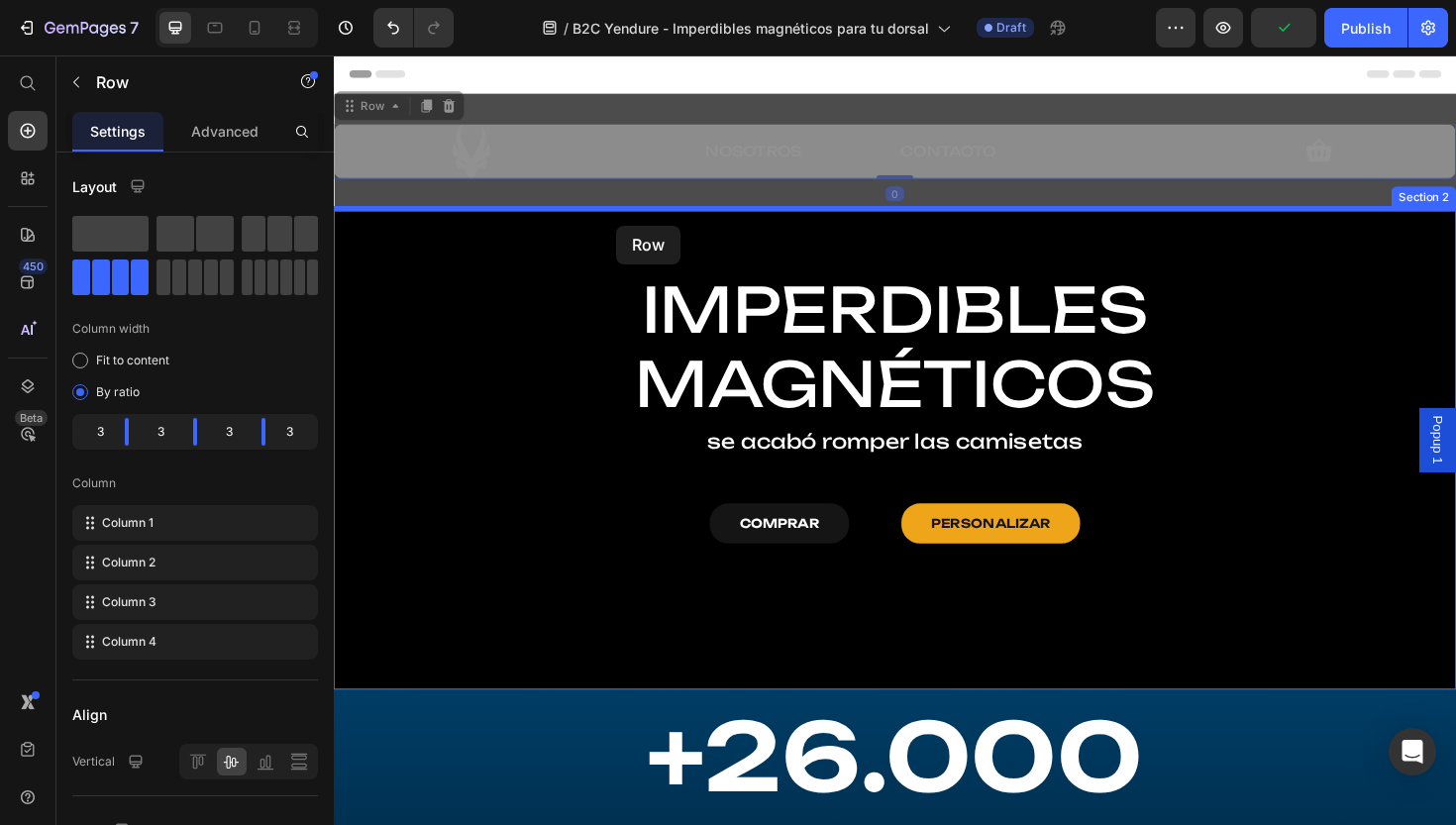 drag, startPoint x: 629, startPoint y: 128, endPoint x: 633, endPoint y: 236, distance: 108.07405 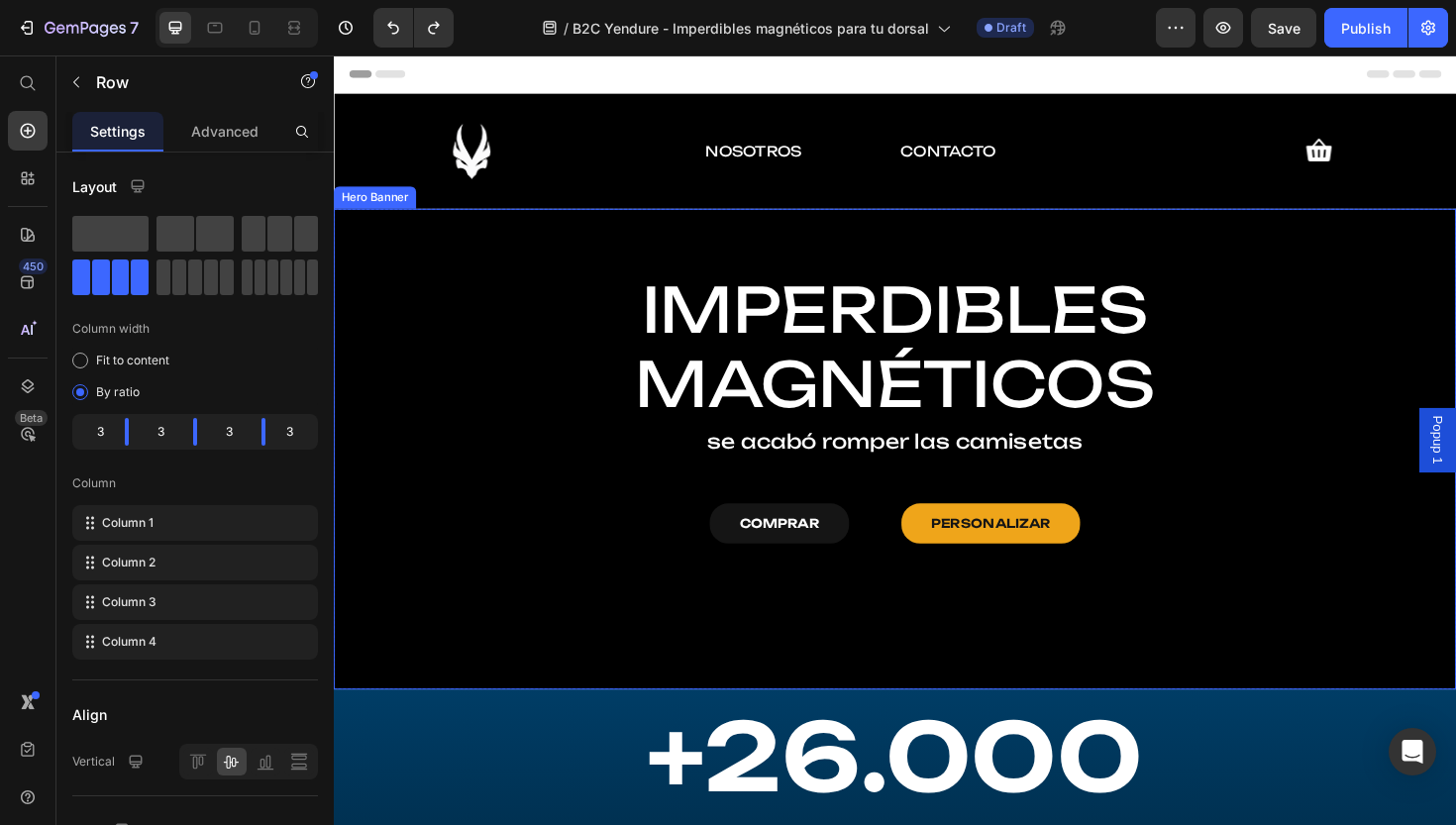 click on "⁠⁠⁠⁠⁠⁠⁠ IMPERDIBLES MAGNÉTICOS Heading se acabó romper las camisetas Text Block COMPRAR Button PERSONALIZAR Button Row" at bounding box center [928, 437] 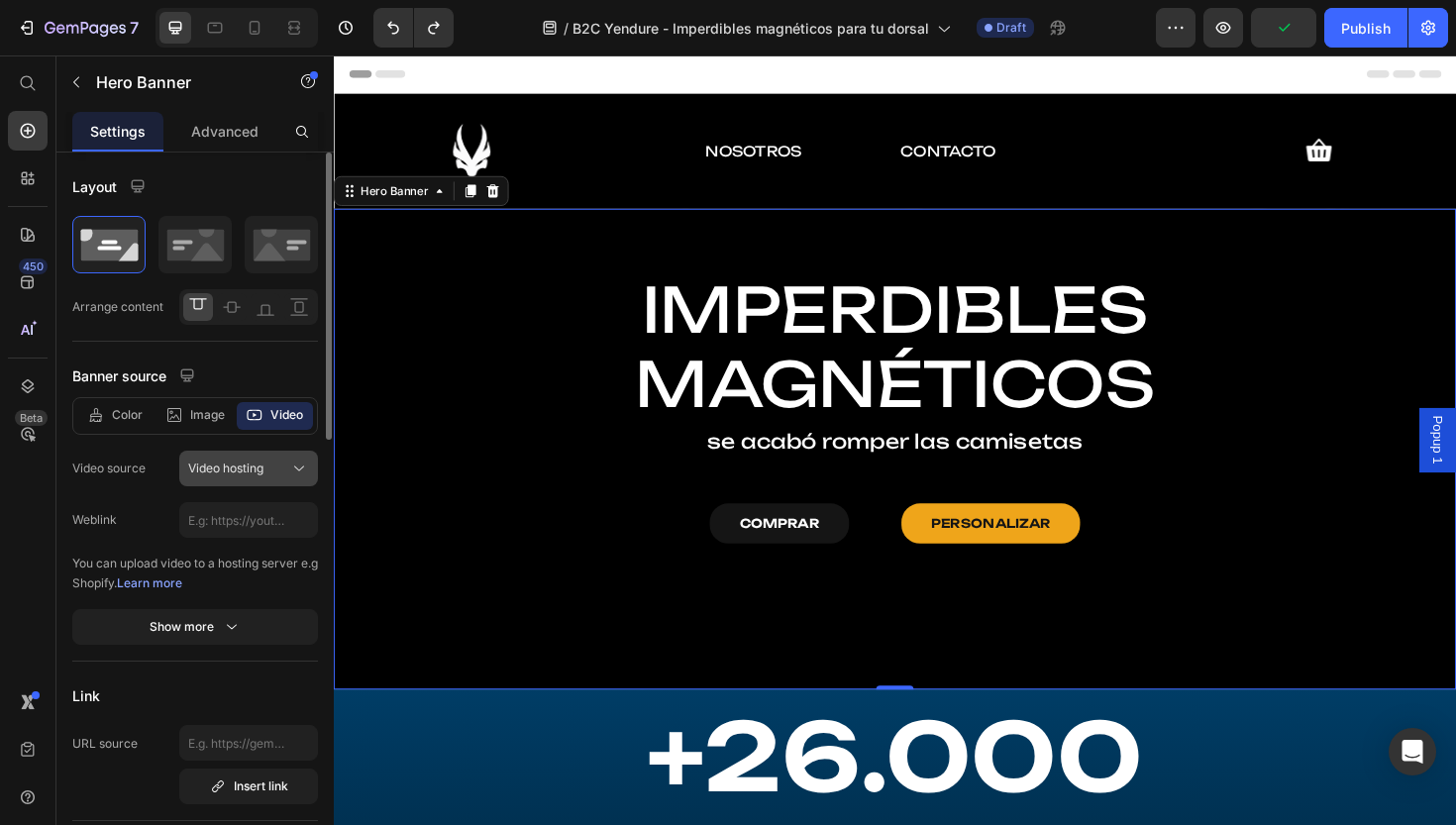 click on "Video hosting" at bounding box center (226, 468) 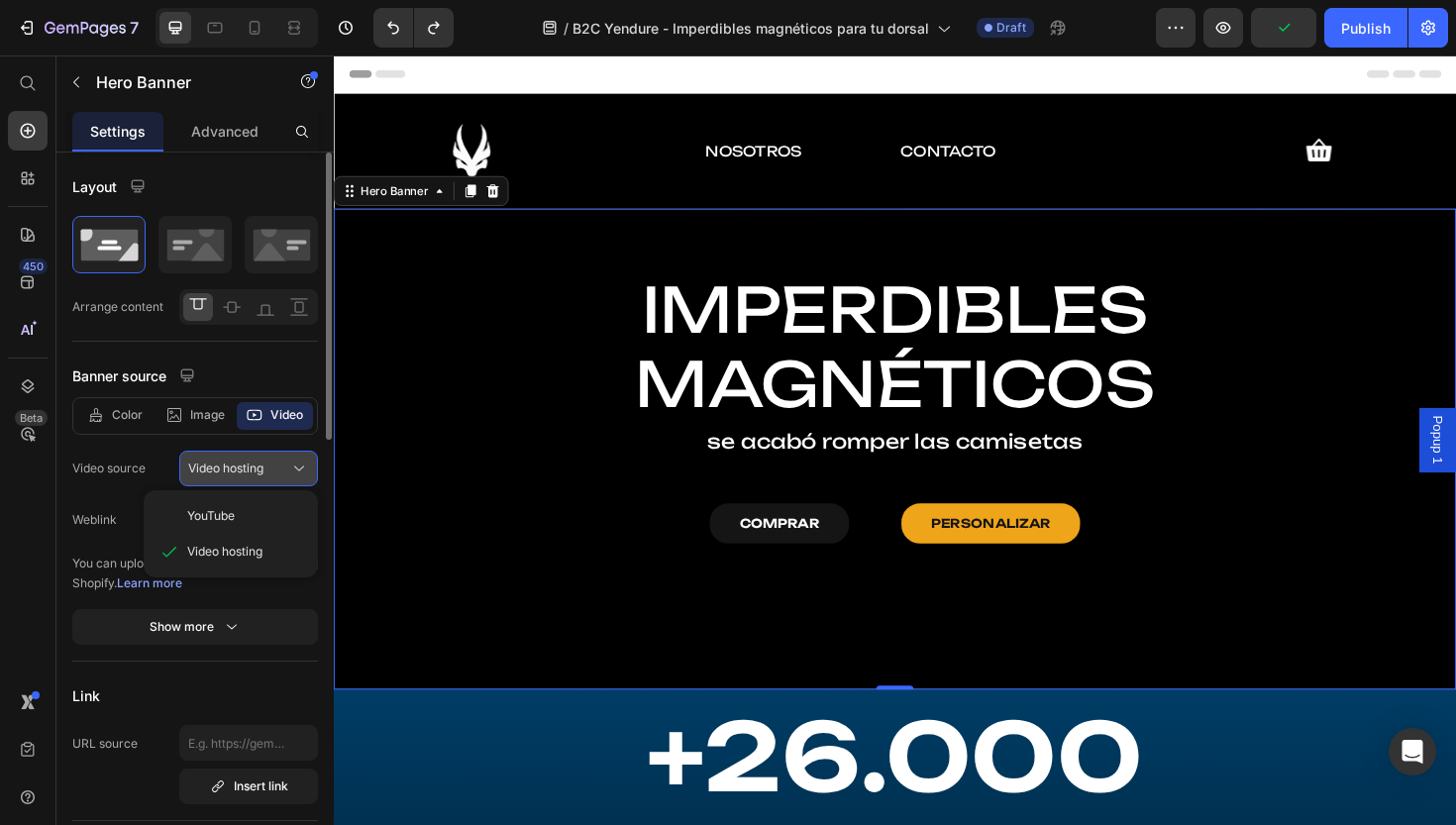 click on "Video hosting" at bounding box center (226, 468) 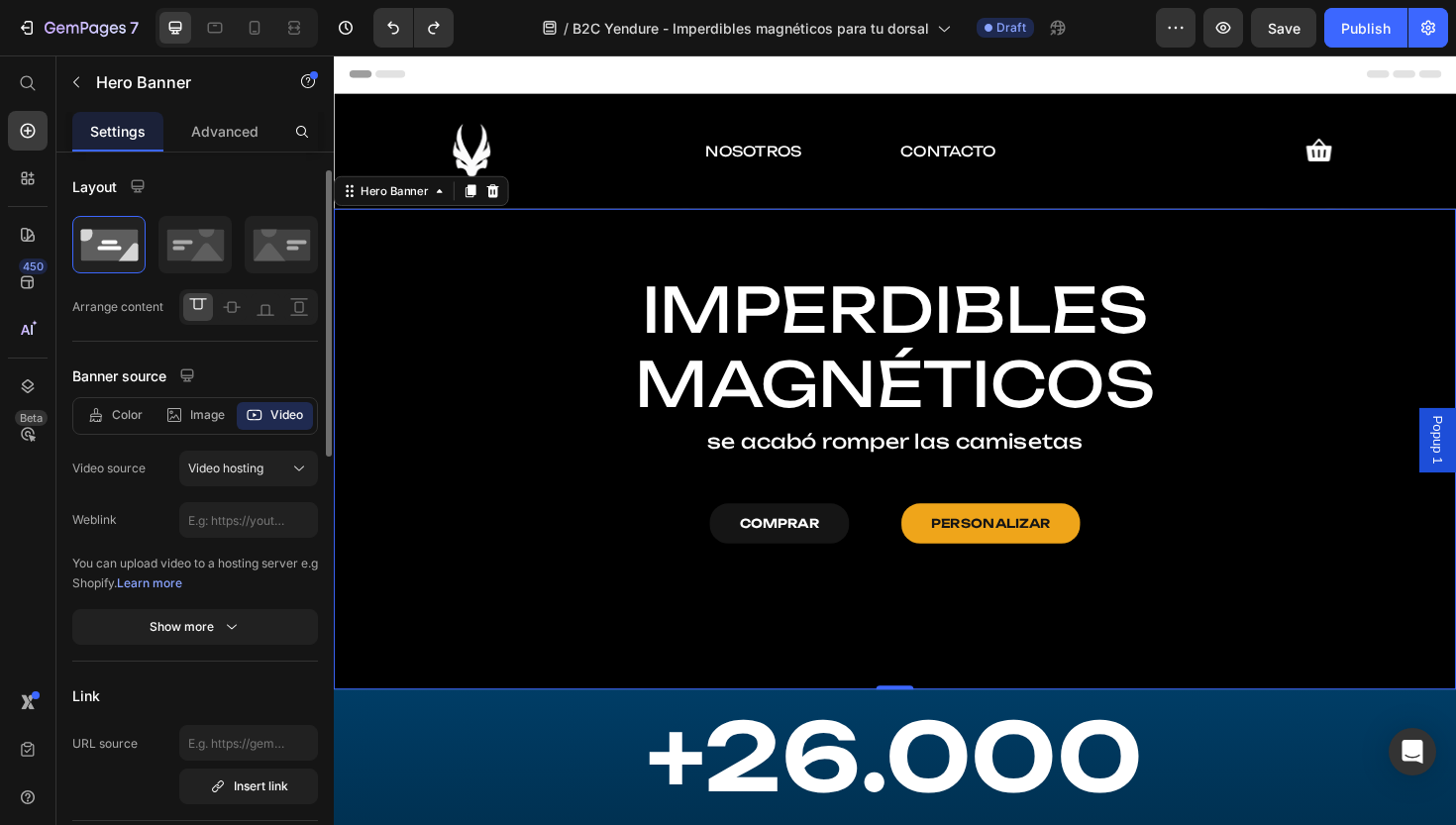scroll, scrollTop: 71, scrollLeft: 0, axis: vertical 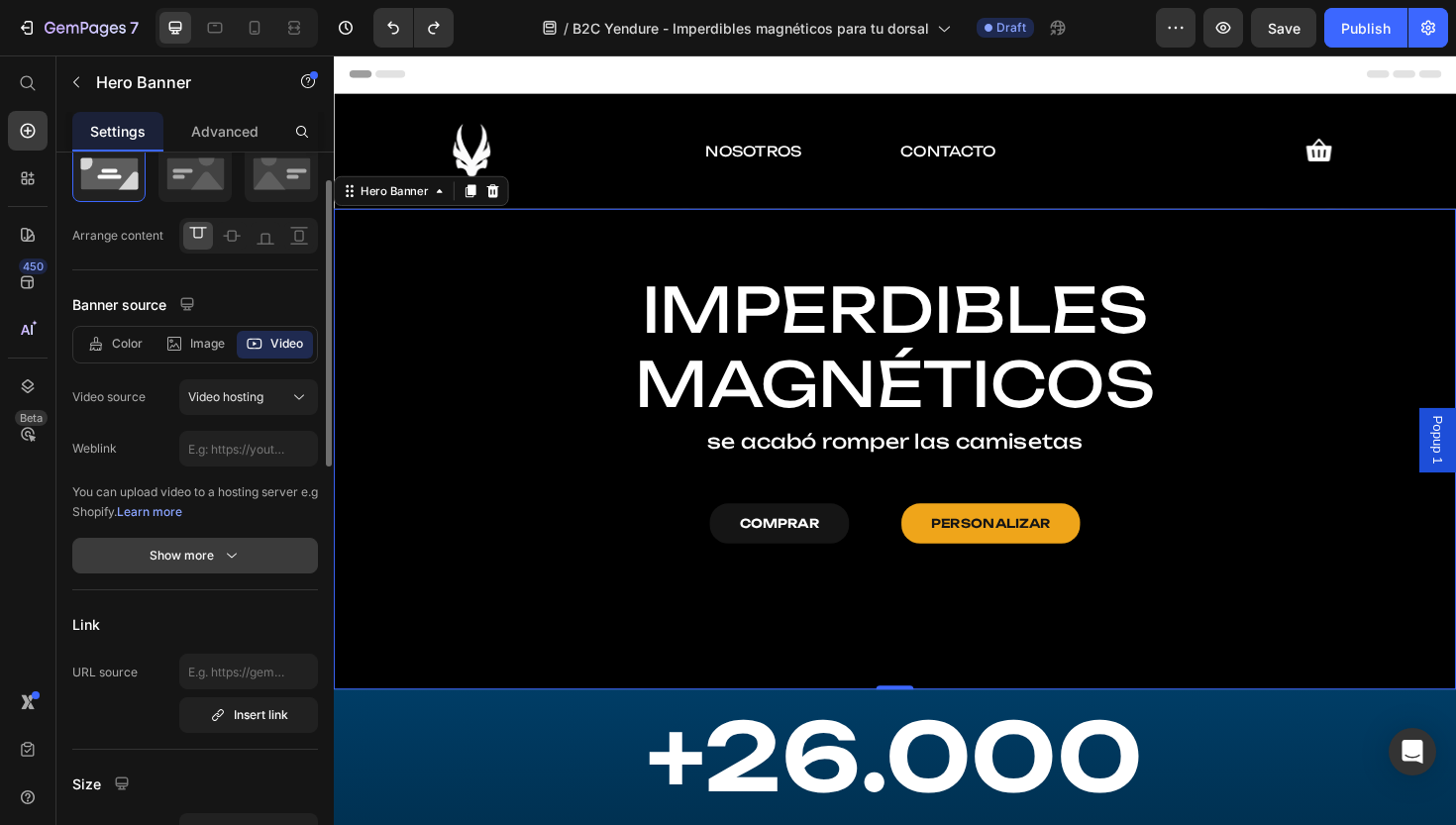 click 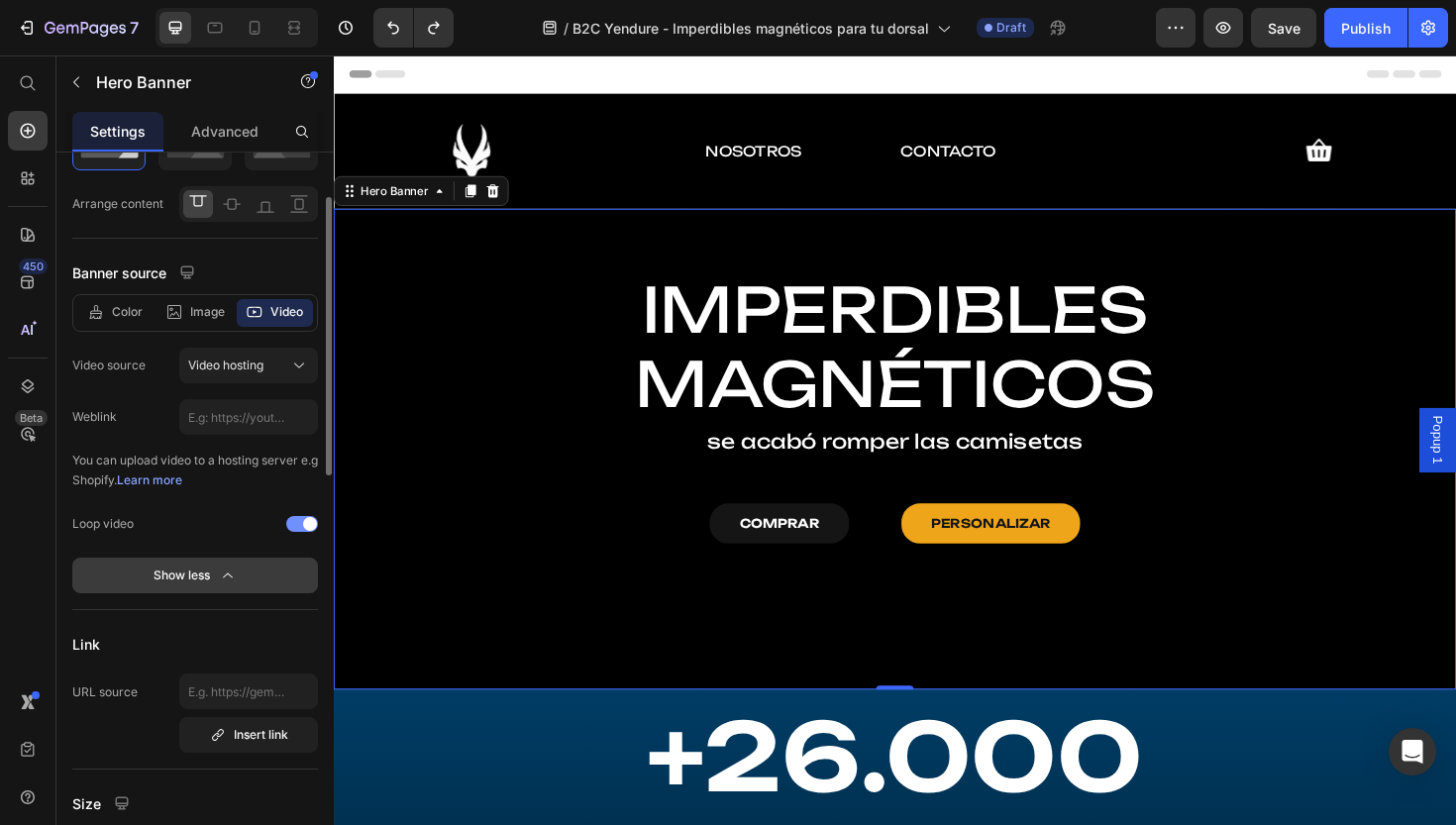 scroll, scrollTop: 156, scrollLeft: 0, axis: vertical 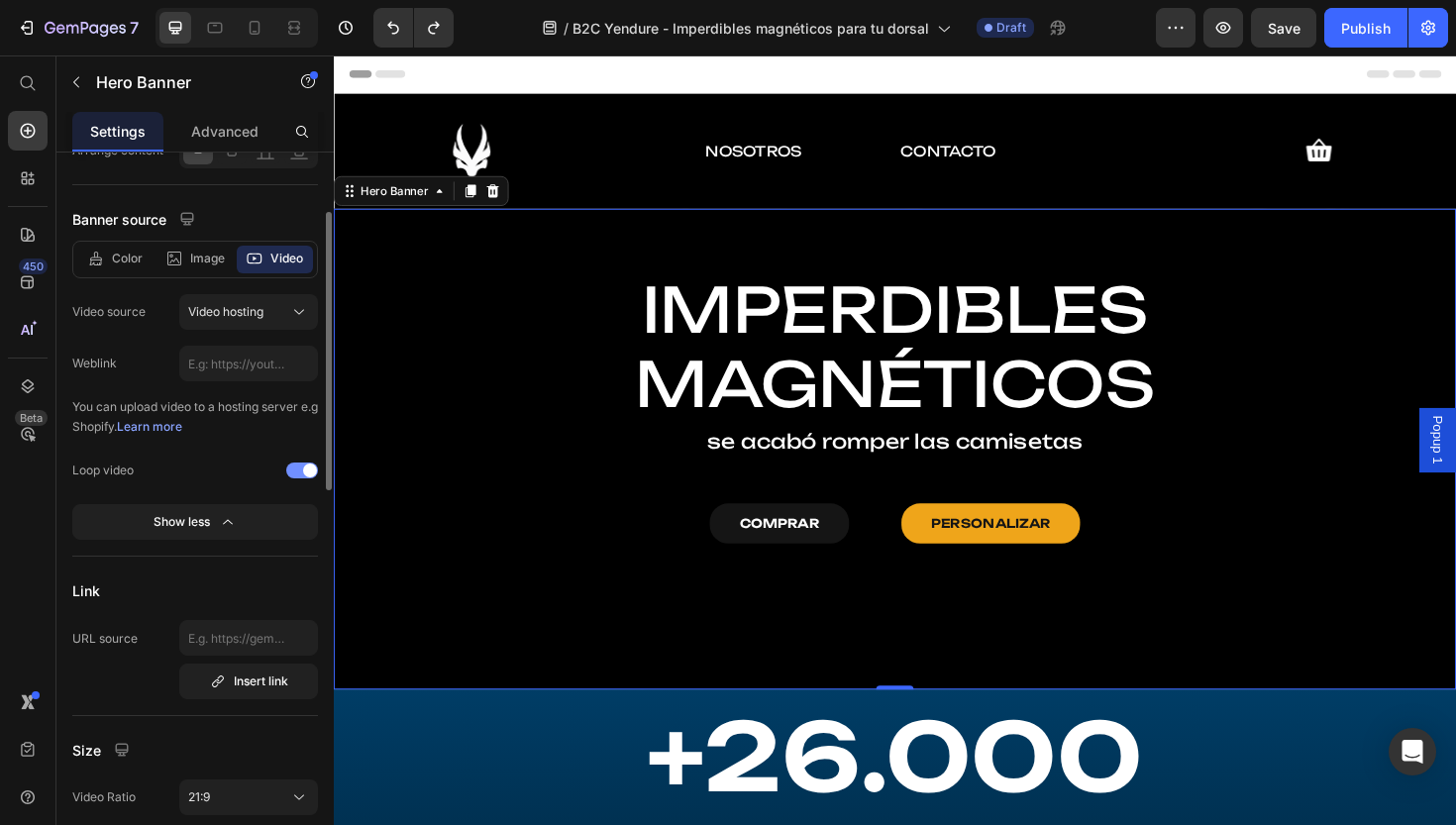 click on "Loop video" at bounding box center [195, 470] 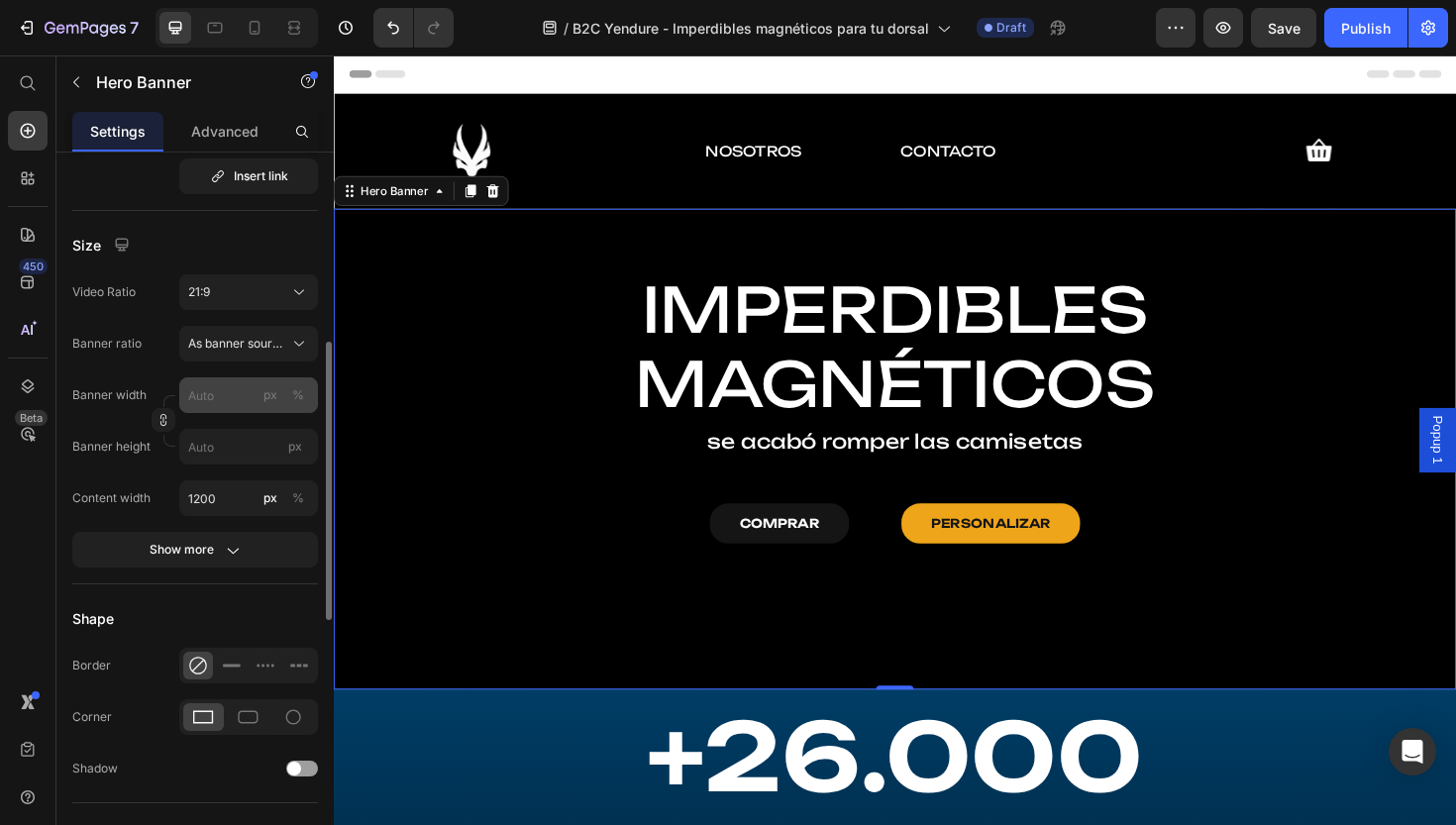 scroll, scrollTop: 713, scrollLeft: 0, axis: vertical 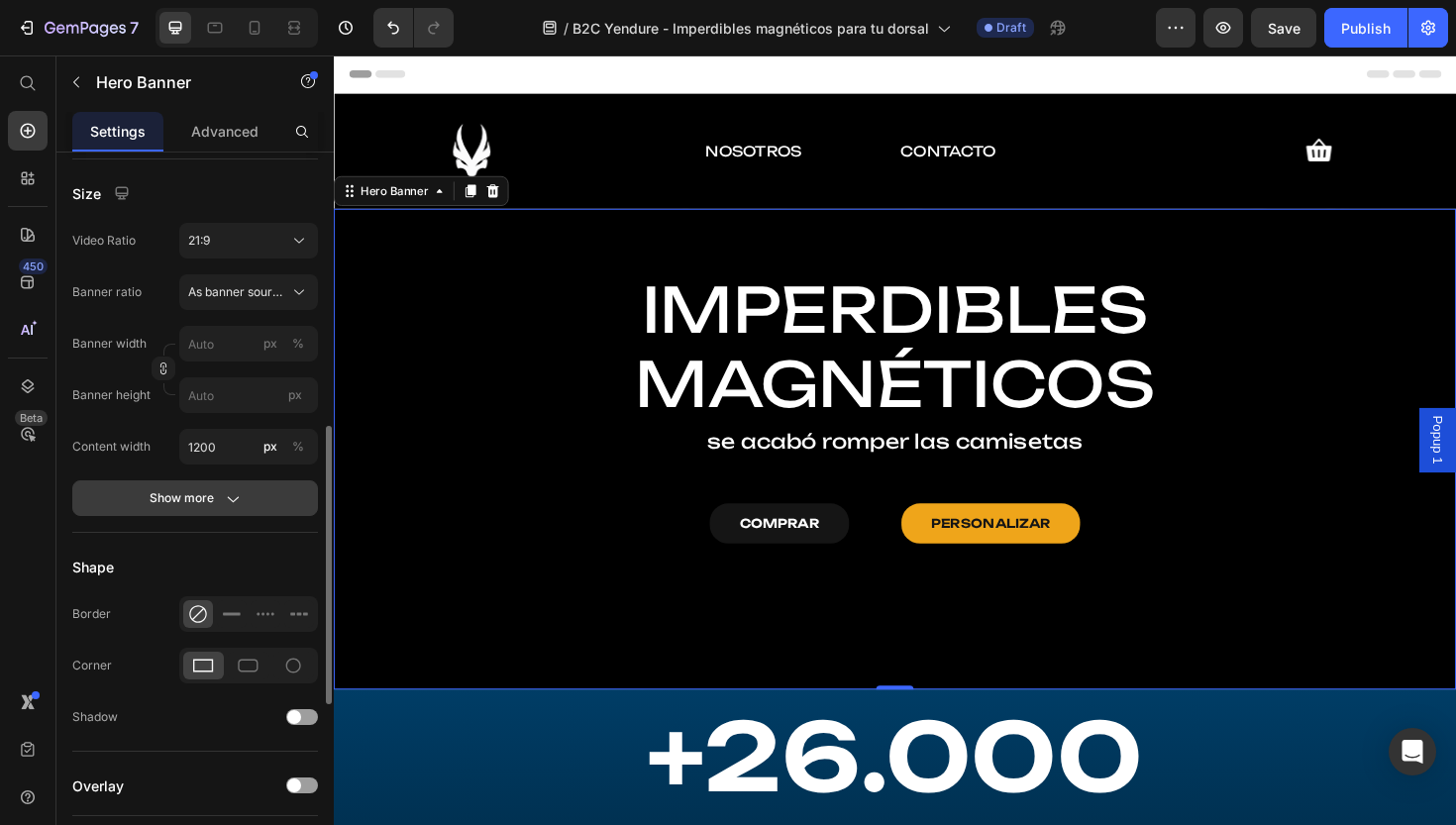 click on "Show more" at bounding box center (195, 498) 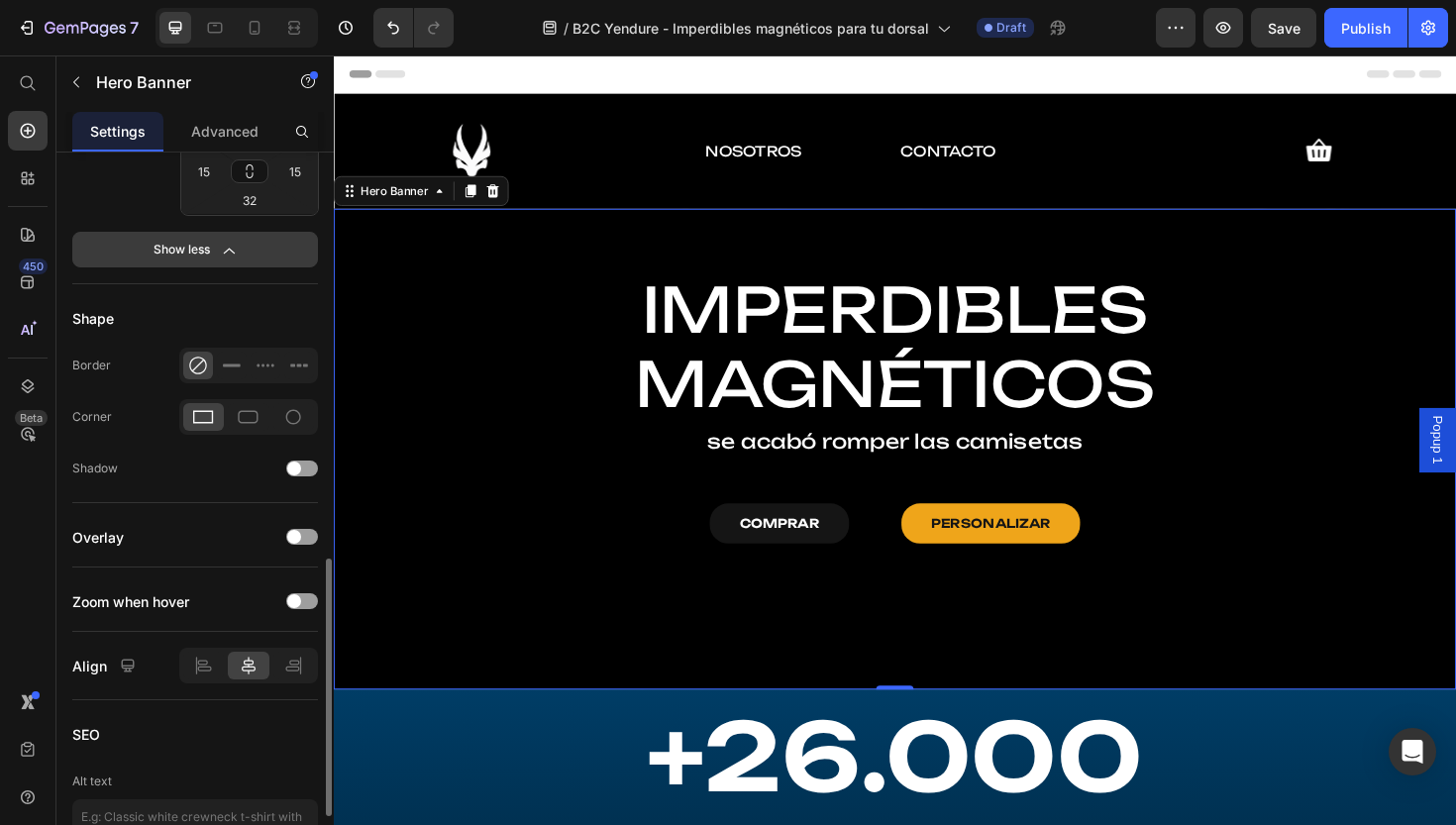 scroll, scrollTop: 1126, scrollLeft: 0, axis: vertical 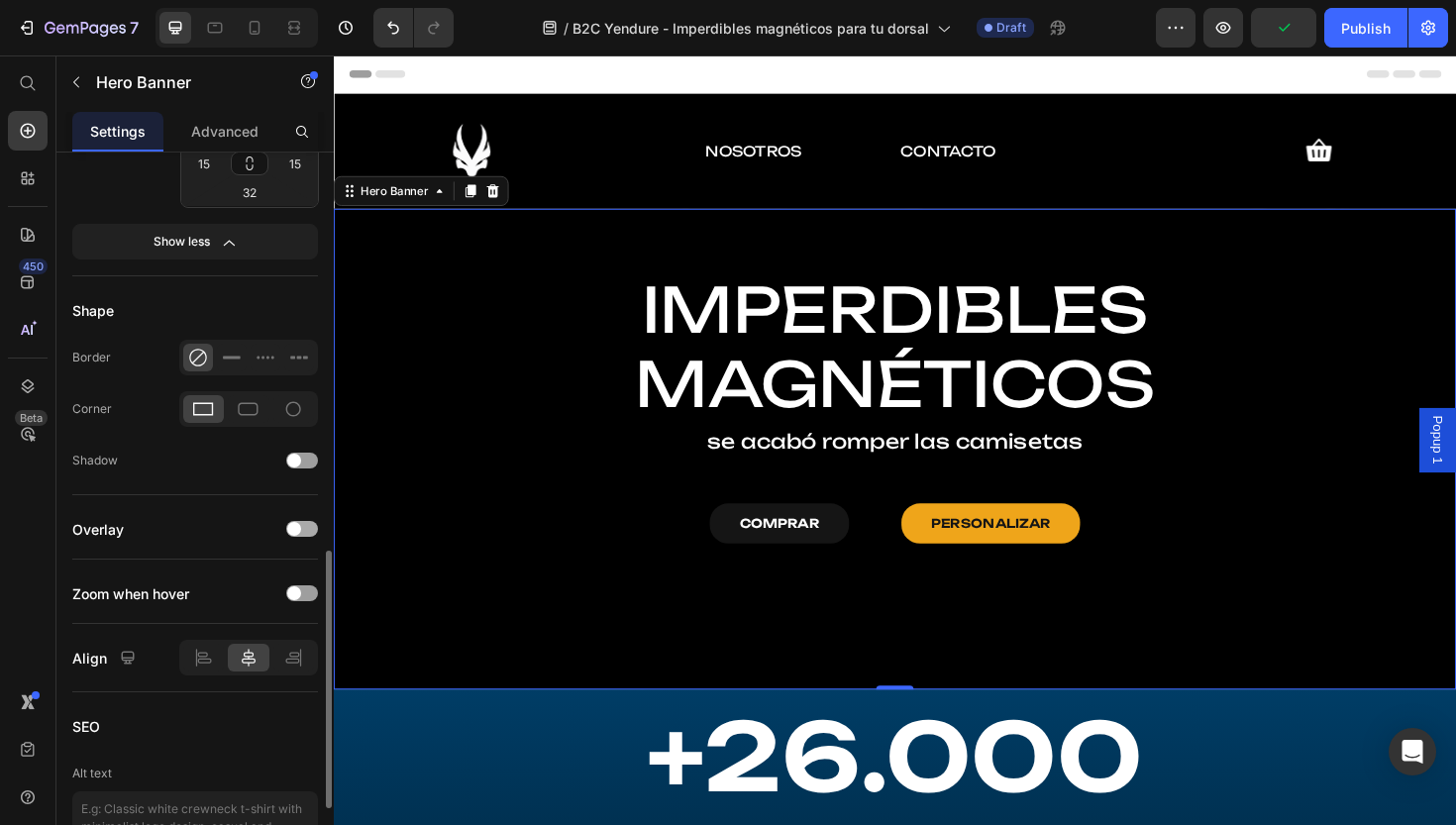 click at bounding box center [302, 529] 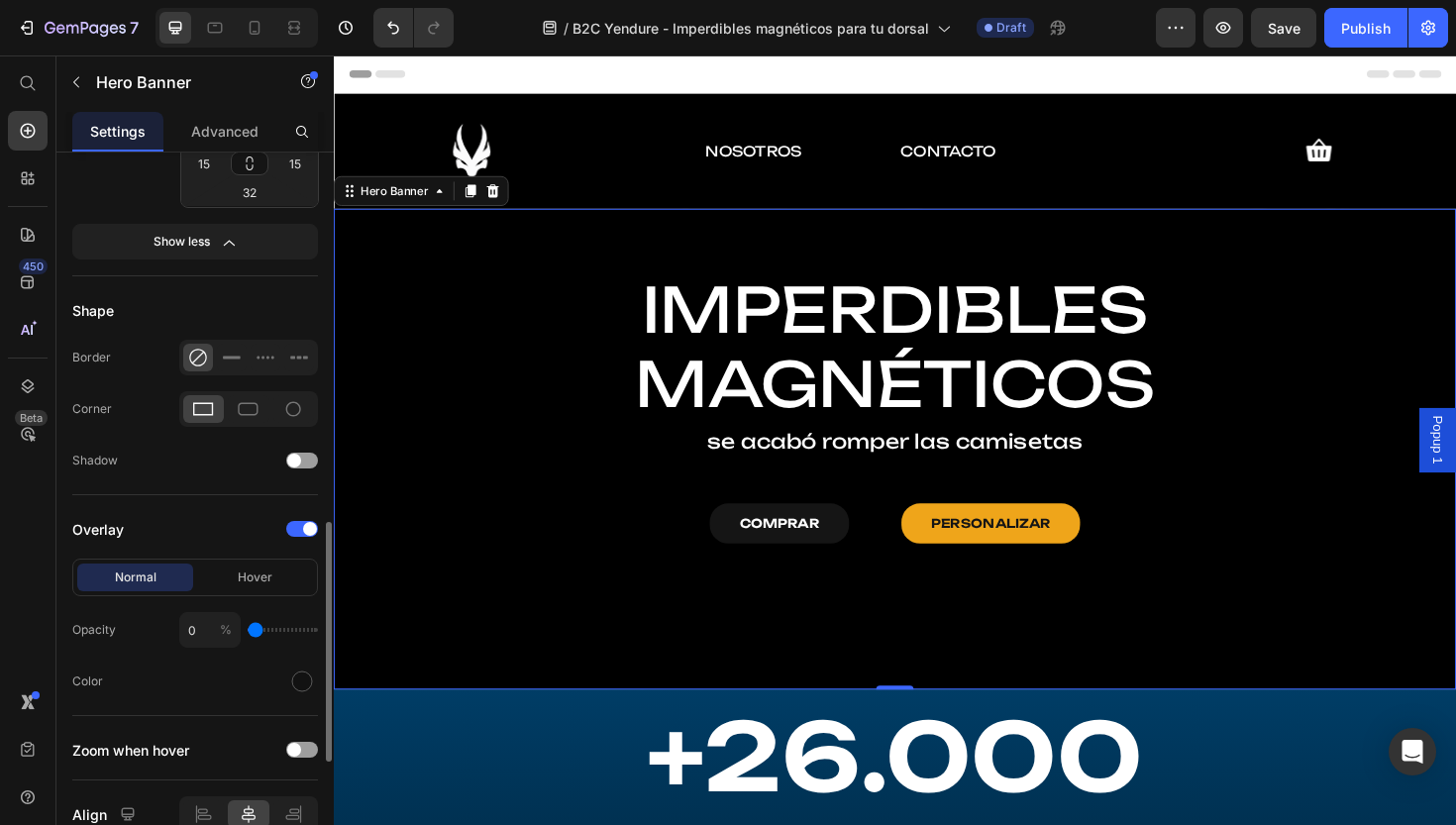 click at bounding box center (282, 630) 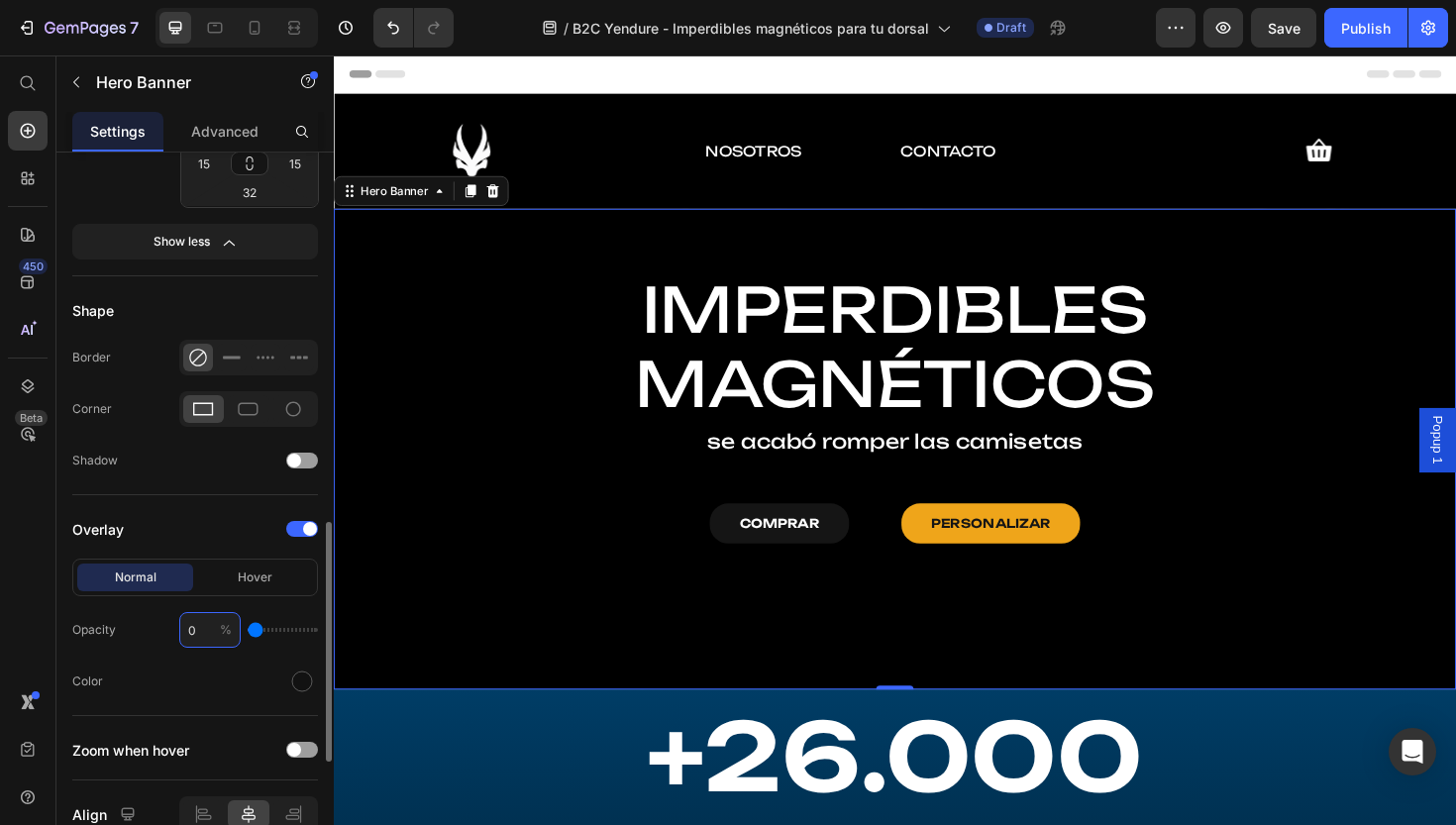 click on "0" at bounding box center (210, 630) 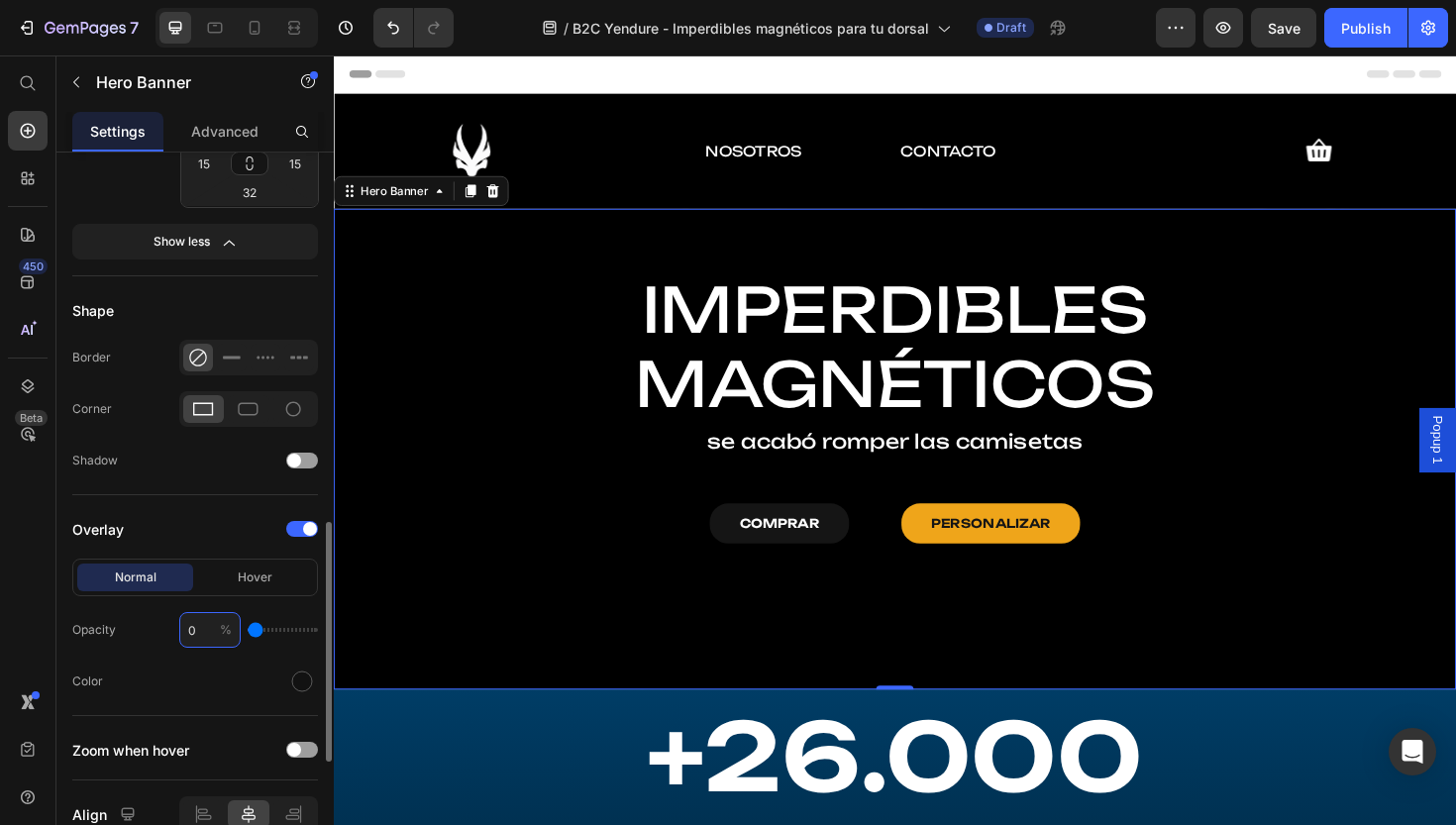 type on "80" 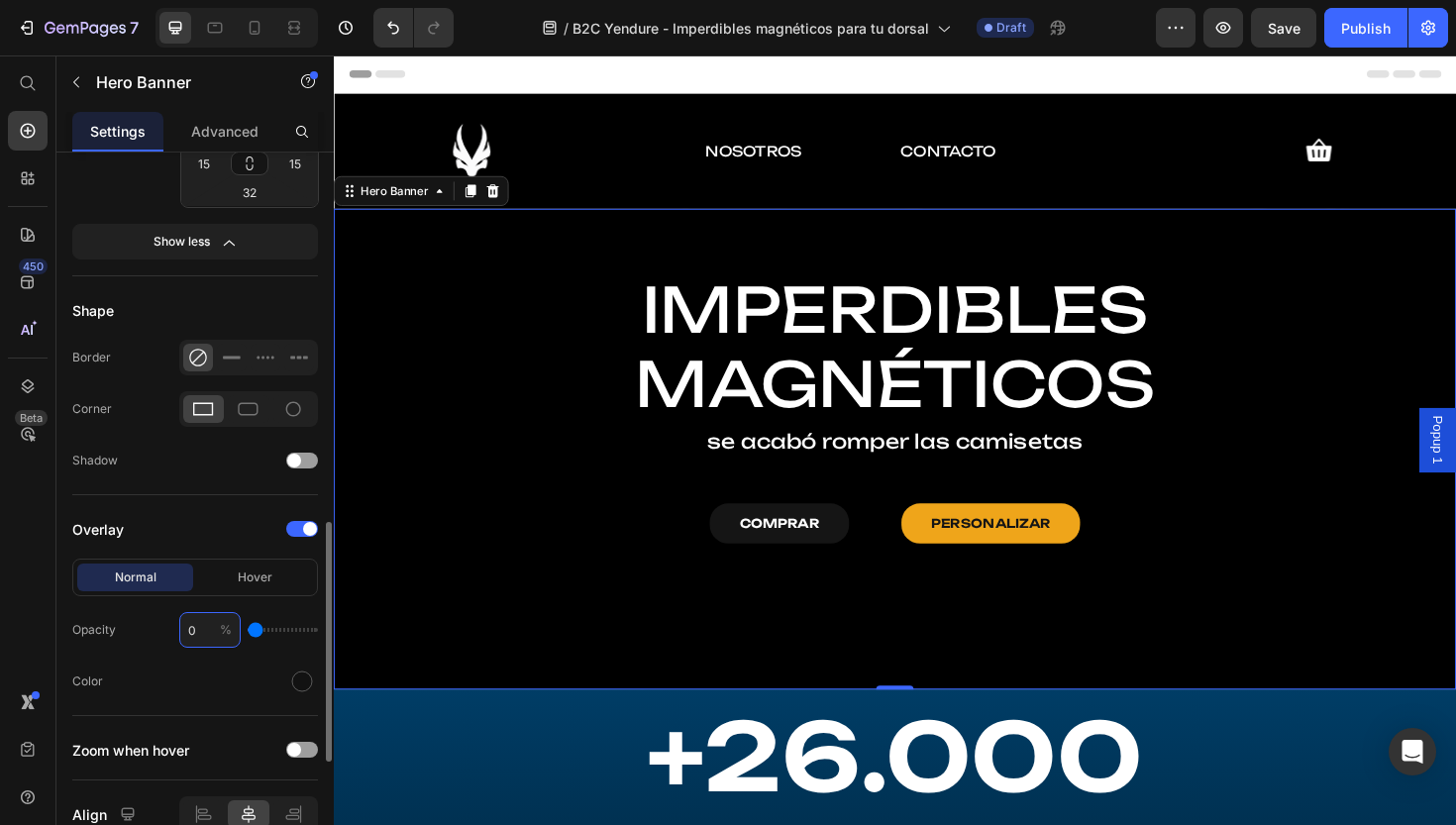 type on "80" 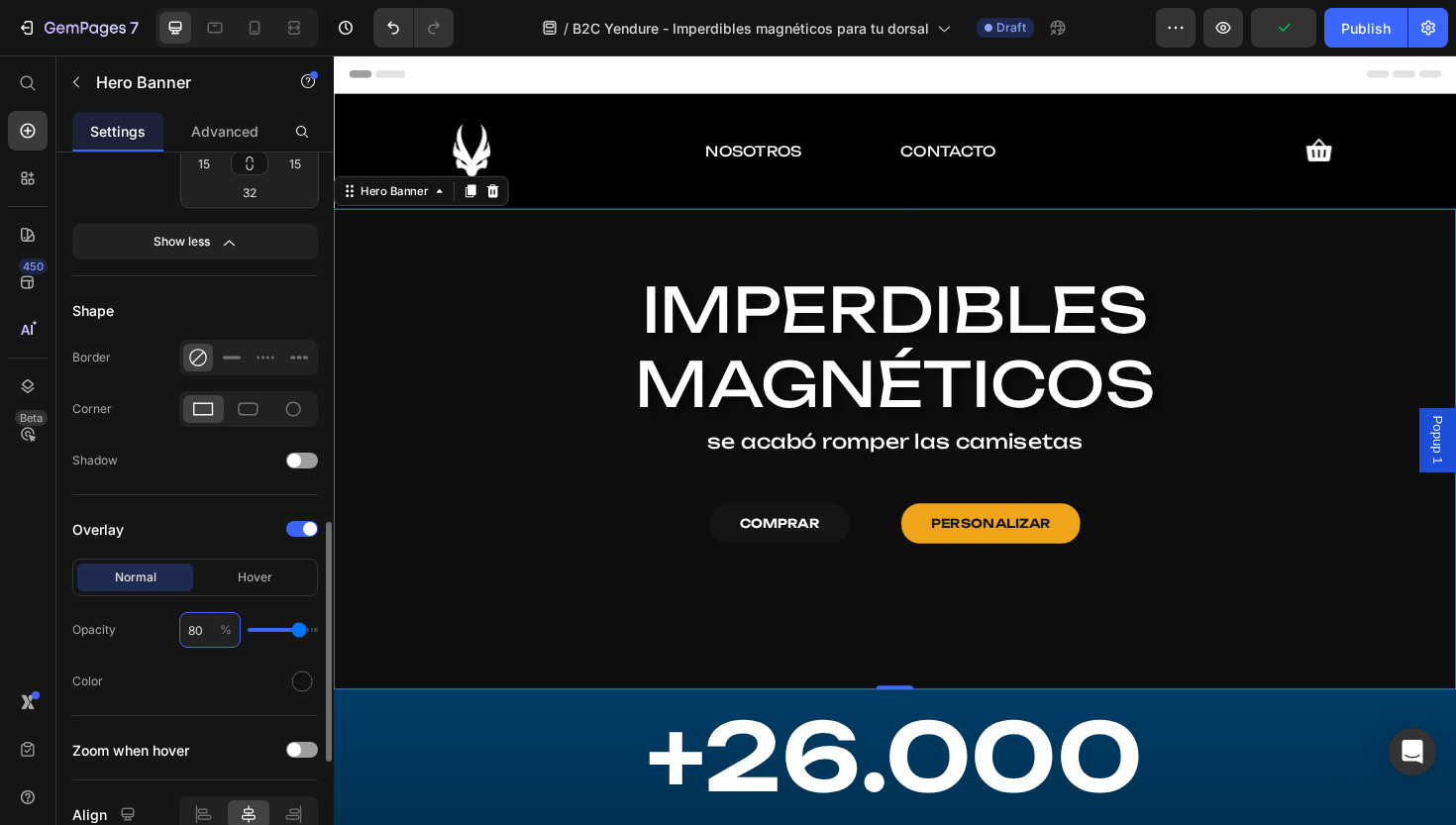 type on "80" 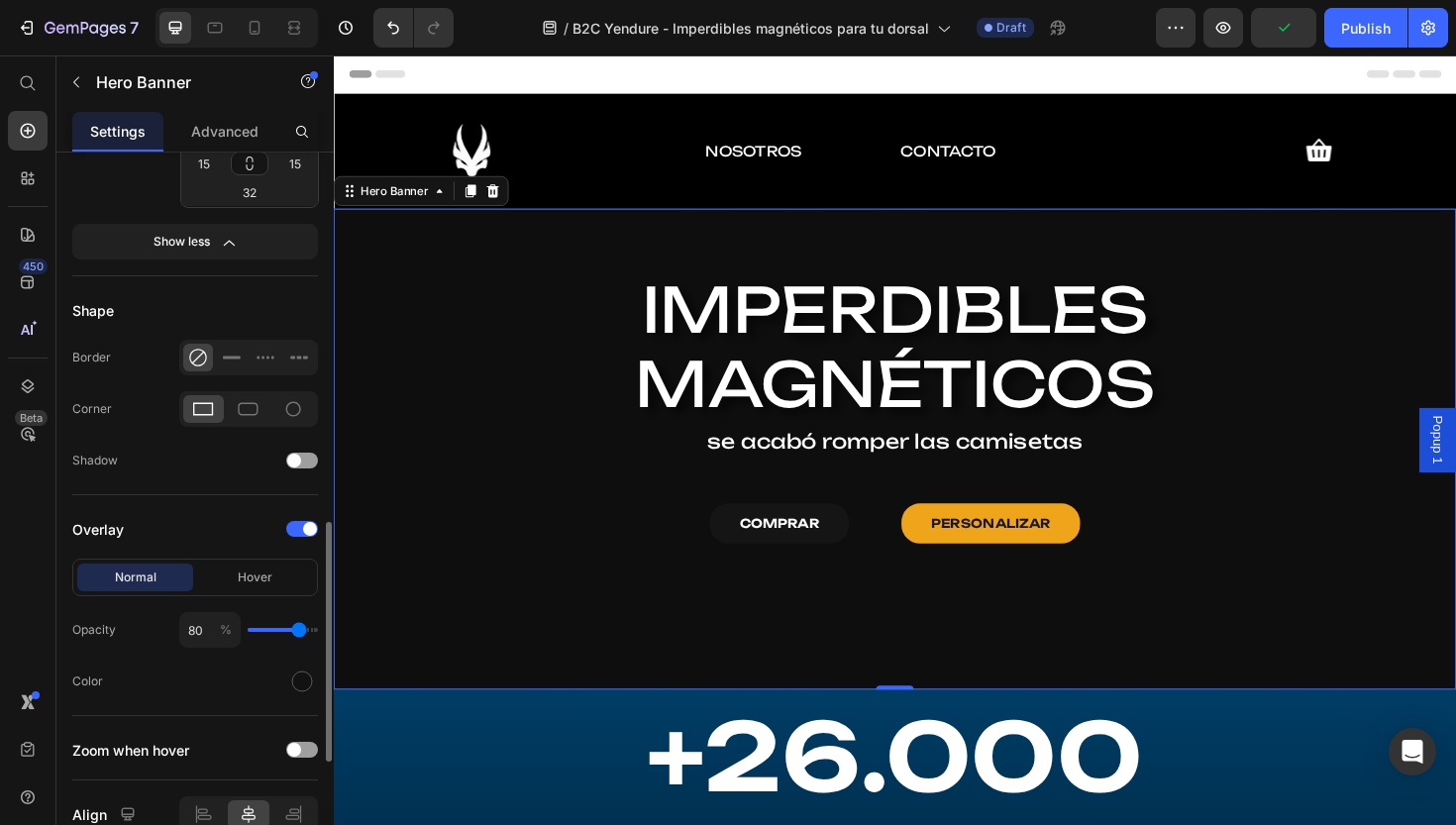click on "Normal Hover Opacity 80 % Color" 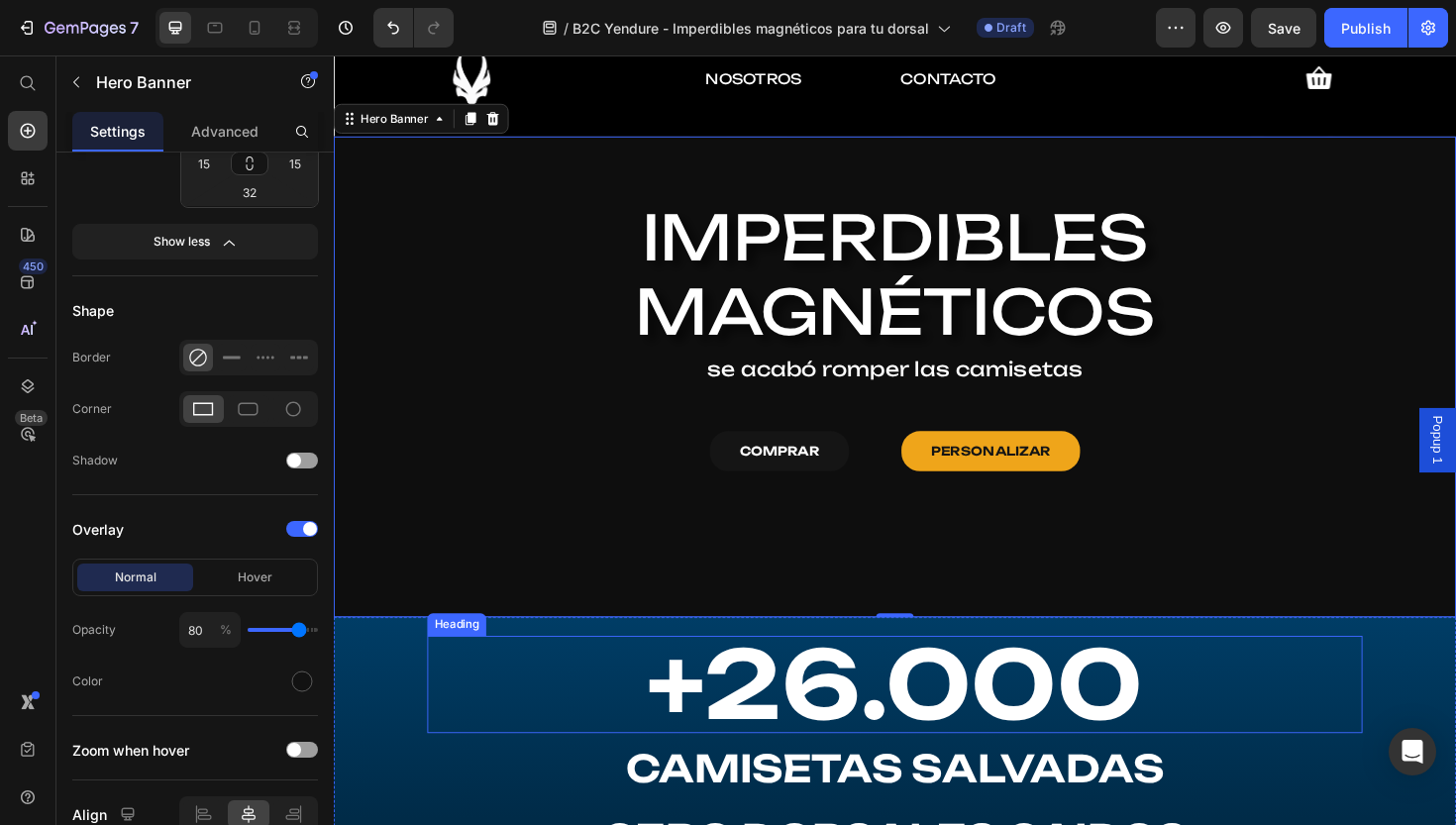 scroll, scrollTop: 215, scrollLeft: 0, axis: vertical 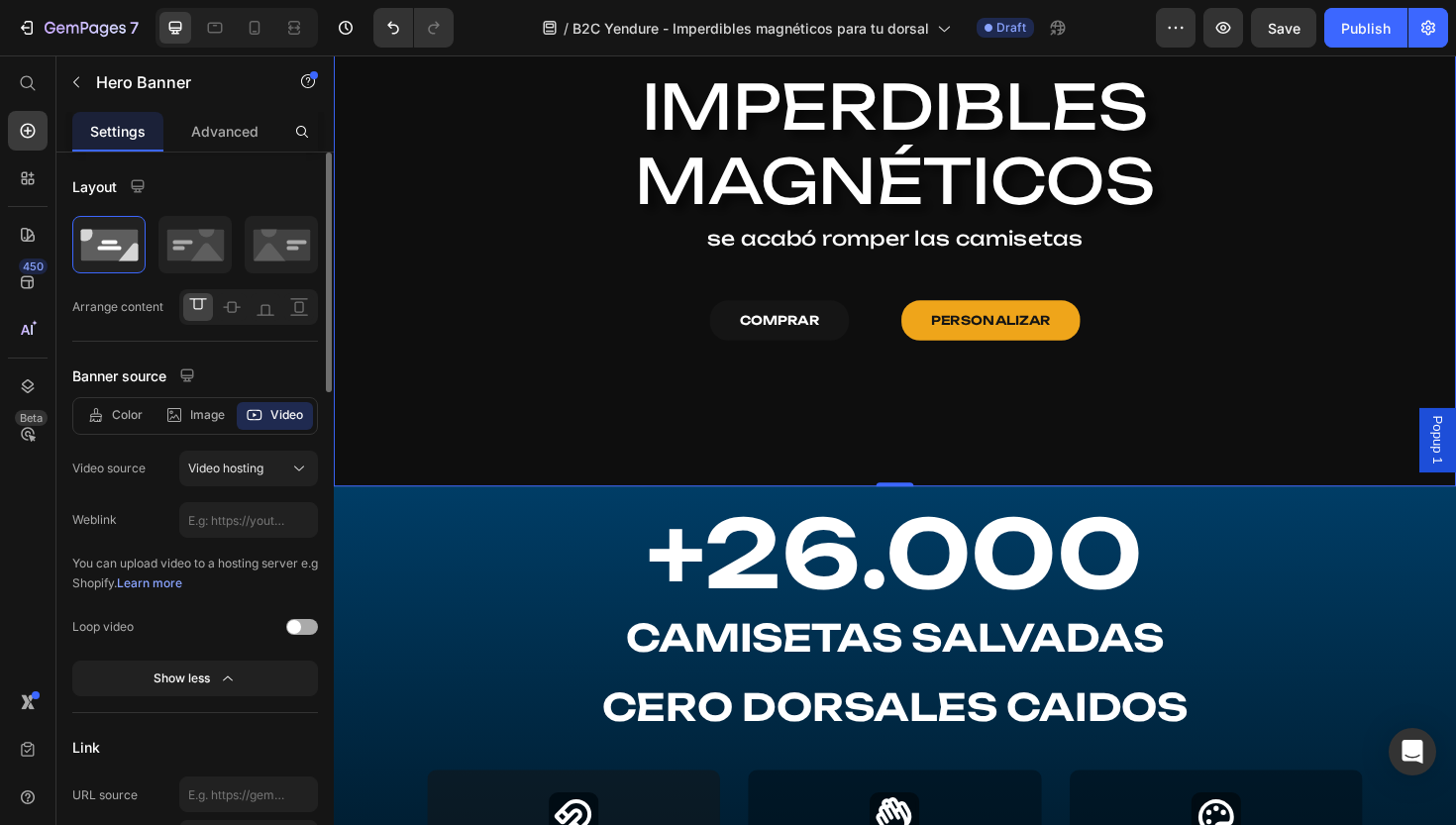click at bounding box center [302, 627] 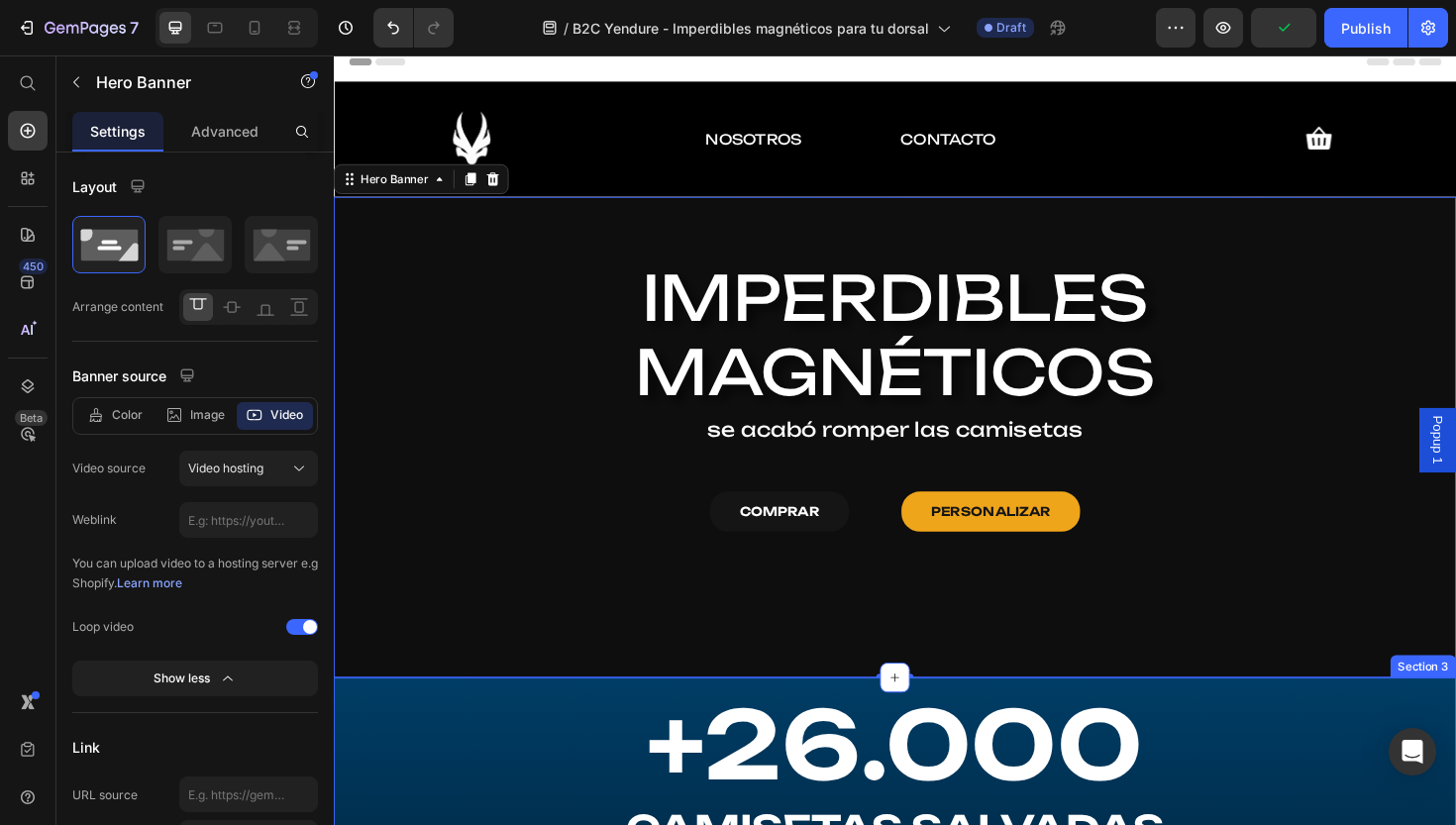 scroll, scrollTop: 156, scrollLeft: 0, axis: vertical 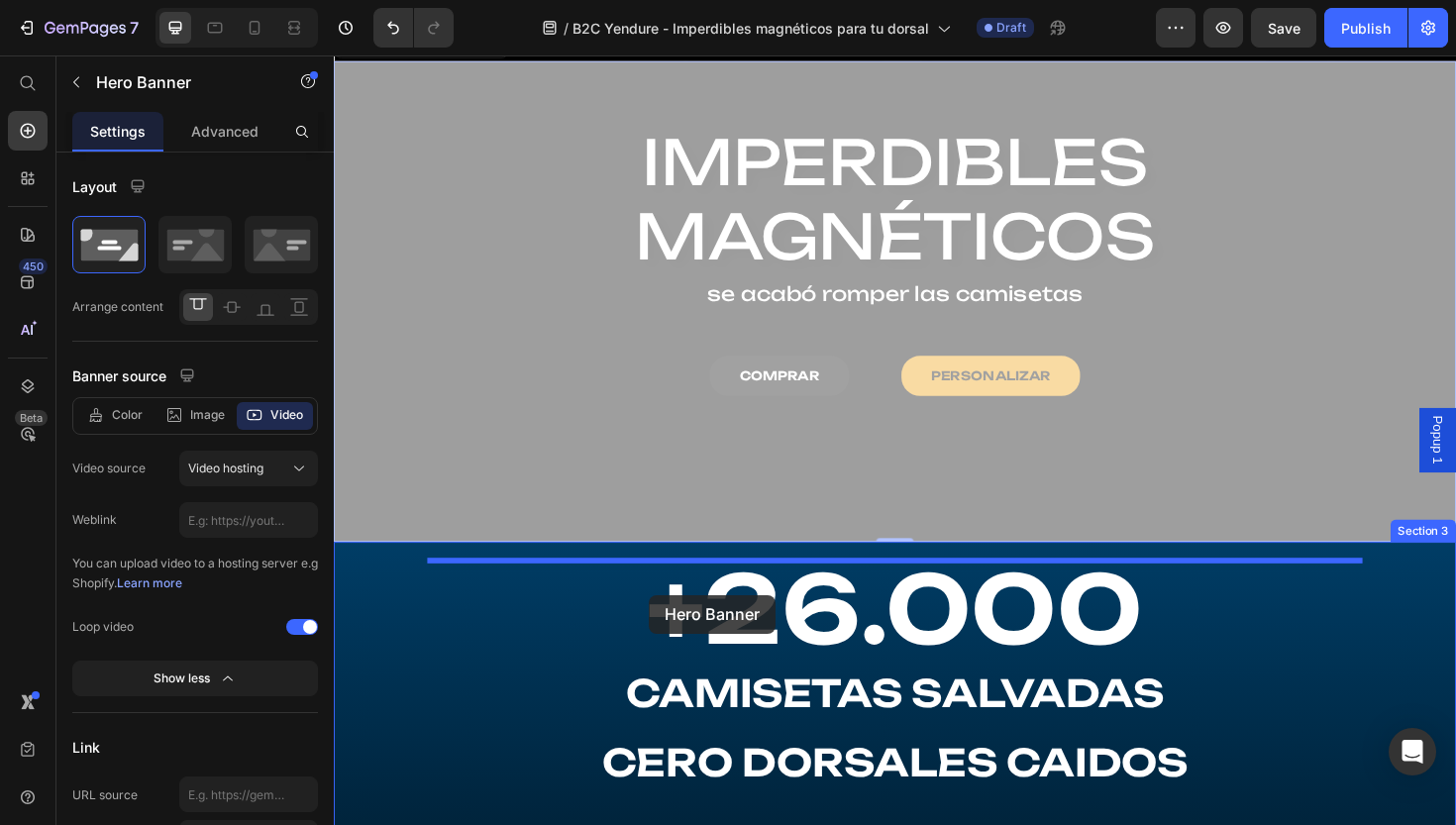 drag, startPoint x: 668, startPoint y: 568, endPoint x: 668, endPoint y: 626, distance: 58 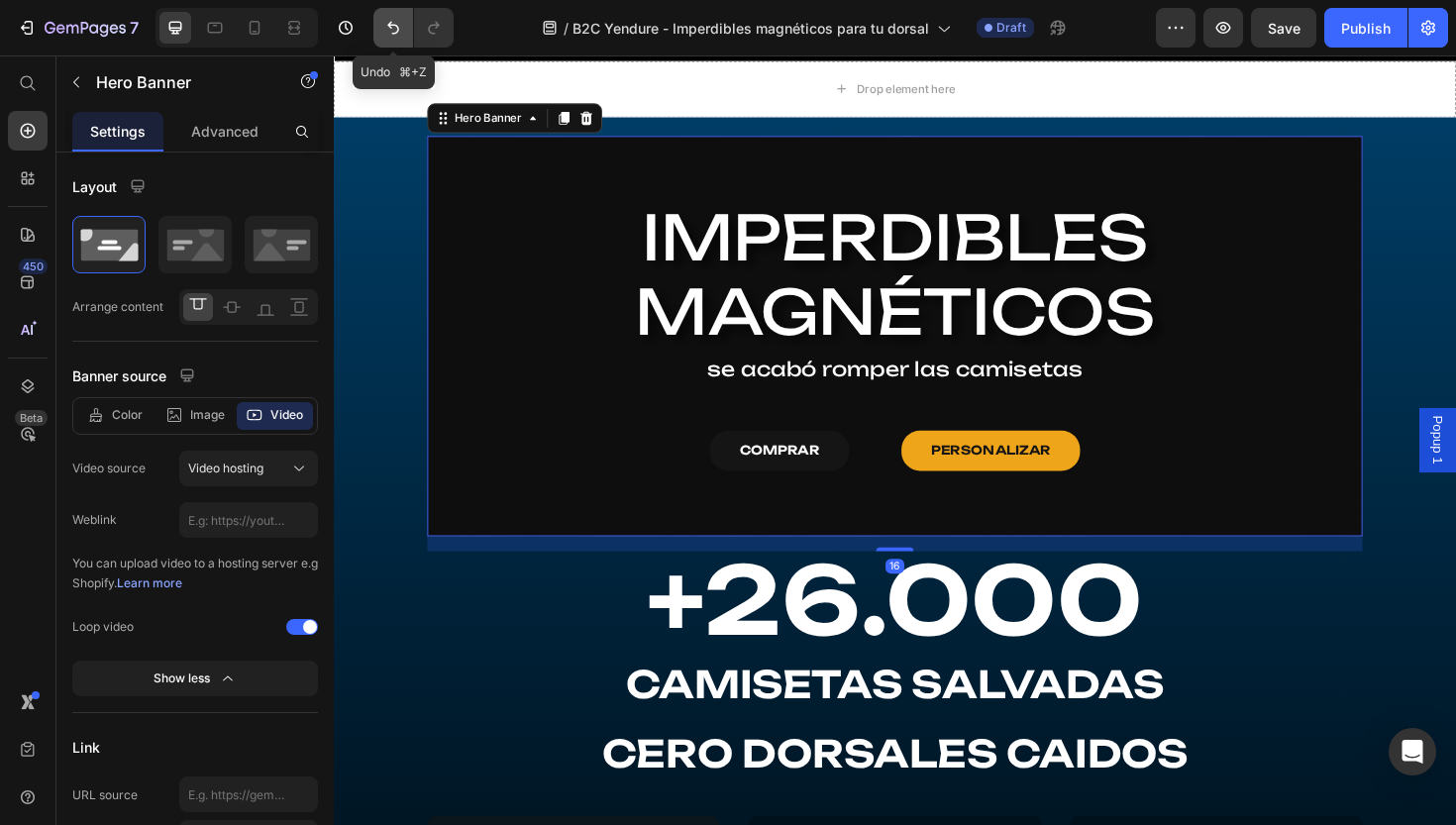 click 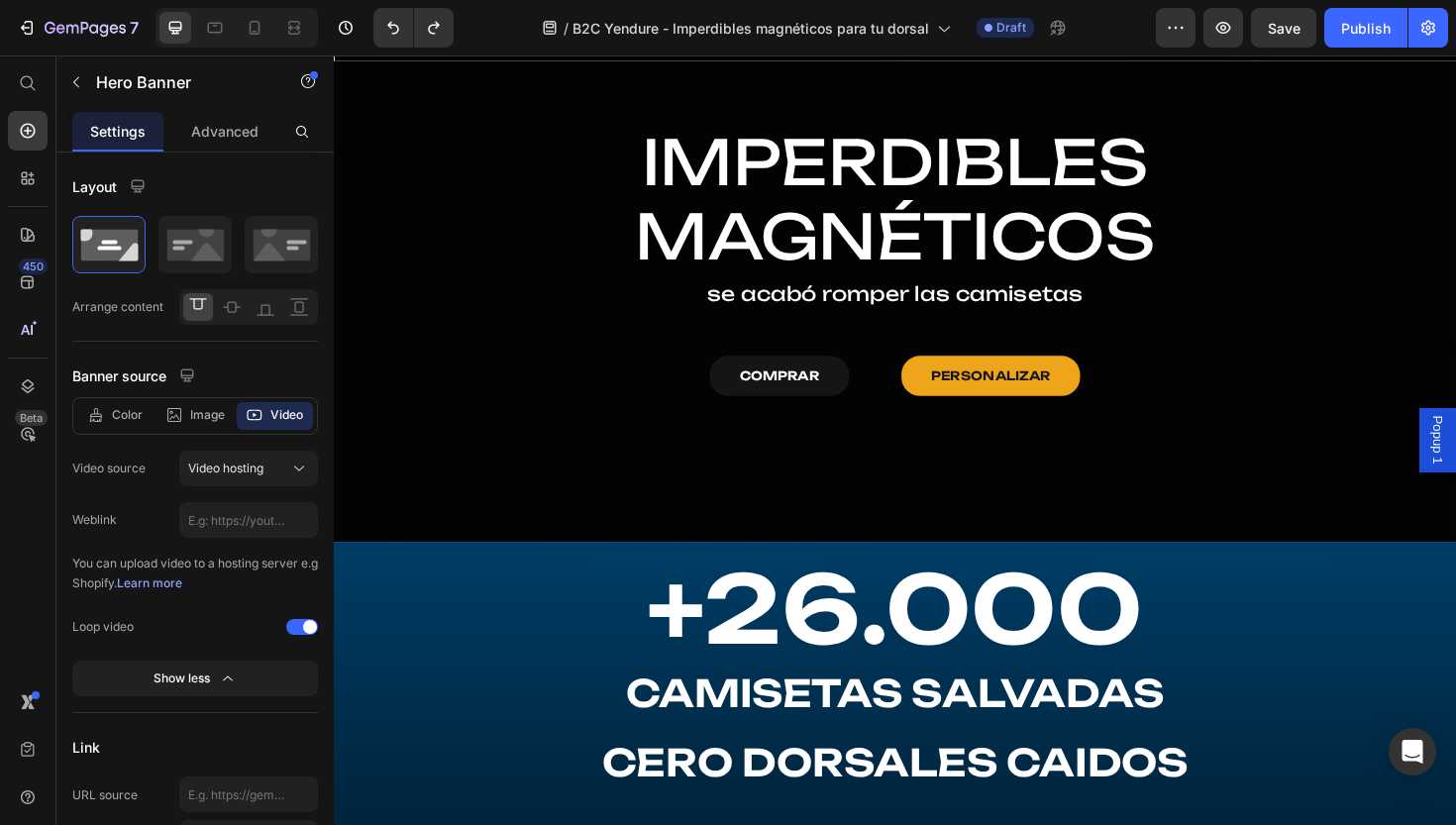 click at bounding box center (928, 316) 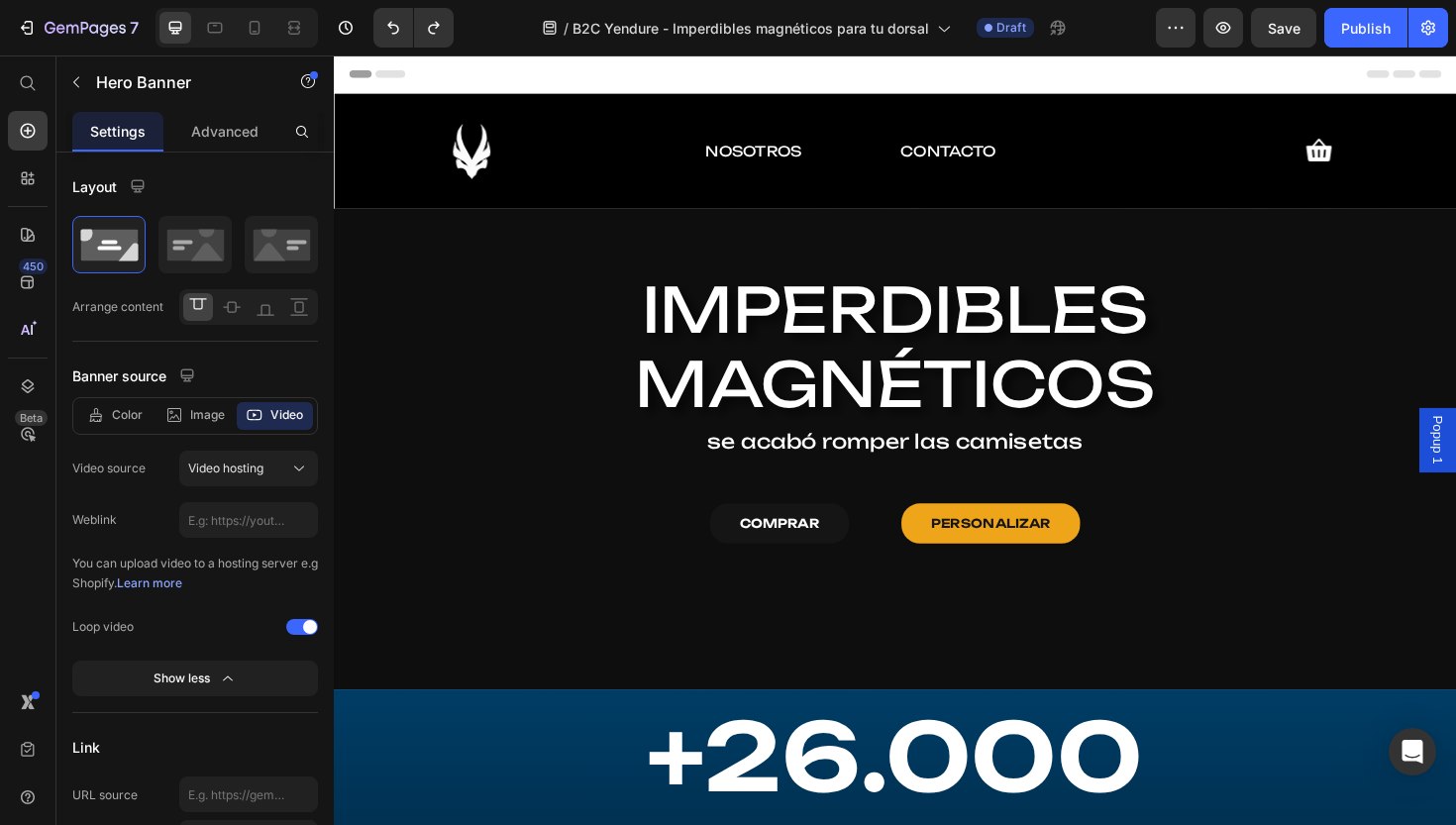 scroll, scrollTop: 0, scrollLeft: 0, axis: both 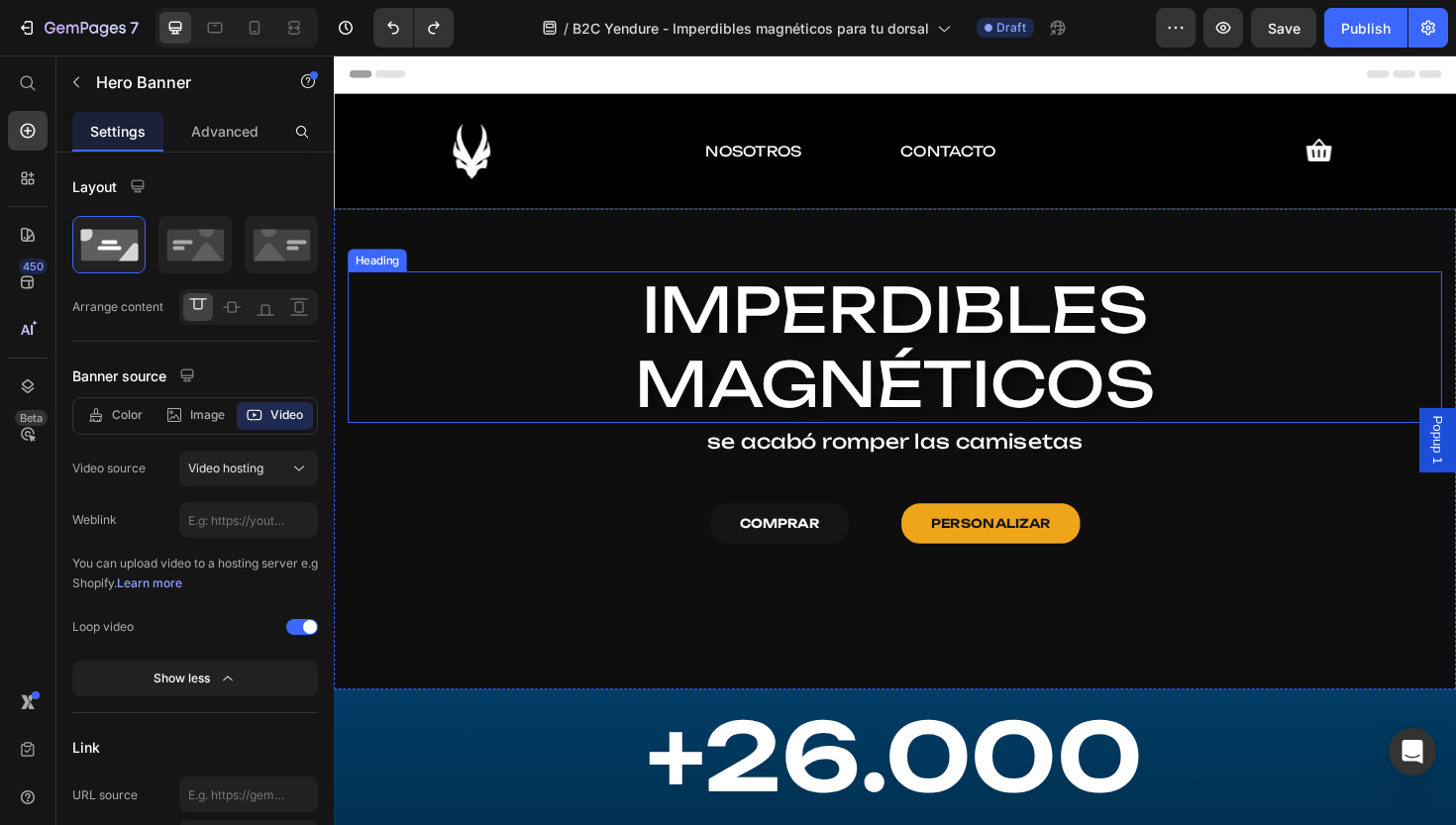 click on "IMPERDIBLES MAGNÉTICOS" at bounding box center [928, 364] 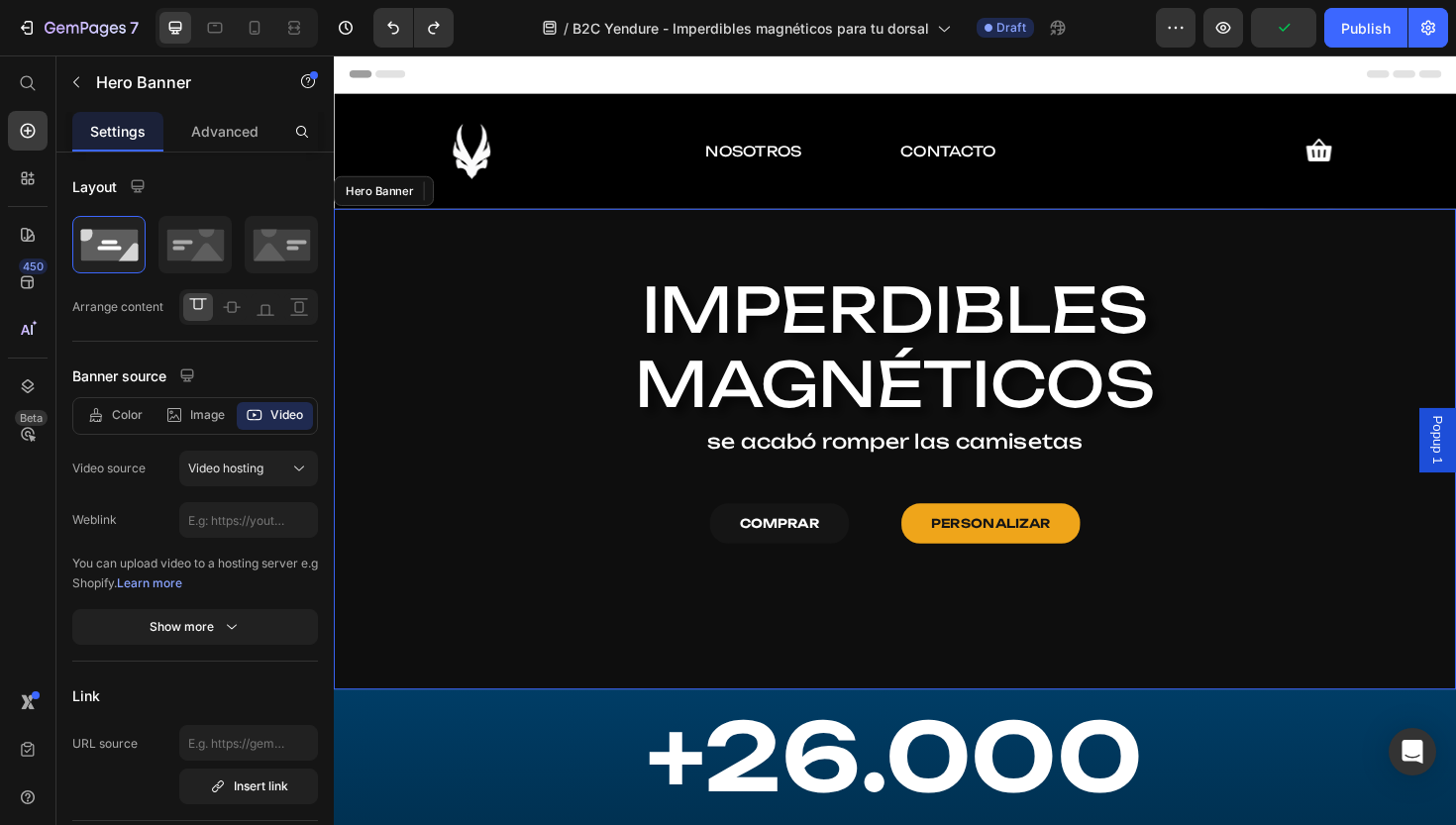 click on "IMPERDIBLES MAGNÉTICOS Heading   0 se acabó romper las camisetas Text Block COMPRAR Button PERSONALIZAR Button Row" at bounding box center [928, 437] 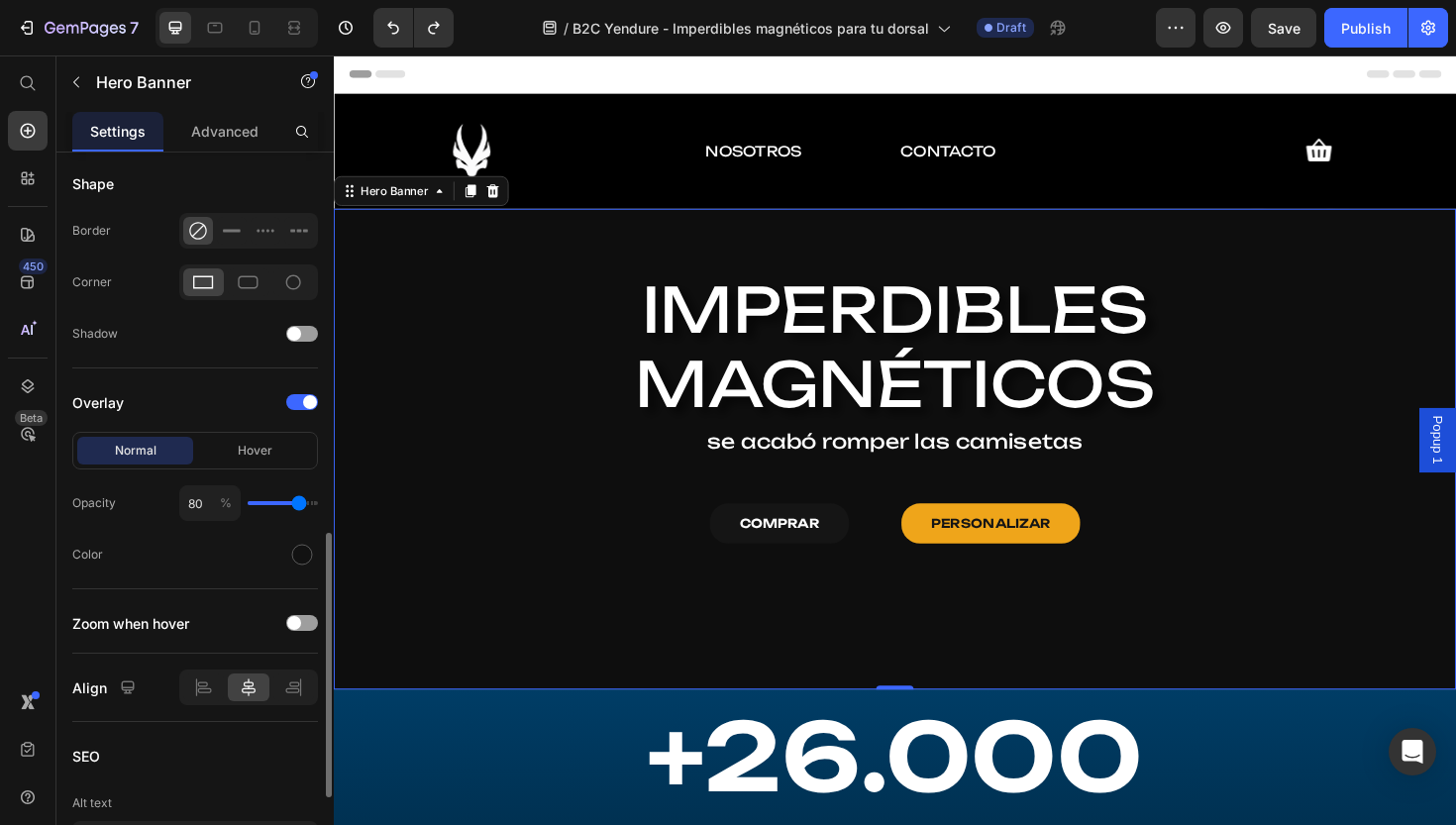 scroll, scrollTop: 1083, scrollLeft: 0, axis: vertical 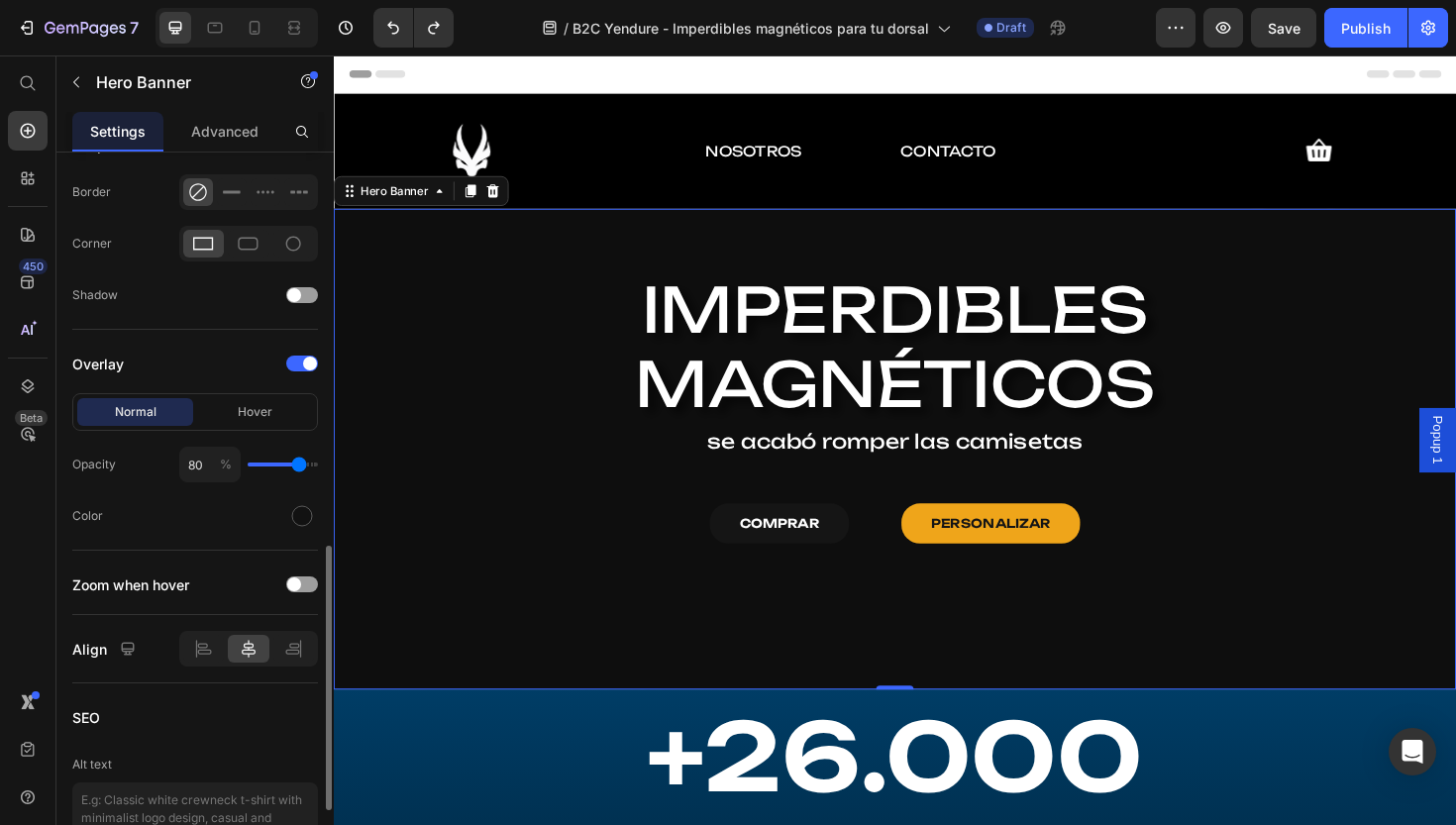click at bounding box center (282, 464) 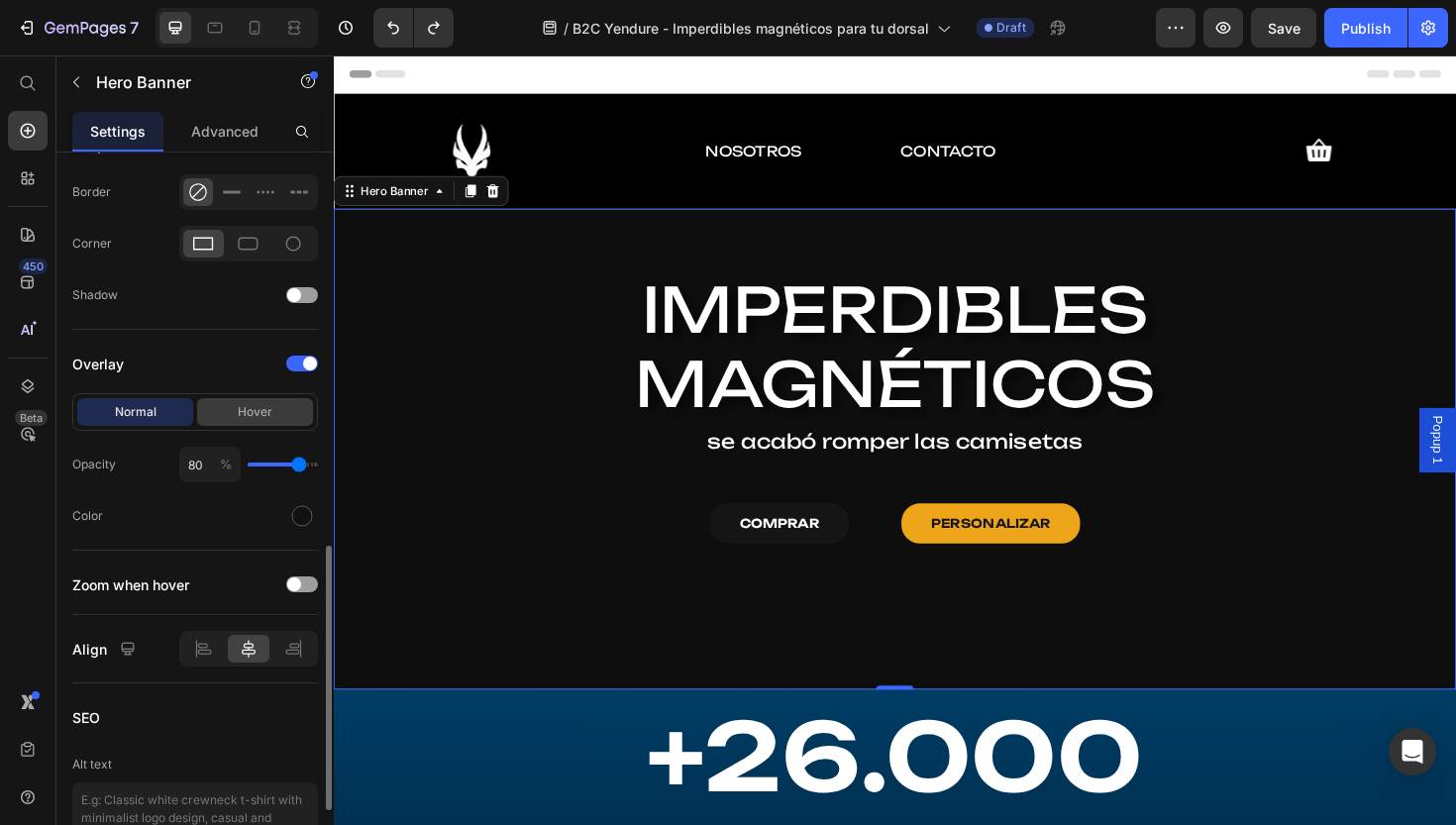 click on "Hover" at bounding box center (255, 412) 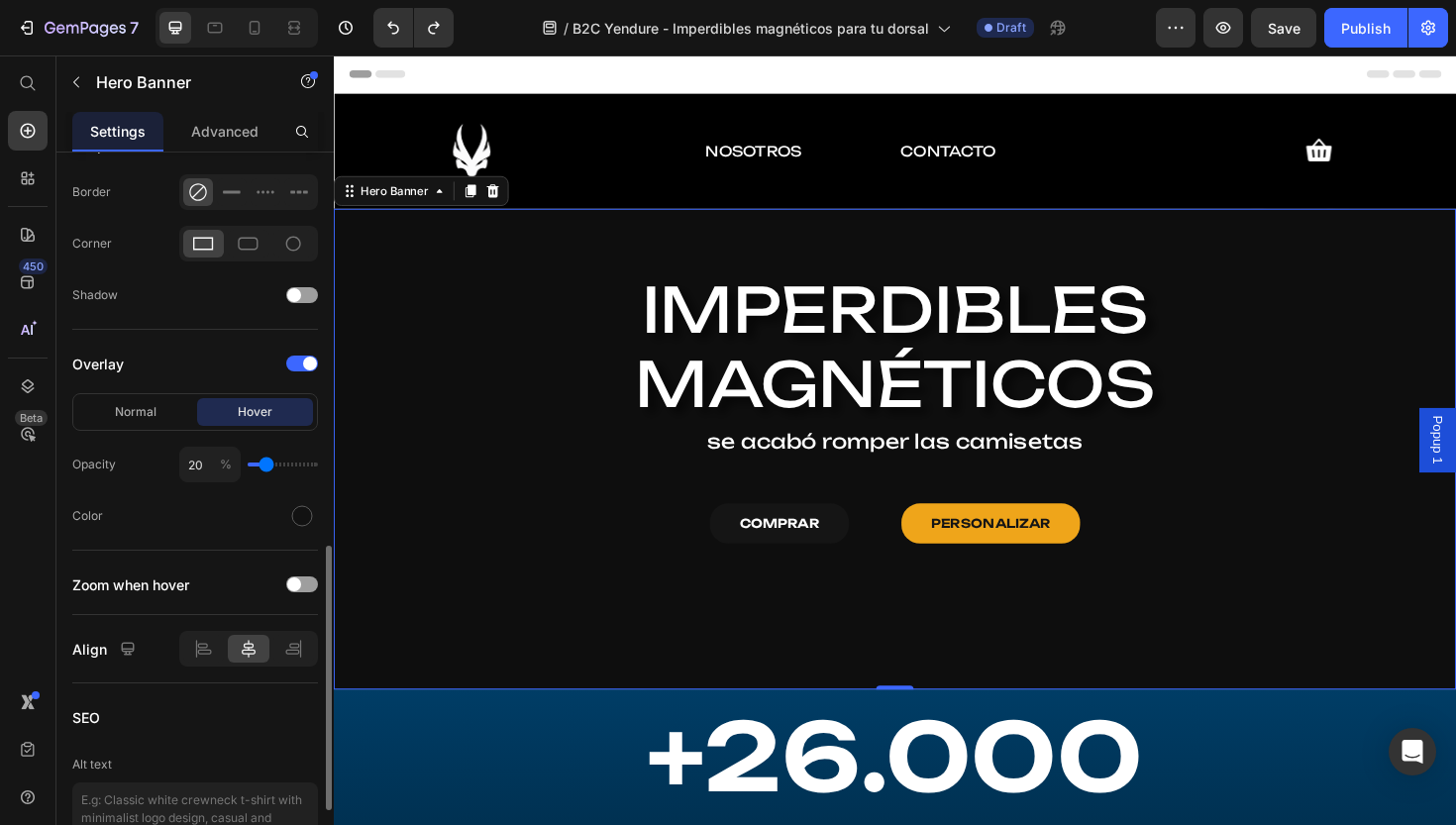 type on "16" 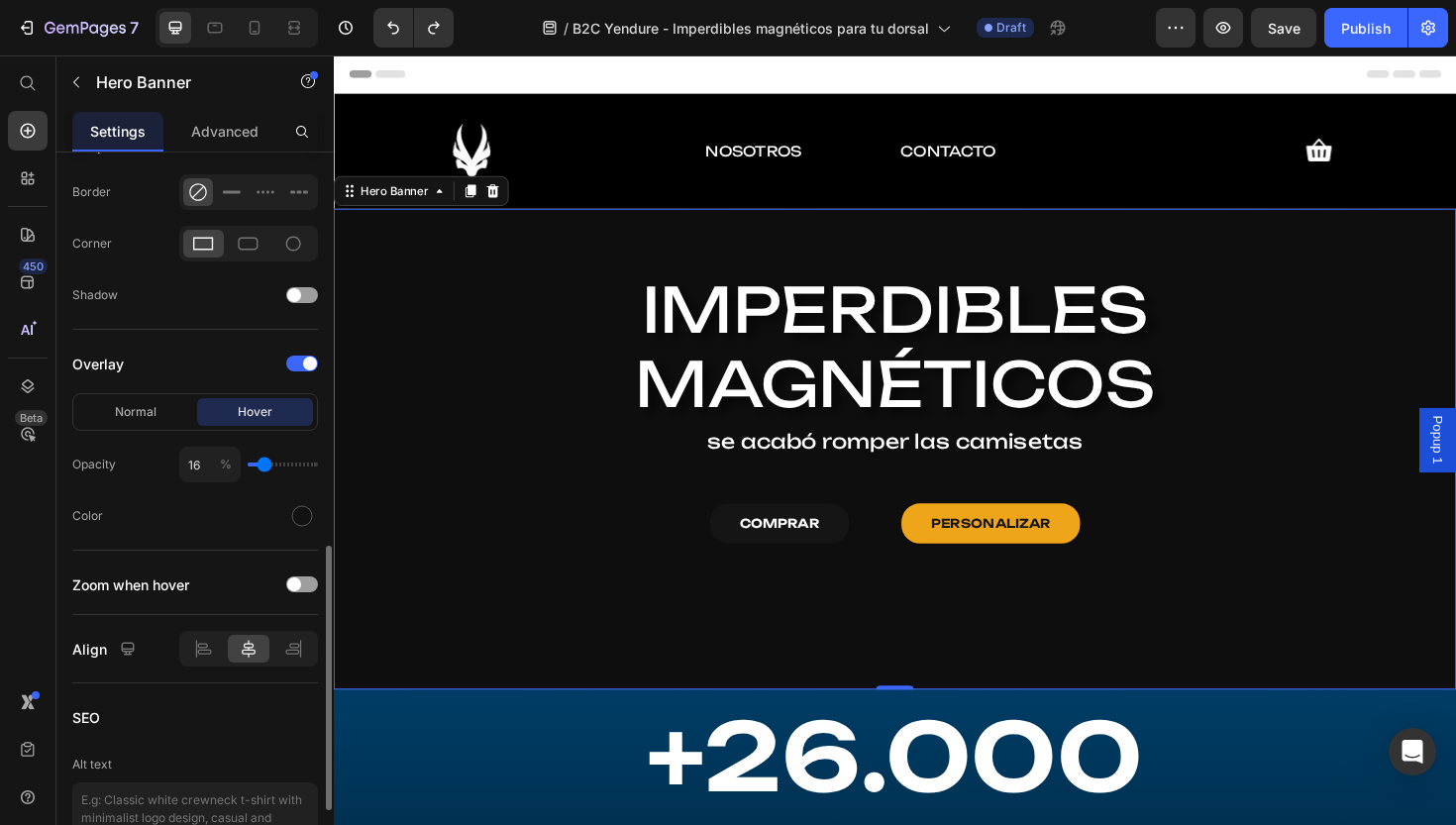 type on "16" 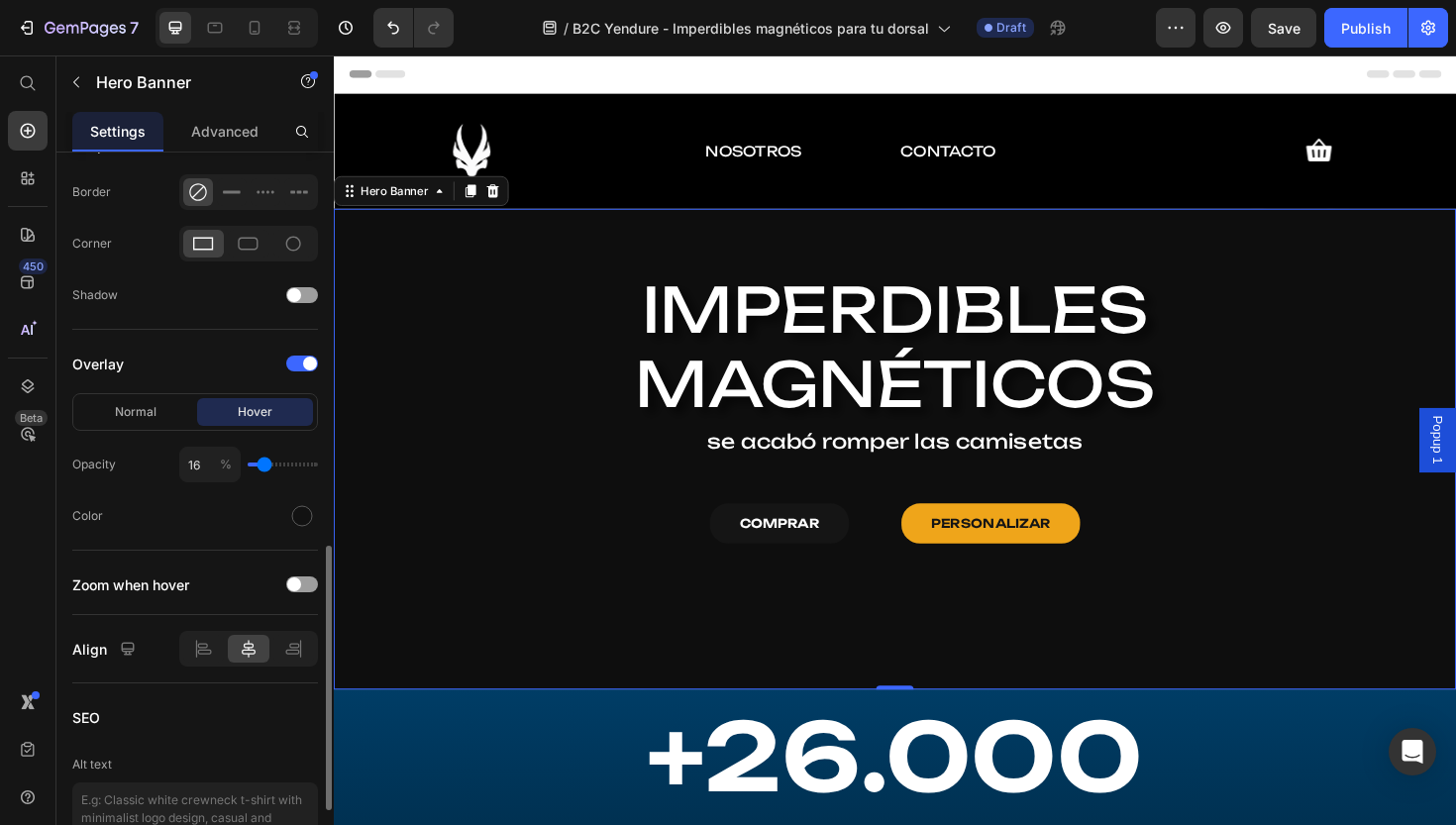 type on "18" 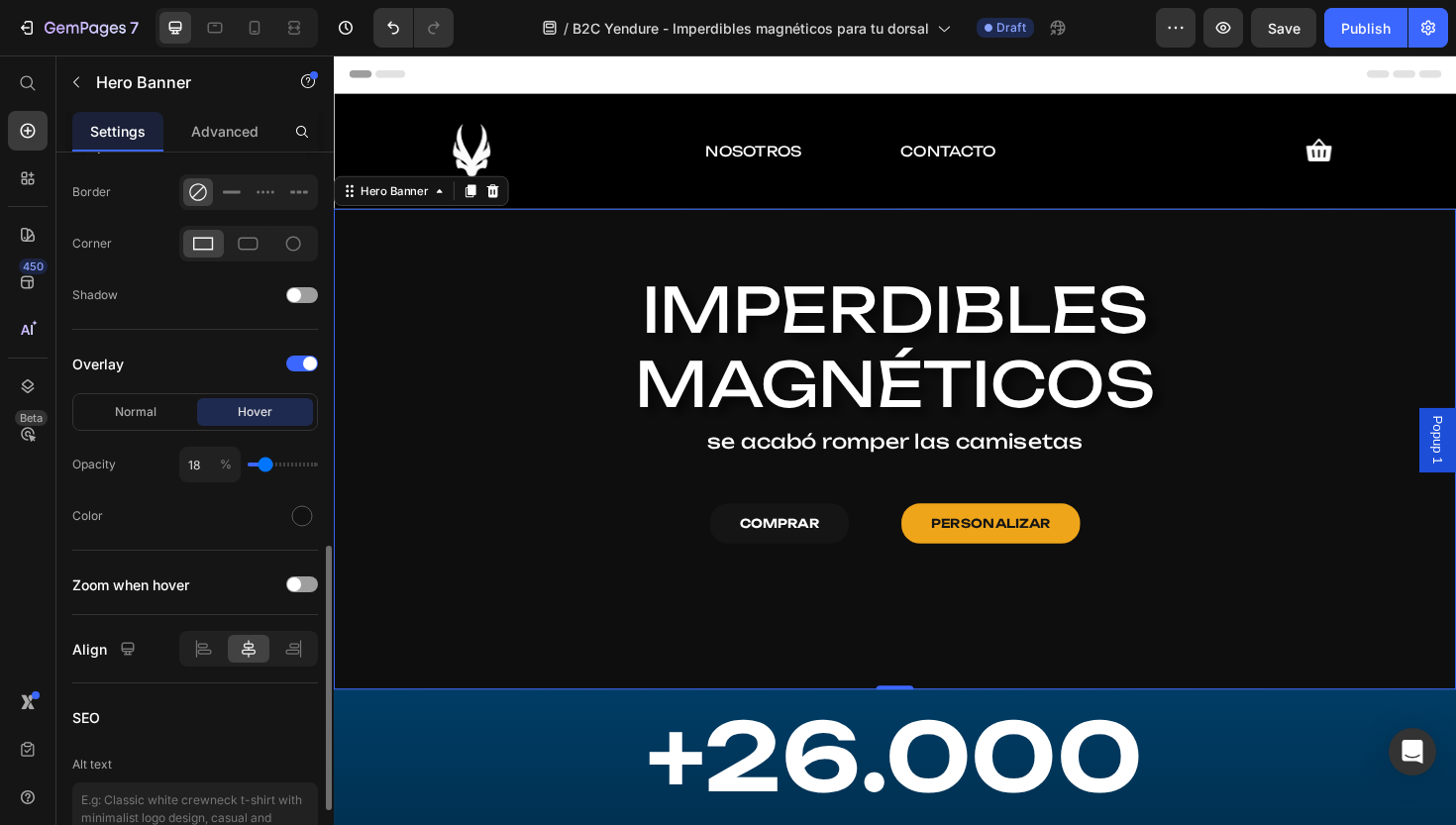 type on "24" 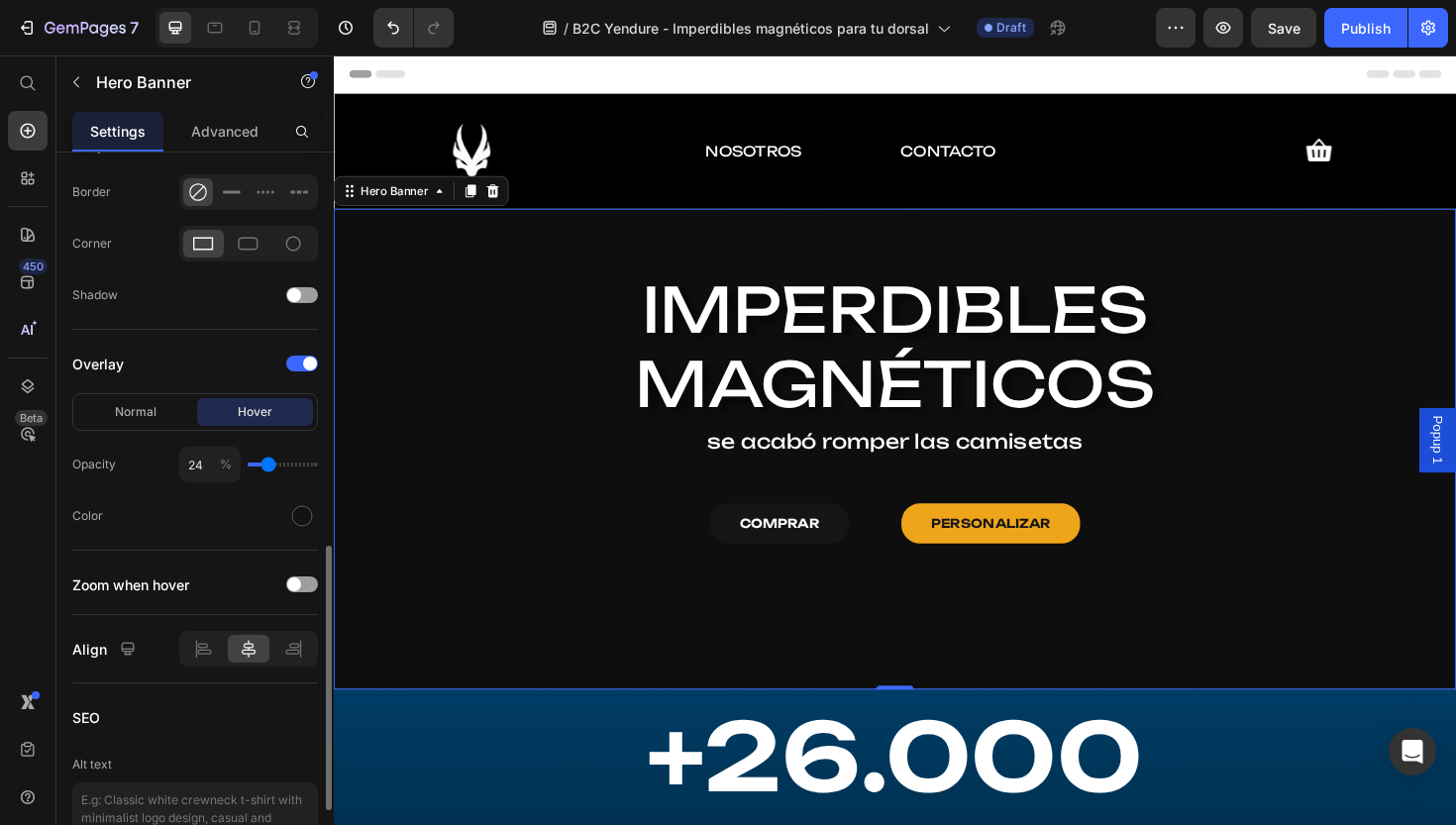 type on "27" 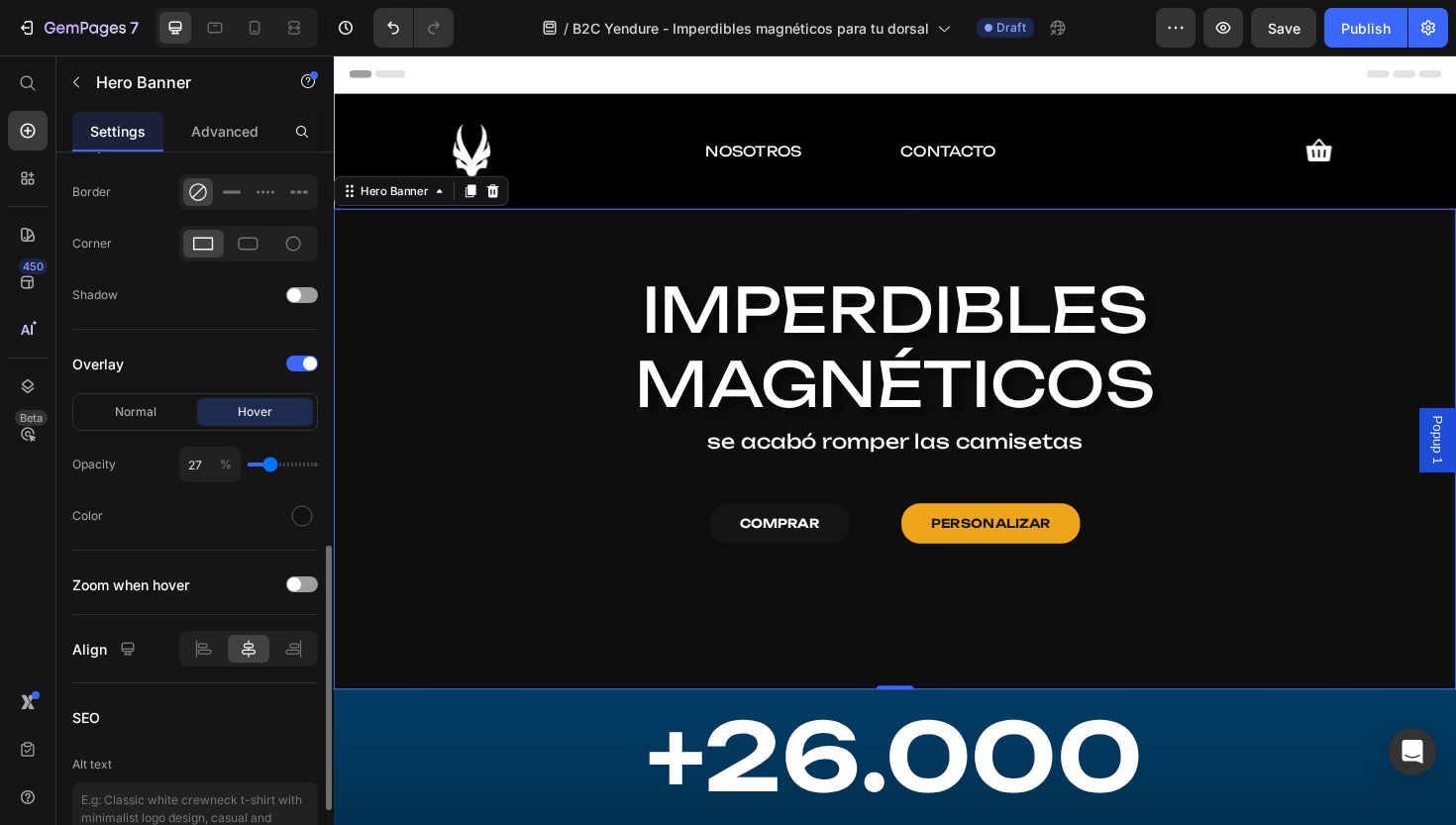 type on "33" 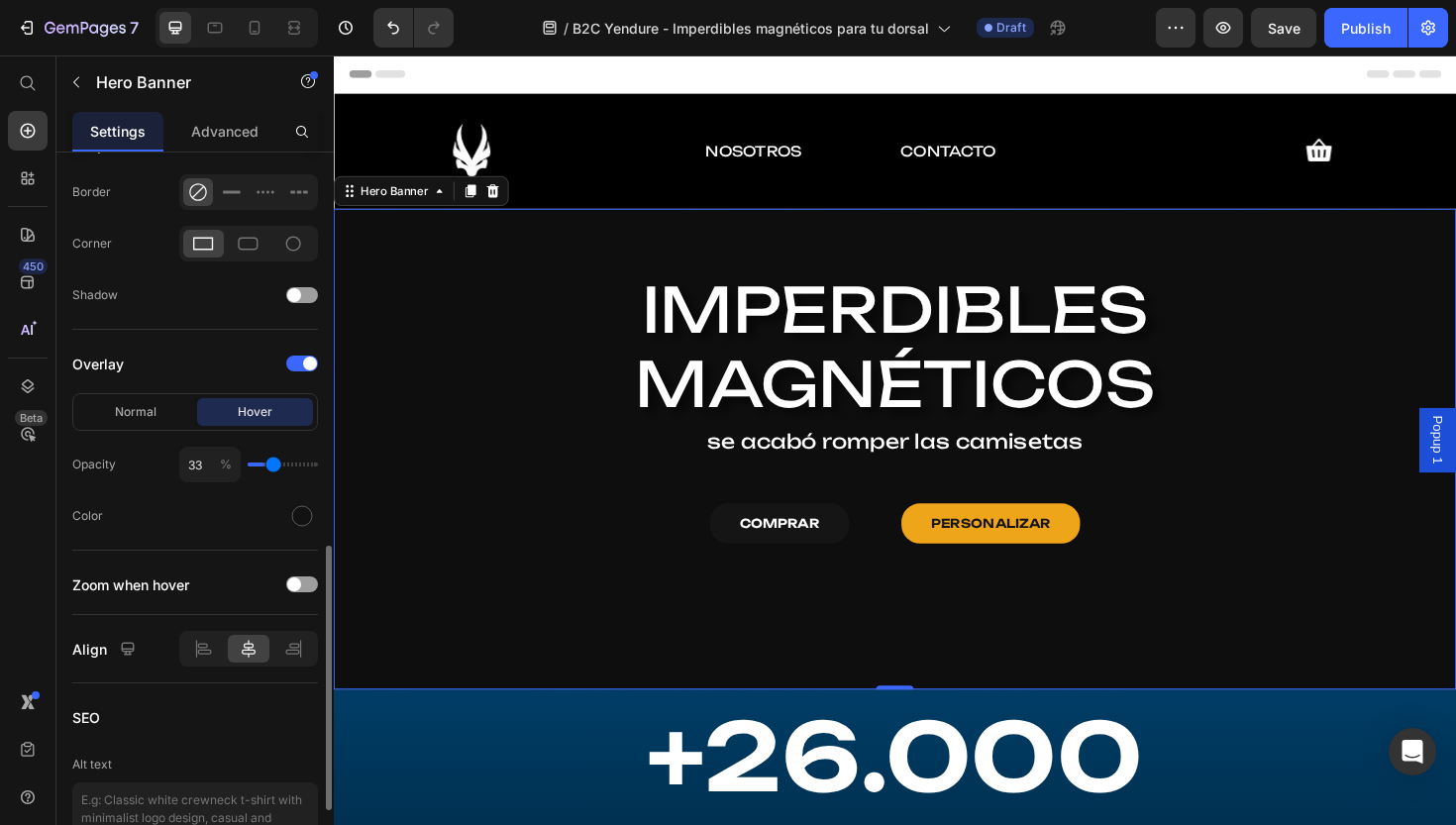 type on "36" 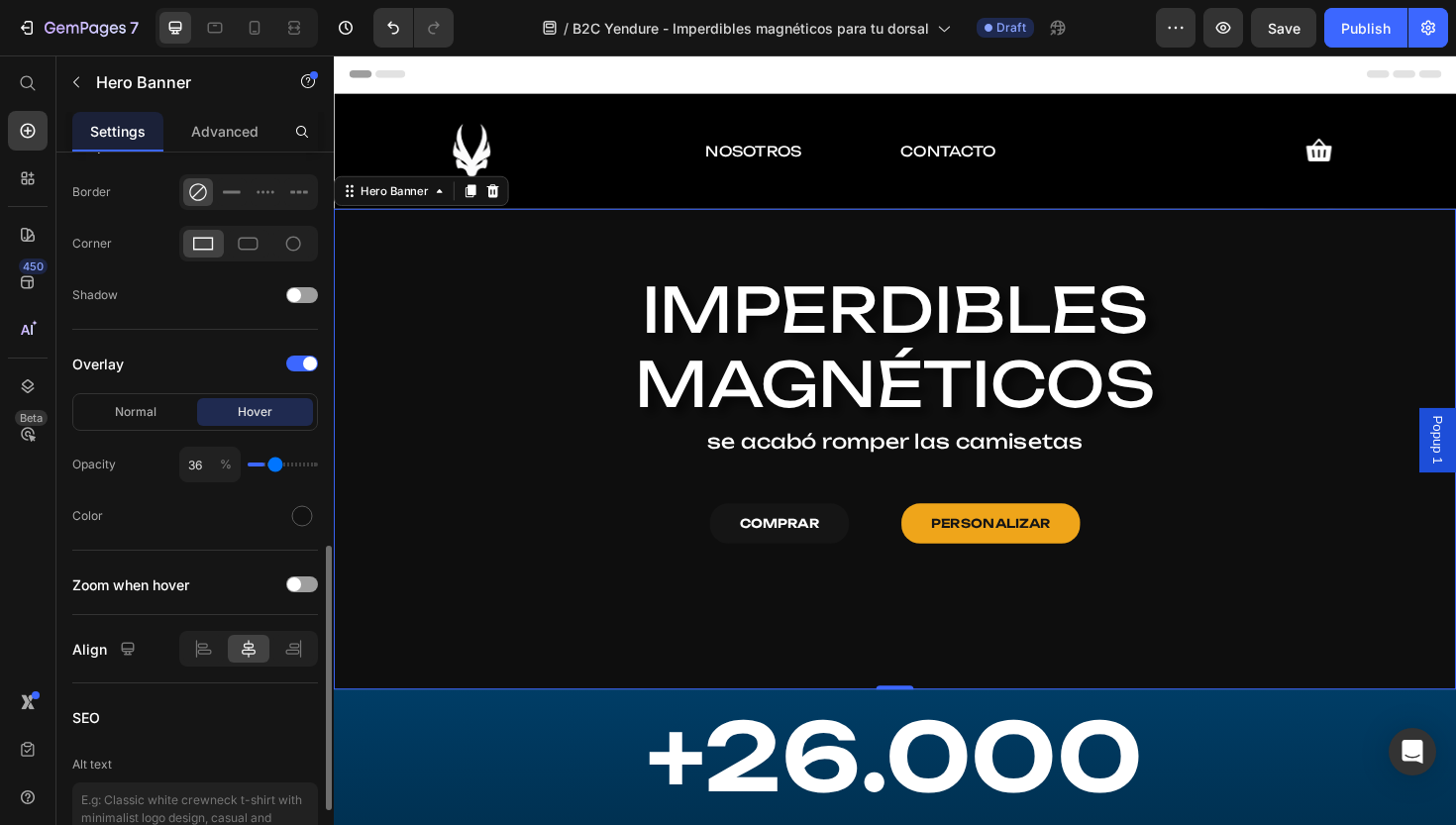 type on "40" 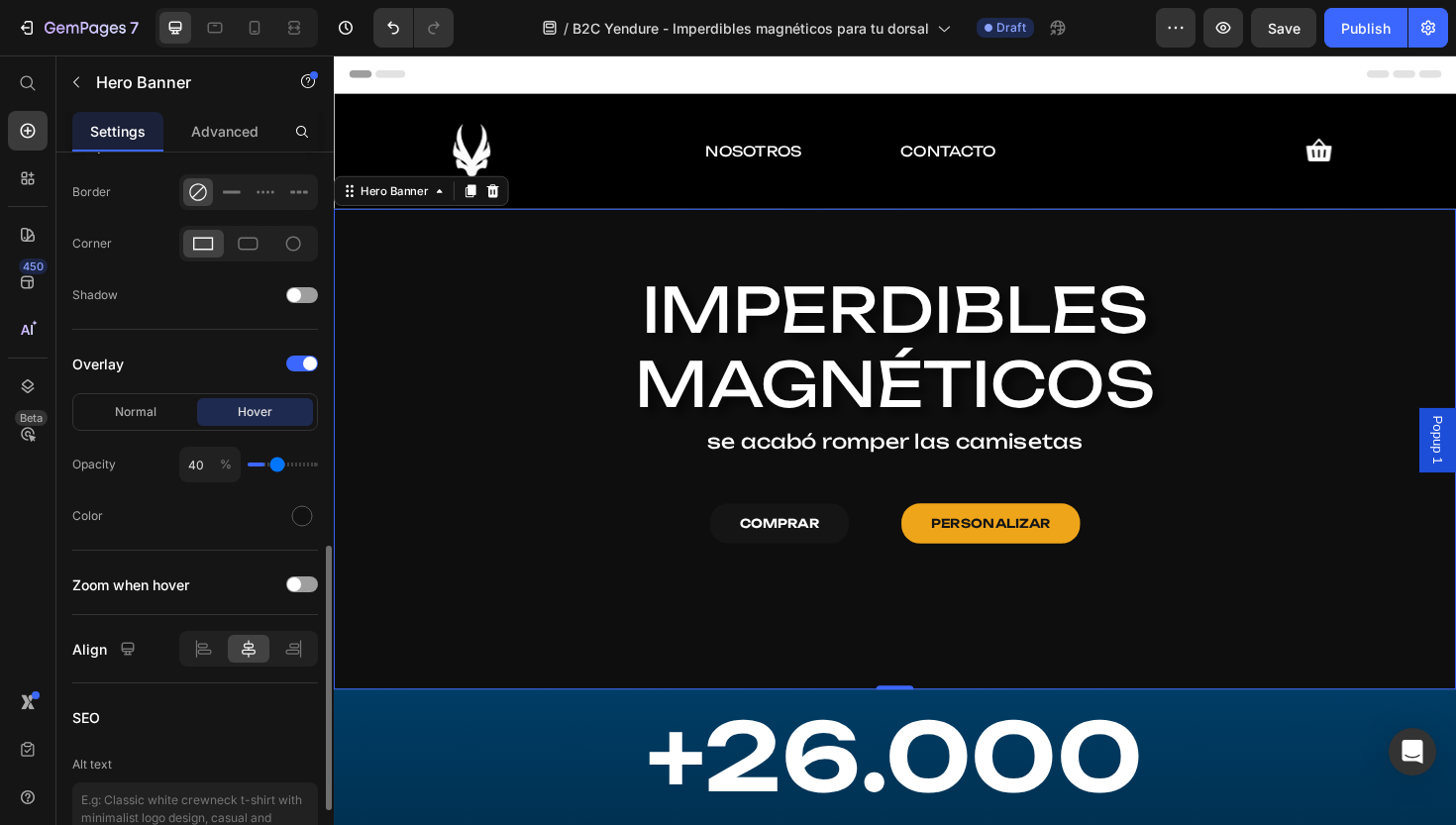 type on "44" 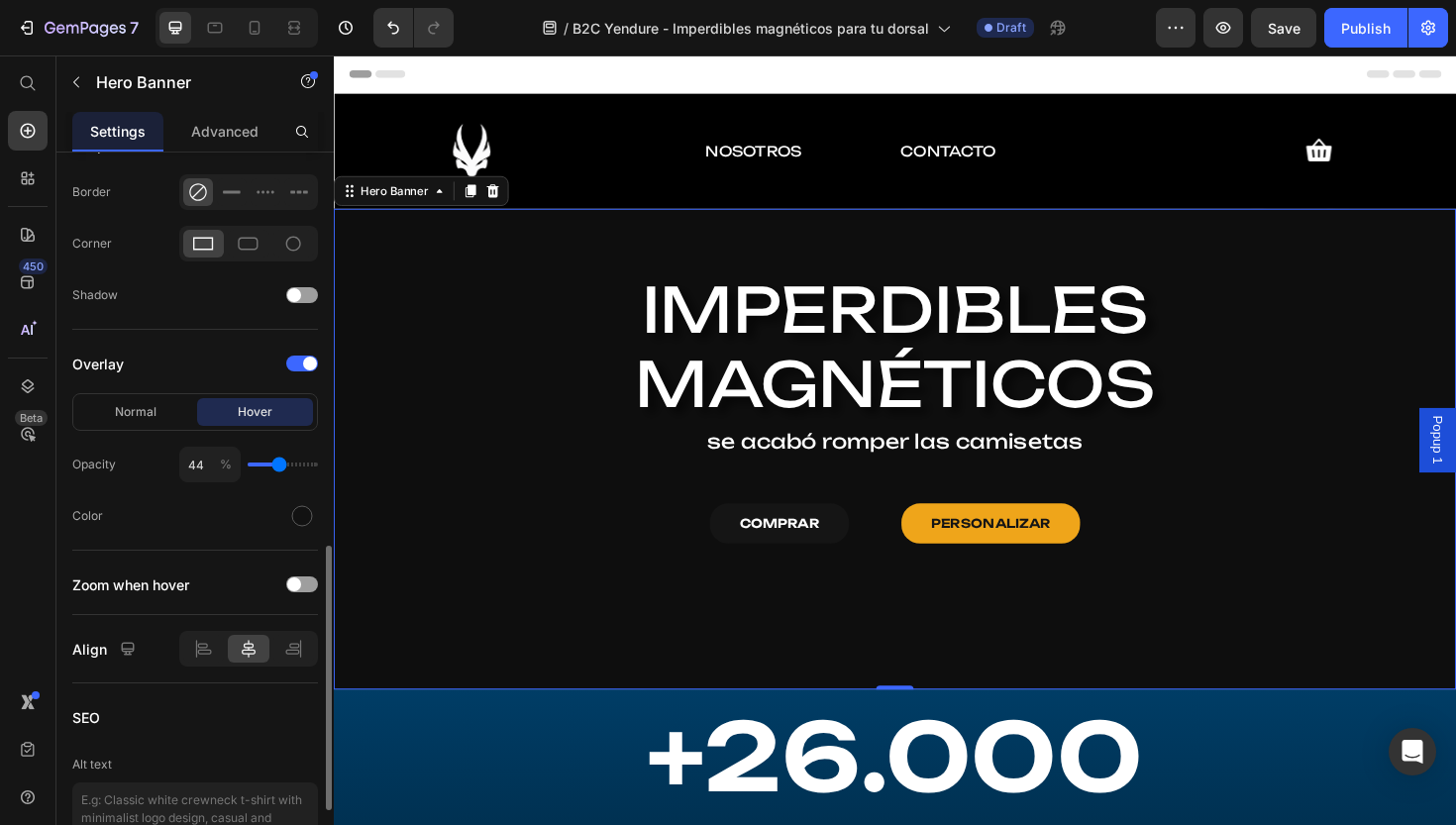 type on "45" 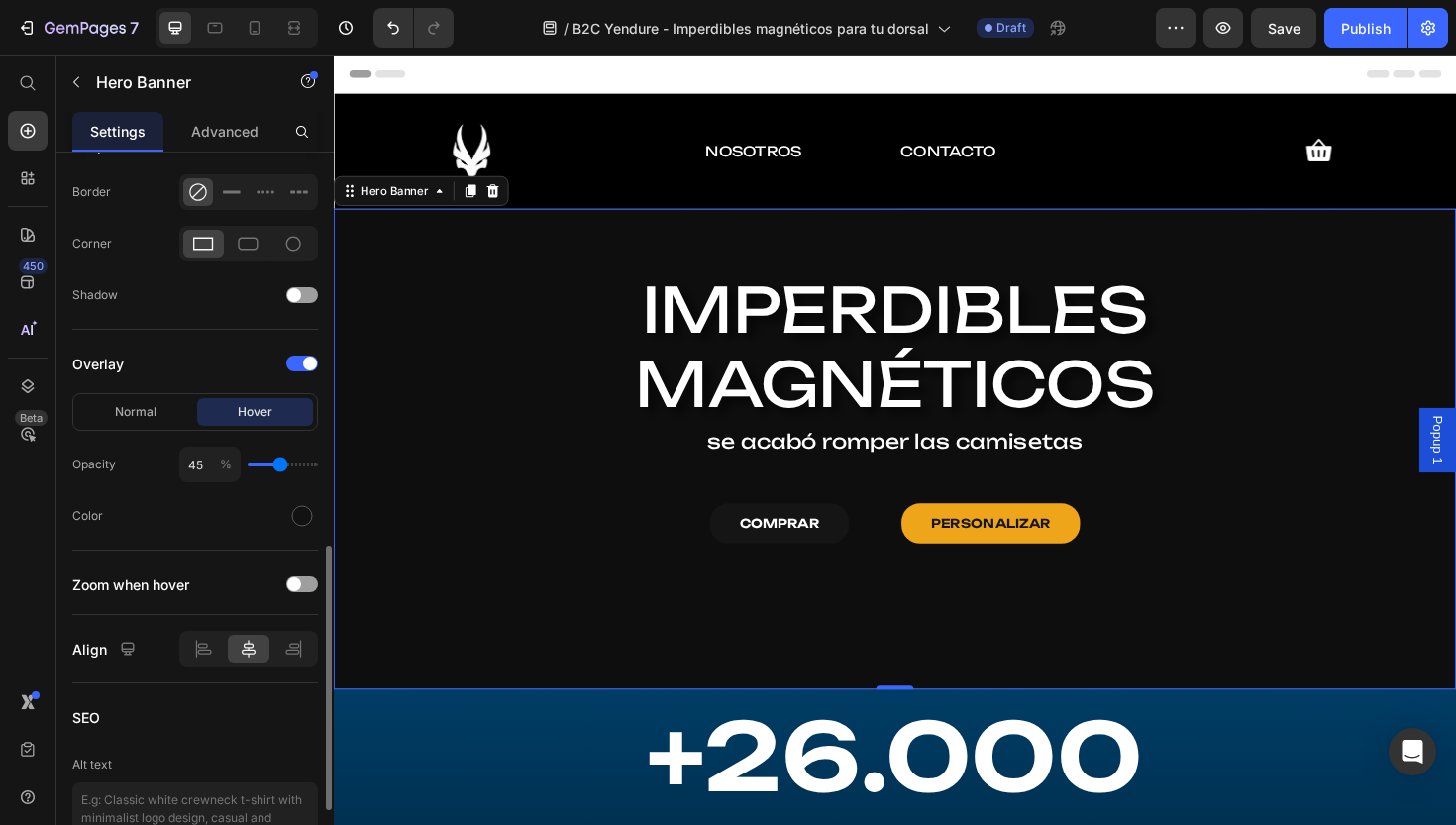 type on "47" 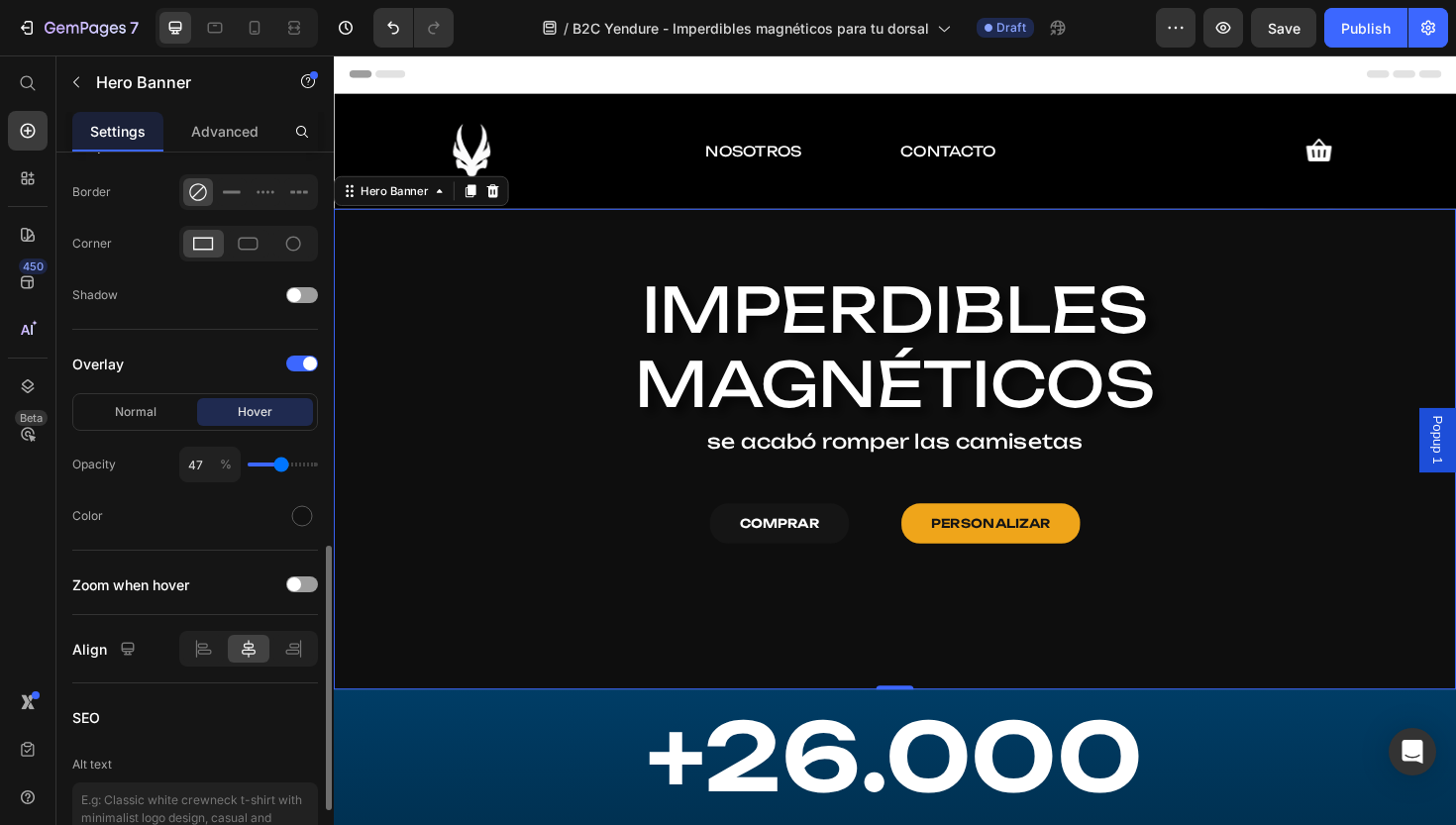 type on "49" 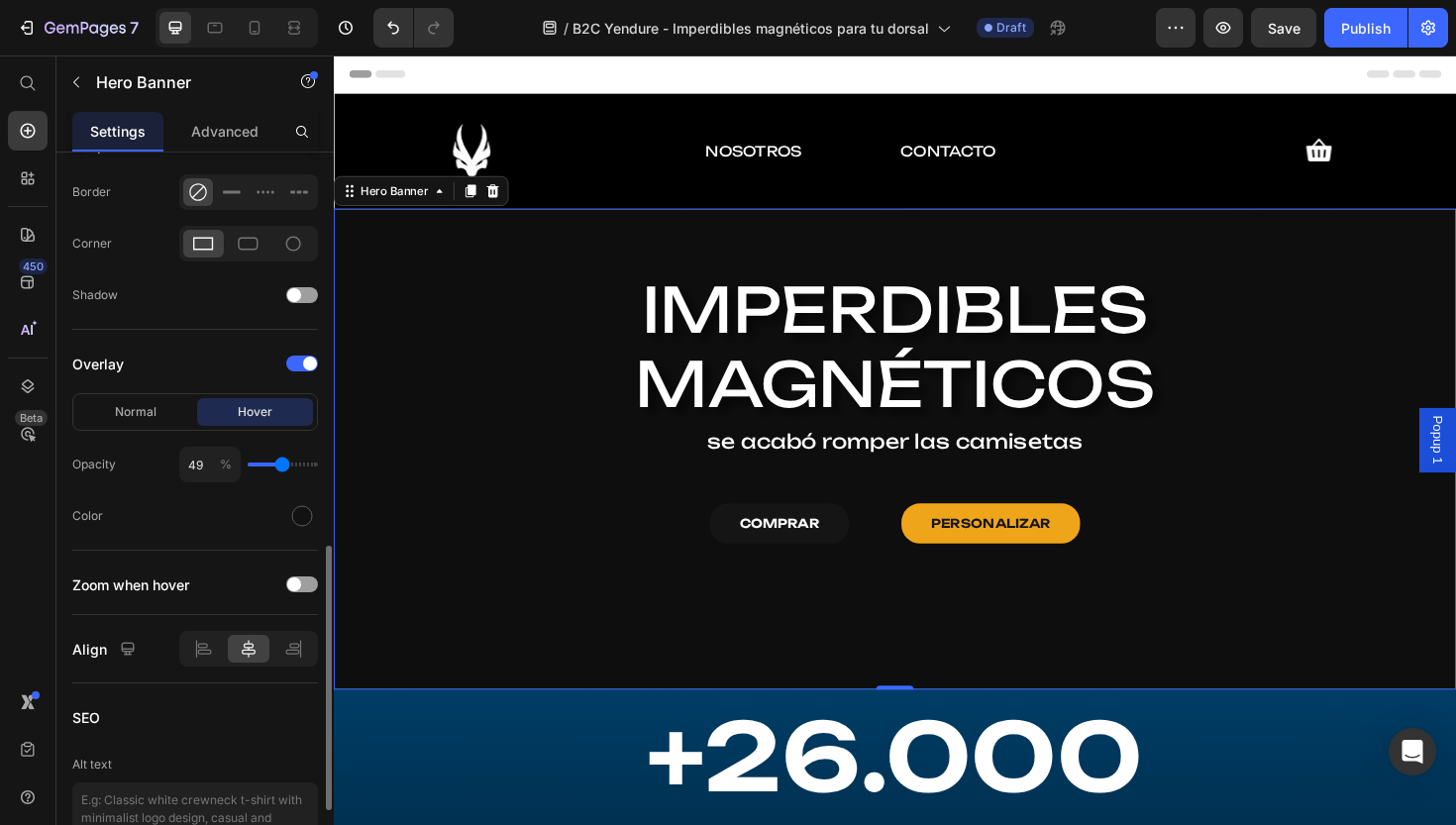 type on "53" 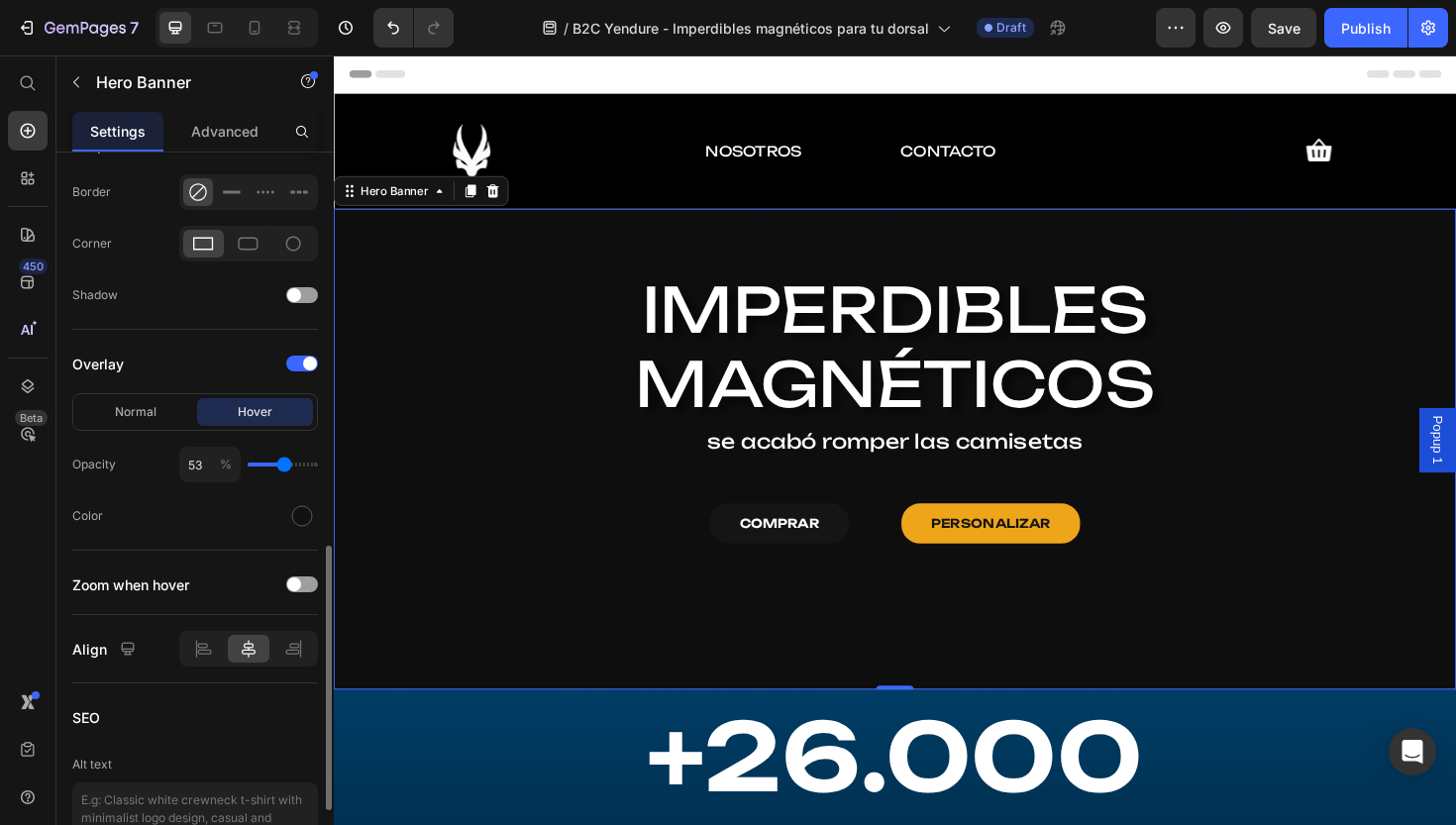 type on "55" 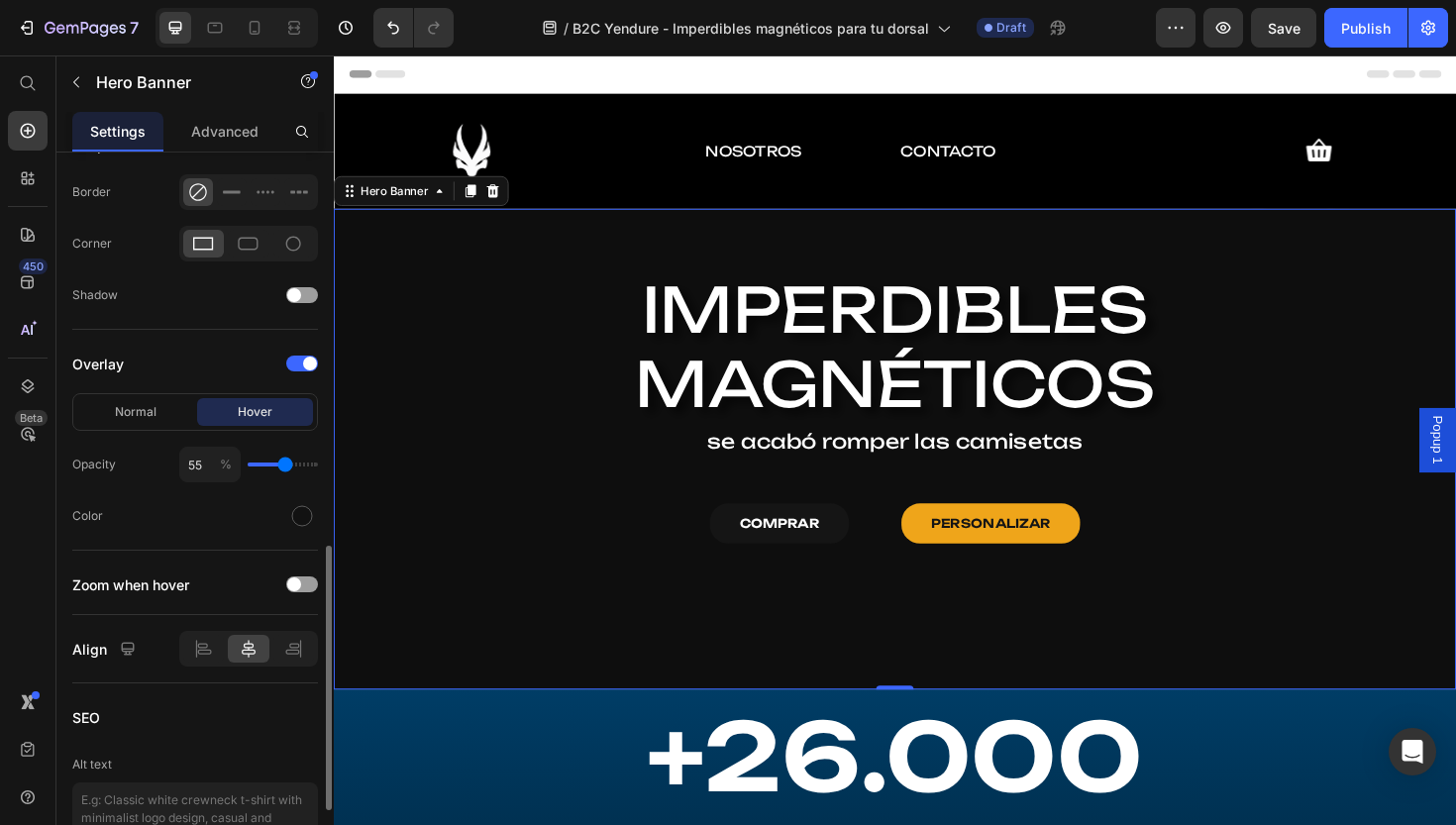 type on "56" 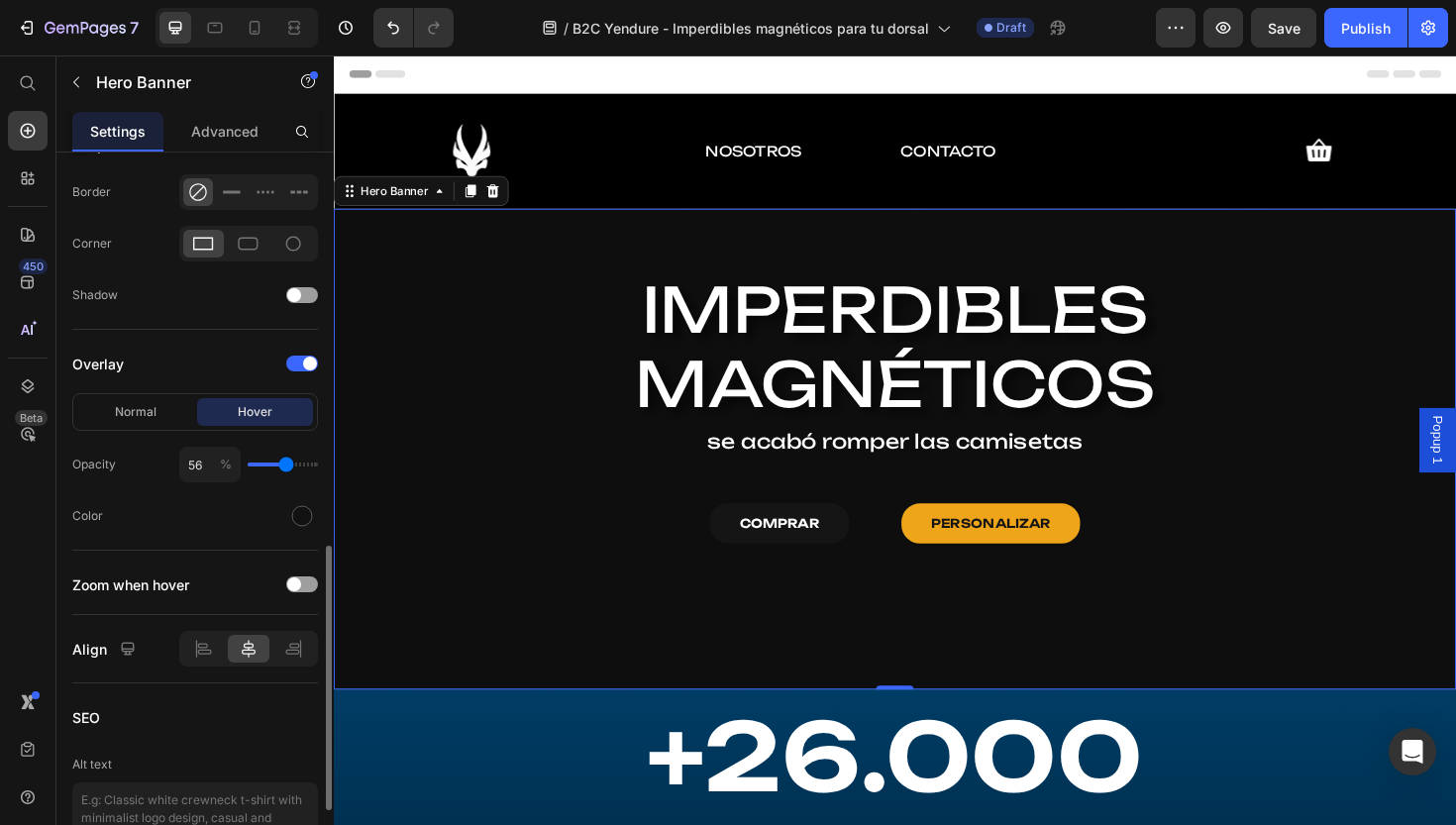 type on "58" 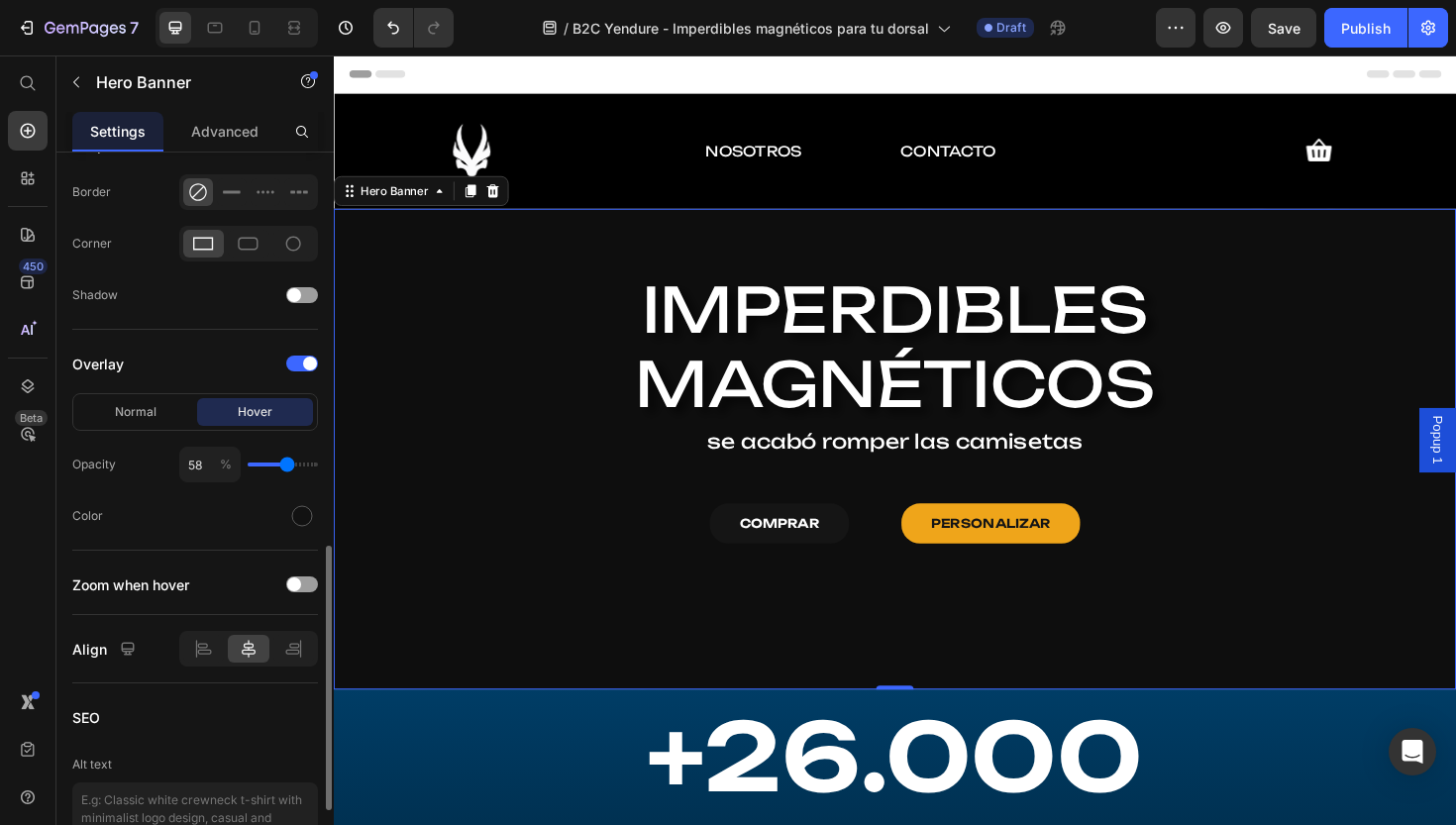 type on "60" 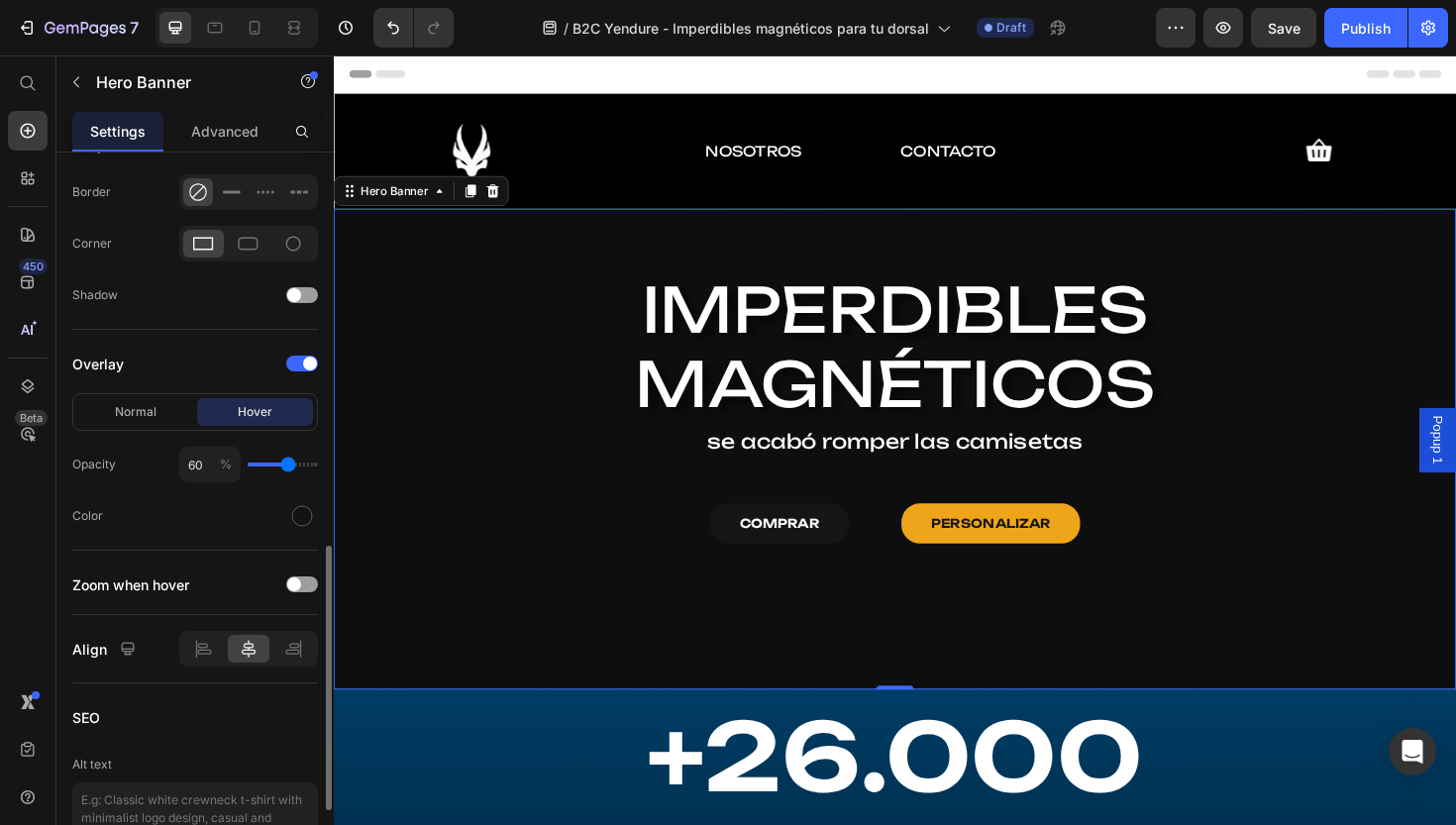 type on "62" 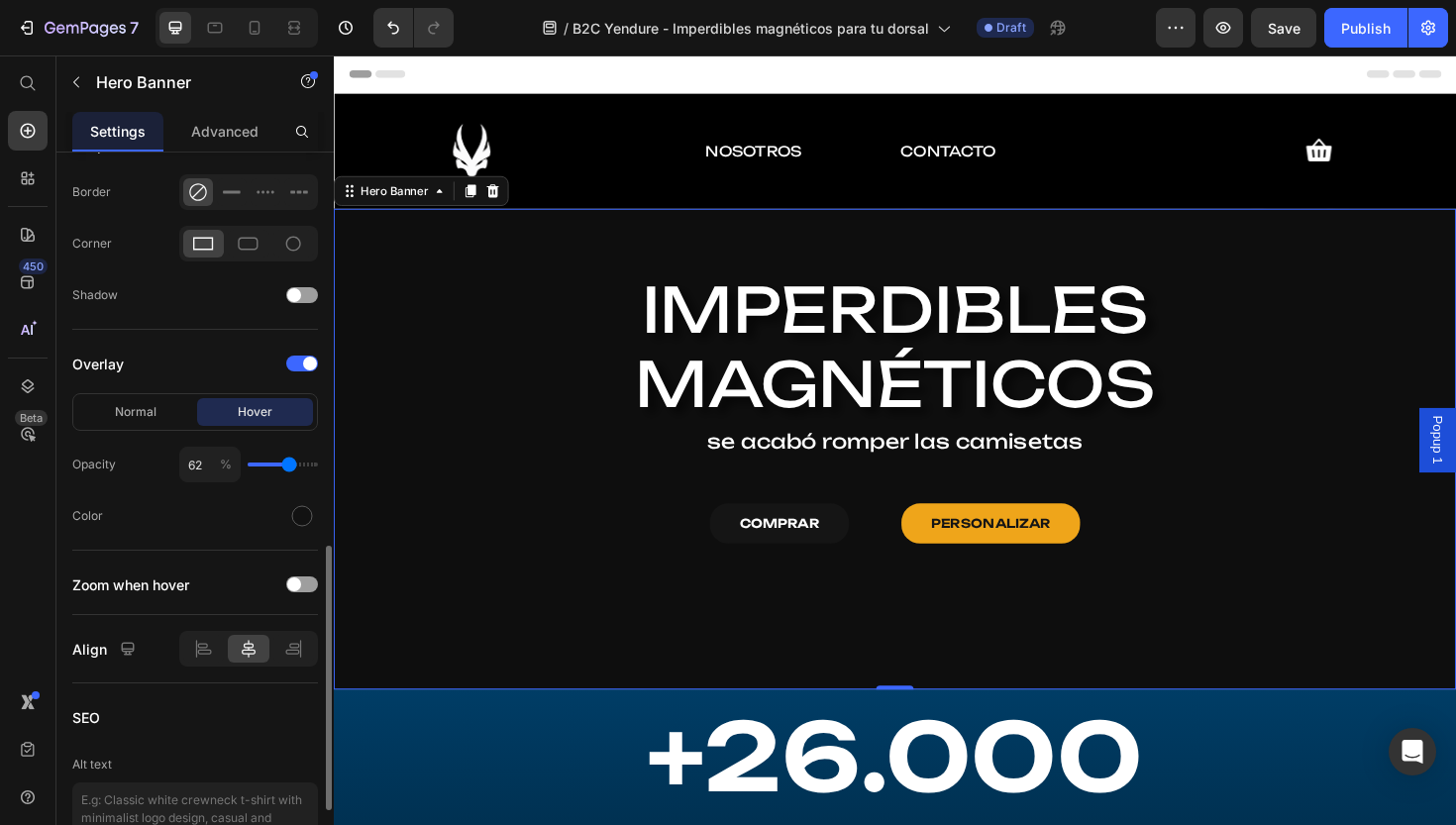 type on "67" 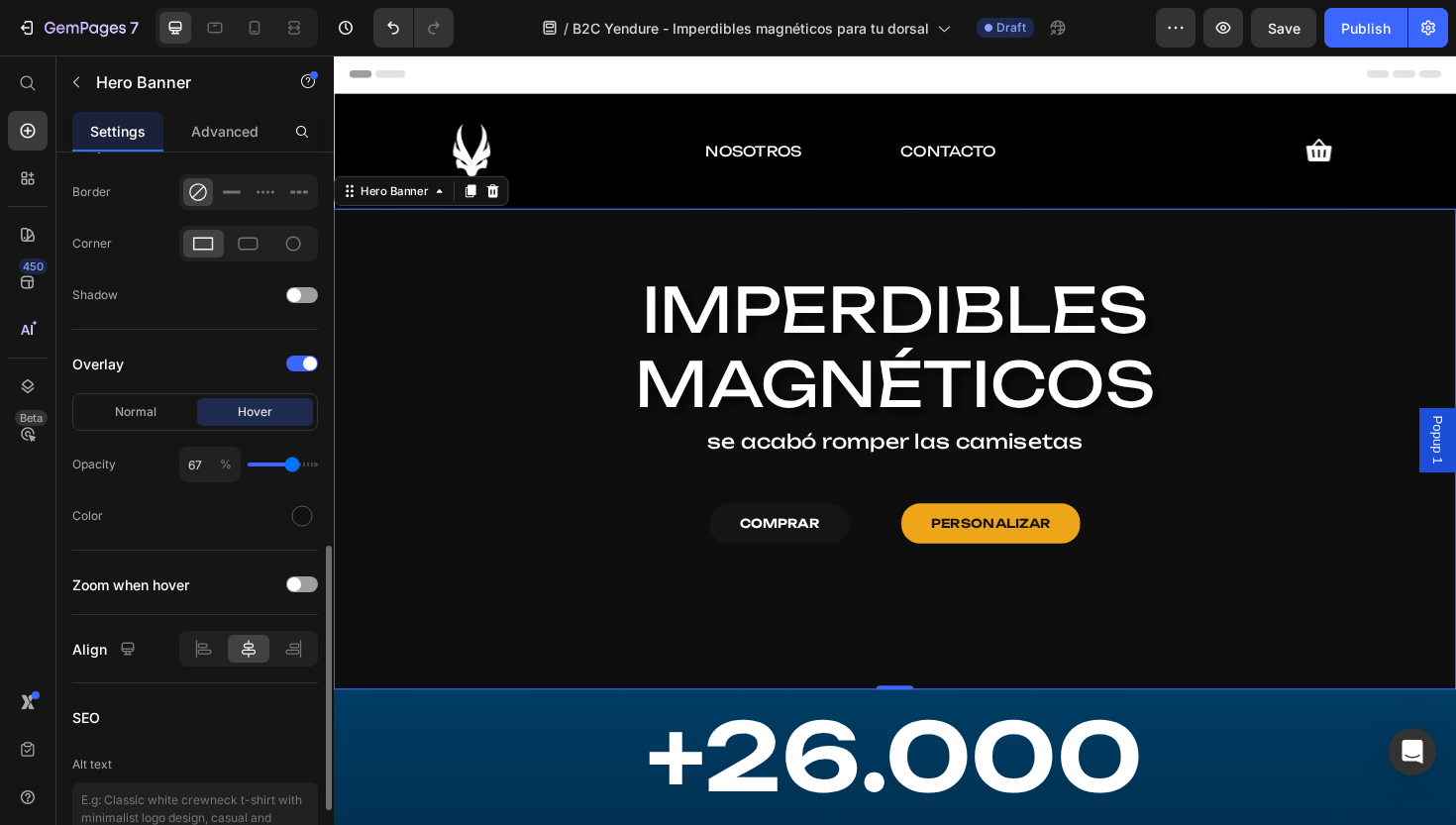 type on "73" 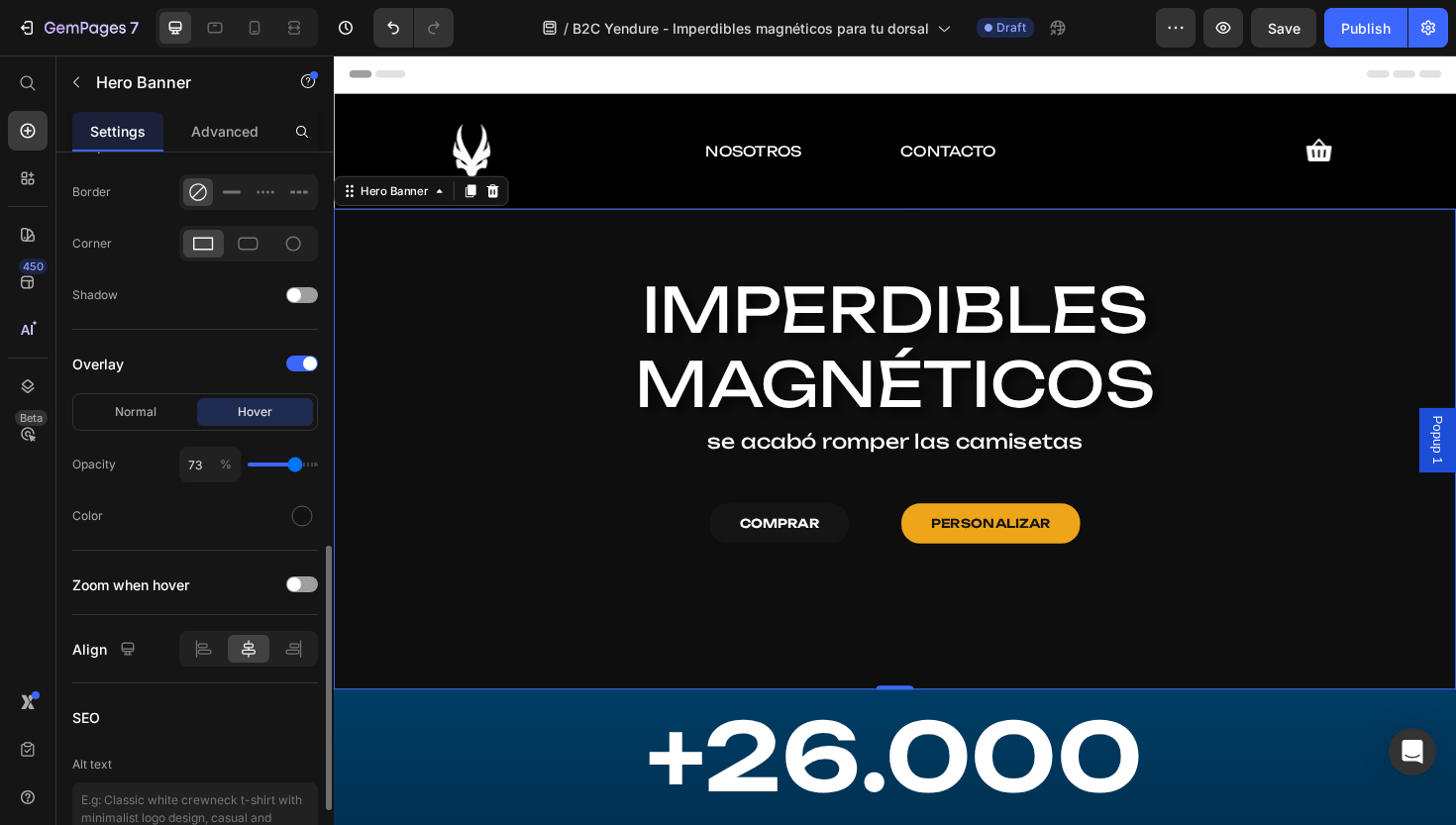 type on "80" 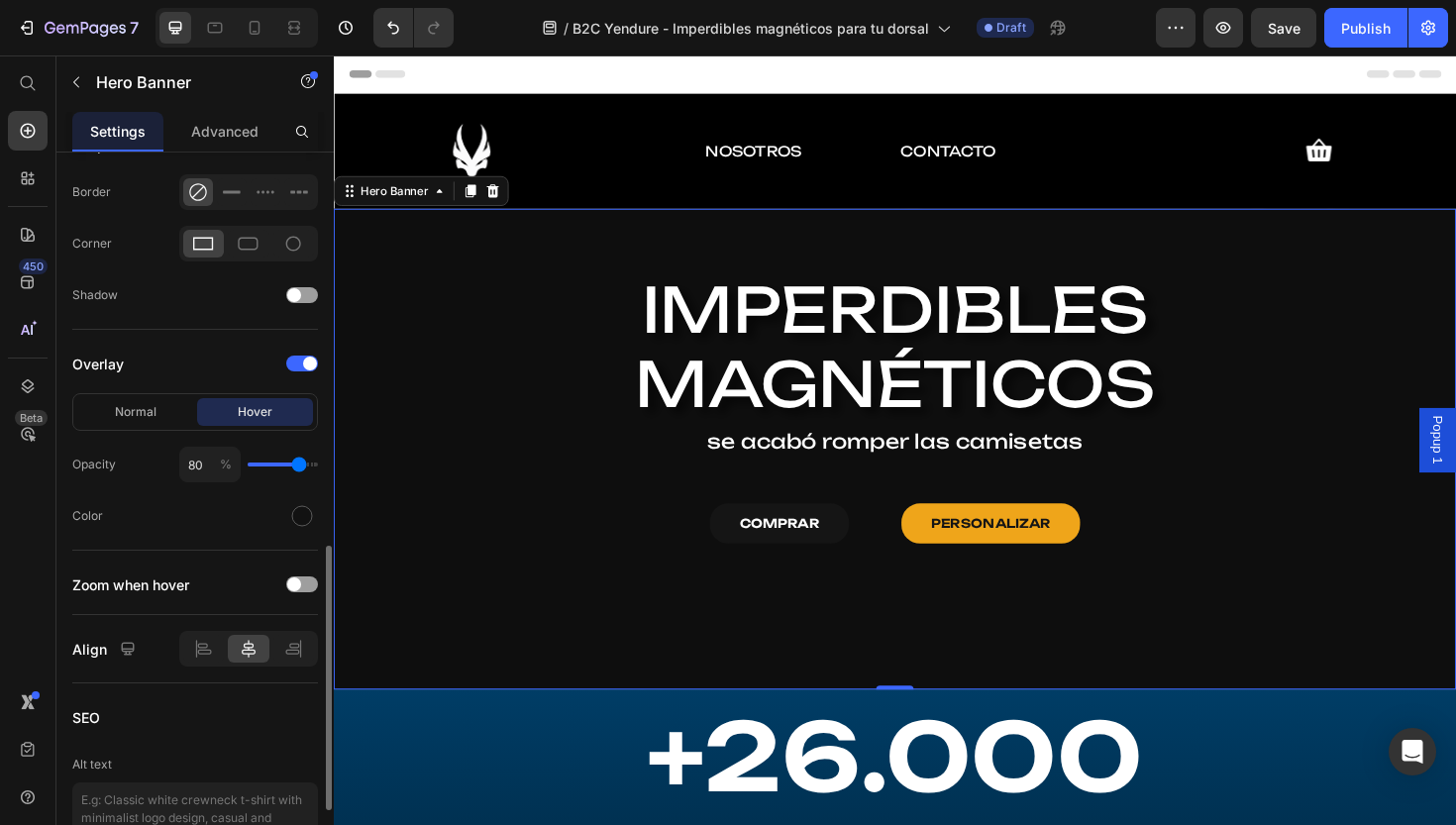 type on "87" 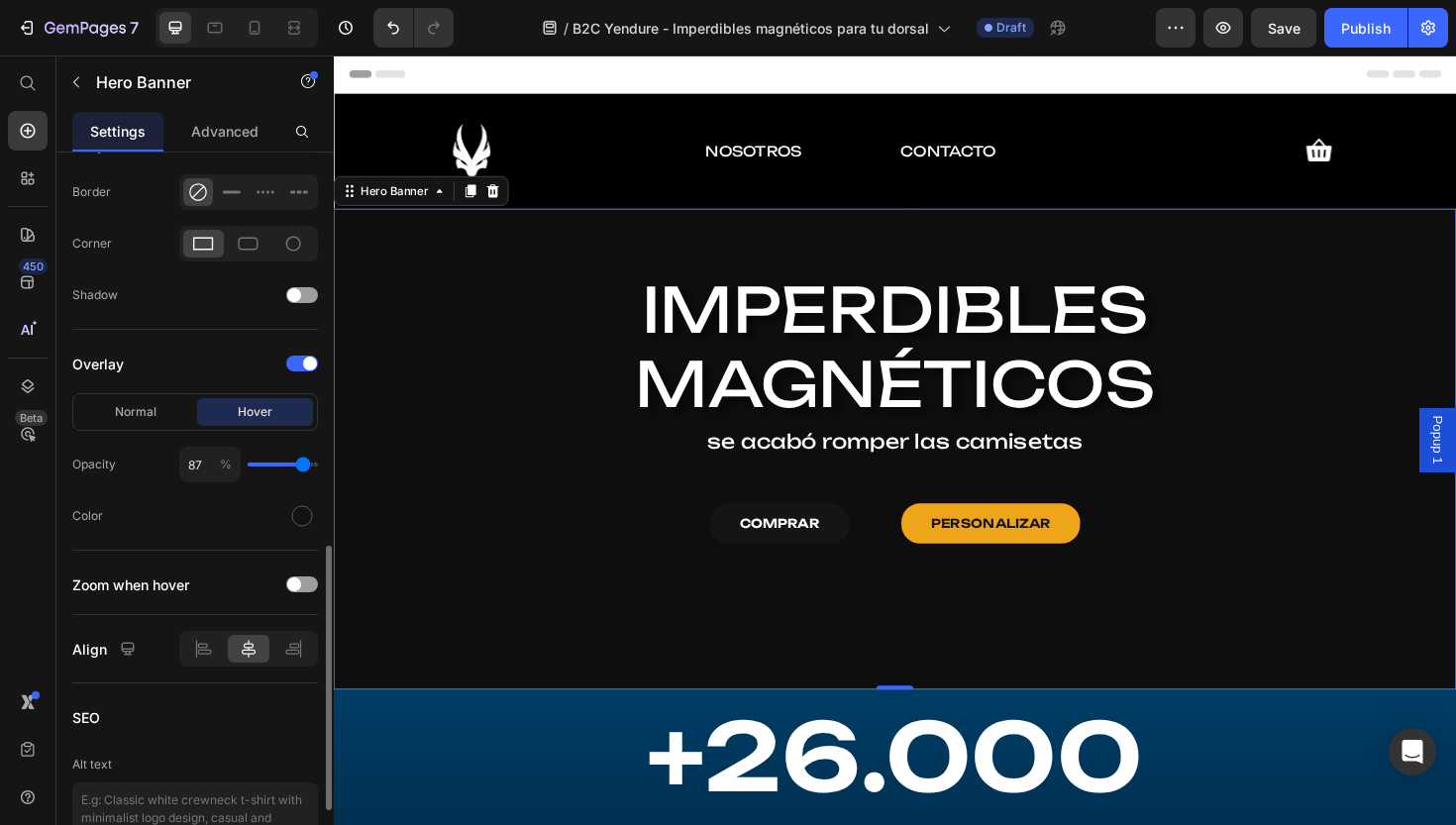 type on "95" 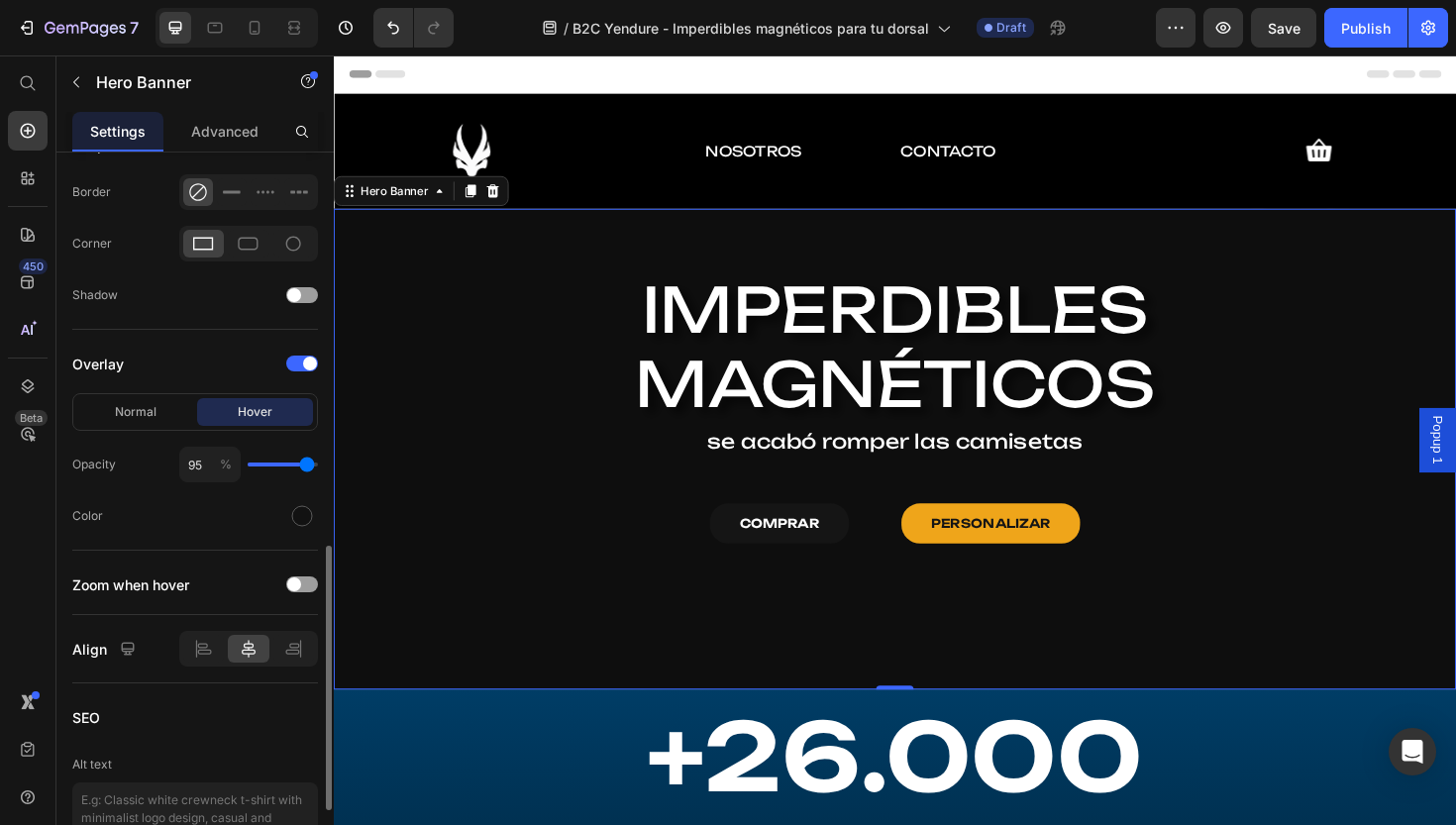 type on "100" 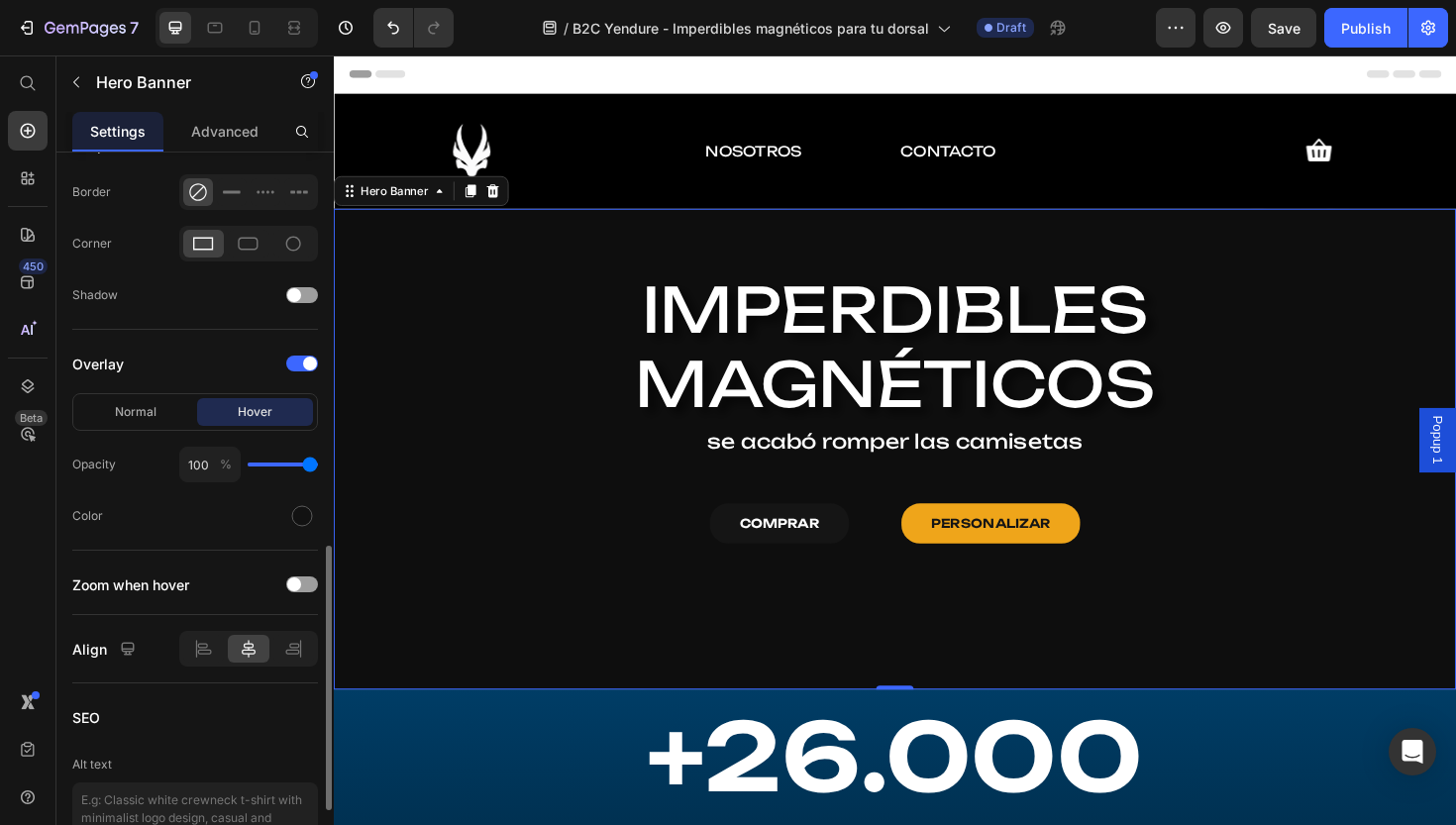type on "98" 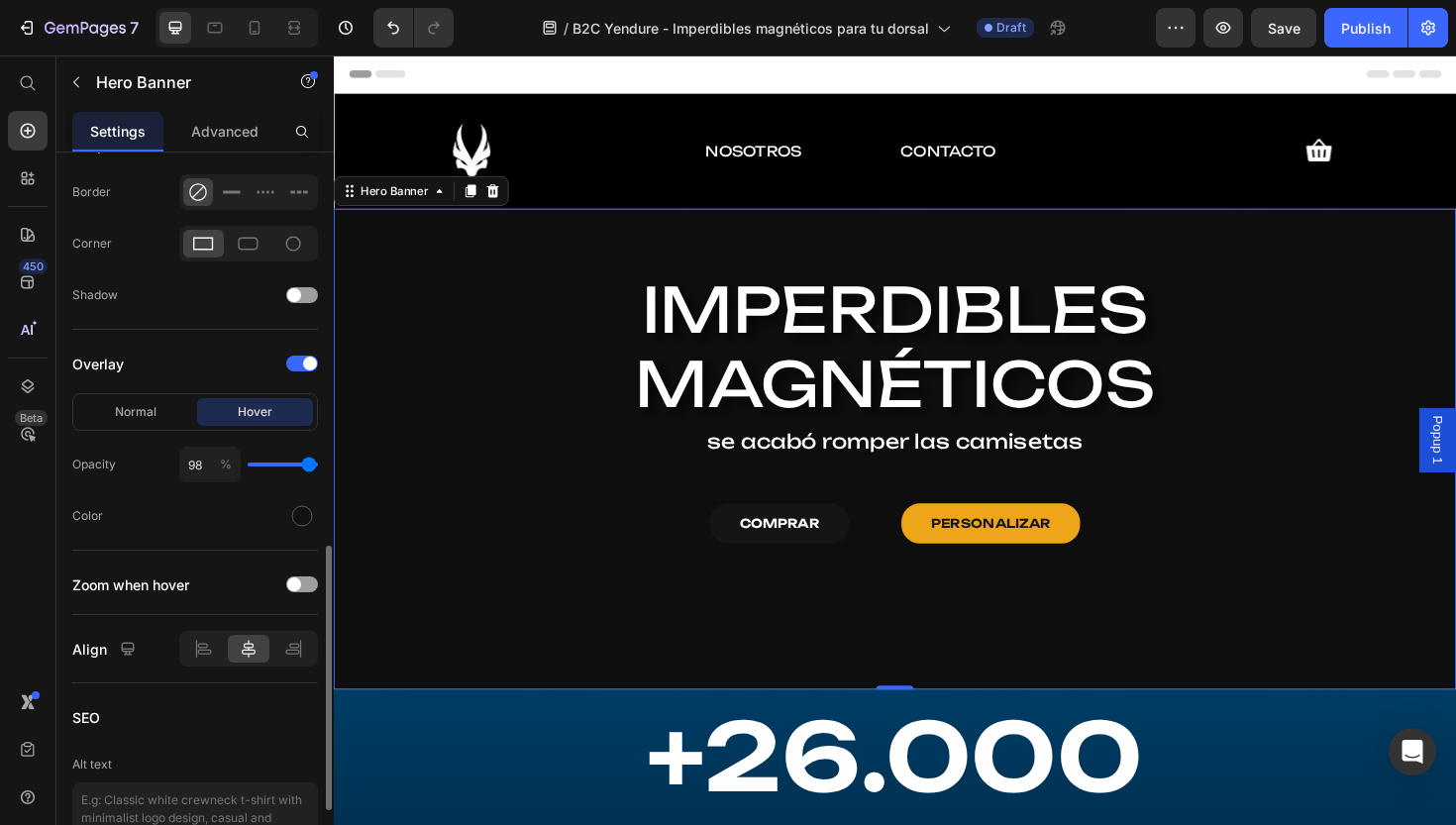 type on "89" 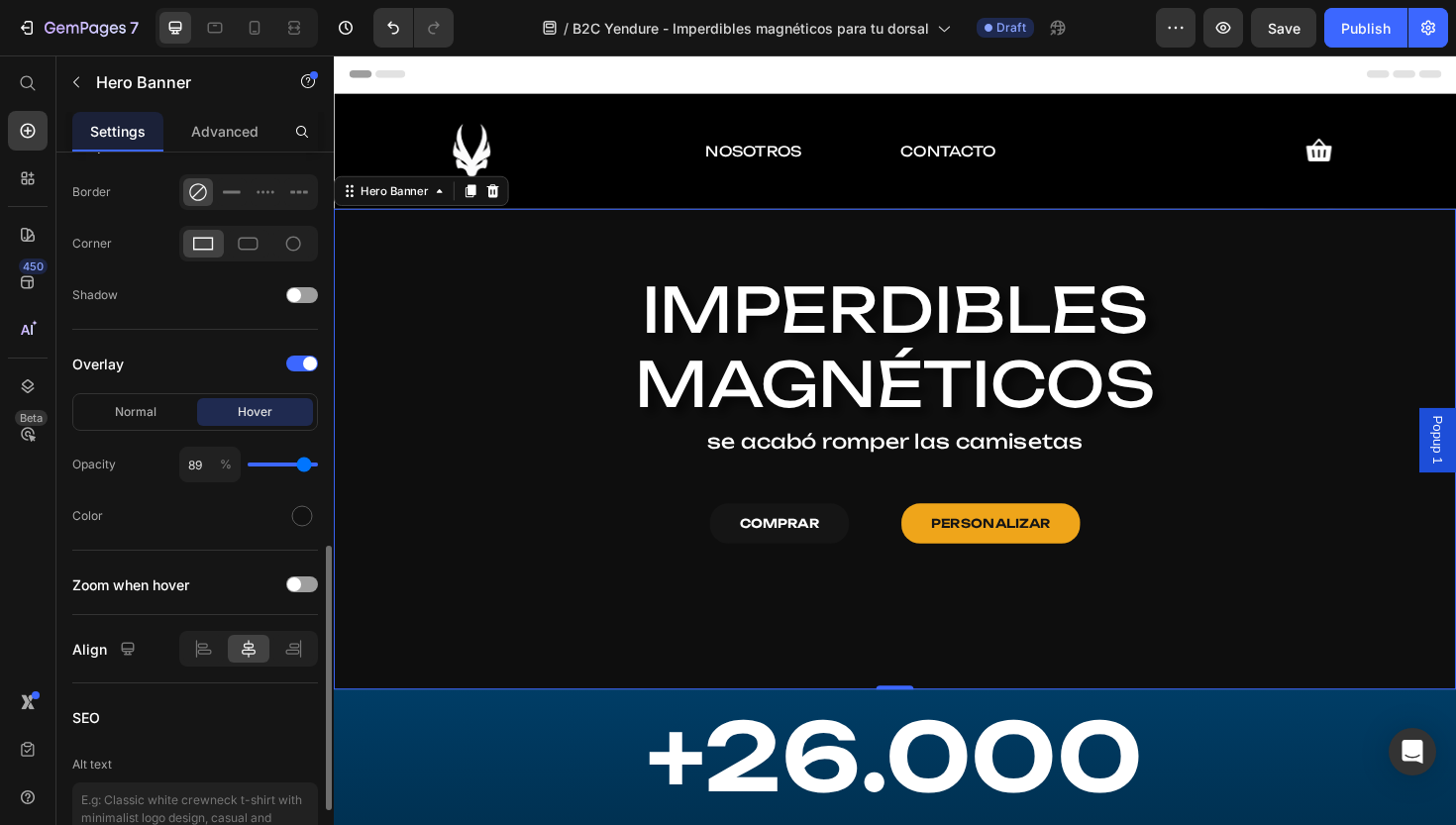 type on "80" 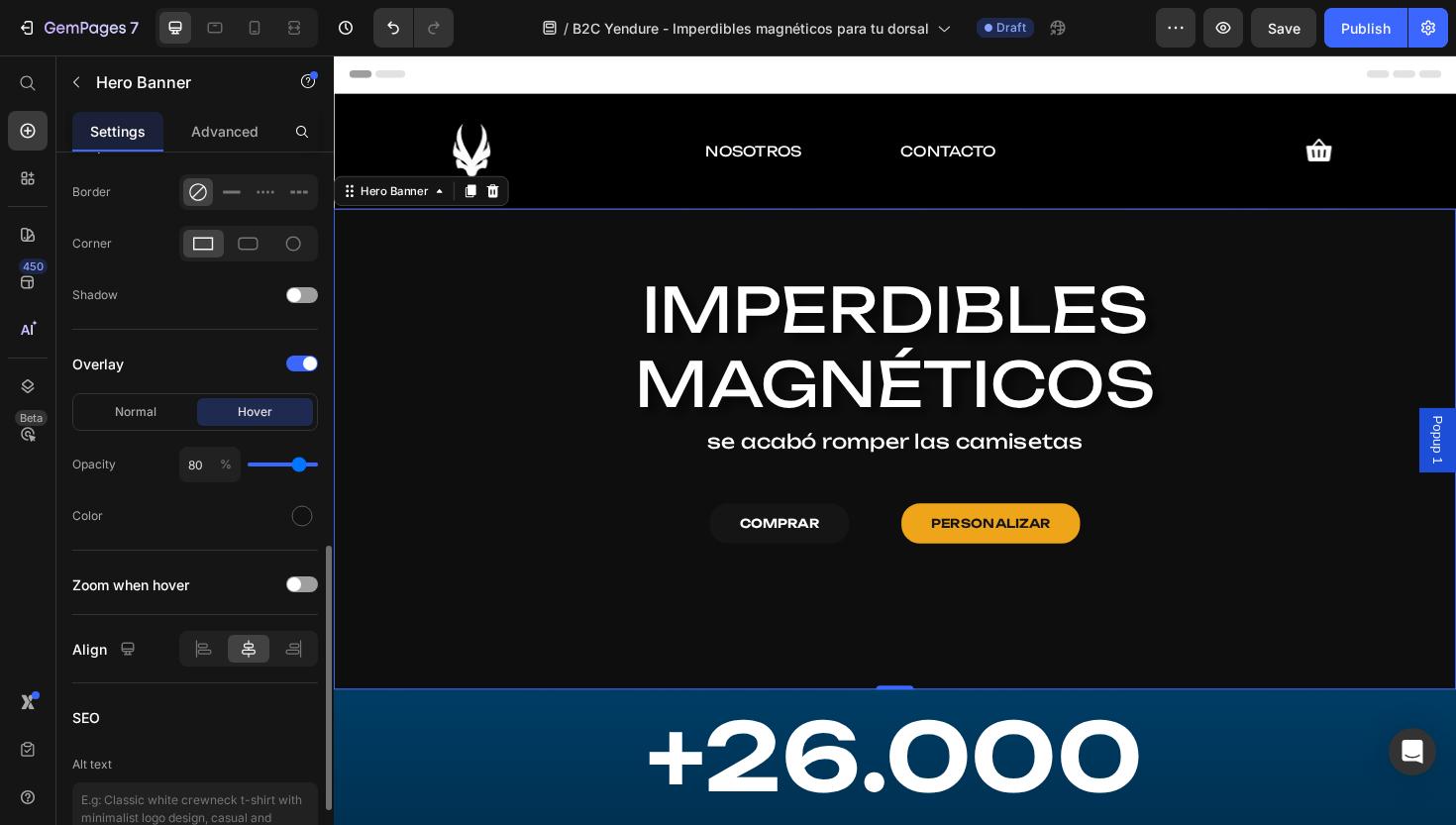 type on "71" 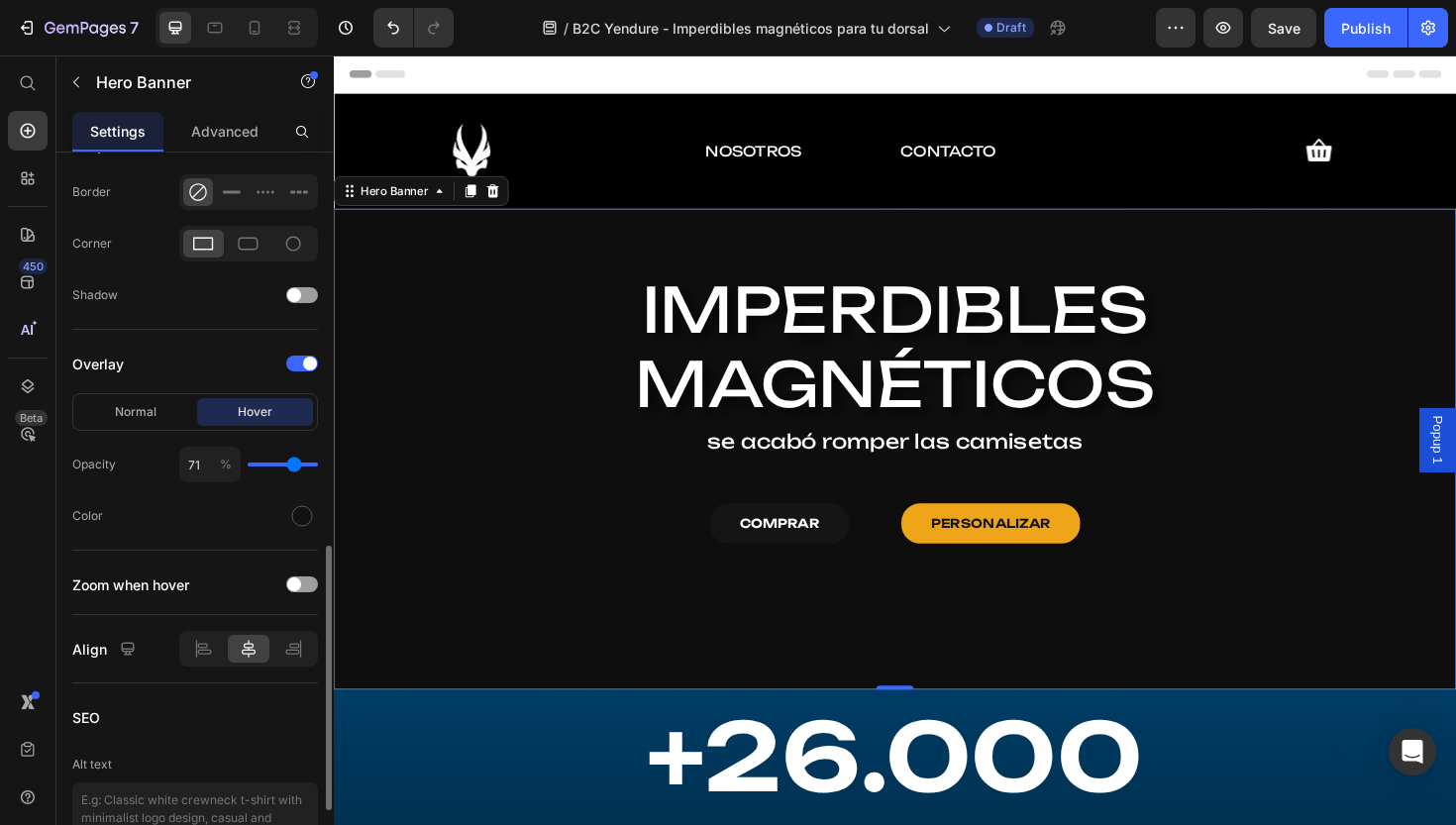type on "62" 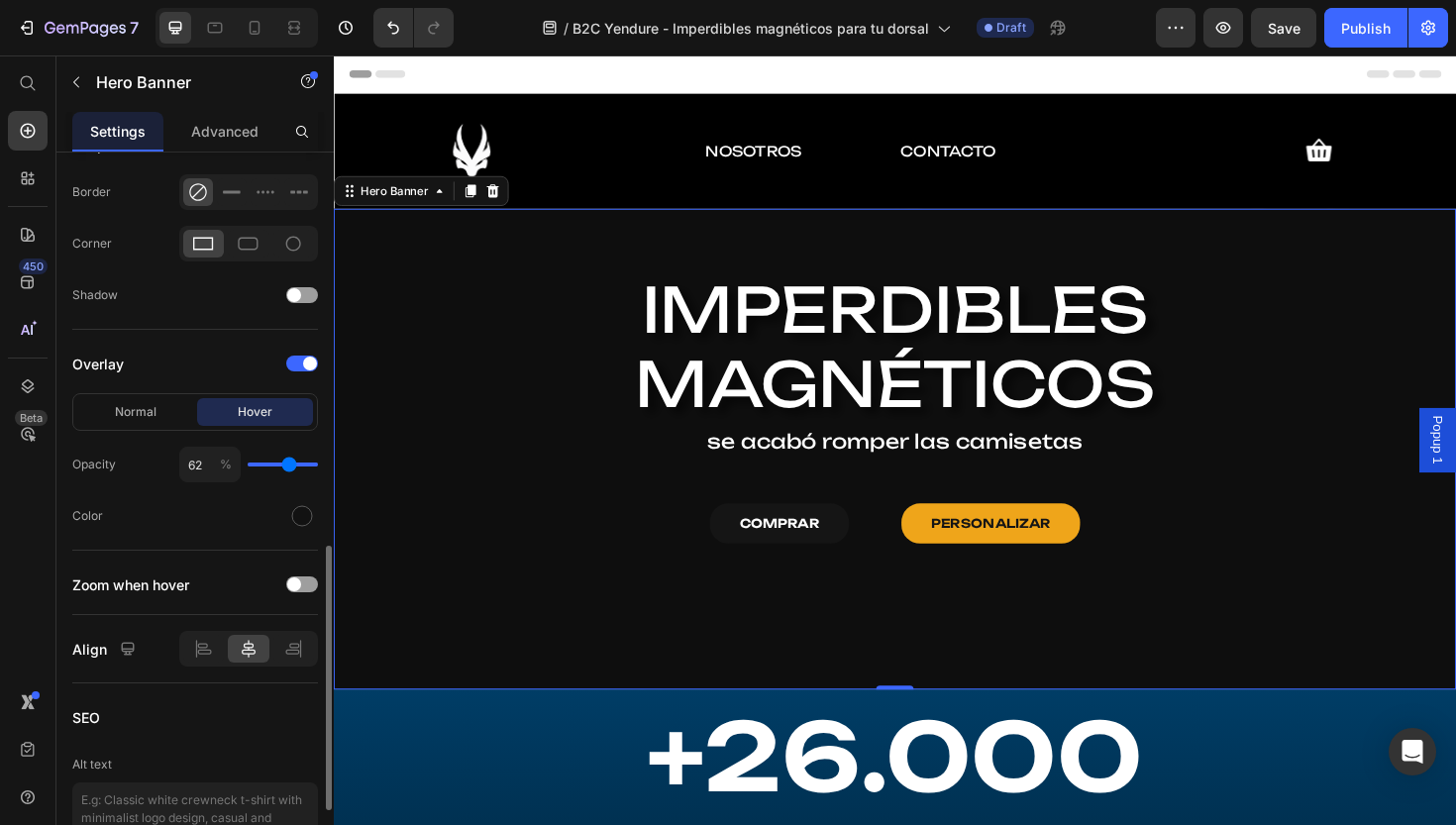 type on "53" 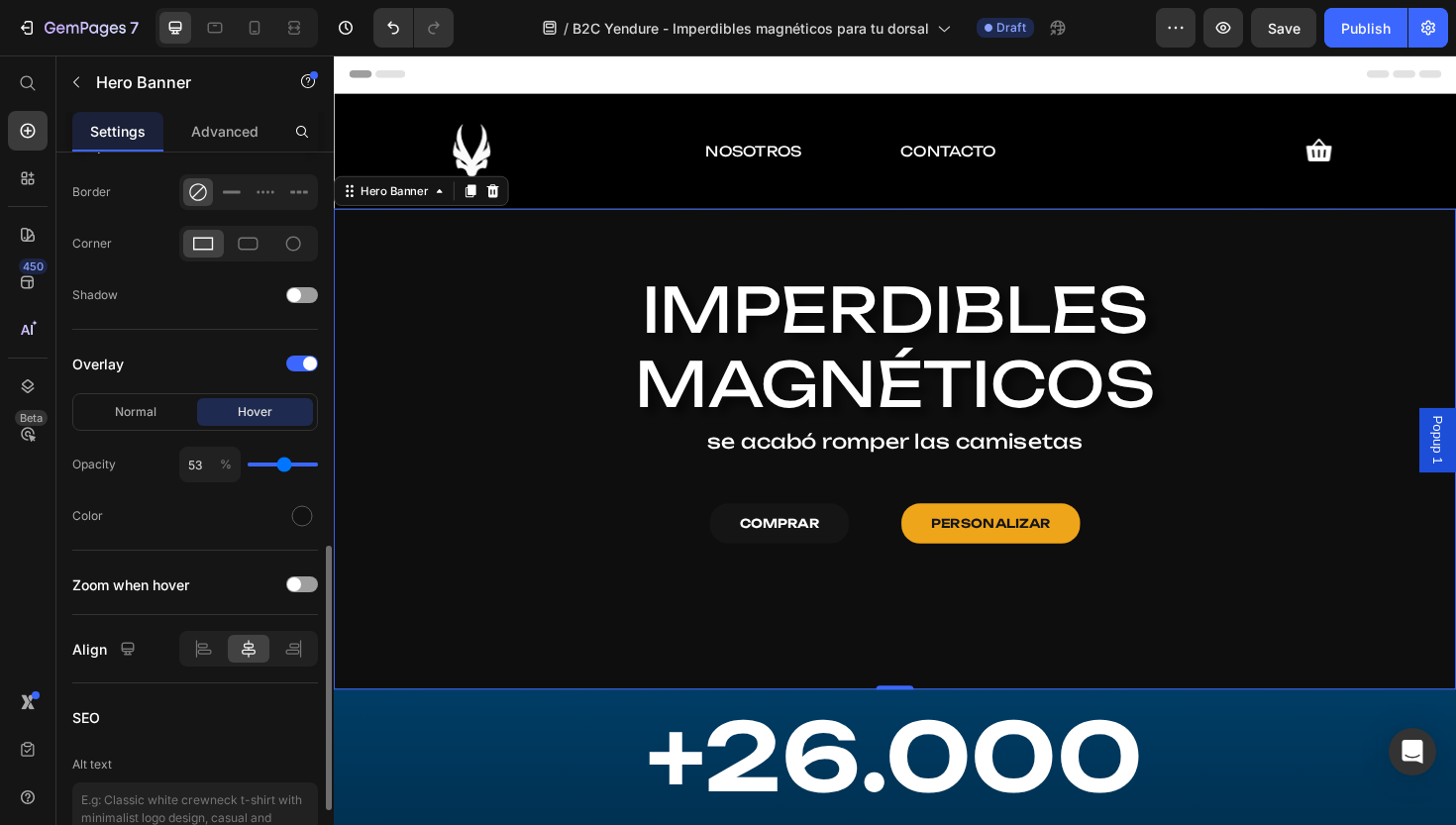 type on "47" 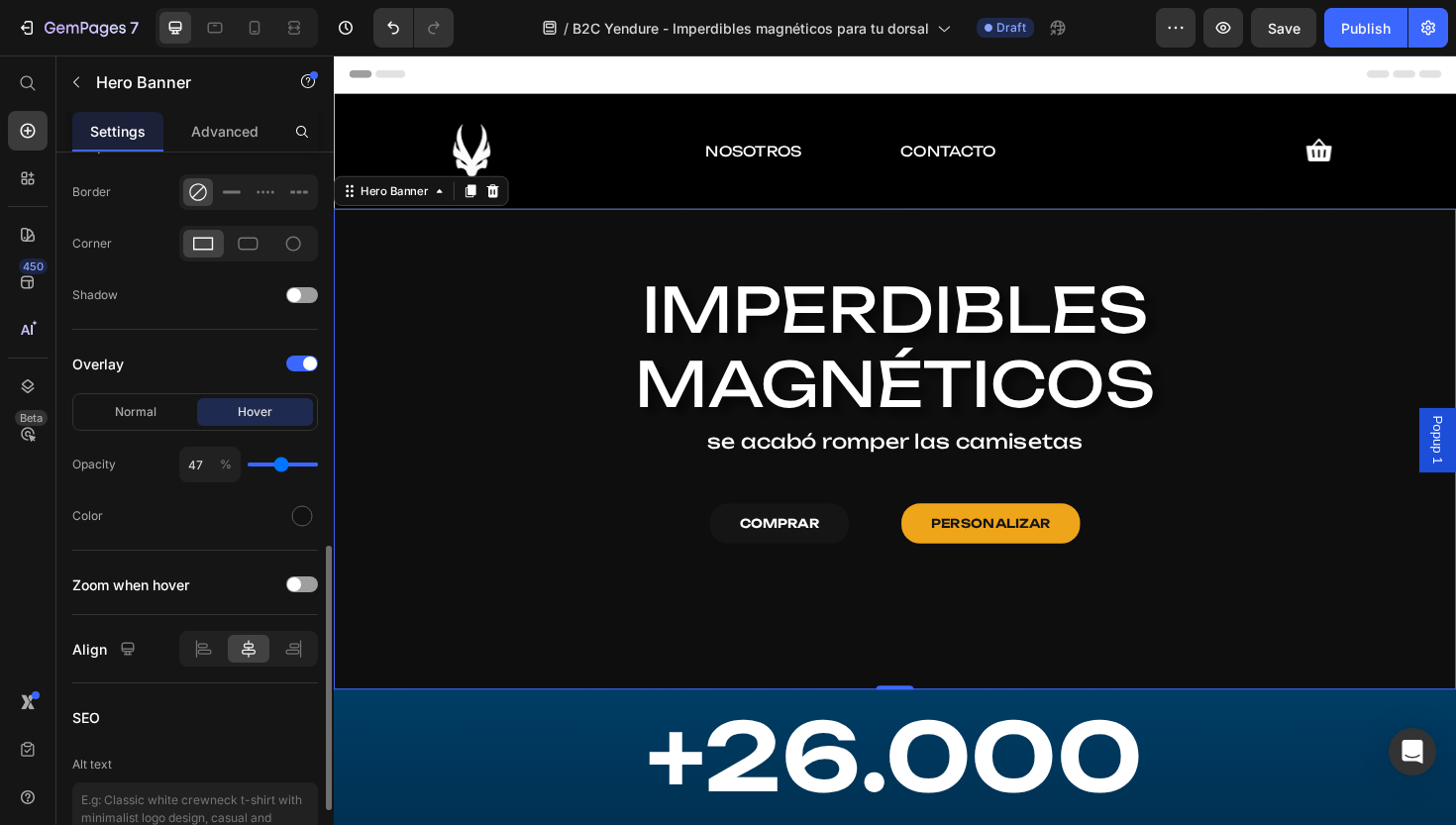 type on "42" 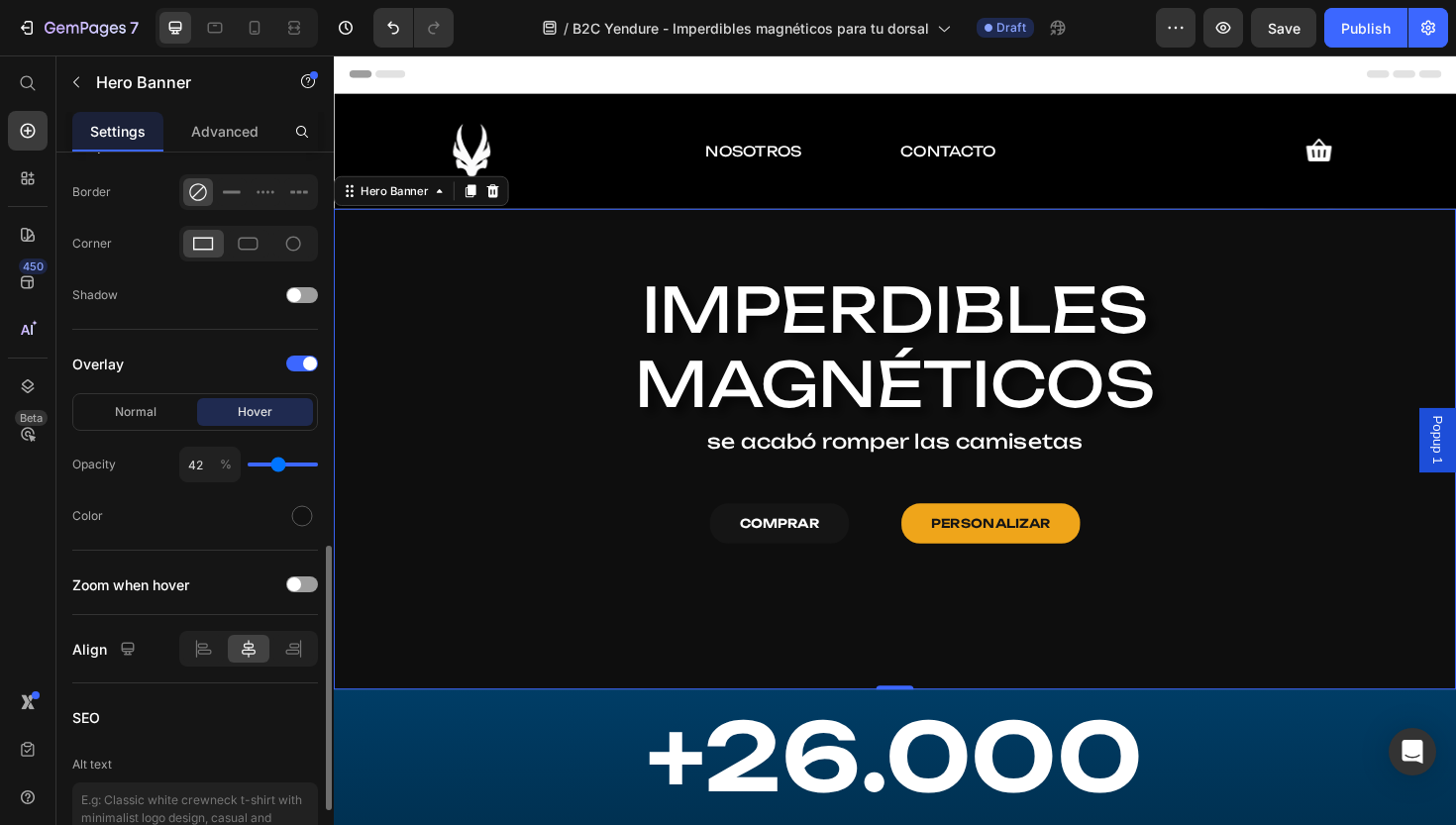 type on "38" 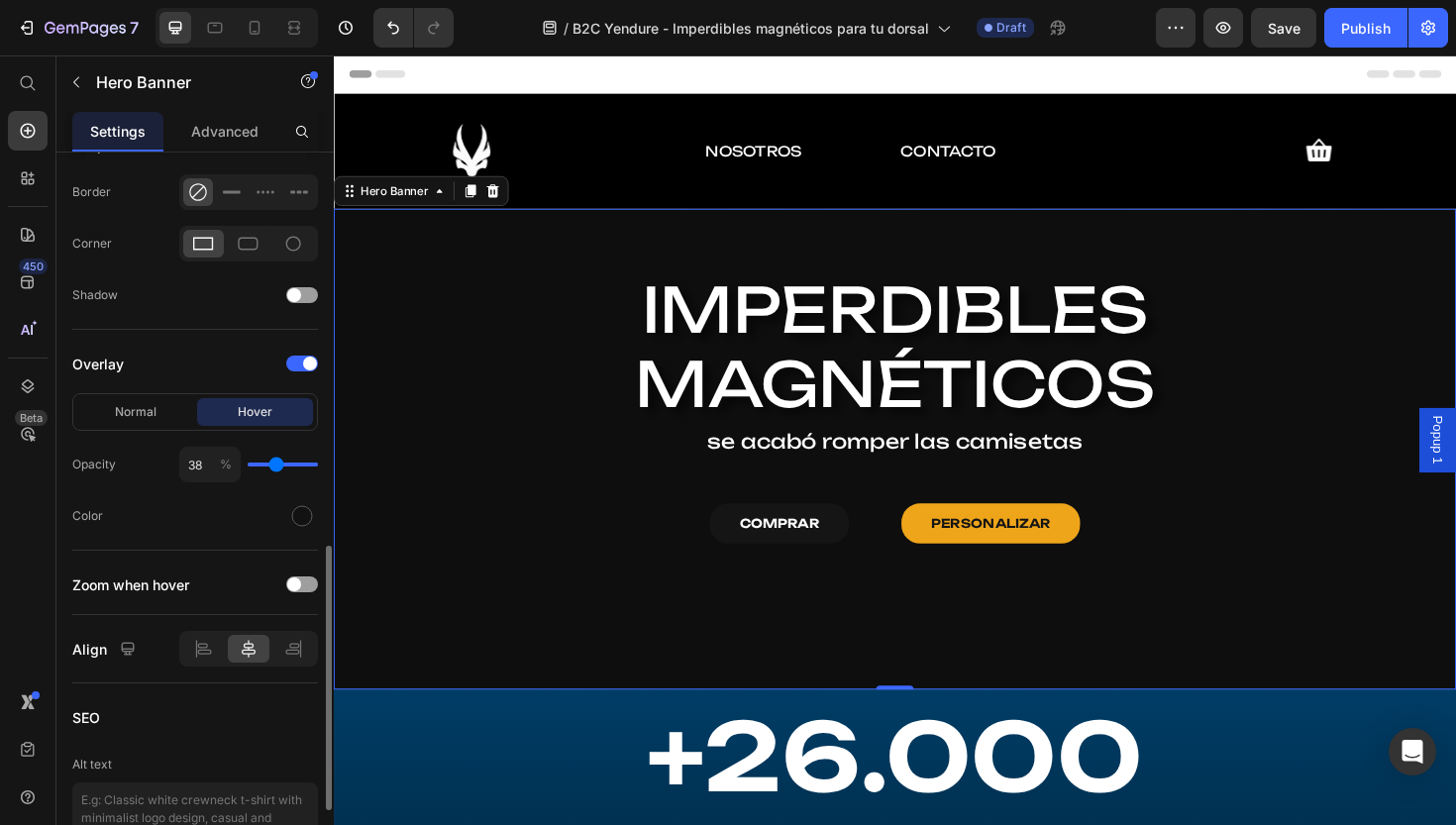 type on "36" 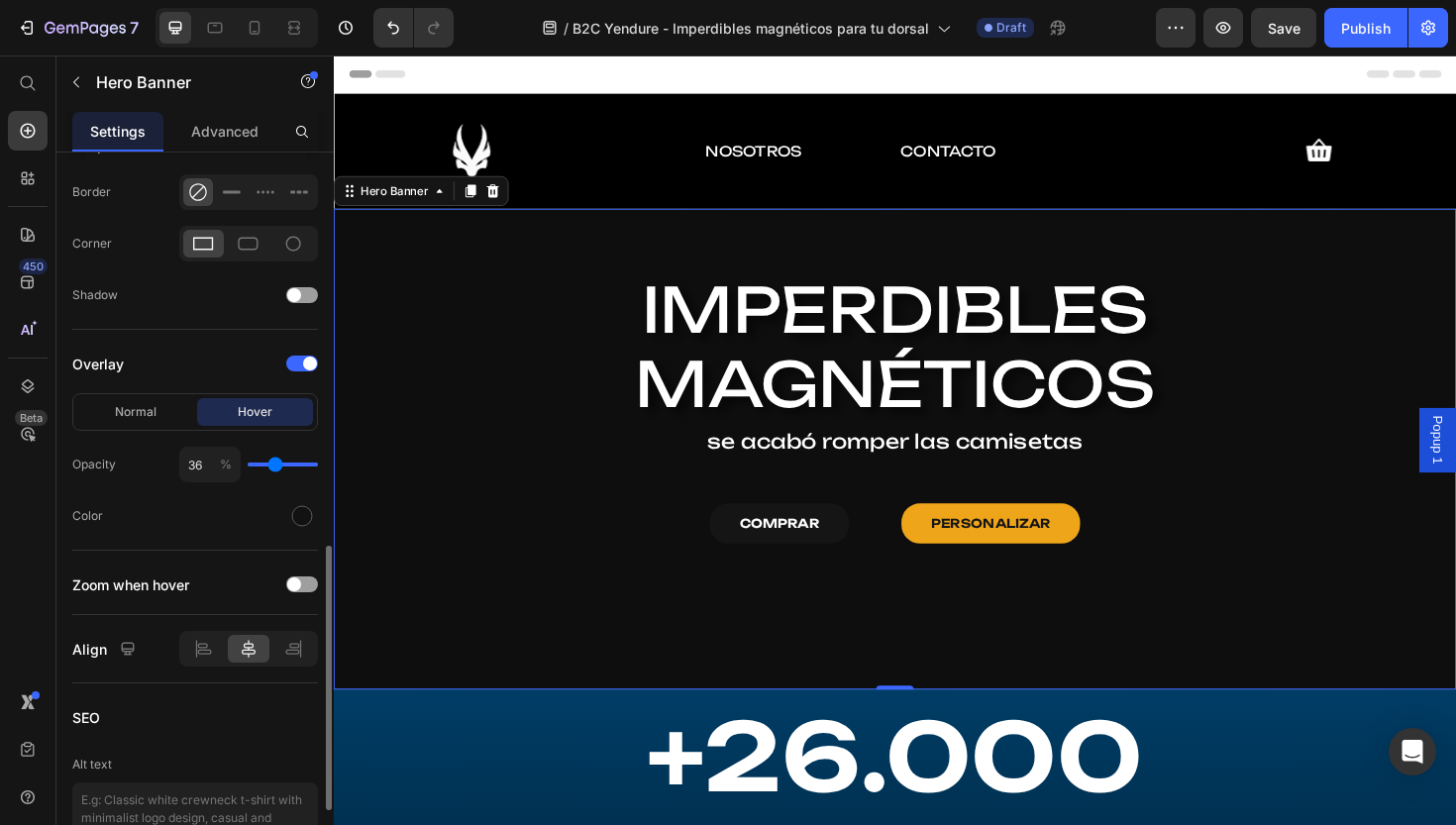 type on "35" 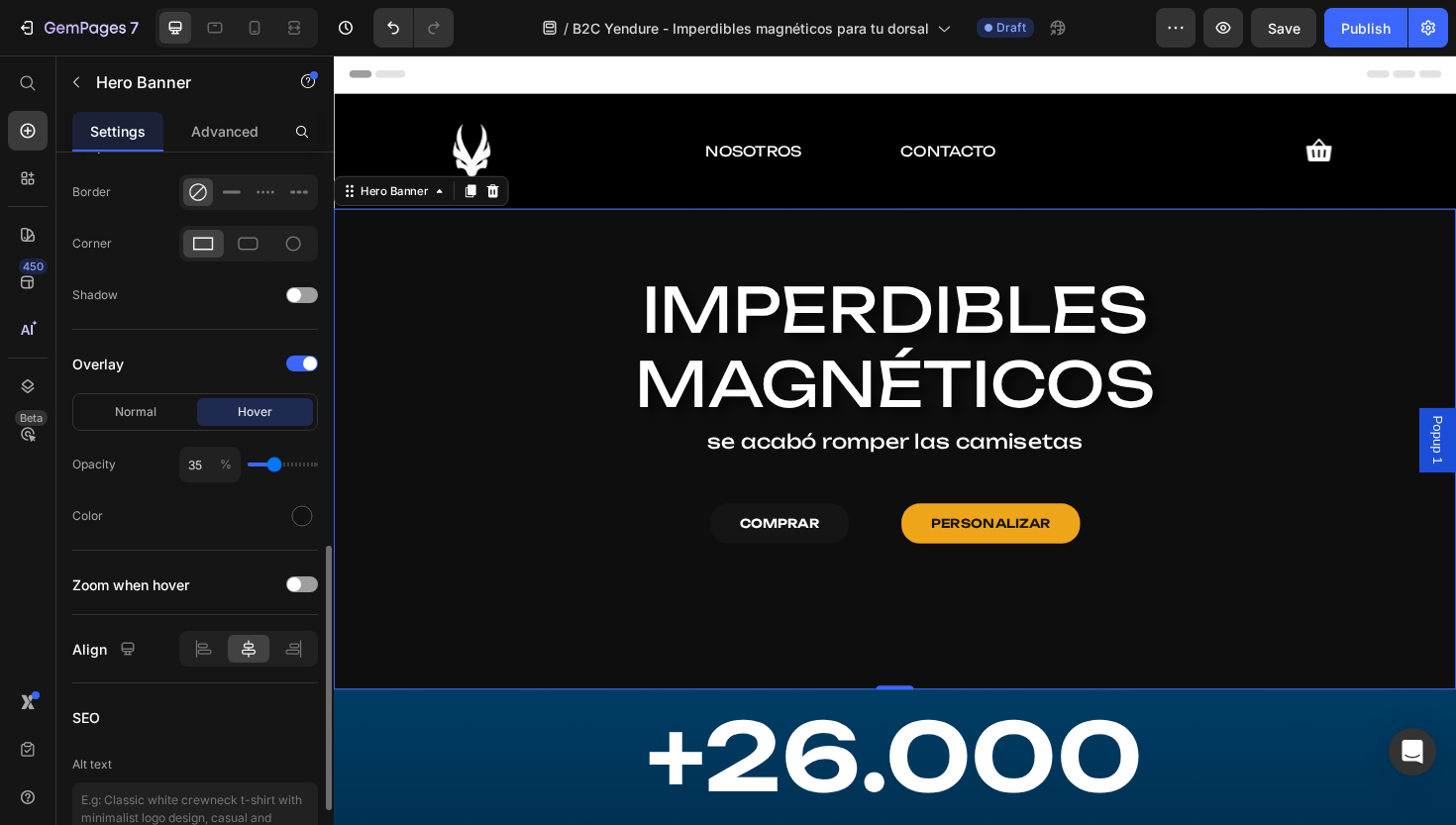 type on "33" 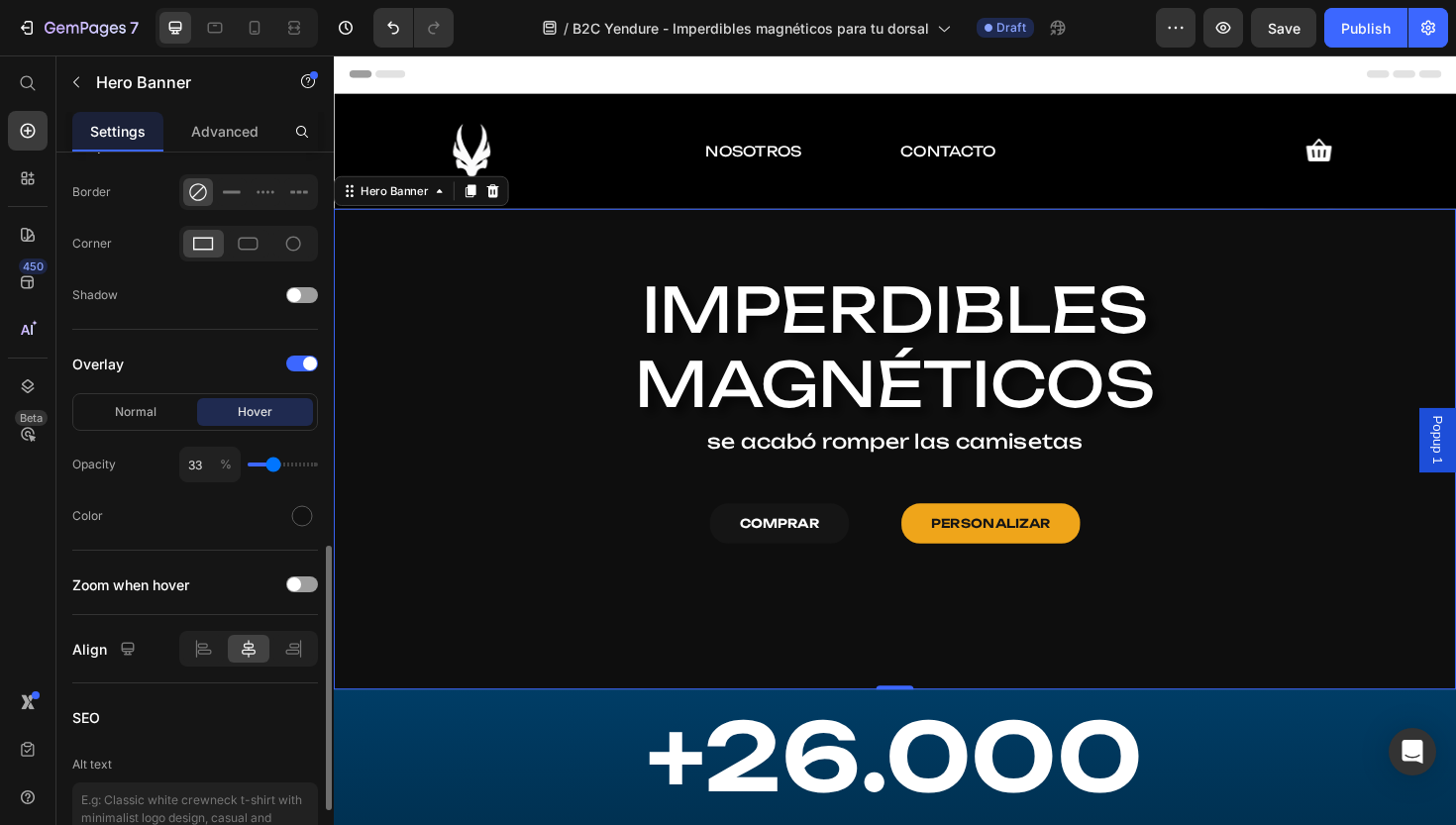 type on "29" 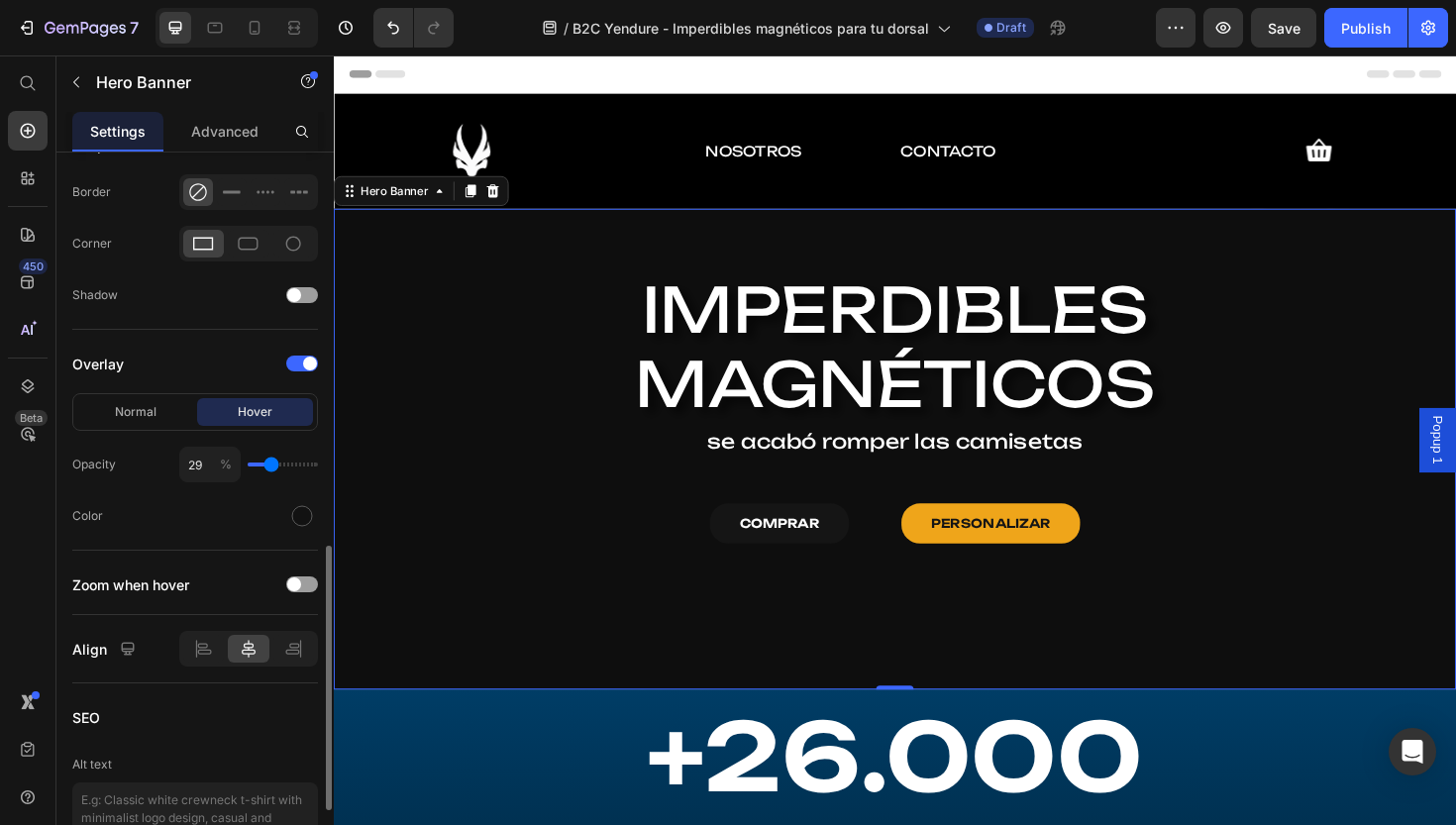 type on "25" 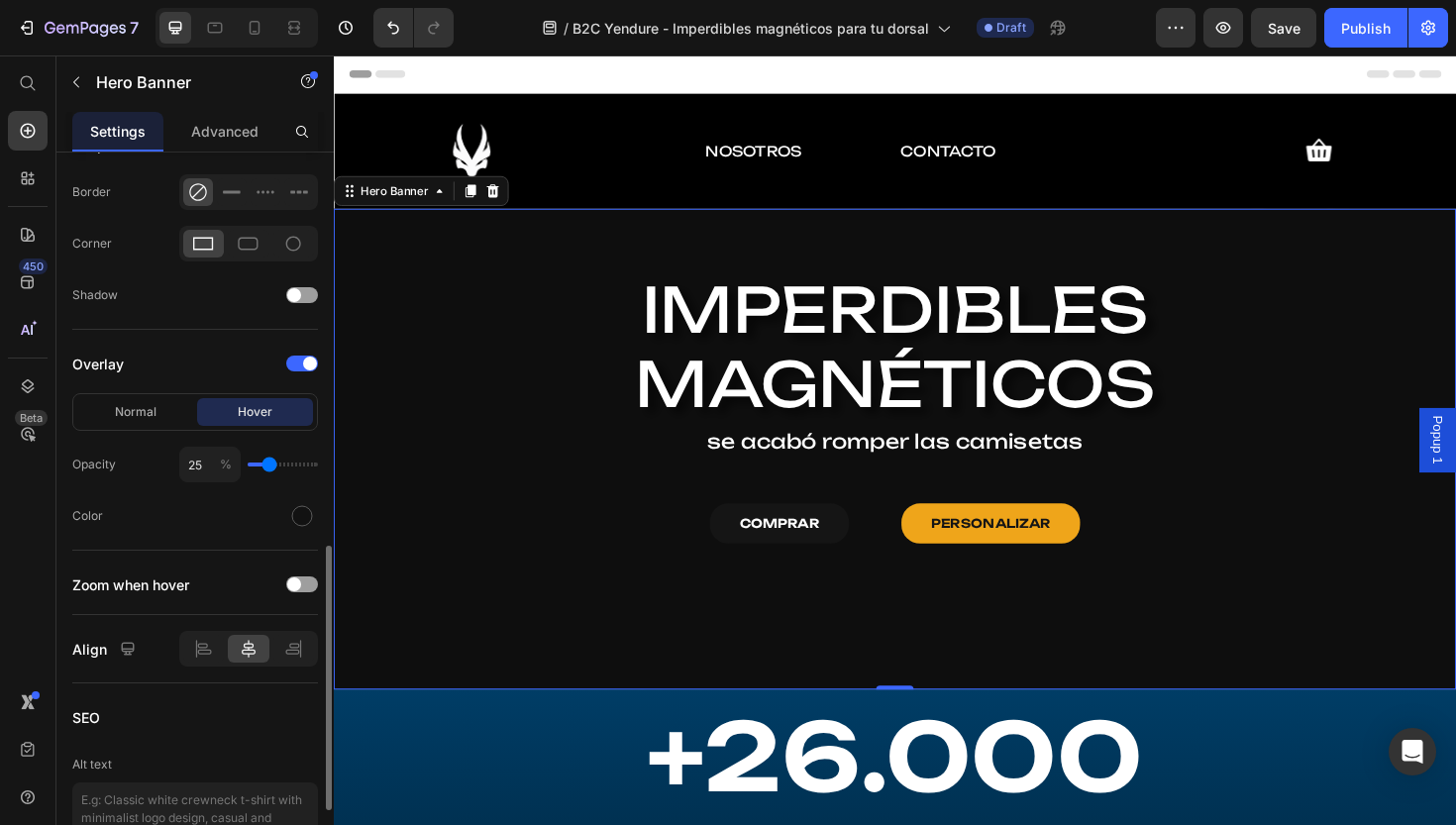 type on "20" 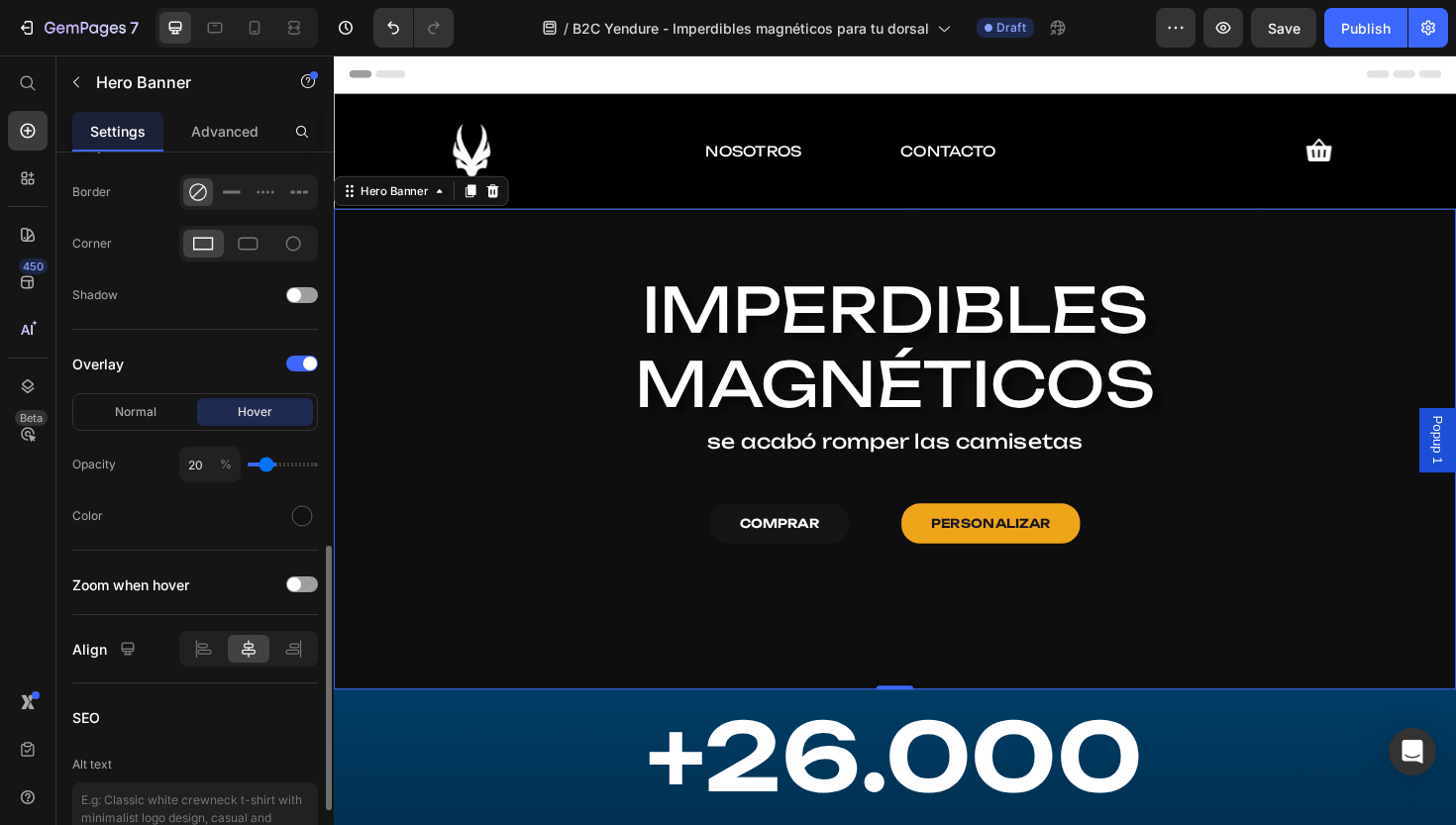 type on "16" 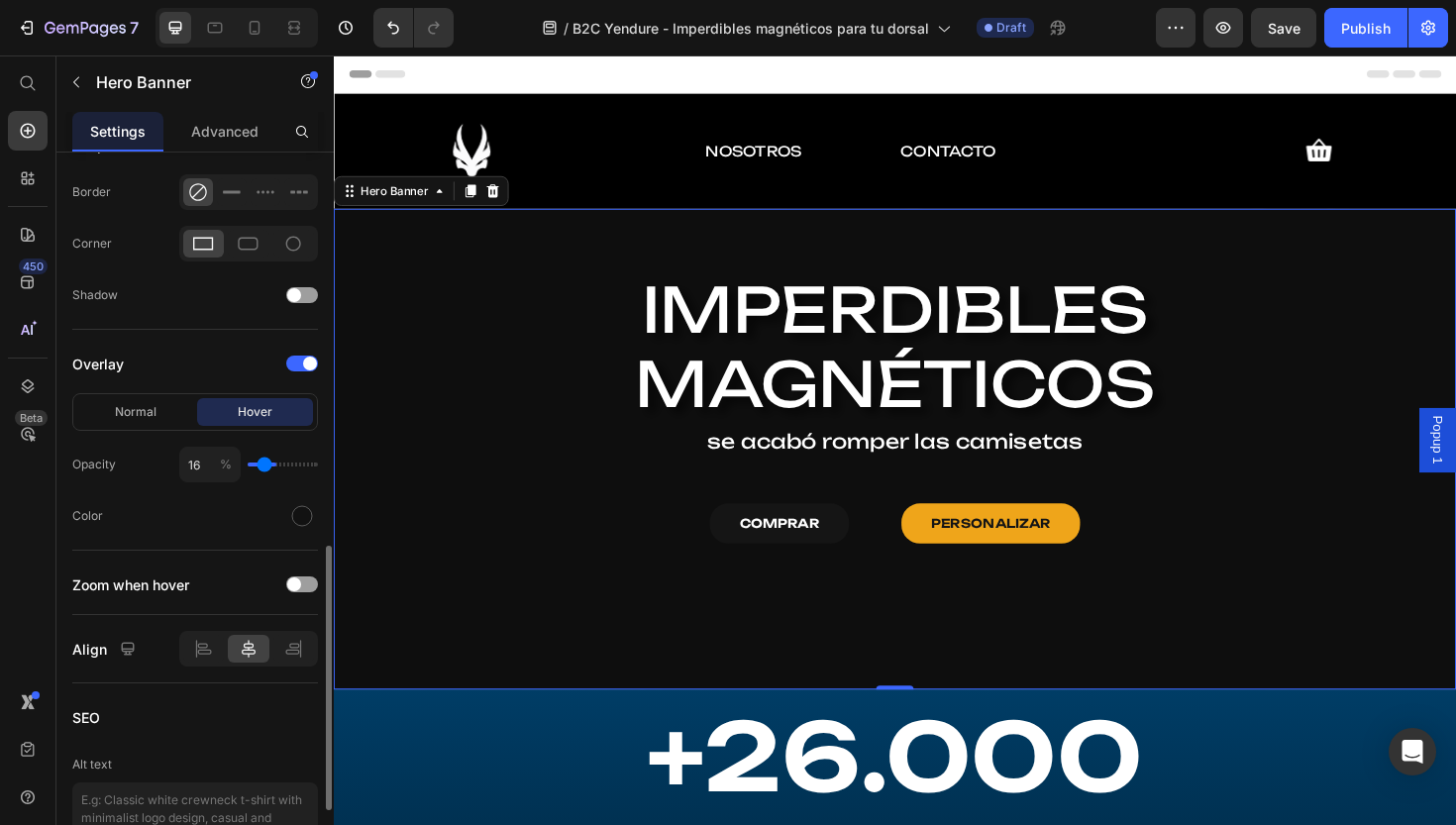 type on "13" 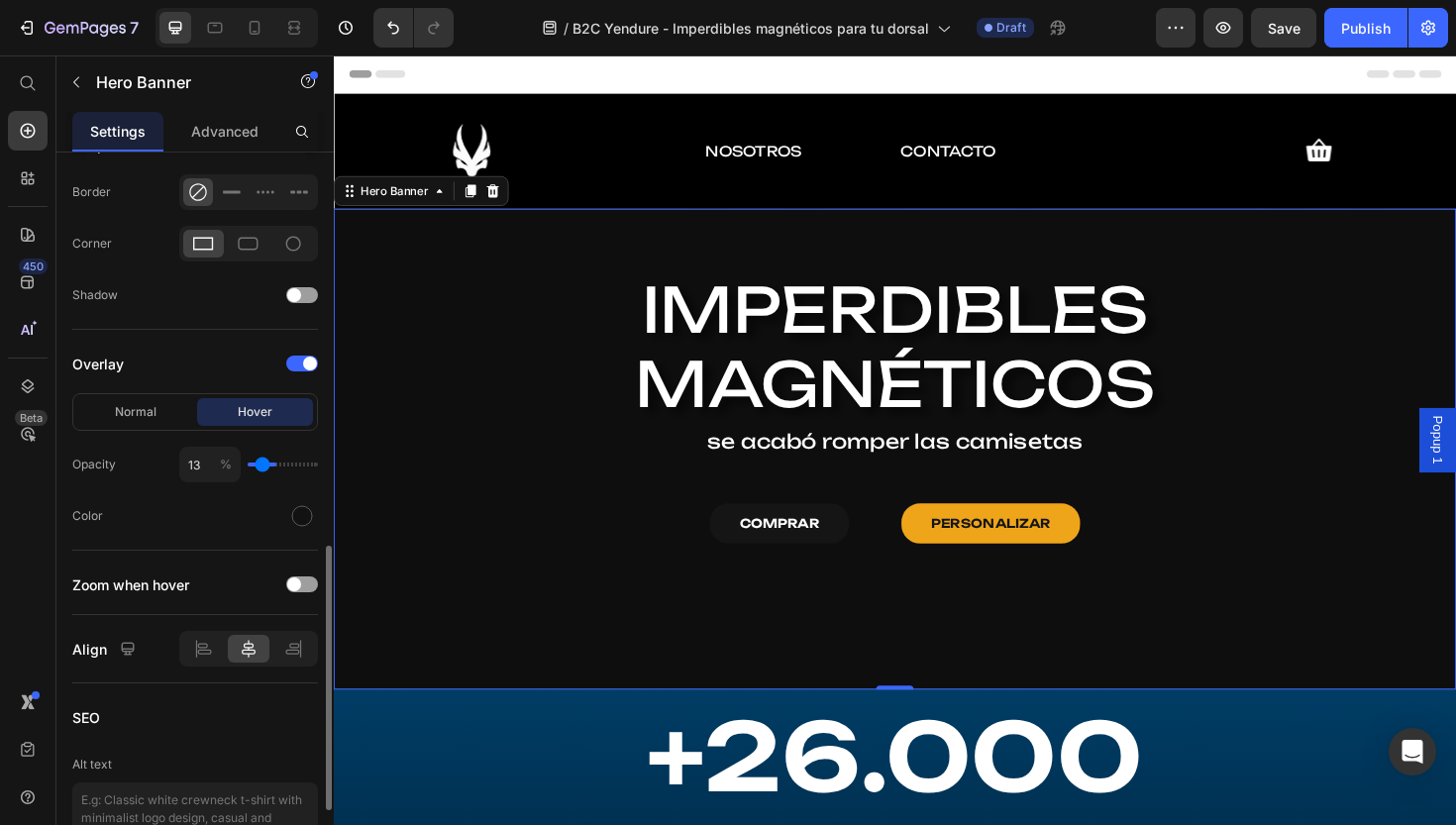 type on "11" 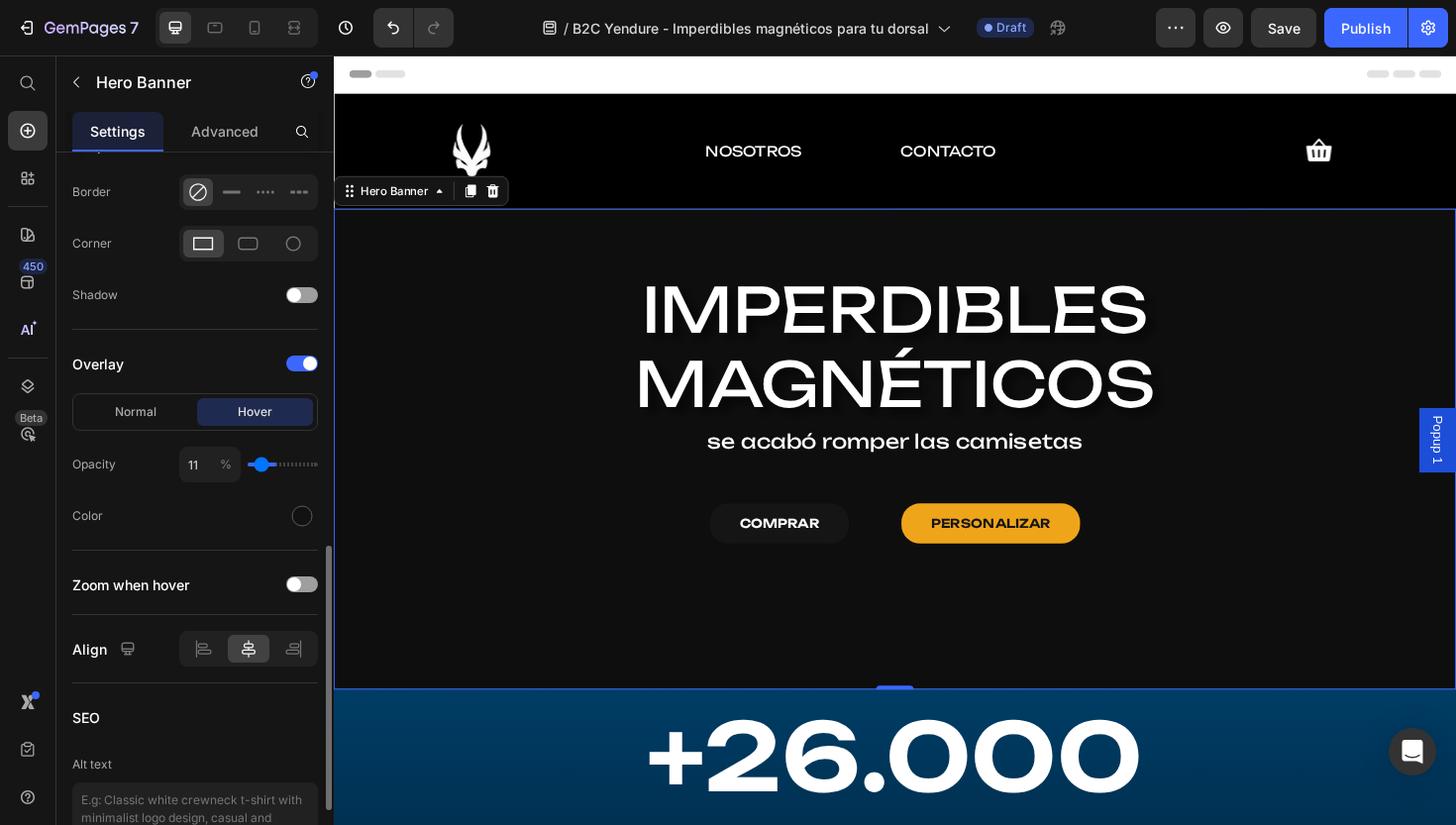 type on "9" 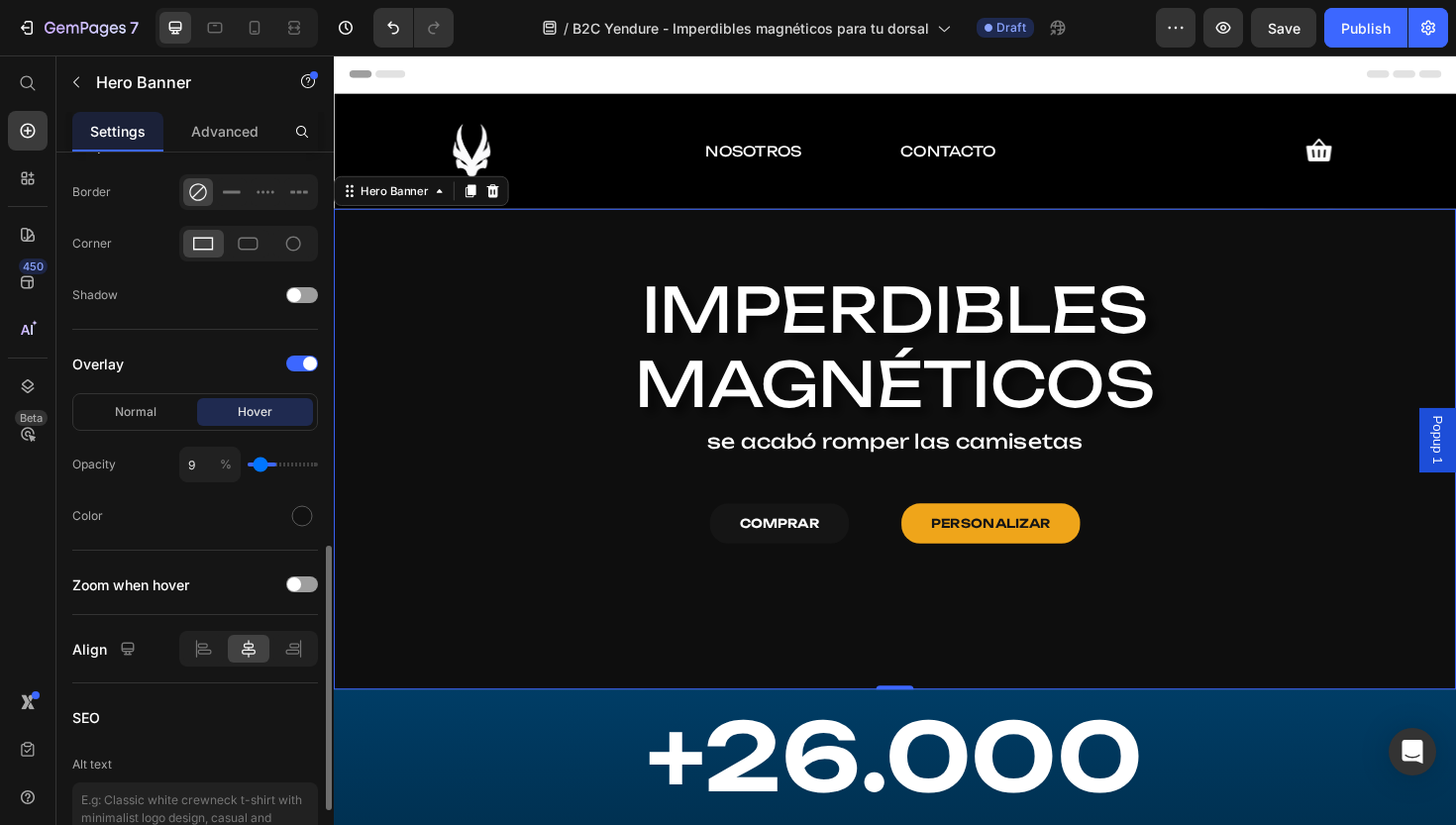 type on "5" 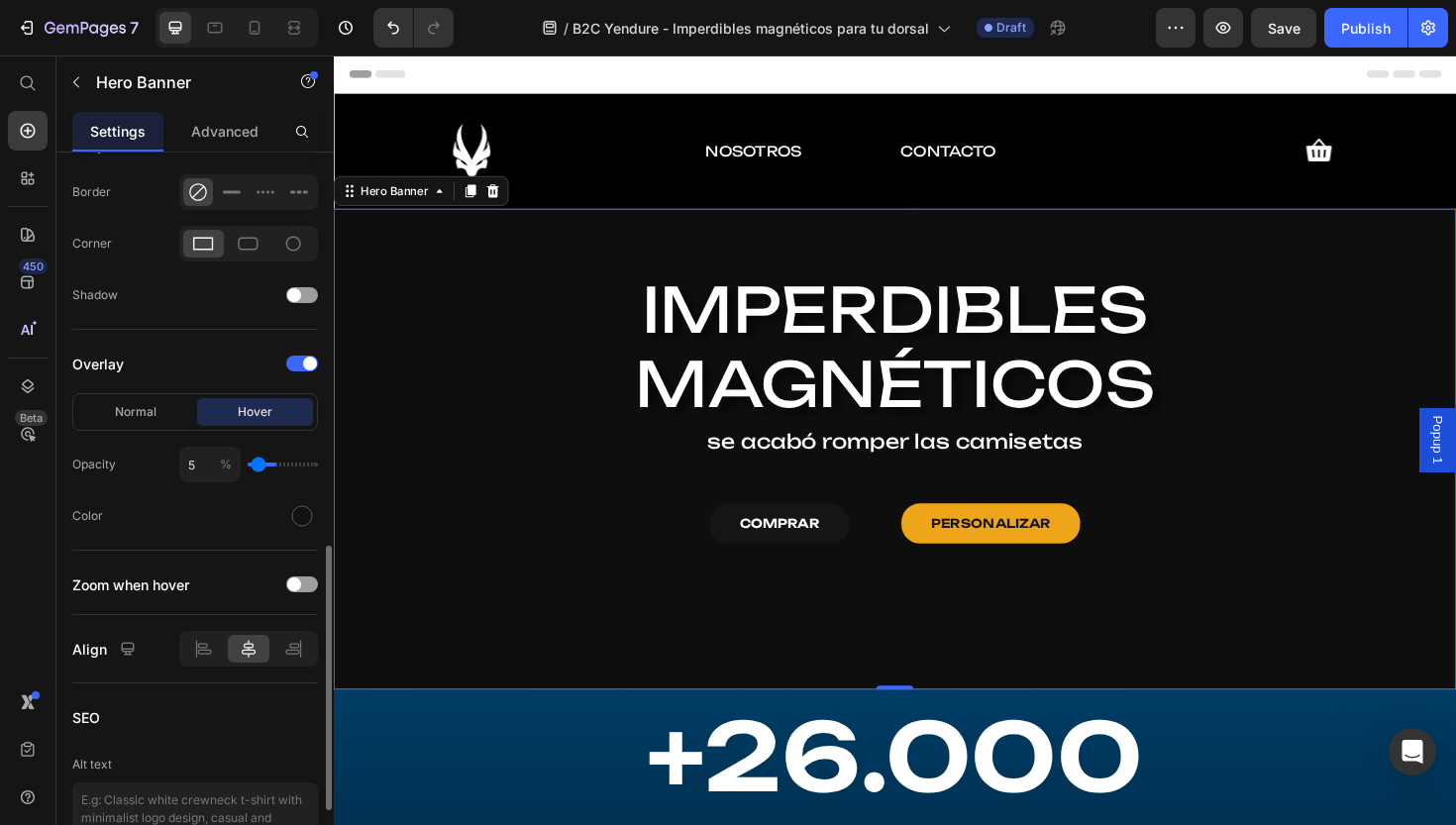 type on "0" 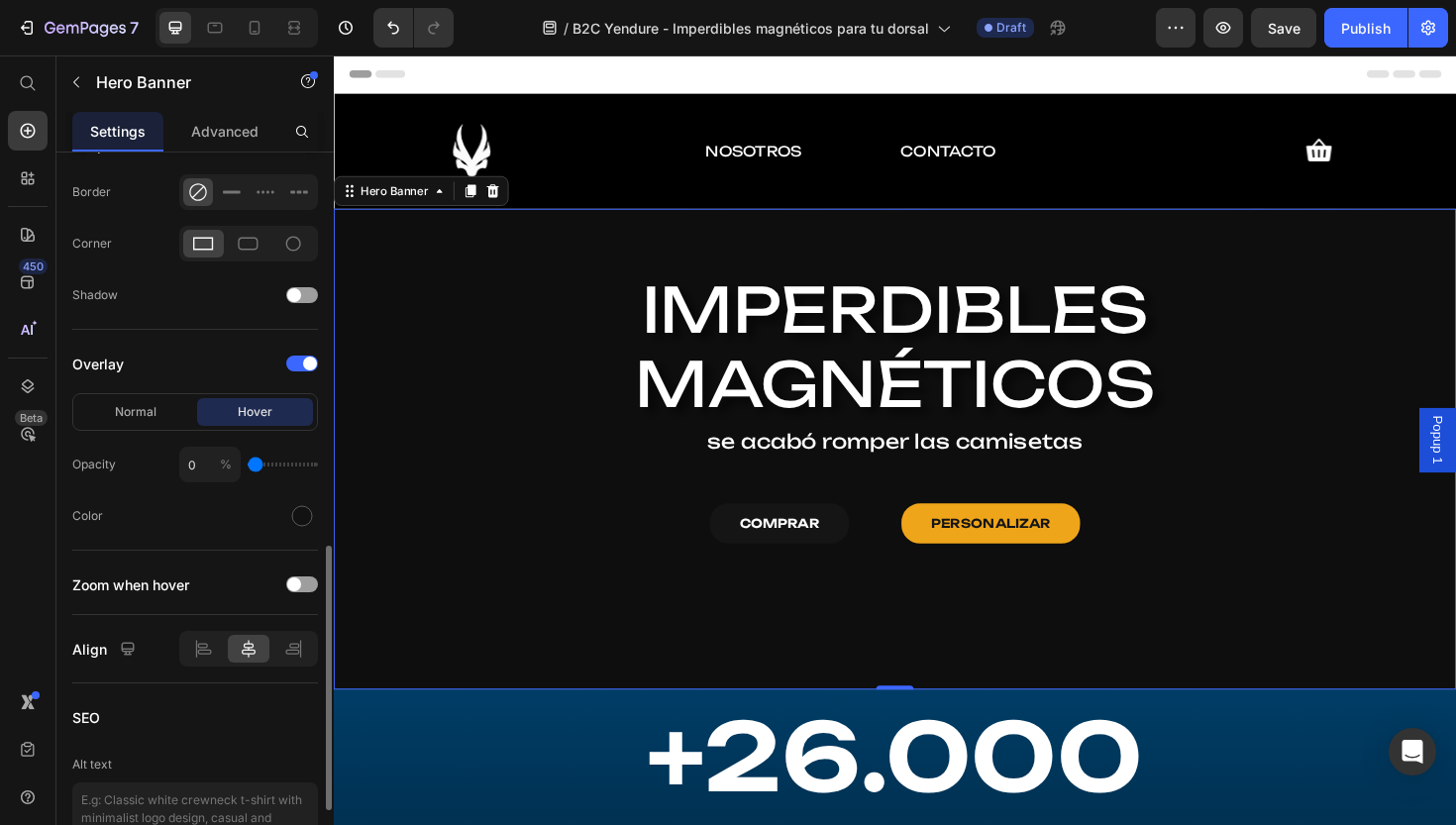 type on "22" 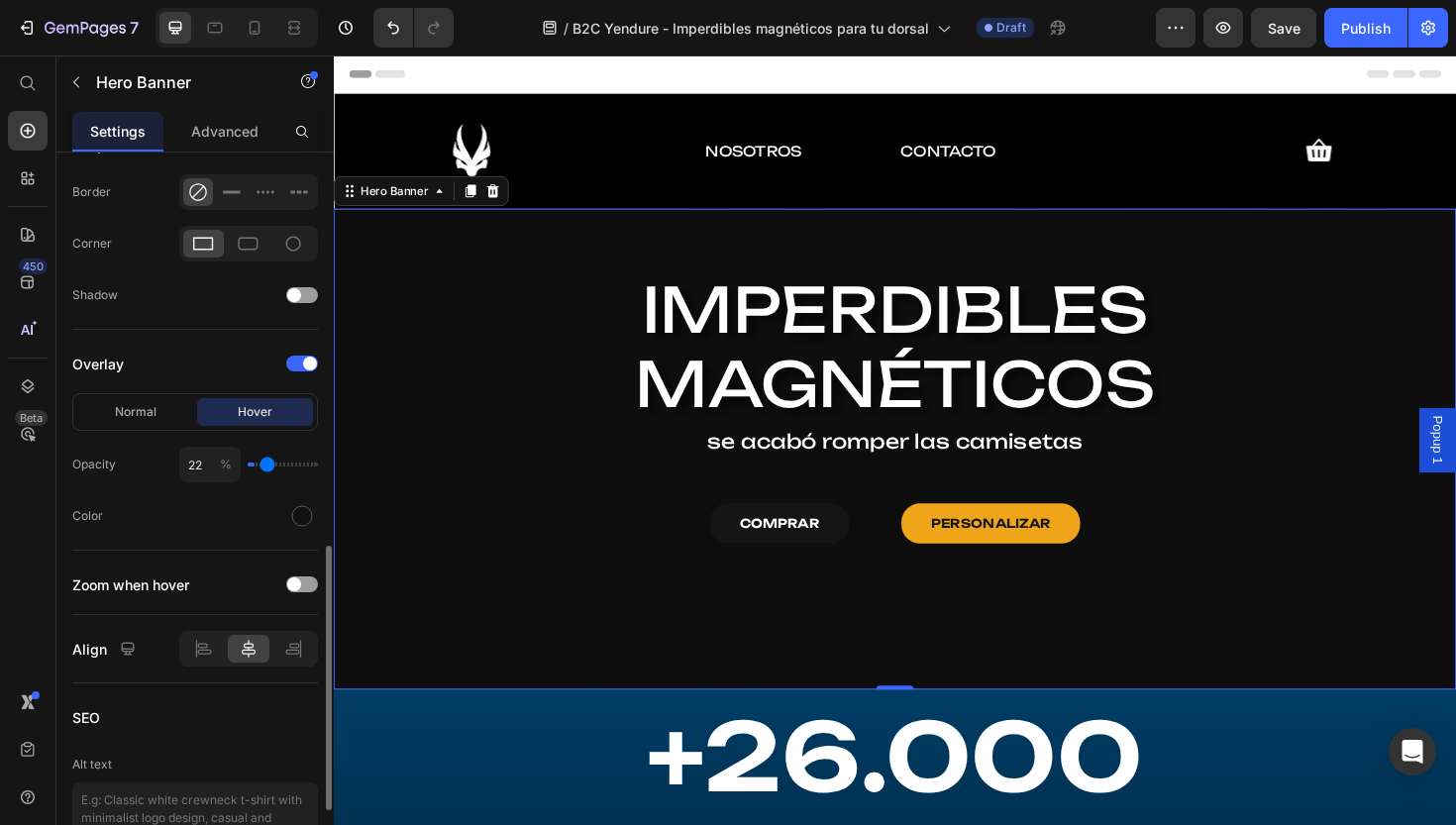 type on "38" 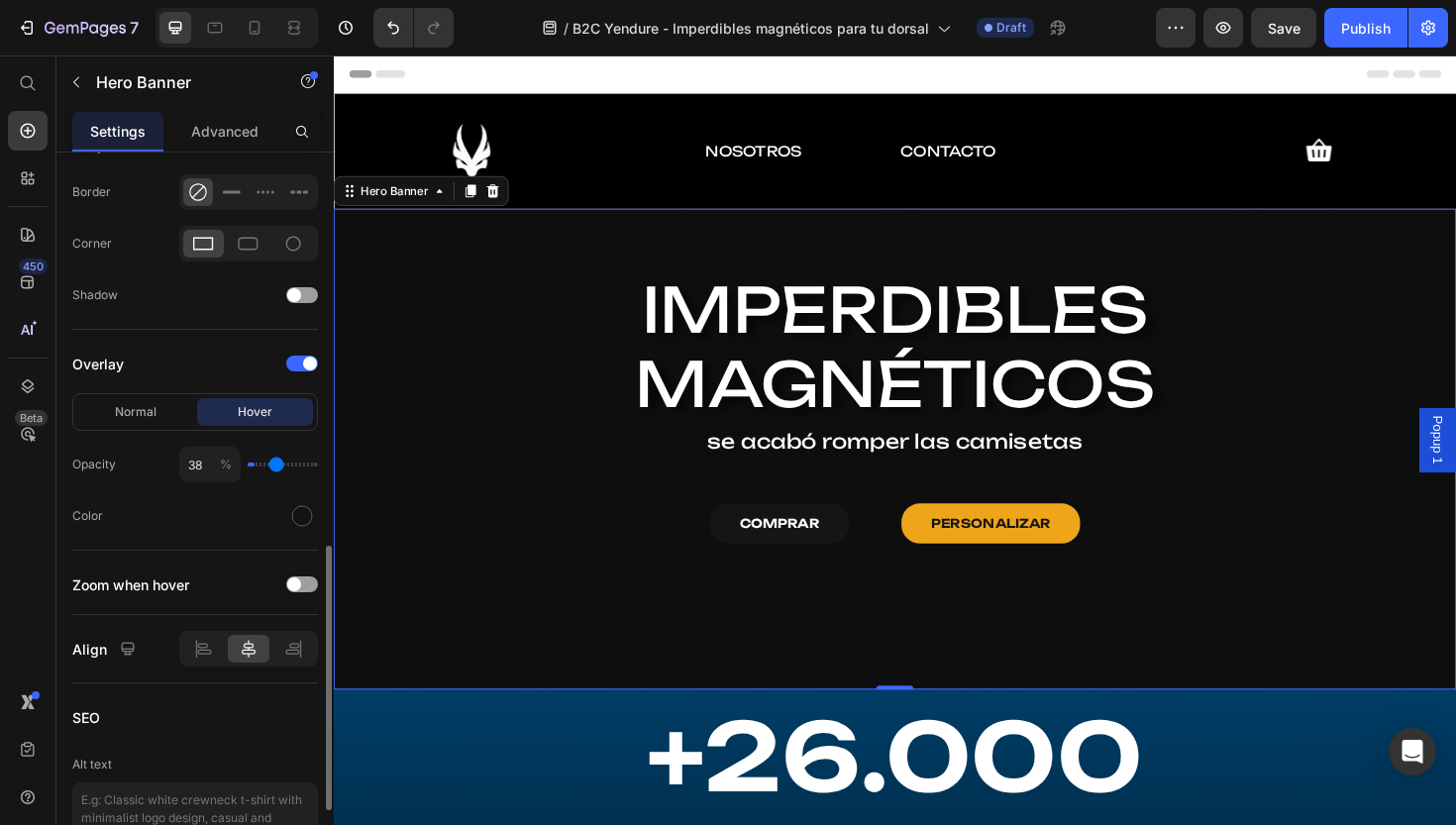 type on "47" 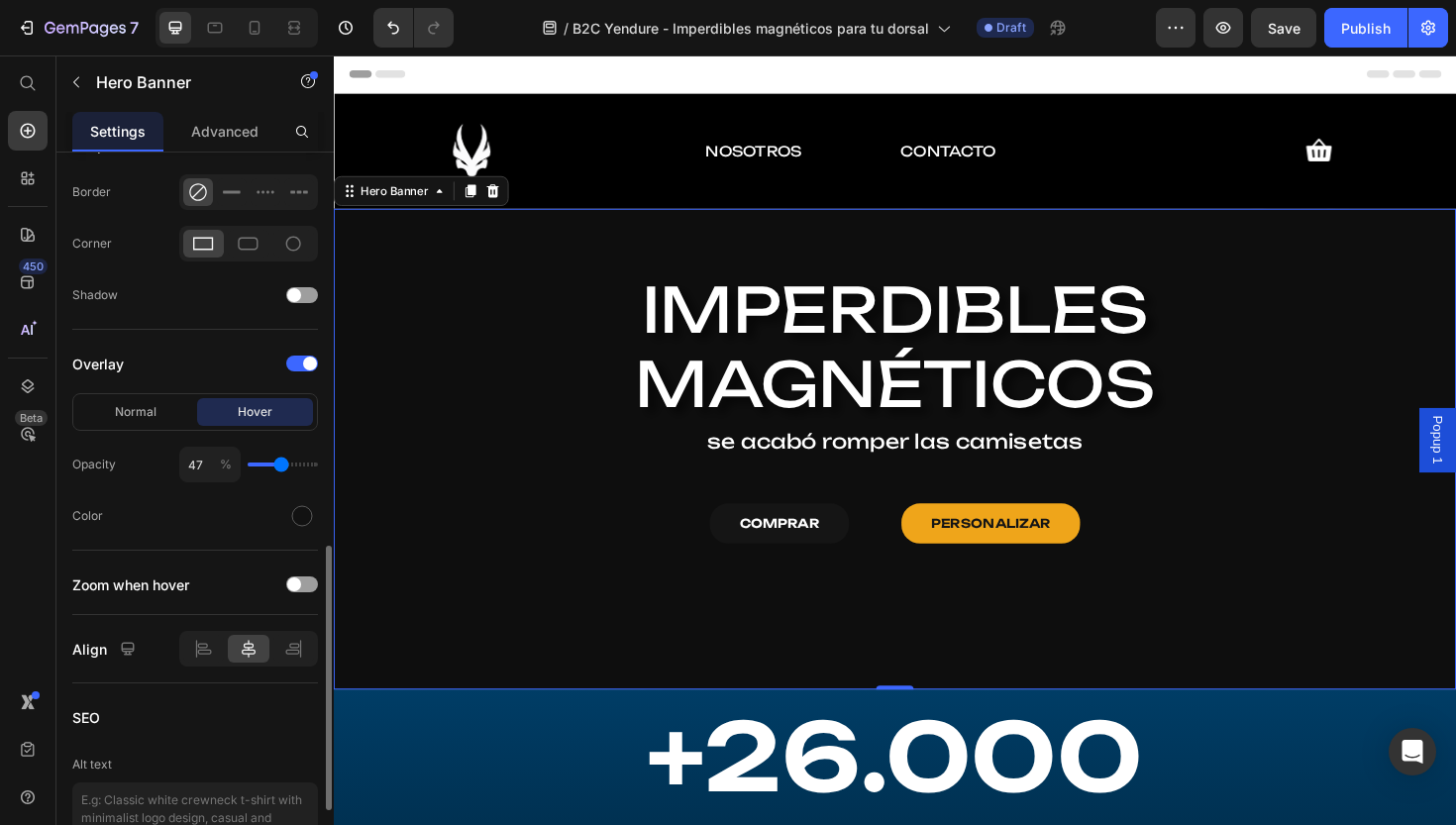 type on "55" 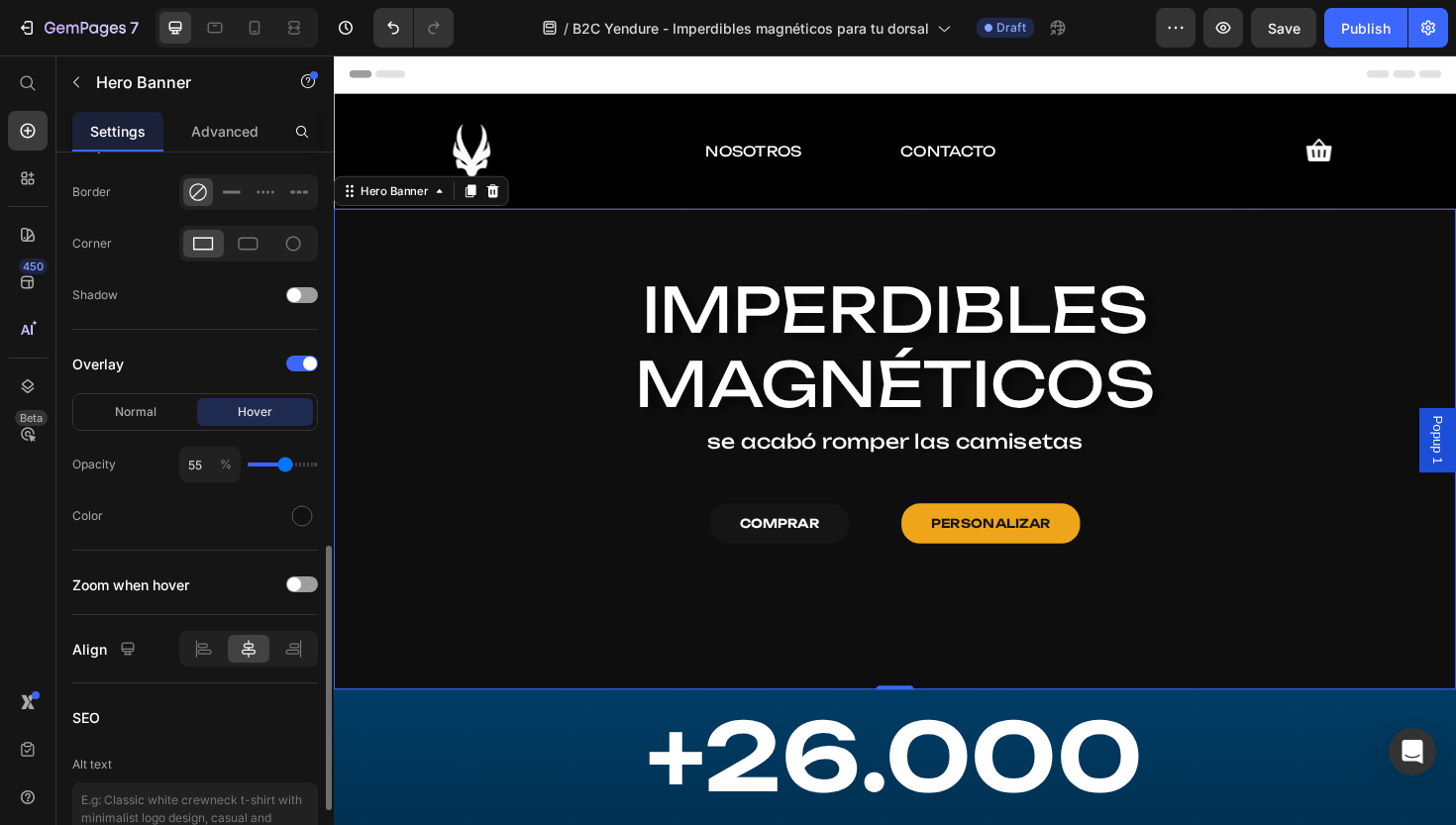 type on "58" 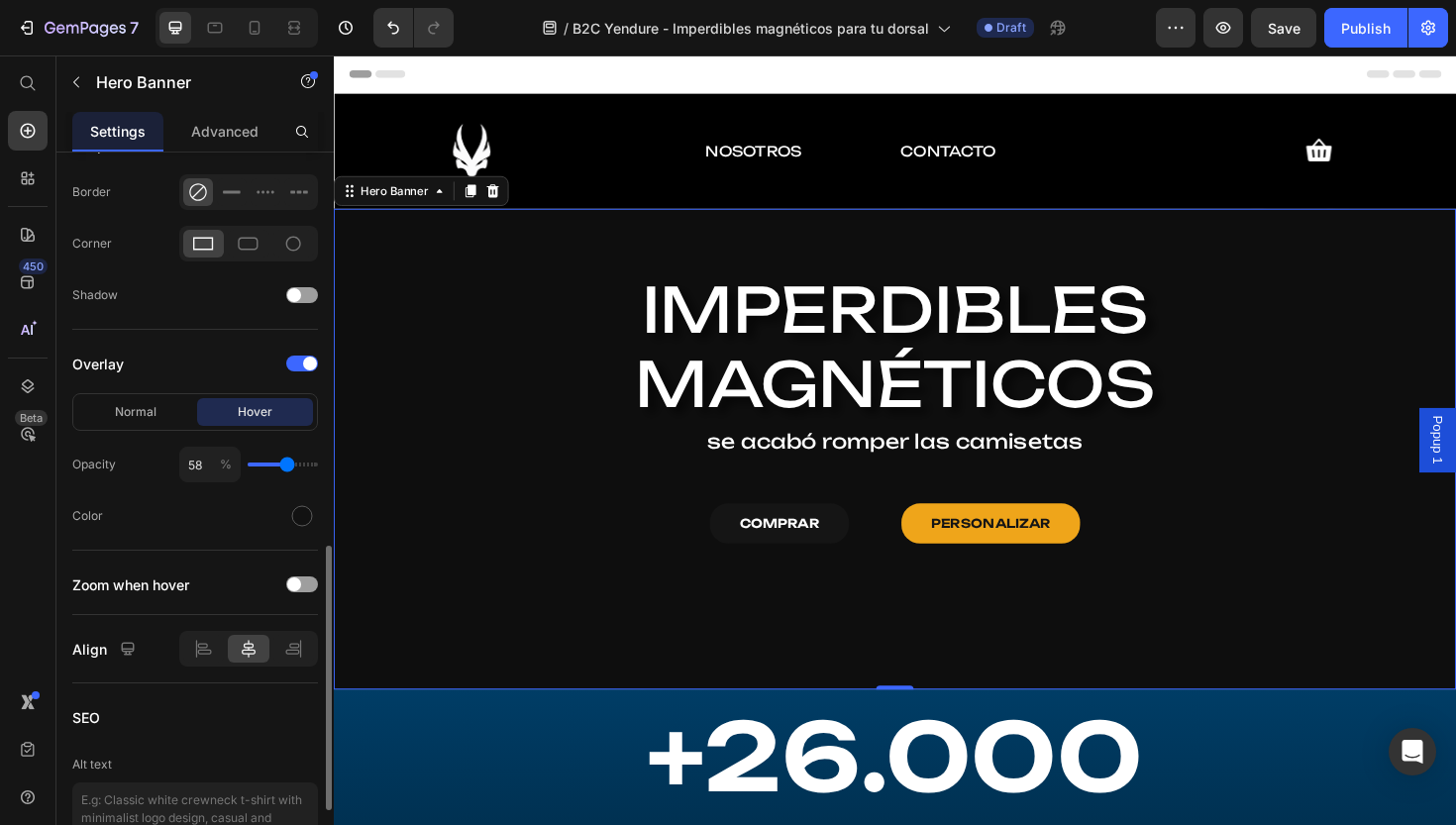 type on "60" 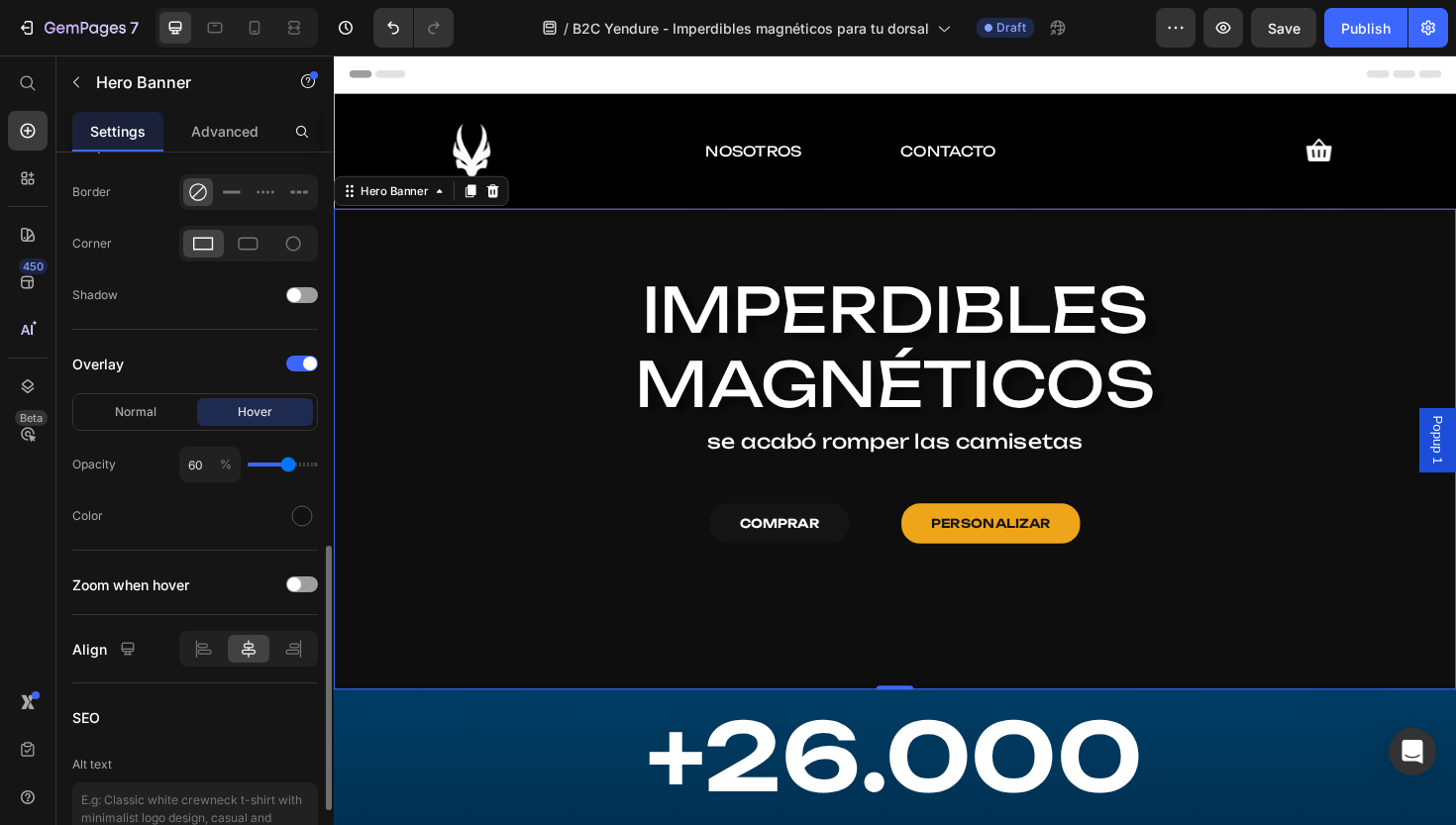 type on "62" 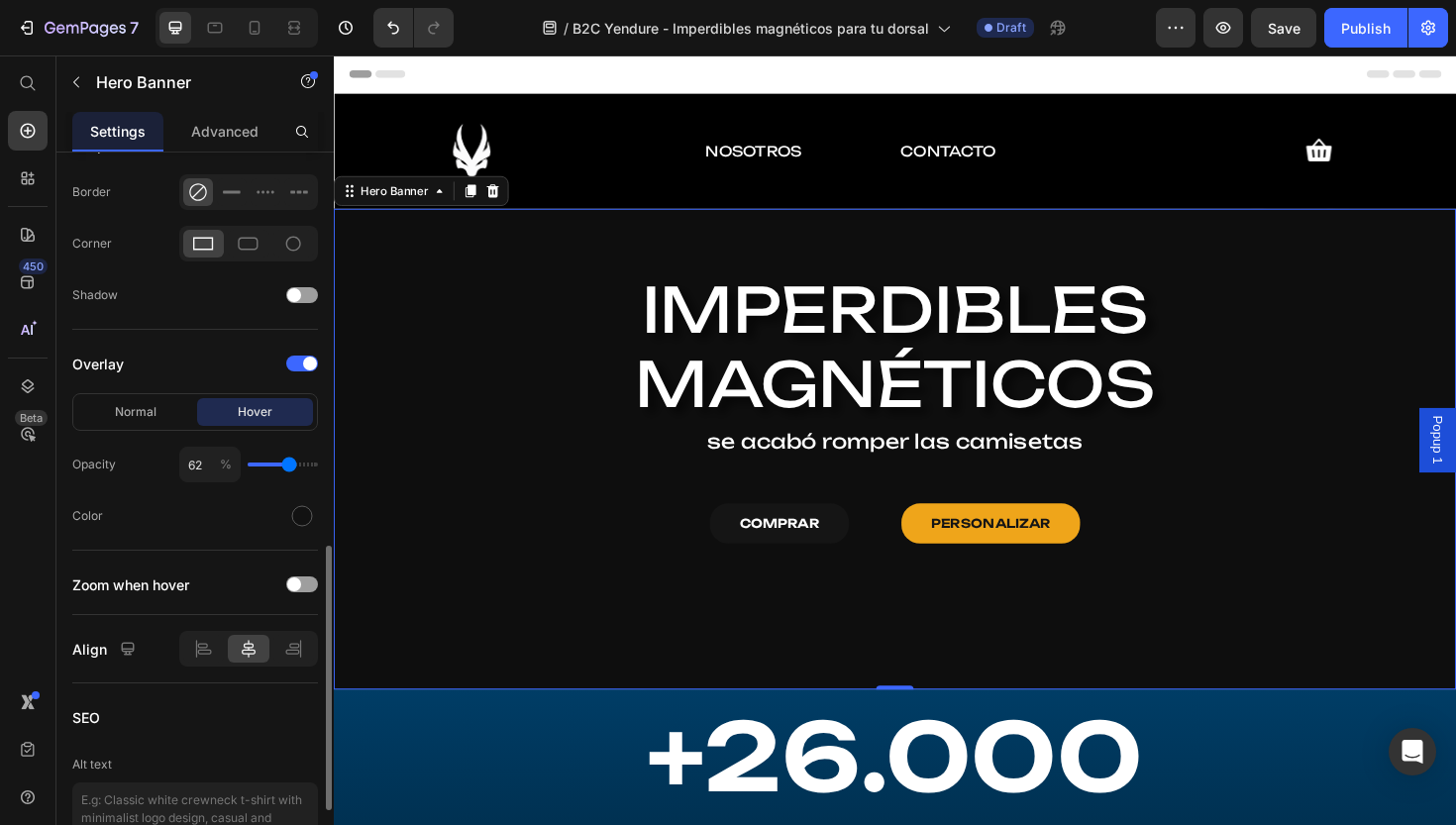type on "64" 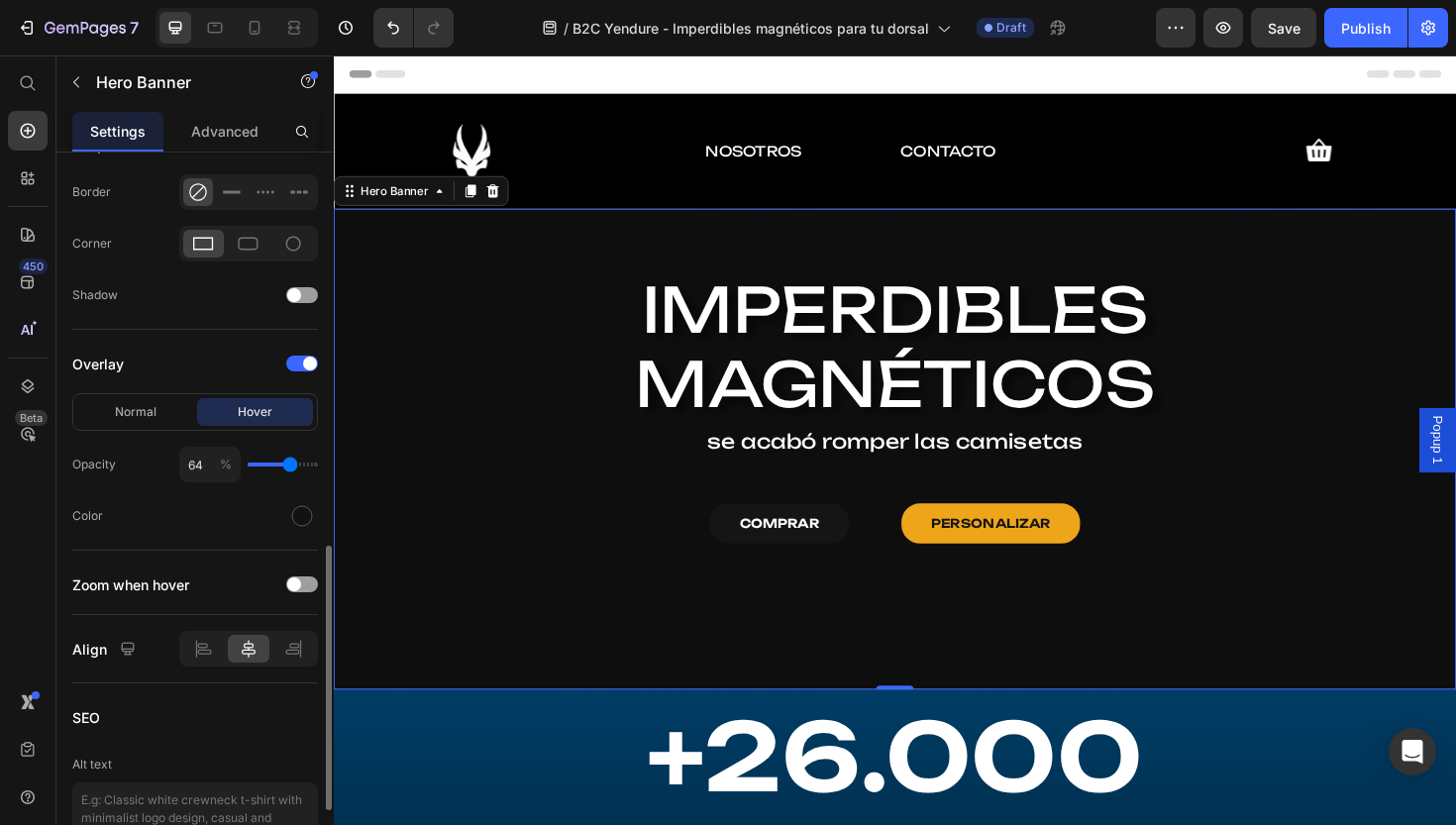 type on "67" 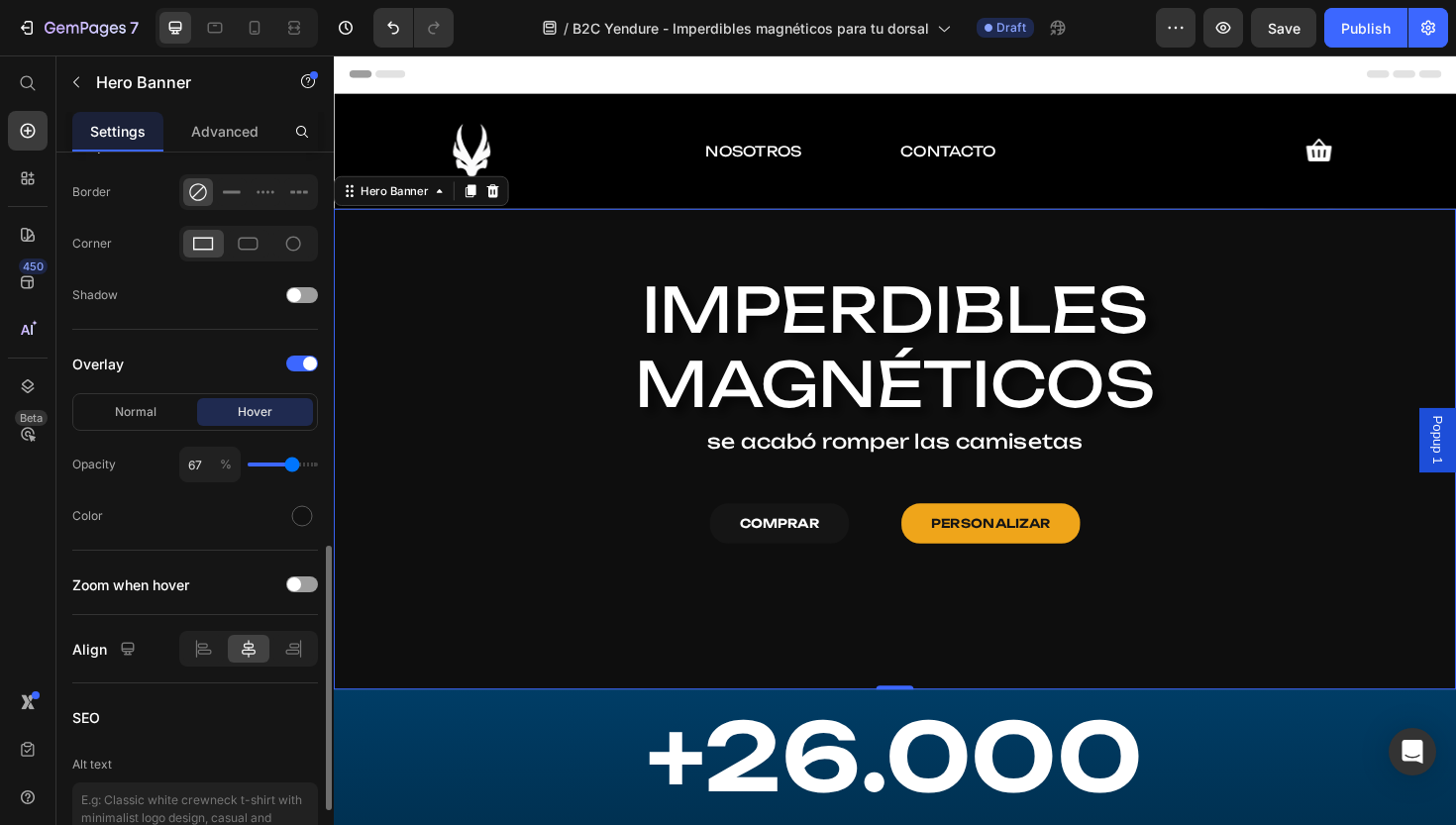type on "69" 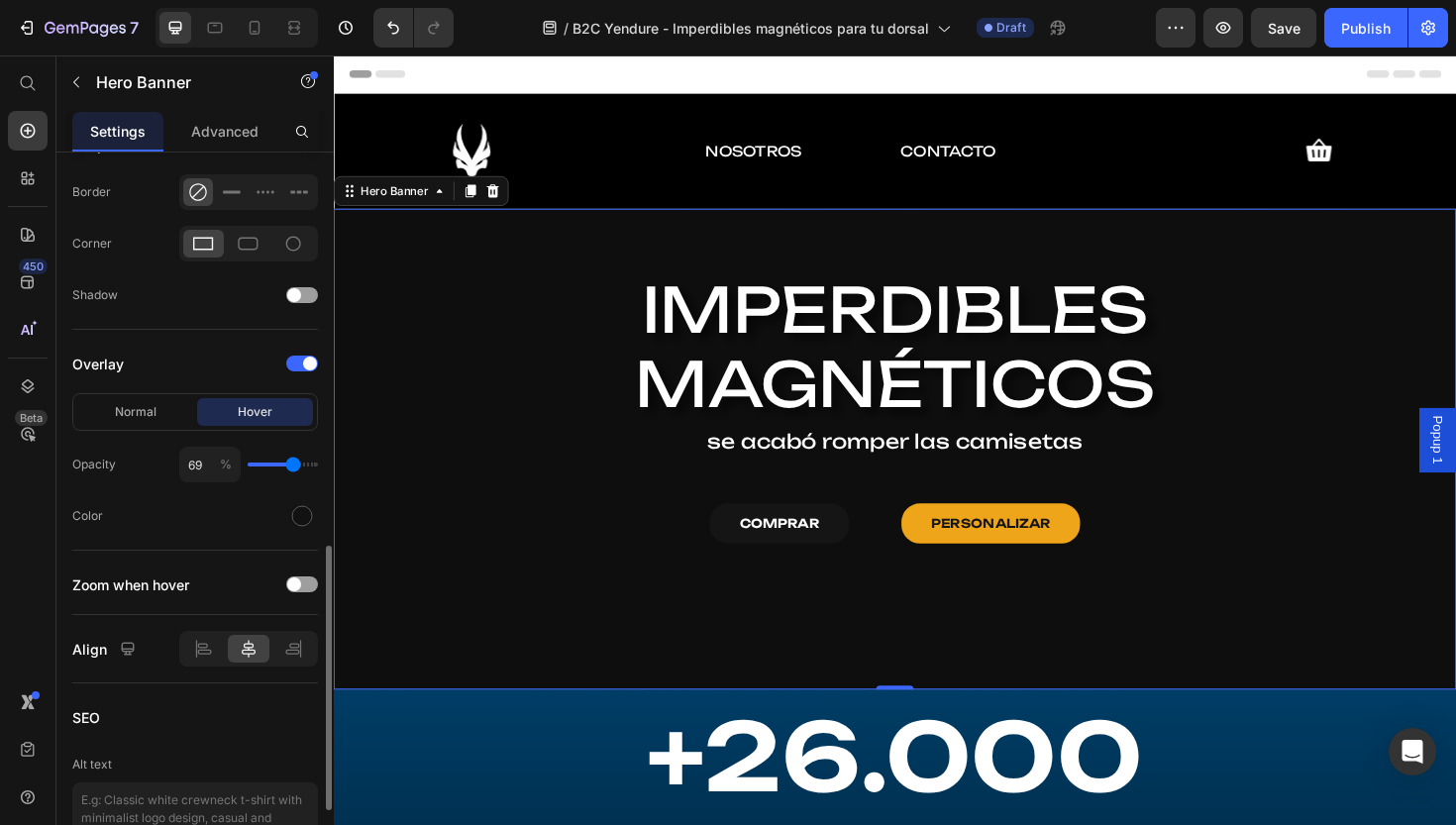 type on "71" 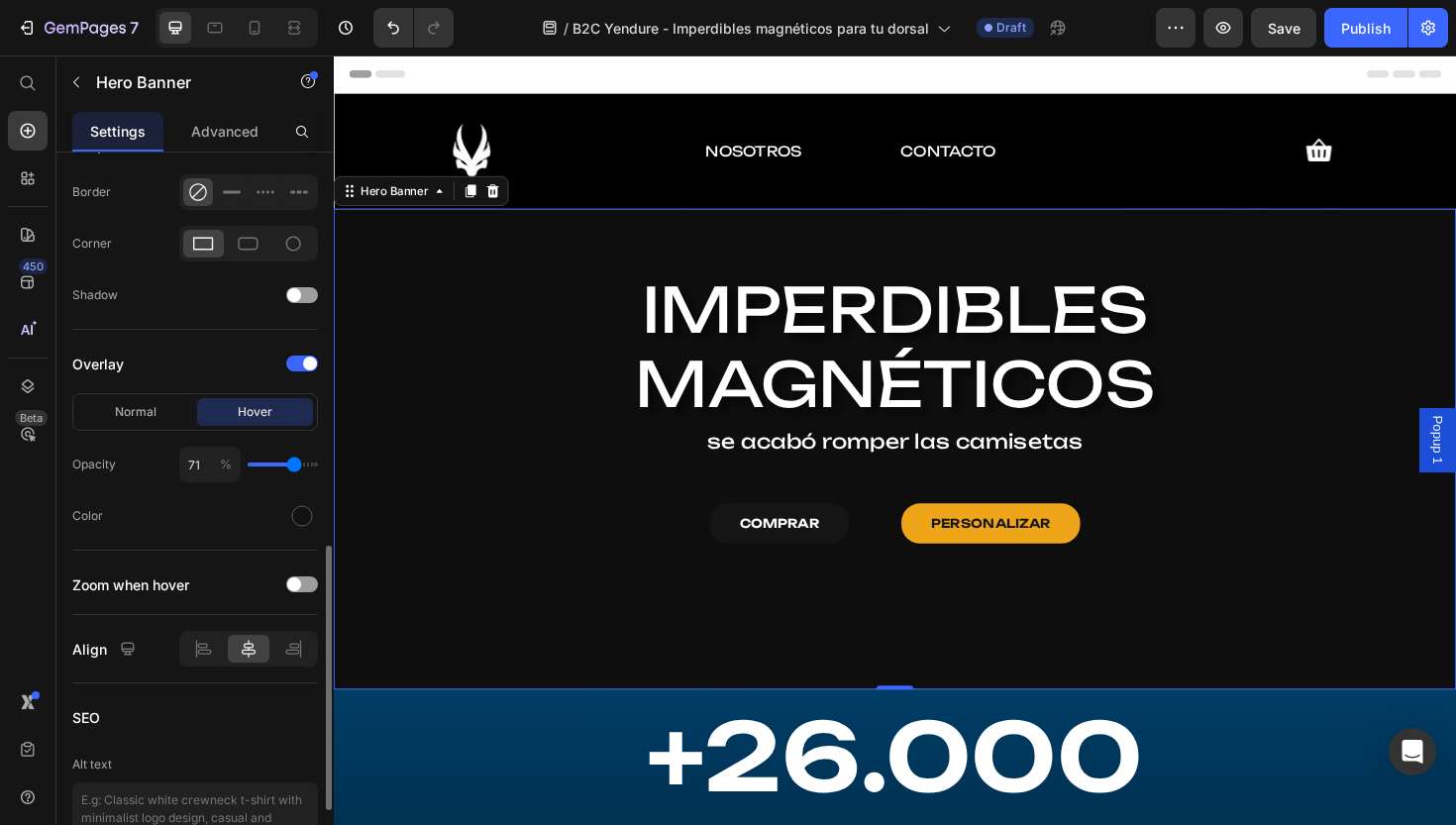 type on "75" 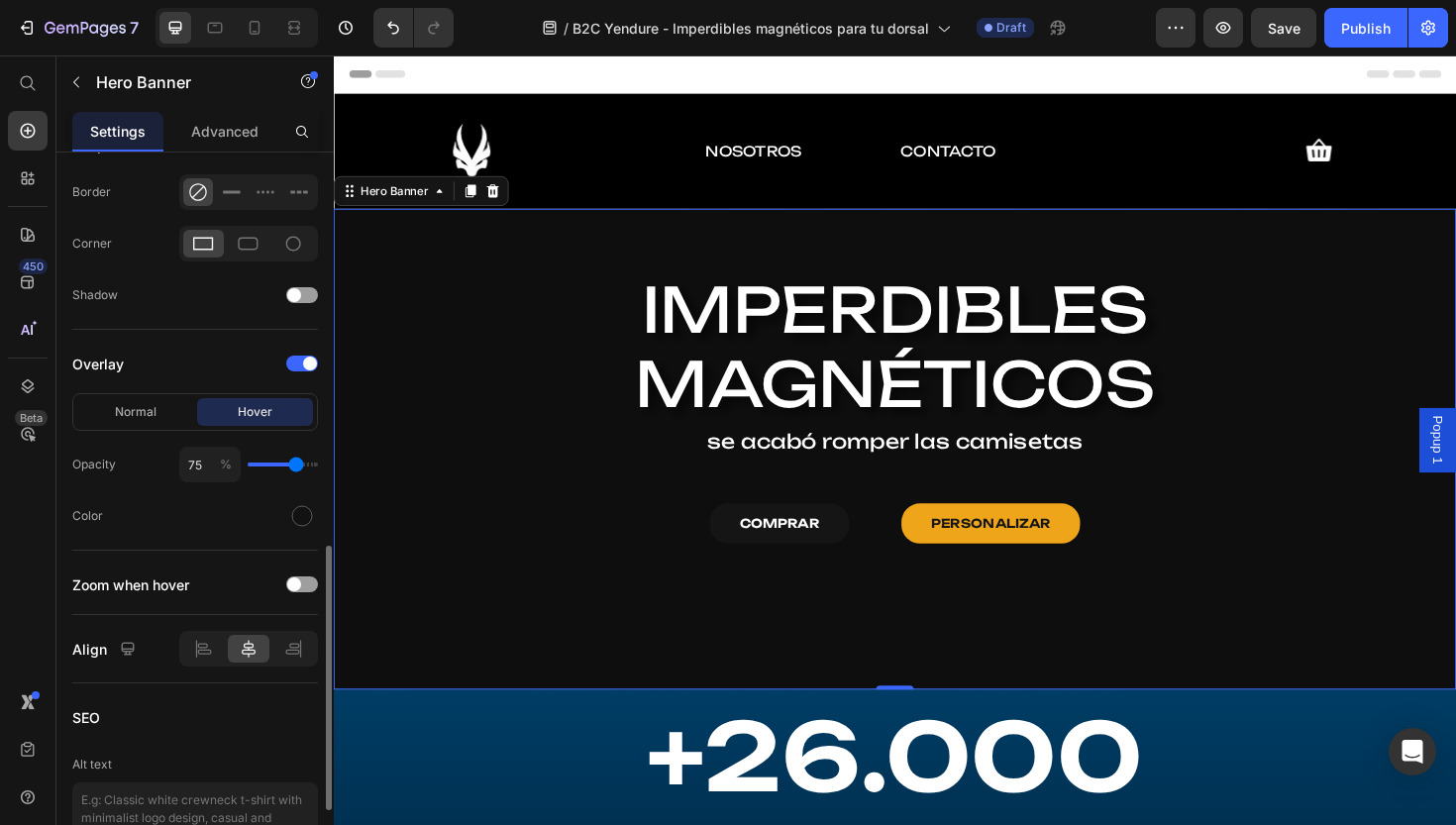 type on "76" 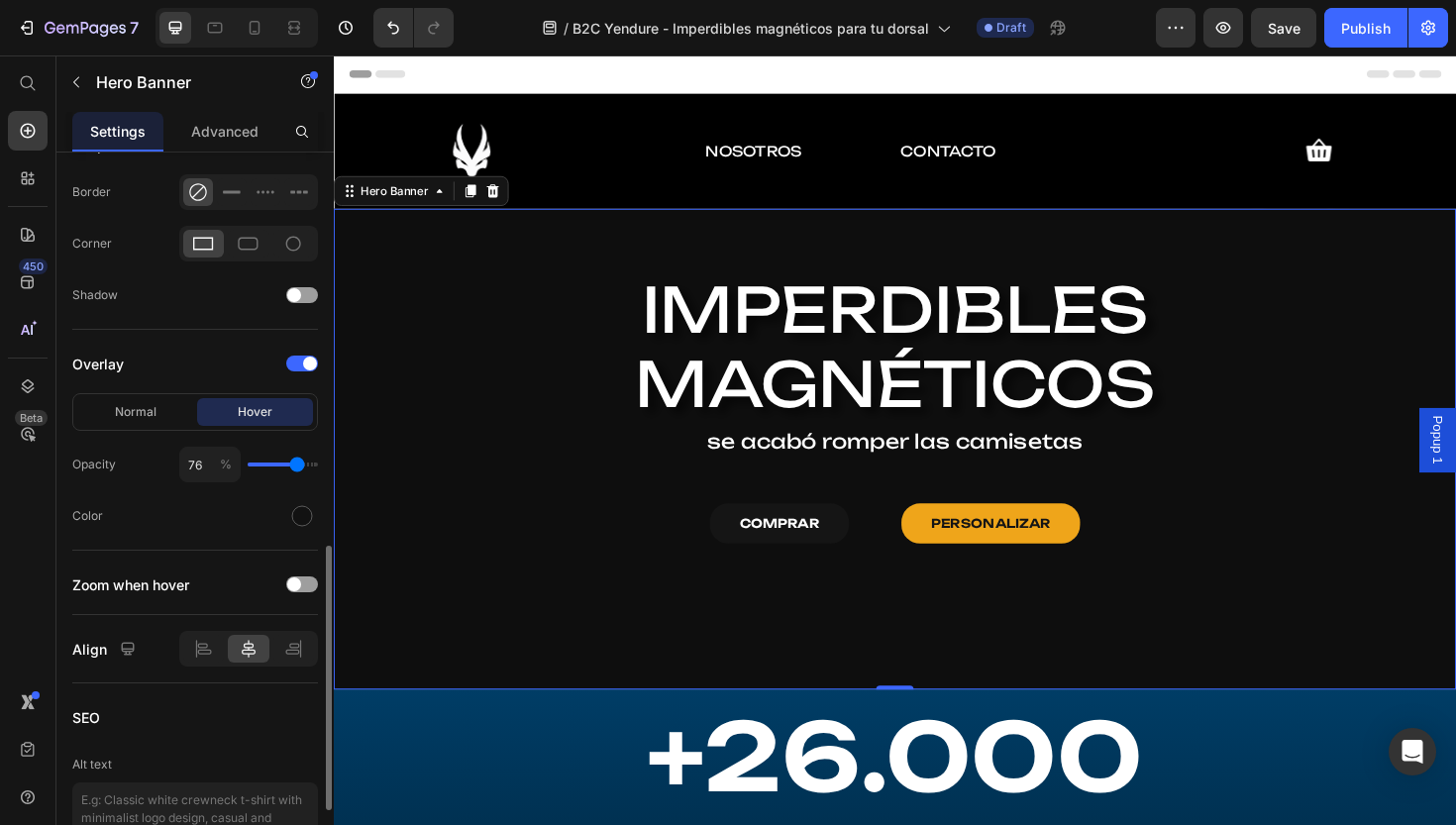 type on "78" 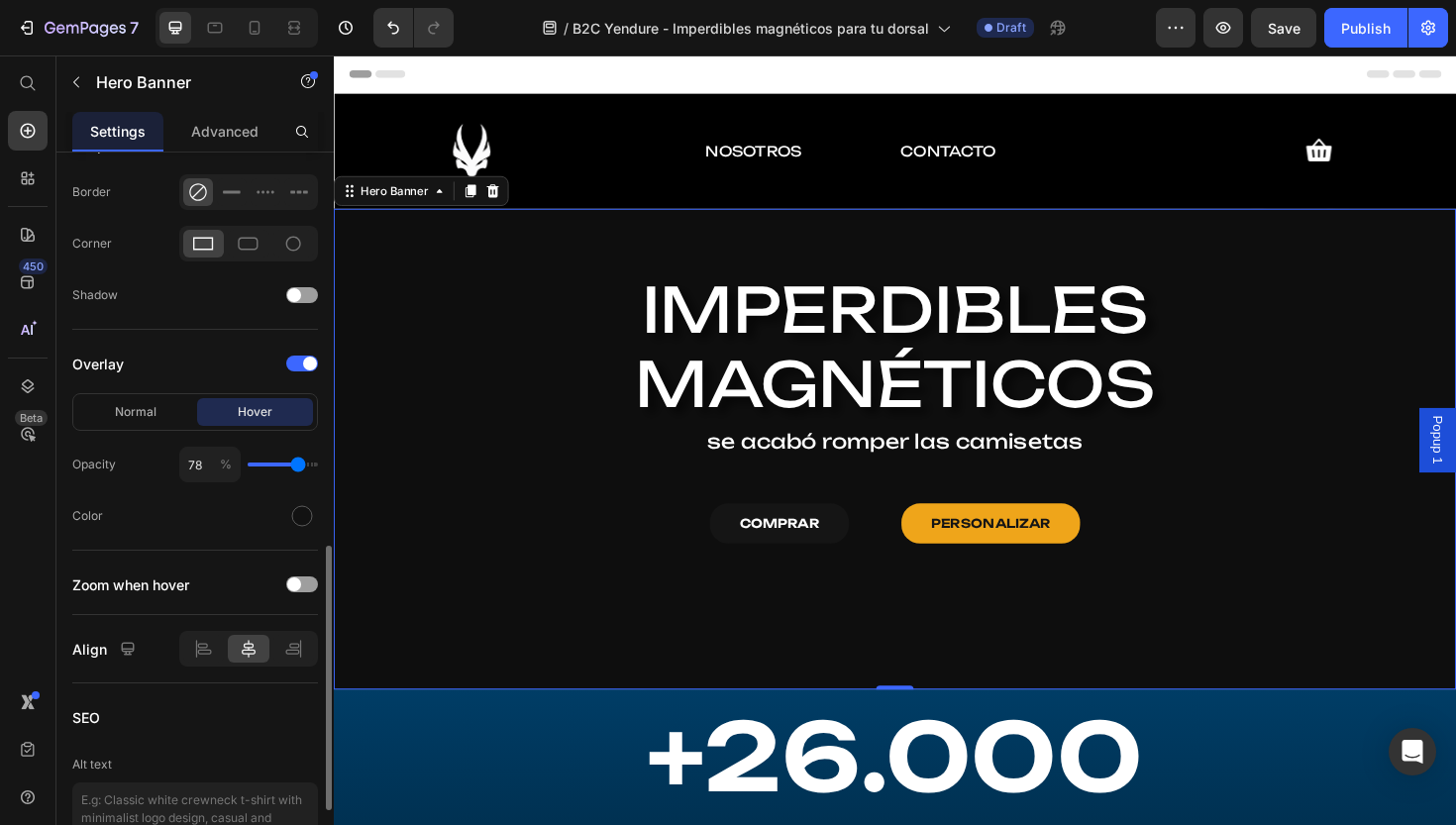 drag, startPoint x: 264, startPoint y: 466, endPoint x: 297, endPoint y: 463, distance: 33.13608 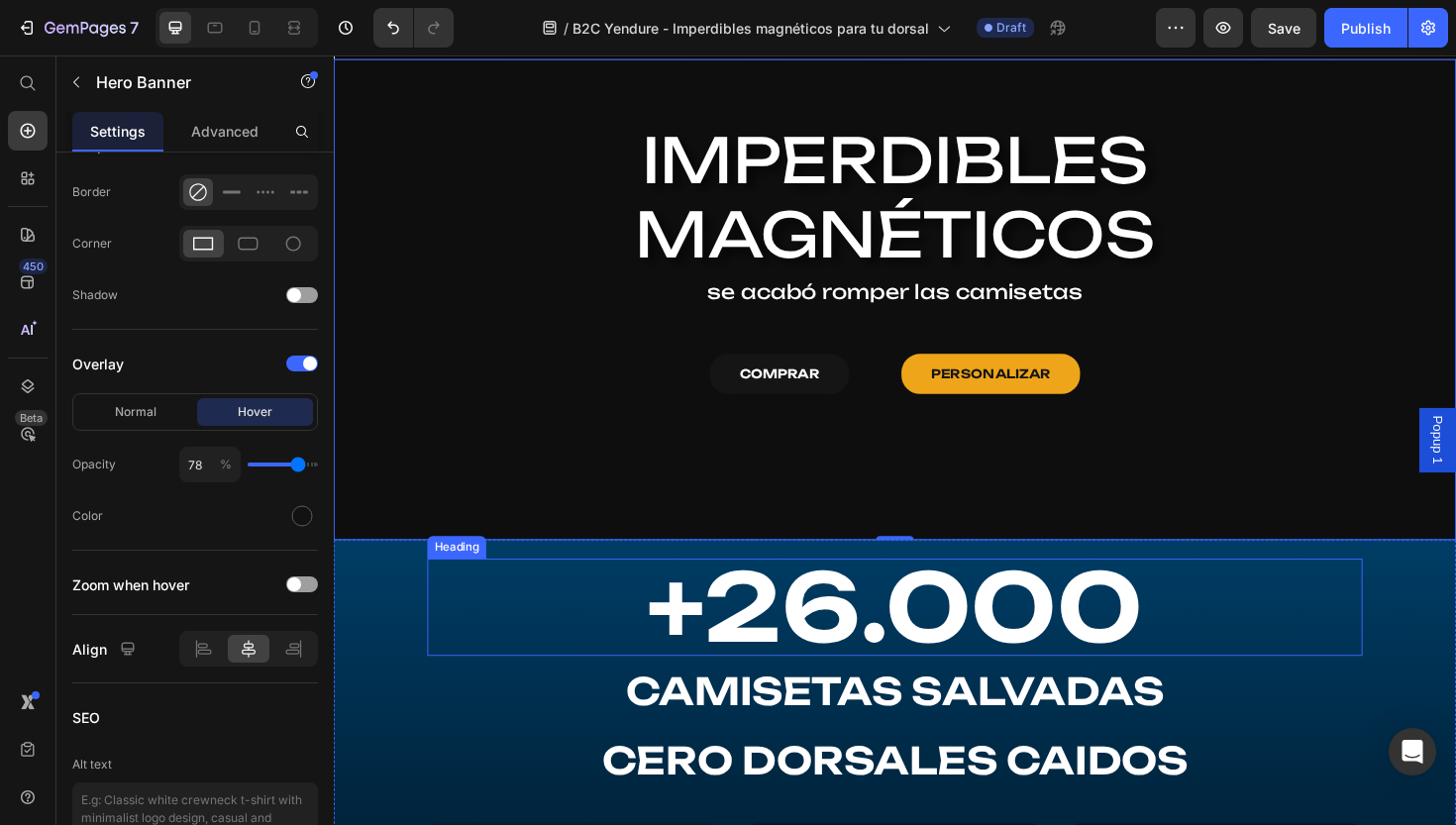 scroll, scrollTop: 168, scrollLeft: 0, axis: vertical 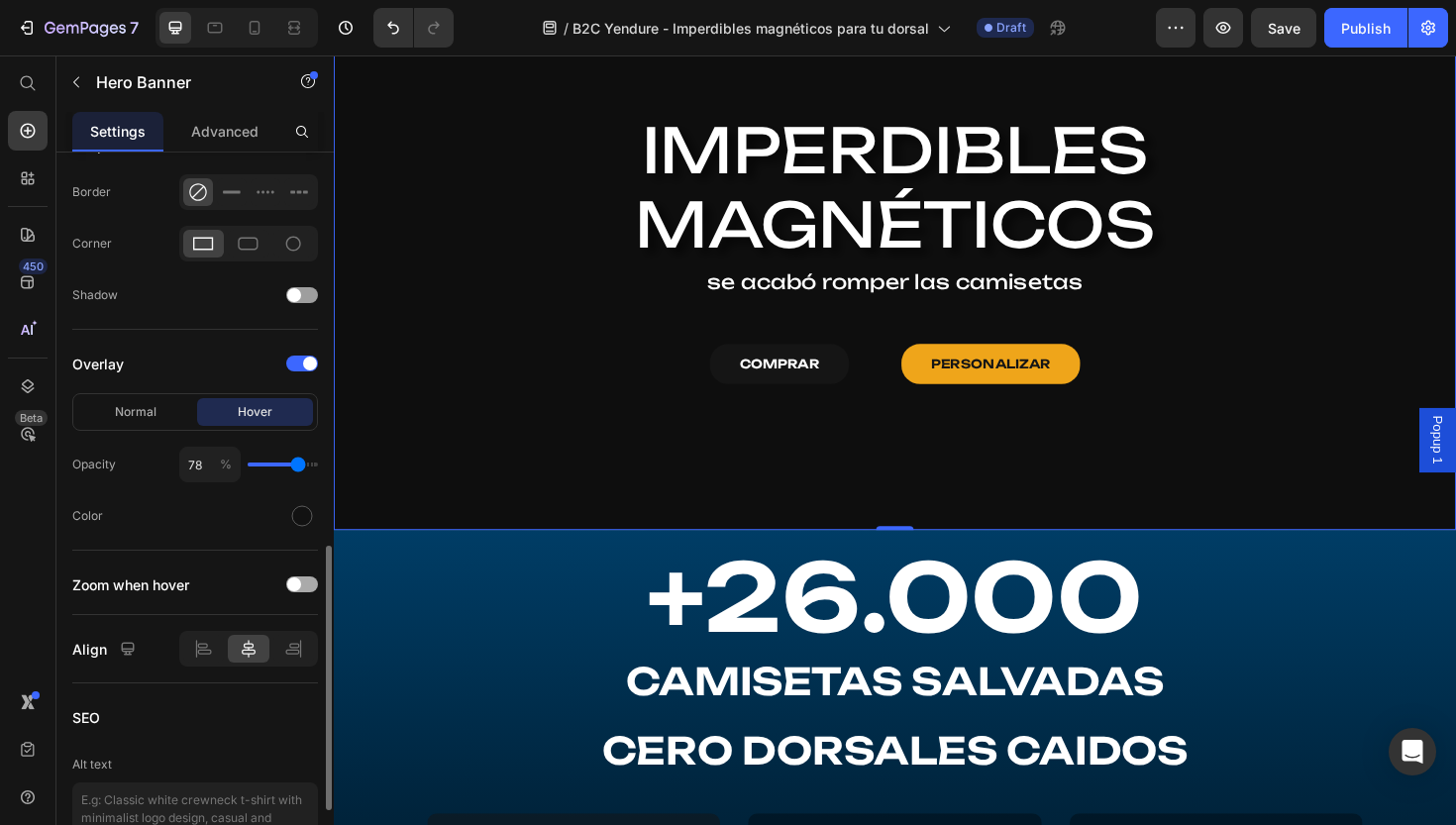 click at bounding box center [302, 584] 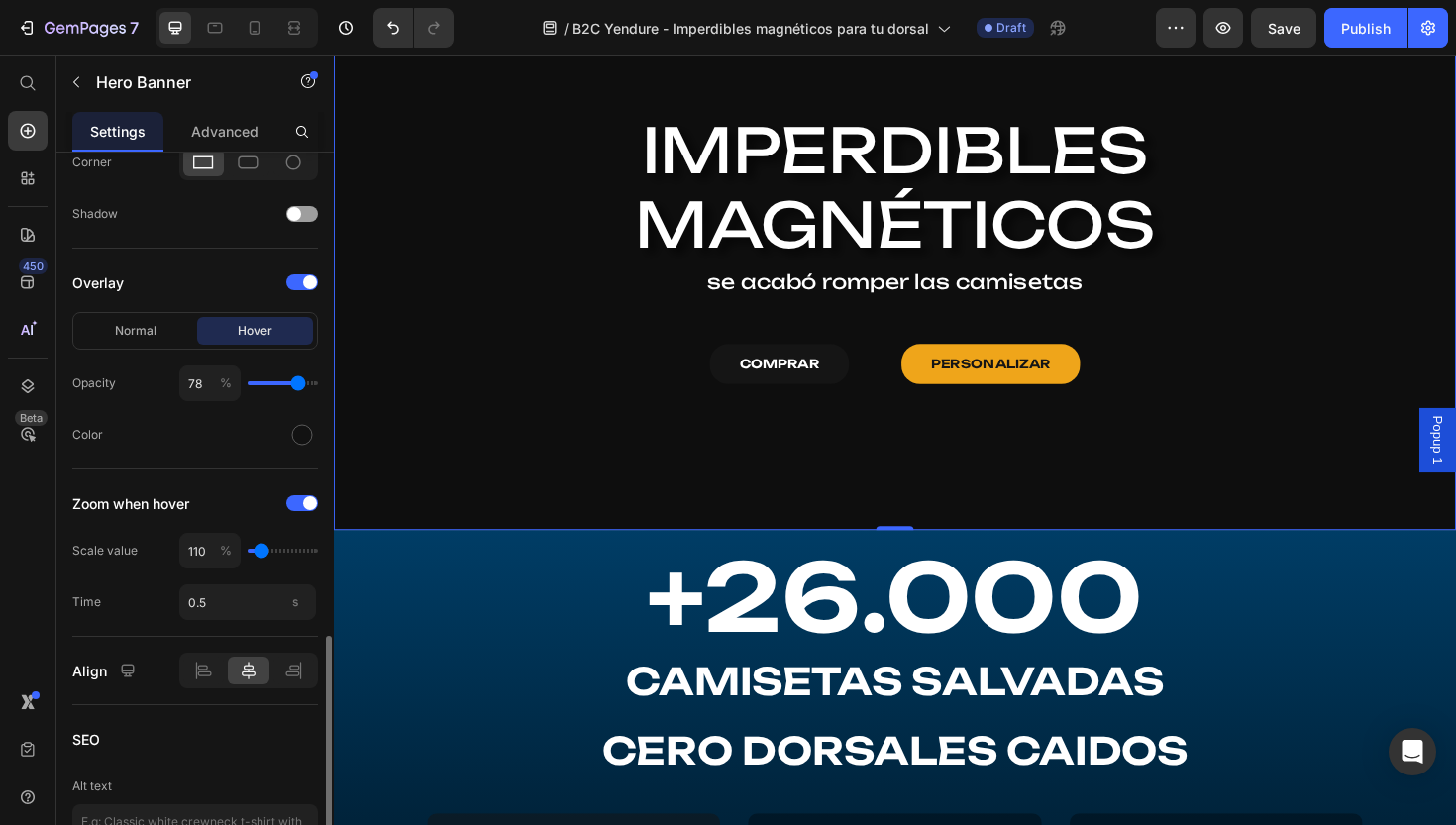 scroll, scrollTop: 1255, scrollLeft: 0, axis: vertical 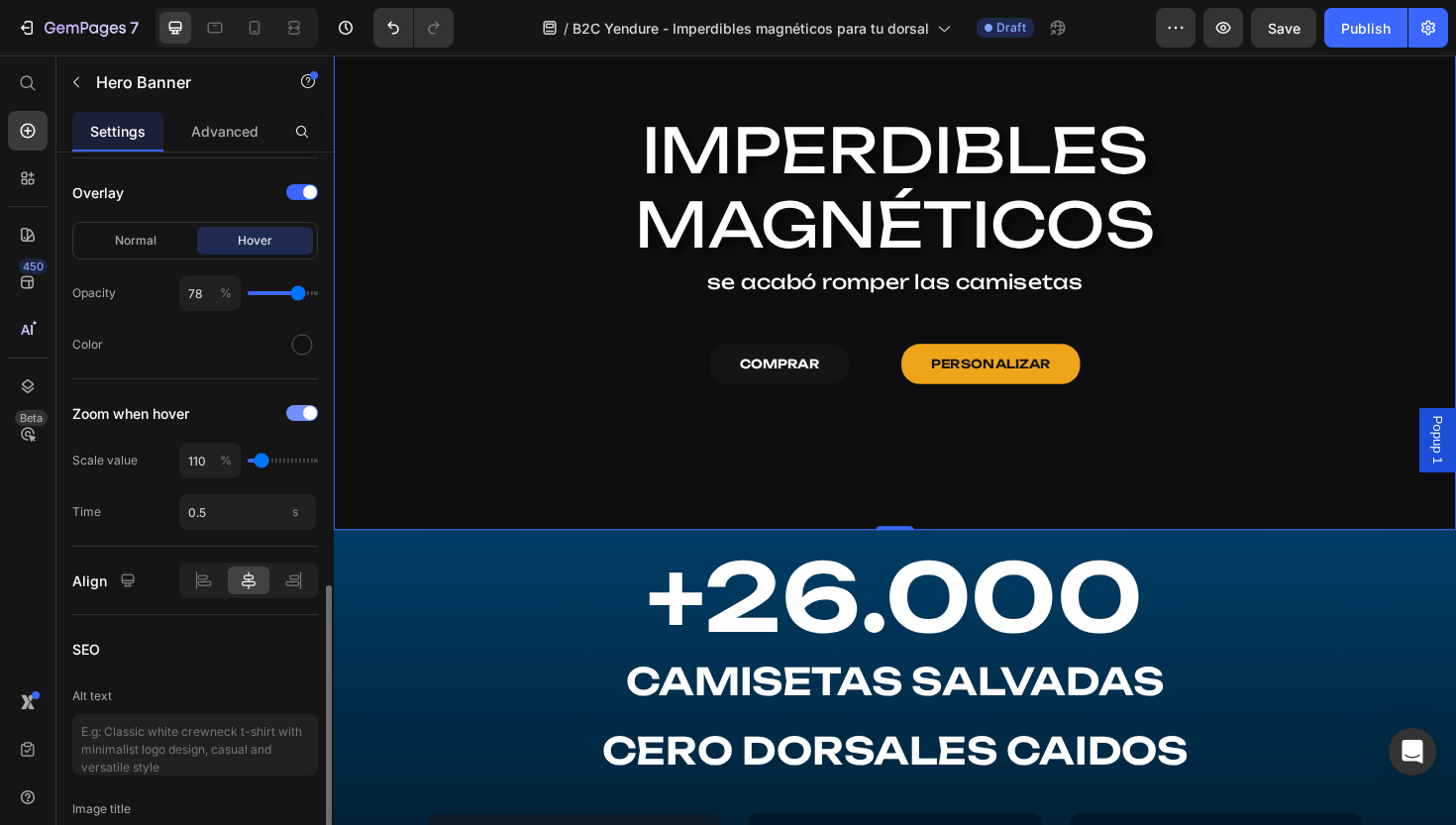 click at bounding box center [302, 413] 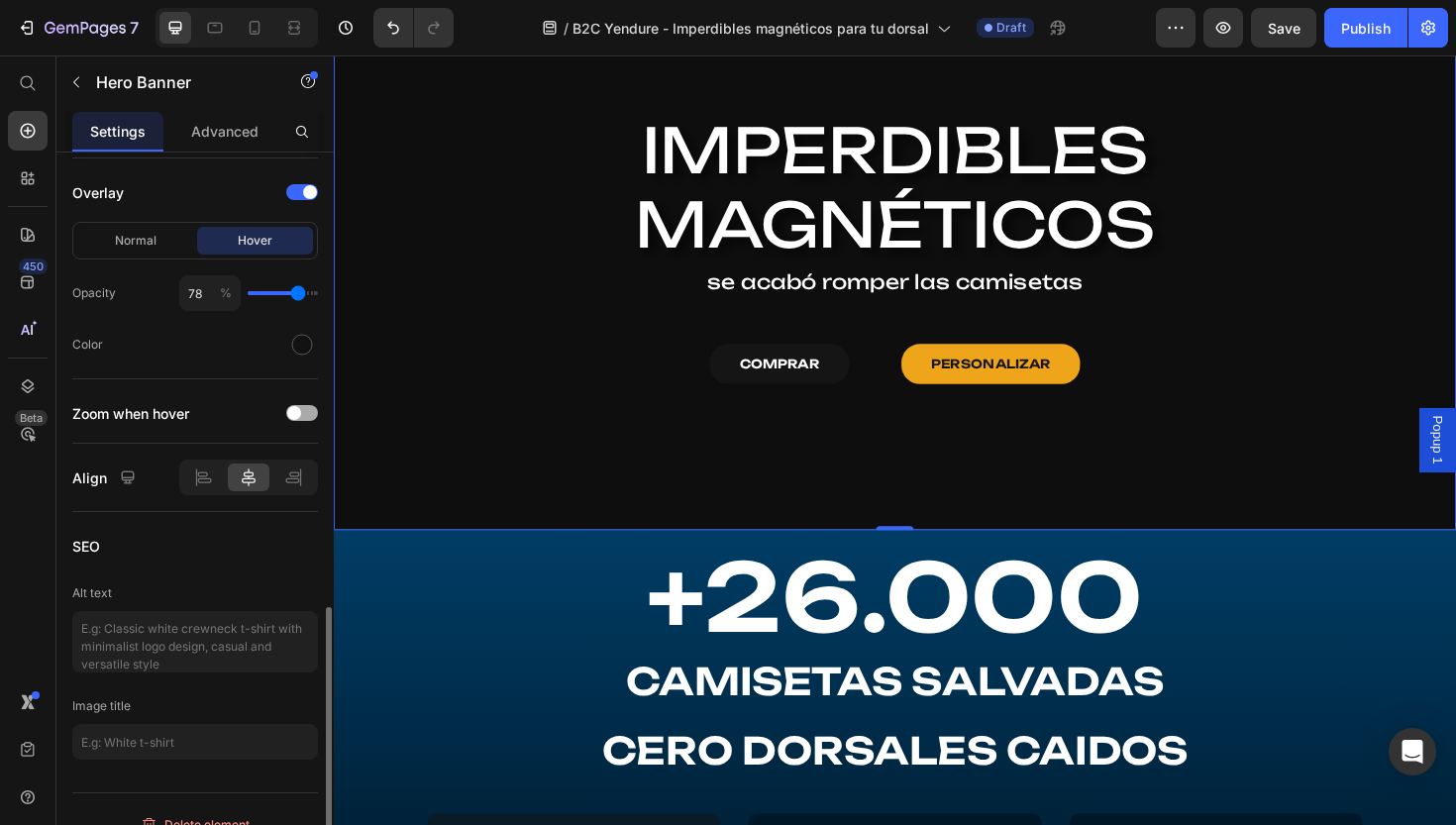 click at bounding box center (294, 413) 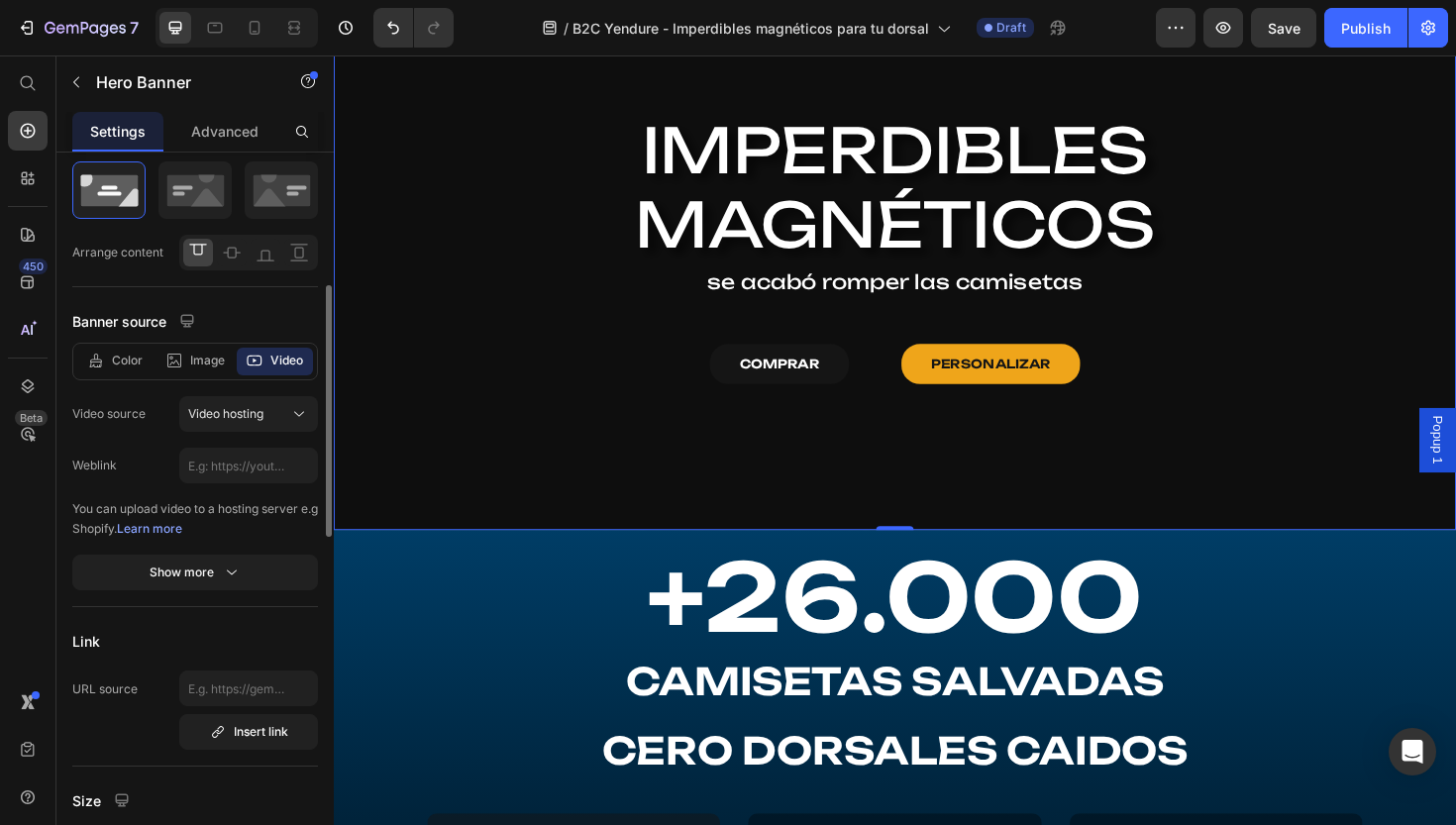 scroll, scrollTop: 0, scrollLeft: 0, axis: both 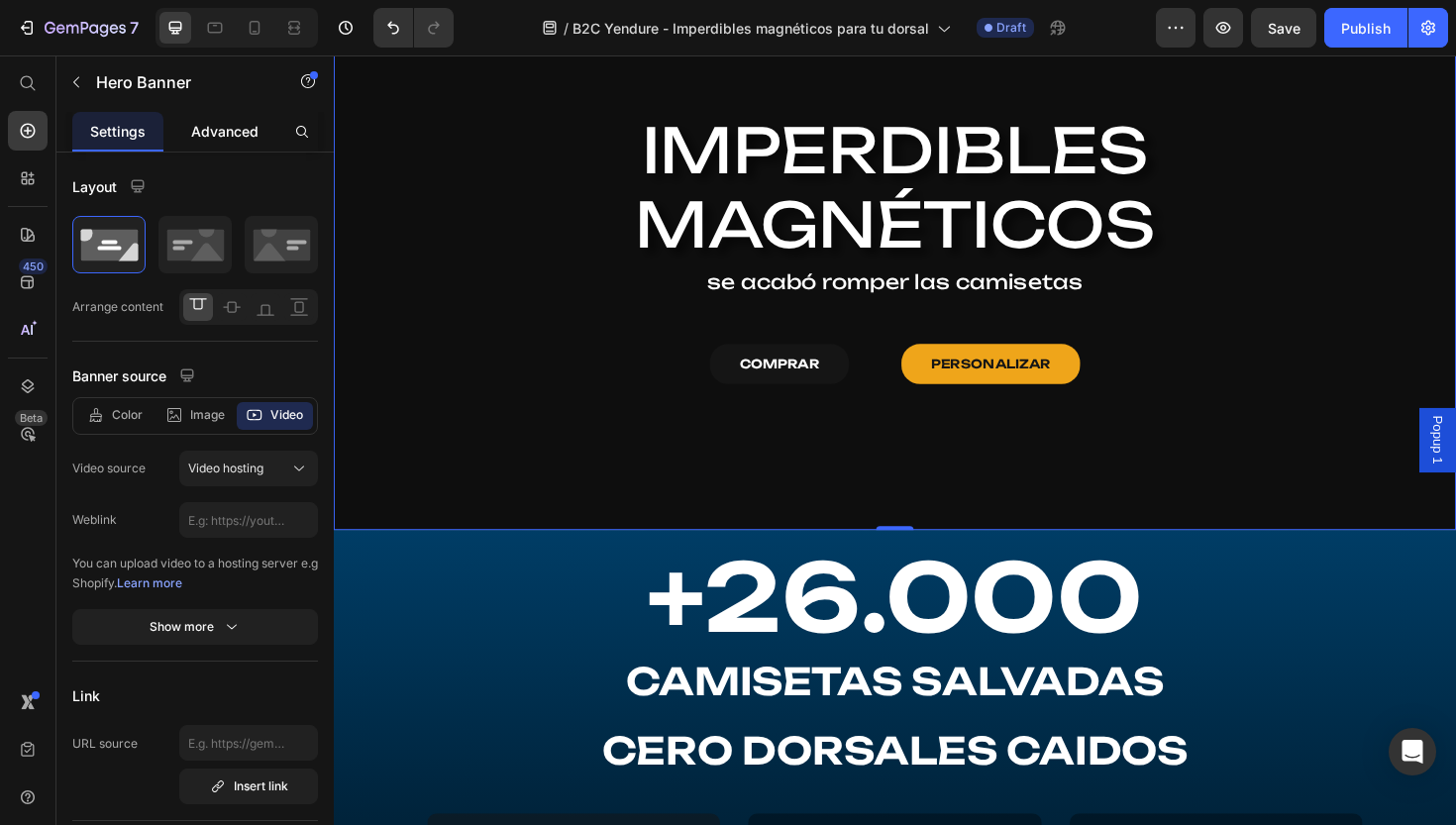 click on "Advanced" 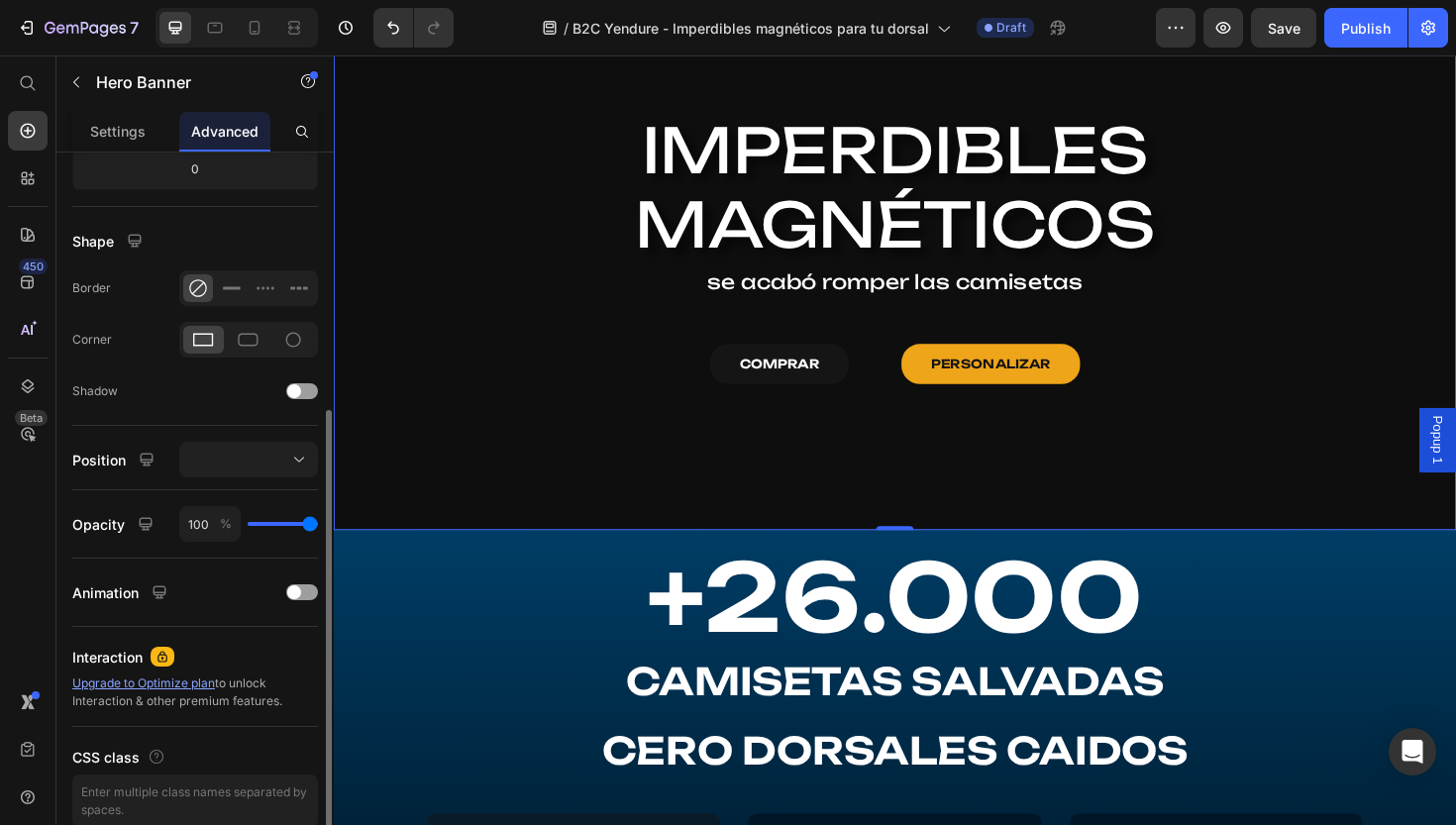scroll, scrollTop: 443, scrollLeft: 0, axis: vertical 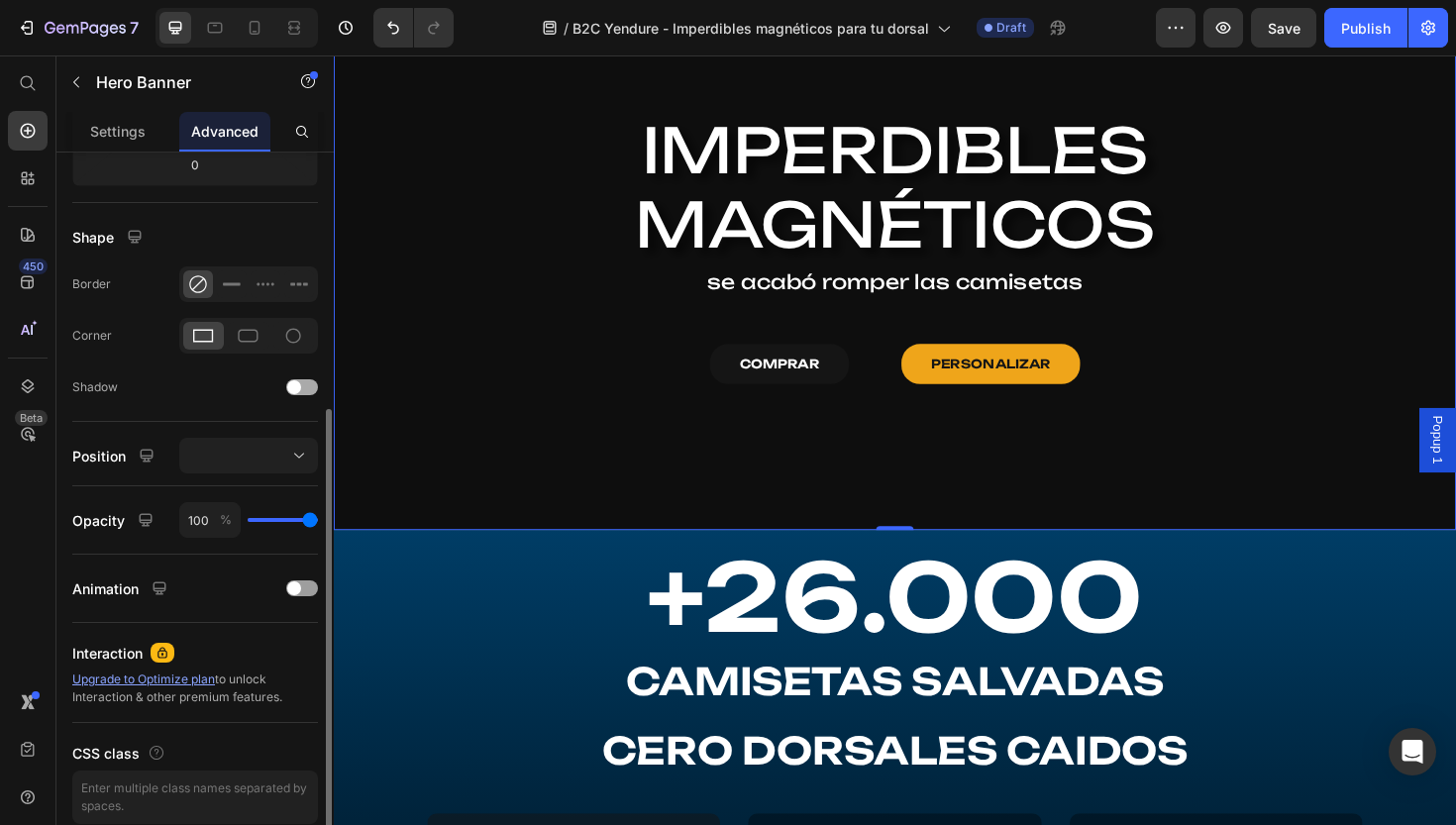click at bounding box center (302, 387) 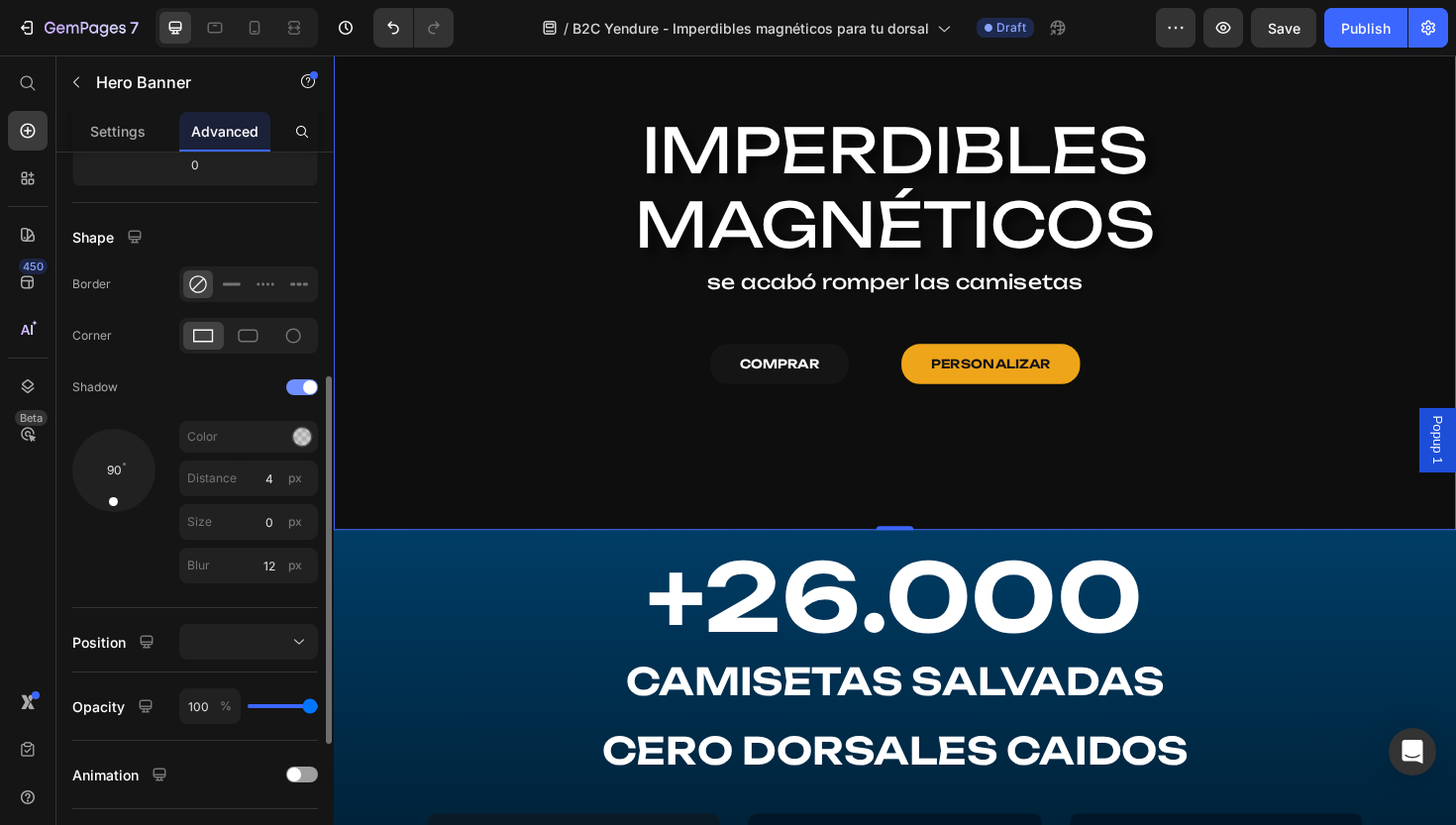 click at bounding box center (310, 387) 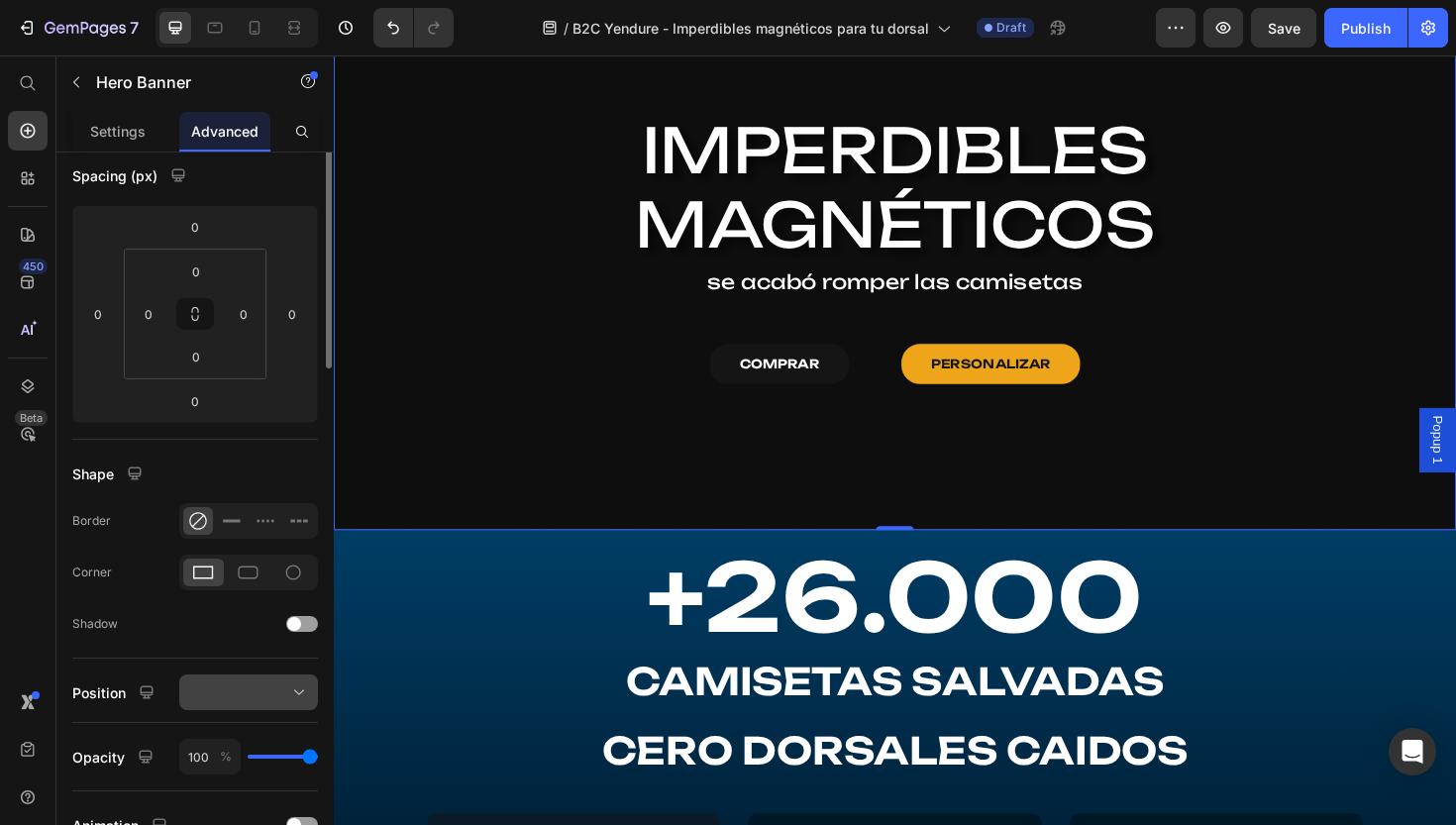 scroll, scrollTop: 0, scrollLeft: 0, axis: both 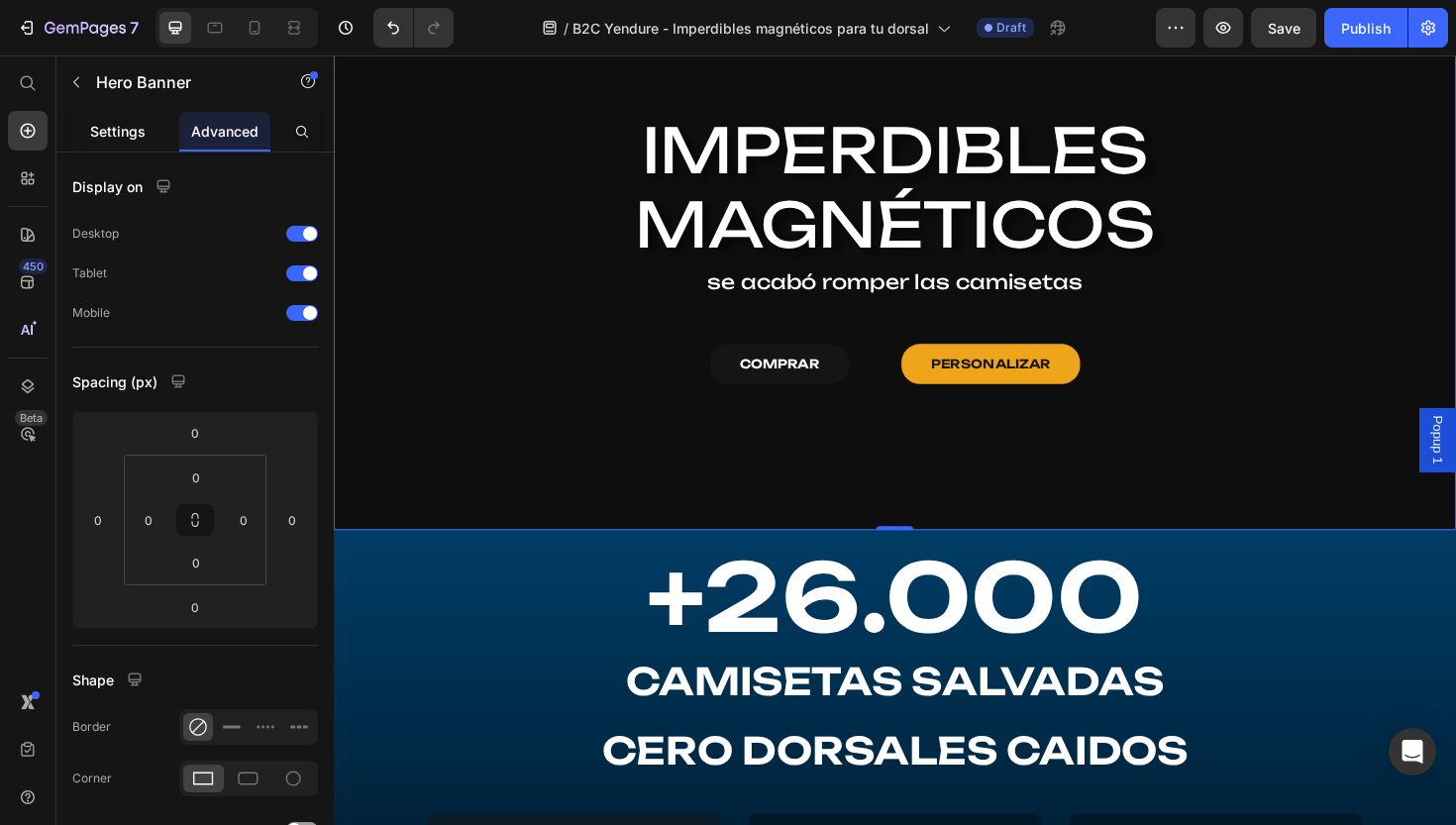 click on "Settings" at bounding box center (118, 131) 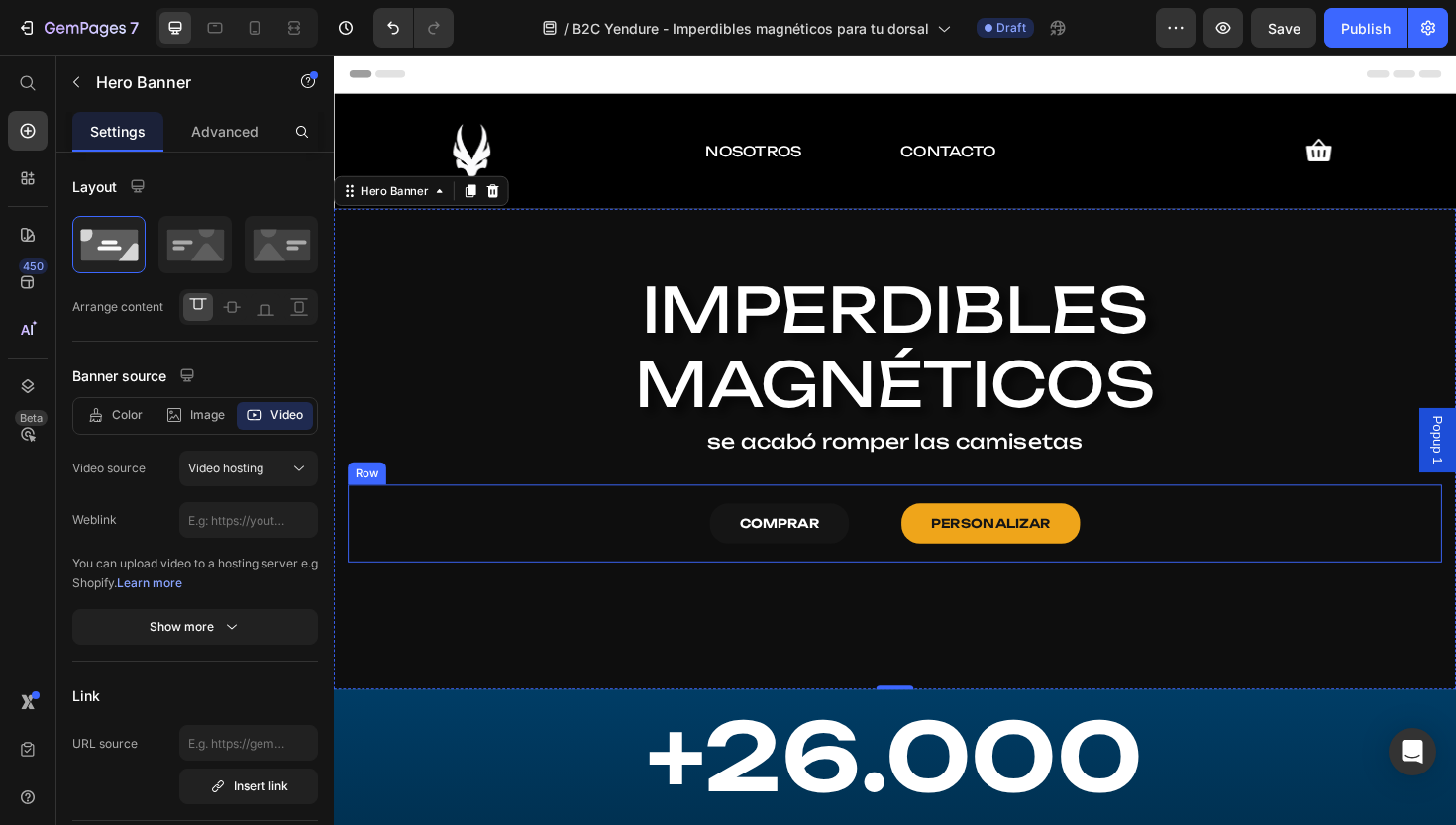scroll, scrollTop: 0, scrollLeft: 0, axis: both 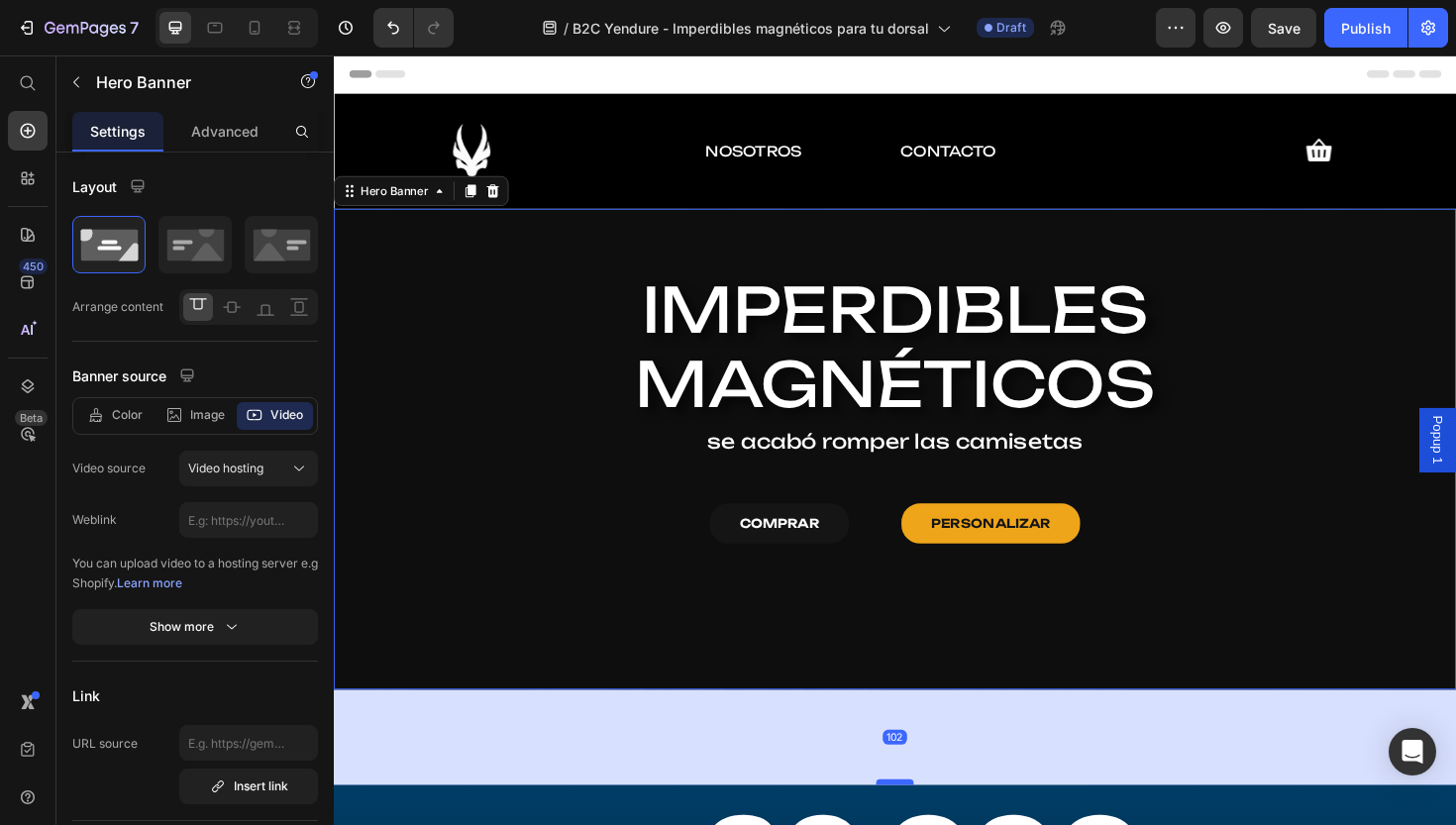 drag, startPoint x: 943, startPoint y: 725, endPoint x: 945, endPoint y: 826, distance: 101.0198 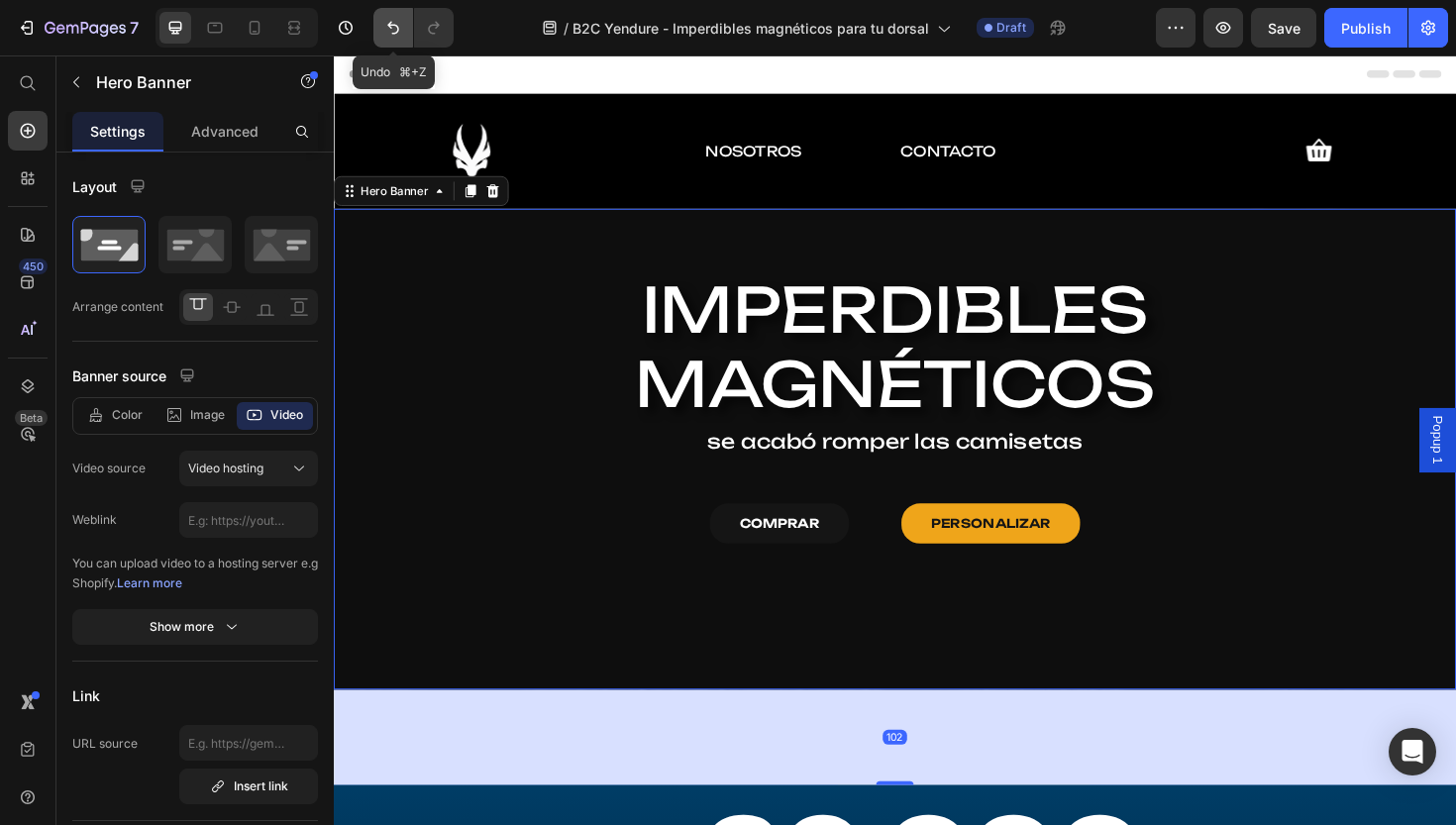 click 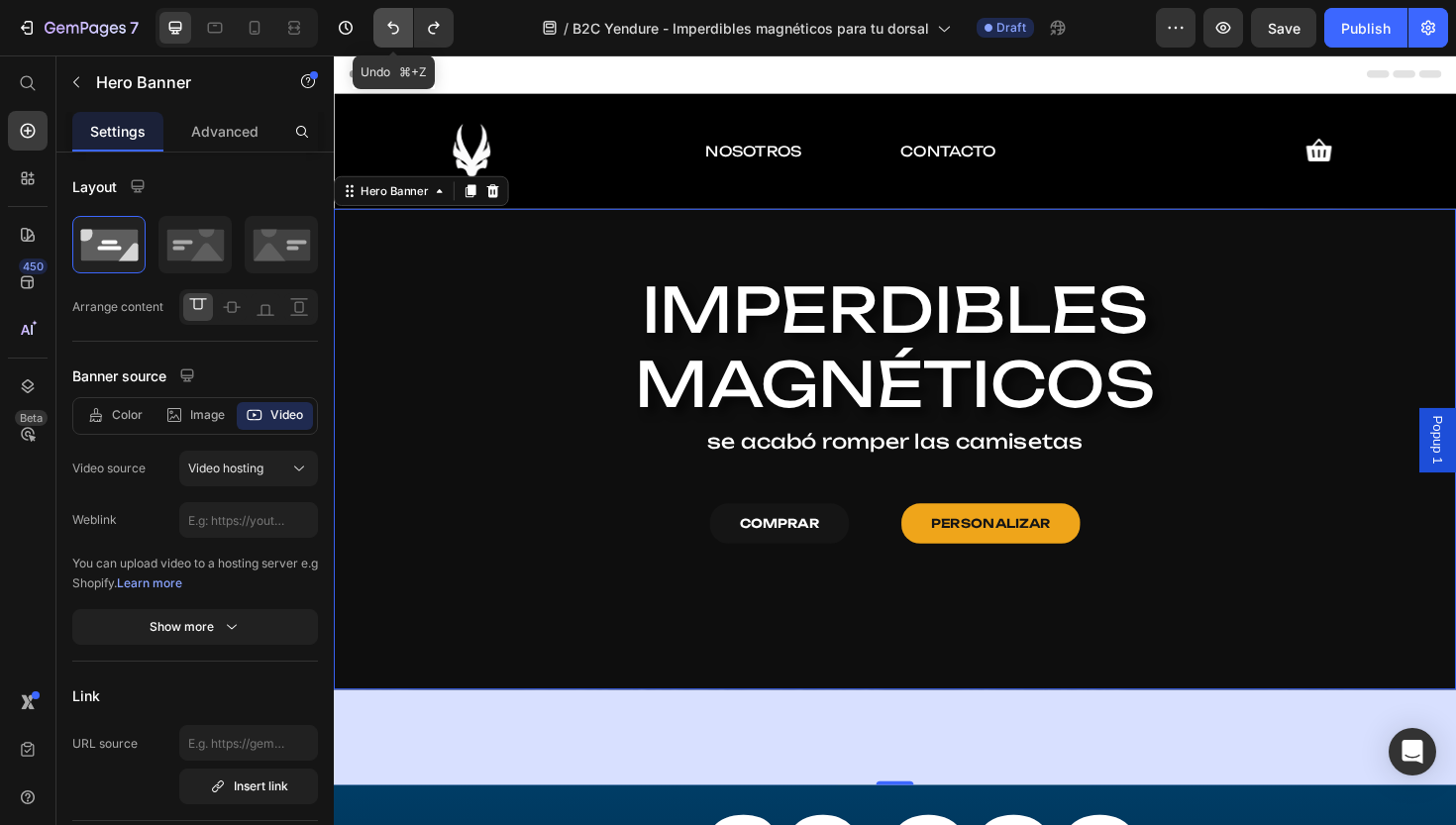 click 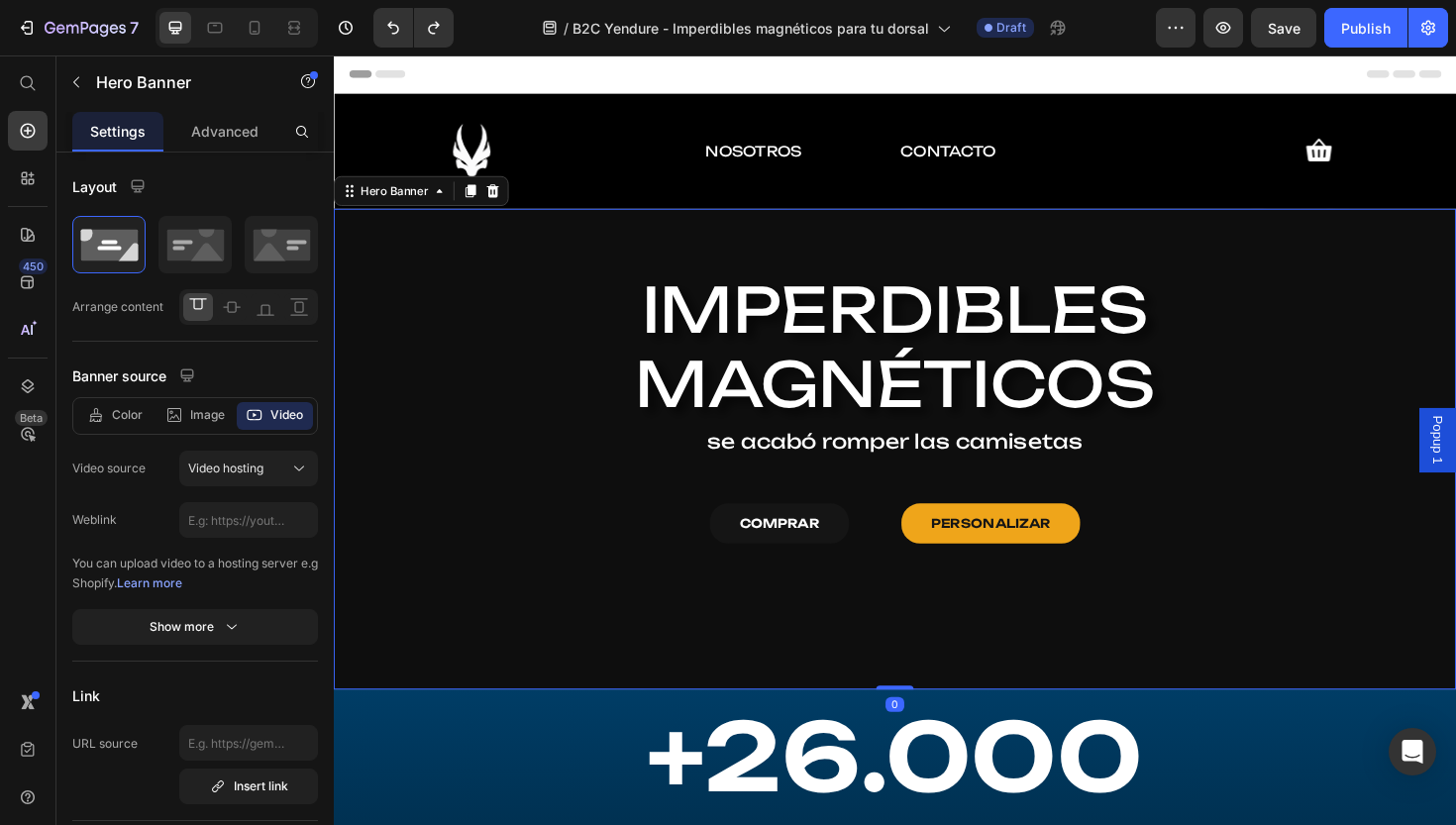 click on "IMPERDIBLES MAGNÉTICOS Heading se acabó romper las camisetas Text Block COMPRAR Button PERSONALIZAR Button Row" at bounding box center (928, 437) 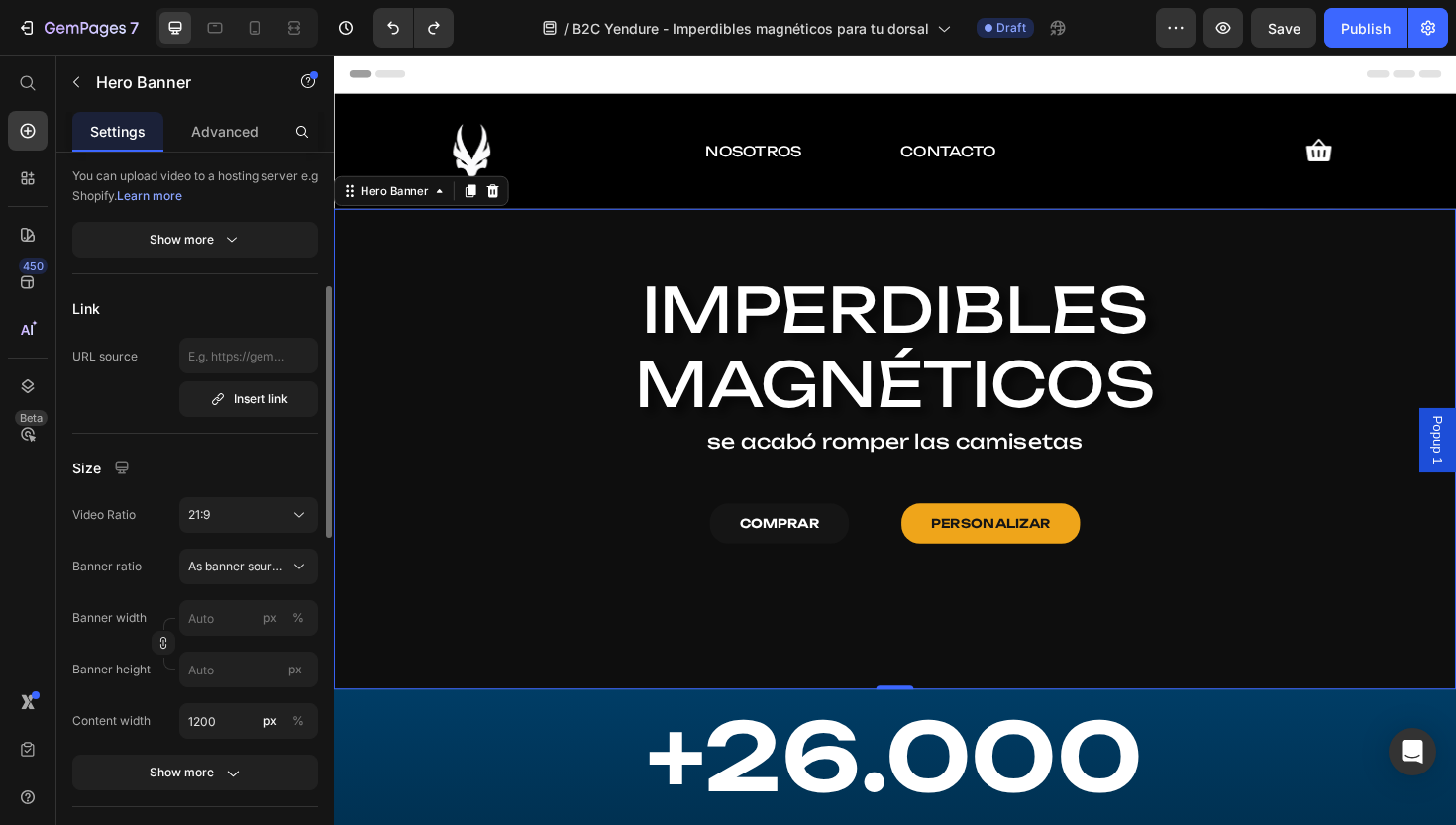 scroll, scrollTop: 384, scrollLeft: 0, axis: vertical 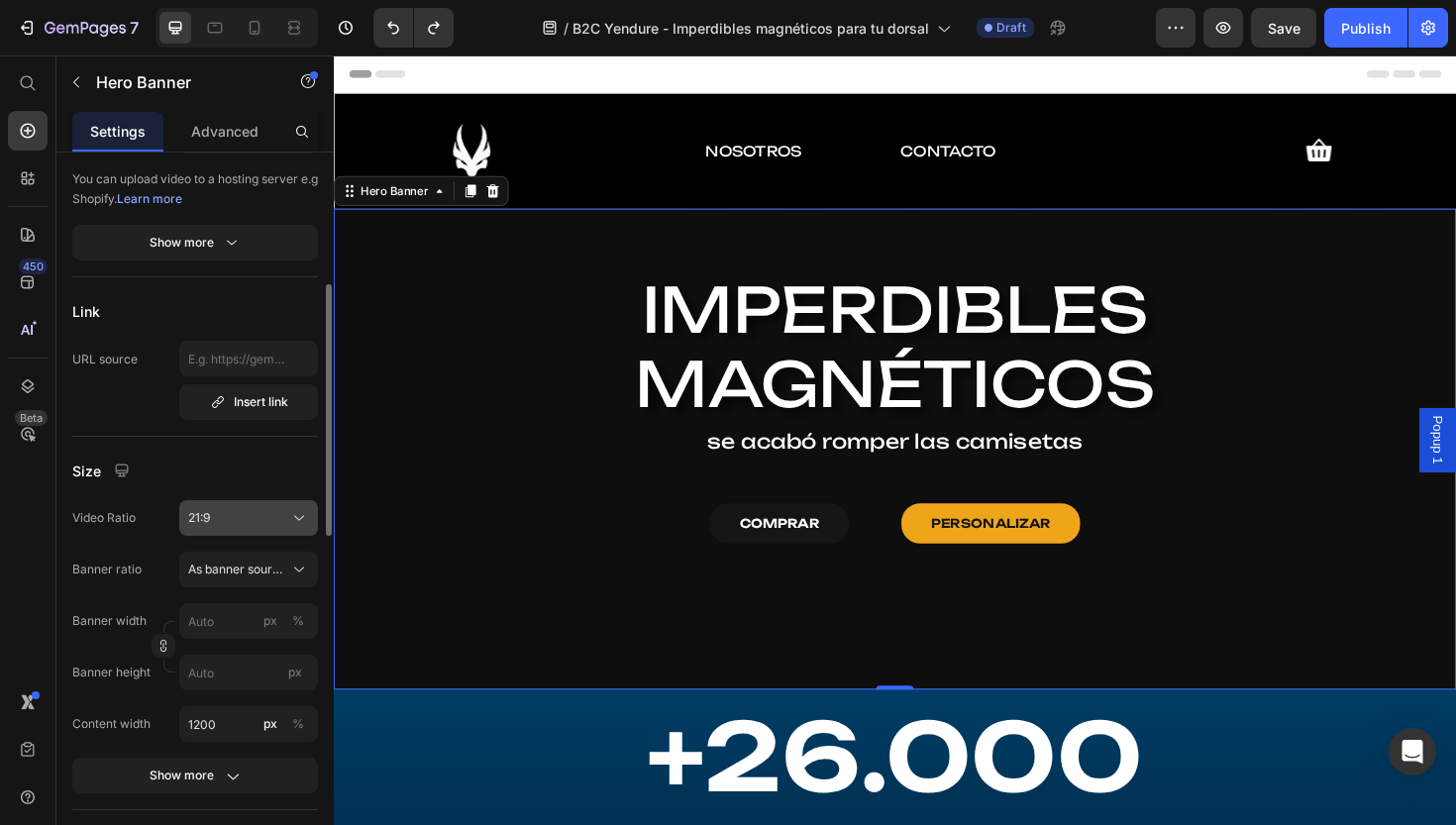 click on "21:9" 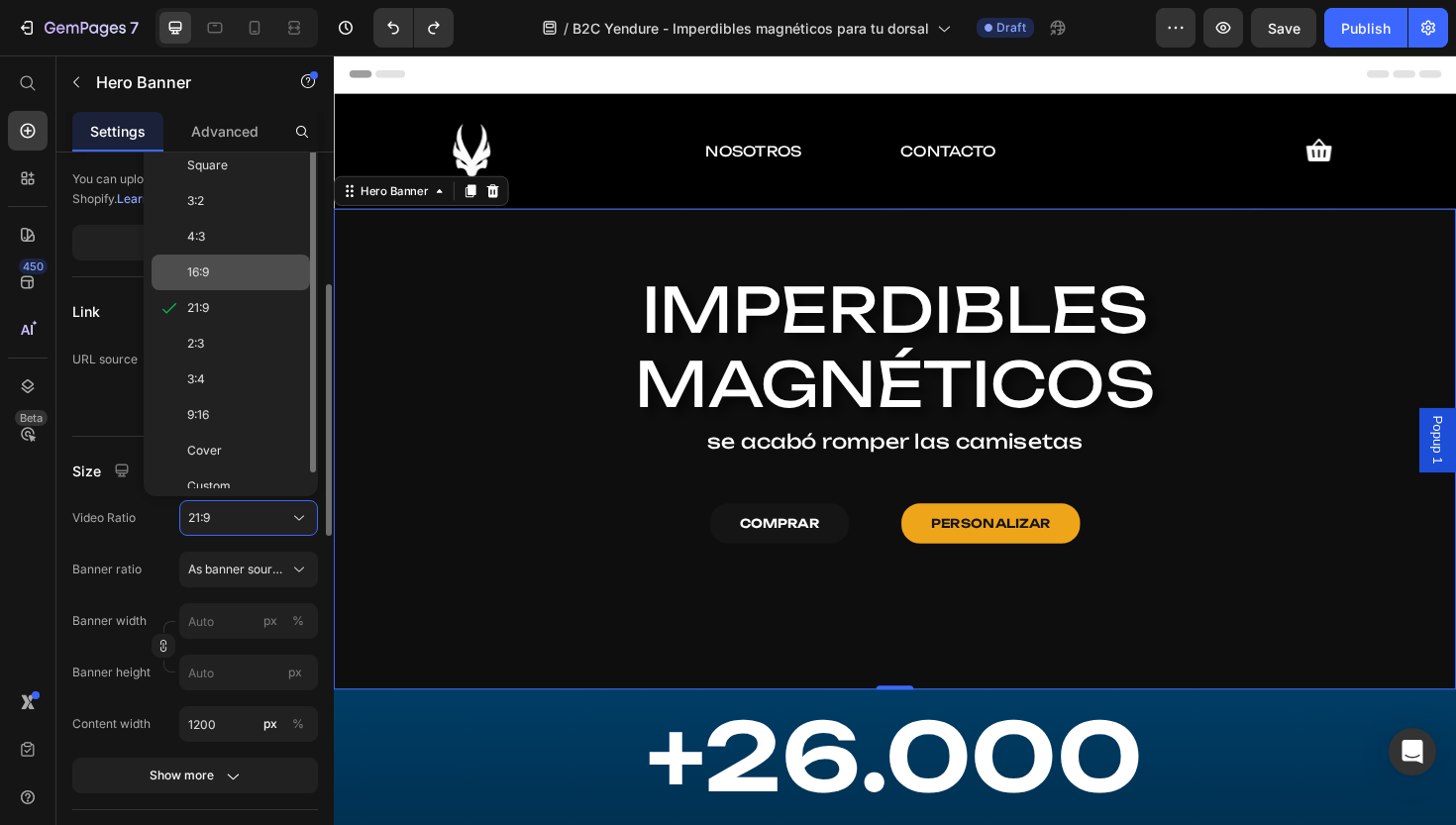 click on "16:9" at bounding box center [245, 272] 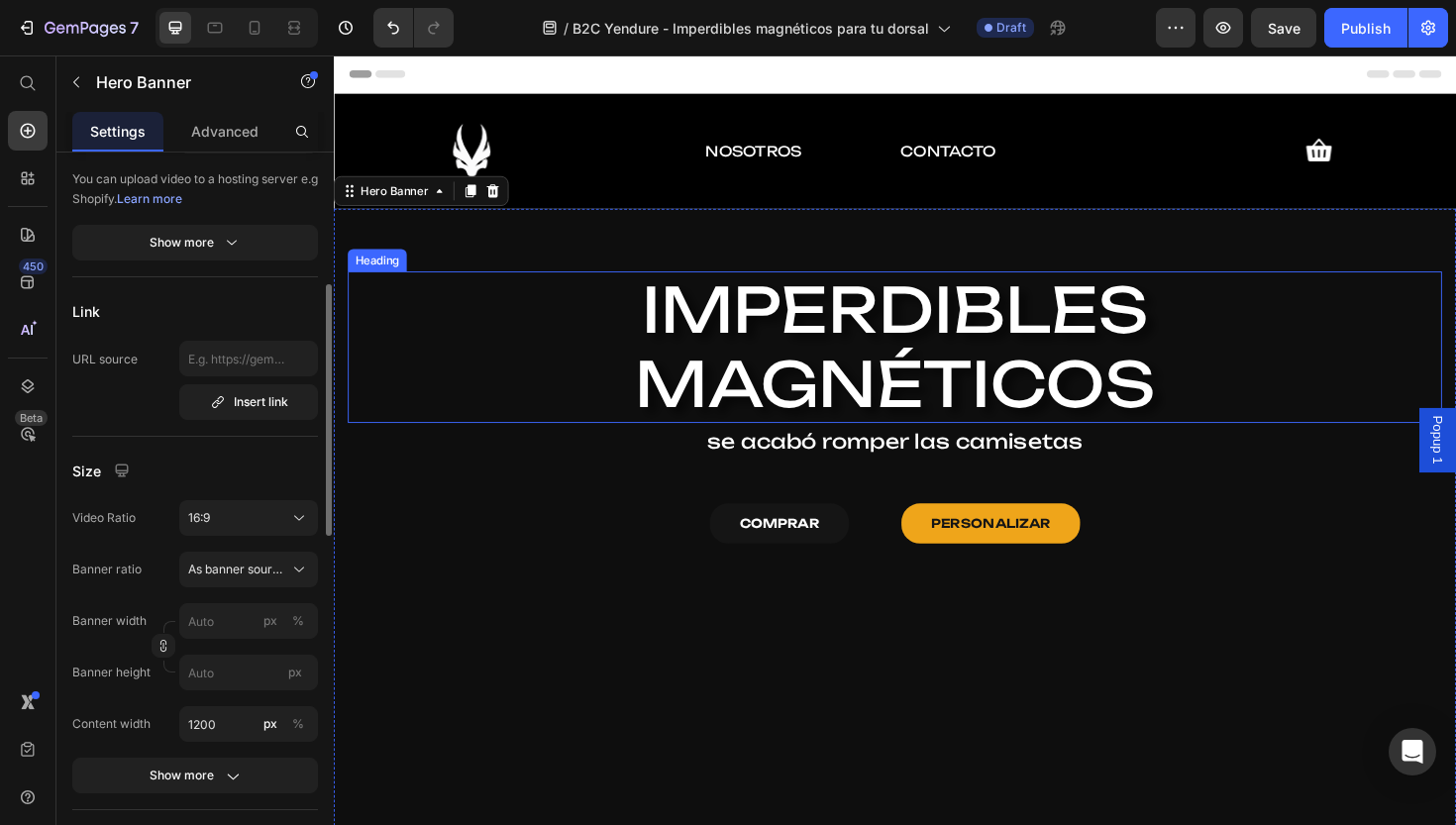 scroll, scrollTop: 0, scrollLeft: 0, axis: both 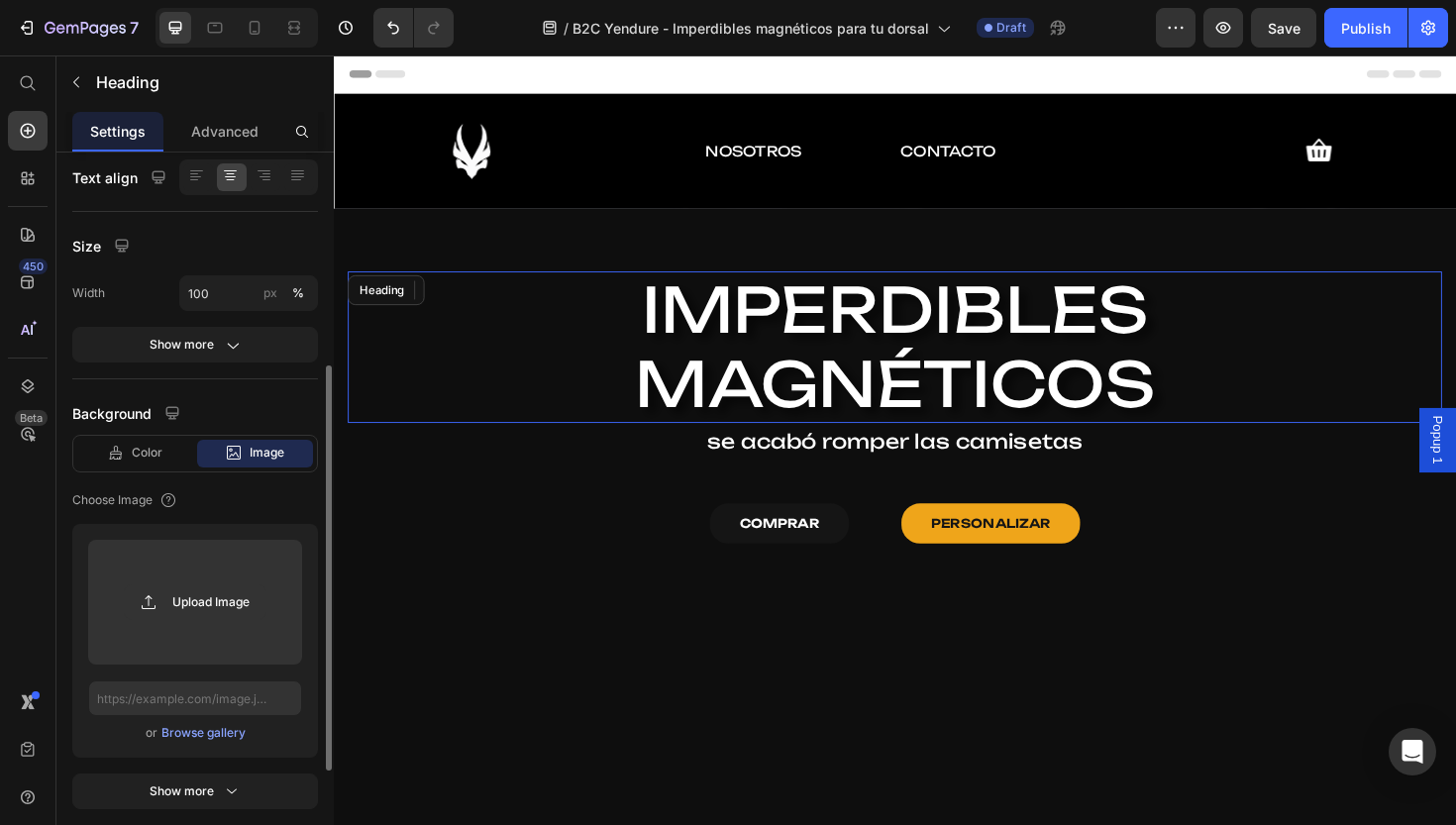 click on "IMPERDIBLES" at bounding box center (928, 325) 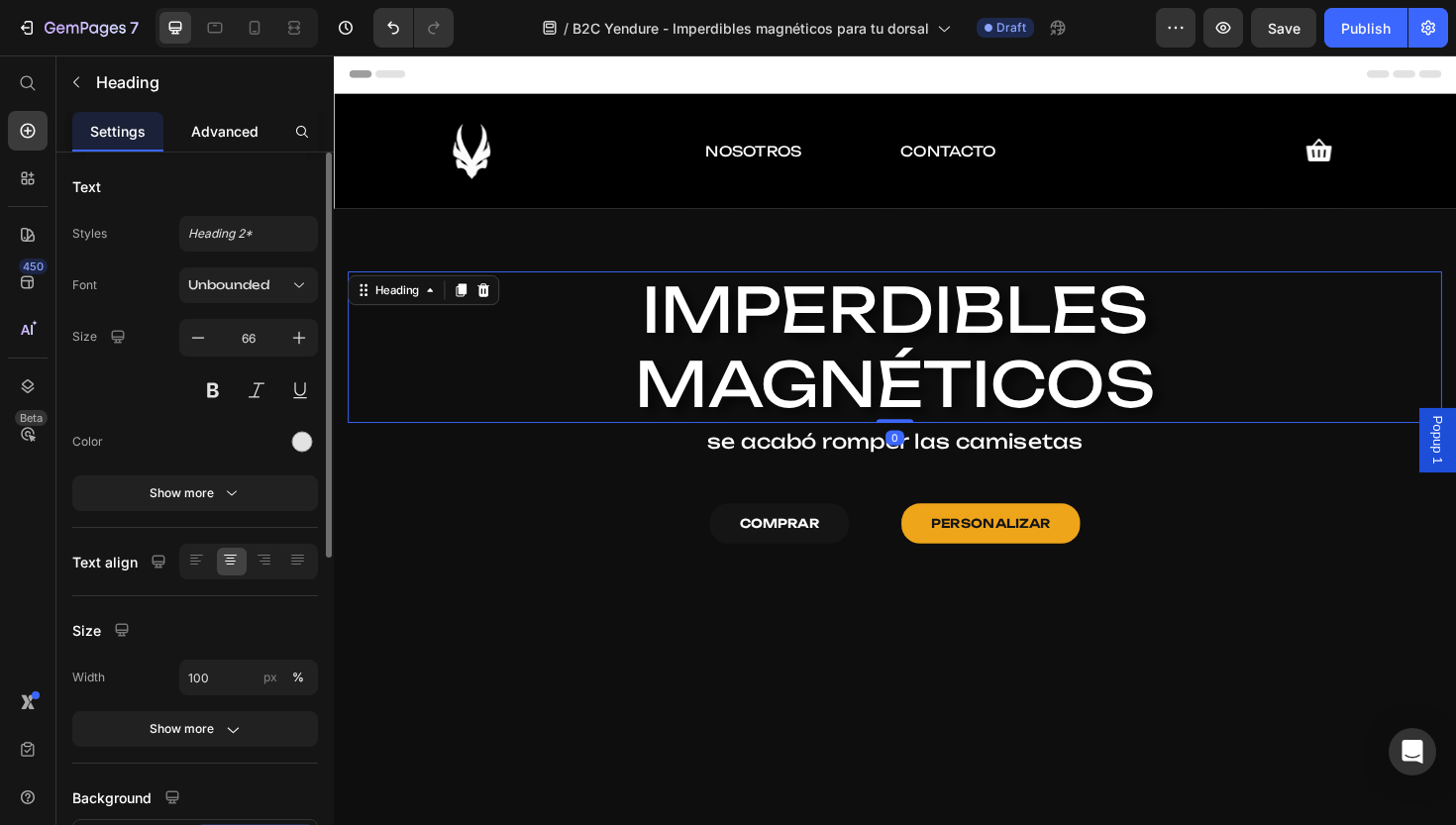 click on "Advanced" at bounding box center (225, 131) 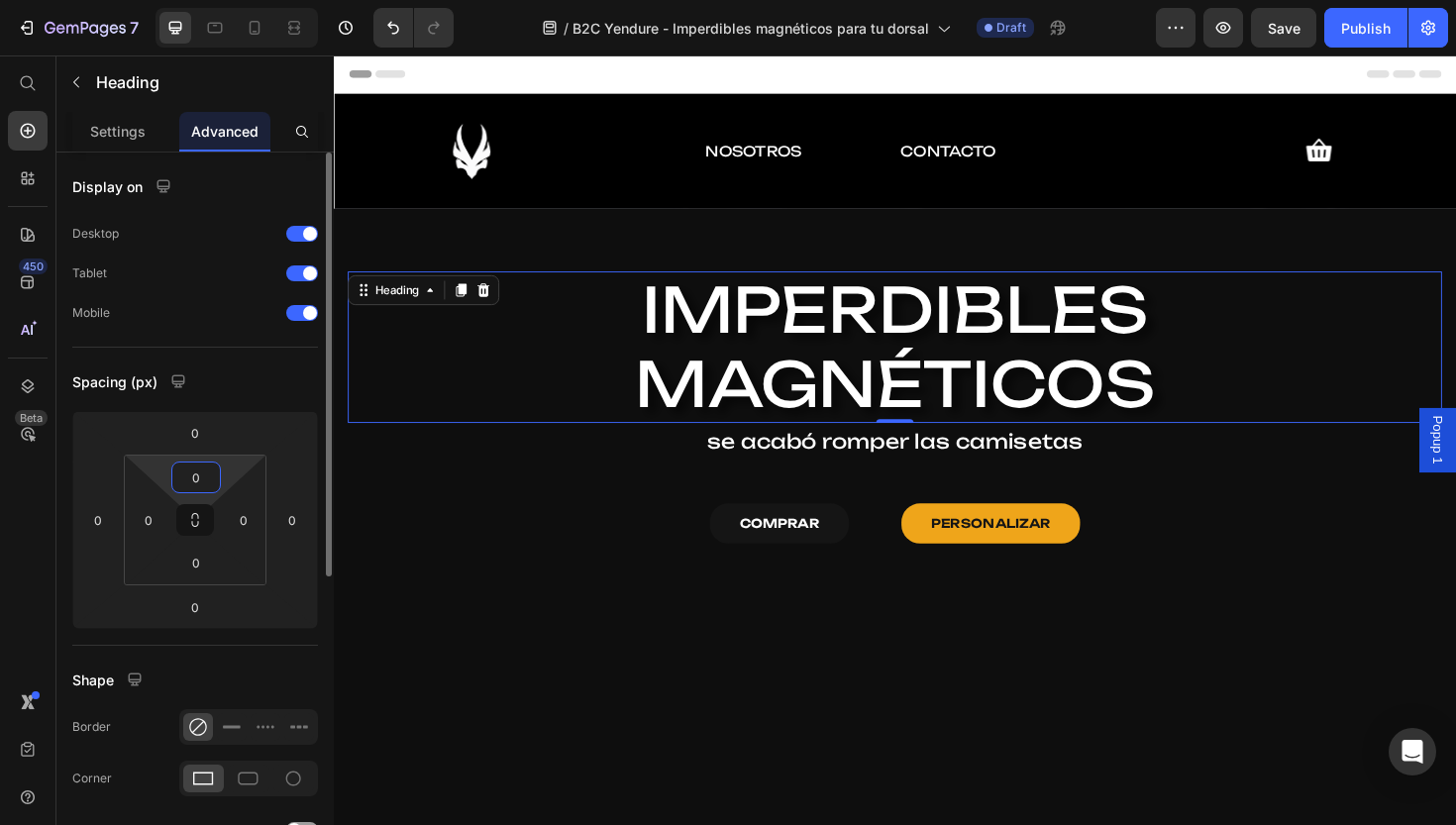click on "0" at bounding box center [196, 477] 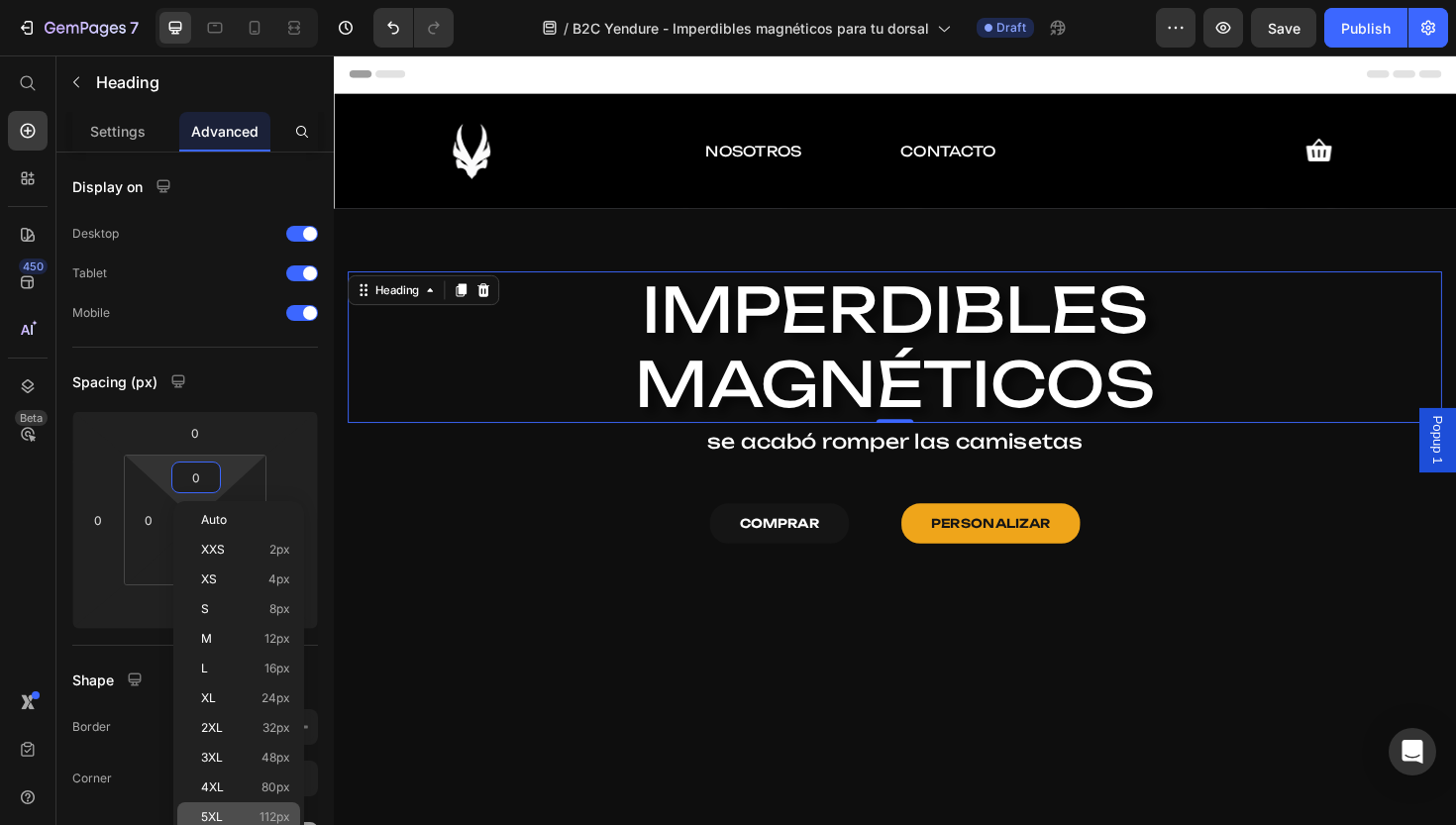 click on "5XL 112px" 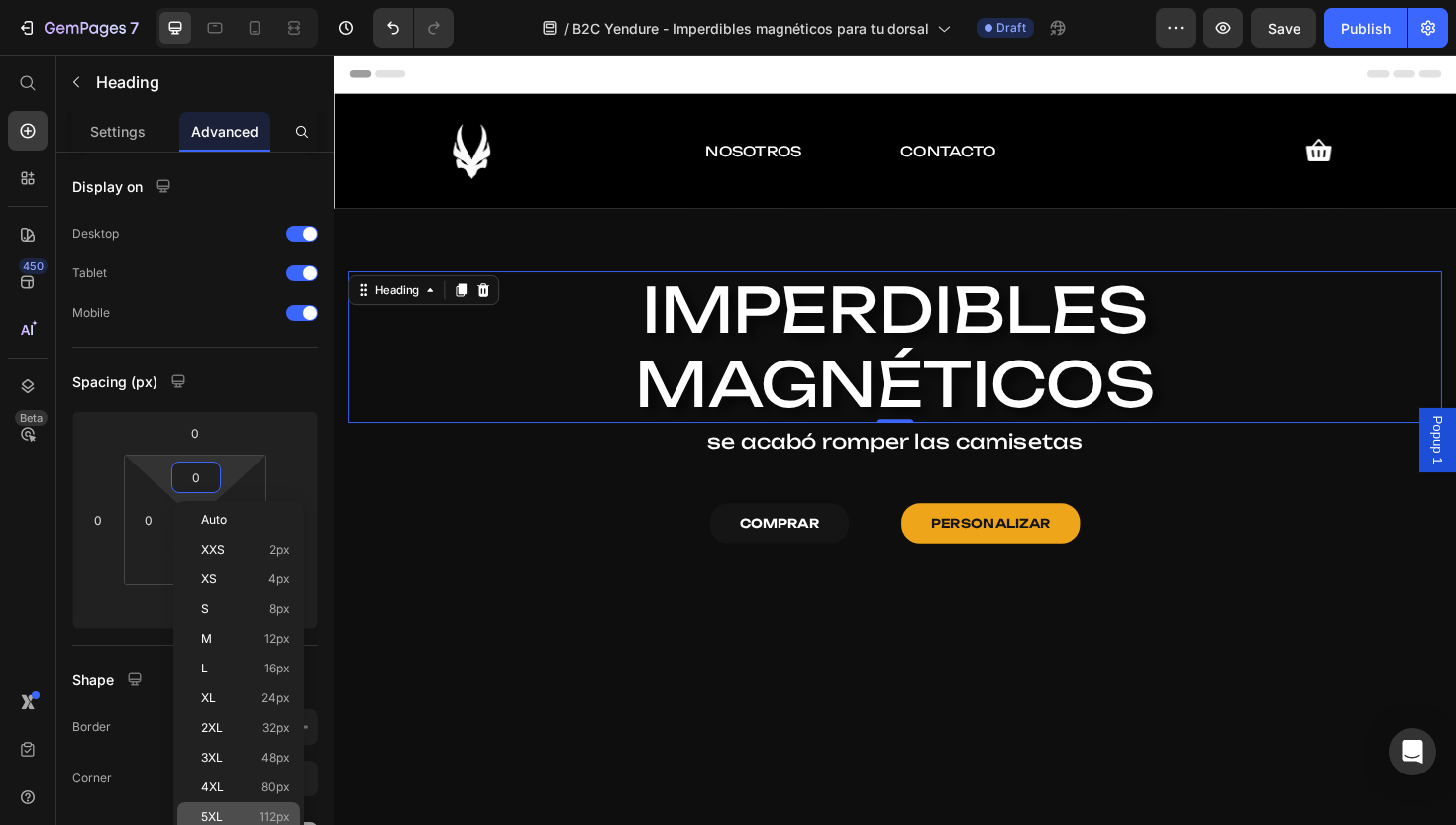 type on "112" 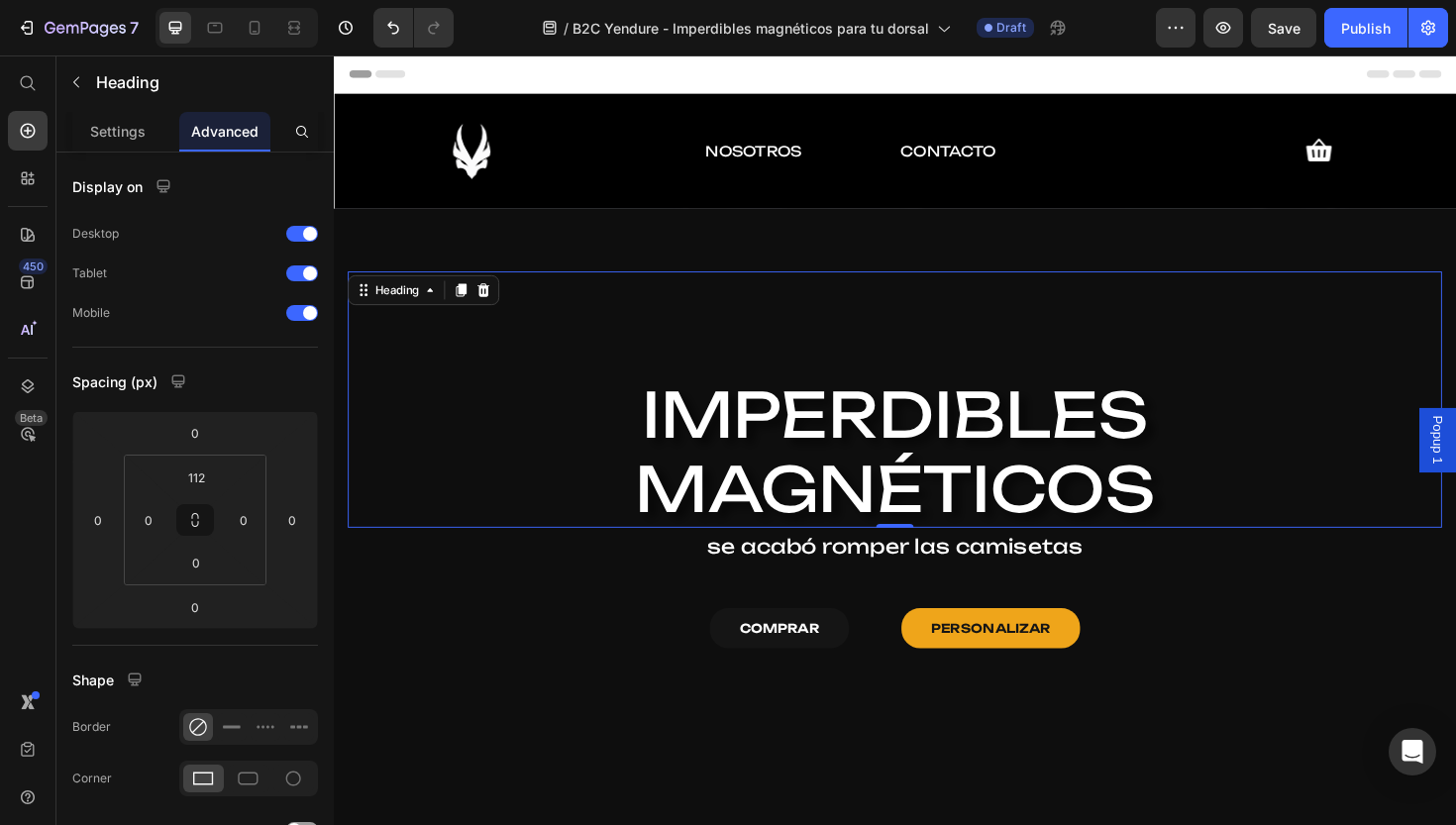 scroll, scrollTop: 0, scrollLeft: 0, axis: both 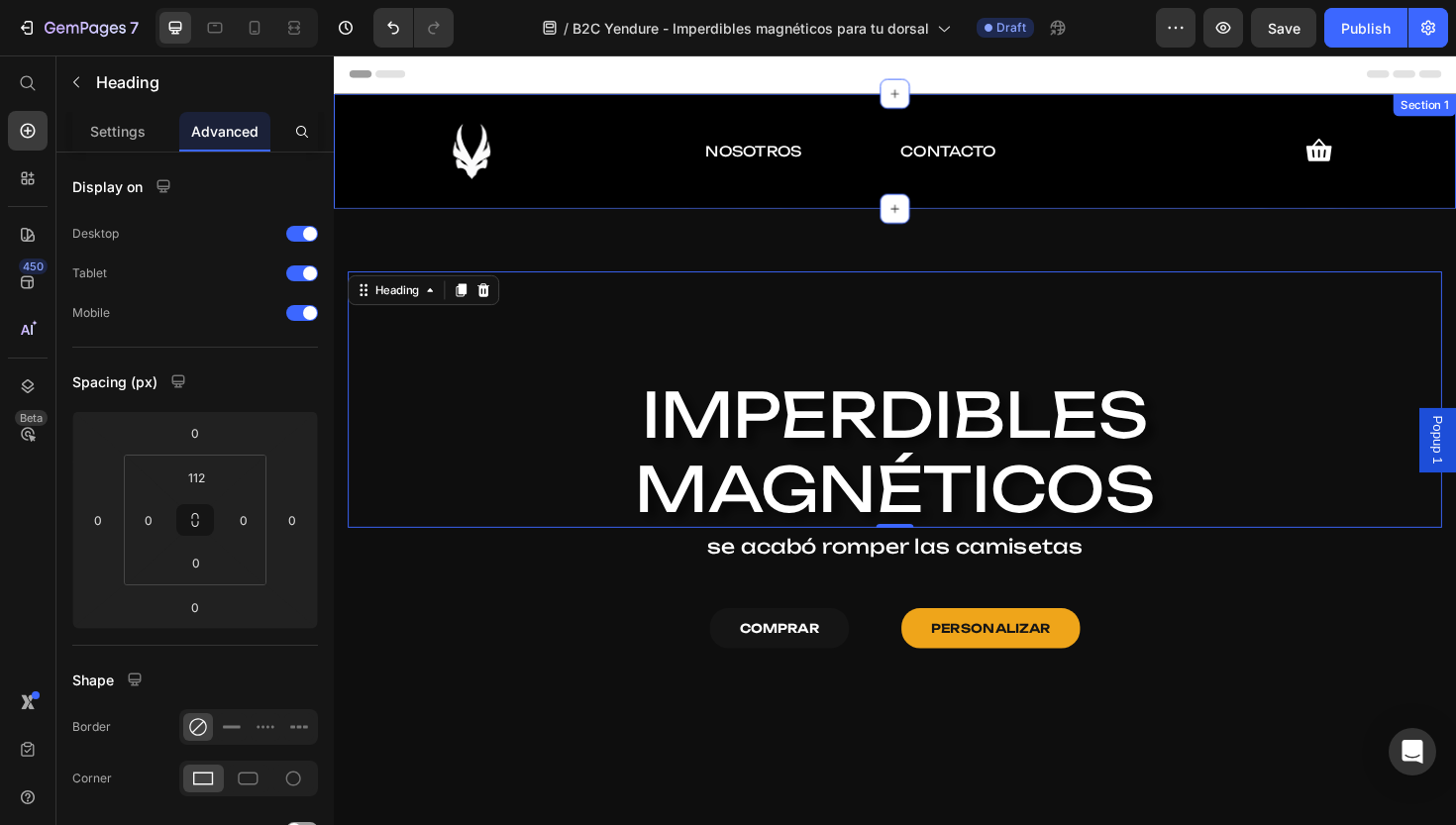 click on "Image NOSOTROS Text Block CONTACTO Text Block
Icon Row Section 1" at bounding box center (928, 156) 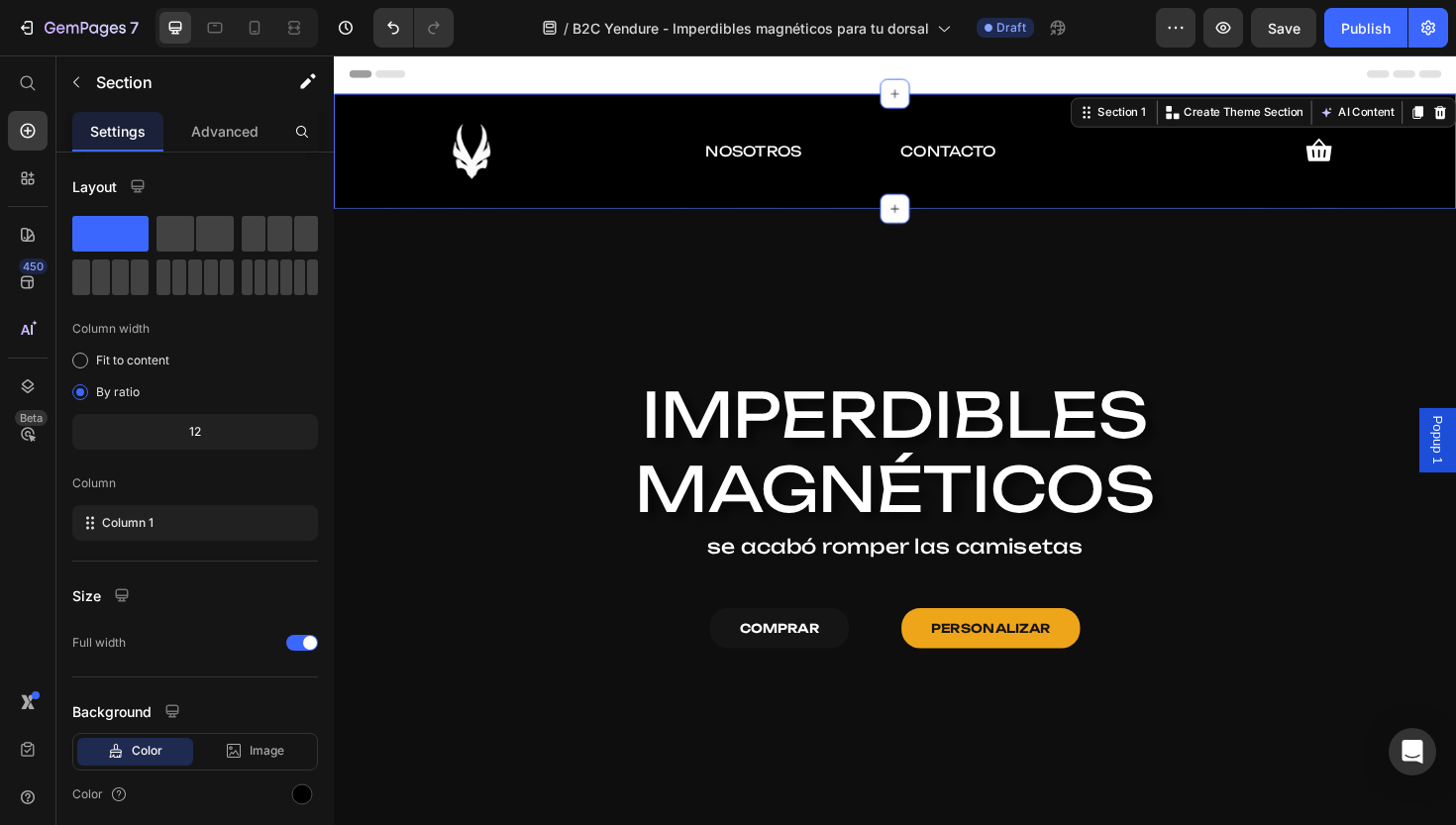 click on "Image NOSOTROS Text Block CONTACTO Text Block
Icon Row Section 1   You can create reusable sections Create Theme Section AI Content Write with GemAI What would you like to describe here? Tone and Voice Persuasive Product Set de 4 Imperdibles magnéticos Show more Generate" at bounding box center (928, 156) 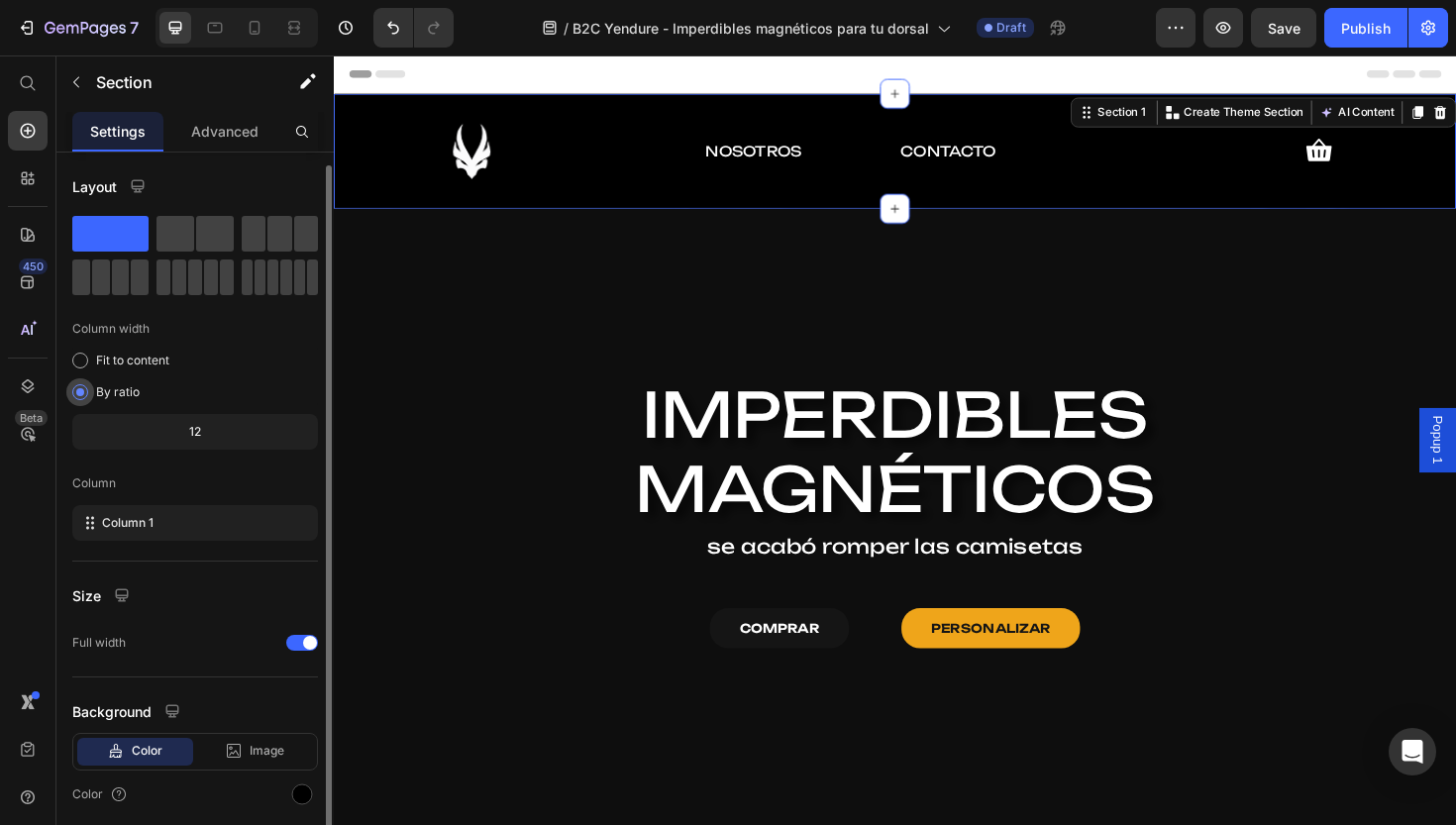 scroll, scrollTop: 71, scrollLeft: 0, axis: vertical 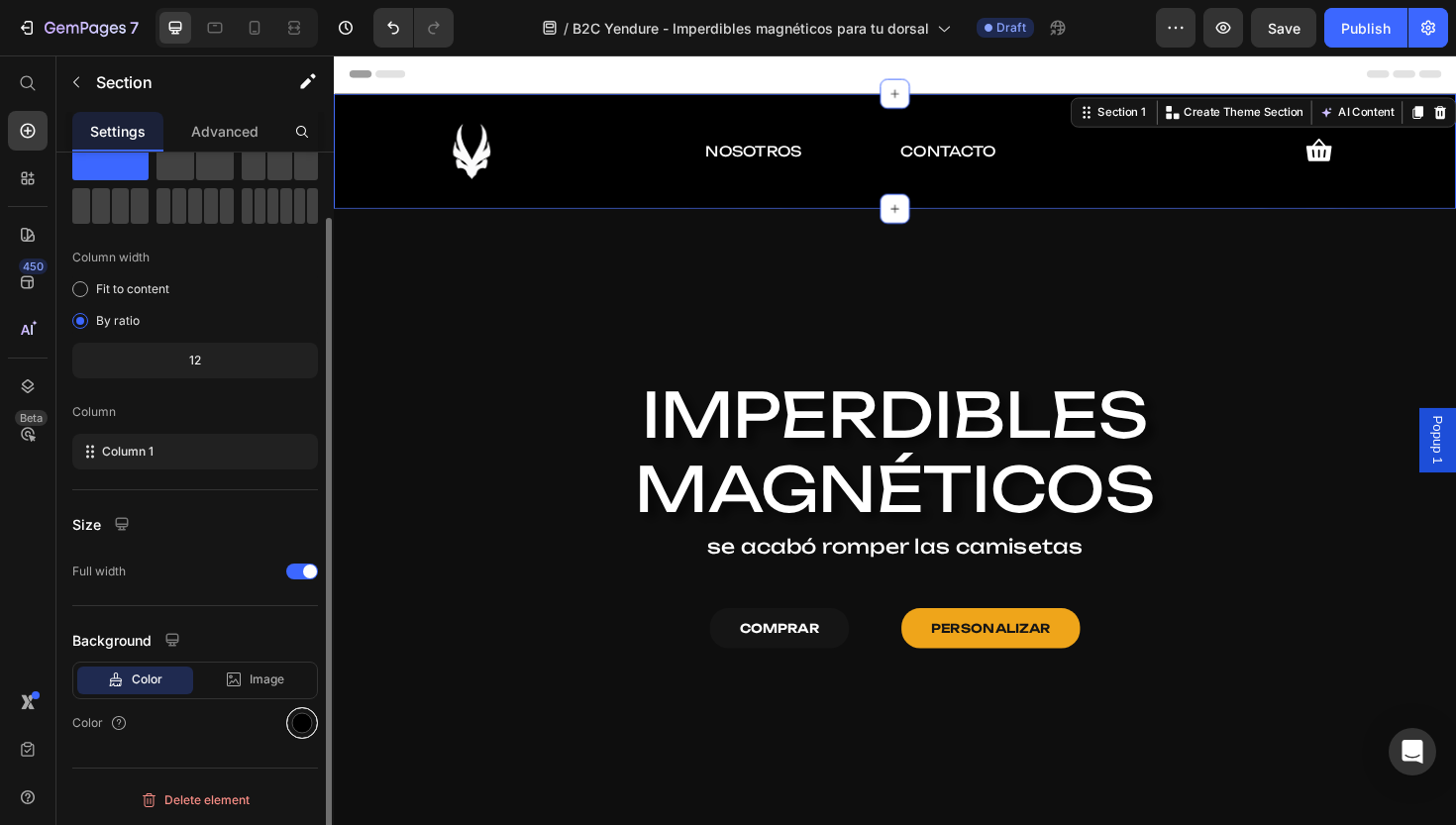 click at bounding box center [302, 723] 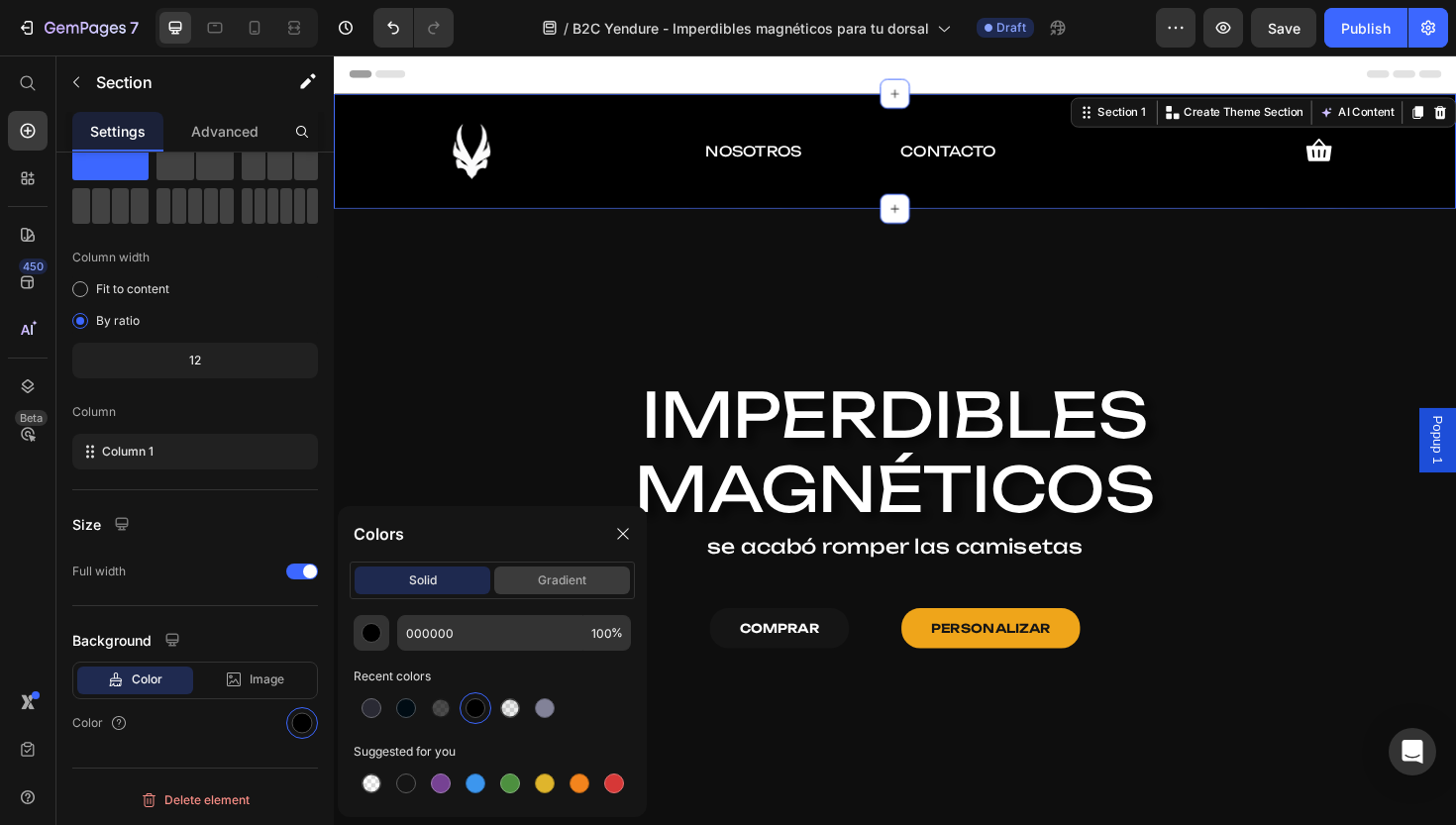 click on "gradient" 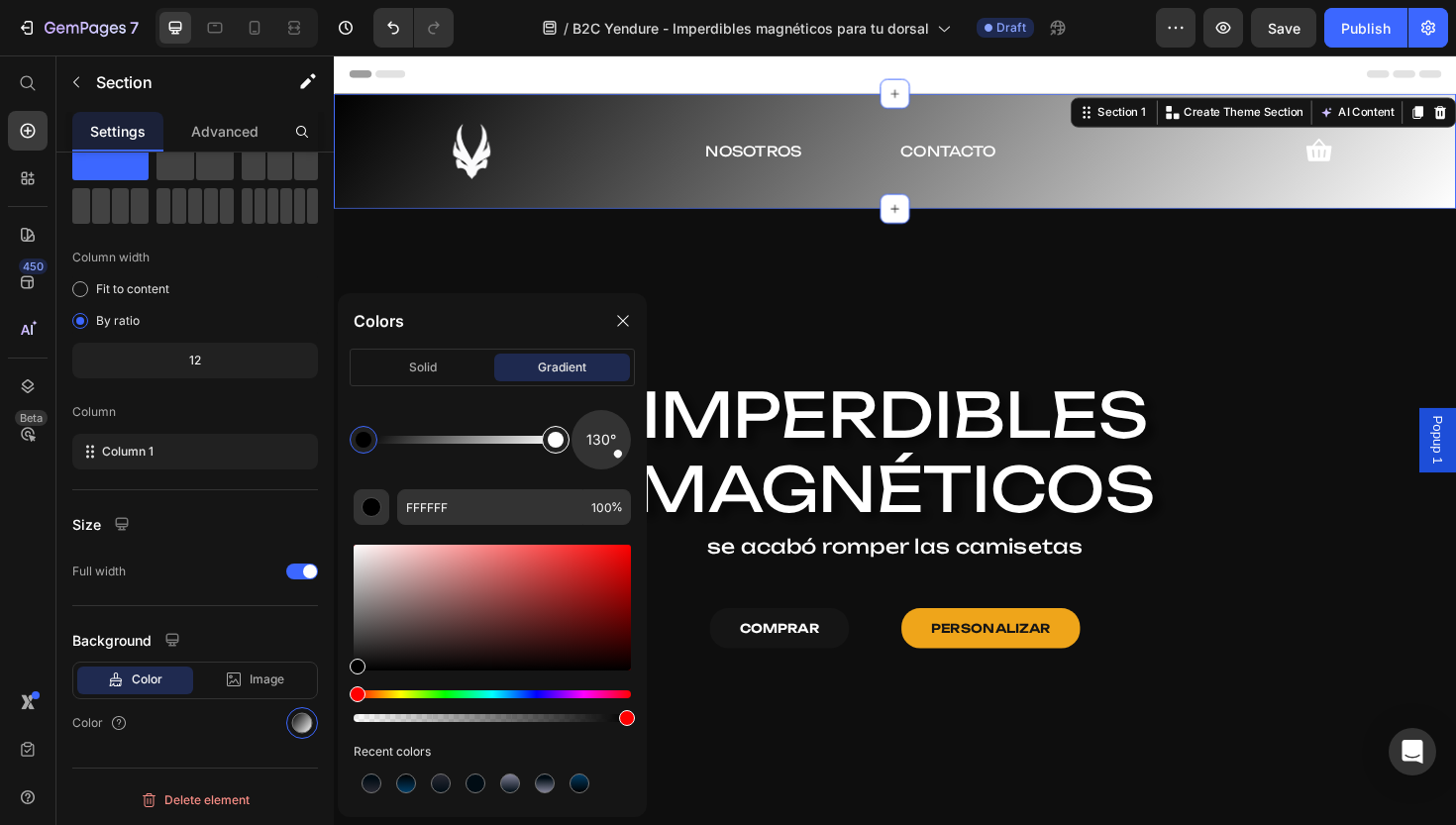 click at bounding box center (556, 440) 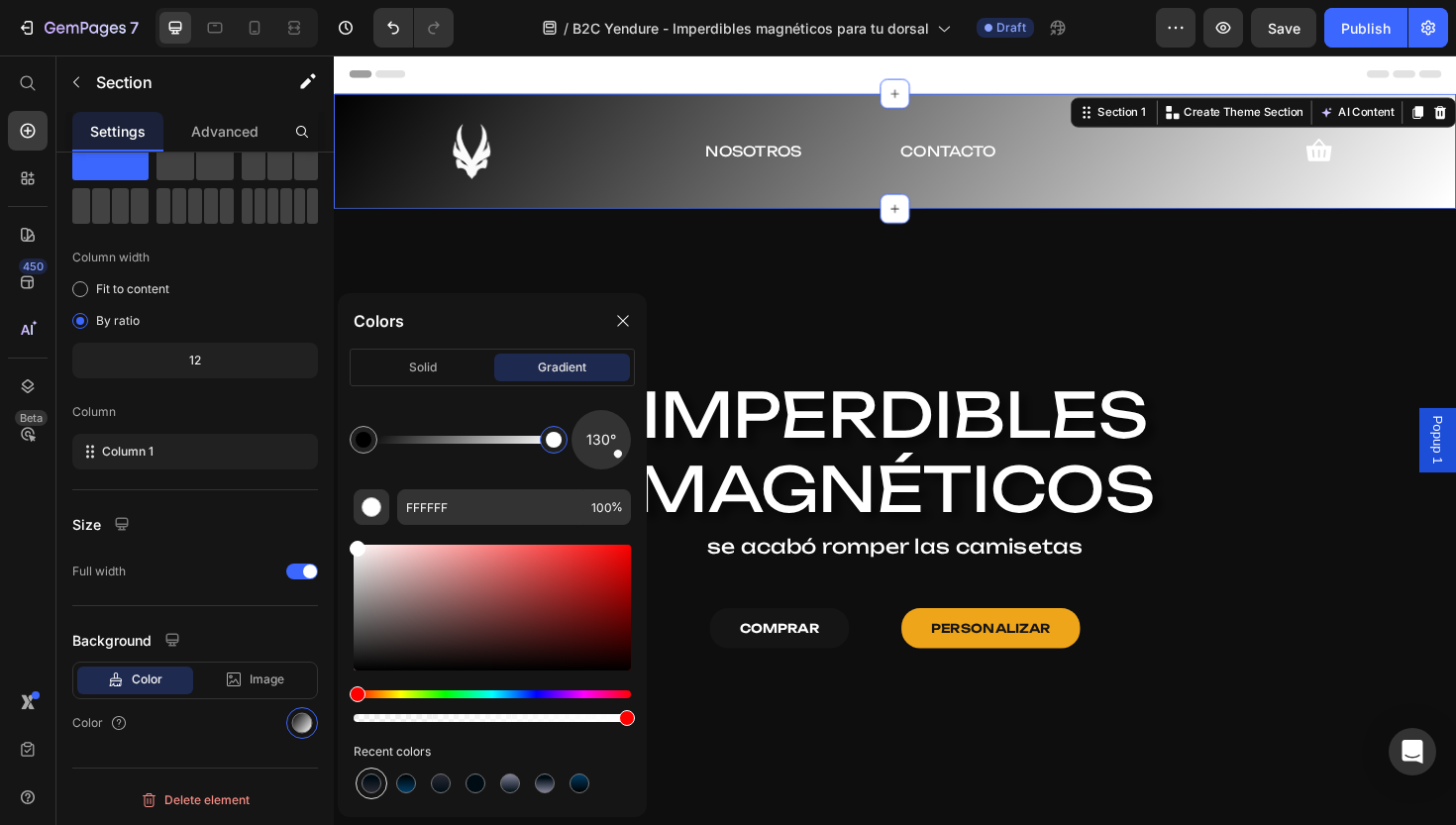 click at bounding box center (371, 783) 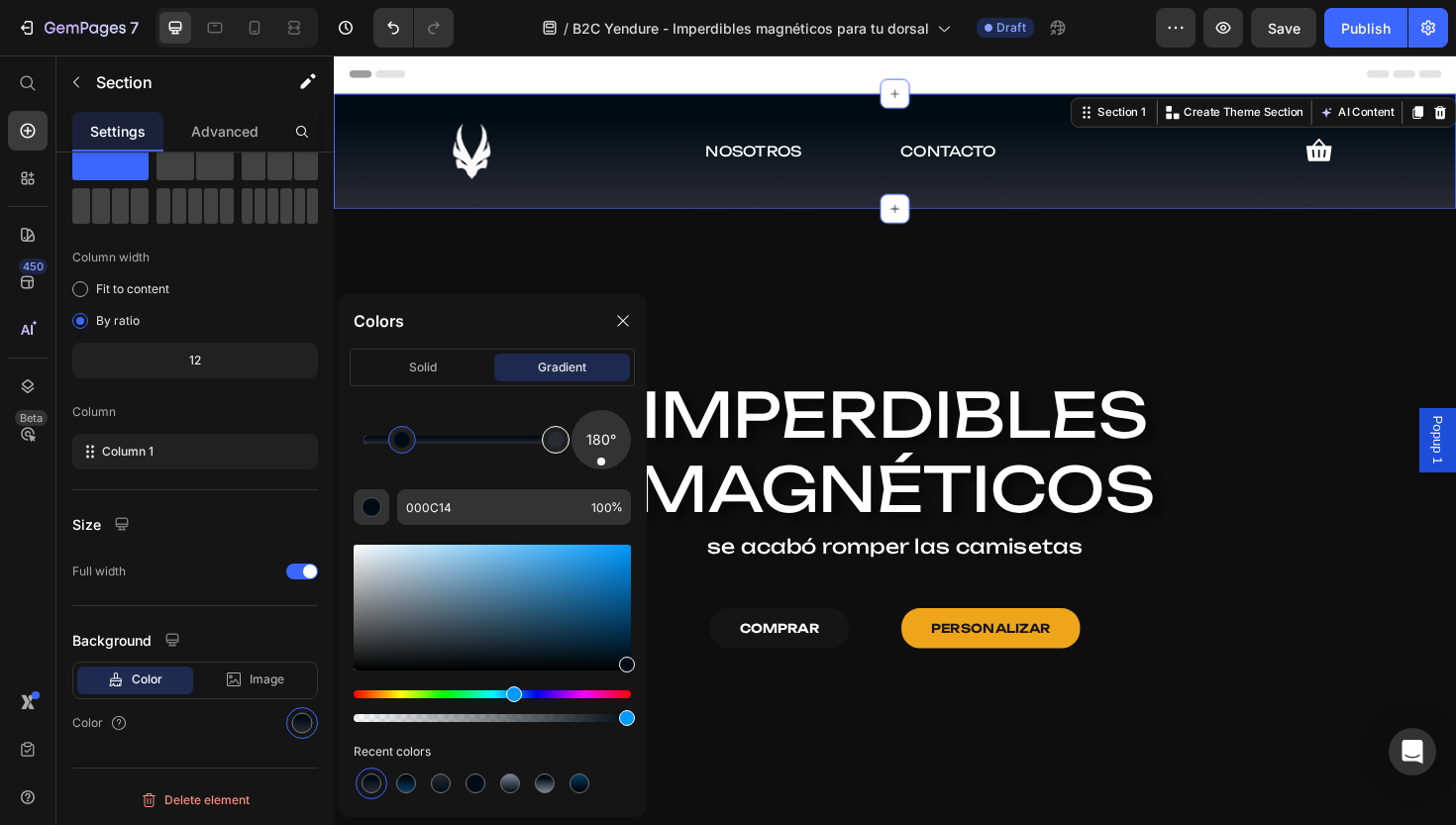type on "2A2A34" 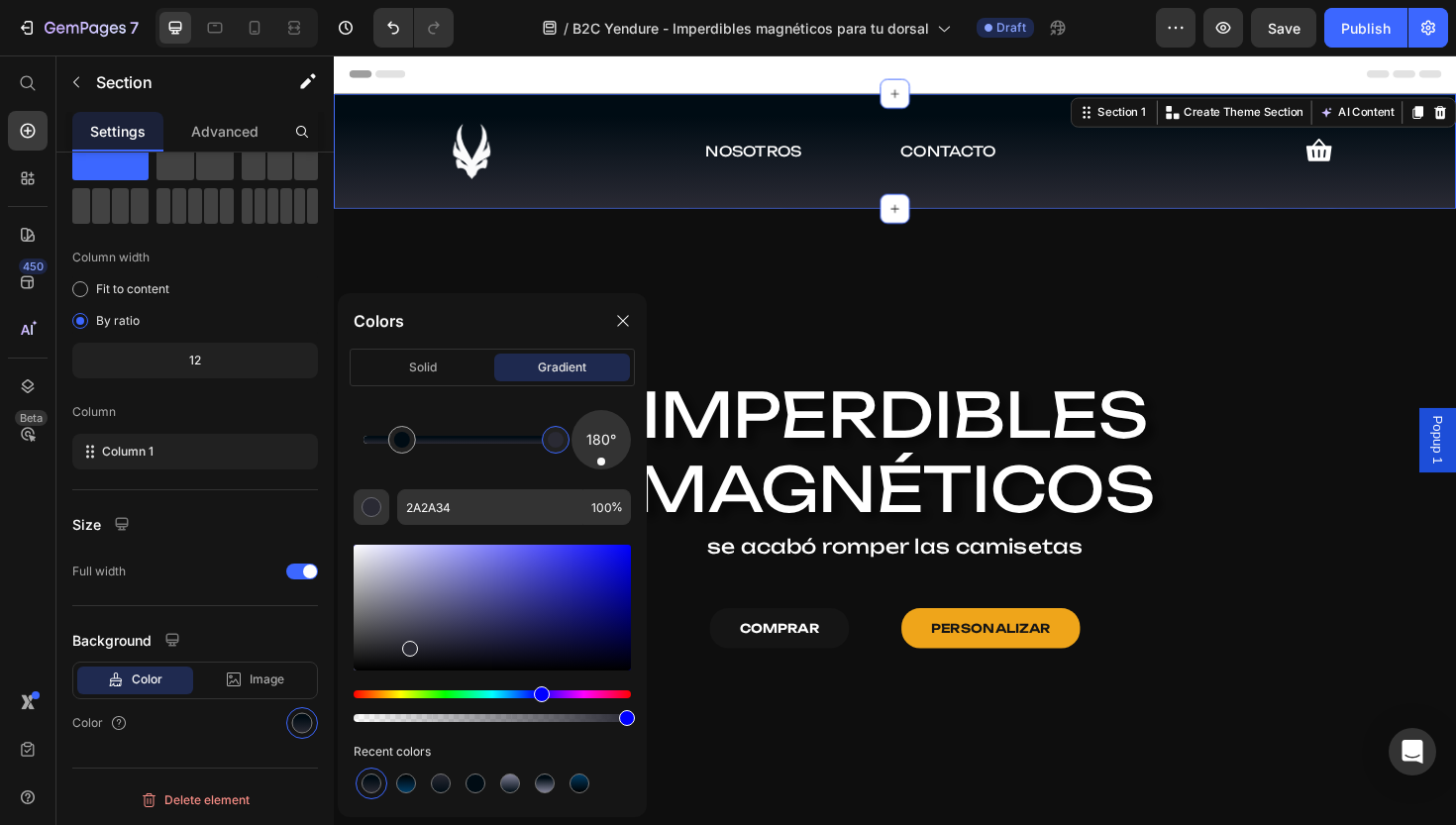 click at bounding box center (556, 440) 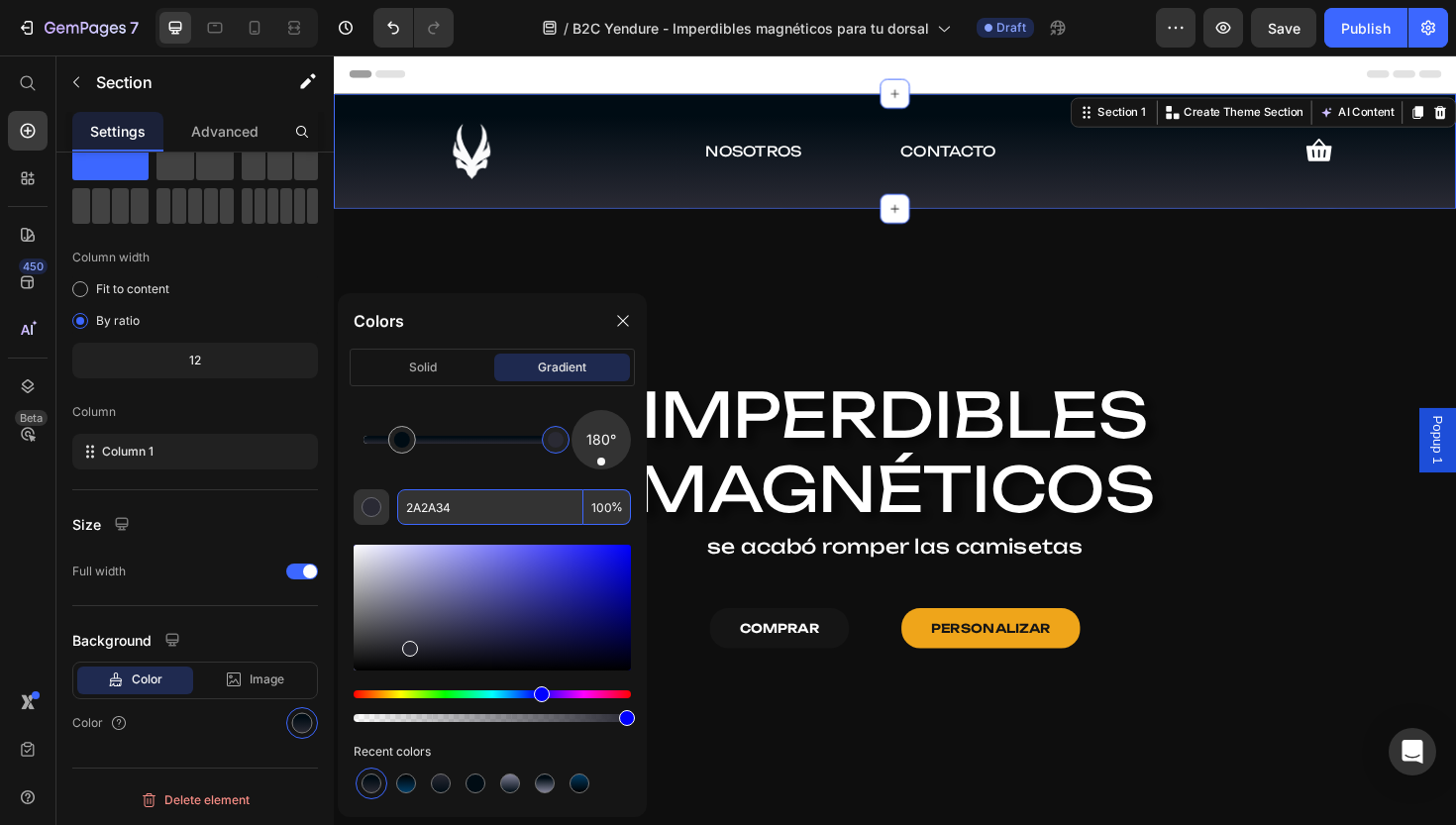 click on "100" at bounding box center (607, 507) 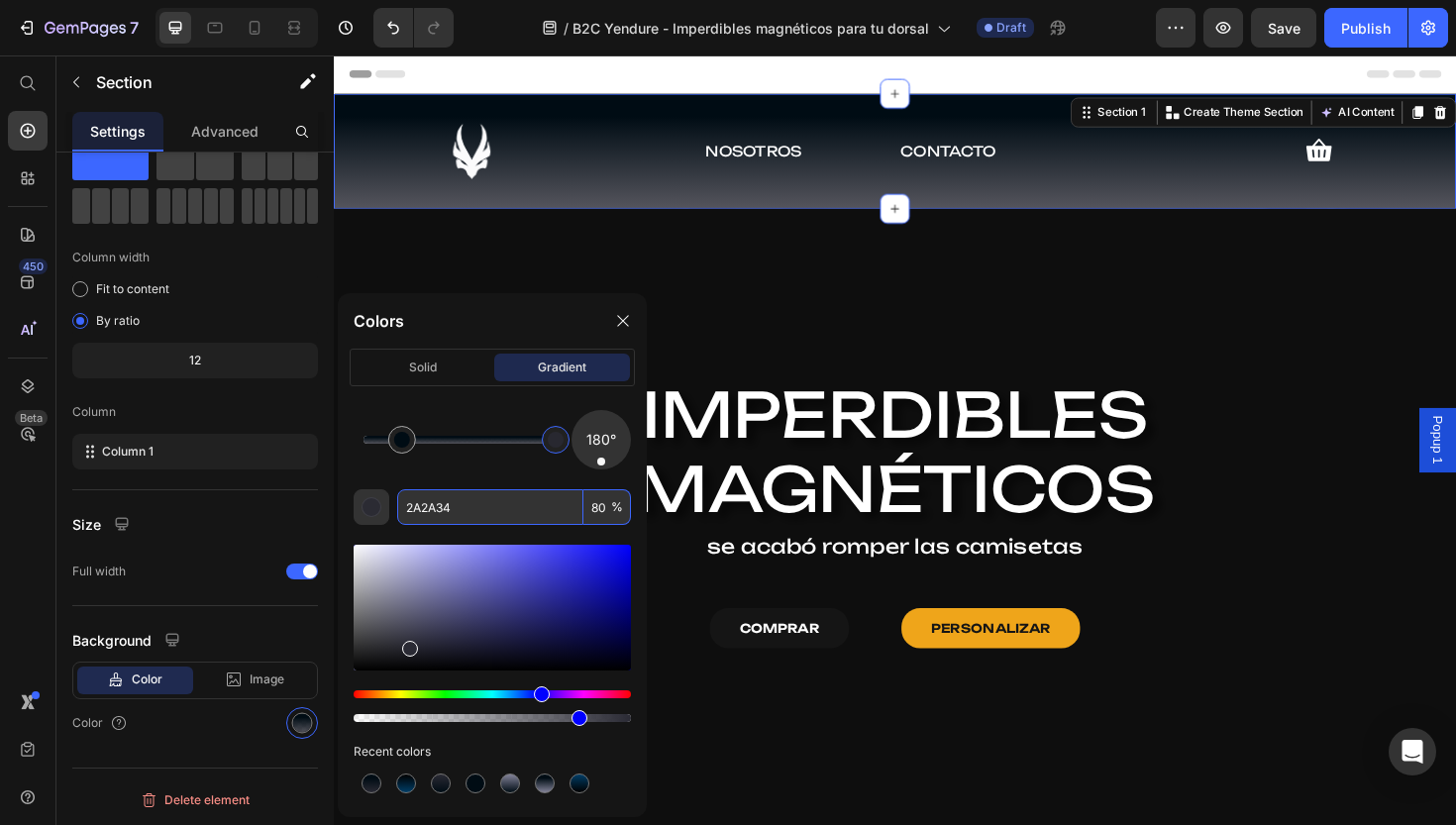 type on "8" 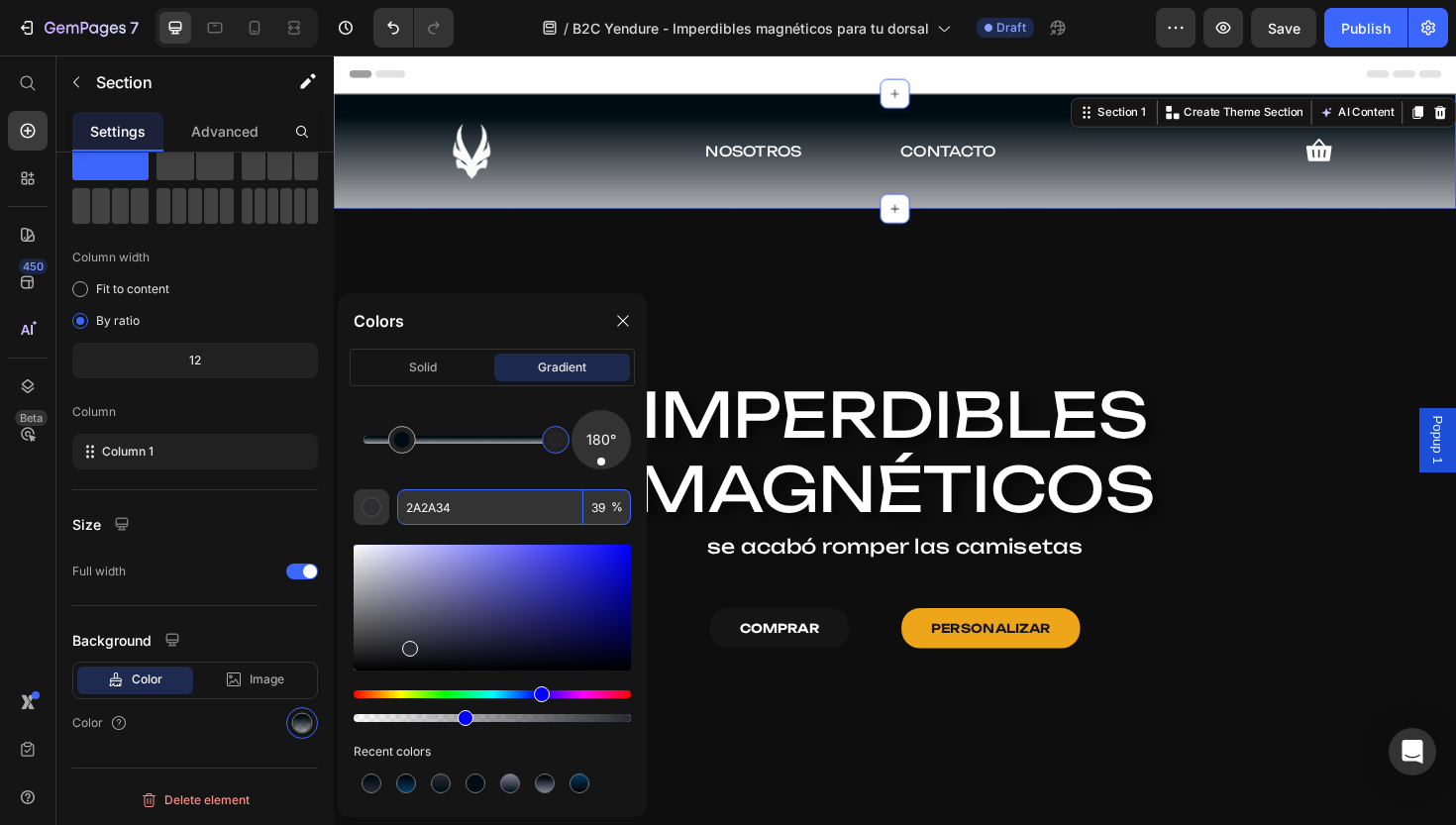 type on "3" 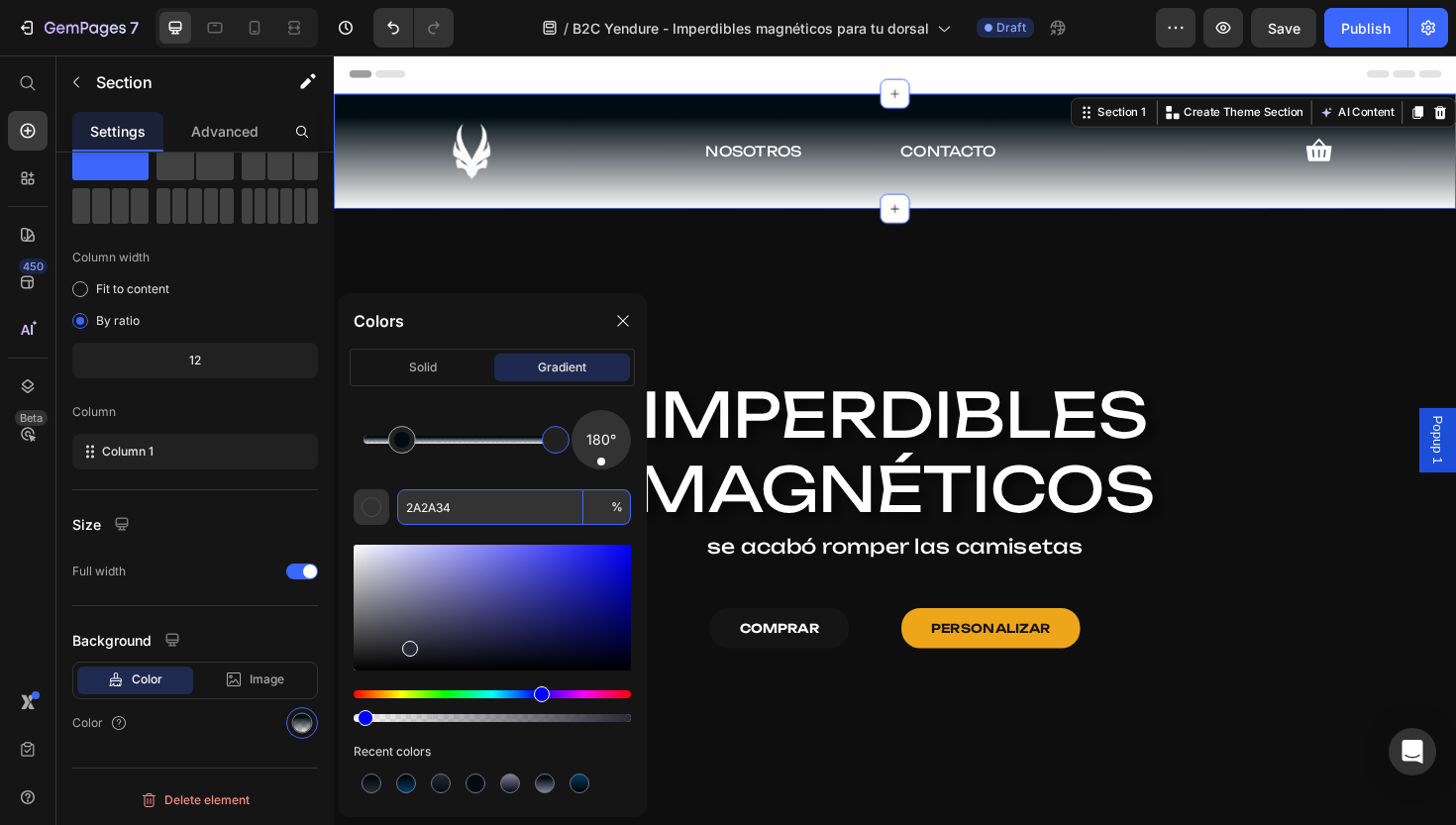 type on "0" 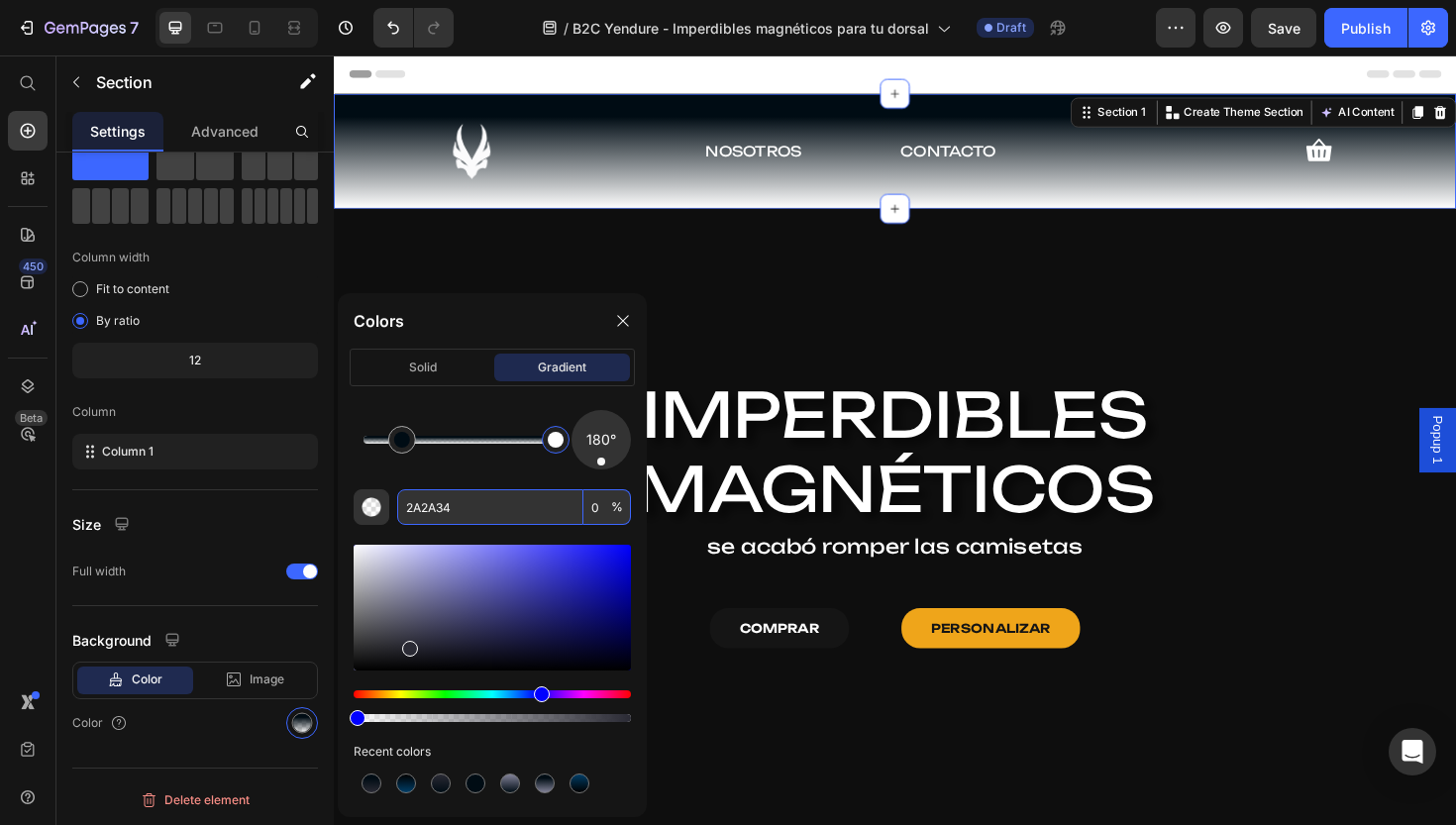 click on "Image NOSOTROS Text Block CONTACTO Text Block
Icon Row Section 1   You can create reusable sections Create Theme Section AI Content Write with GemAI What would you like to describe here? Tone and Voice Persuasive Product Set de 4 Imperdibles magnéticos Show more Generate" at bounding box center (928, 156) 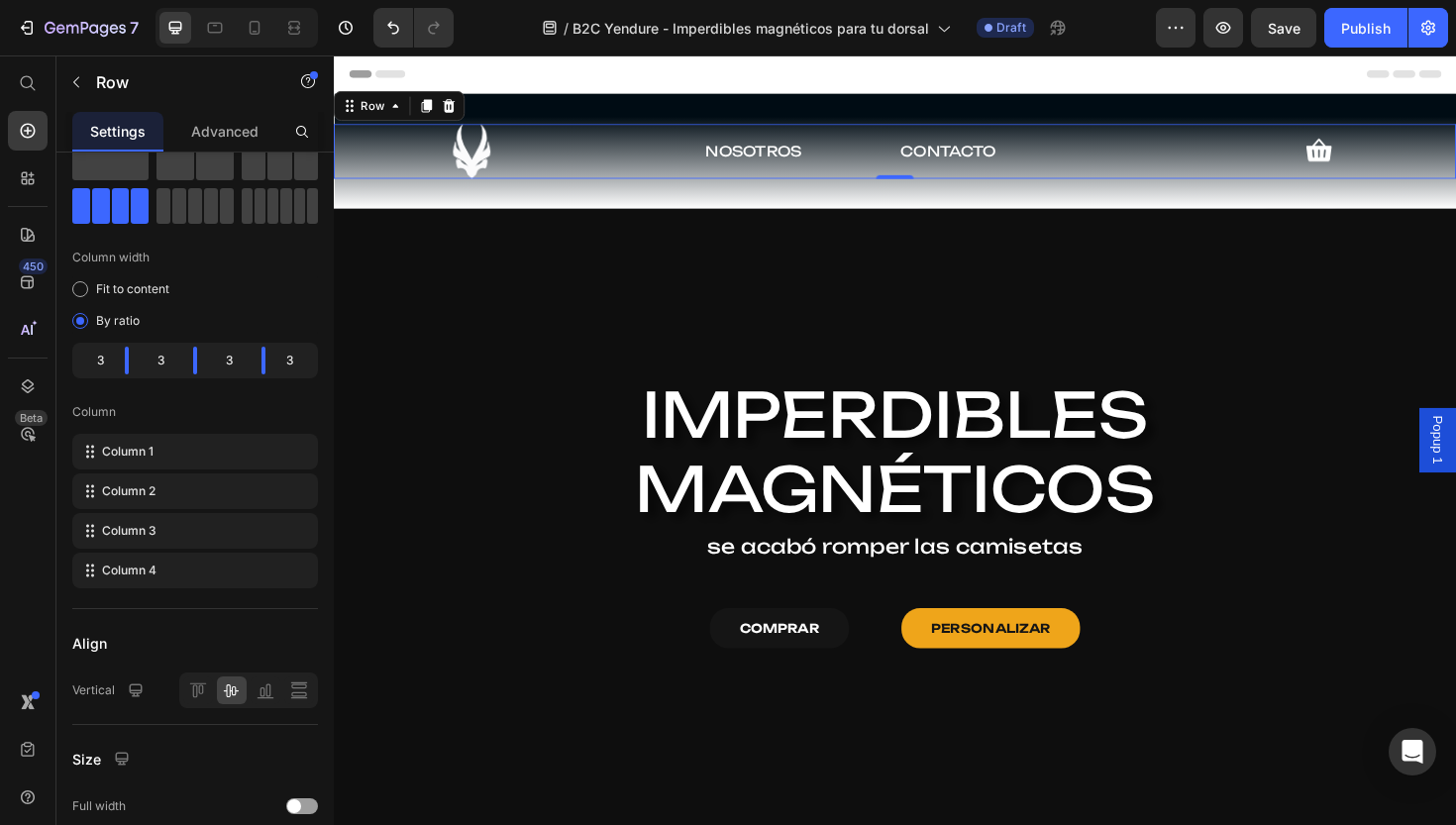 click on "NOSOTROS Text Block" at bounding box center (779, 156) 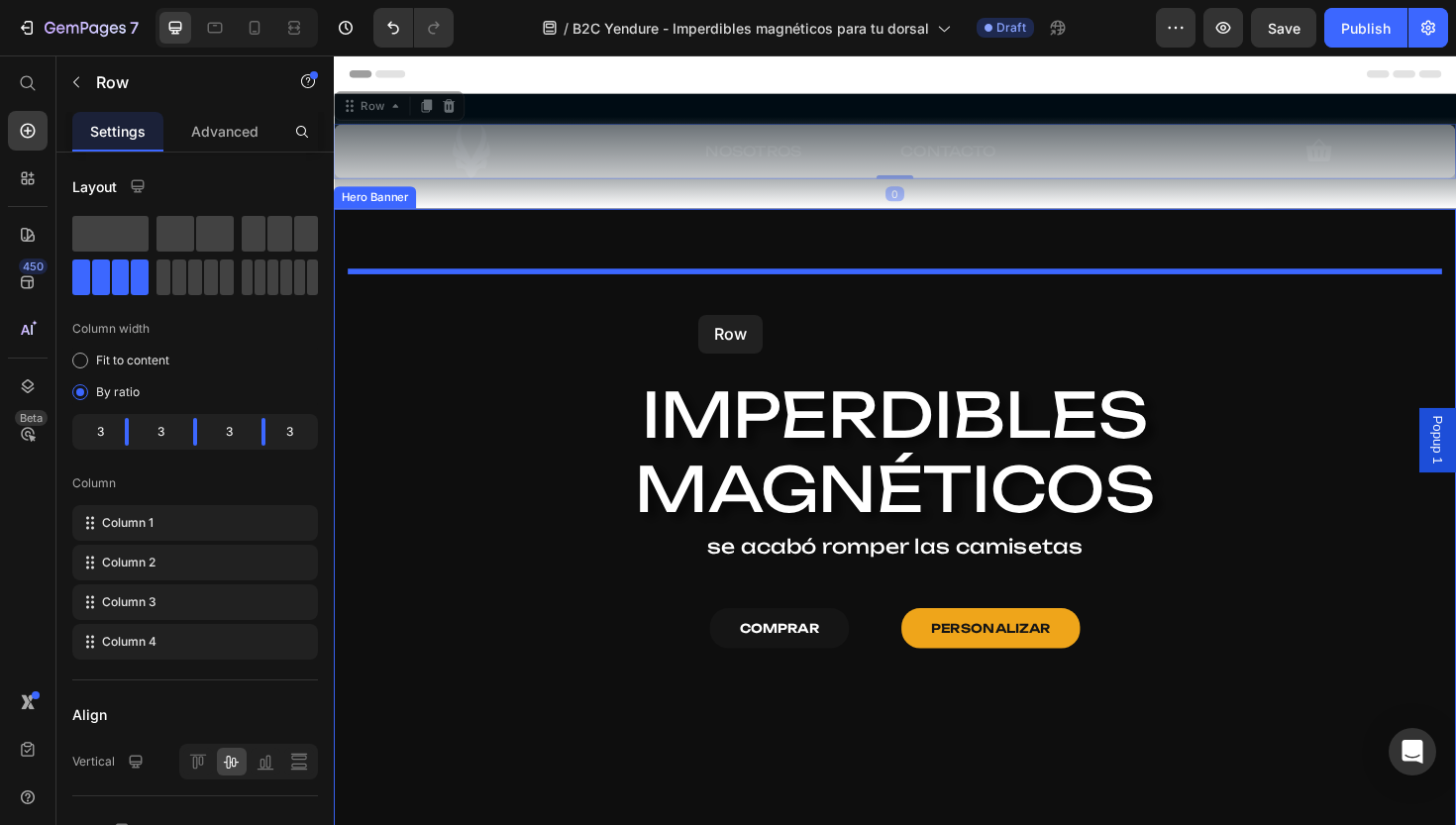drag, startPoint x: 703, startPoint y: 130, endPoint x: 720, endPoint y: 330, distance: 200.7212 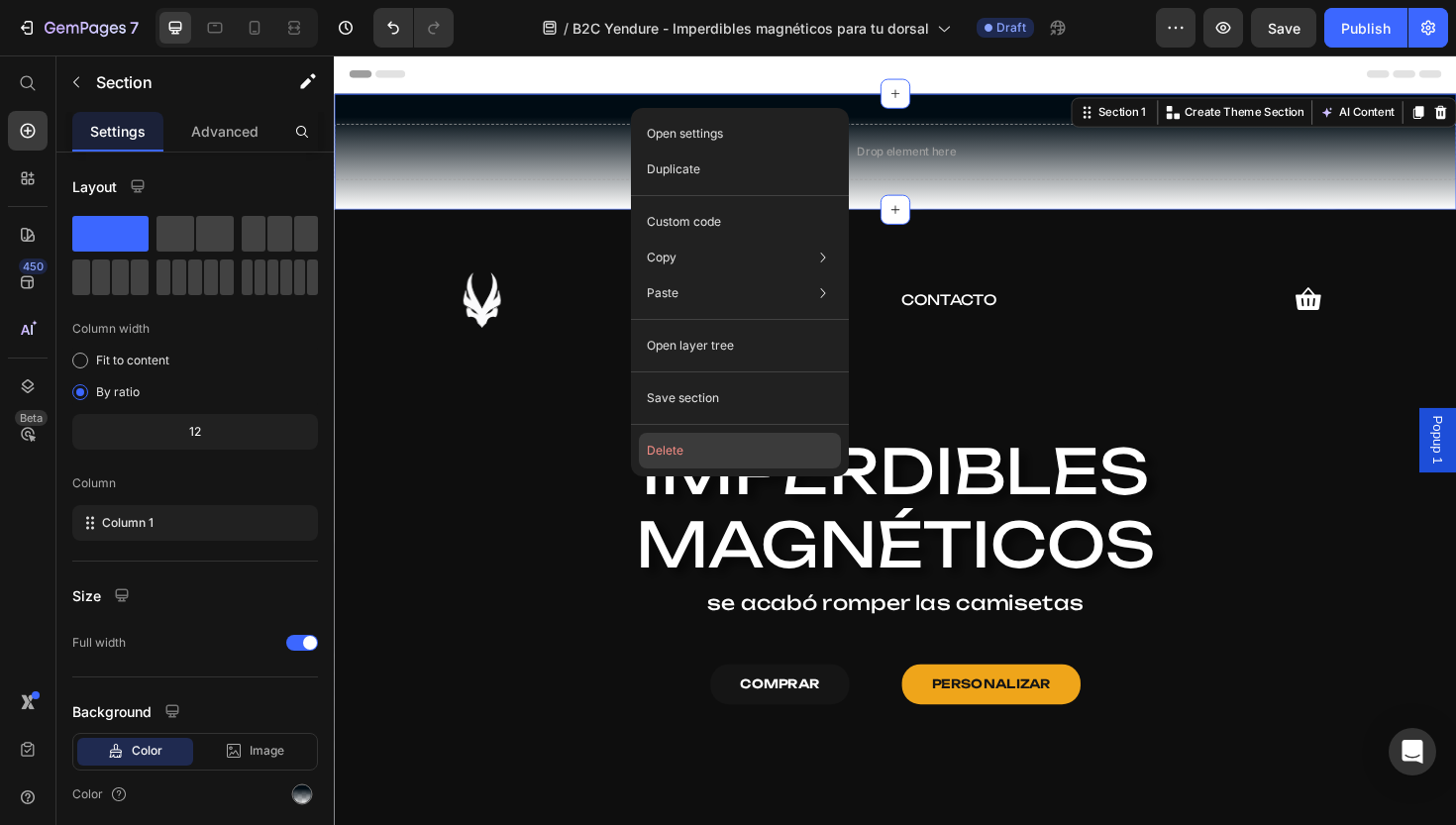 click on "Delete" 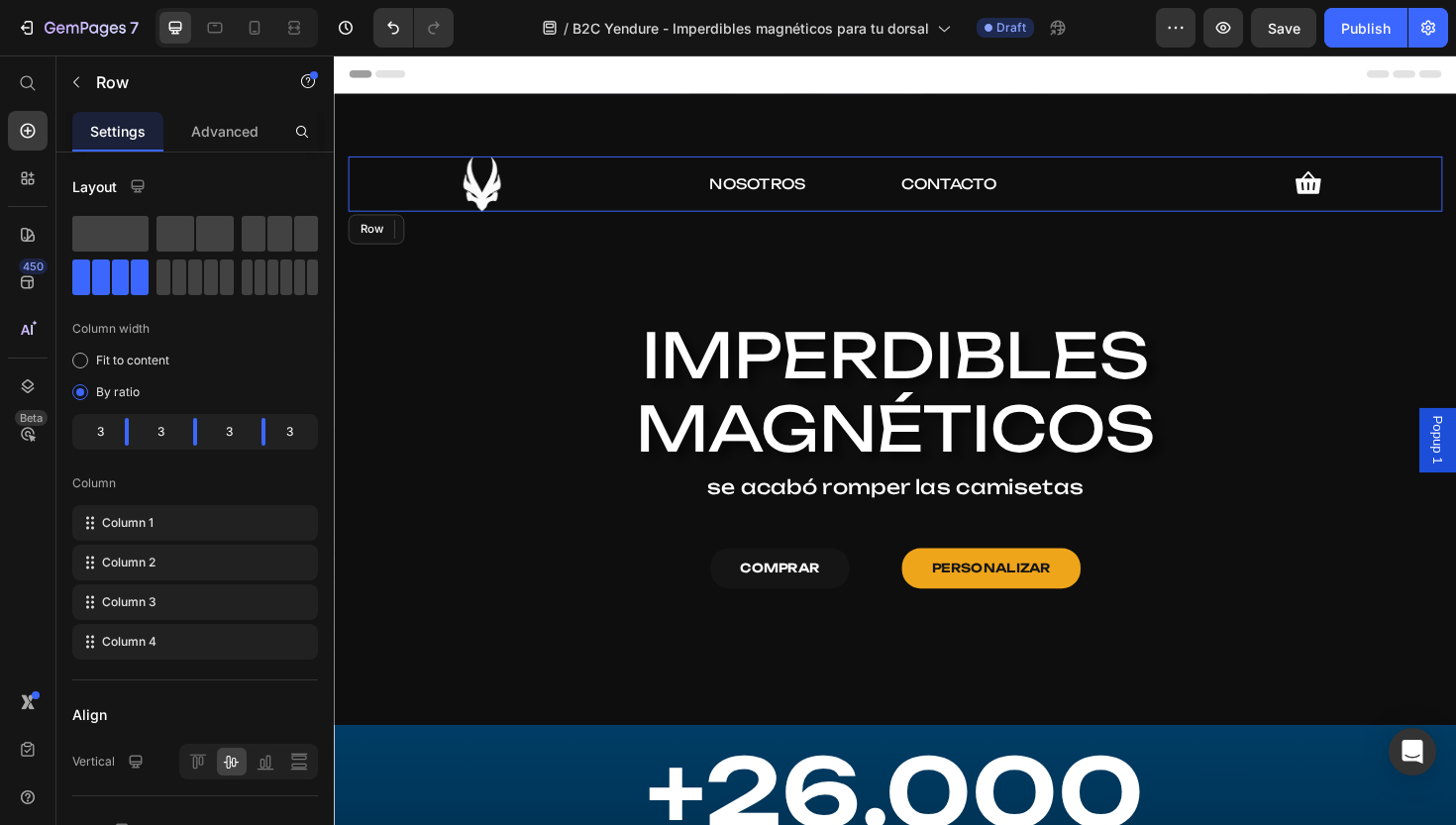 drag, startPoint x: 1014, startPoint y: 224, endPoint x: 701, endPoint y: 175, distance: 316.8122 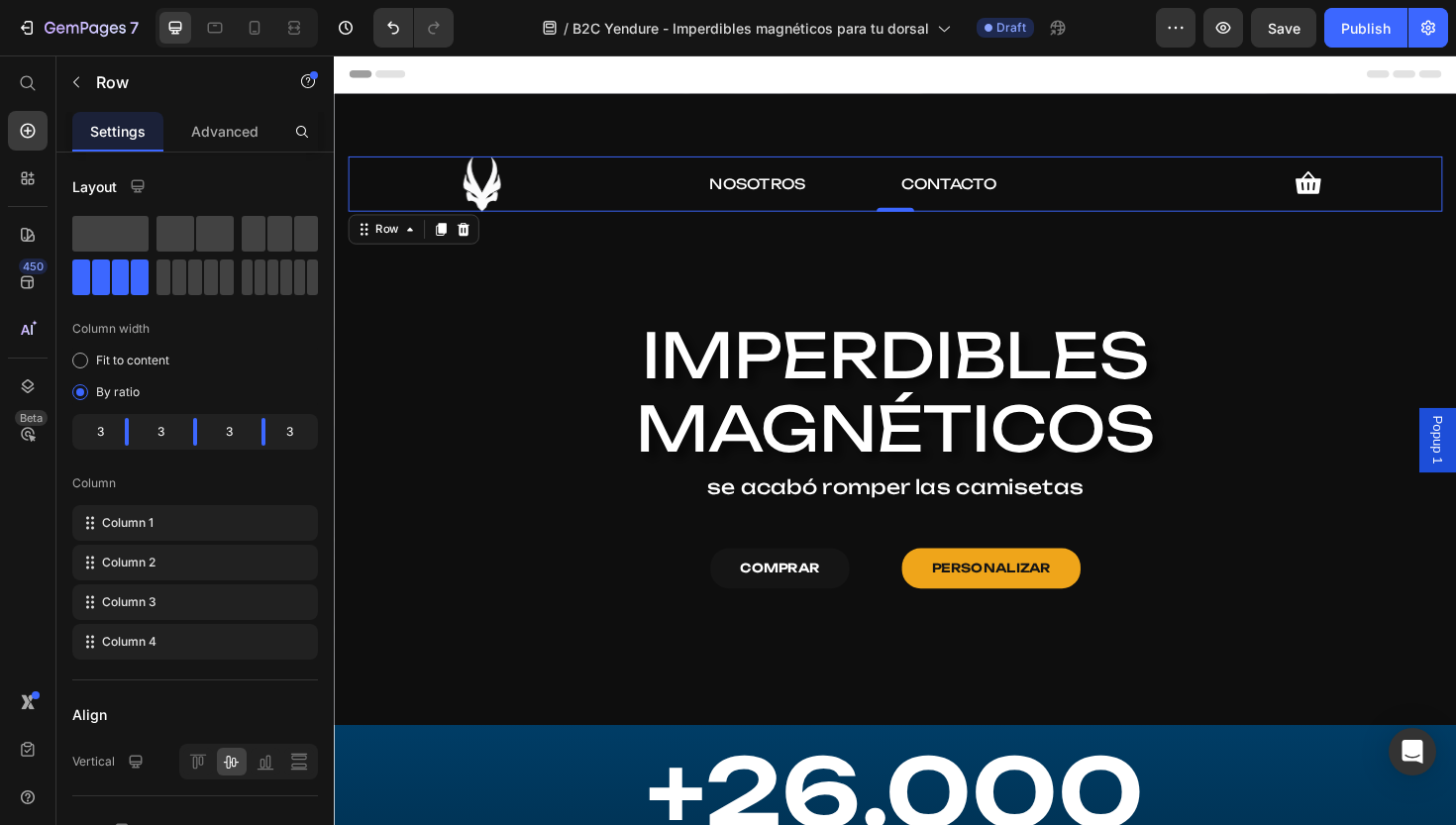 click on "NOSOTROS Text Block" at bounding box center [782, 191] 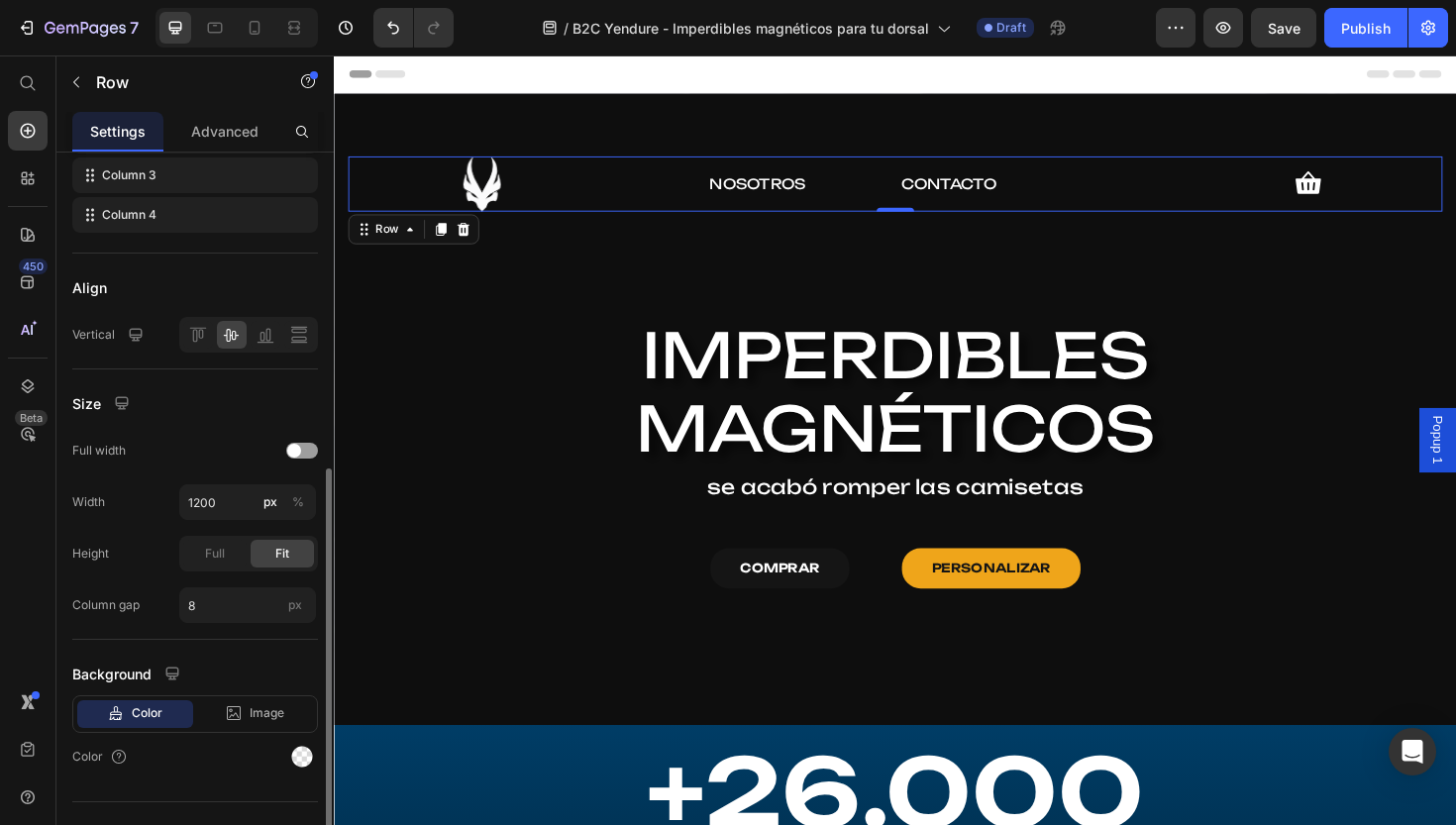 scroll, scrollTop: 461, scrollLeft: 0, axis: vertical 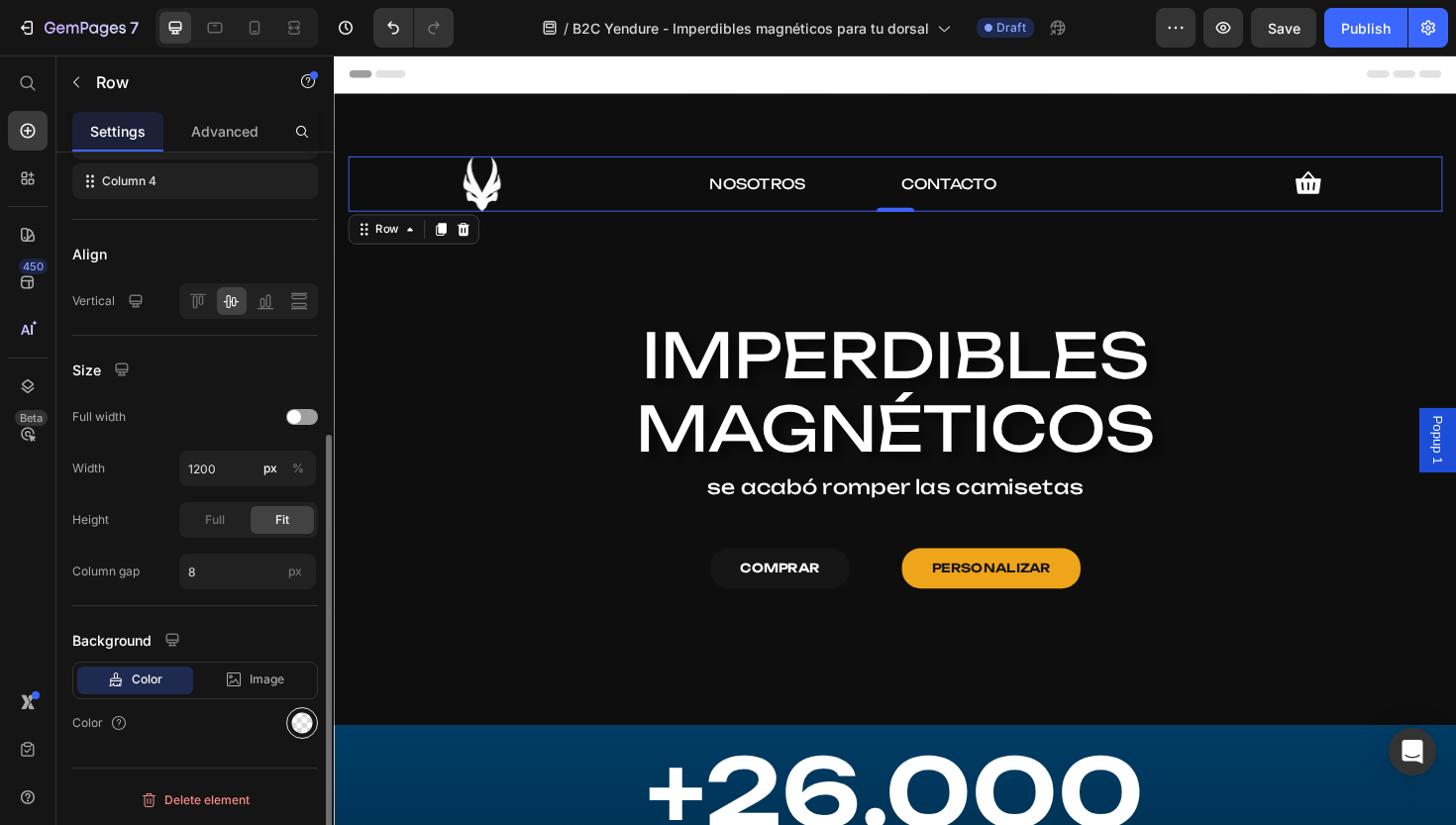 click at bounding box center [302, 723] 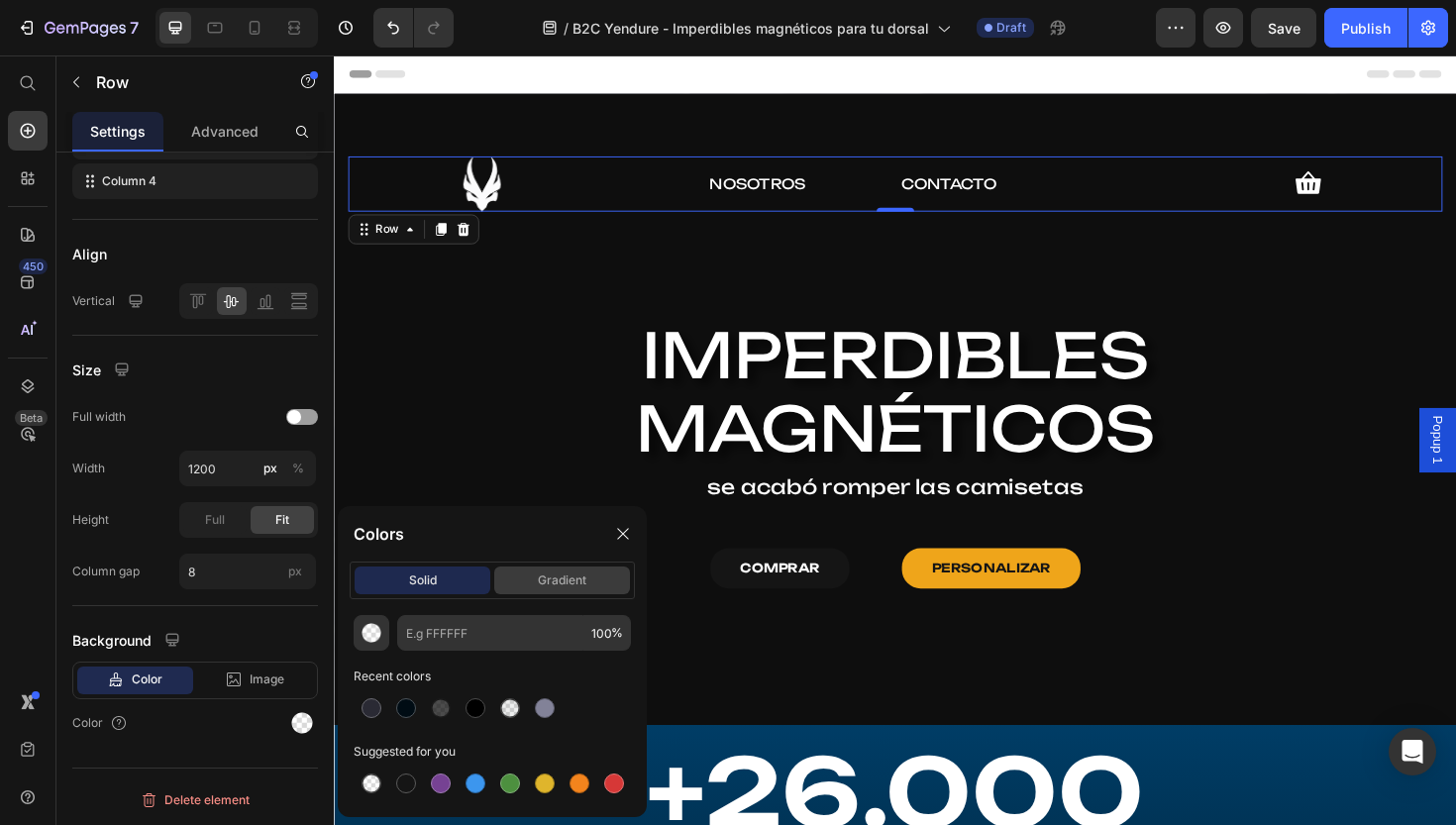 click on "gradient" 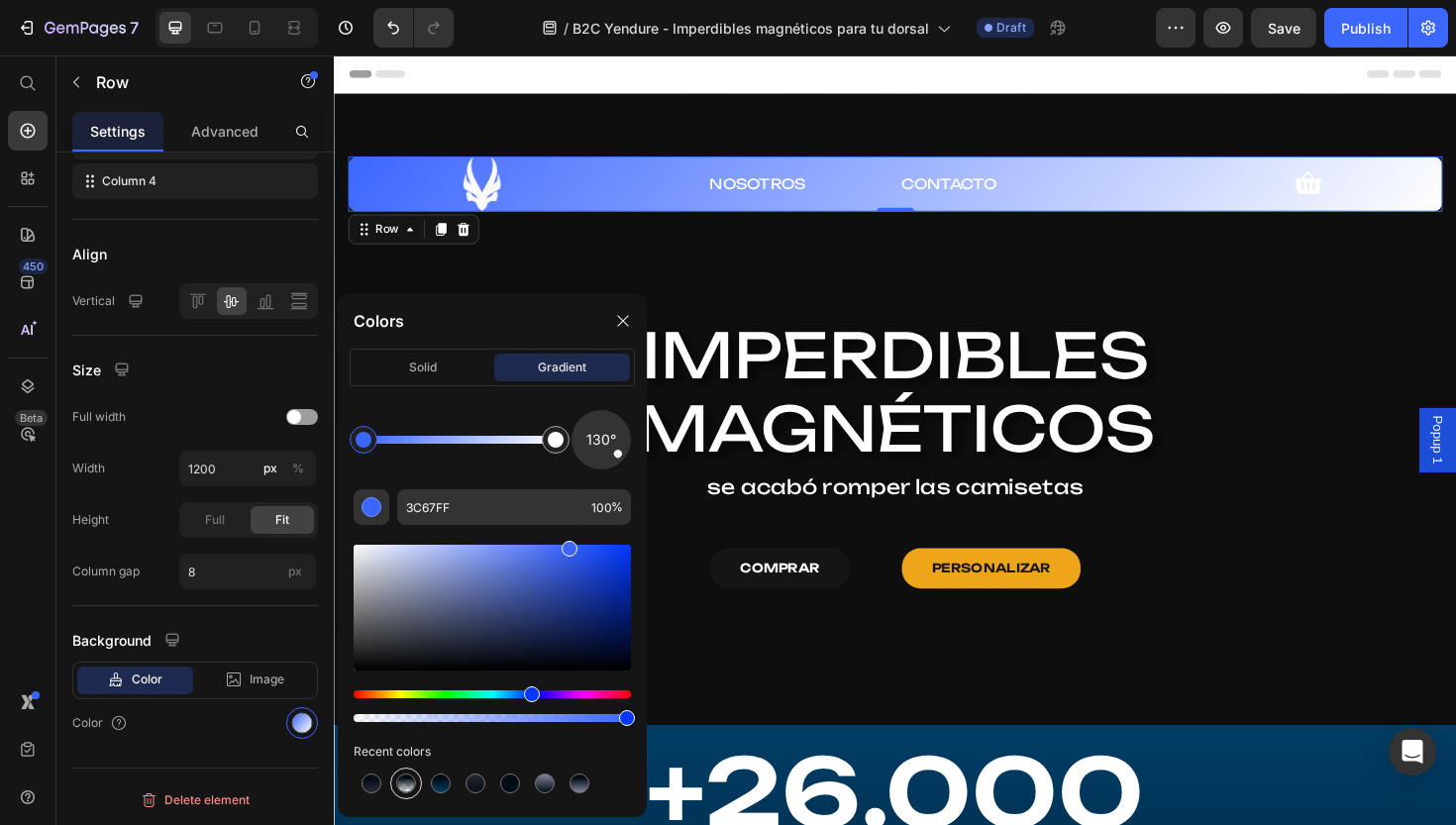 click at bounding box center [406, 783] 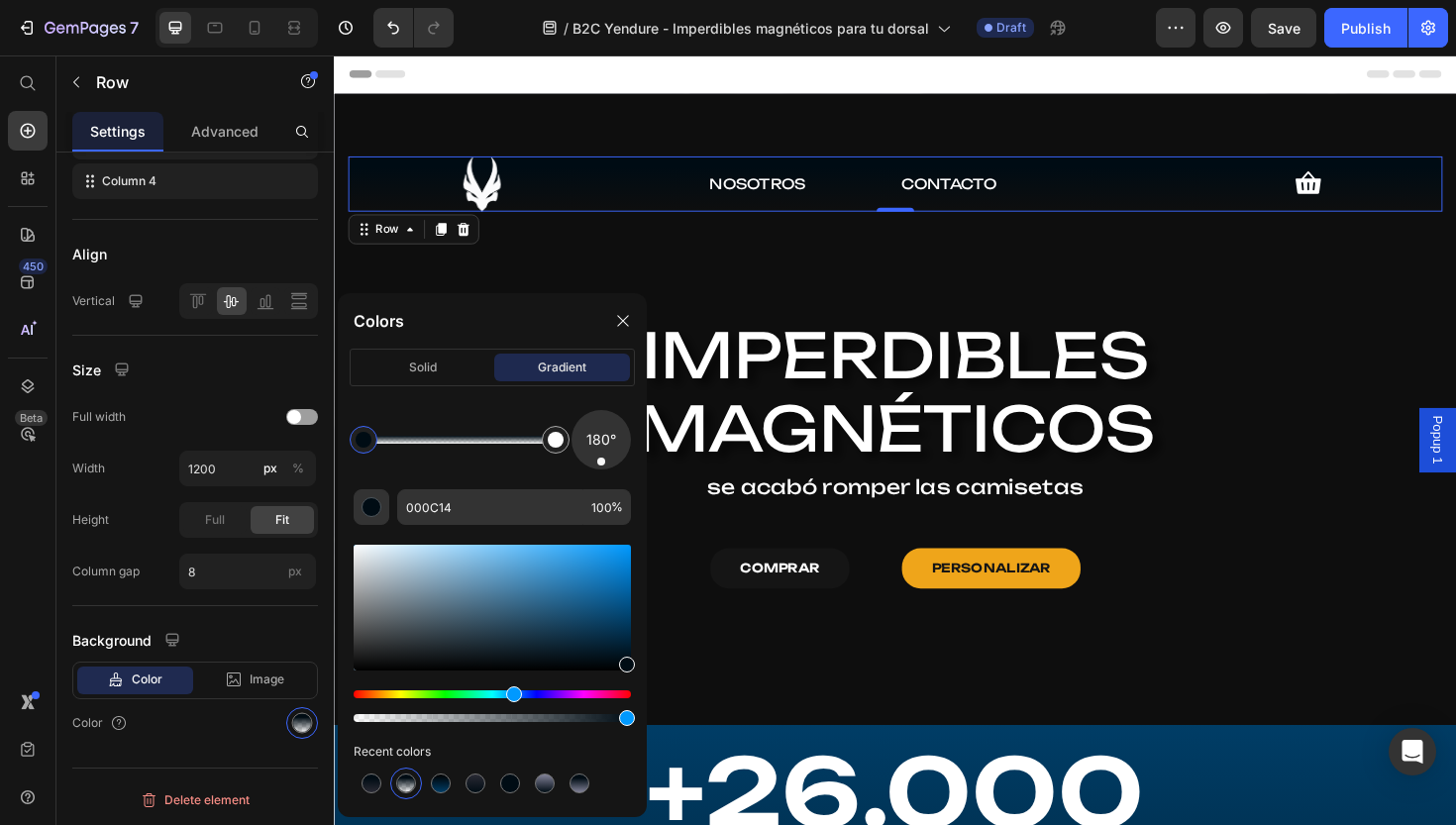 drag, startPoint x: 403, startPoint y: 447, endPoint x: 359, endPoint y: 447, distance: 44 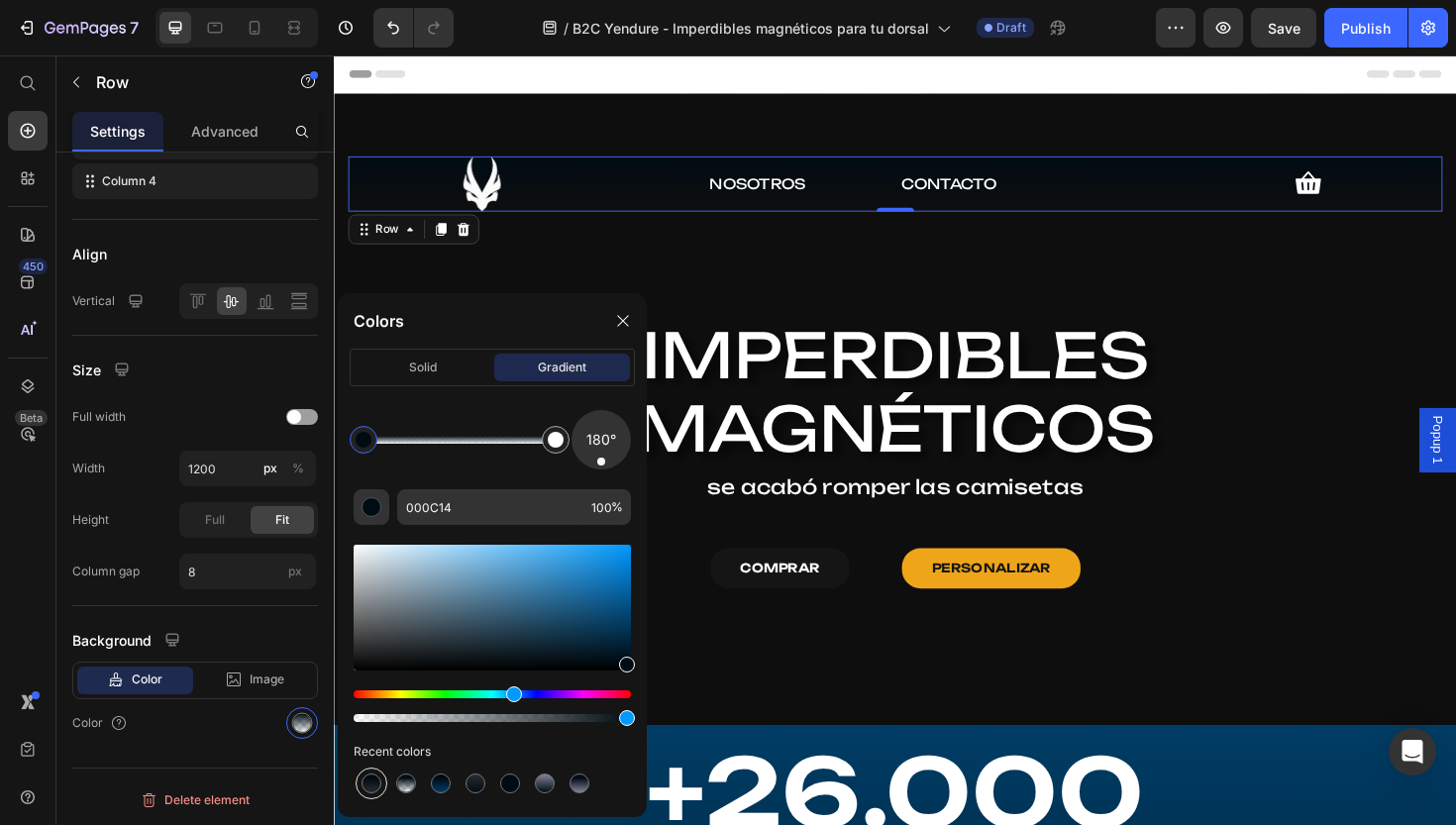 click at bounding box center (371, 783) 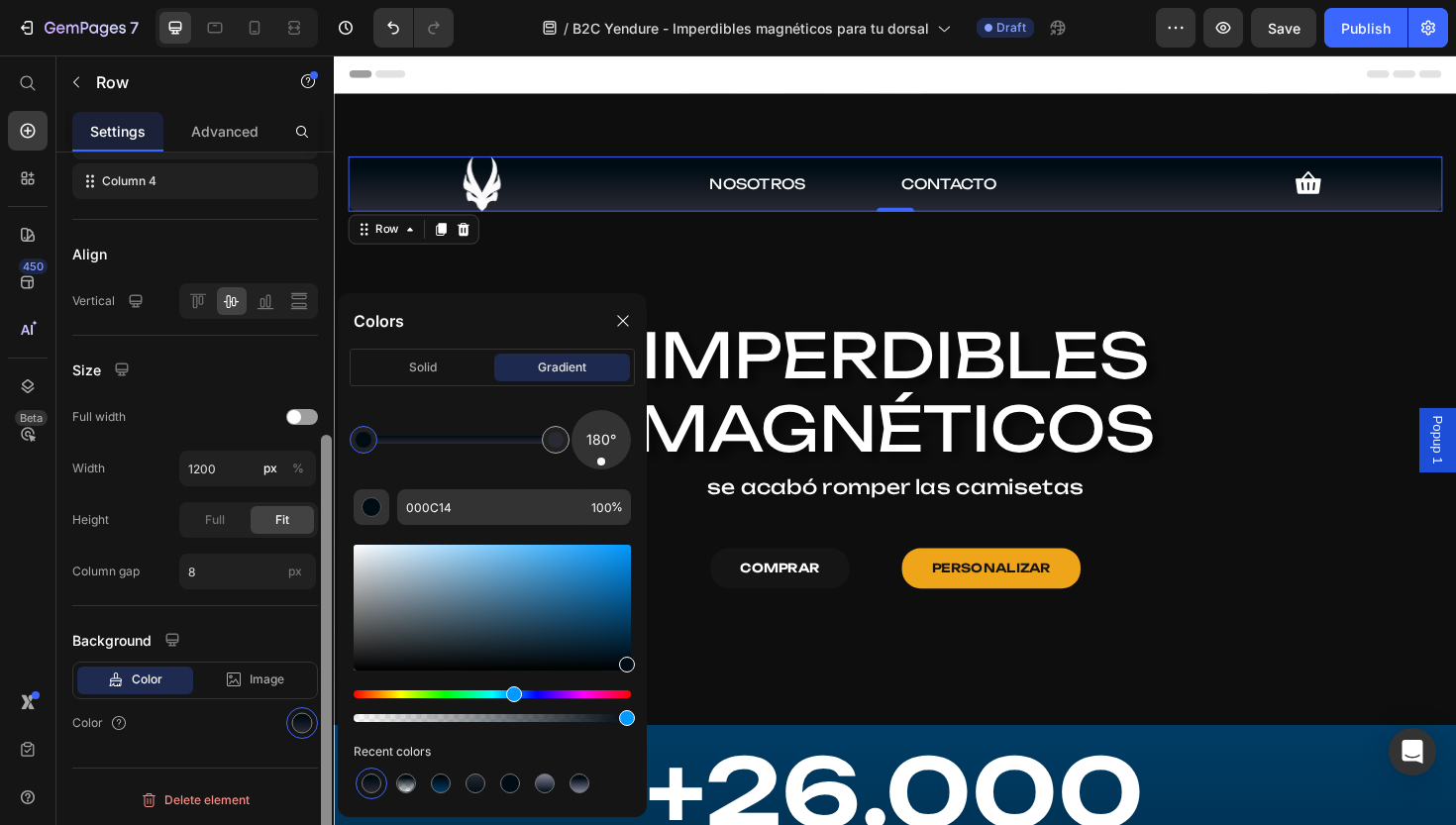 drag, startPoint x: 403, startPoint y: 443, endPoint x: 332, endPoint y: 443, distance: 71 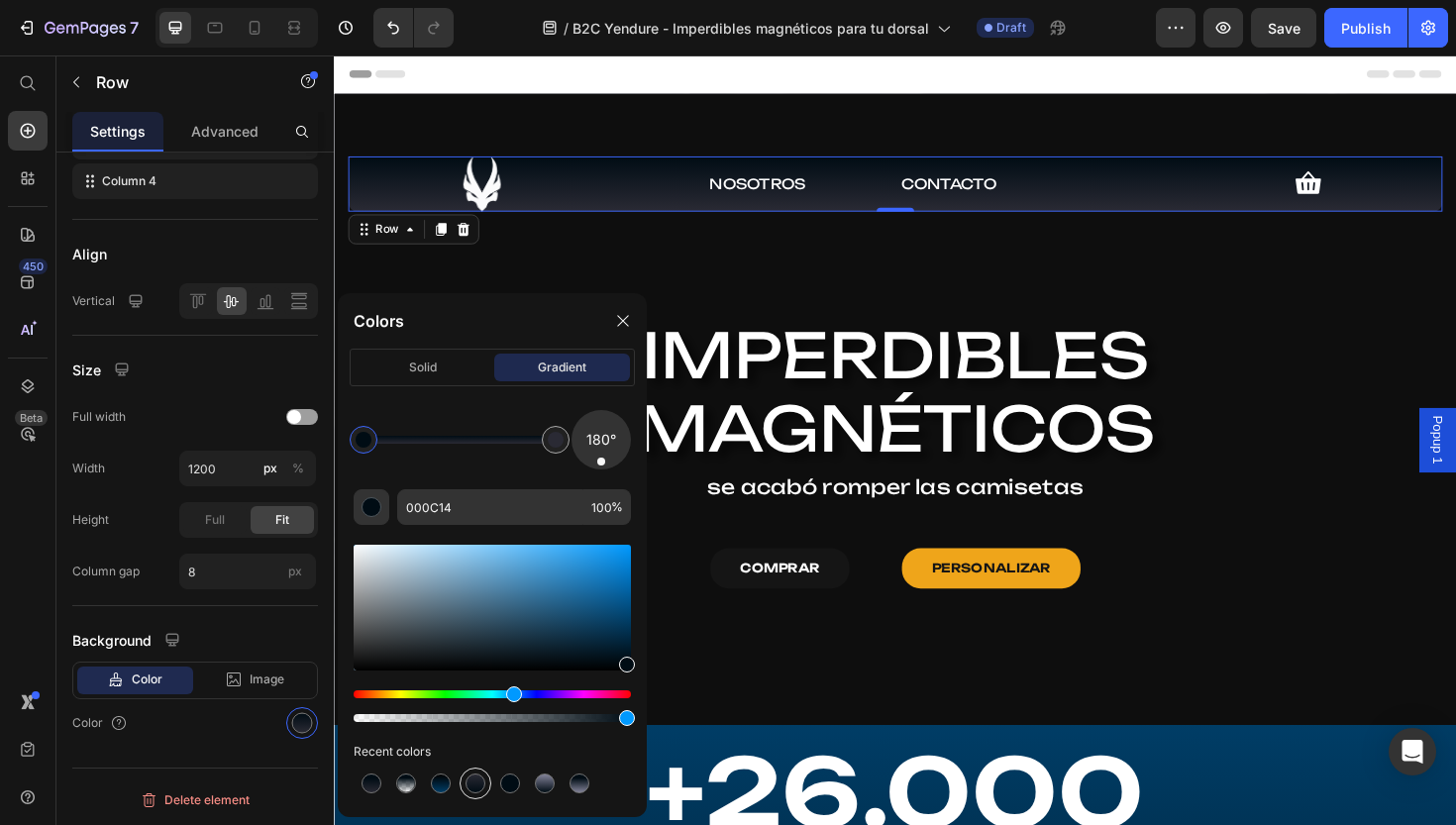 click at bounding box center (475, 783) 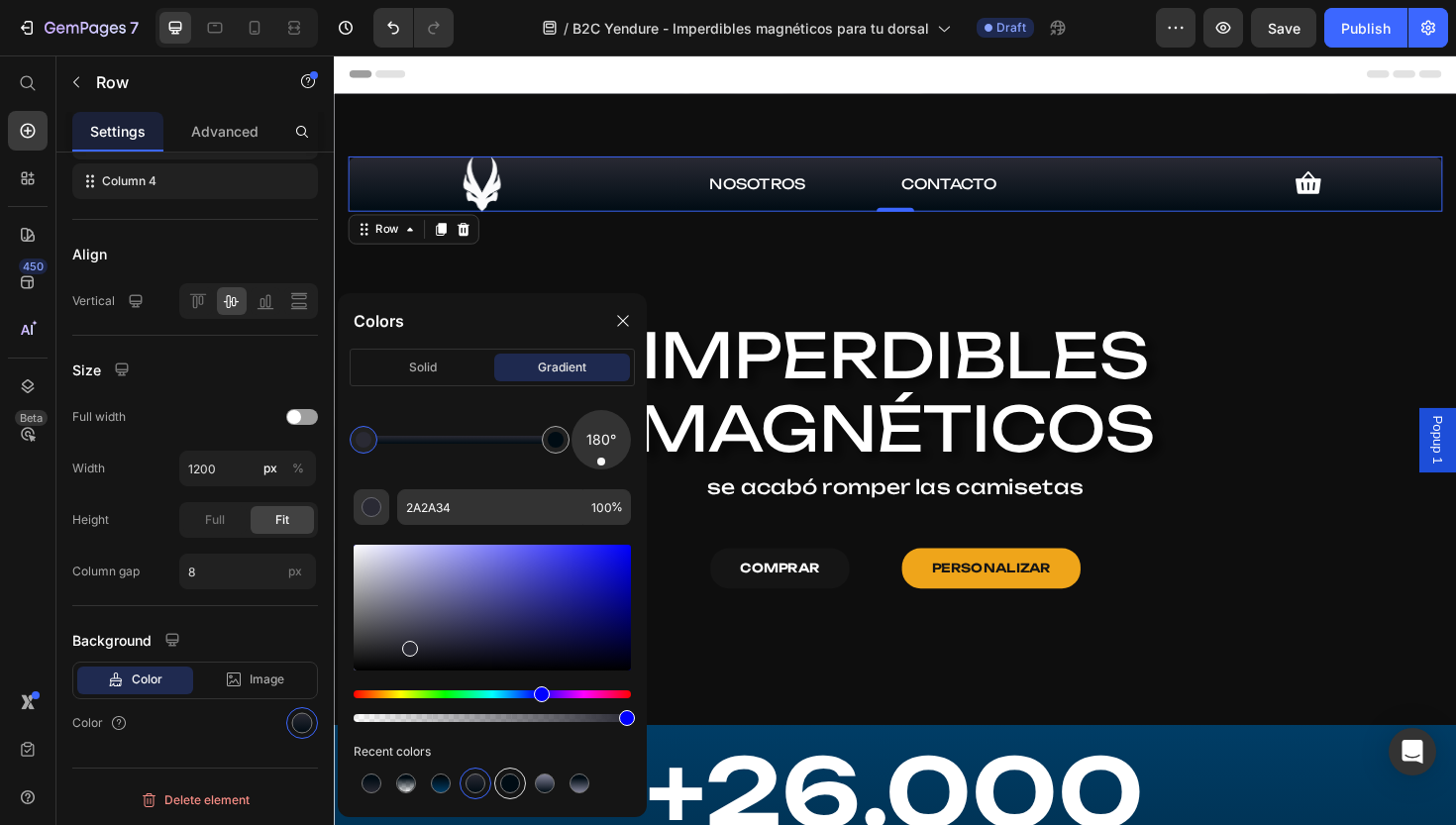 click at bounding box center [510, 783] 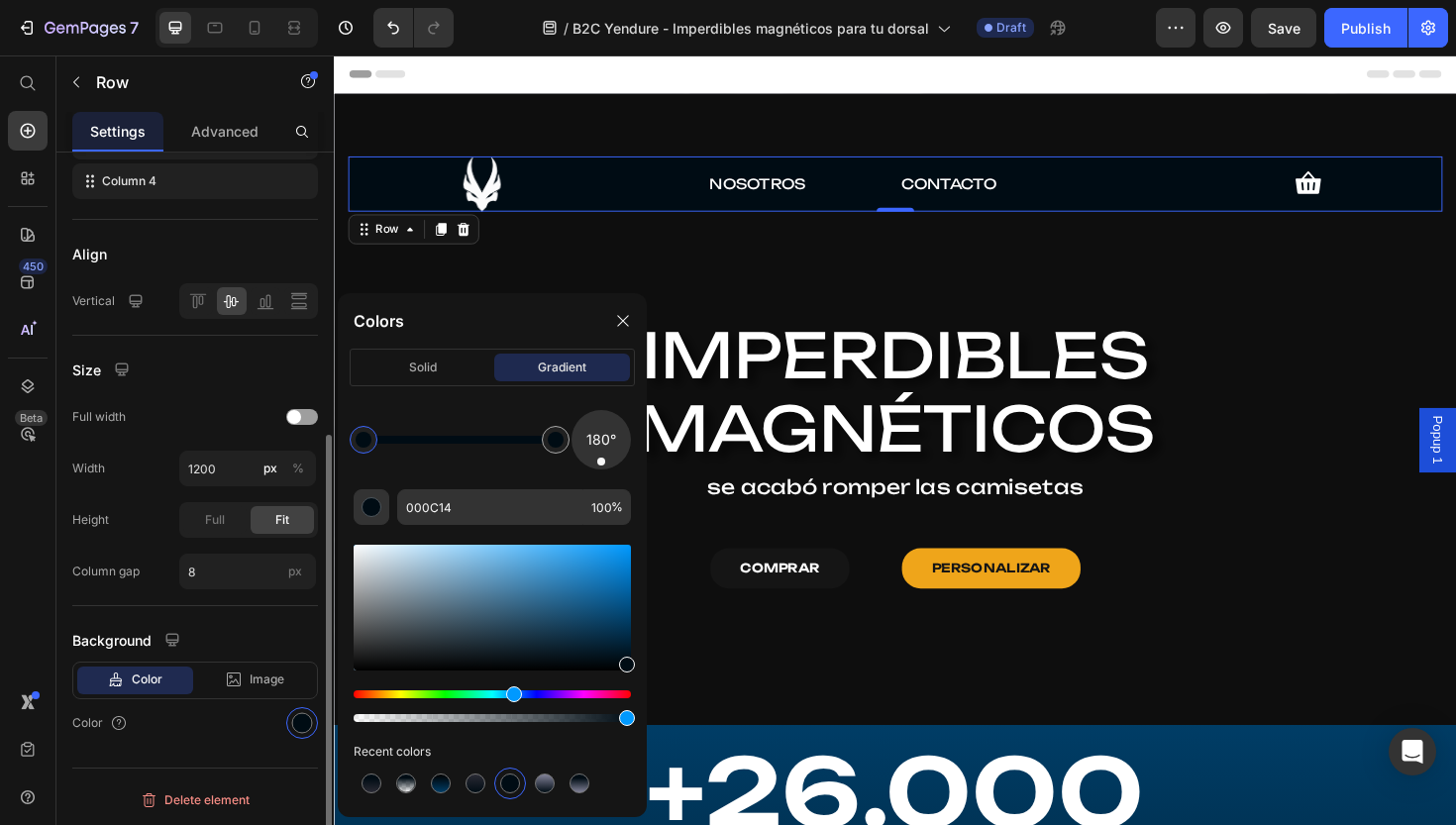 click on "Layout Column width Fit to content By ratio 3 3 3 3 Column Column 1 Column 2 Column 3 Column 4 Align Vertical
Size Full width Width 1200 px % Height Full Fit Column gap 8 px Background Color Image Video  Color" at bounding box center [195, 238] 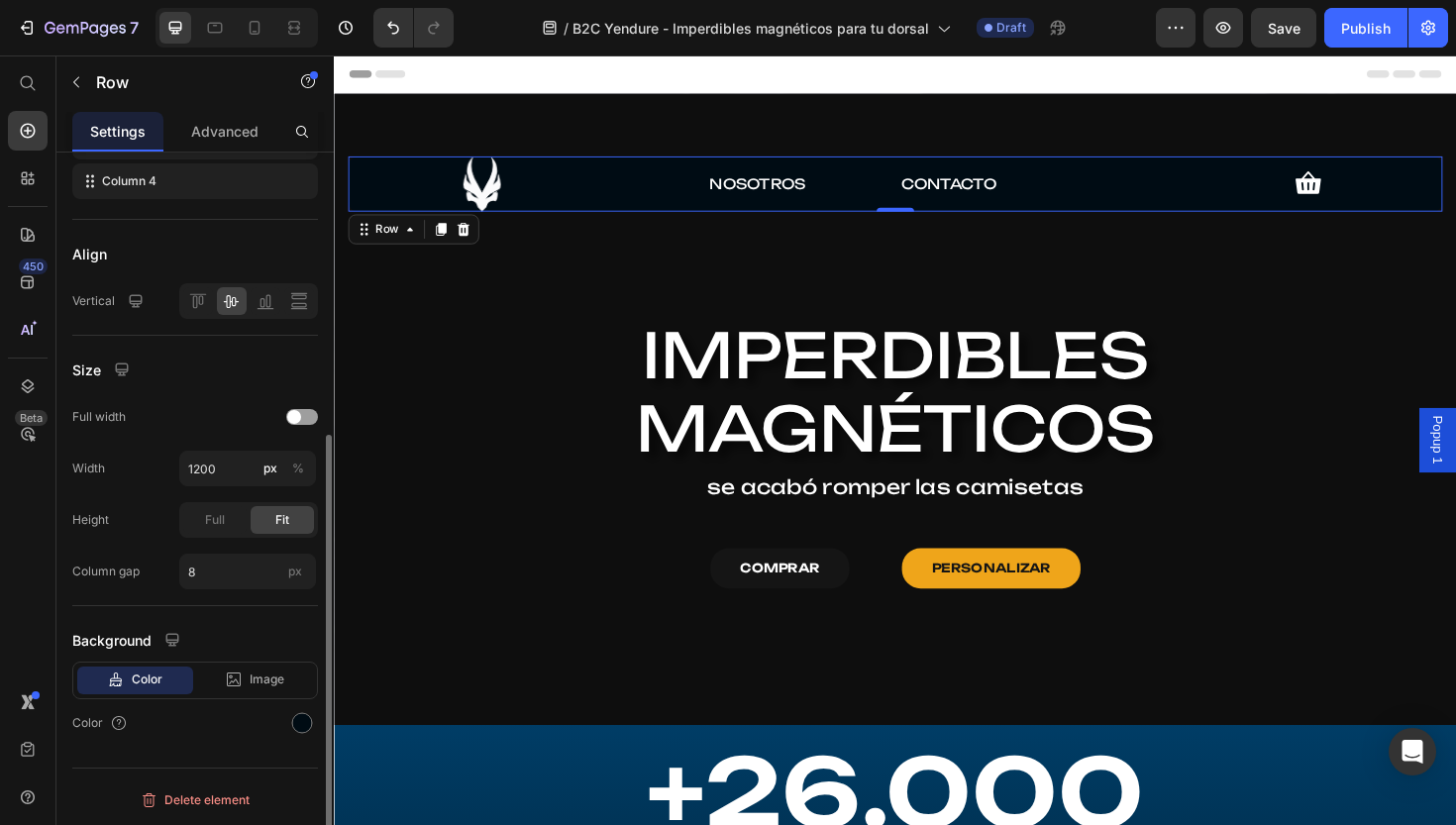 click on "Color" at bounding box center (195, 723) 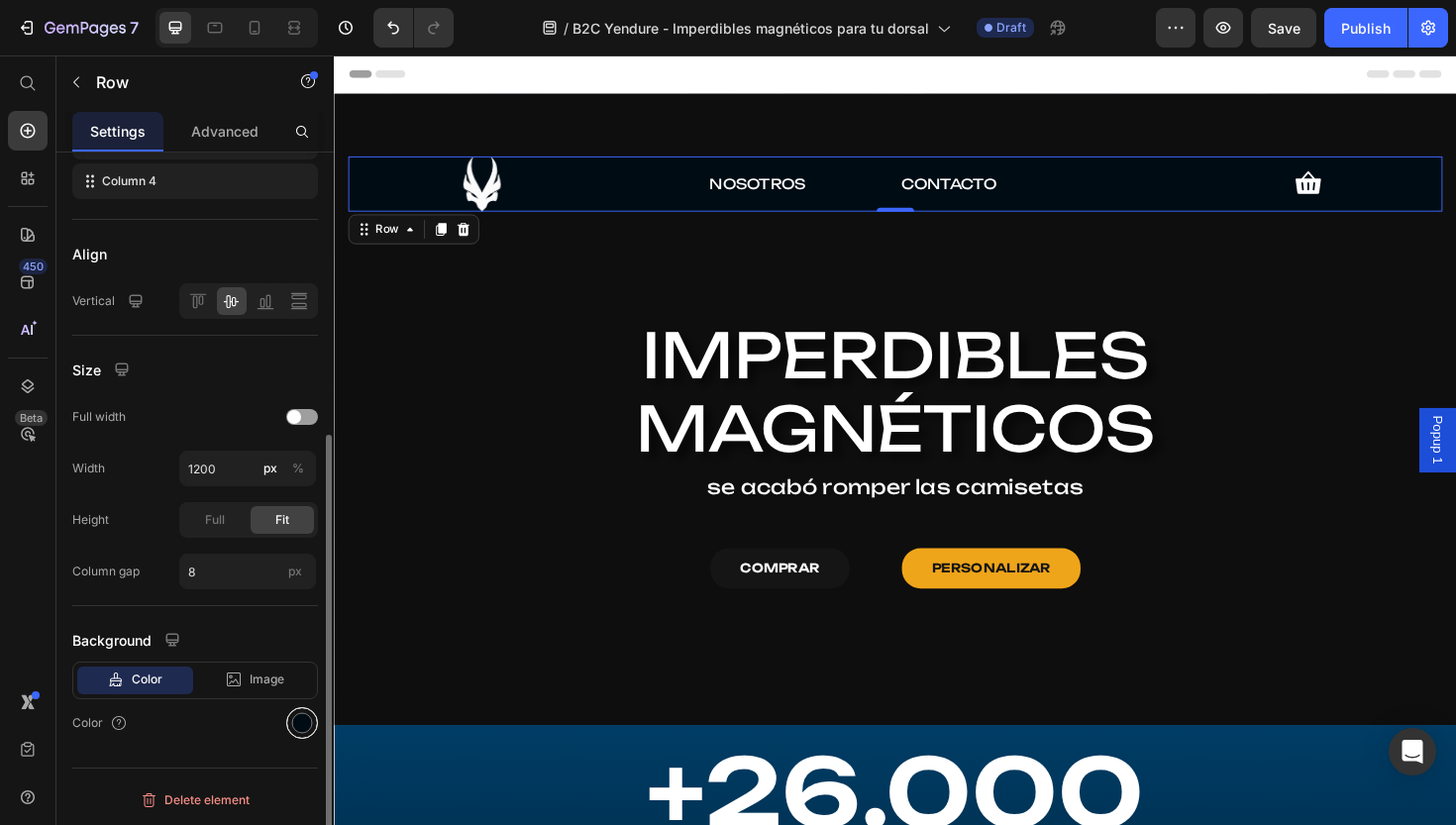 click at bounding box center (302, 723) 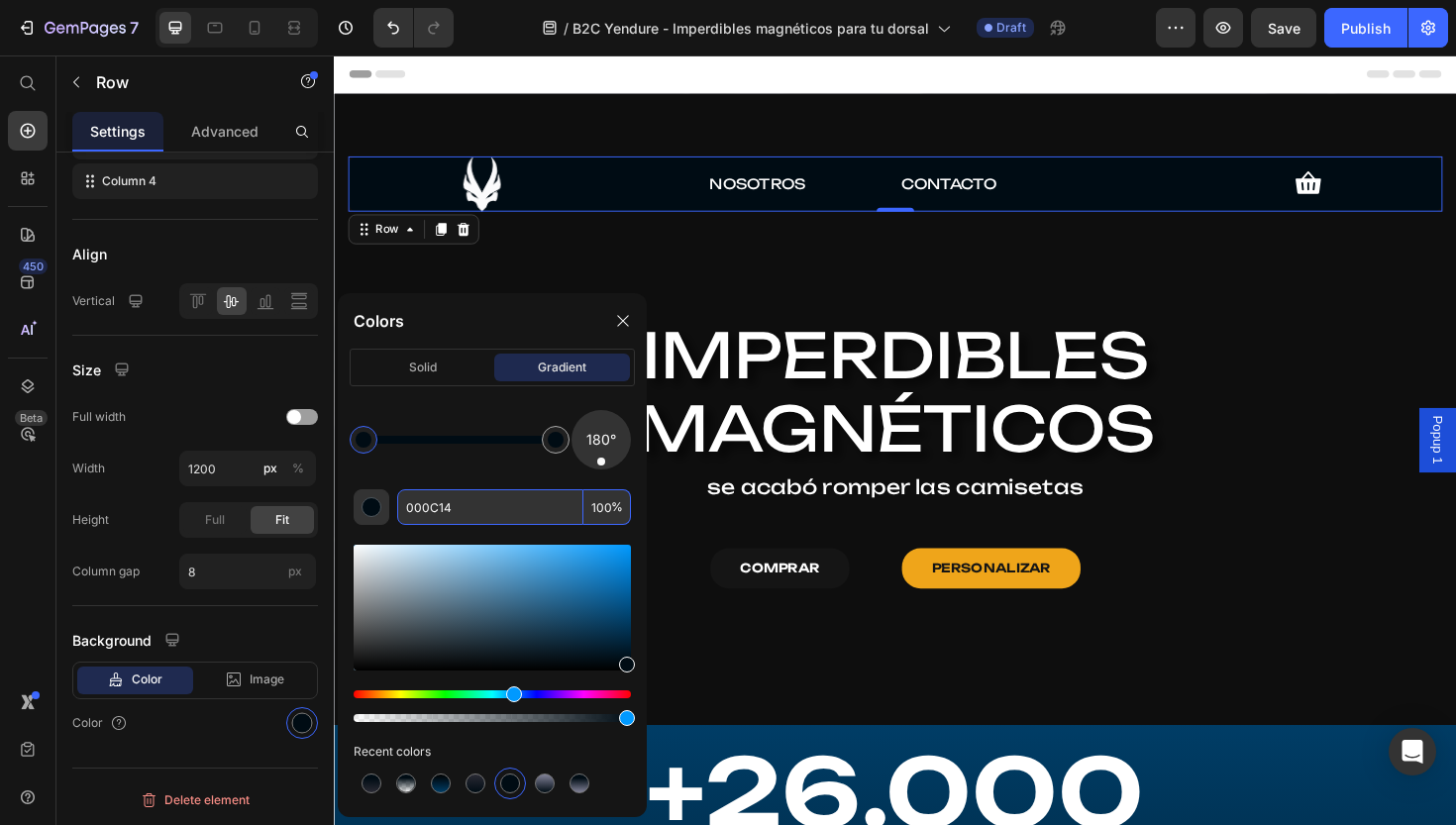 drag, startPoint x: 605, startPoint y: 506, endPoint x: 545, endPoint y: 506, distance: 60 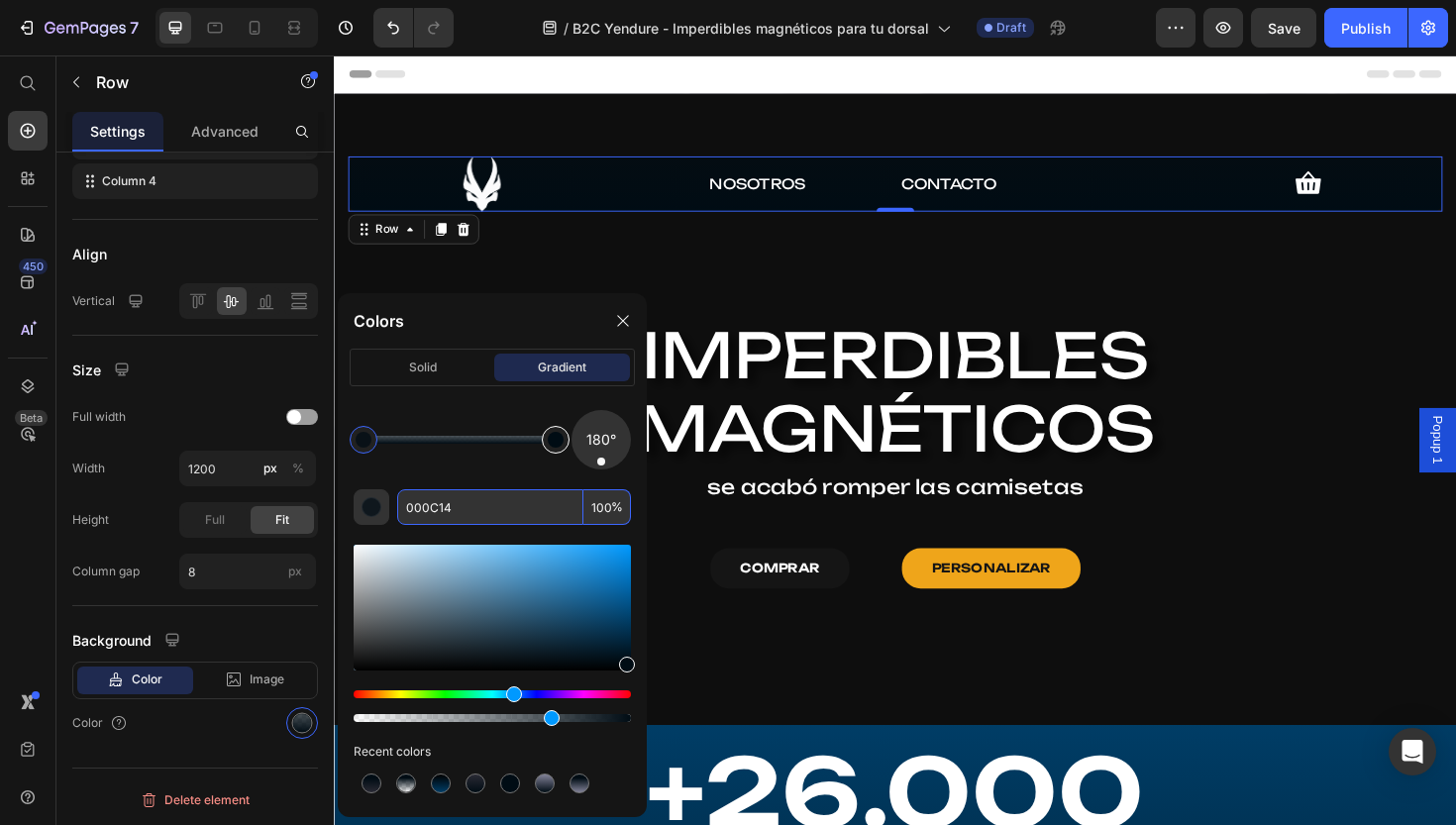 click at bounding box center [556, 440] 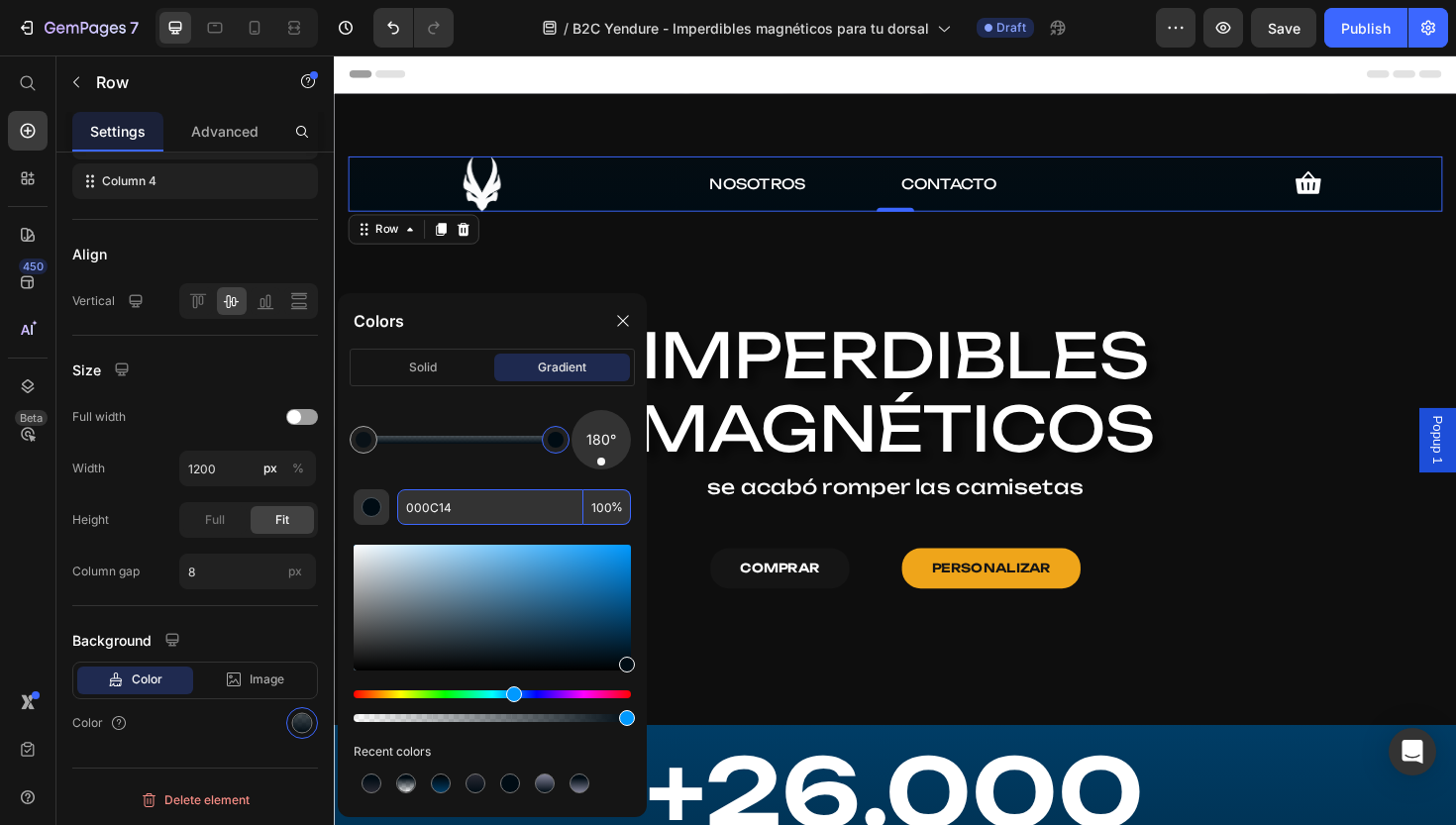 drag, startPoint x: 603, startPoint y: 501, endPoint x: 575, endPoint y: 501, distance: 28 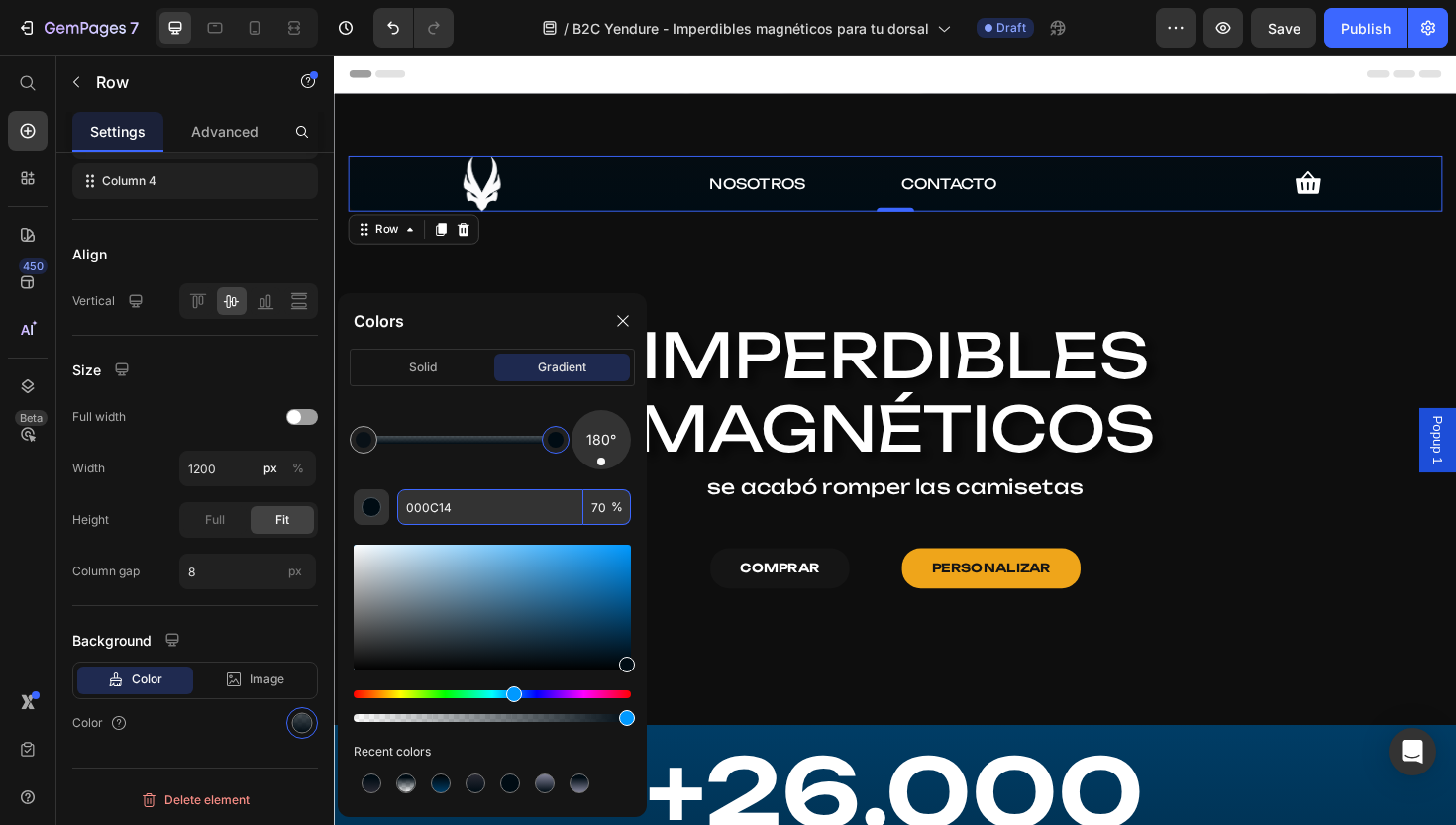 type on "70" 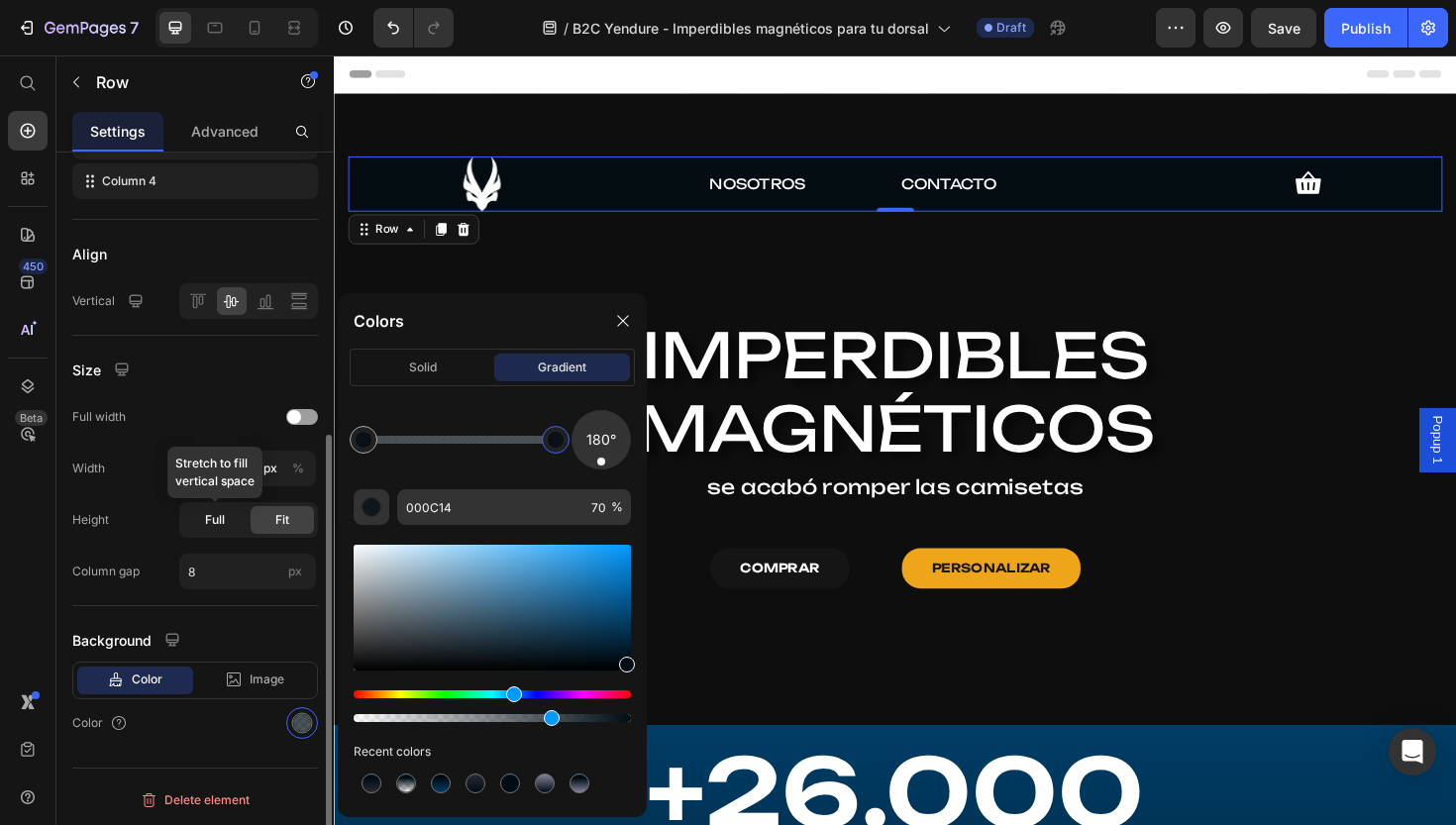 click on "Full" 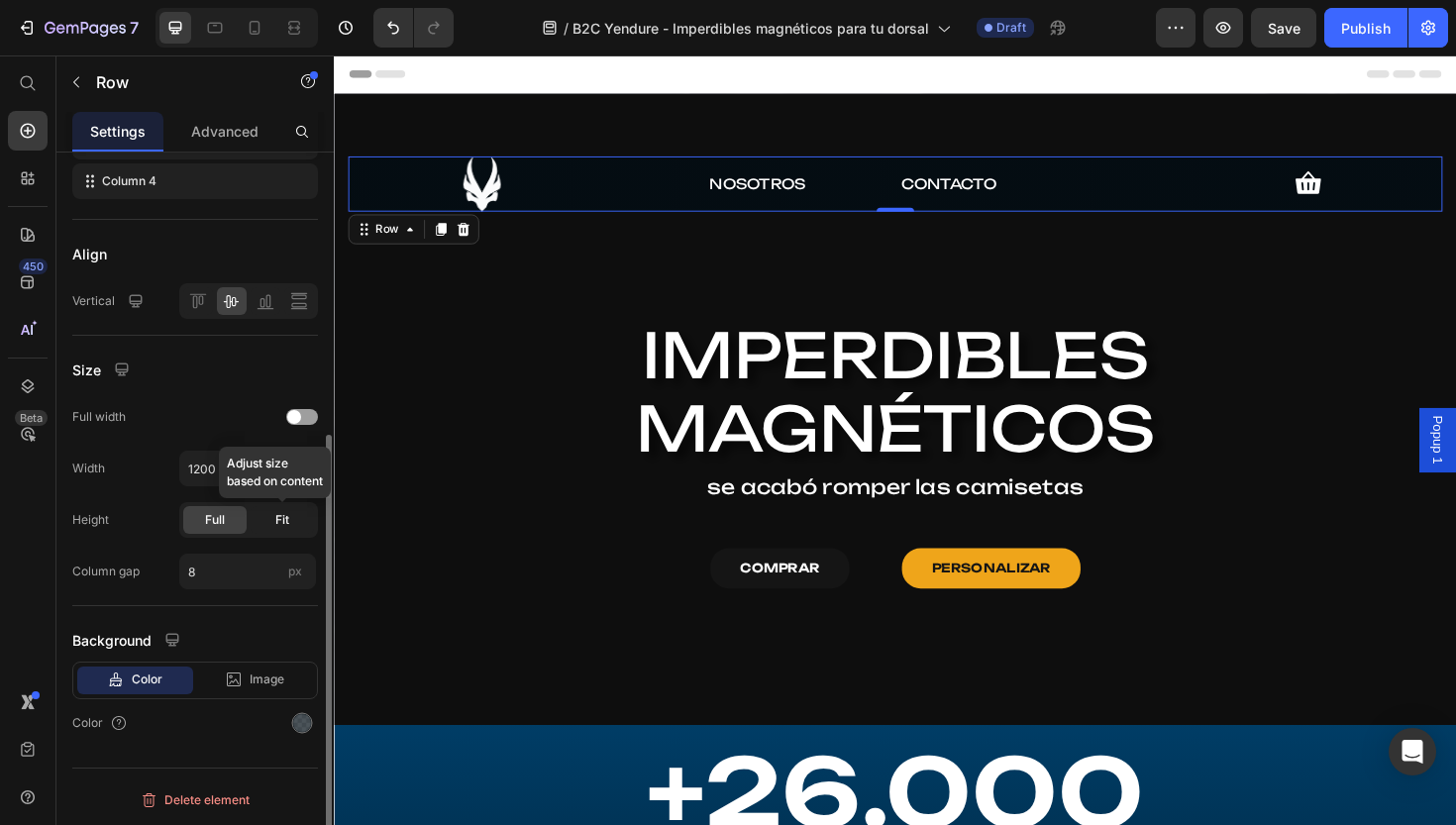 click on "Fit" 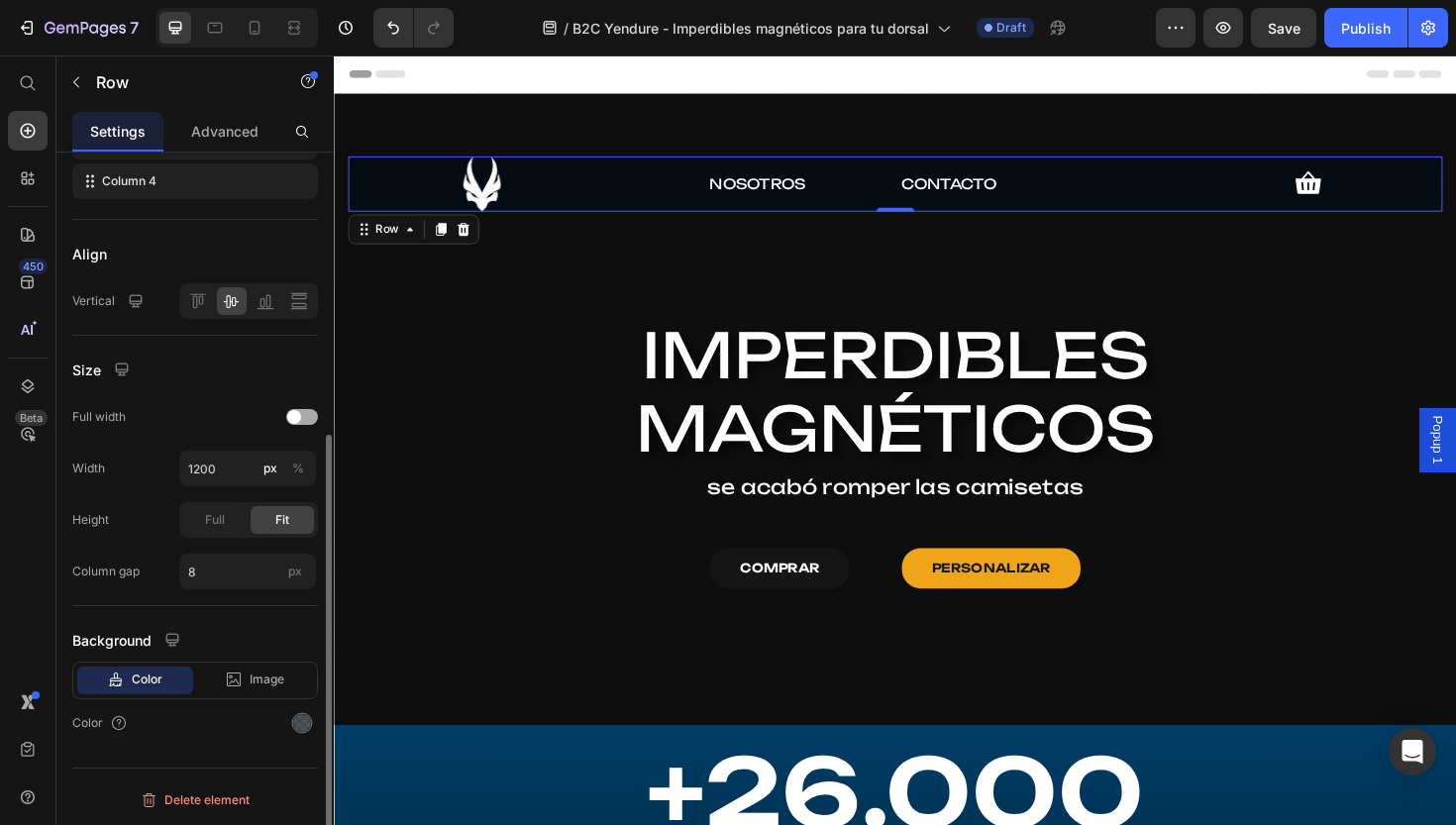 click at bounding box center [302, 417] 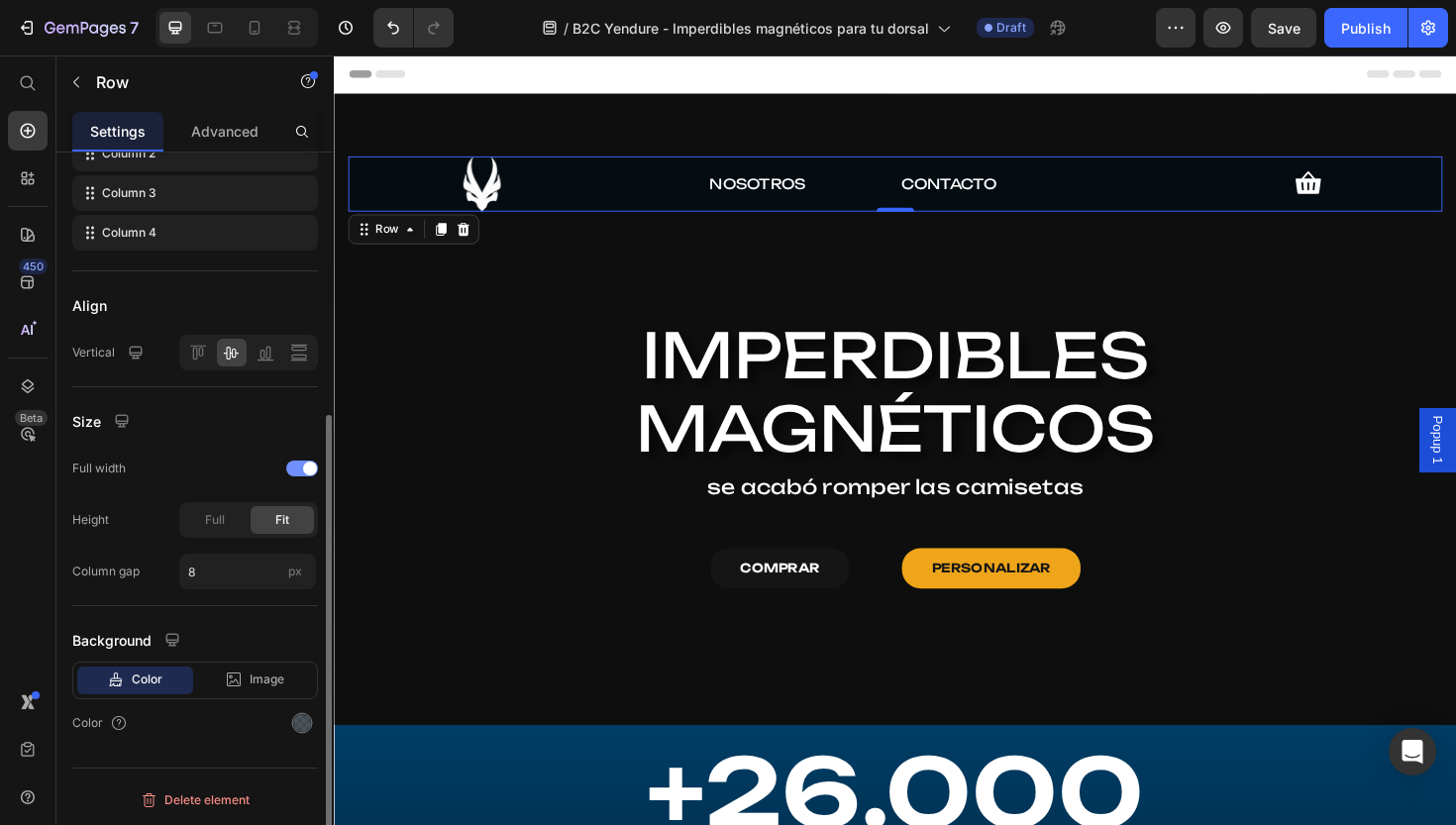 scroll, scrollTop: 409, scrollLeft: 0, axis: vertical 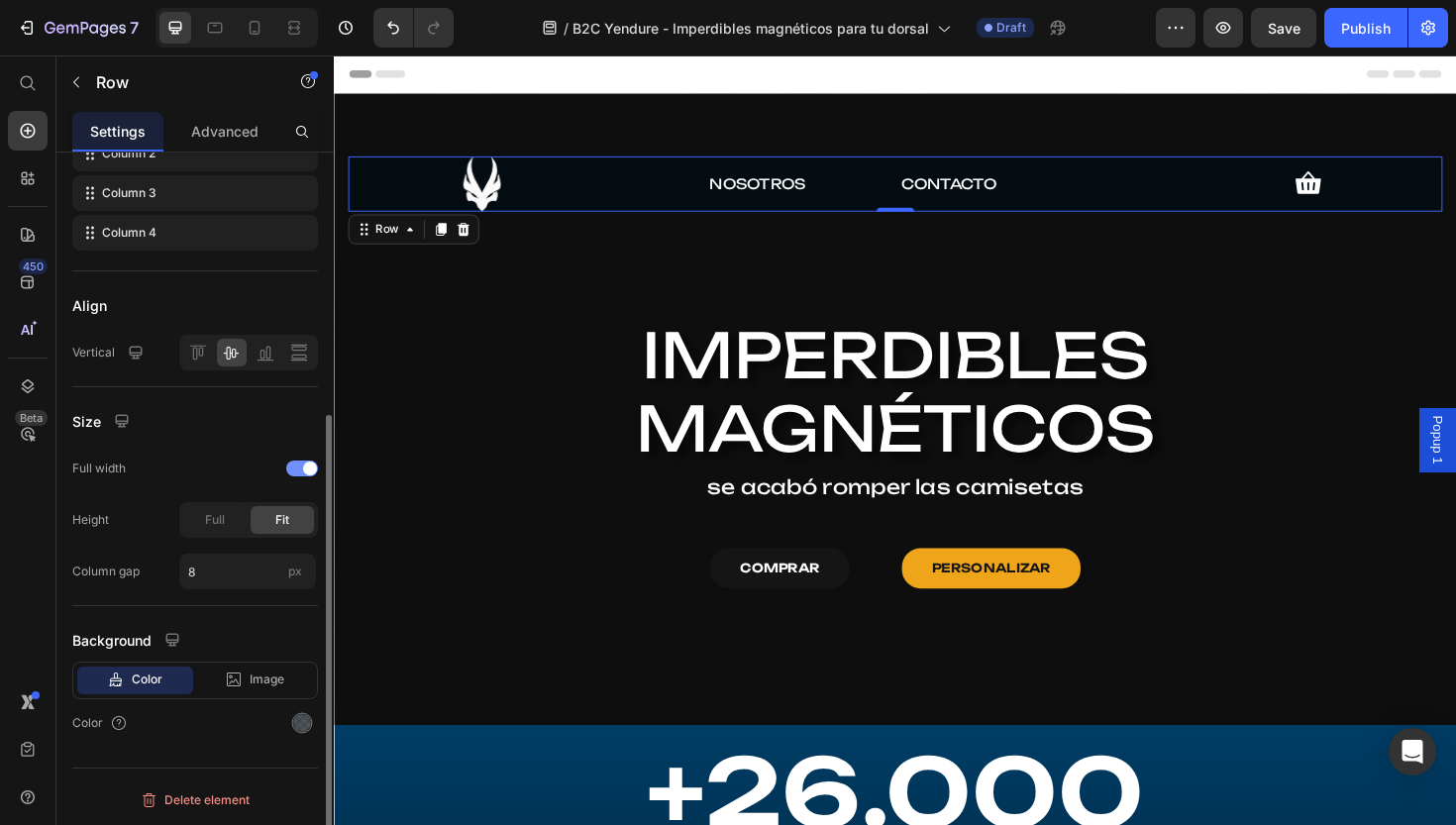 click at bounding box center (310, 468) 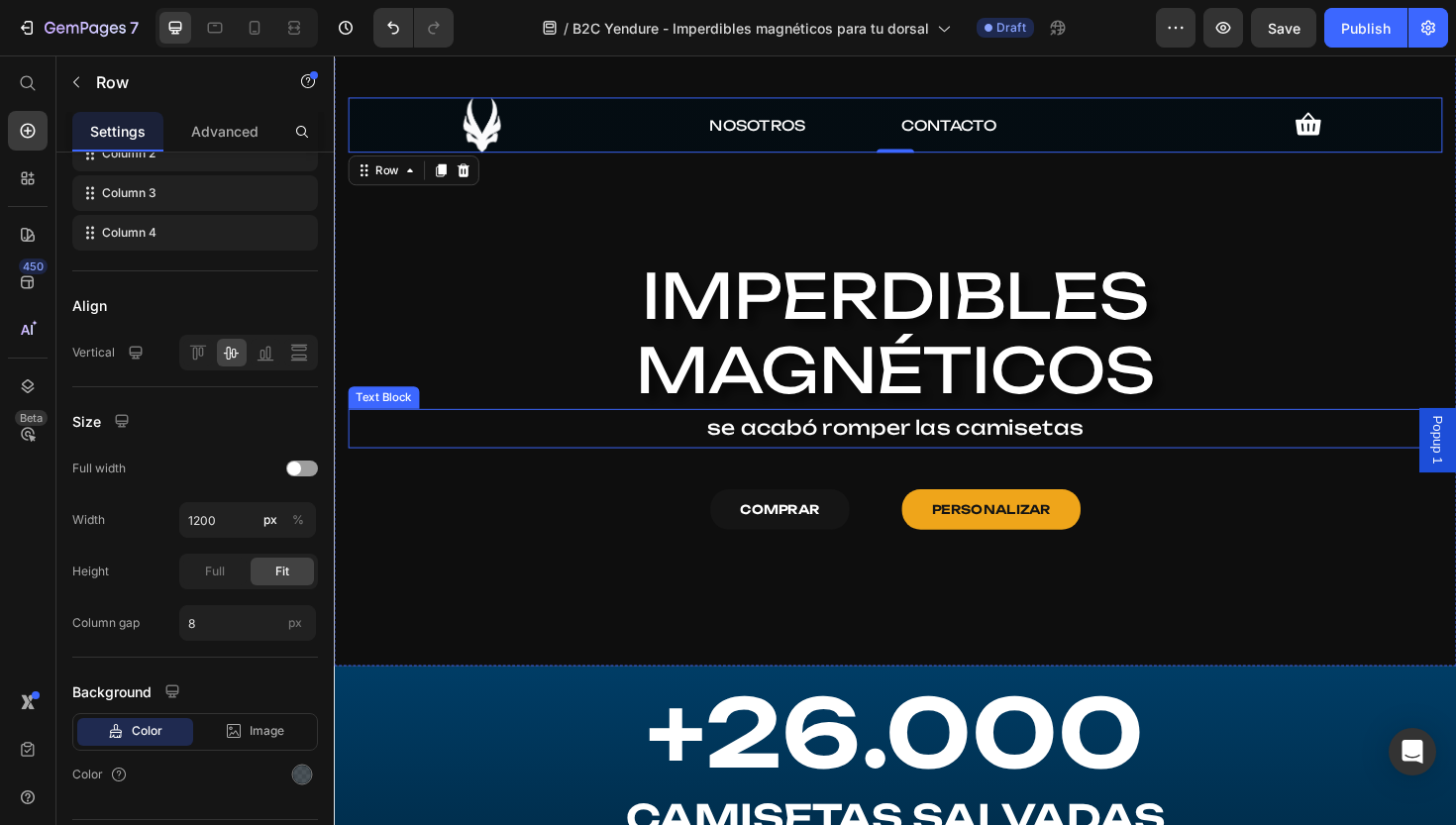 scroll, scrollTop: 0, scrollLeft: 0, axis: both 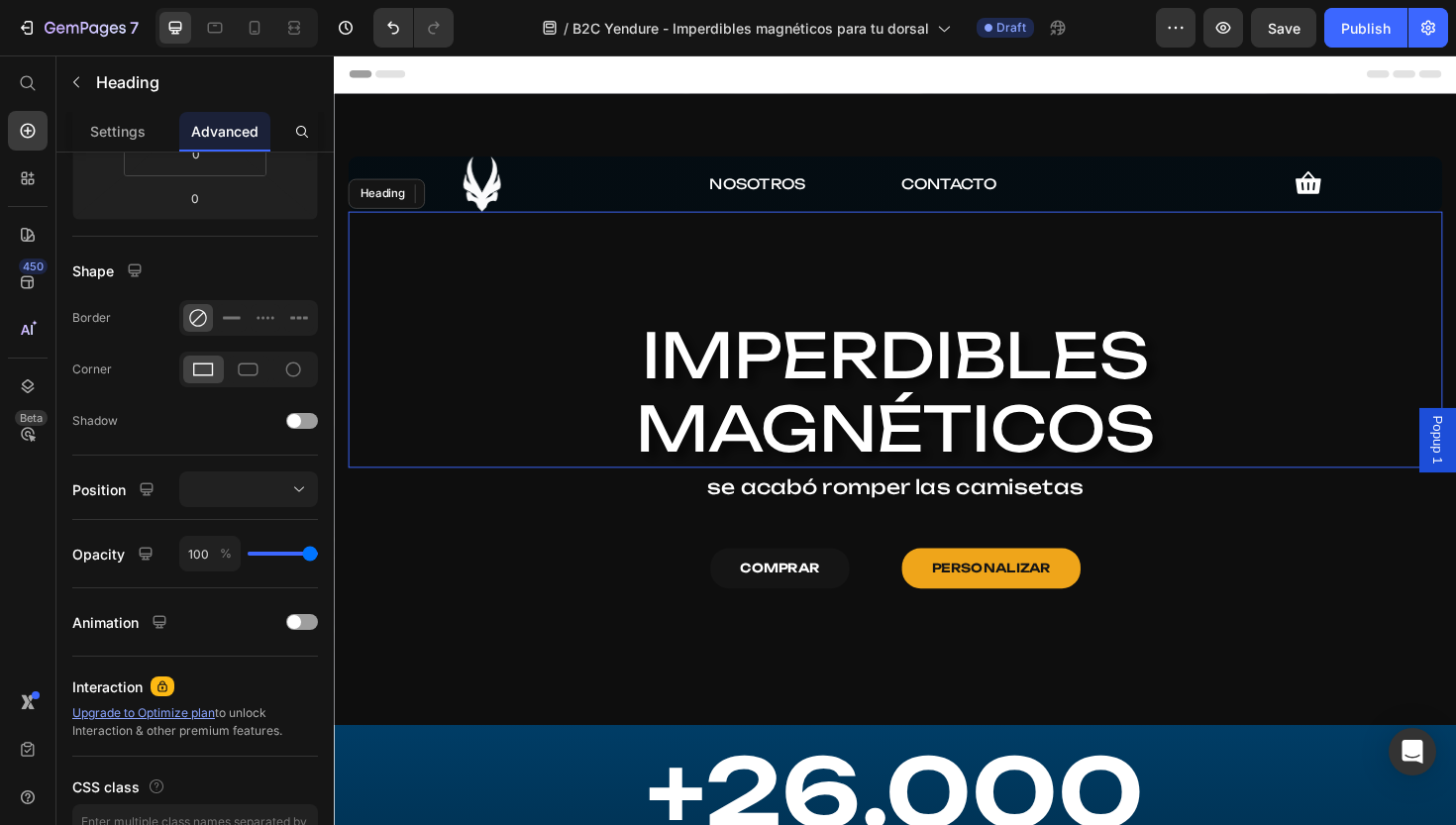 click on "IMPERDIBLES MAGNÉTICOS" at bounding box center (928, 412) 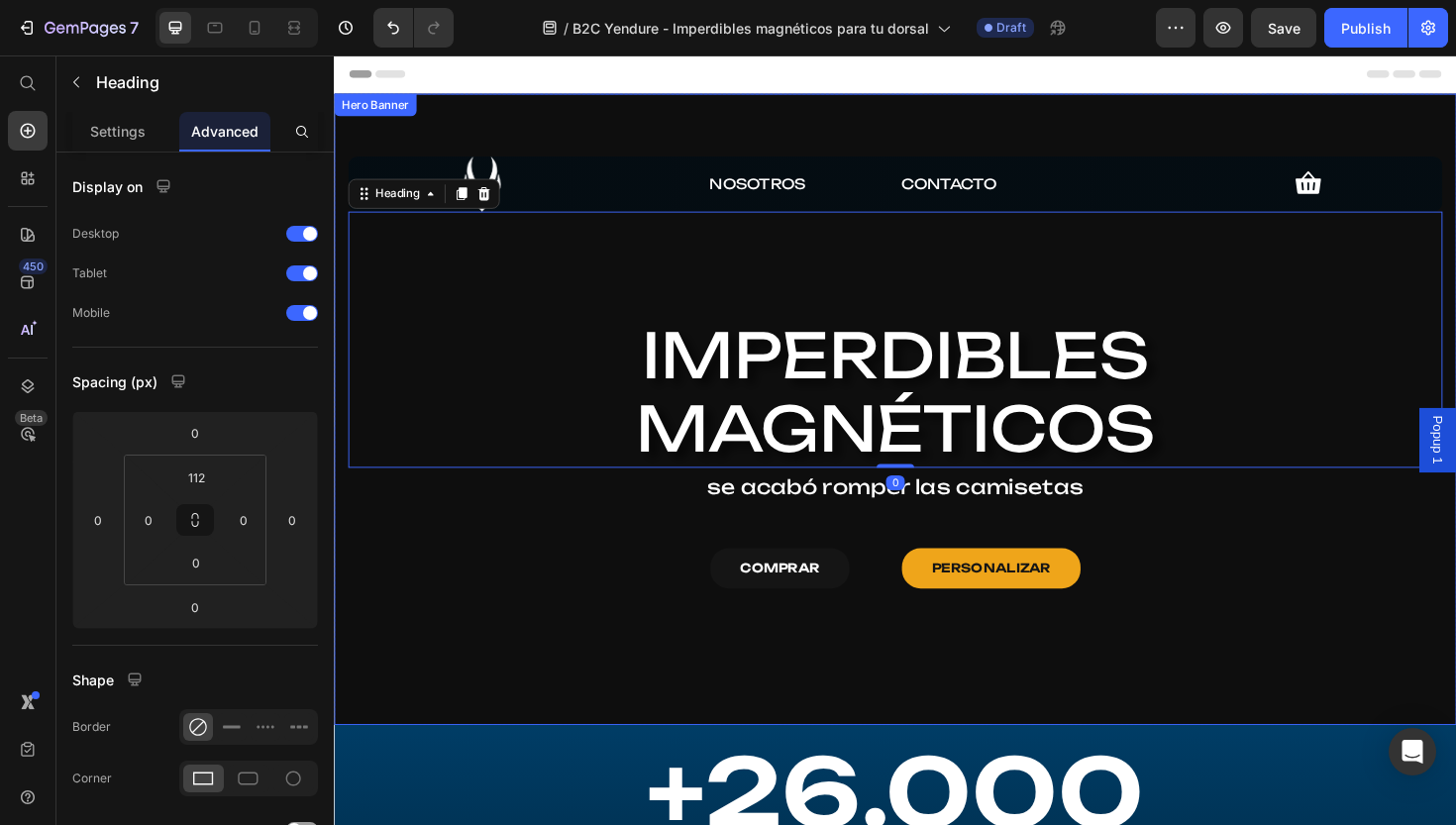 click on "Image NOSOTROS Text Block CONTACTO Text Block
Icon Row IMPERDIBLES MAGNÉTICOS Heading   0 se acabó romper las camisetas Text Block COMPRAR Button PERSONALIZAR Button Row" at bounding box center [928, 399] 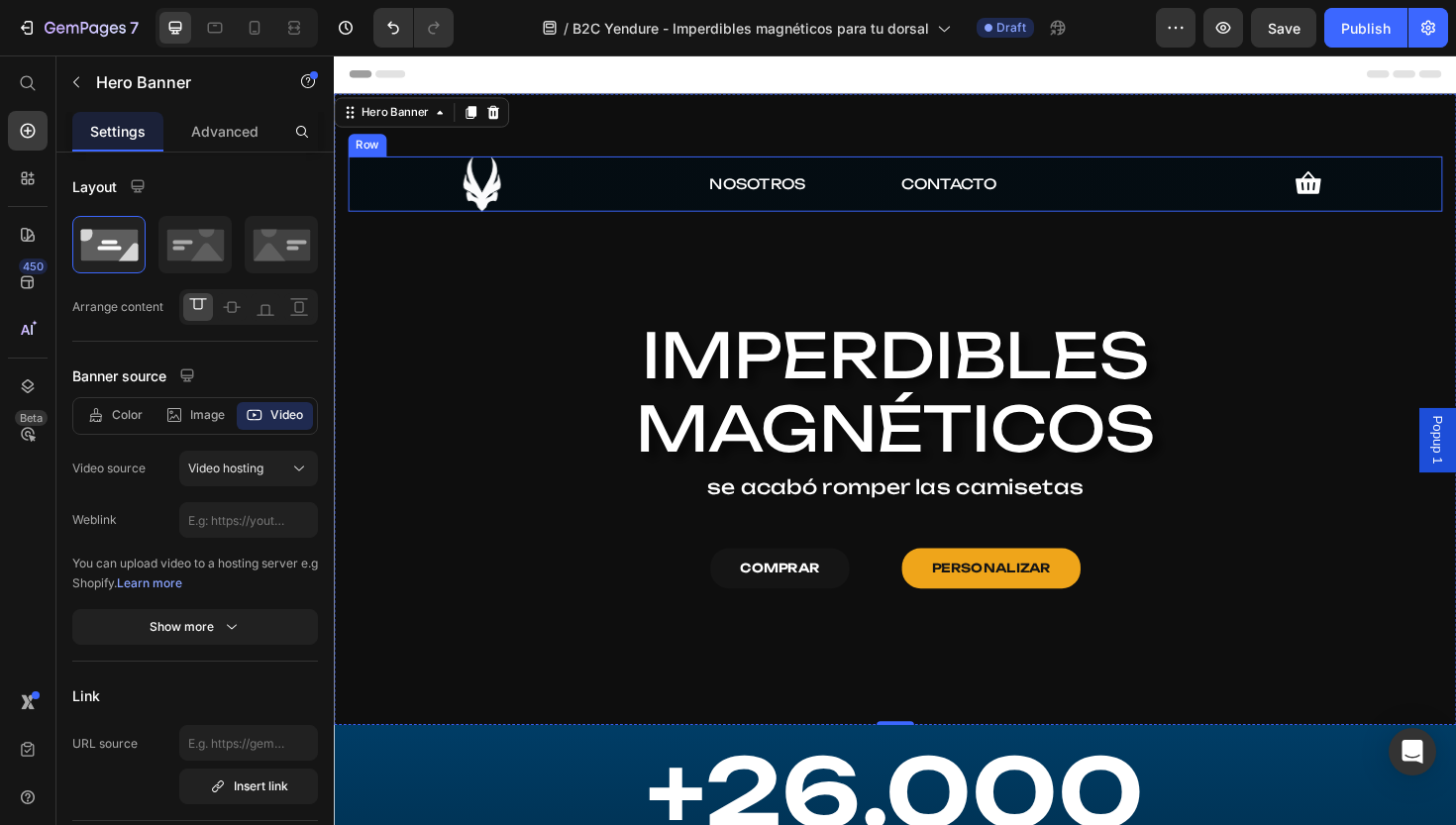 click on "Image NOSOTROS Text Block CONTACTO Text Block
Icon Row" at bounding box center (928, 191) 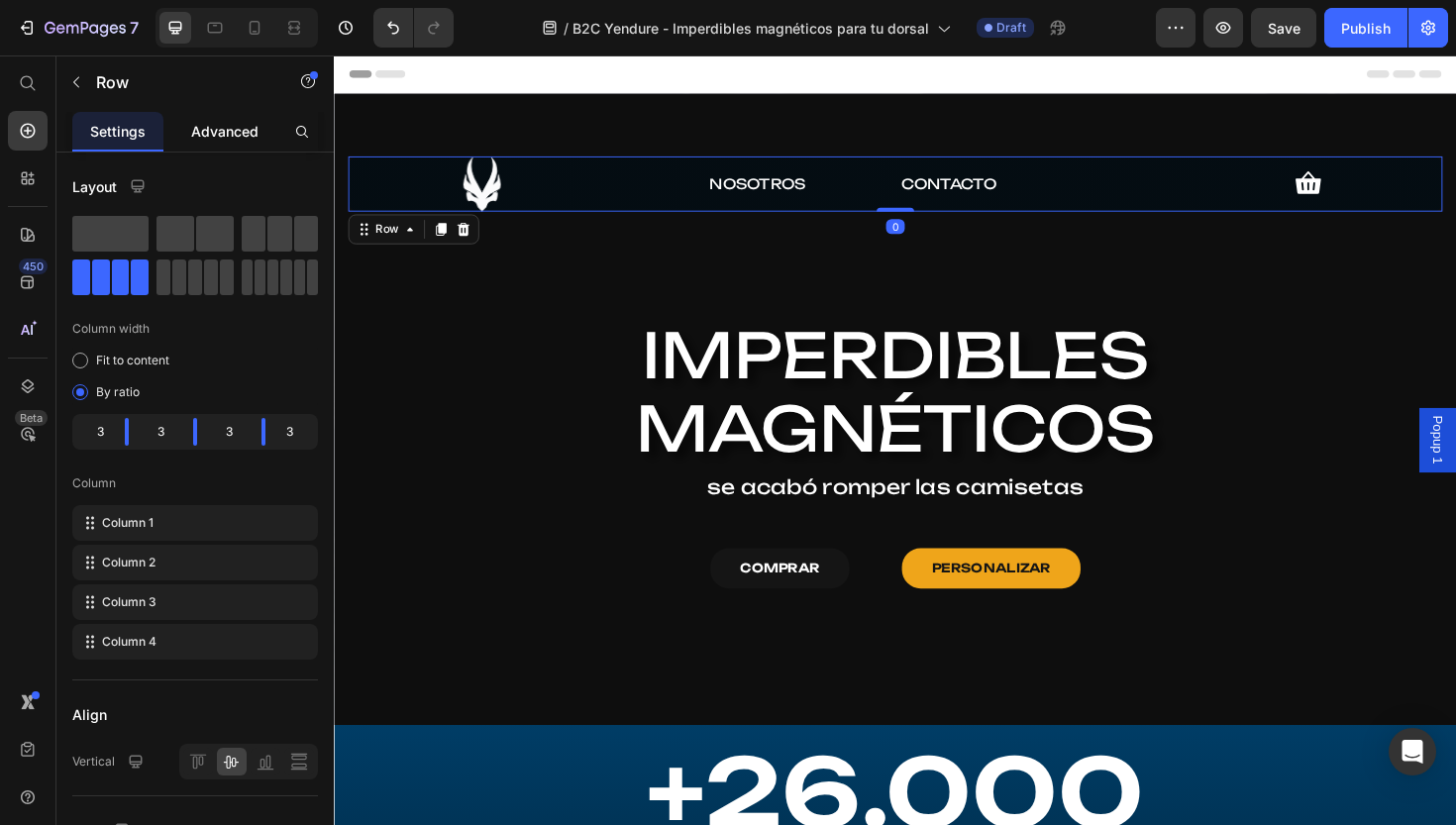 click on "Advanced" at bounding box center [225, 131] 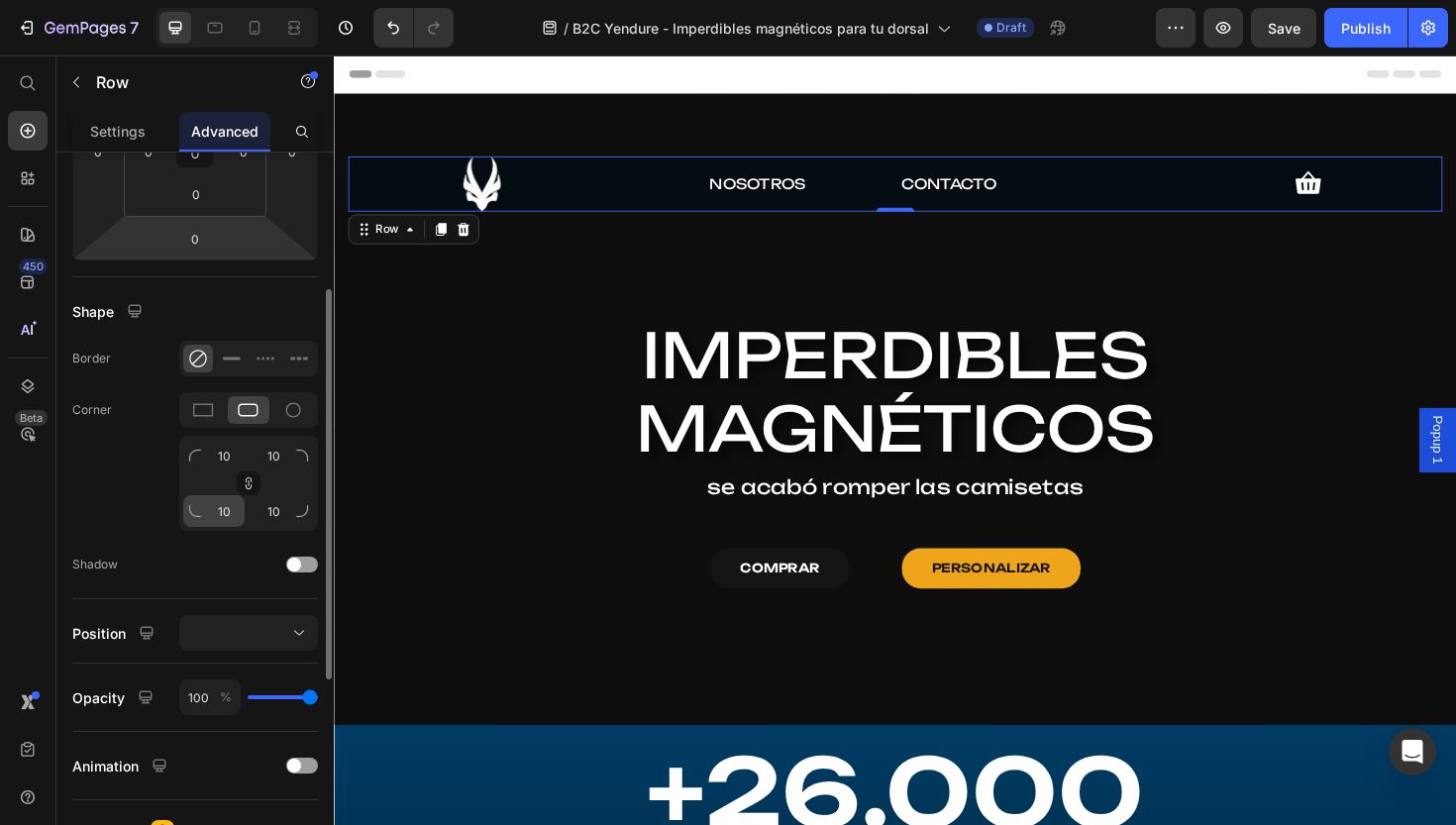 scroll, scrollTop: 368, scrollLeft: 0, axis: vertical 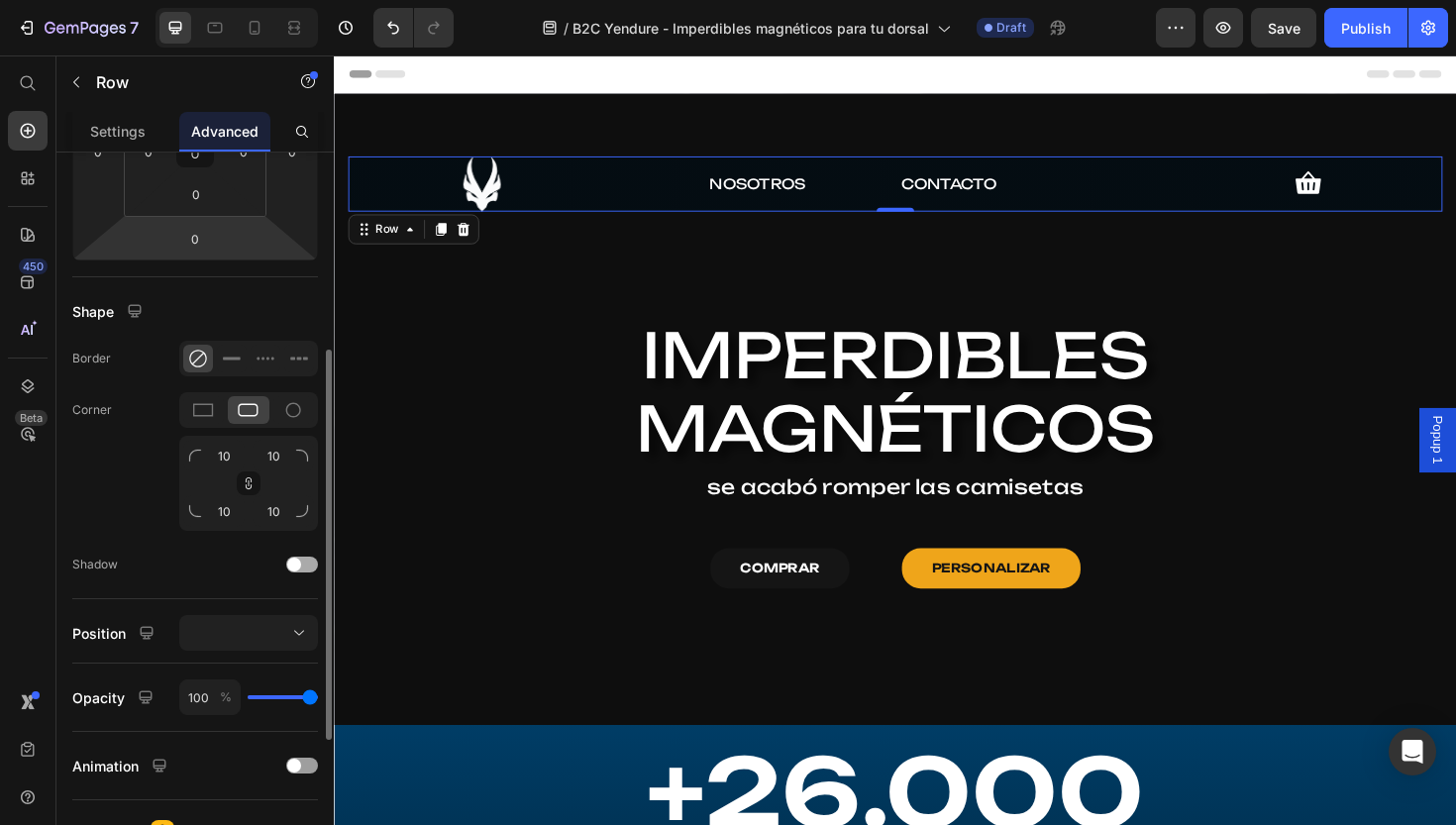 click at bounding box center (302, 565) 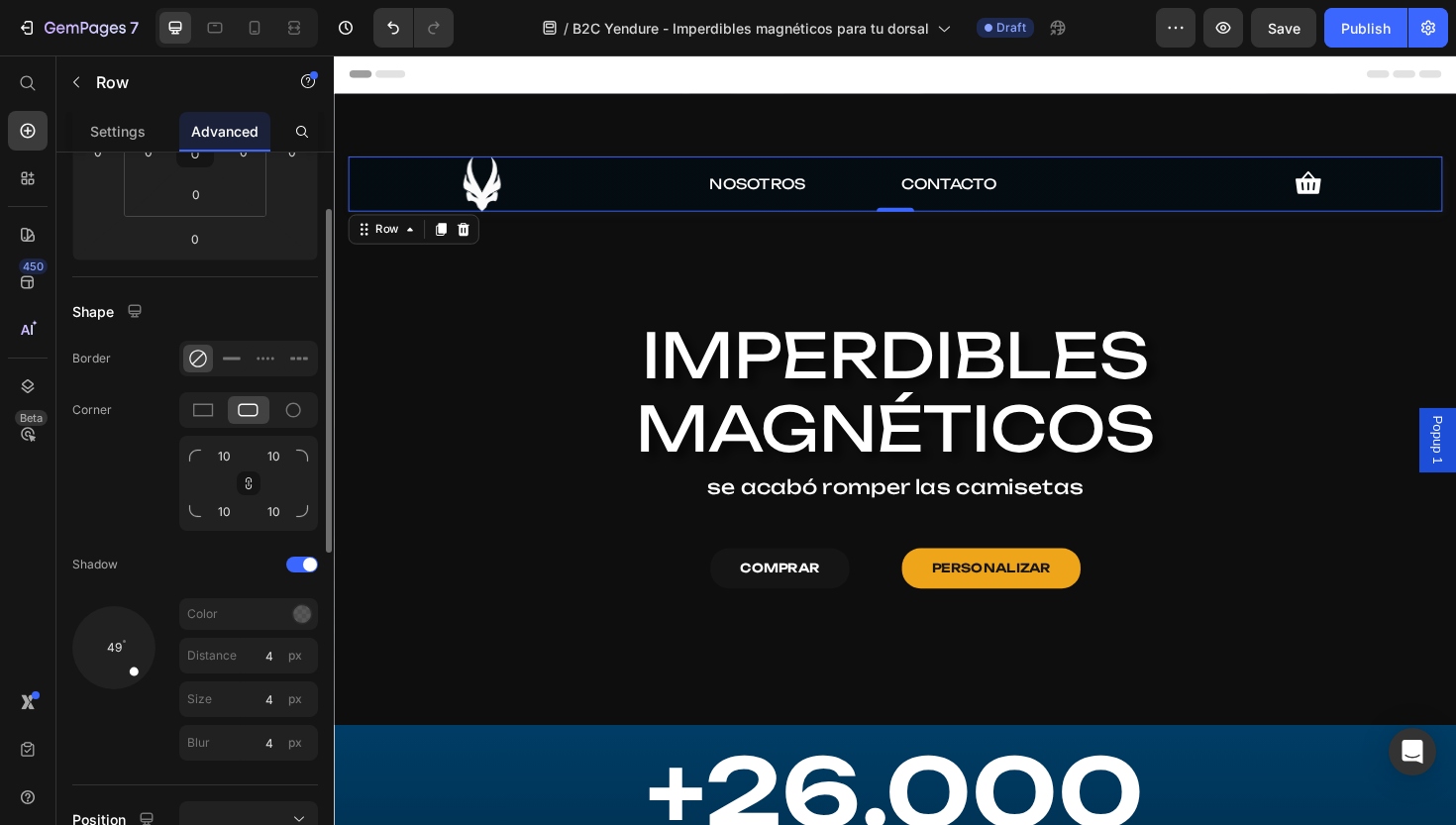 scroll, scrollTop: 173, scrollLeft: 0, axis: vertical 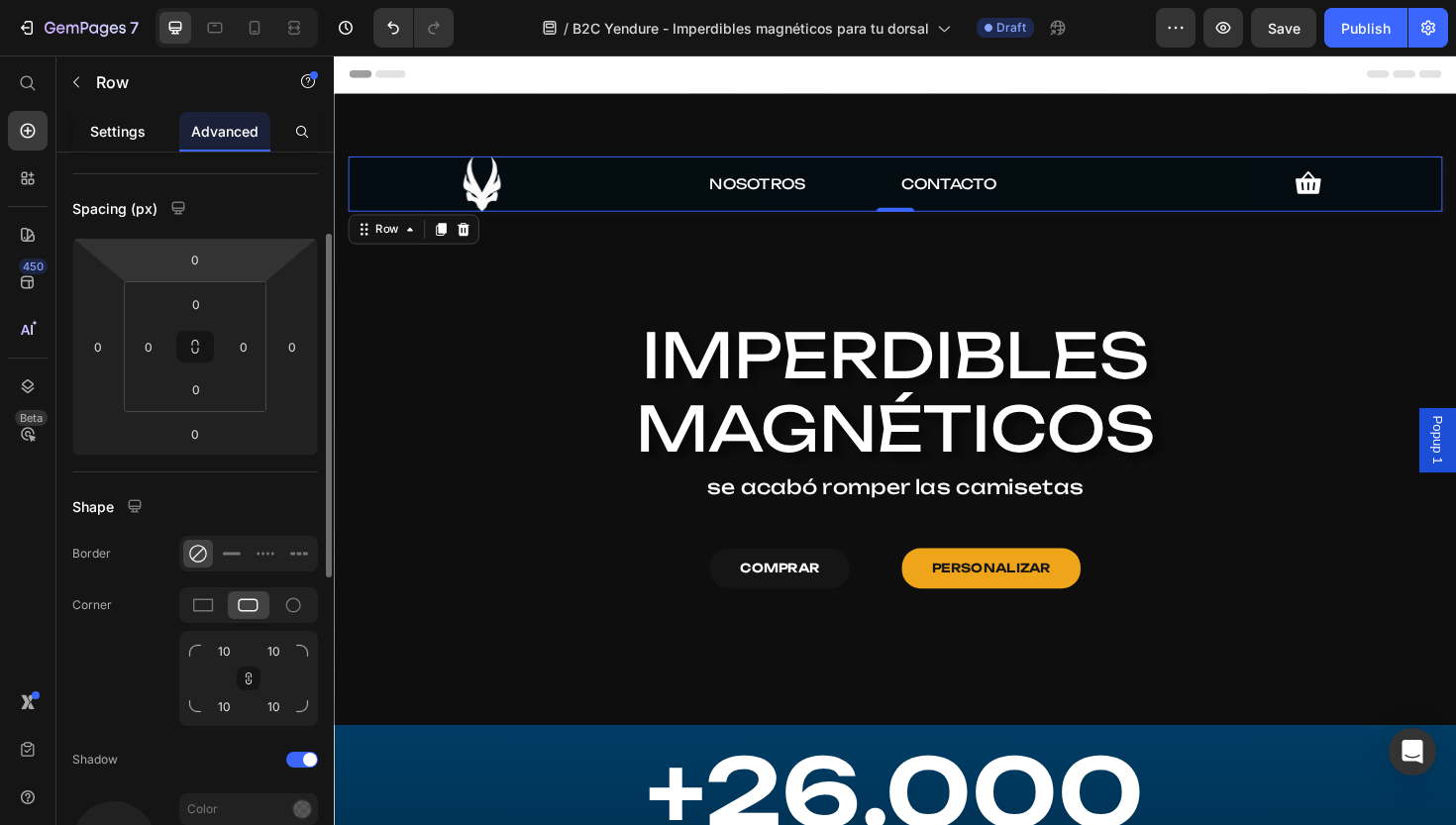 click on "Settings" at bounding box center (118, 131) 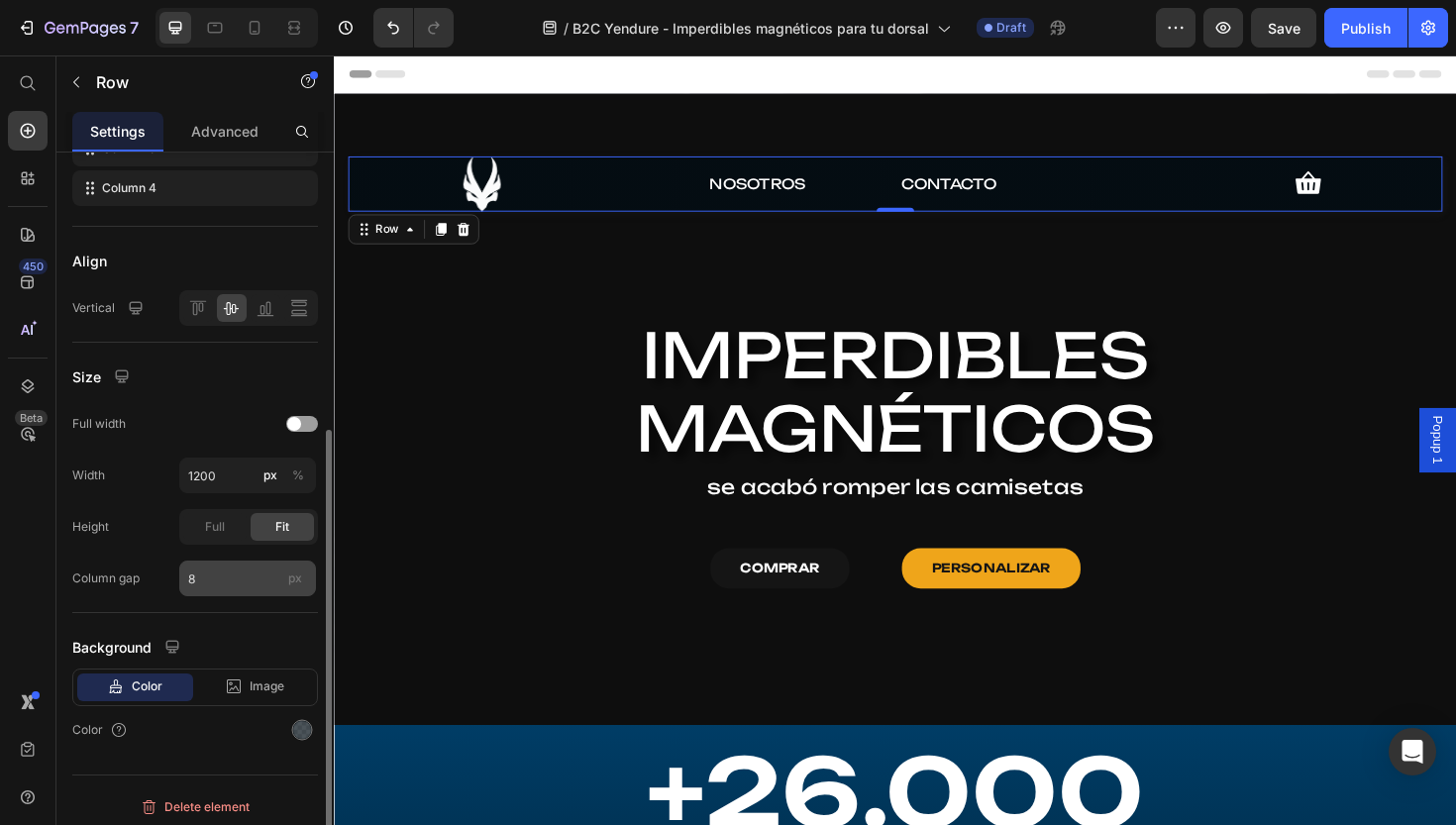 scroll, scrollTop: 461, scrollLeft: 0, axis: vertical 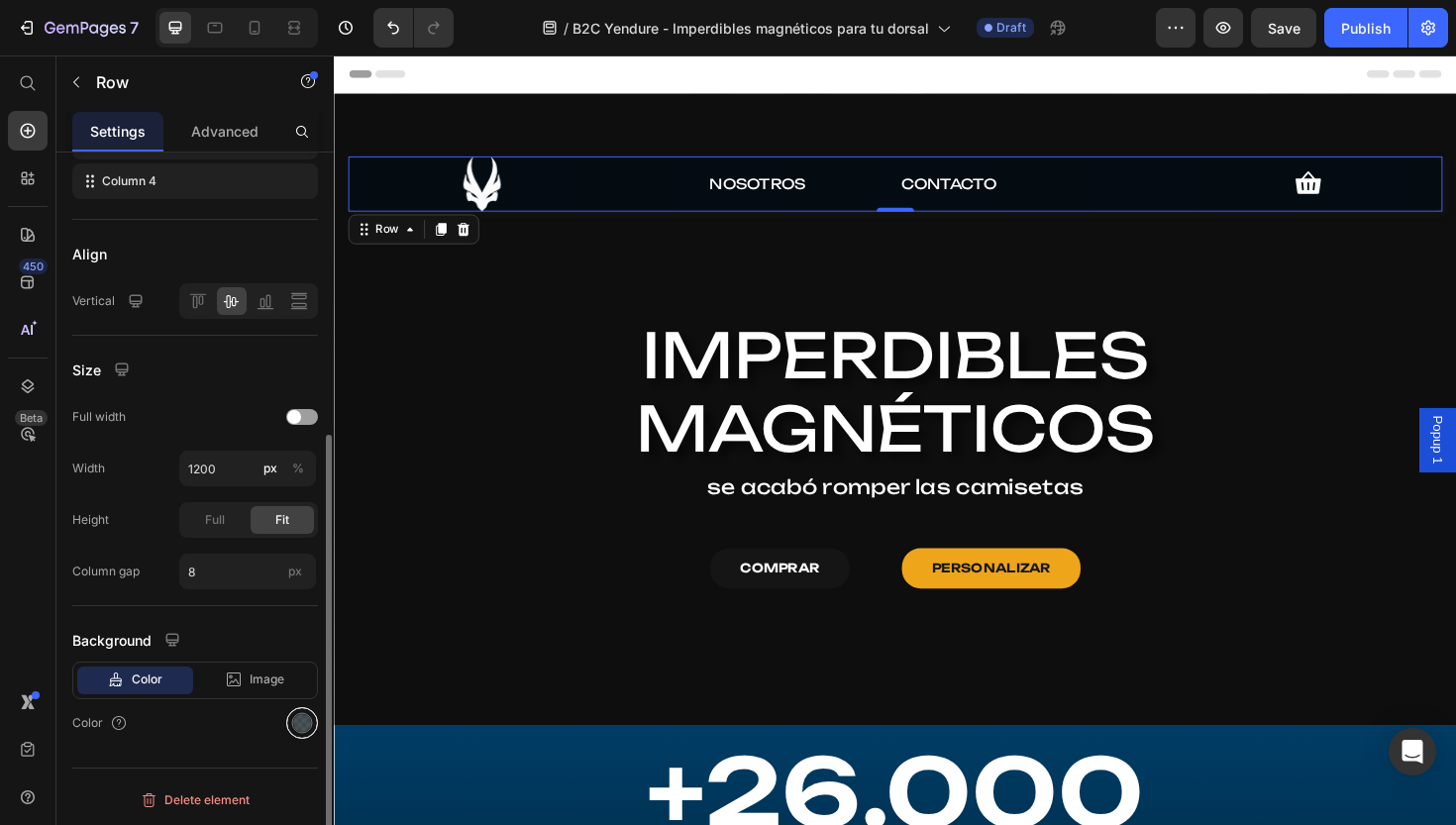 click at bounding box center (302, 723) 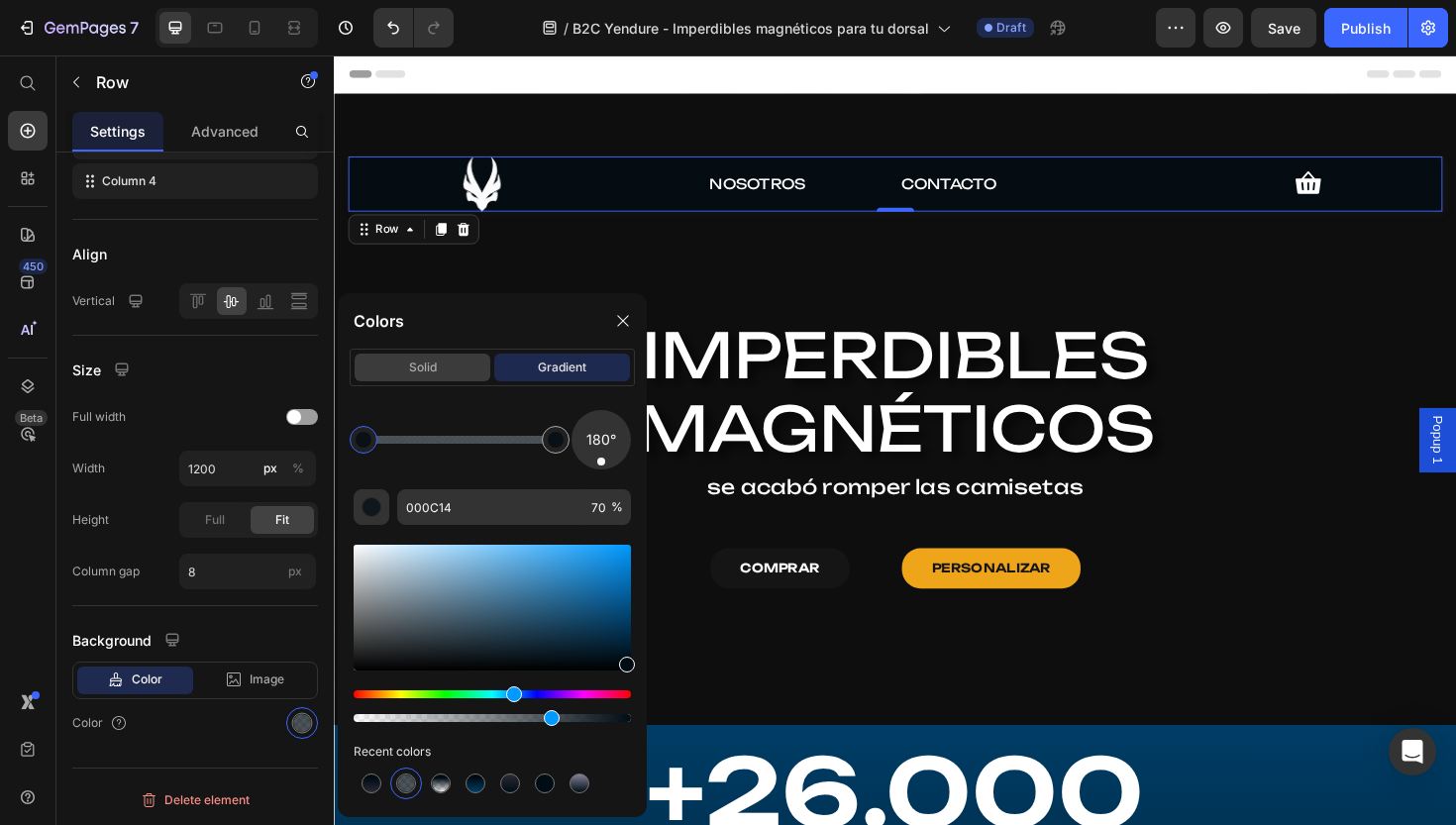 click on "solid" 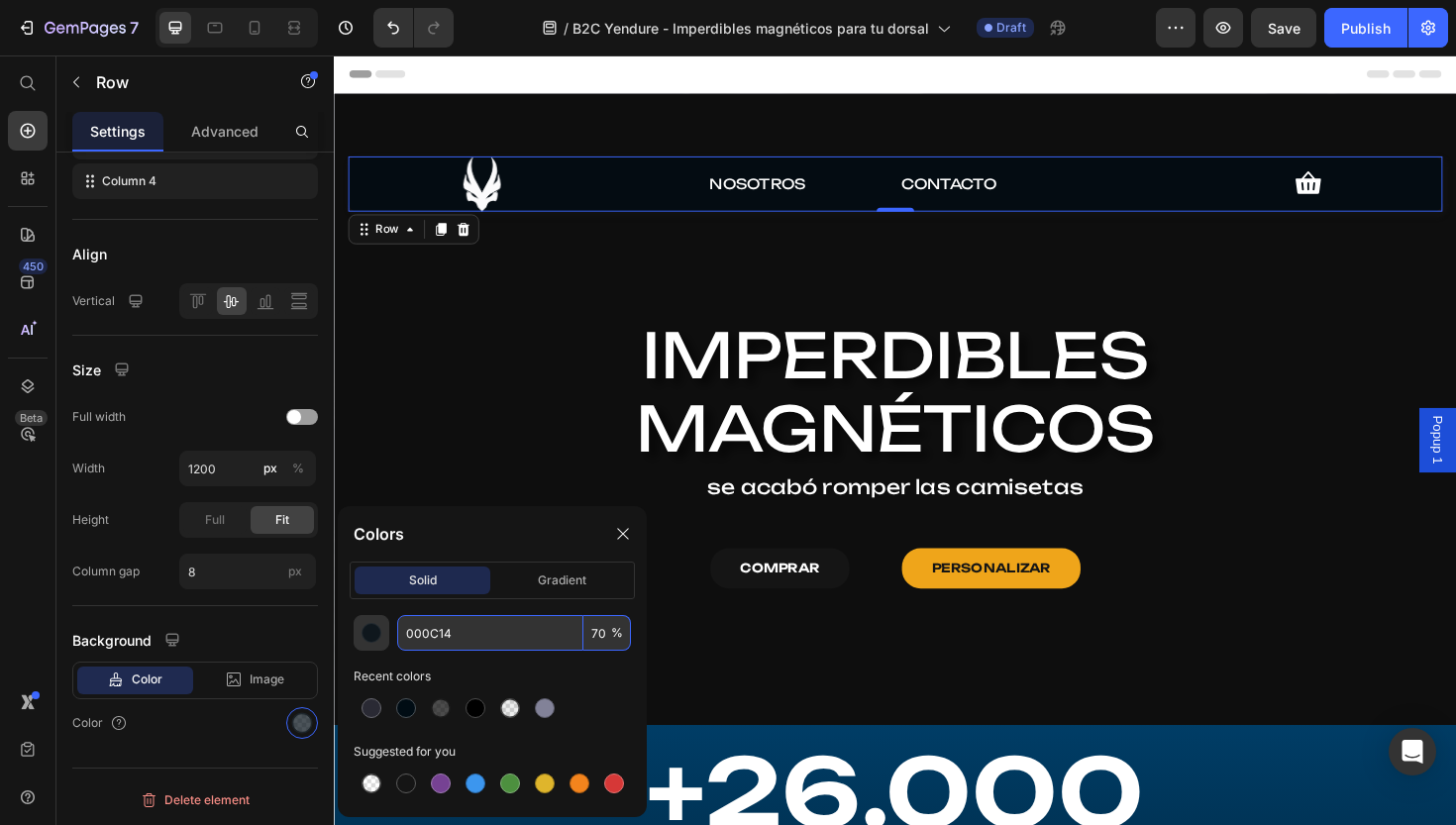 drag, startPoint x: 599, startPoint y: 630, endPoint x: 535, endPoint y: 630, distance: 64 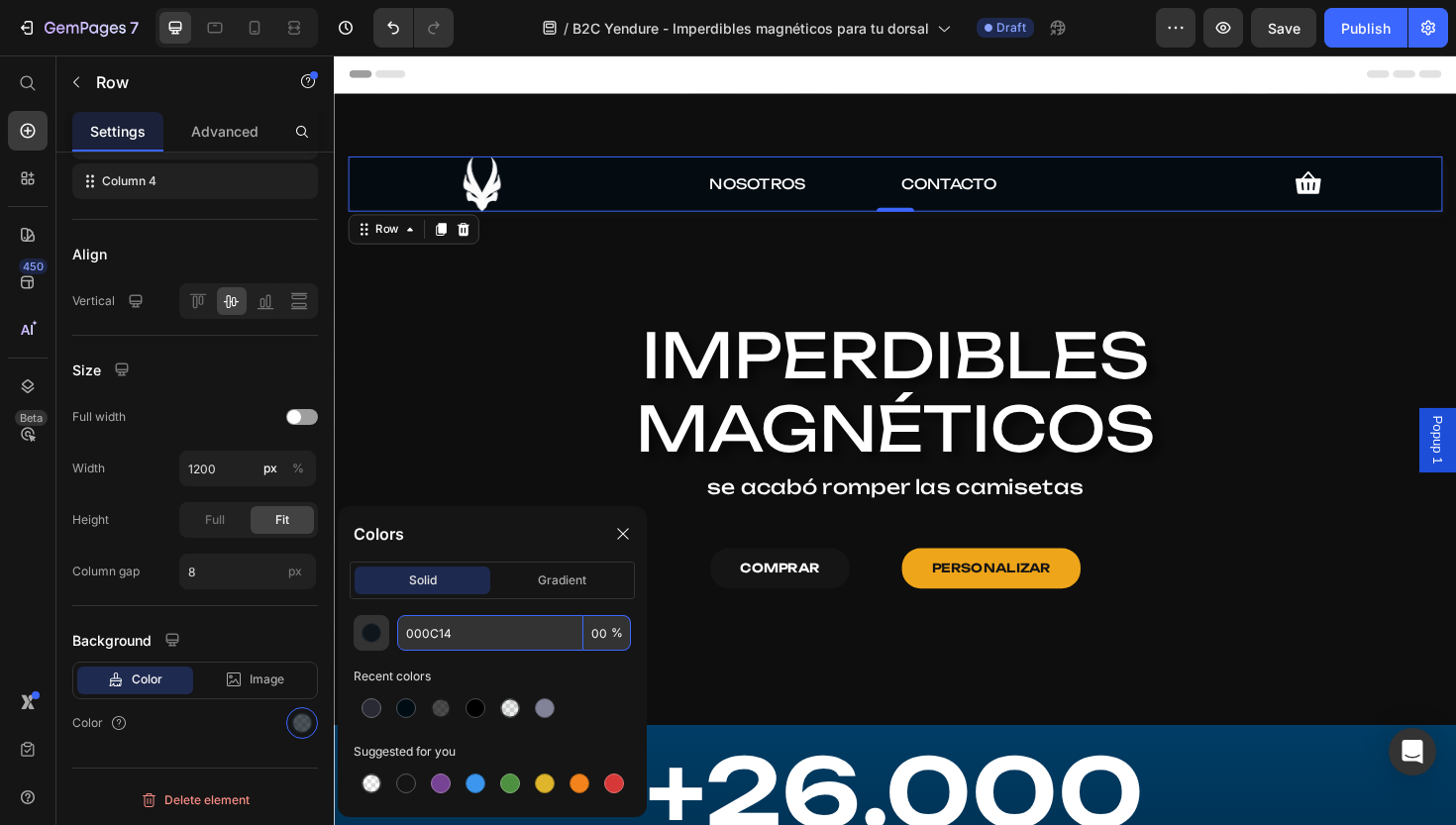 type on "0" 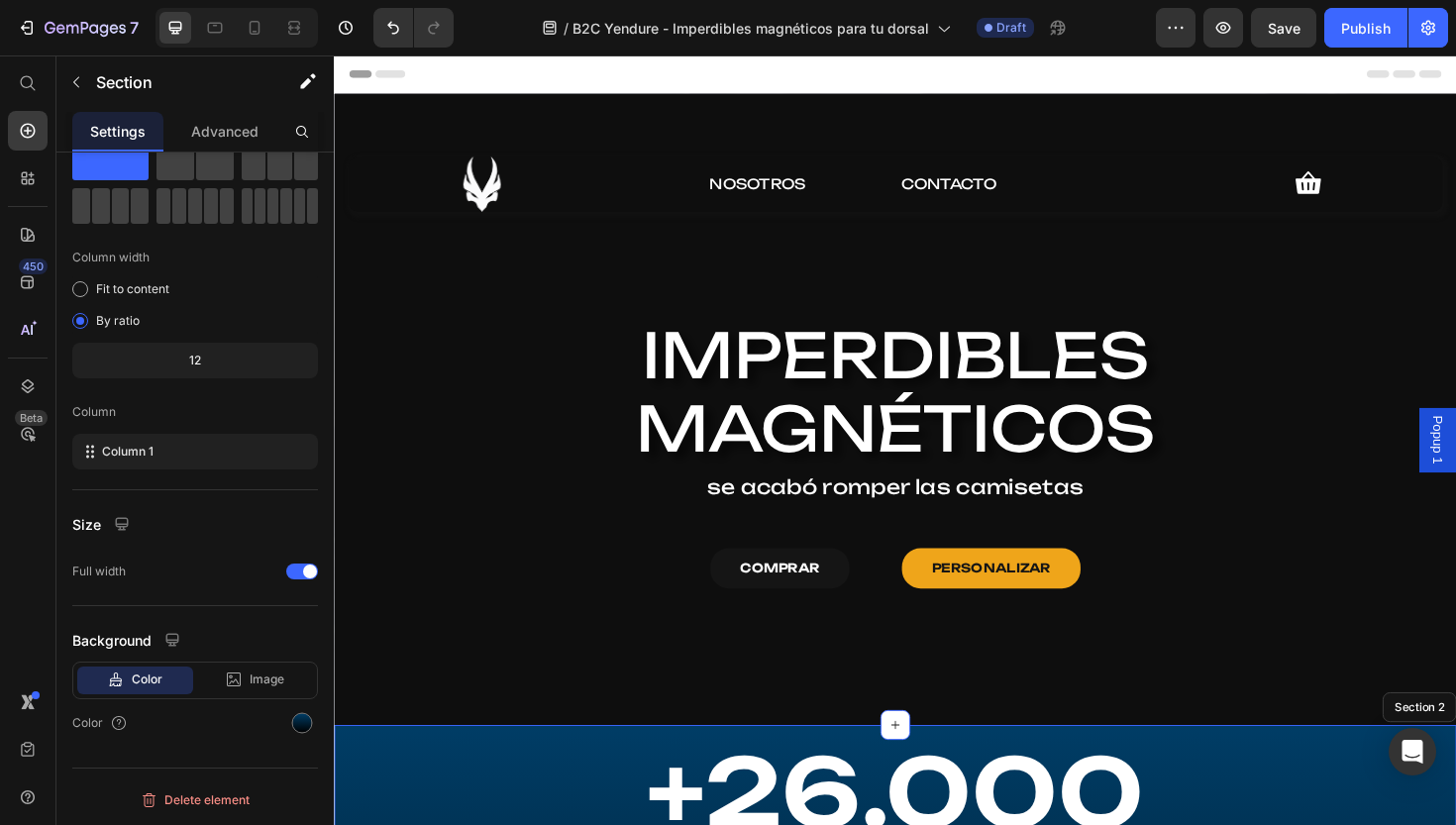 click on "+26.000 Heading camisetas salvadas Text Block cero DORSALES CAIDOS Text Block
Icon Máxima potencia Heading Hemos encontrado la fórmula perfecta para que sea  imposible que el imán se despegue.  Text Block Hero Banner
Icon Te acompañamos Heading Durante todo el proceso,  habrá comunicación con nosotros  para solventar cualquier duda que surja. Text Block Hero Banner
Icon Hazlo único Heading Personaliza los imperdibles magnéticos  con la marca de tu tienda, carrera u organización. Text Block Hero Banner Row INNOVACIÓN Button DEDICACIÓN Button COMUNICACIÓN Button COMPROMISO Button Row Section 2" at bounding box center [928, 1126] 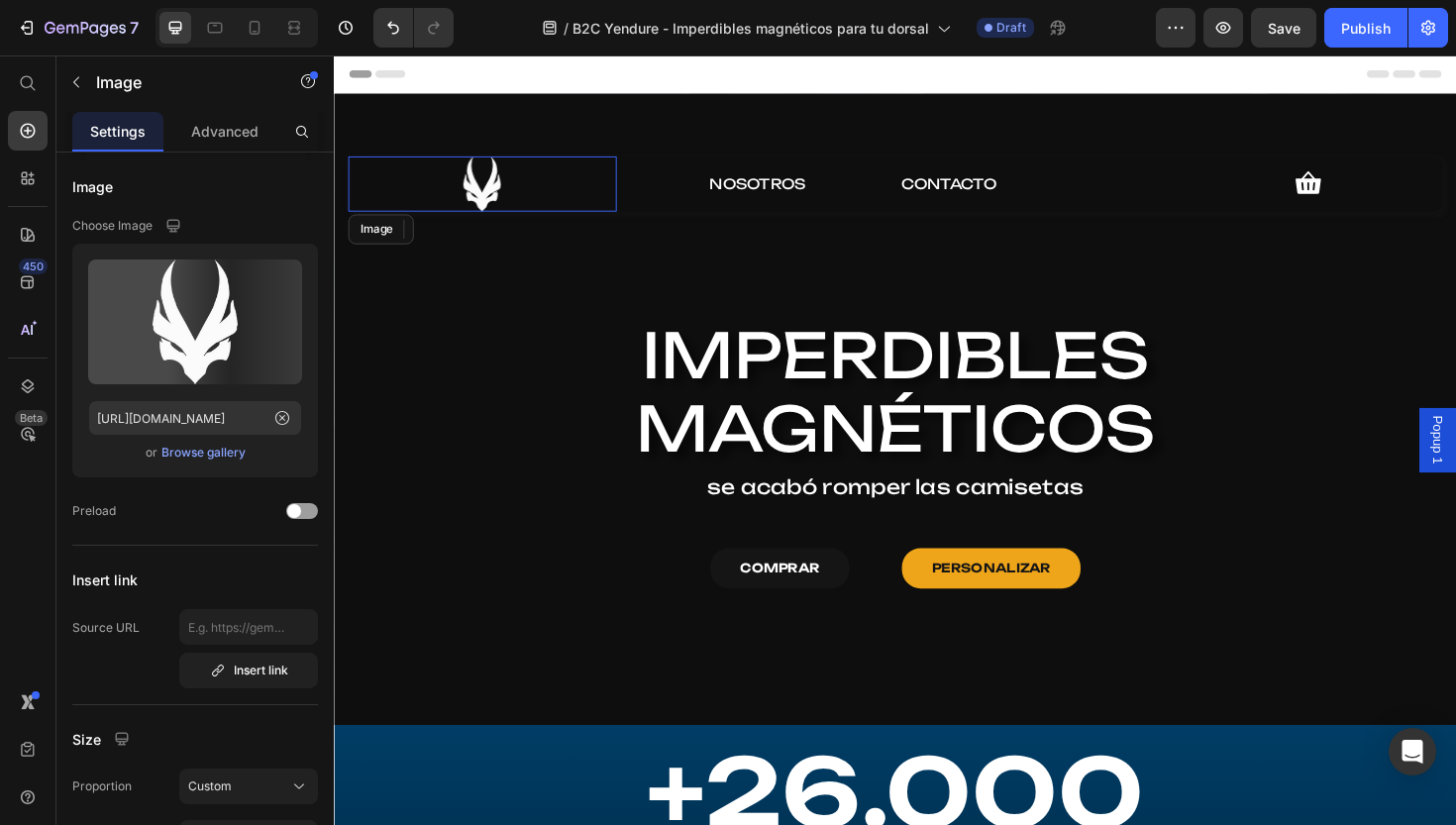 click at bounding box center [490, 191] 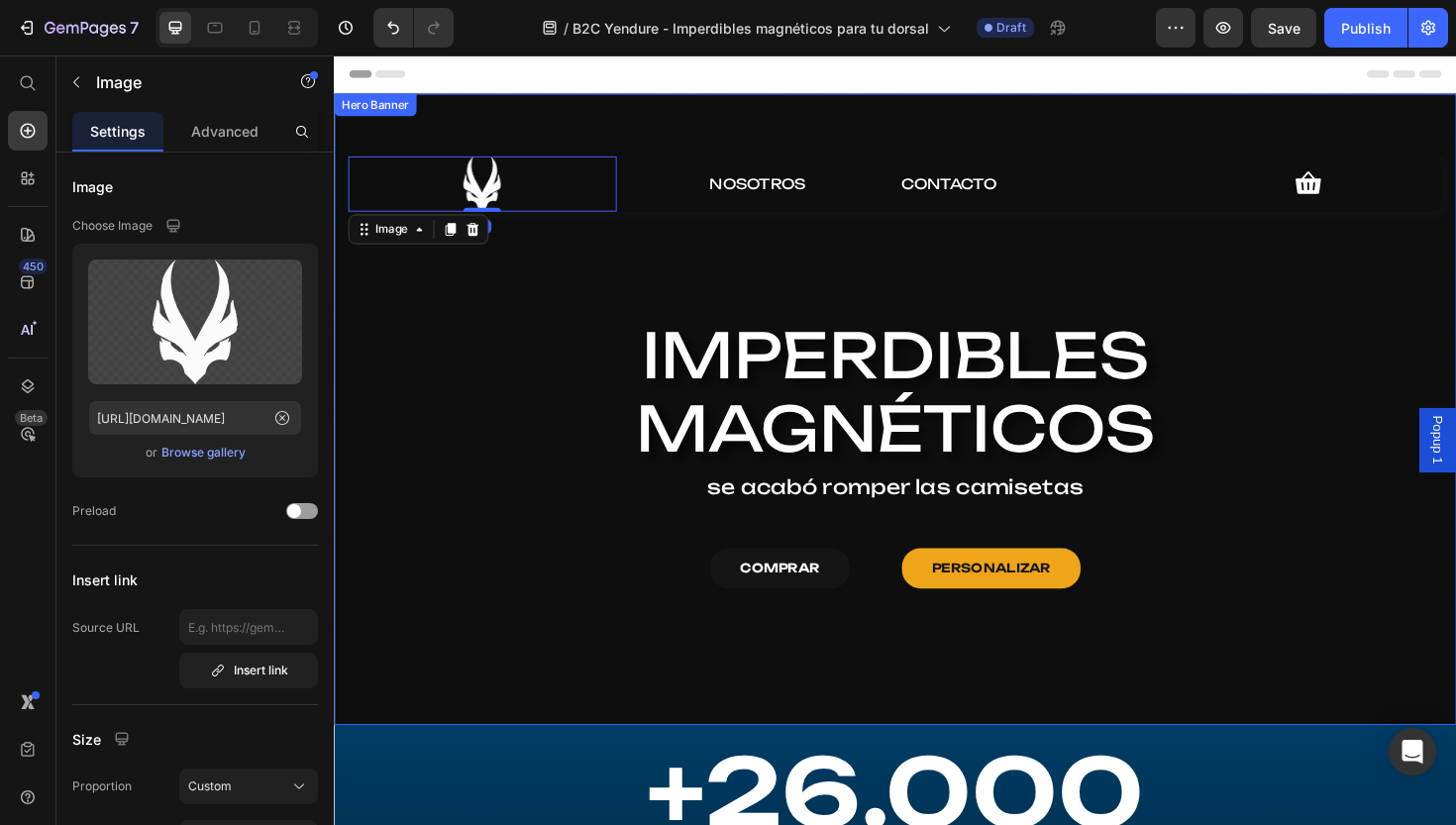 click on "Image   0 NOSOTROS Text Block CONTACTO Text Block
Icon Row IMPERDIBLES MAGNÉTICOS Heading se acabó romper las camisetas Text Block COMPRAR Button PERSONALIZAR Button Row" at bounding box center (928, 399) 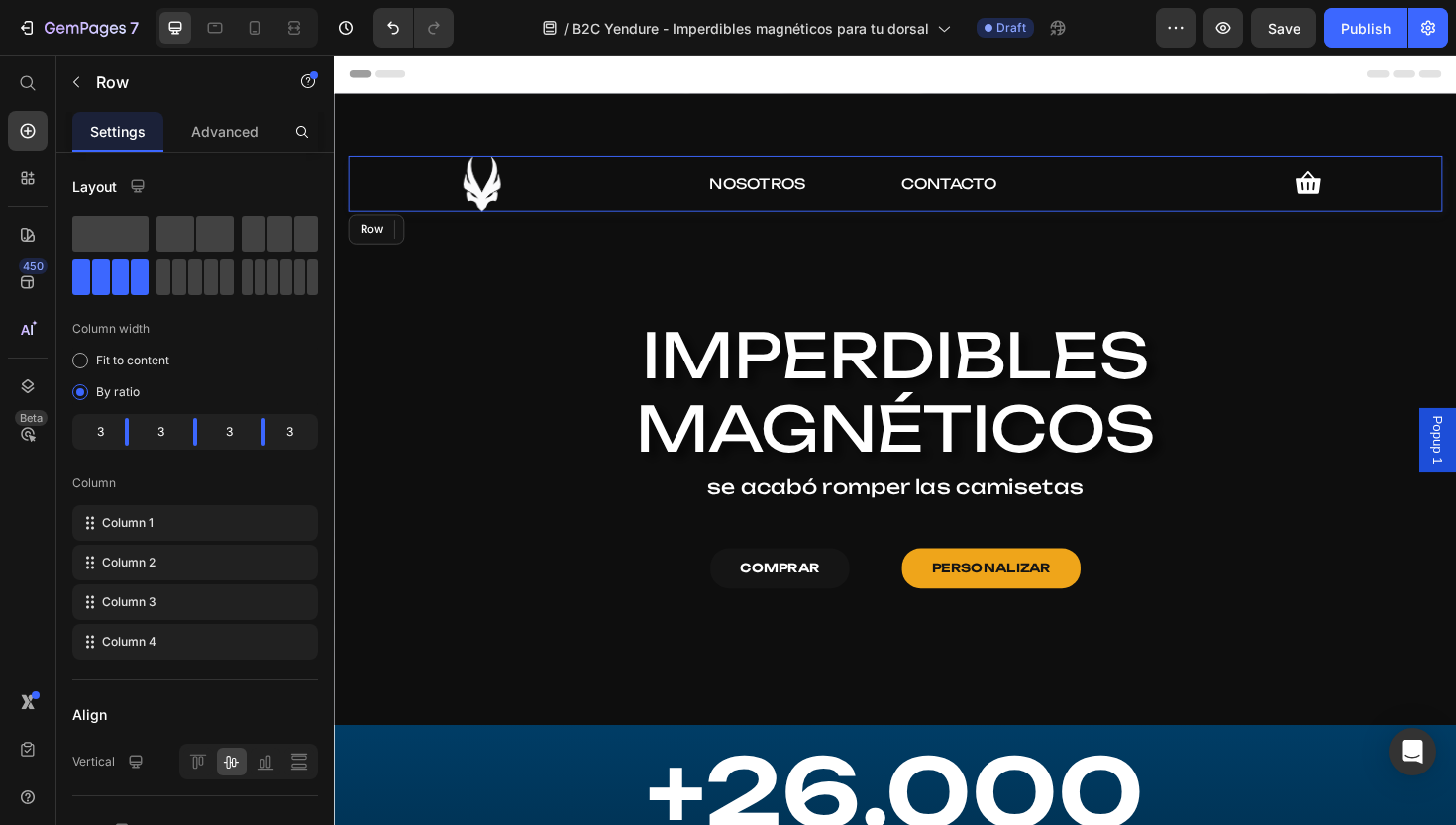 click on "NOSOTROS Text Block" at bounding box center [782, 191] 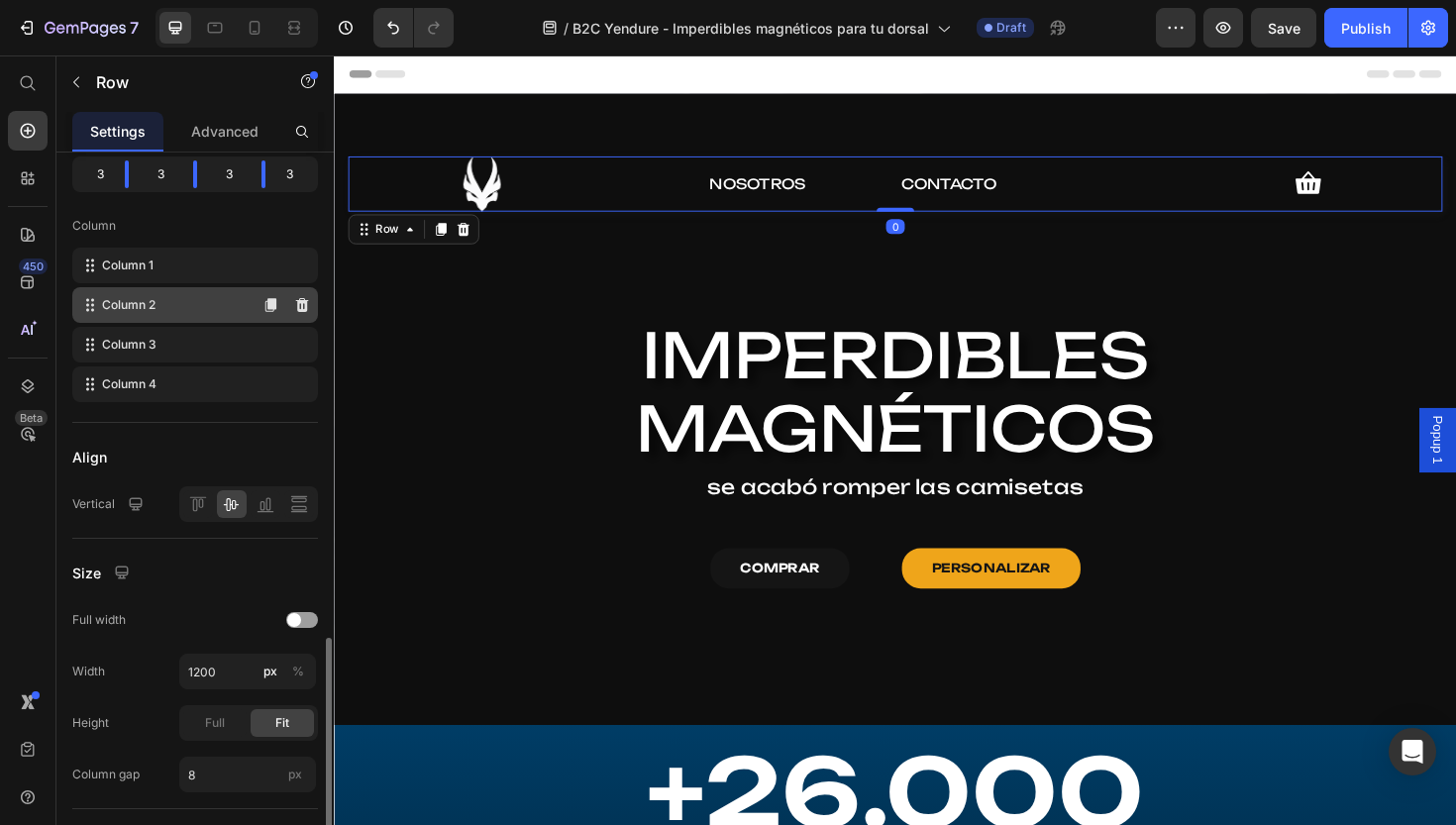 scroll, scrollTop: 461, scrollLeft: 0, axis: vertical 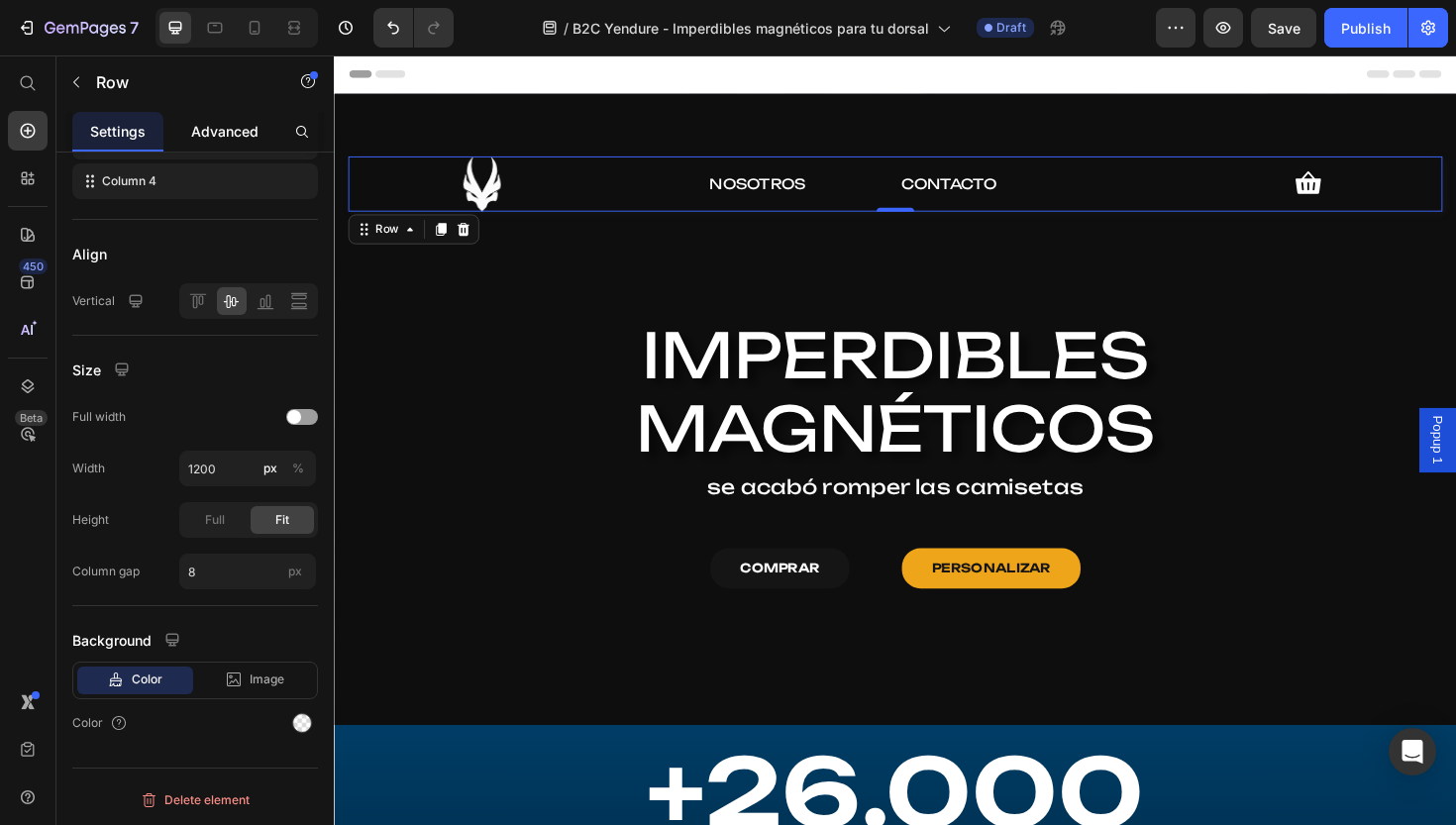 click on "Advanced" at bounding box center [225, 131] 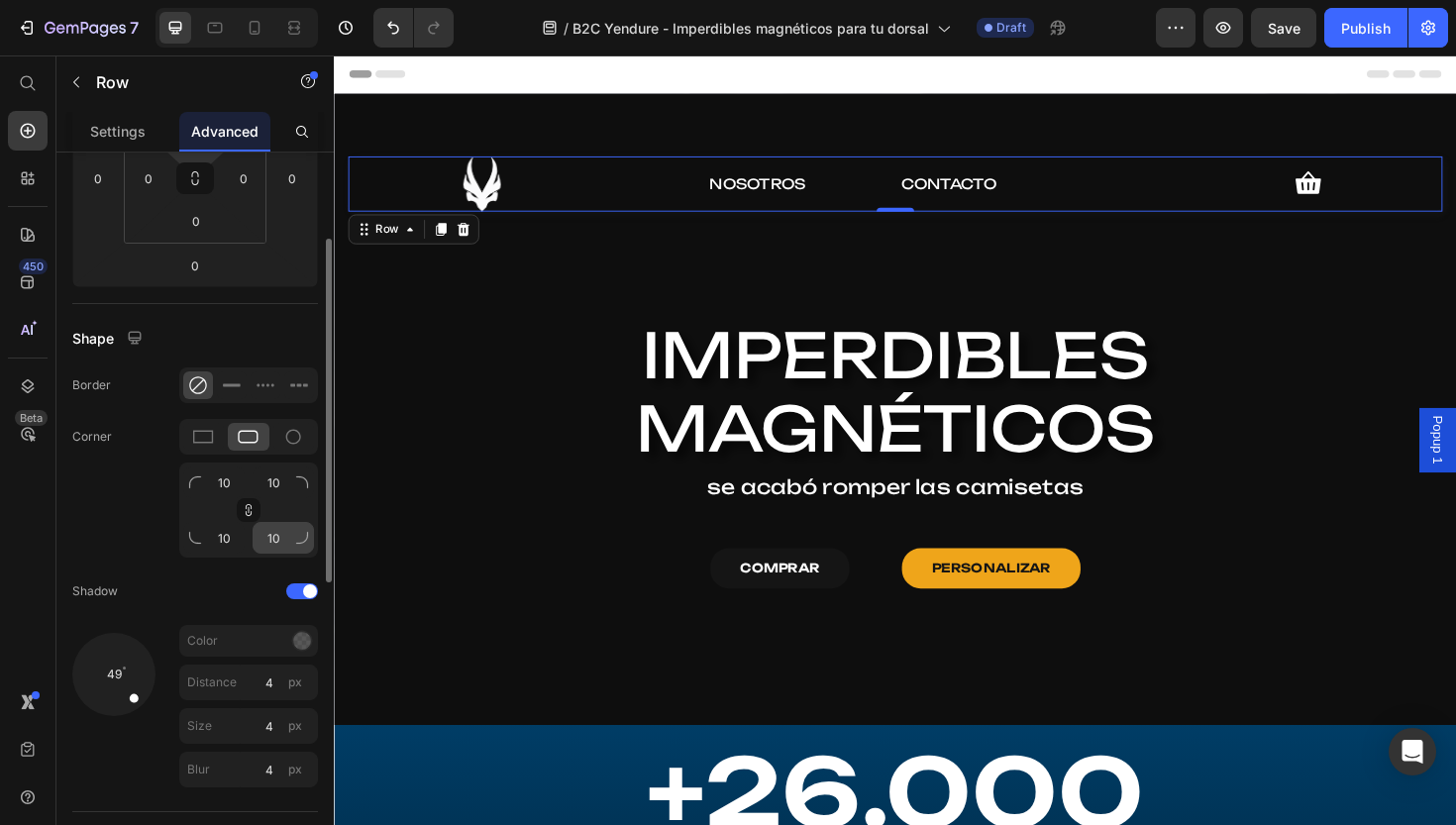 scroll, scrollTop: 342, scrollLeft: 0, axis: vertical 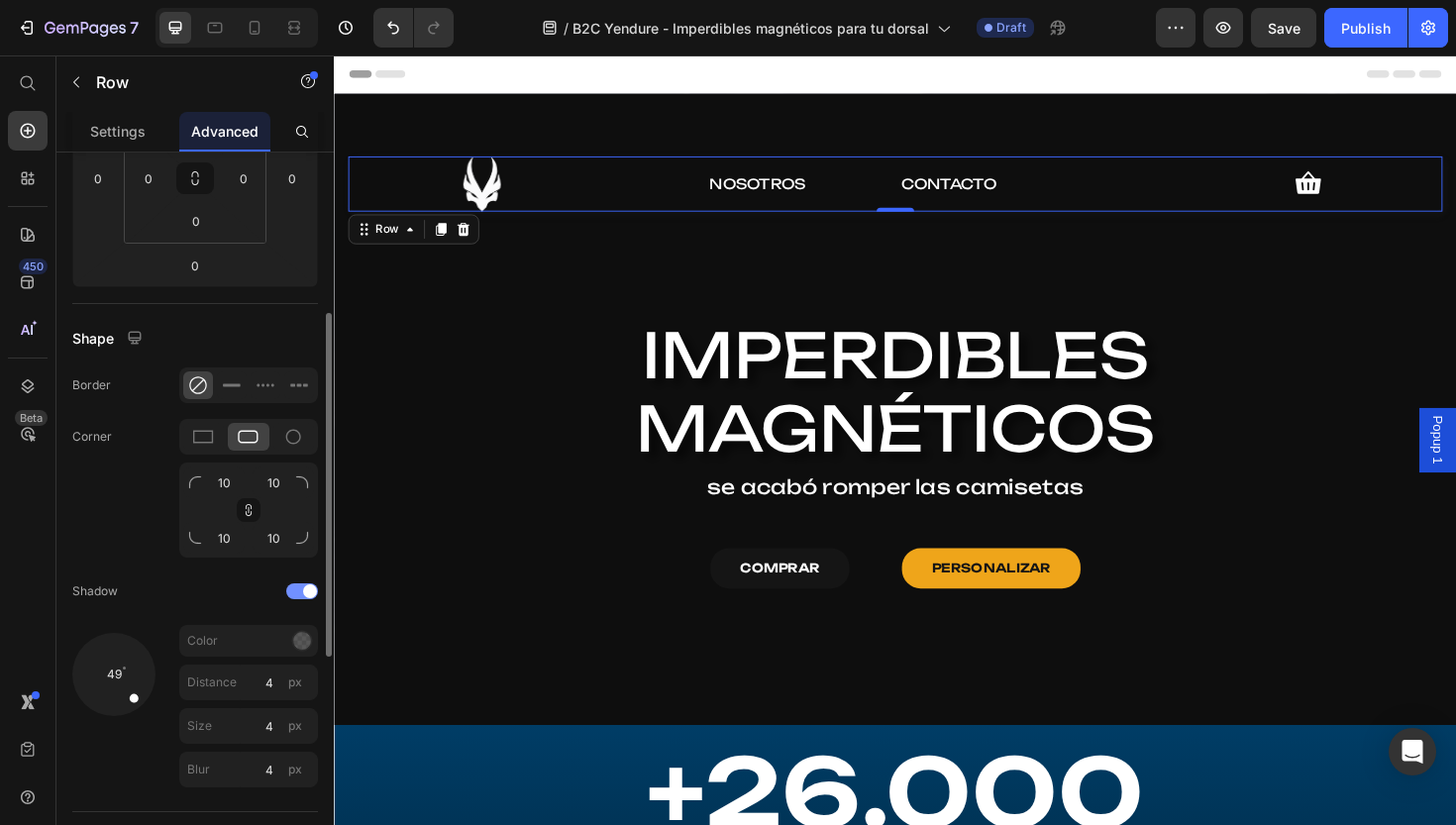 click at bounding box center (310, 591) 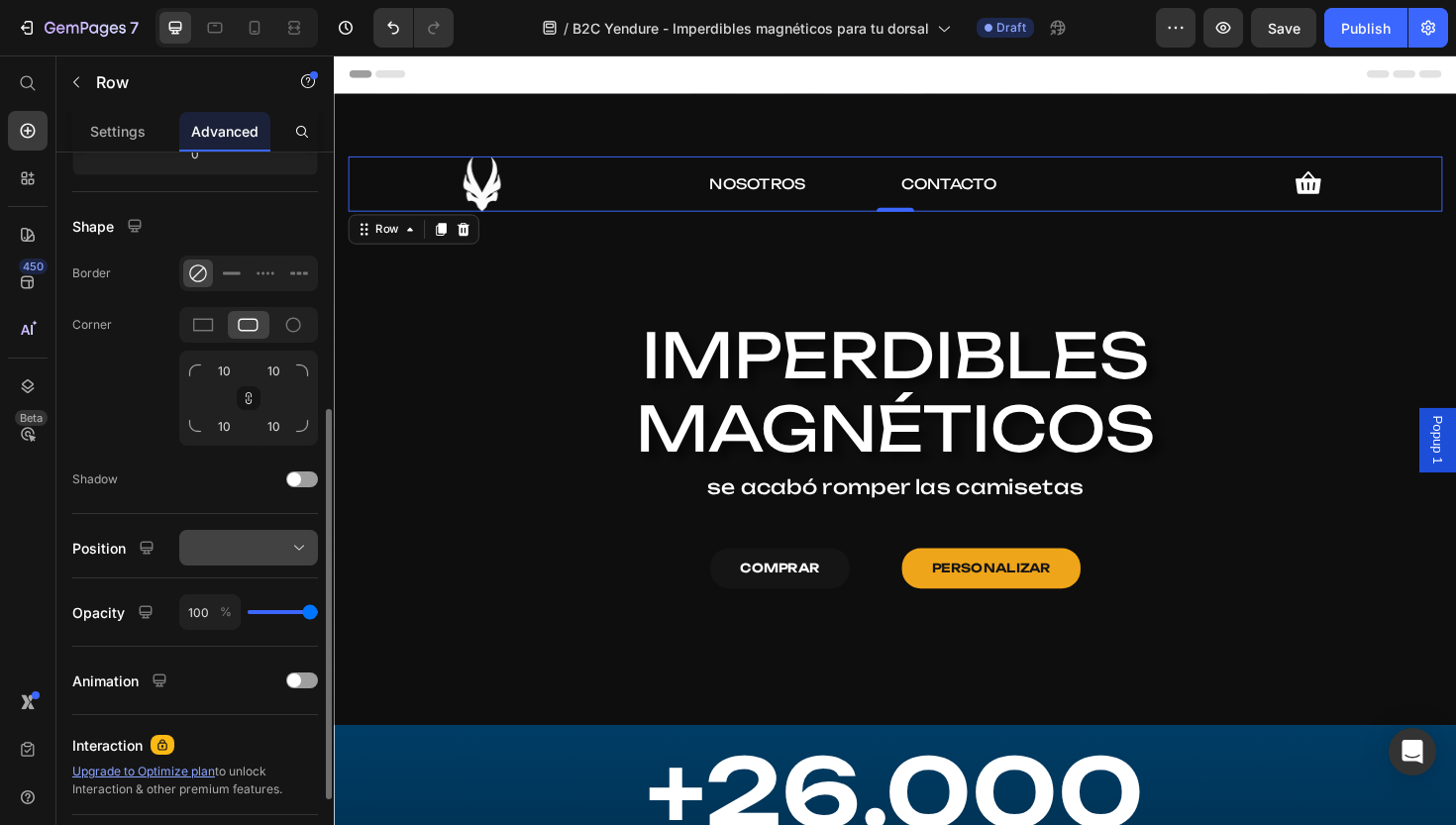 scroll, scrollTop: 463, scrollLeft: 0, axis: vertical 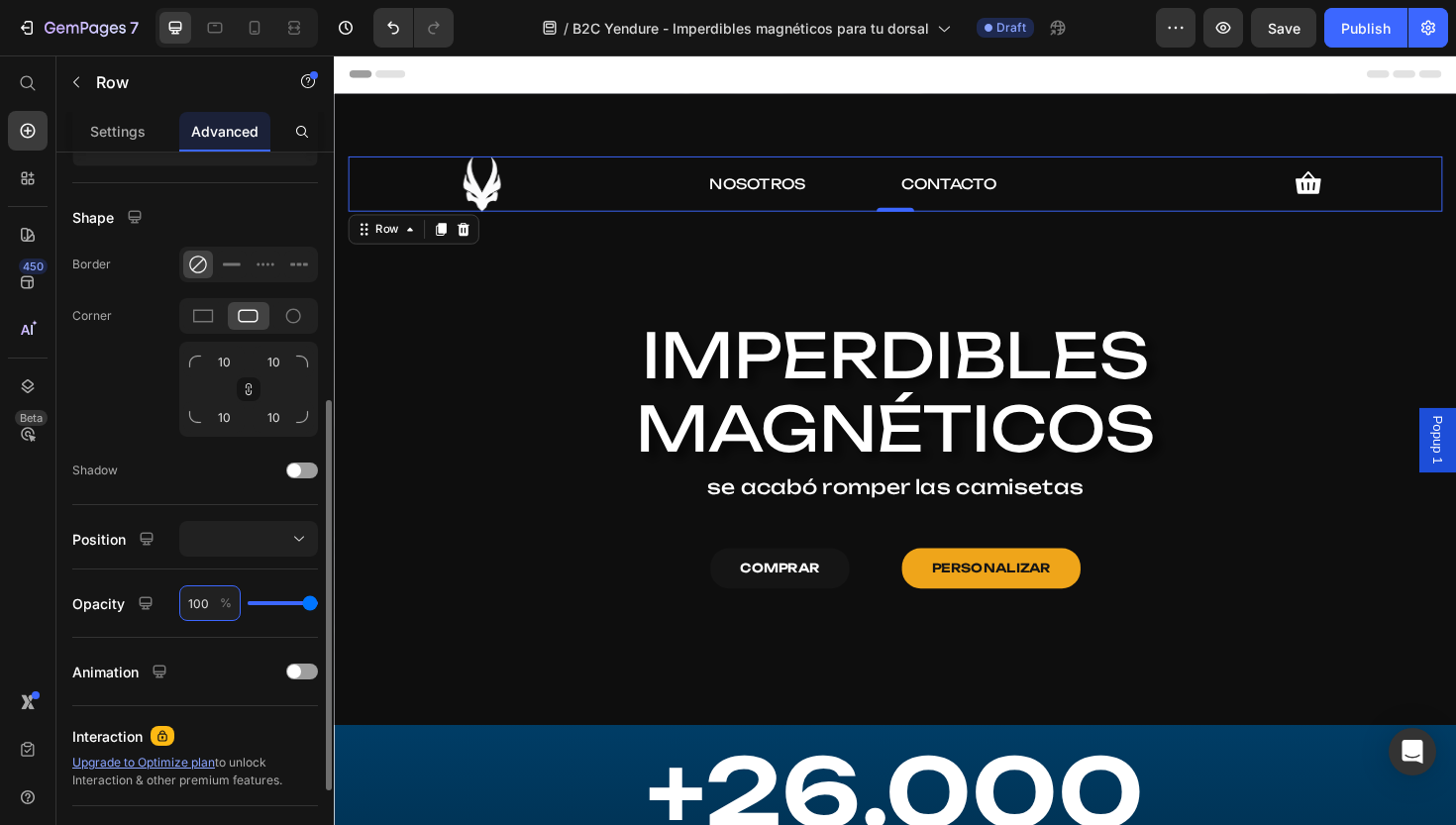 drag, startPoint x: 198, startPoint y: 600, endPoint x: 163, endPoint y: 600, distance: 35 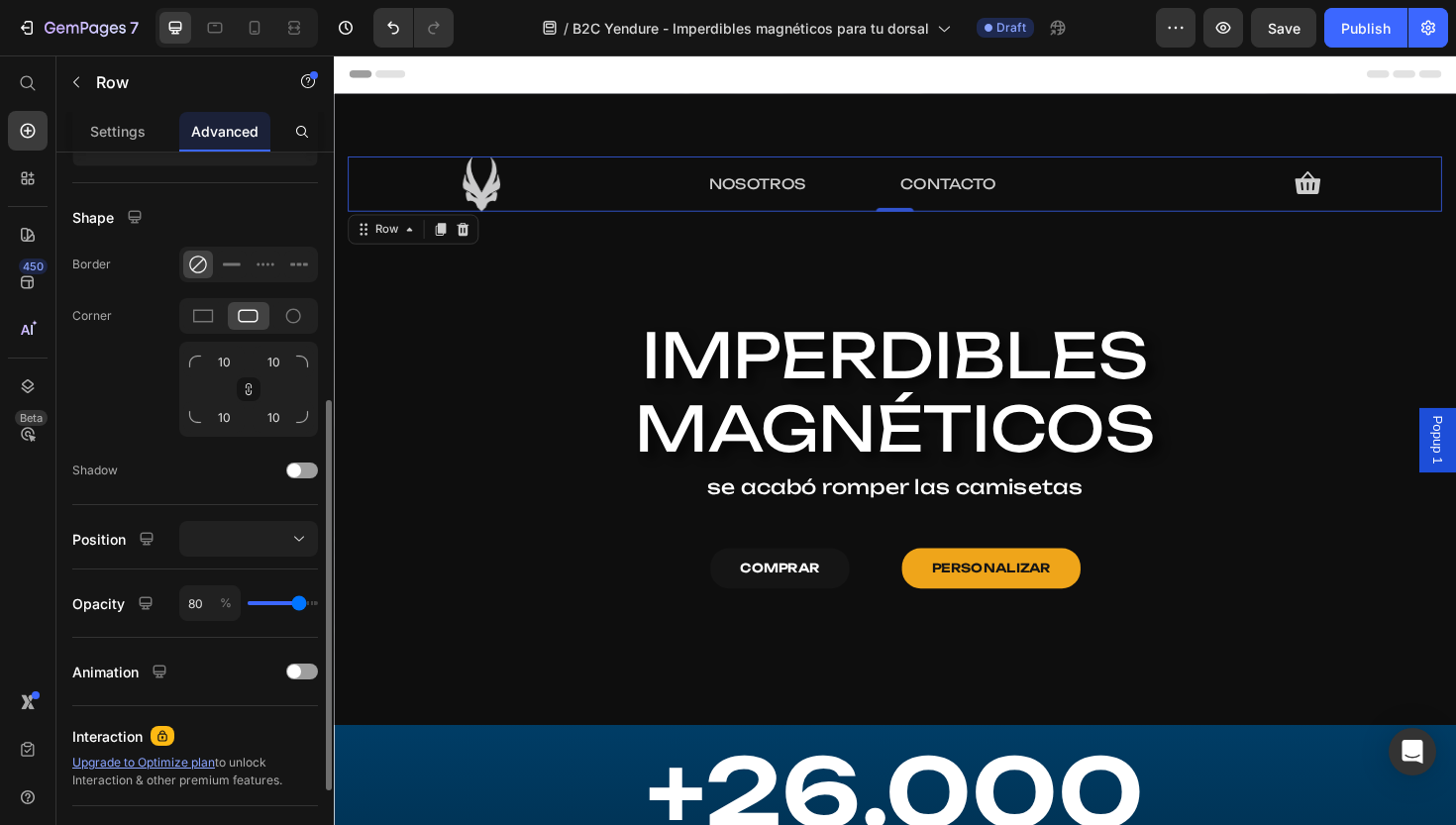 click at bounding box center [282, 603] 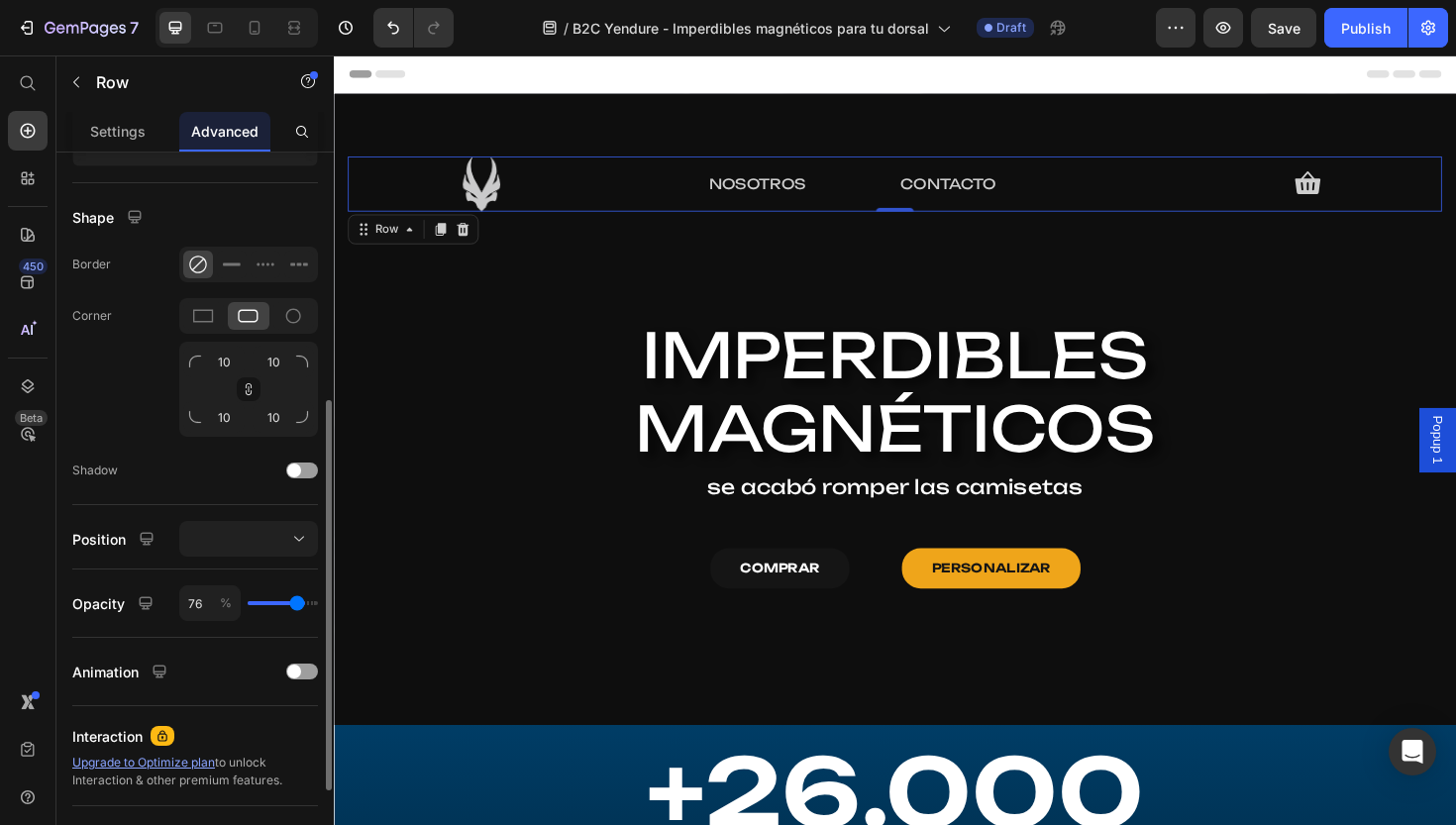 type on "73" 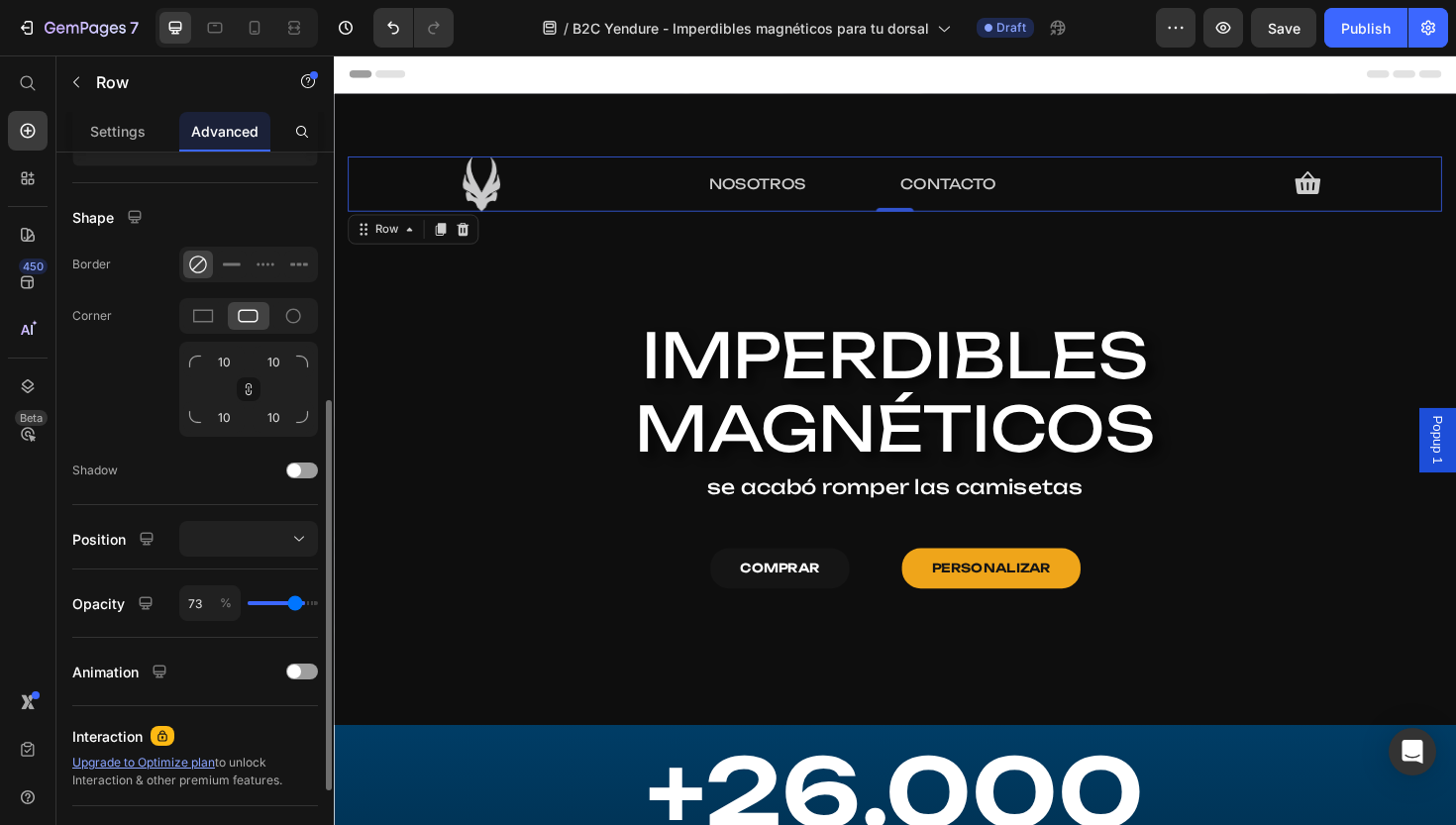type on "62" 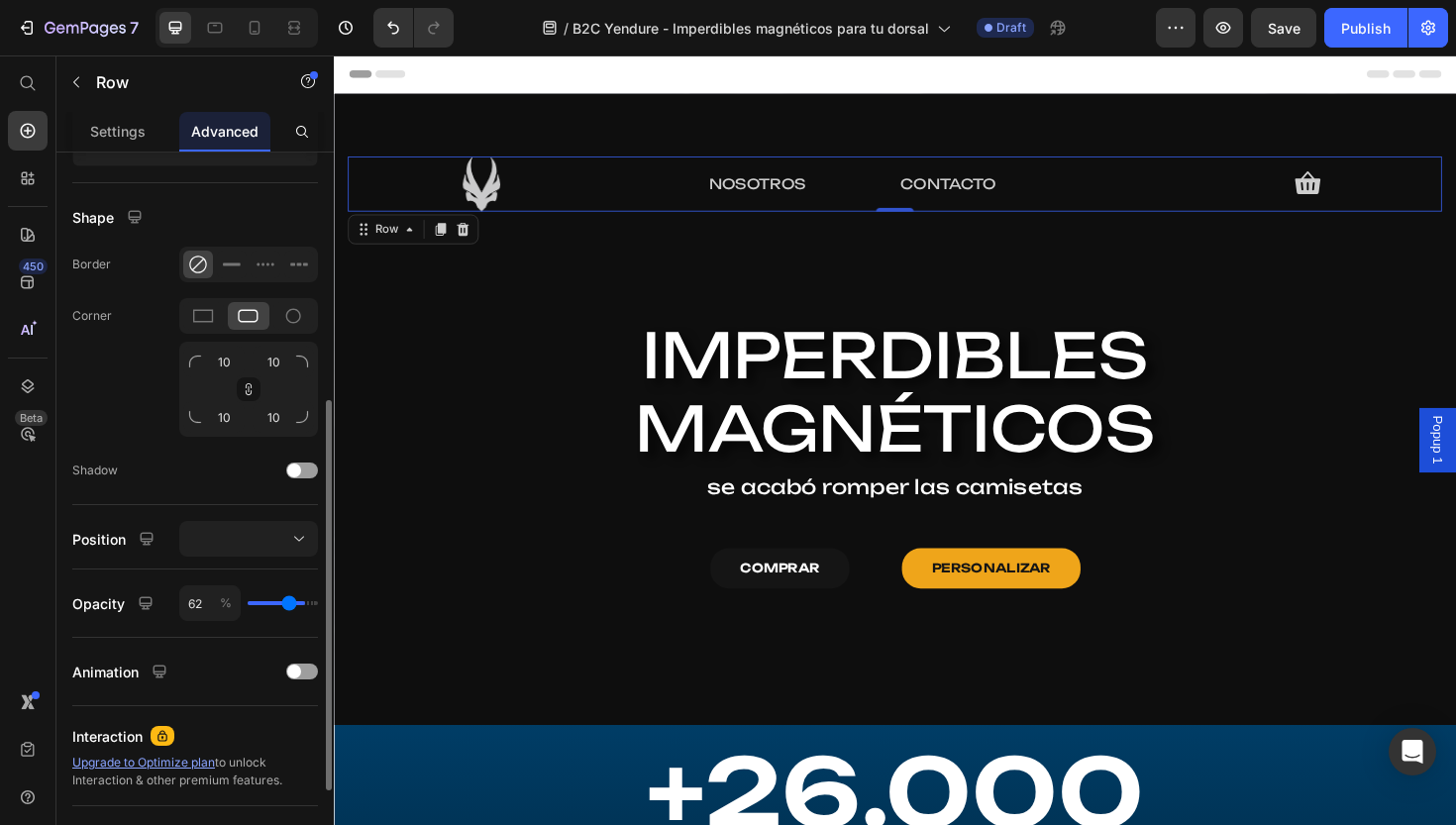 type on "49" 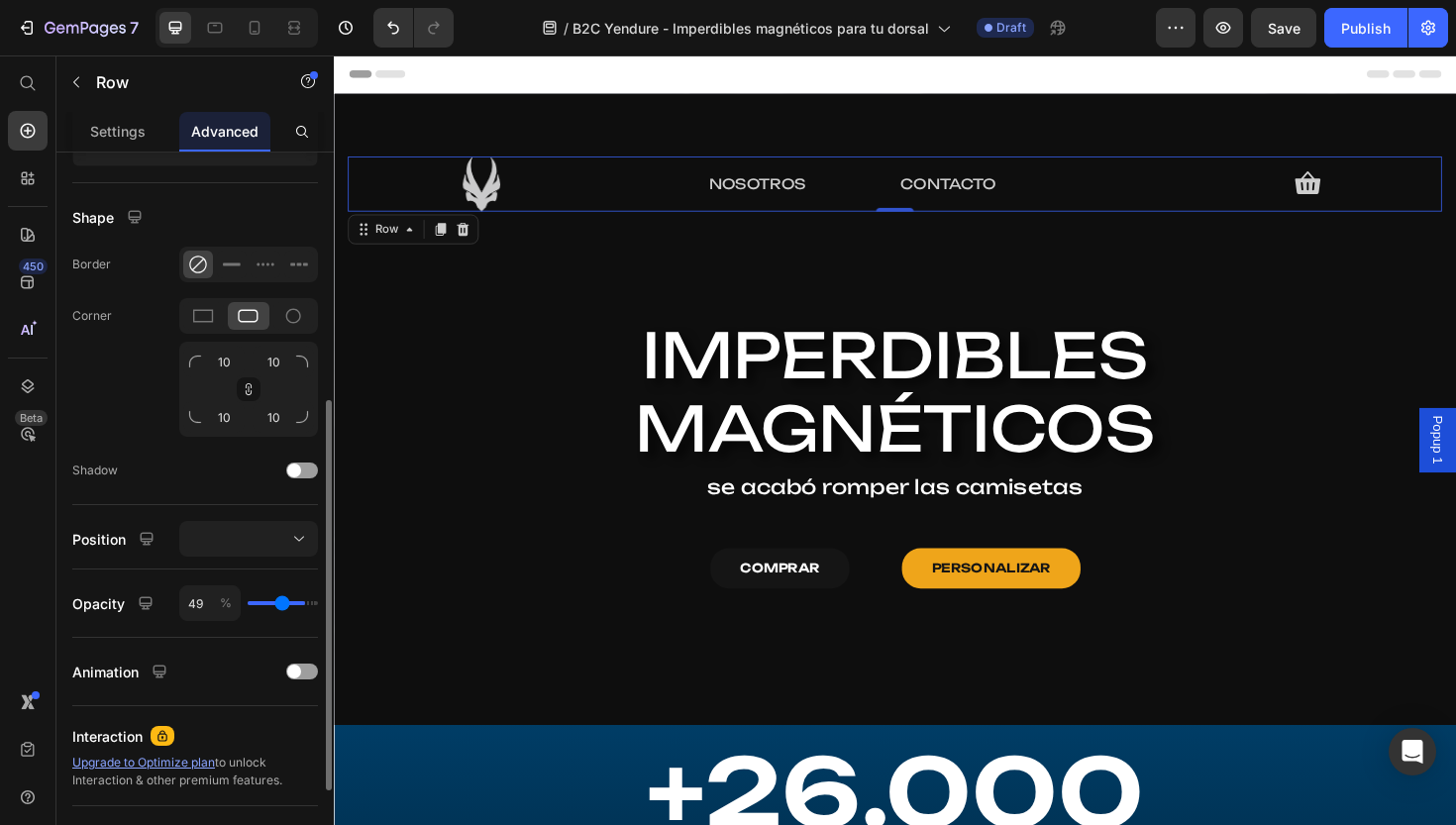 type on "35" 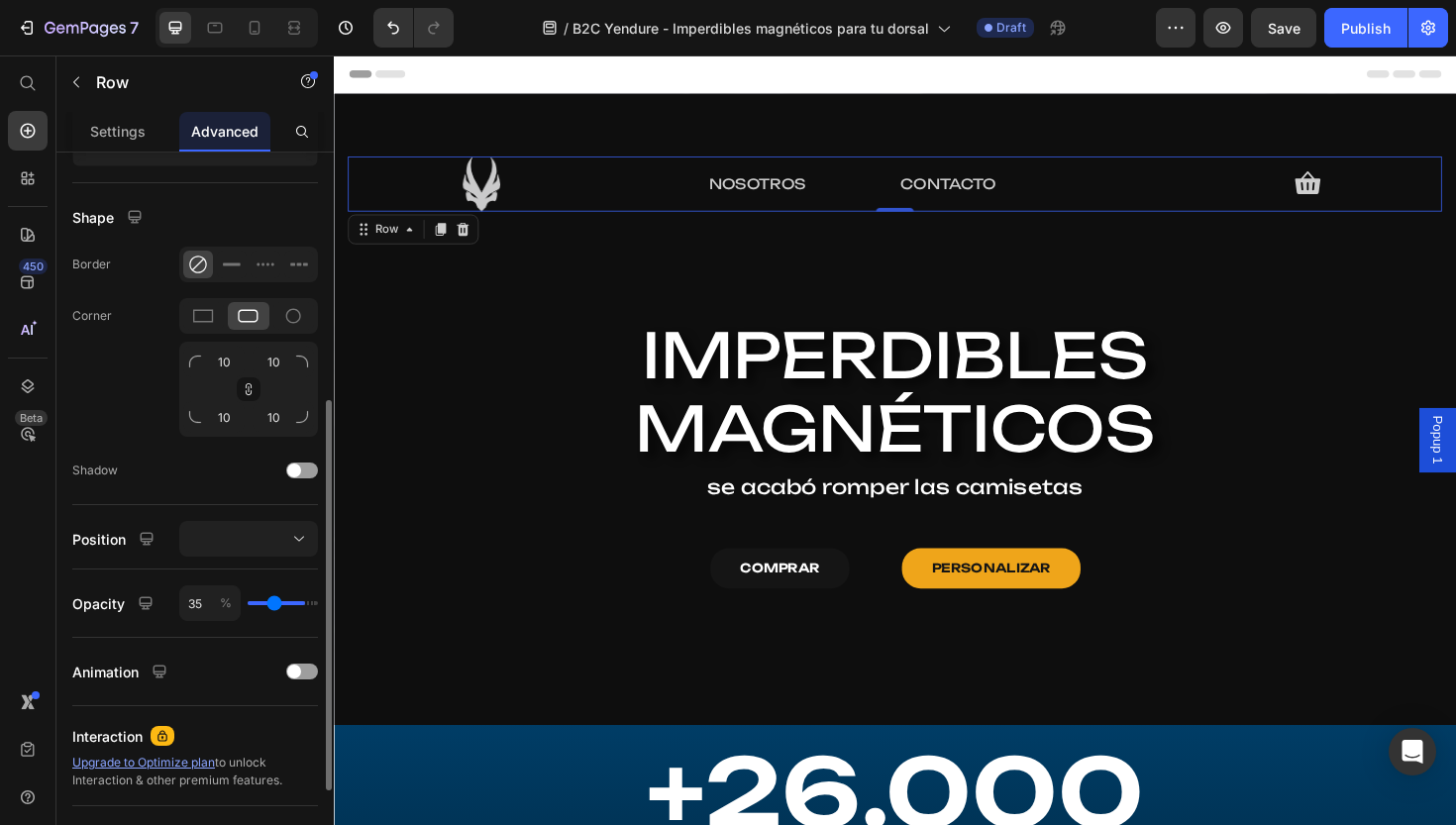 type on "22" 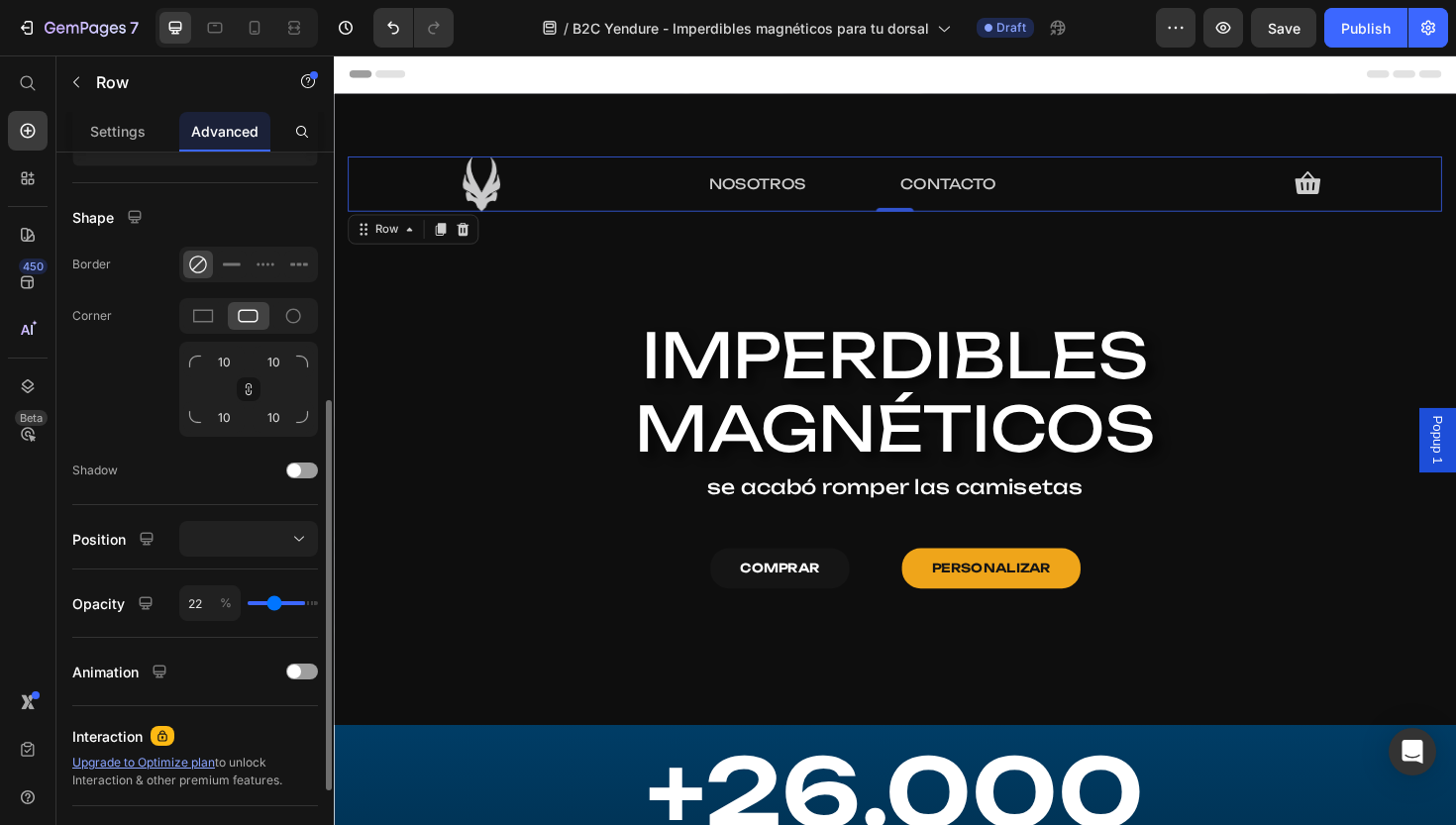 type on "22" 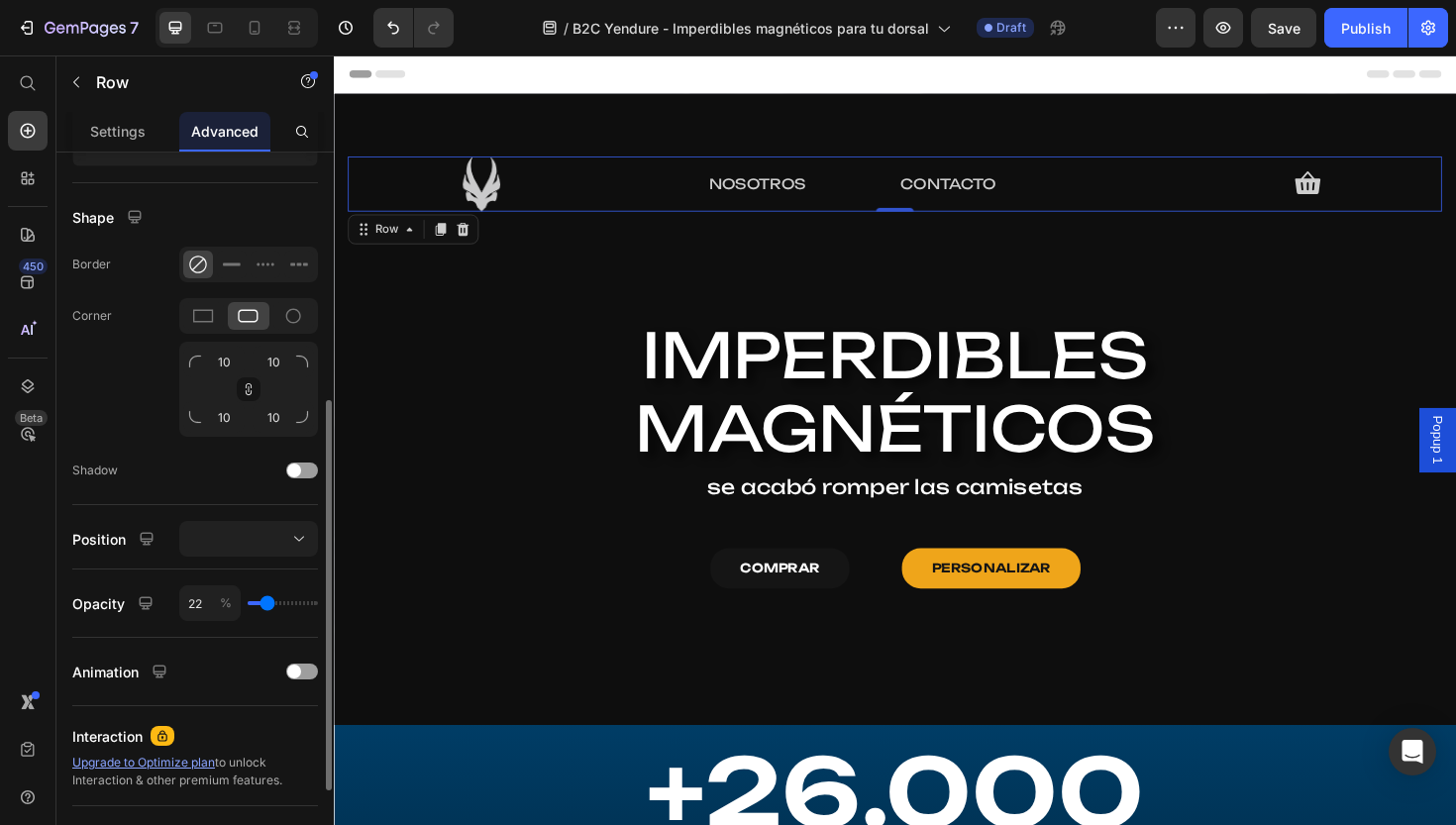 type on "13" 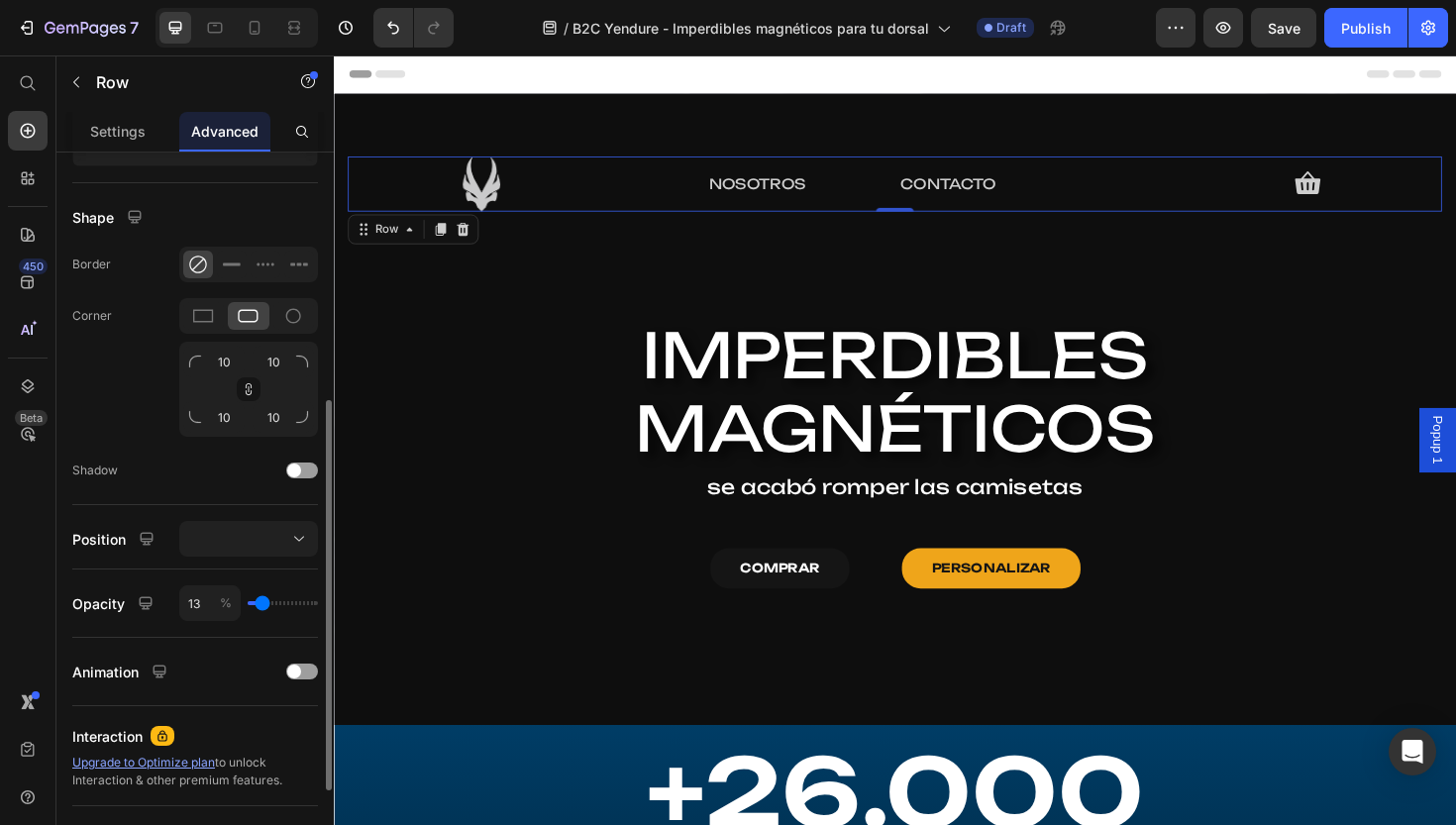 type on "0" 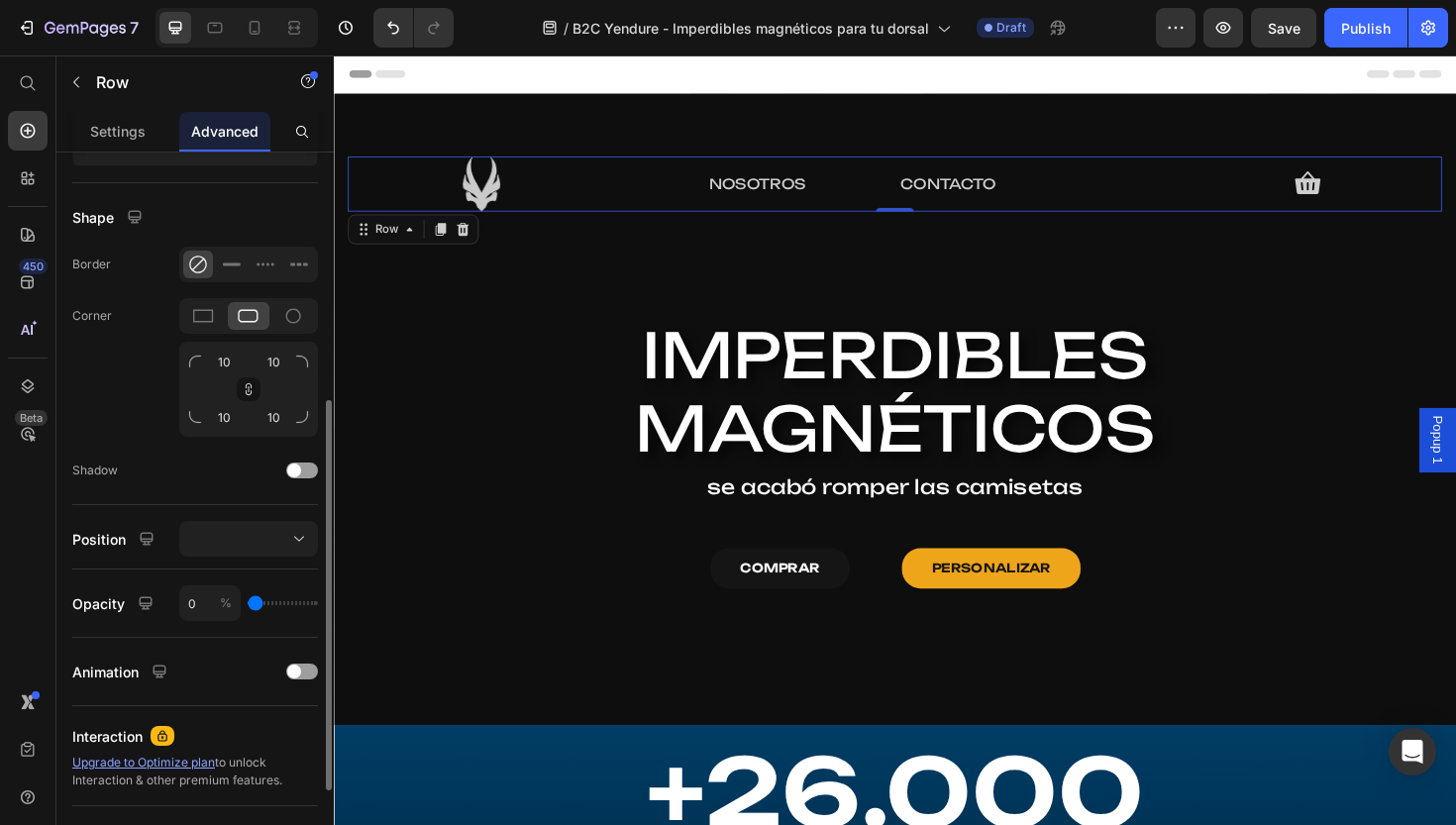 type on "9" 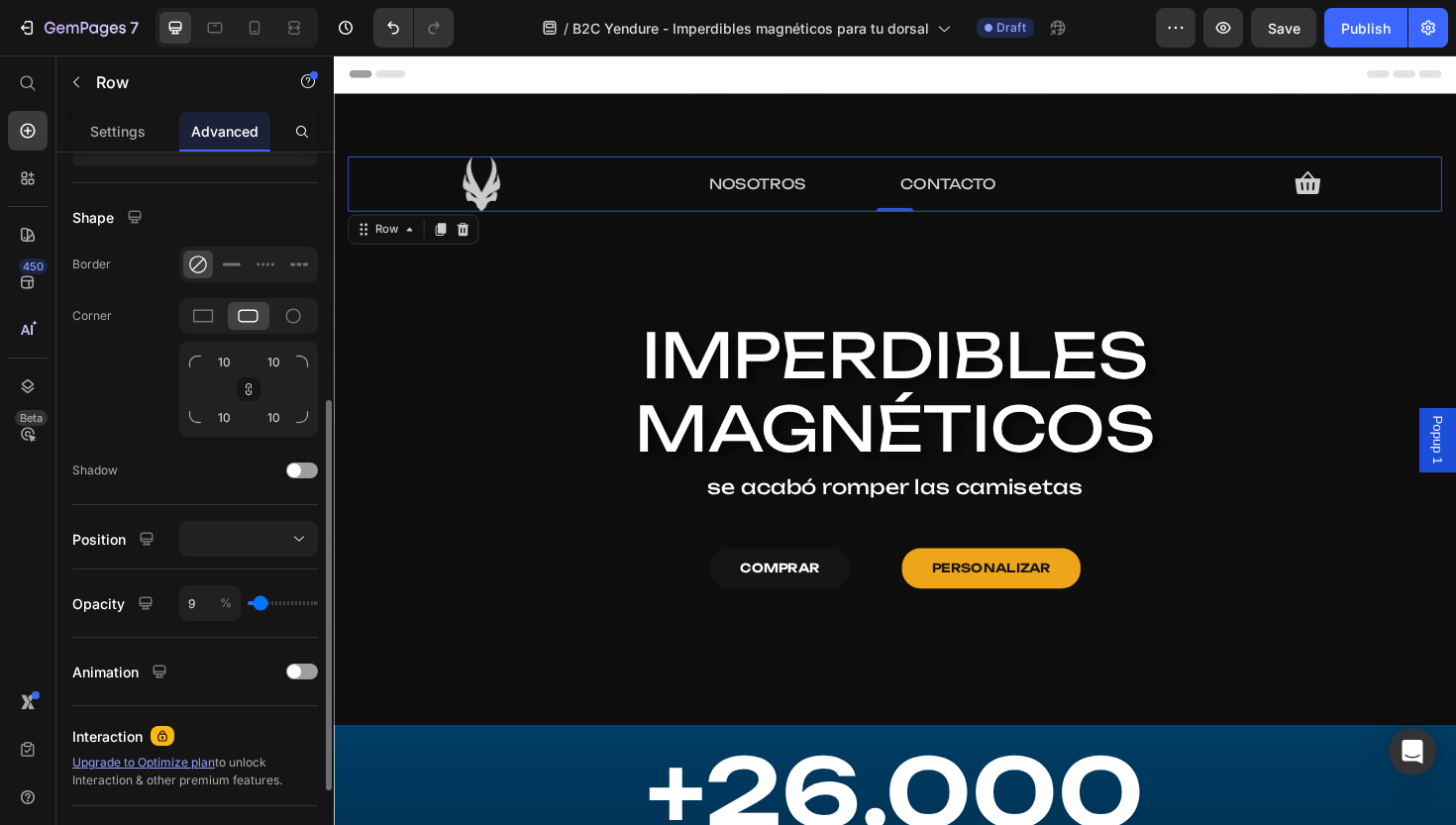 type on "24" 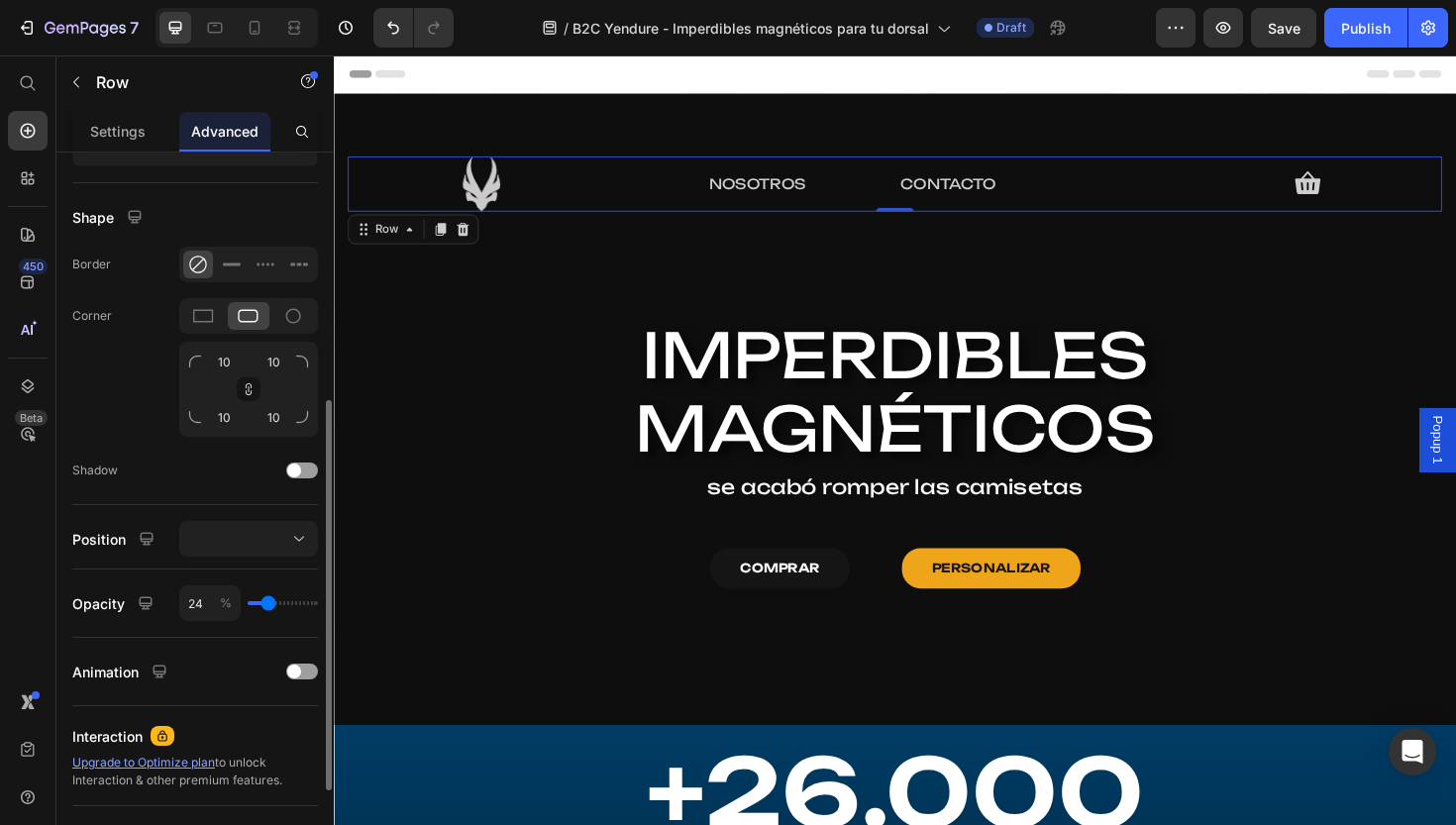 type on "31" 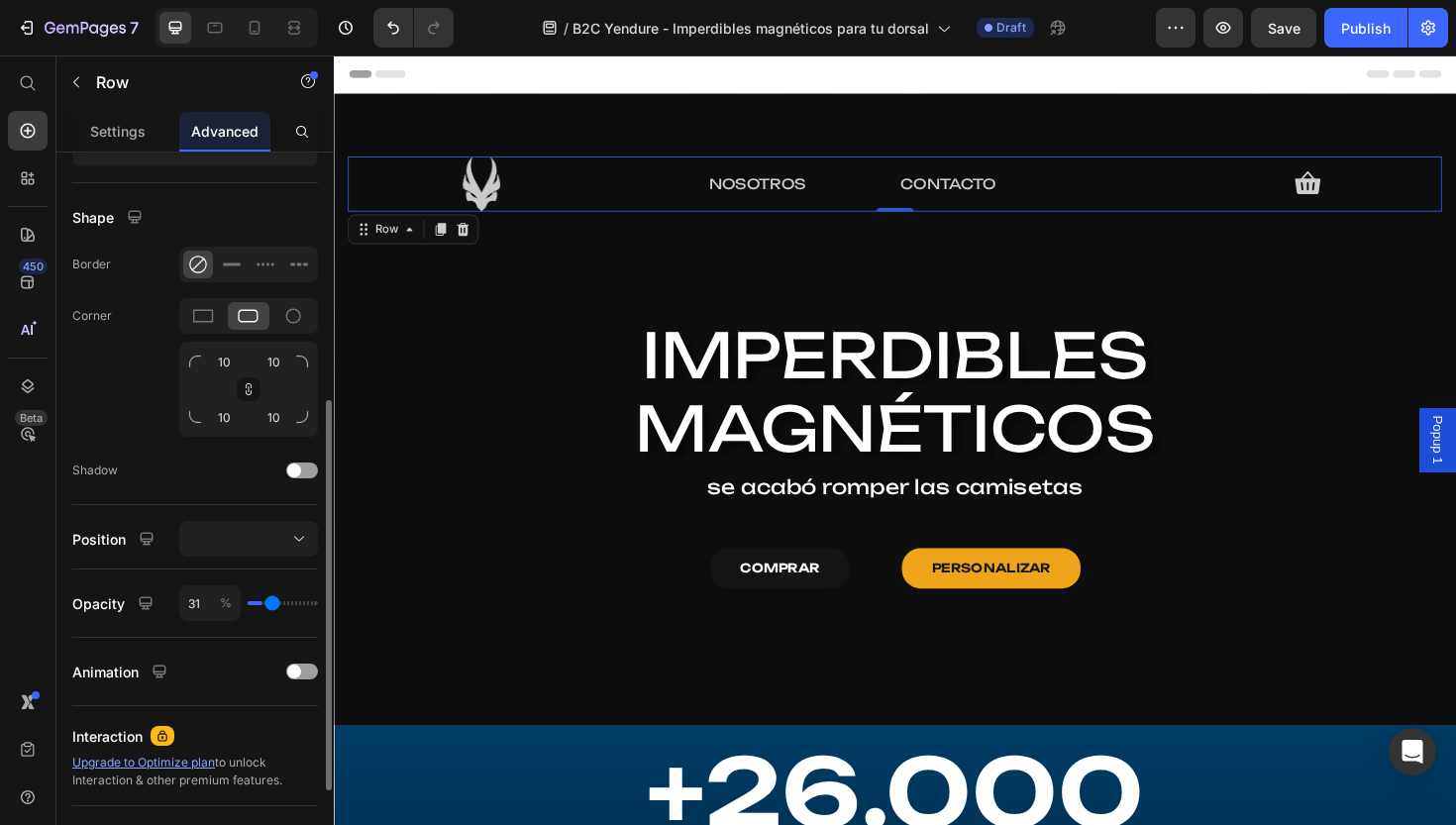 type on "38" 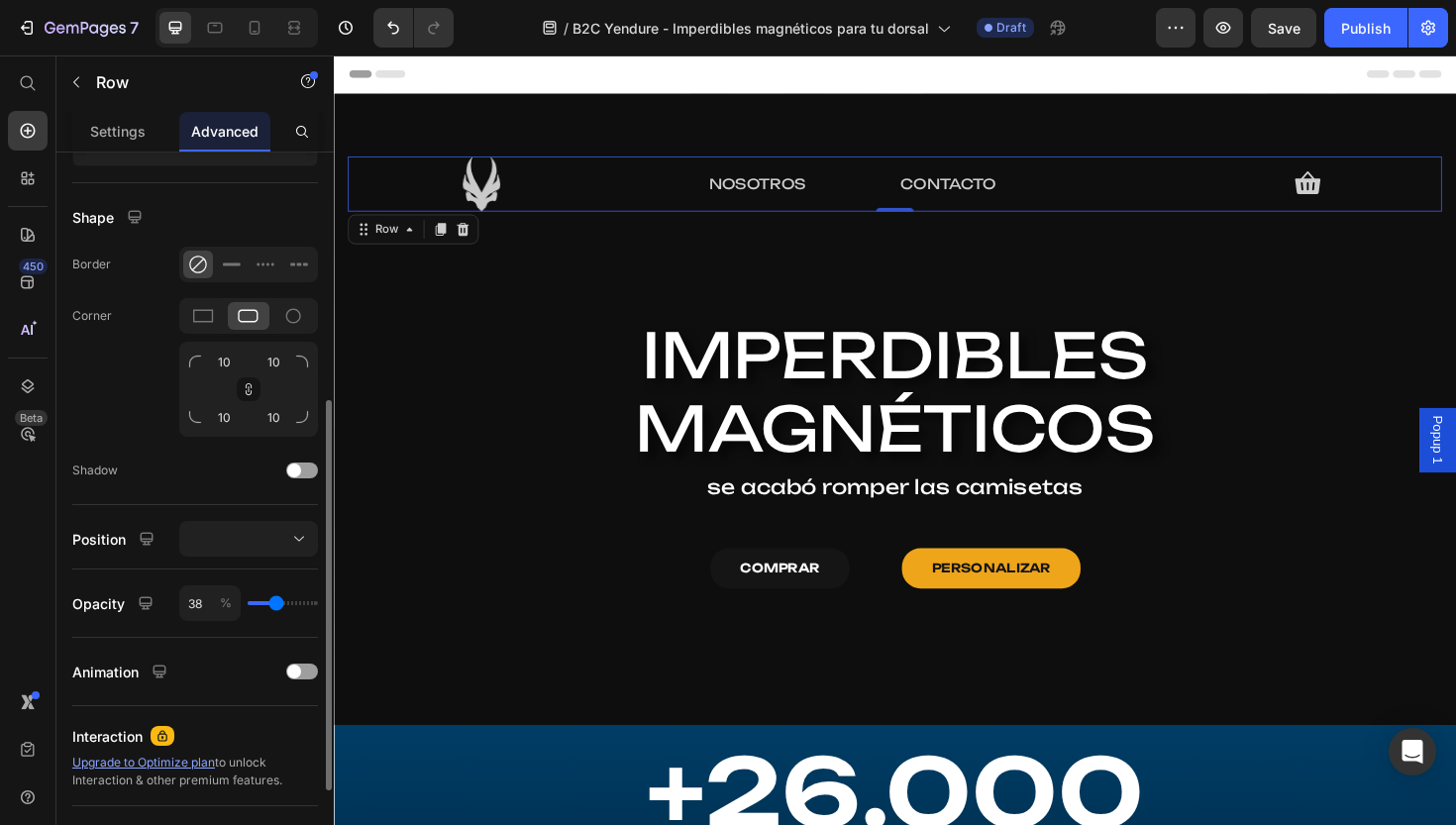type on "40" 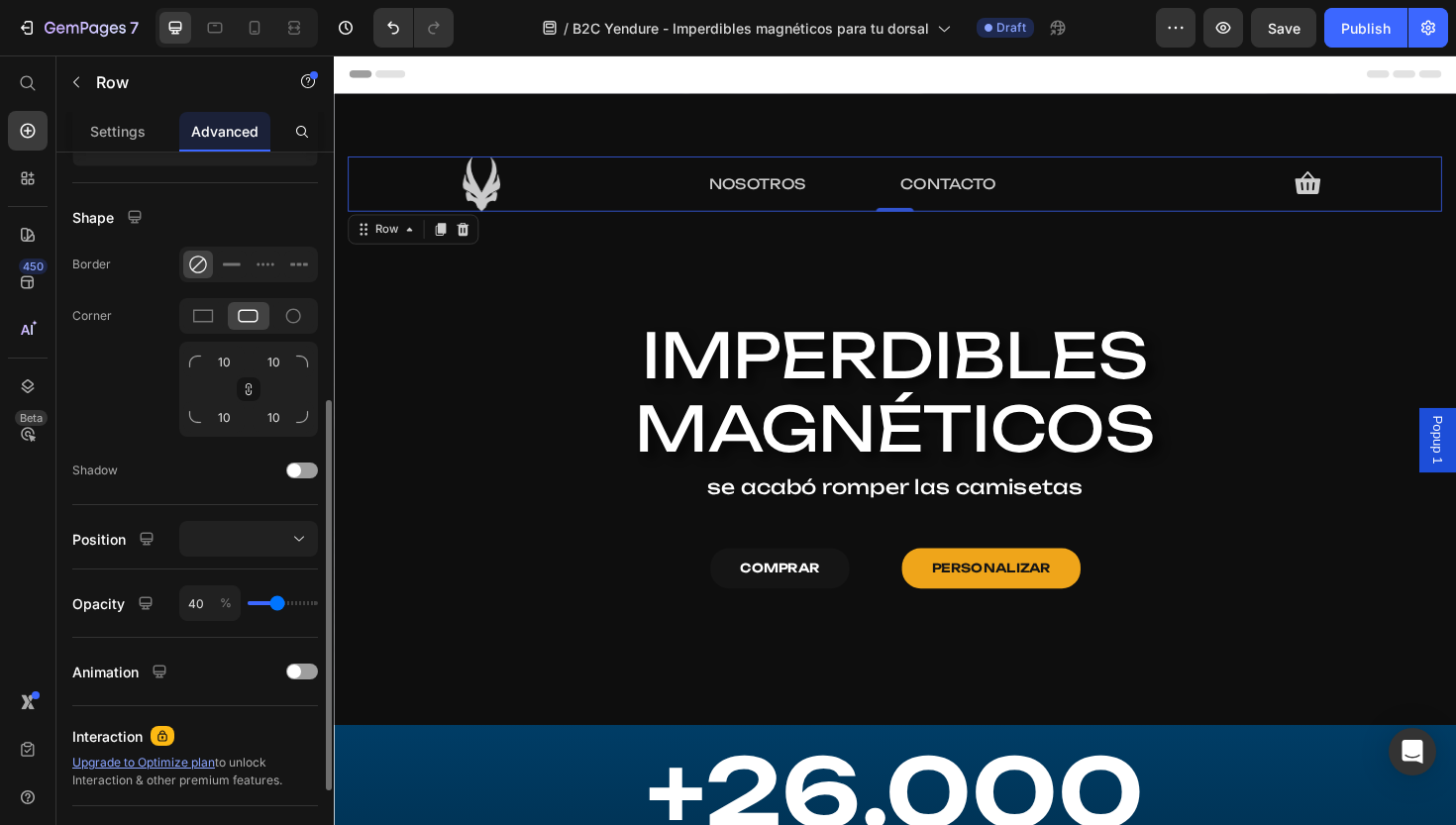 type on "49" 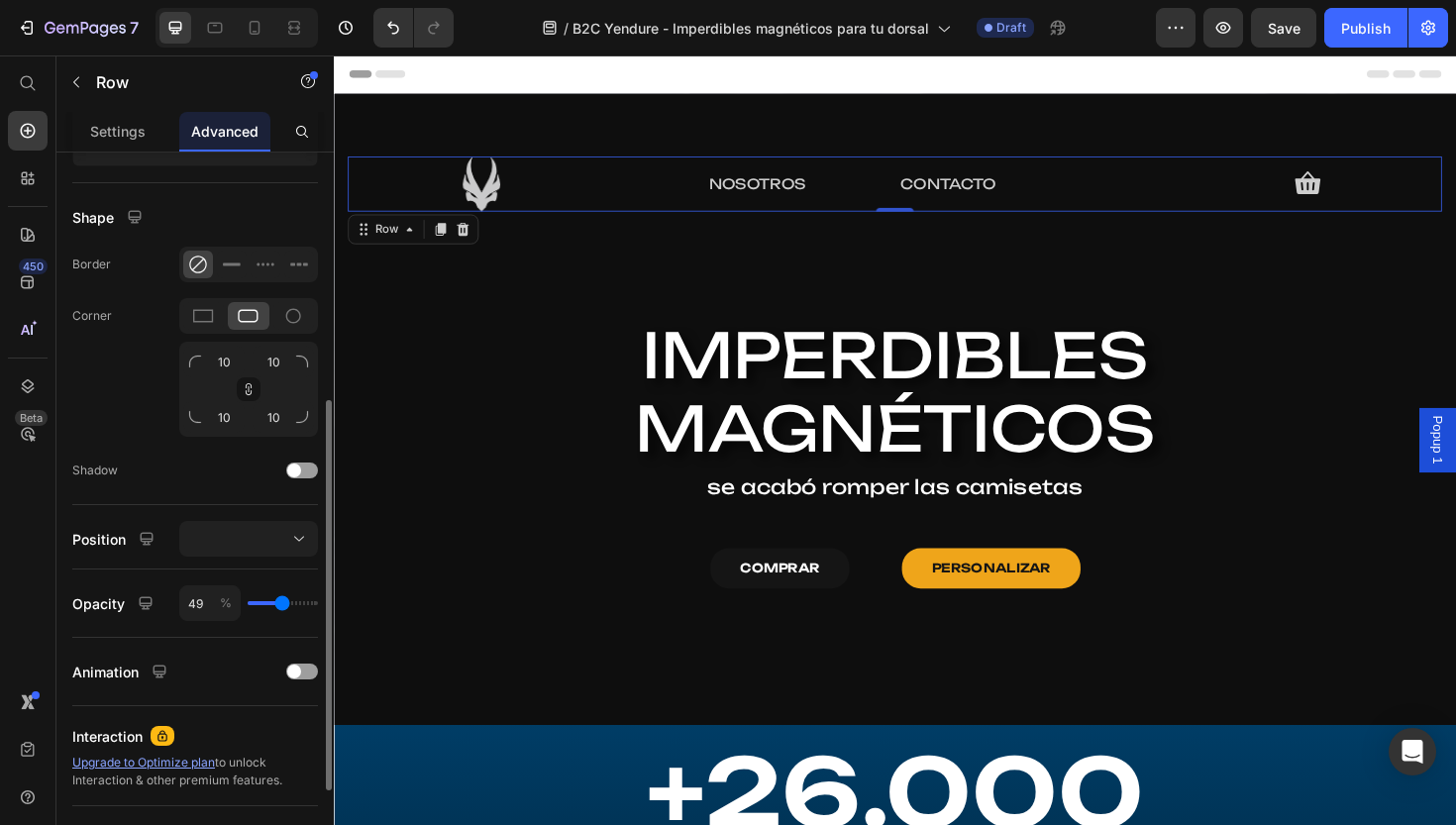 type on "53" 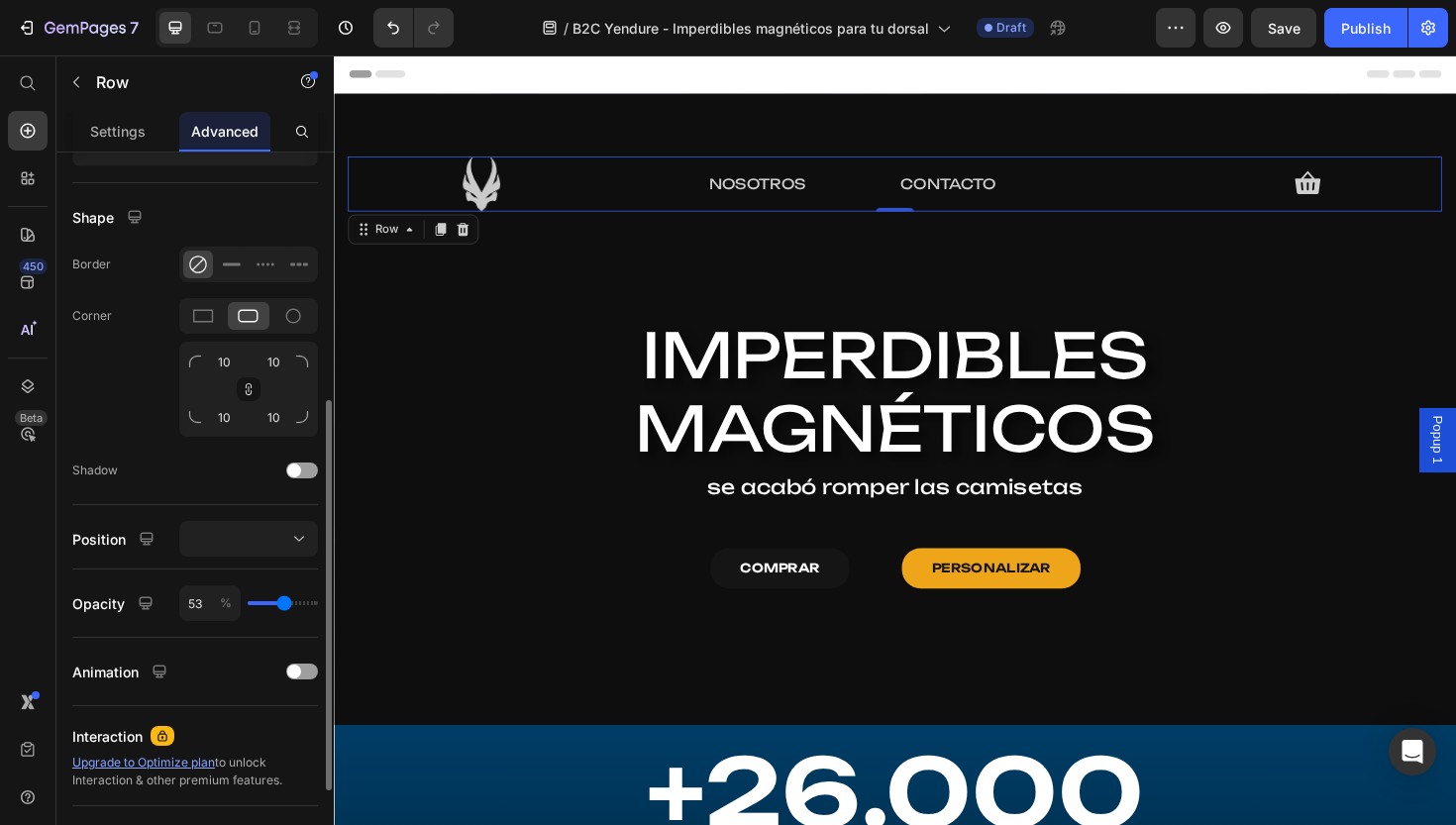 type on "58" 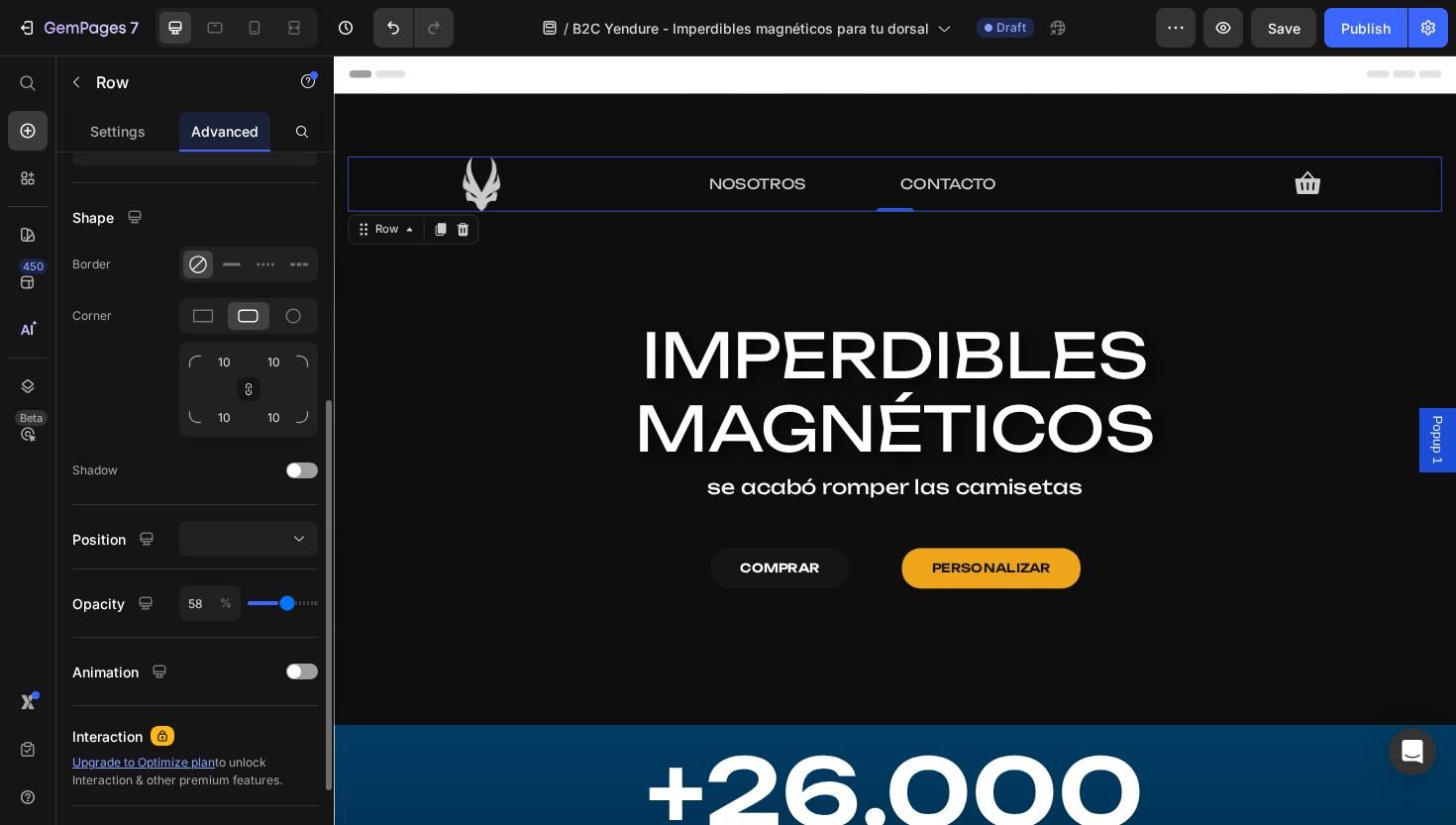 type on "64" 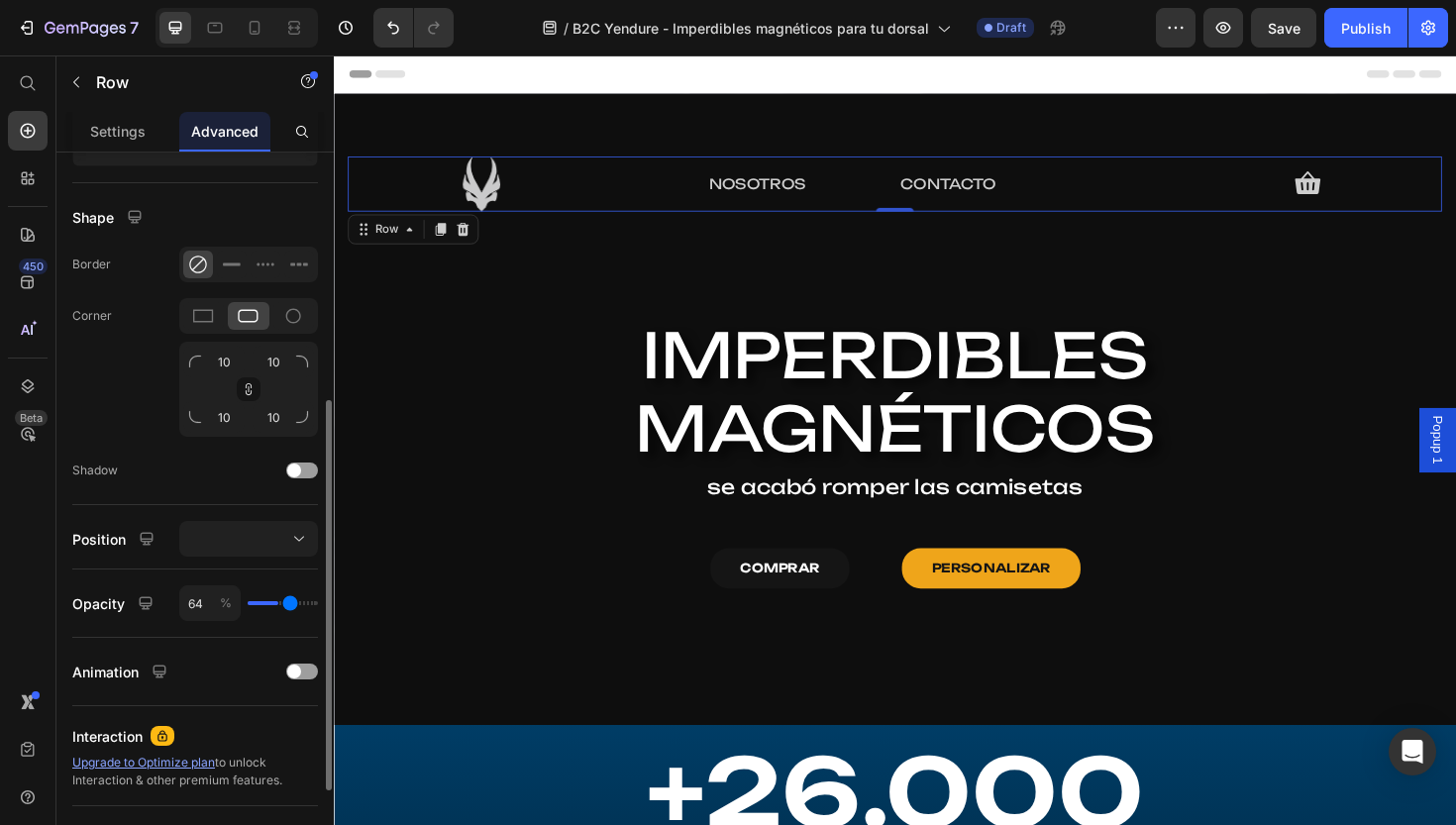type on "69" 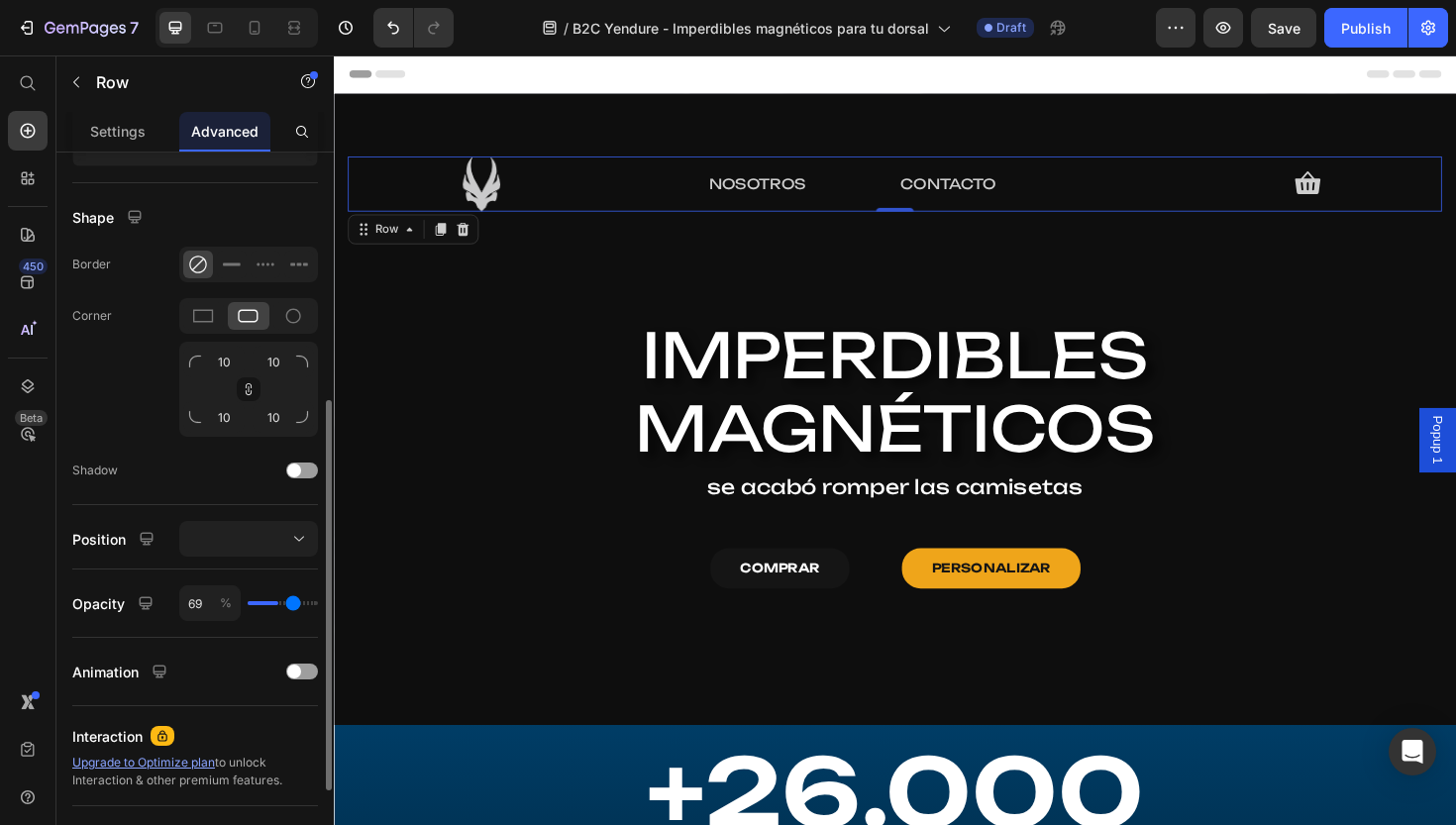 type on "73" 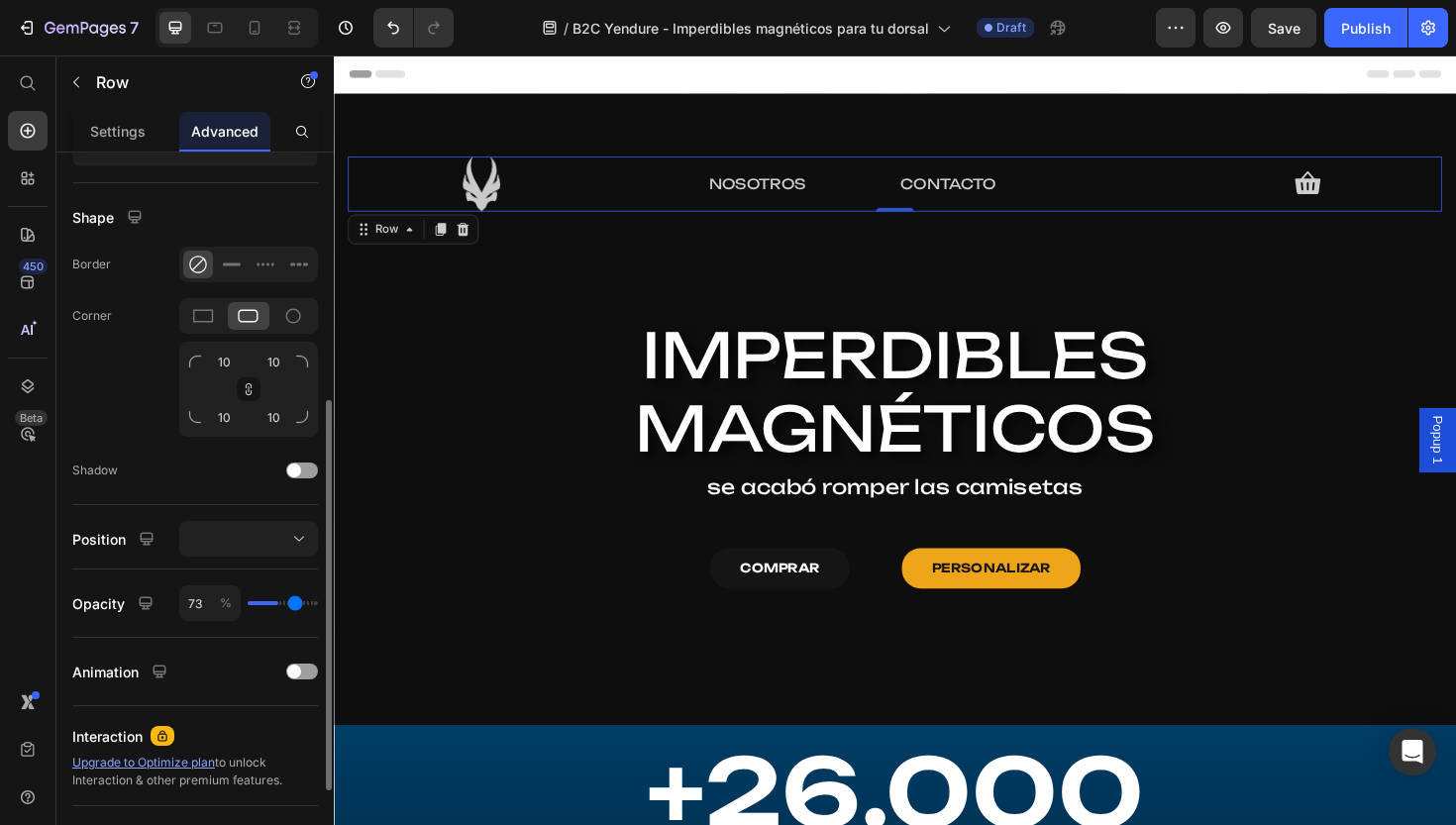 type on "75" 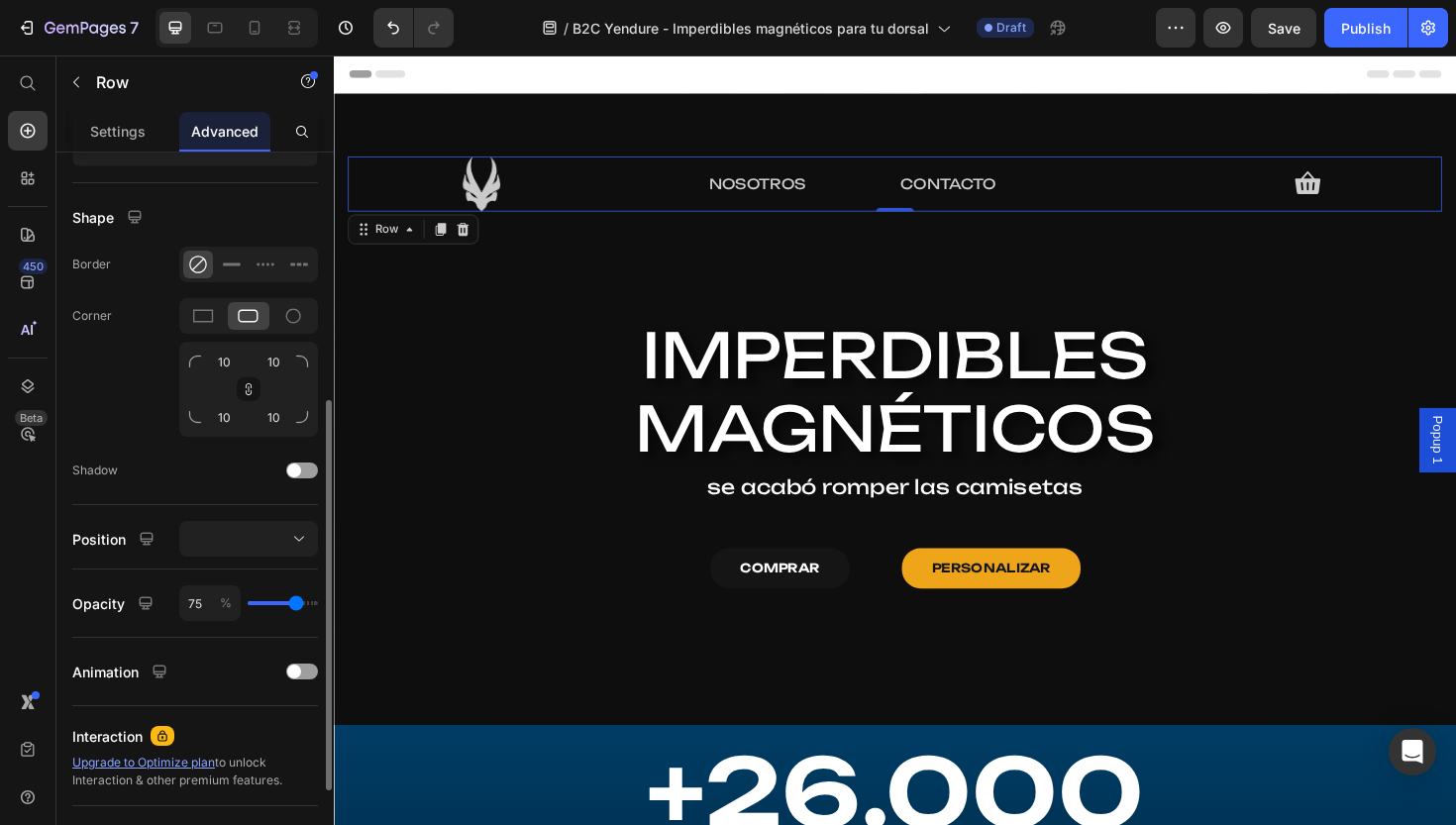 type on "76" 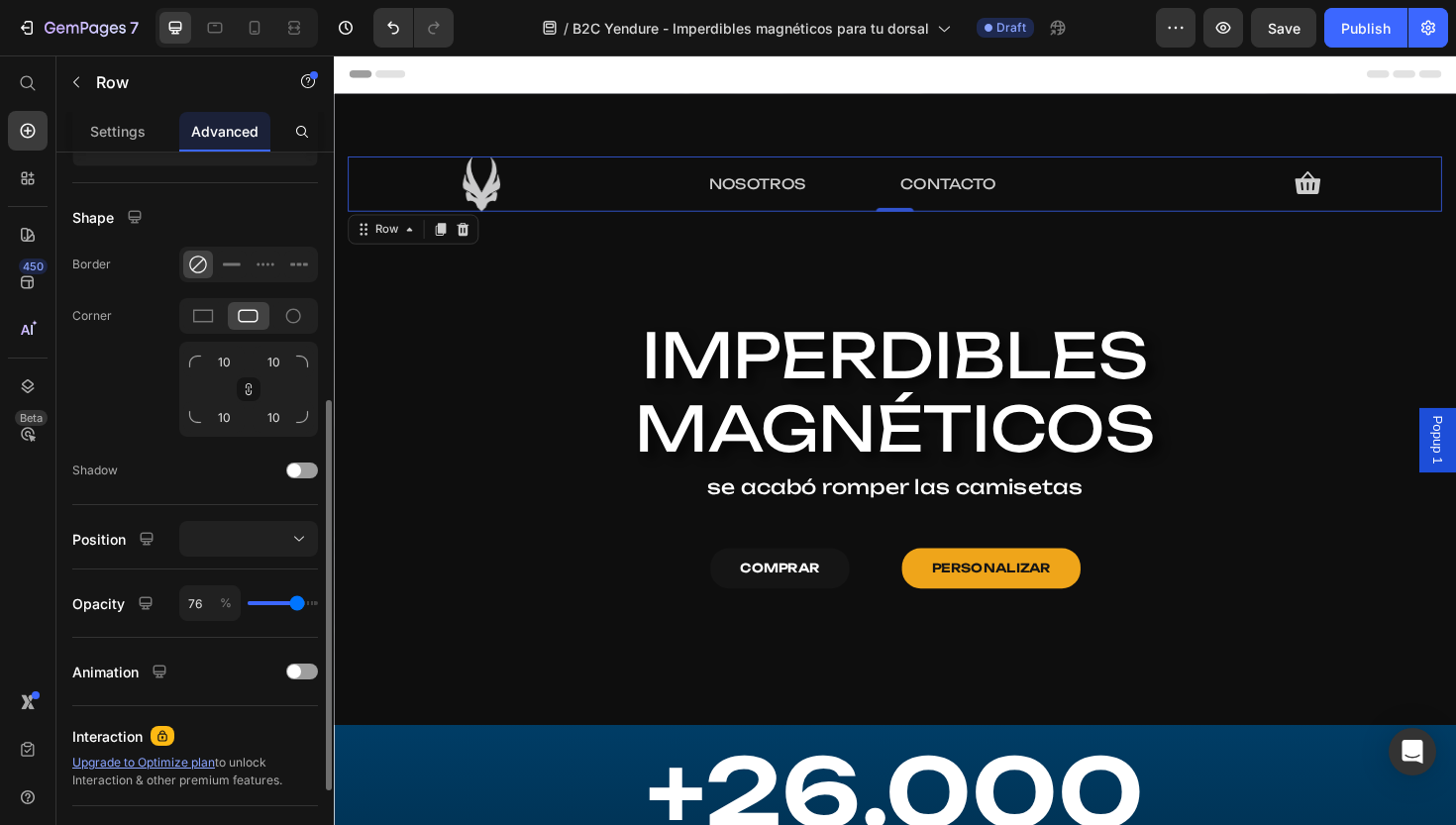 type on "78" 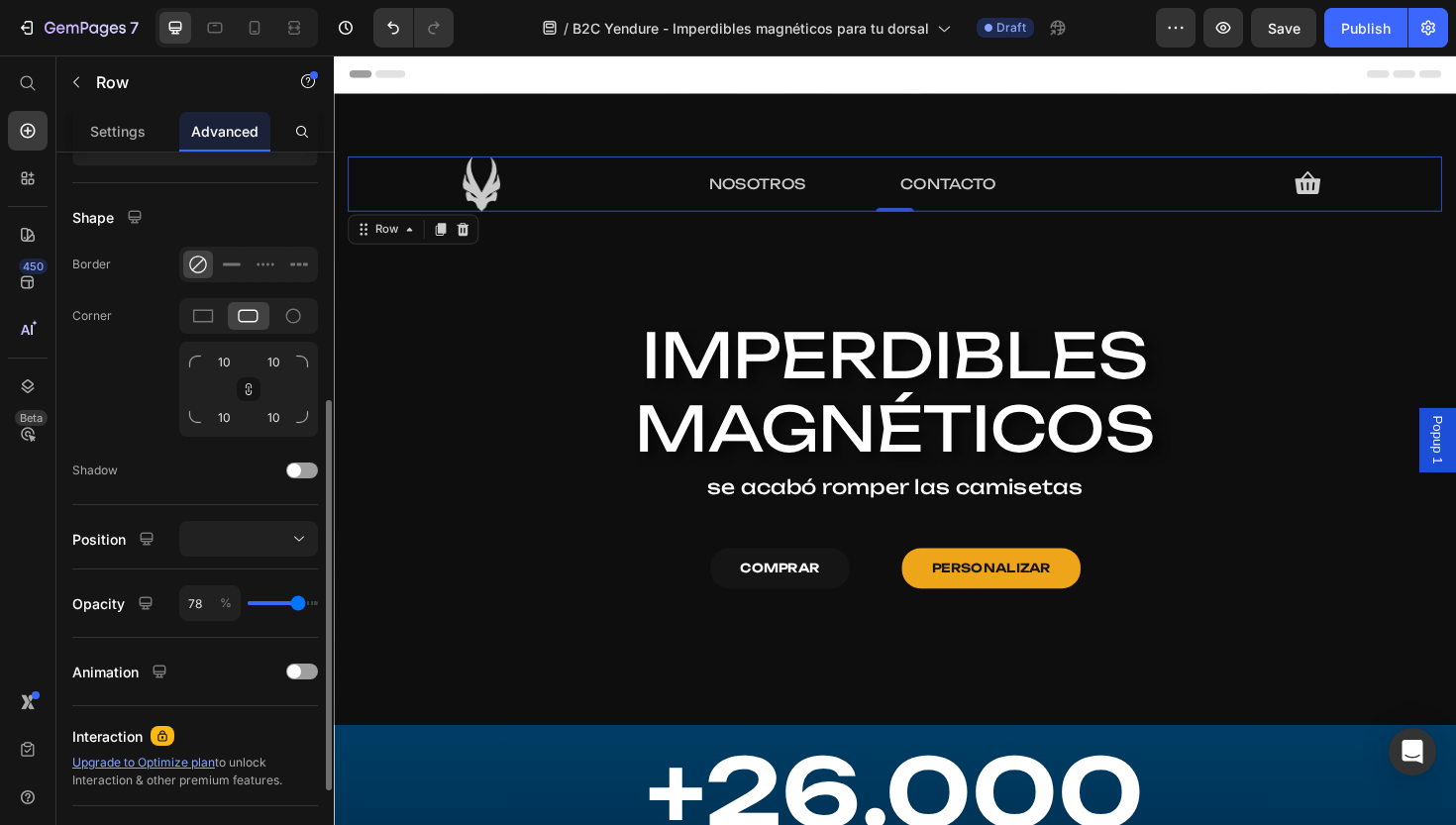 type on "80" 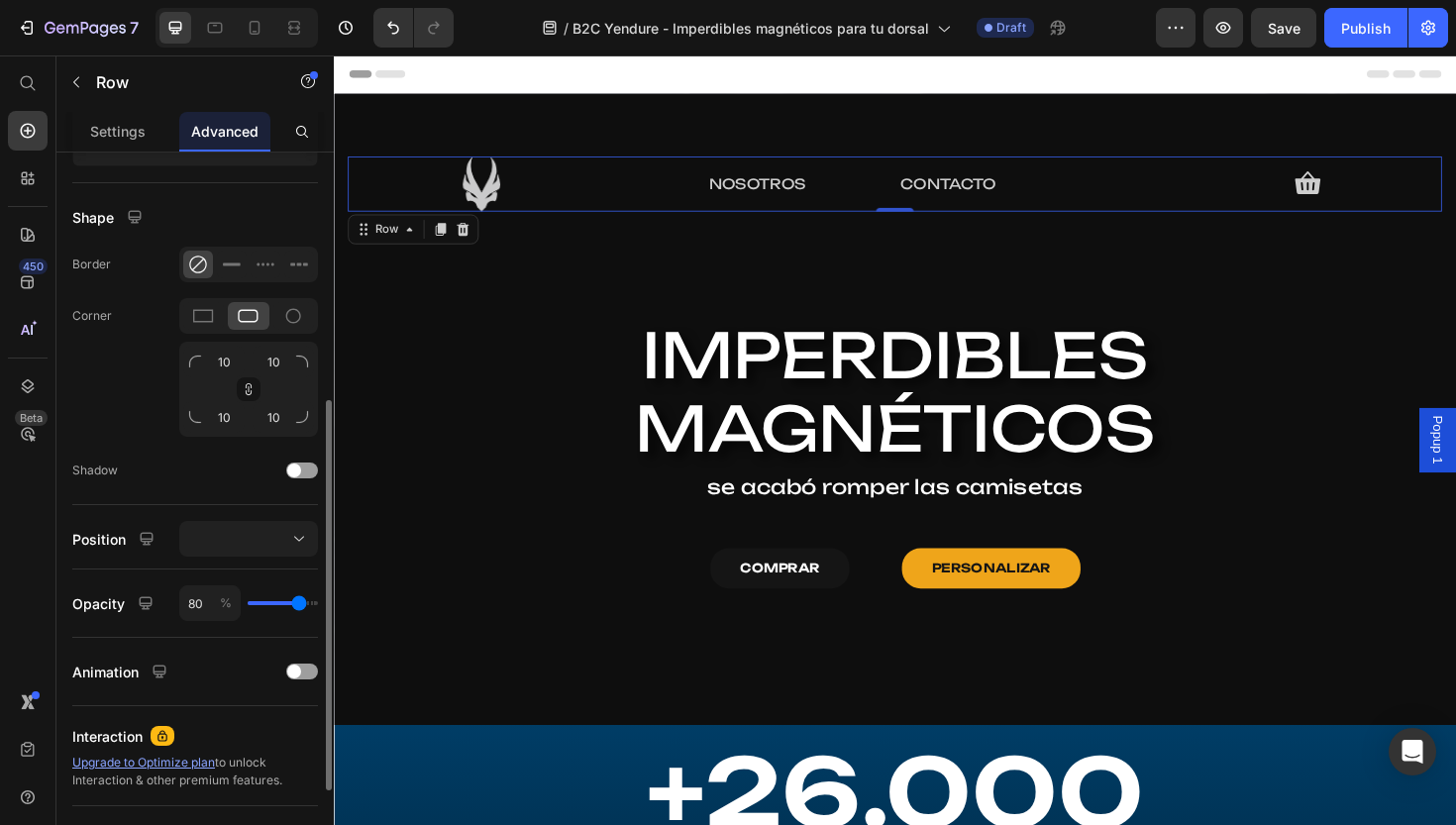 type on "82" 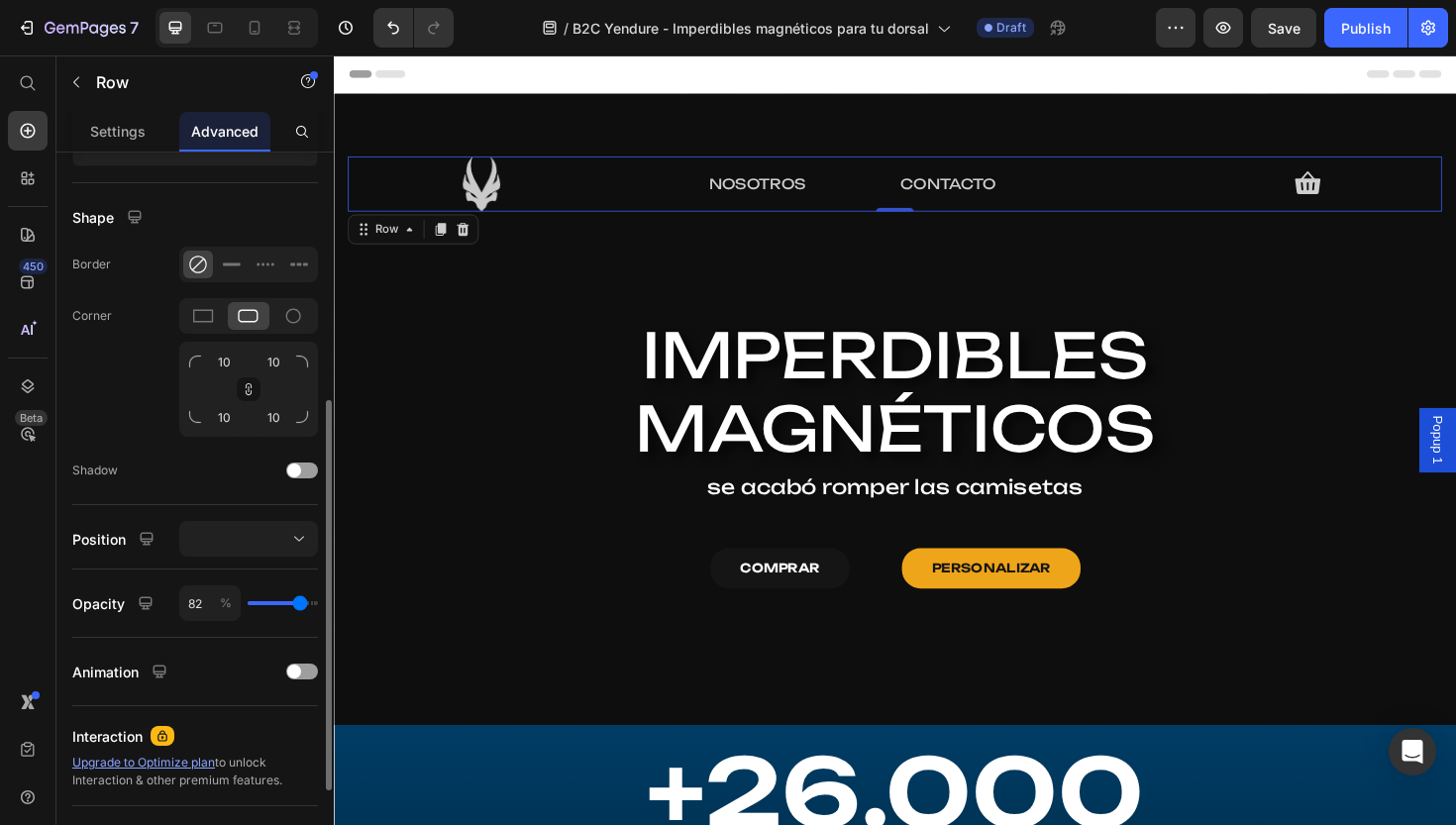 type on "84" 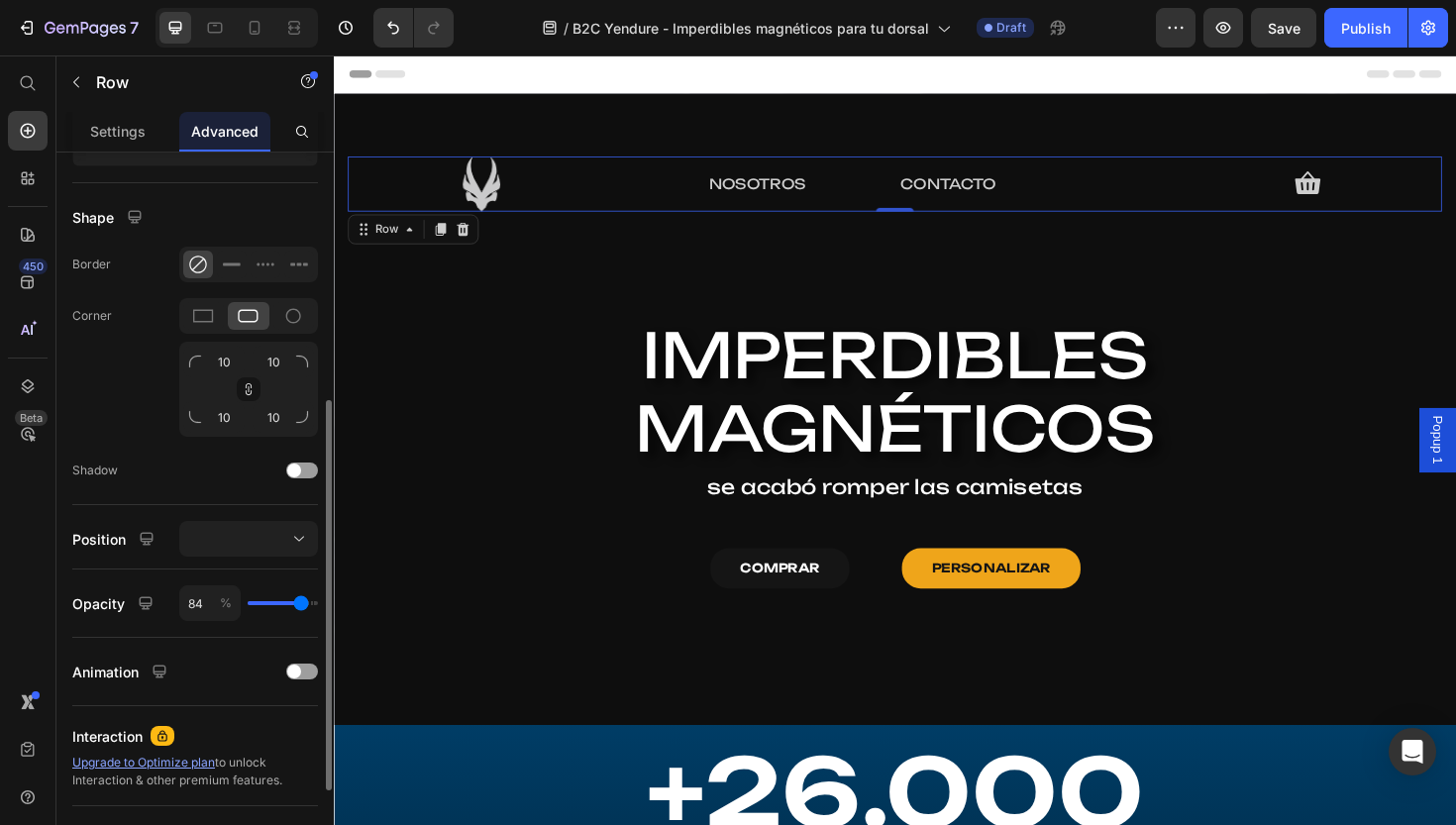 type on "82" 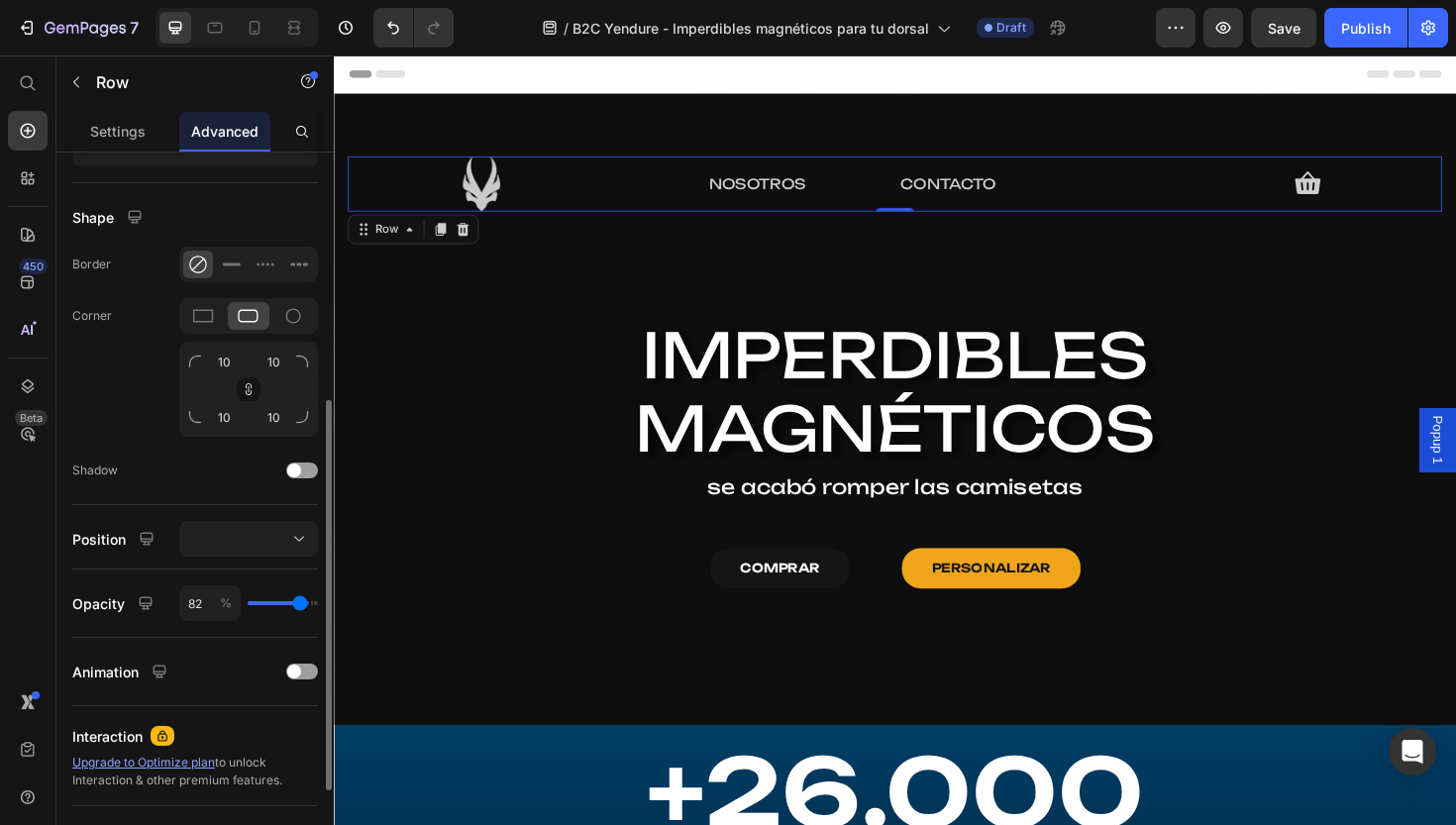 type on "80" 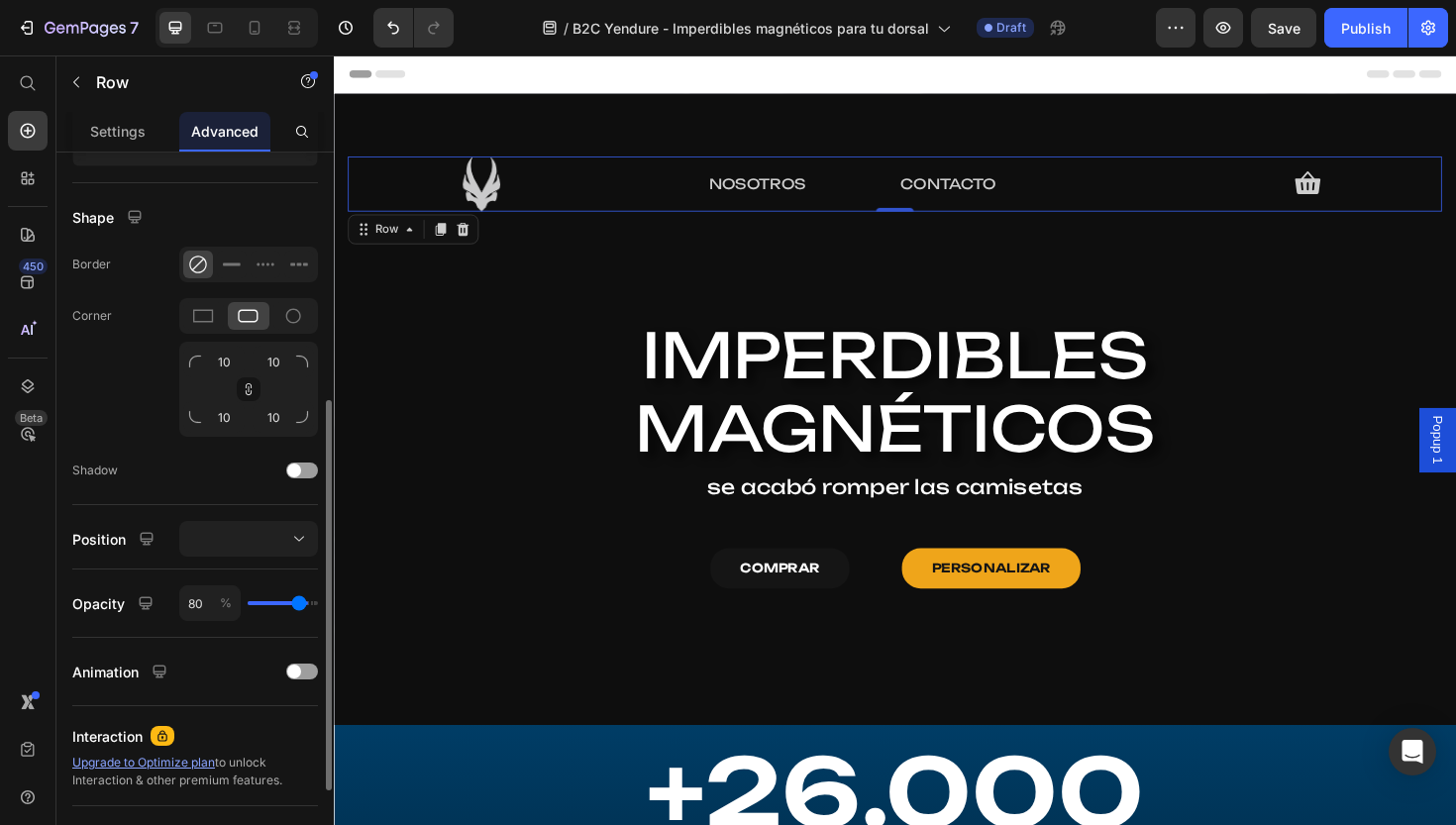 type on "78" 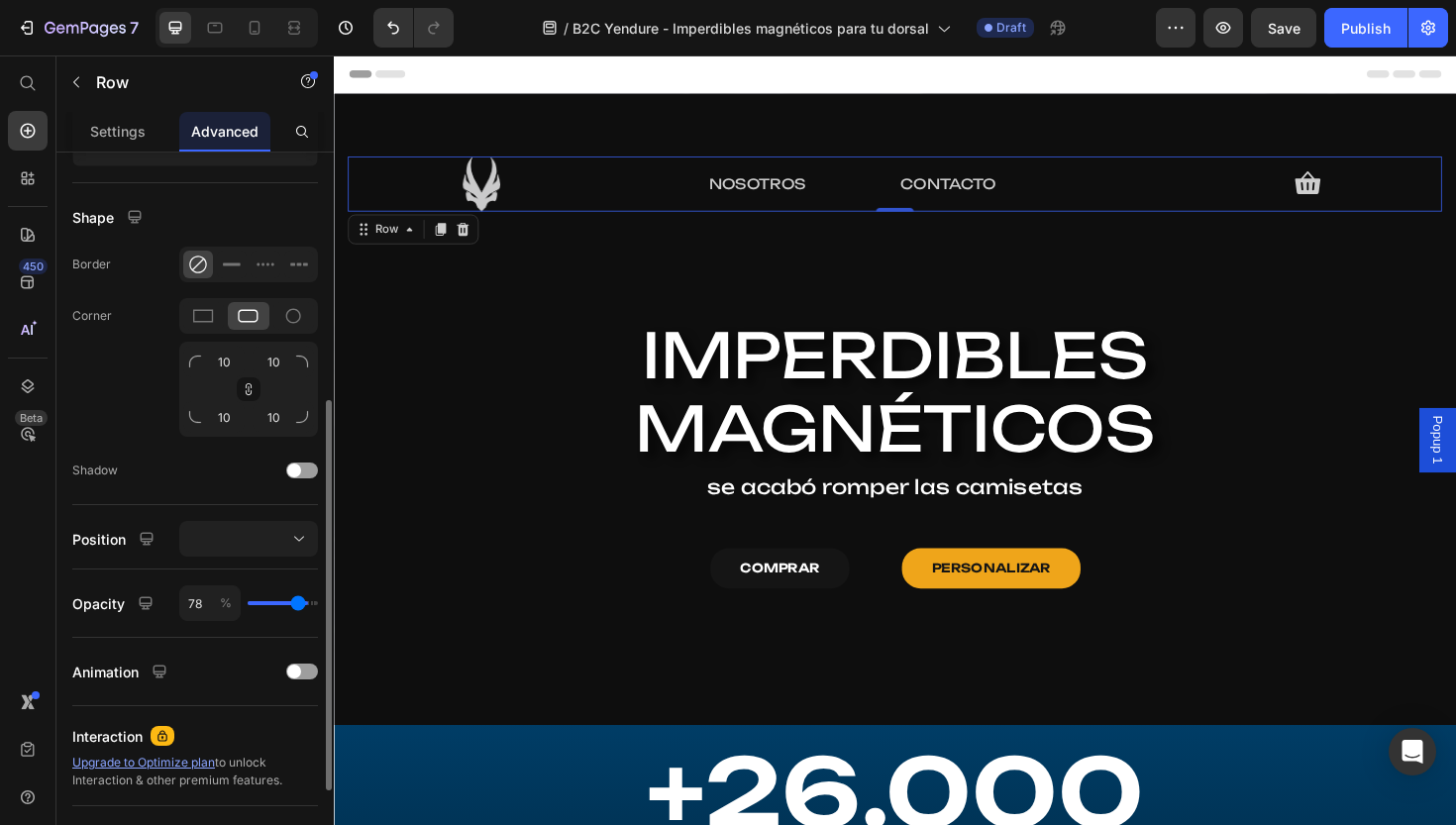 type on "64" 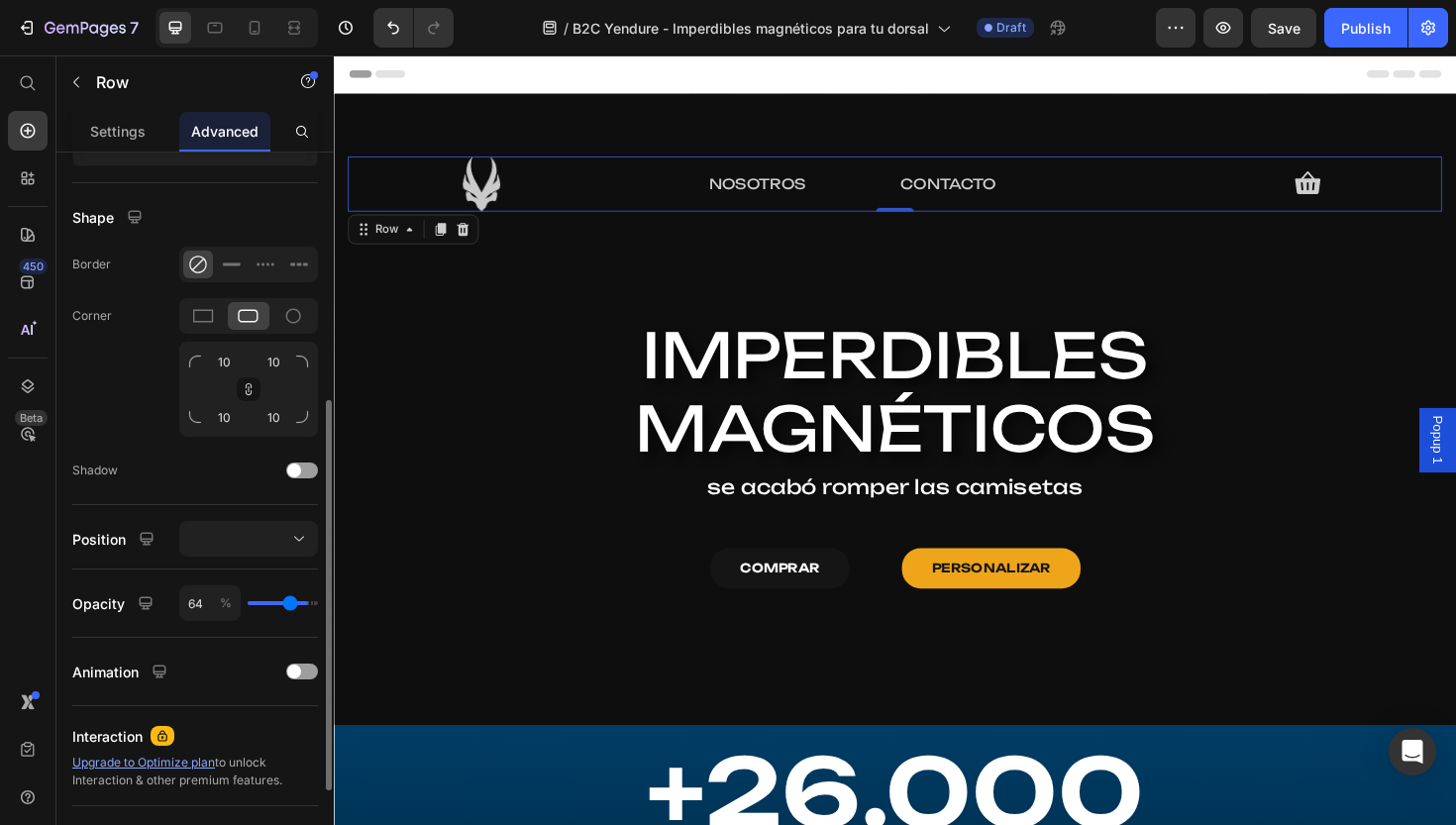 type on "45" 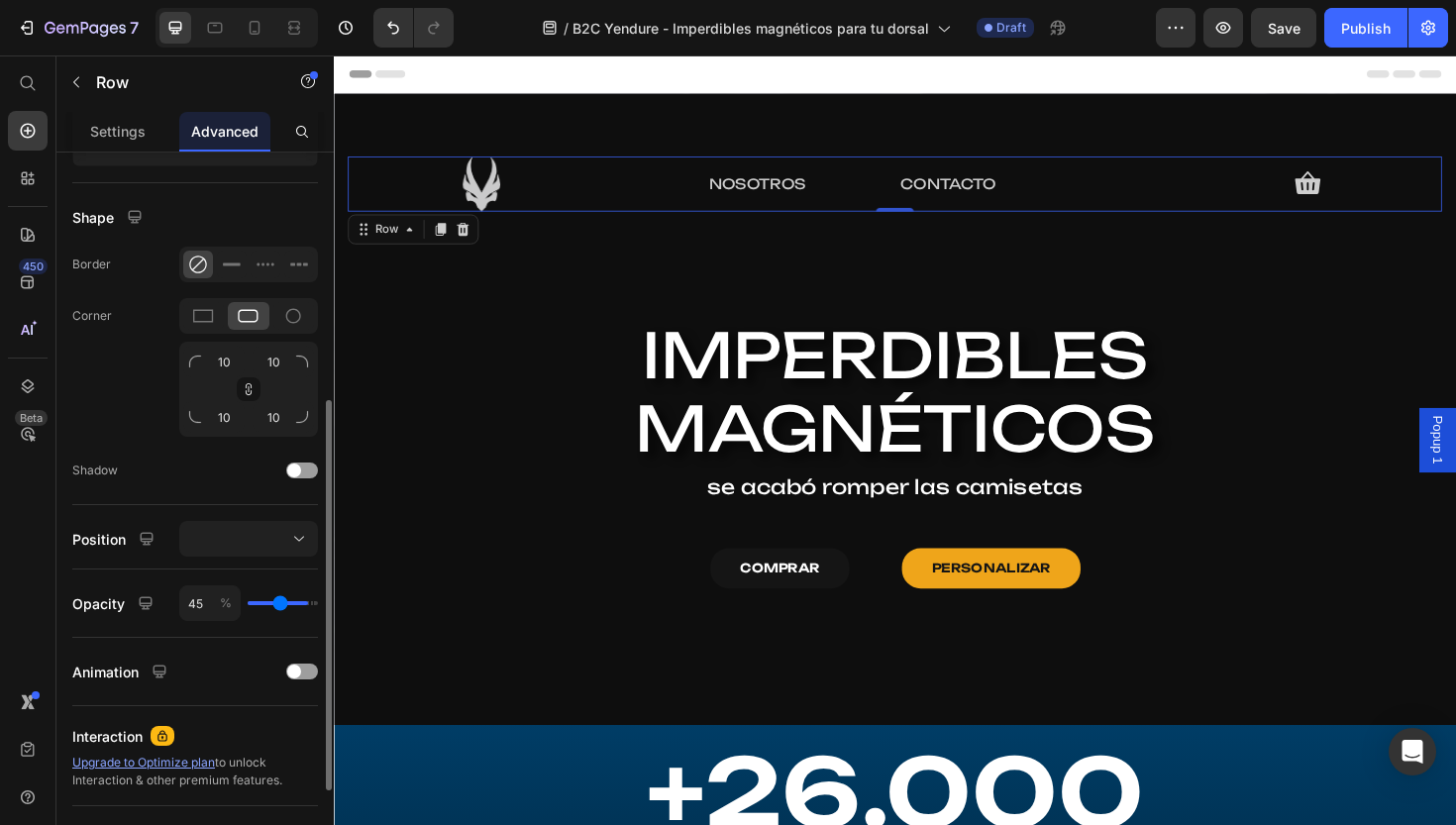 type on "11" 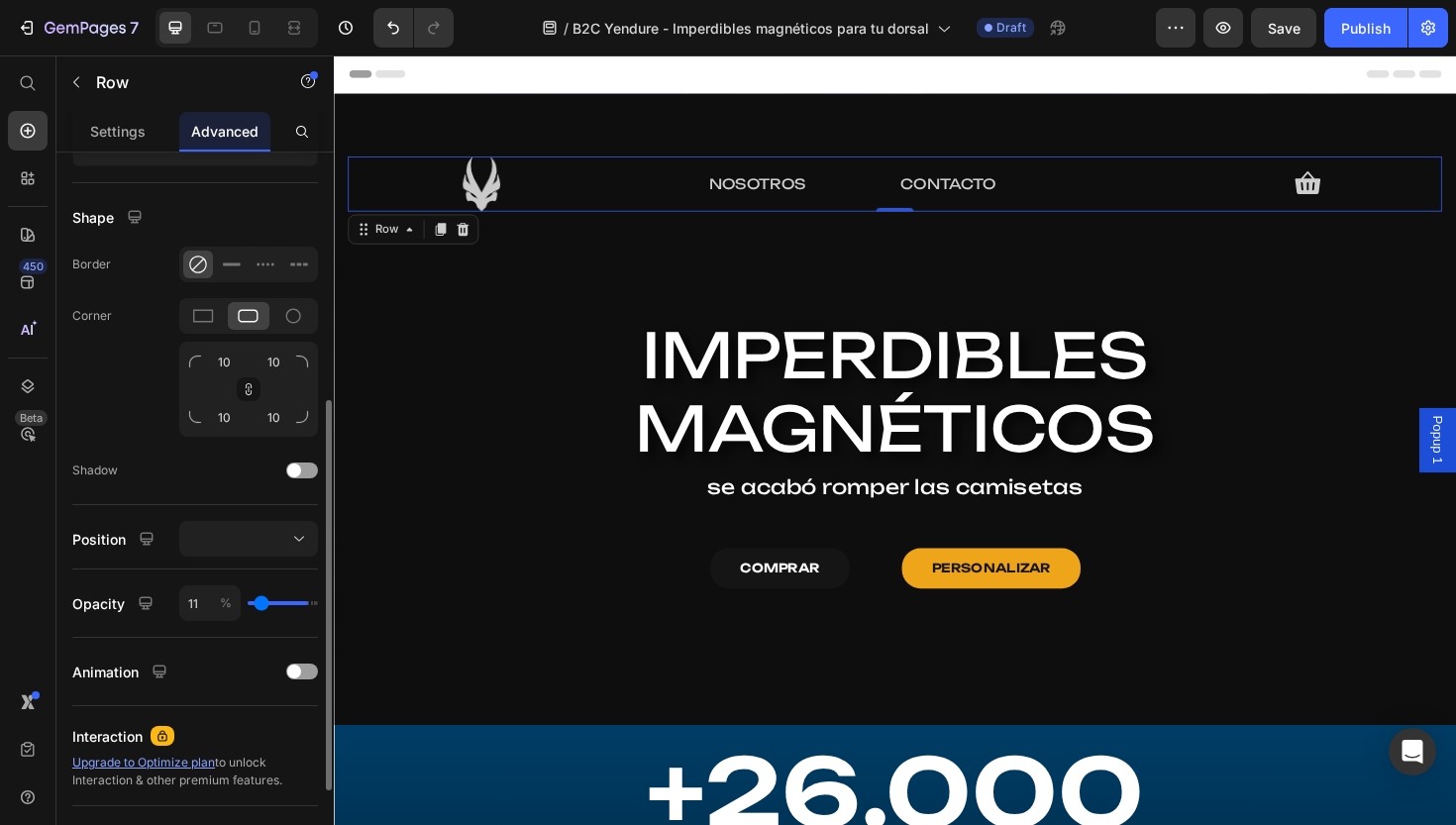type on "0" 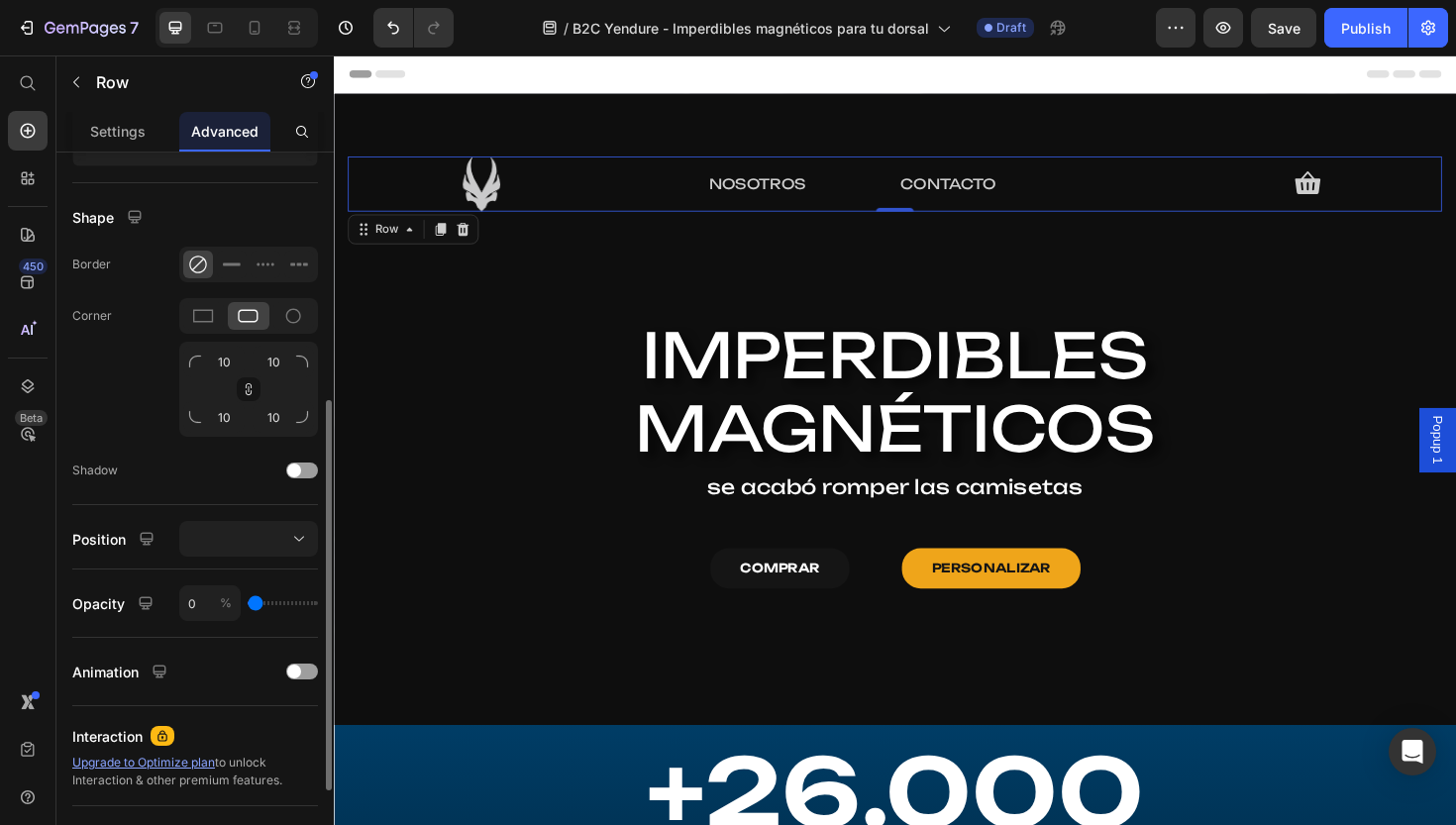 click at bounding box center (282, 603) 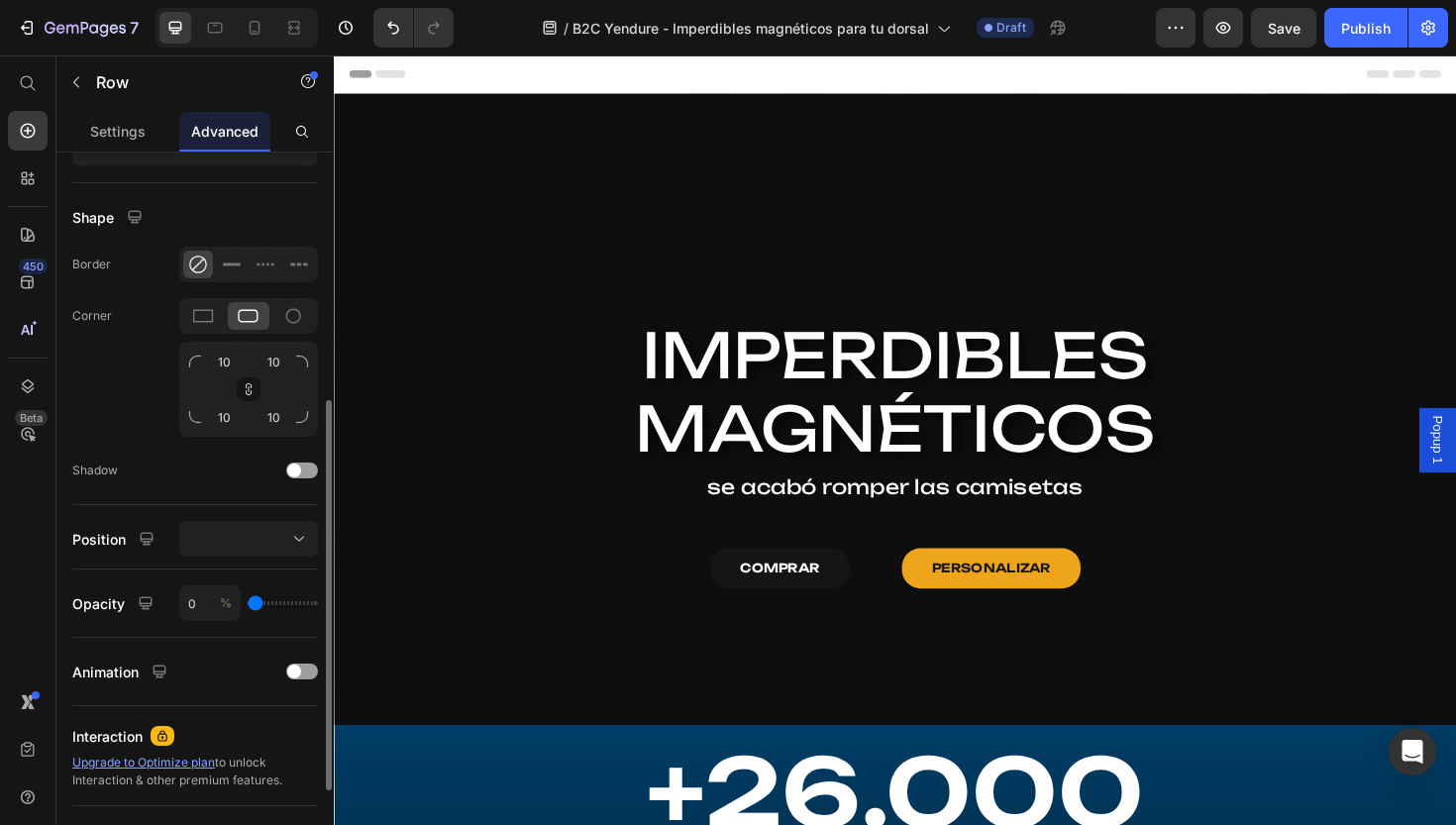 type on "4" 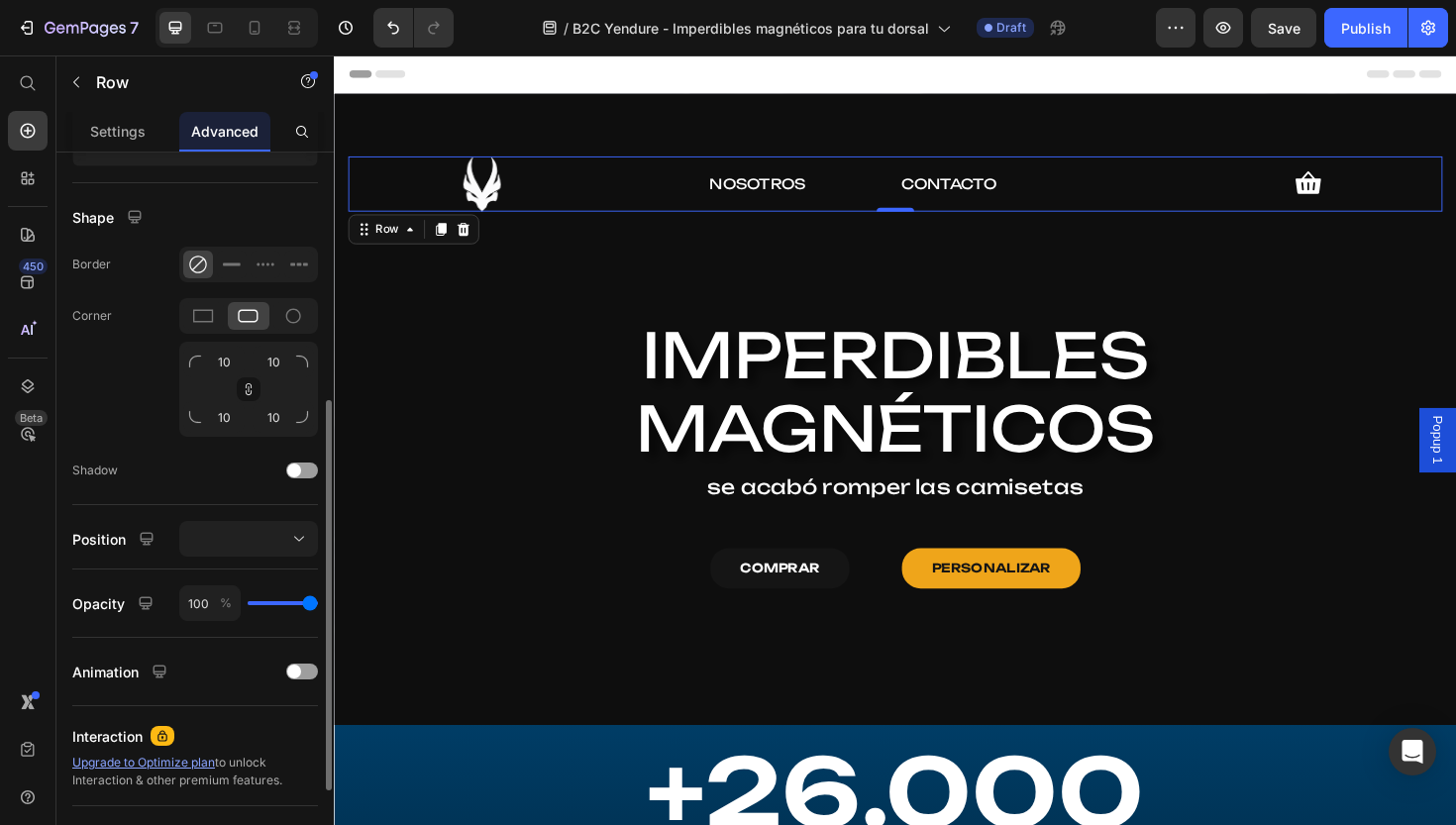 click at bounding box center [282, 603] 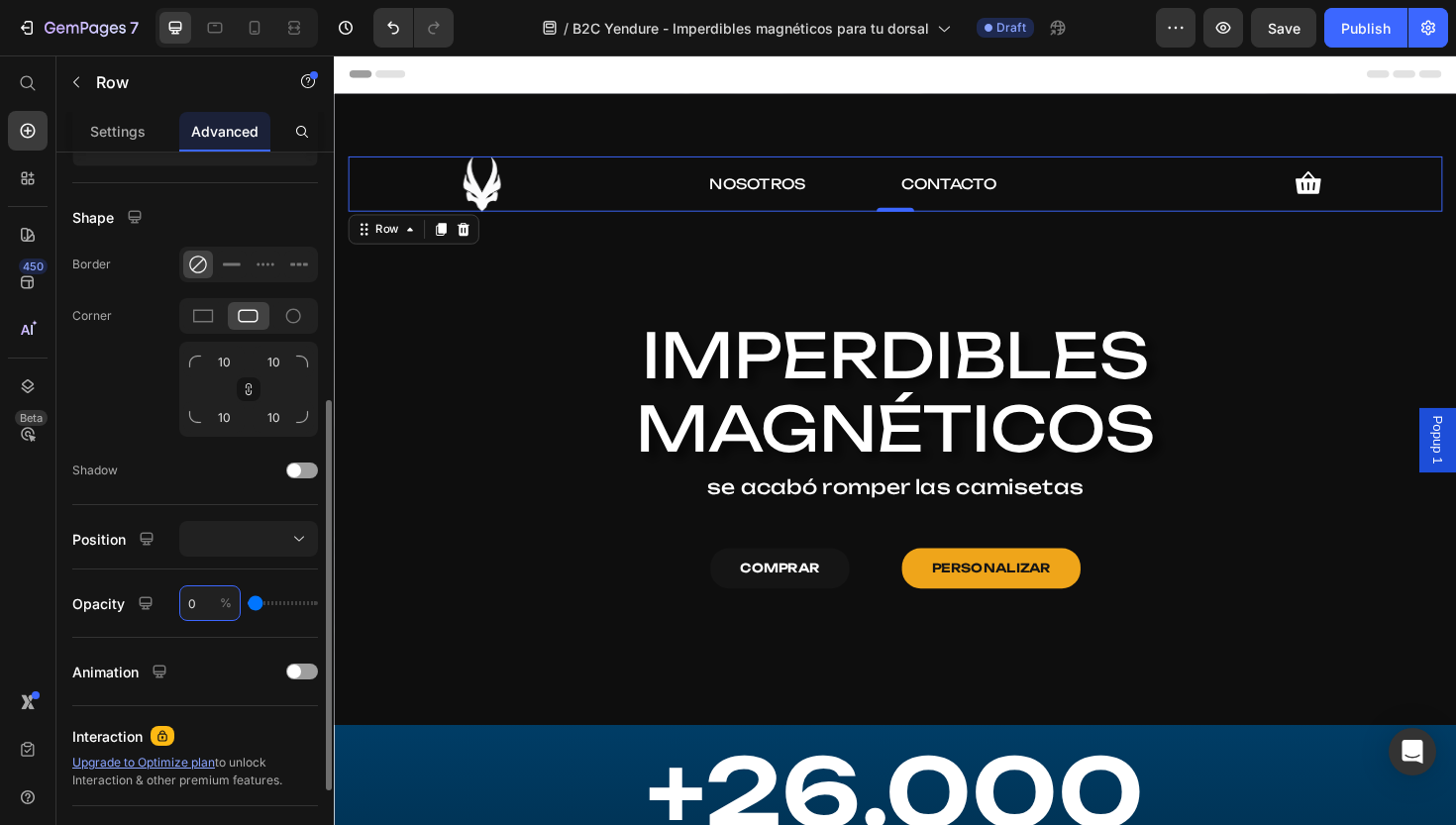 click at bounding box center (282, 603) 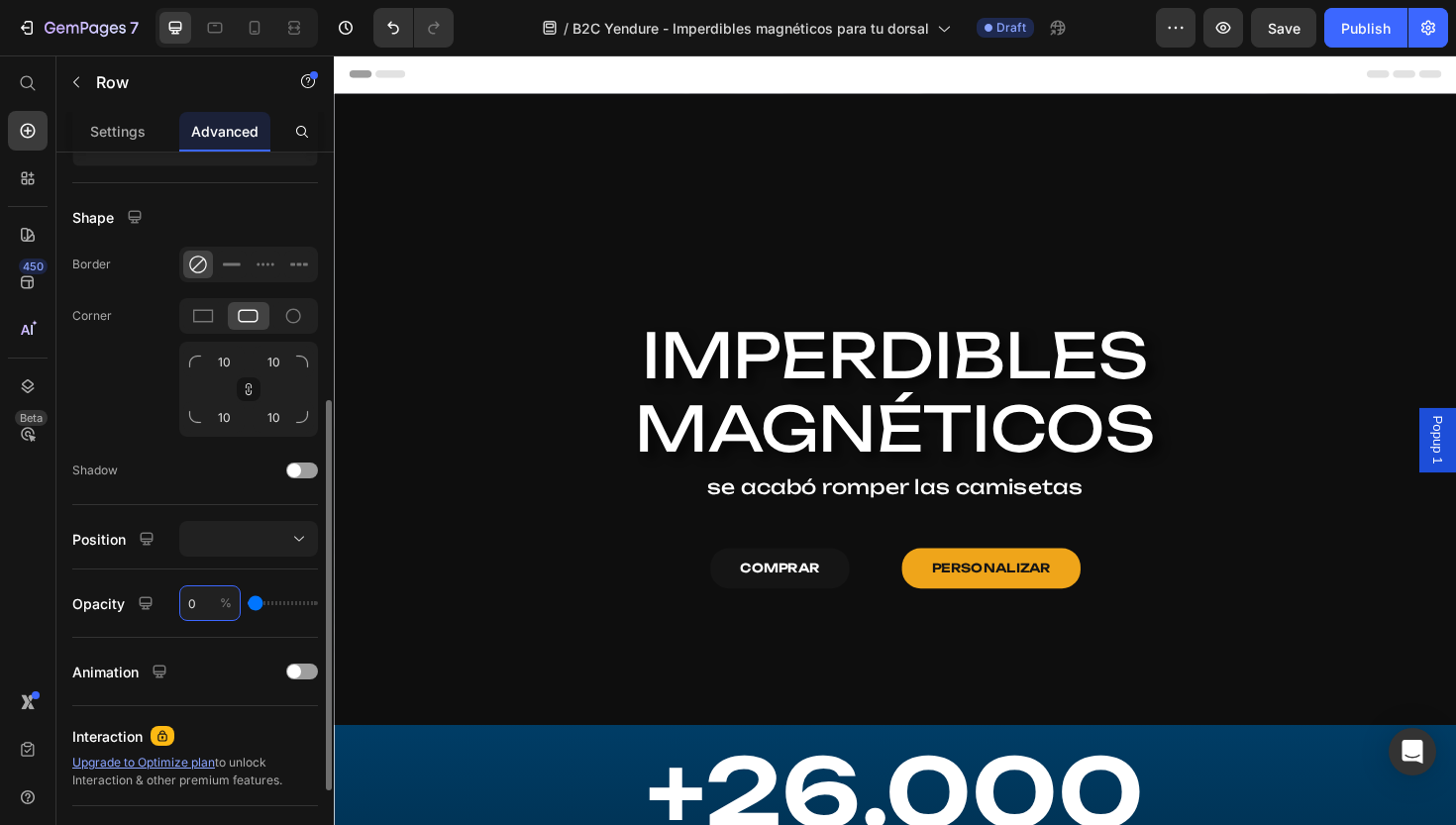 click at bounding box center (282, 603) 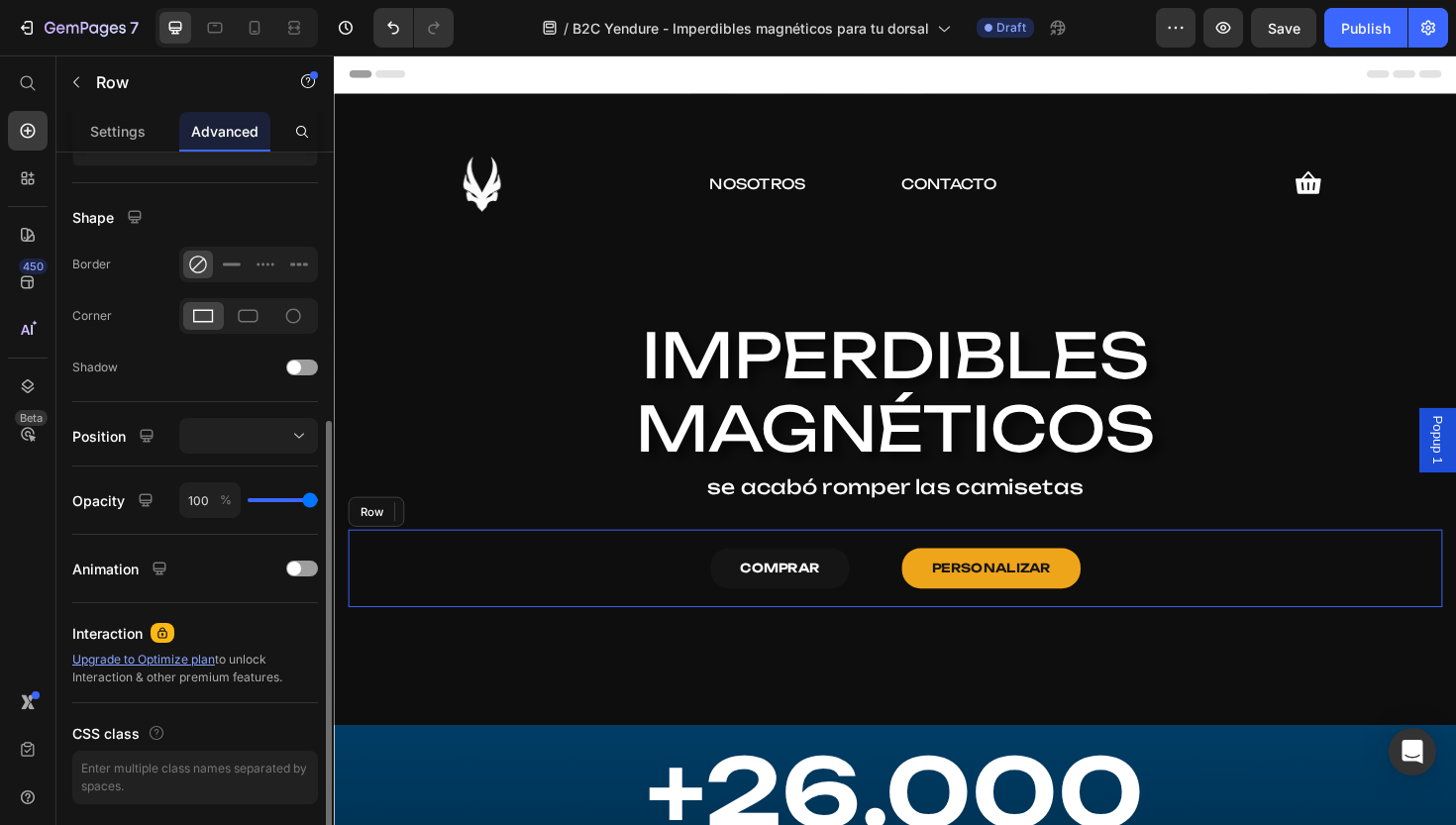 click on "COMPRAR Button PERSONALIZAR Button Row" at bounding box center [928, 599] 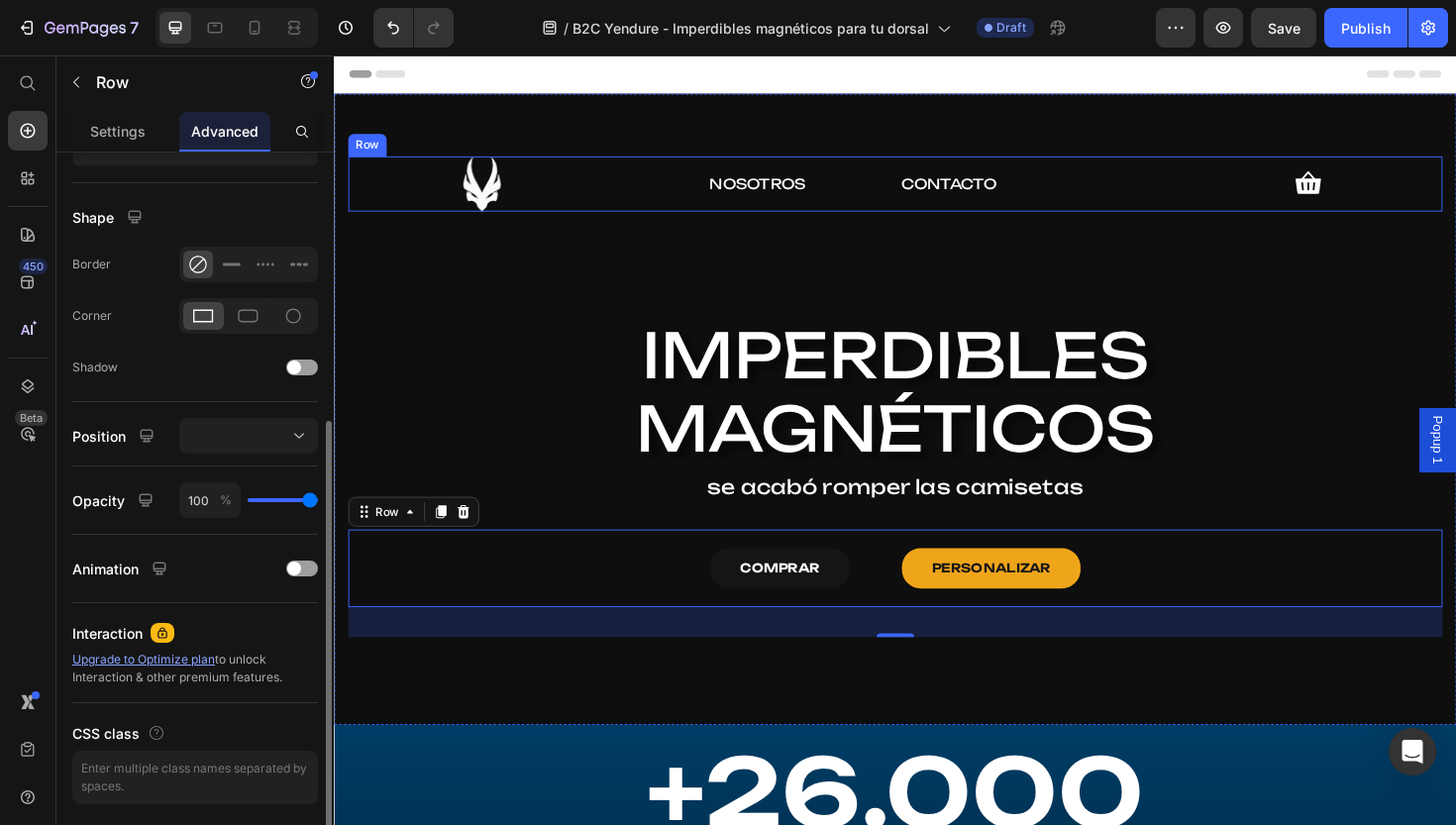 click on "Image NOSOTROS Text Block CONTACTO Text Block
Icon Row" at bounding box center [928, 191] 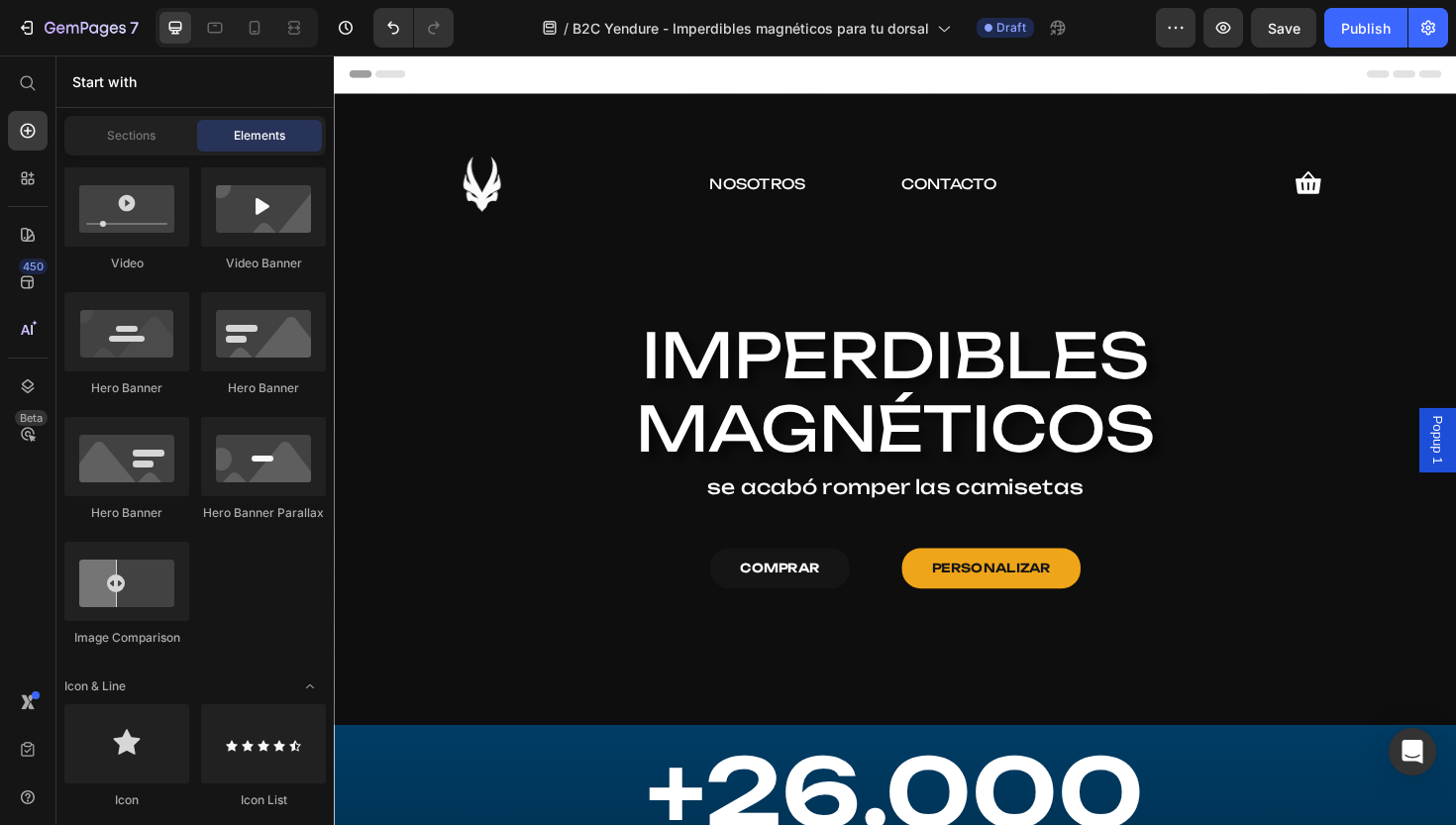 click on "Header" at bounding box center (390, 75) 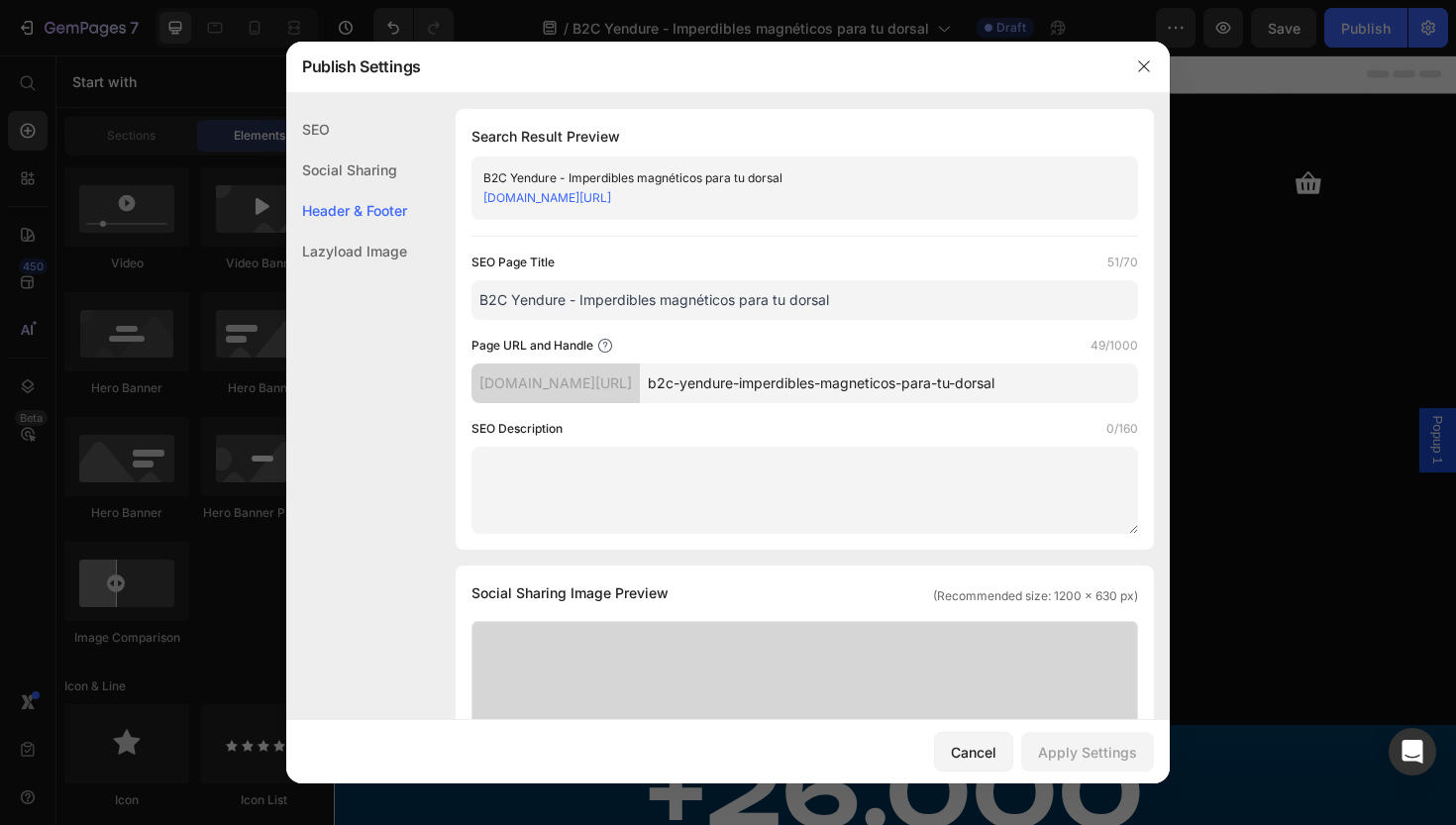 scroll, scrollTop: 880, scrollLeft: 0, axis: vertical 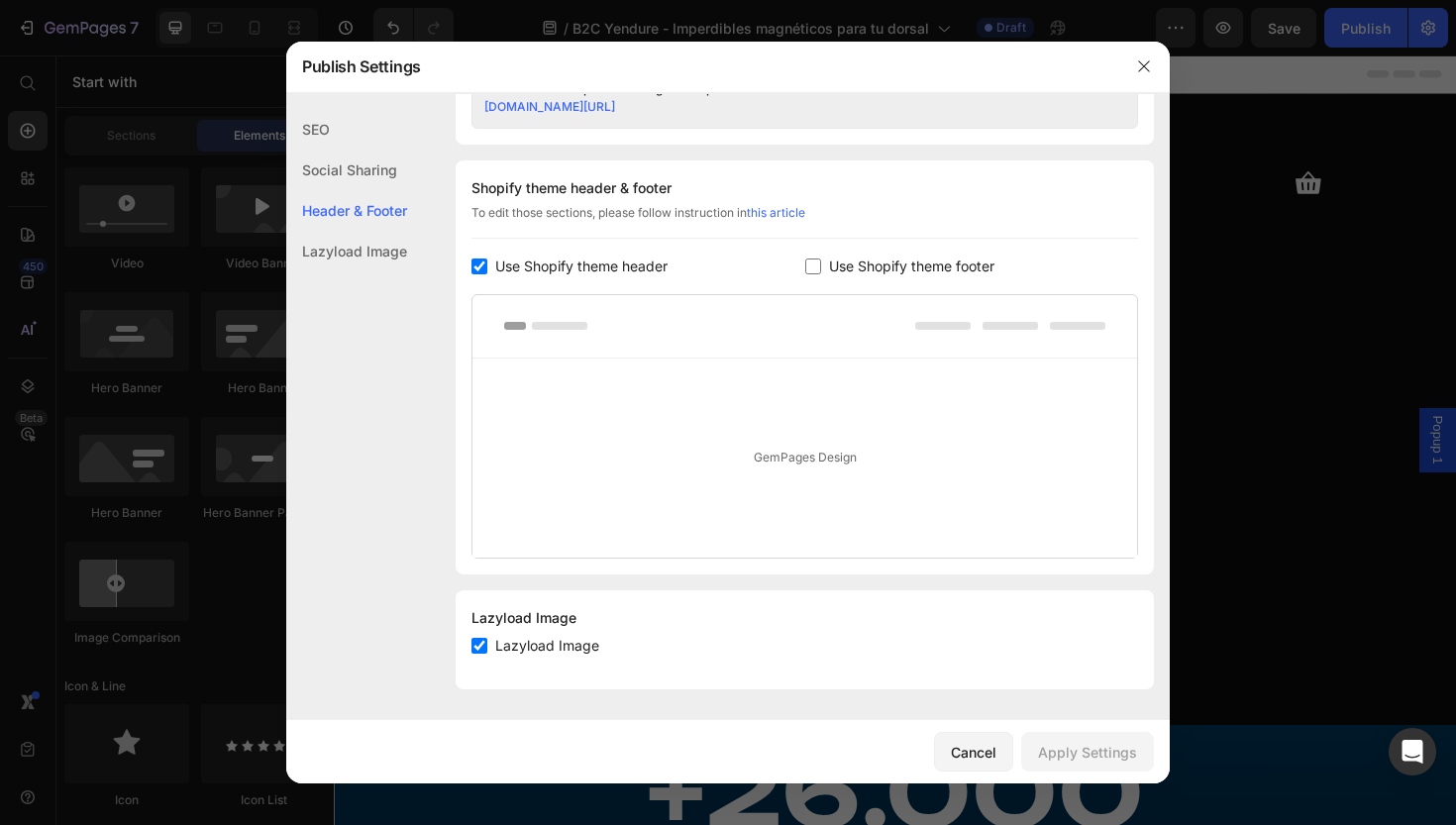 click at bounding box center [479, 266] 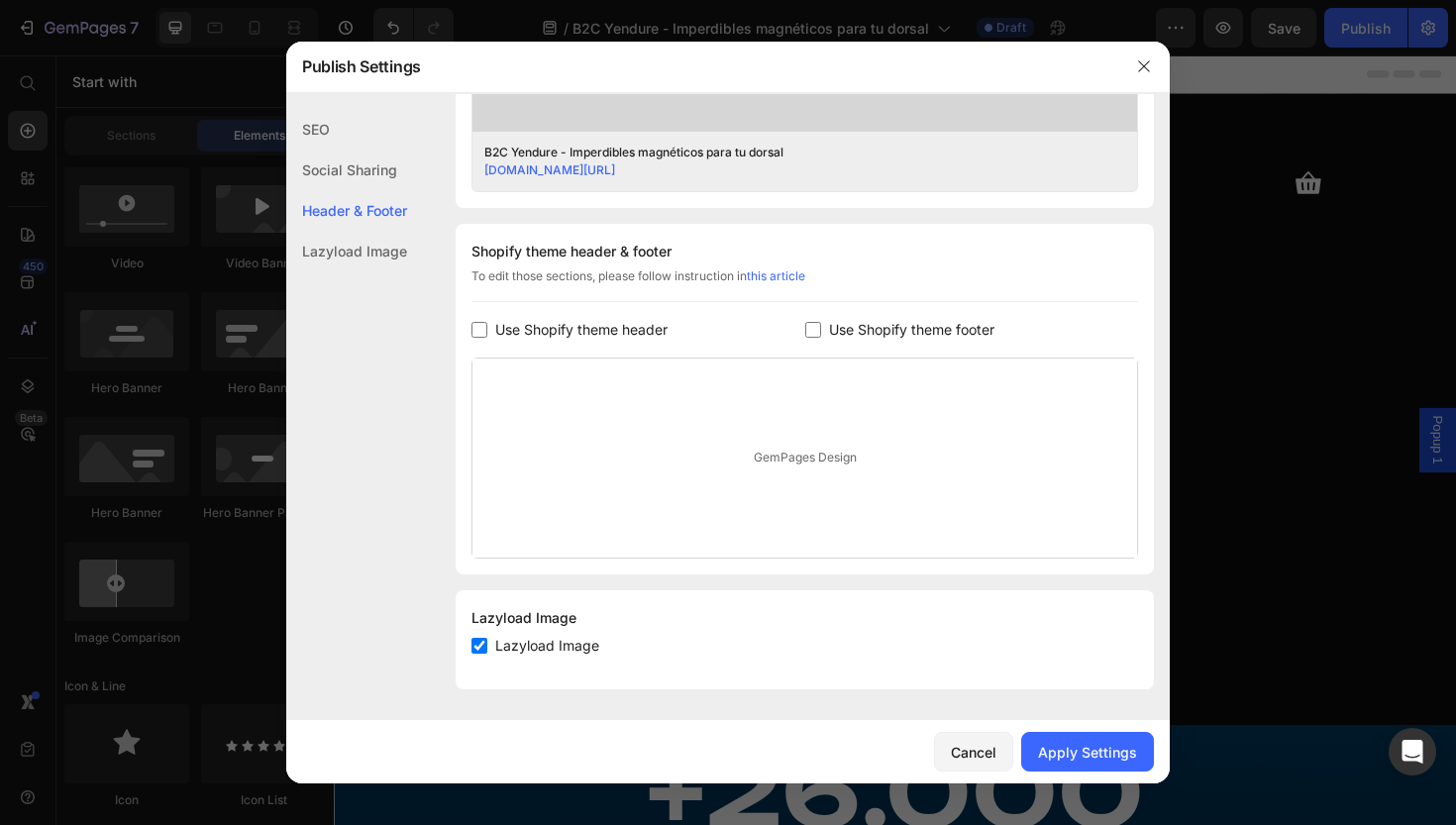 scroll, scrollTop: 817, scrollLeft: 0, axis: vertical 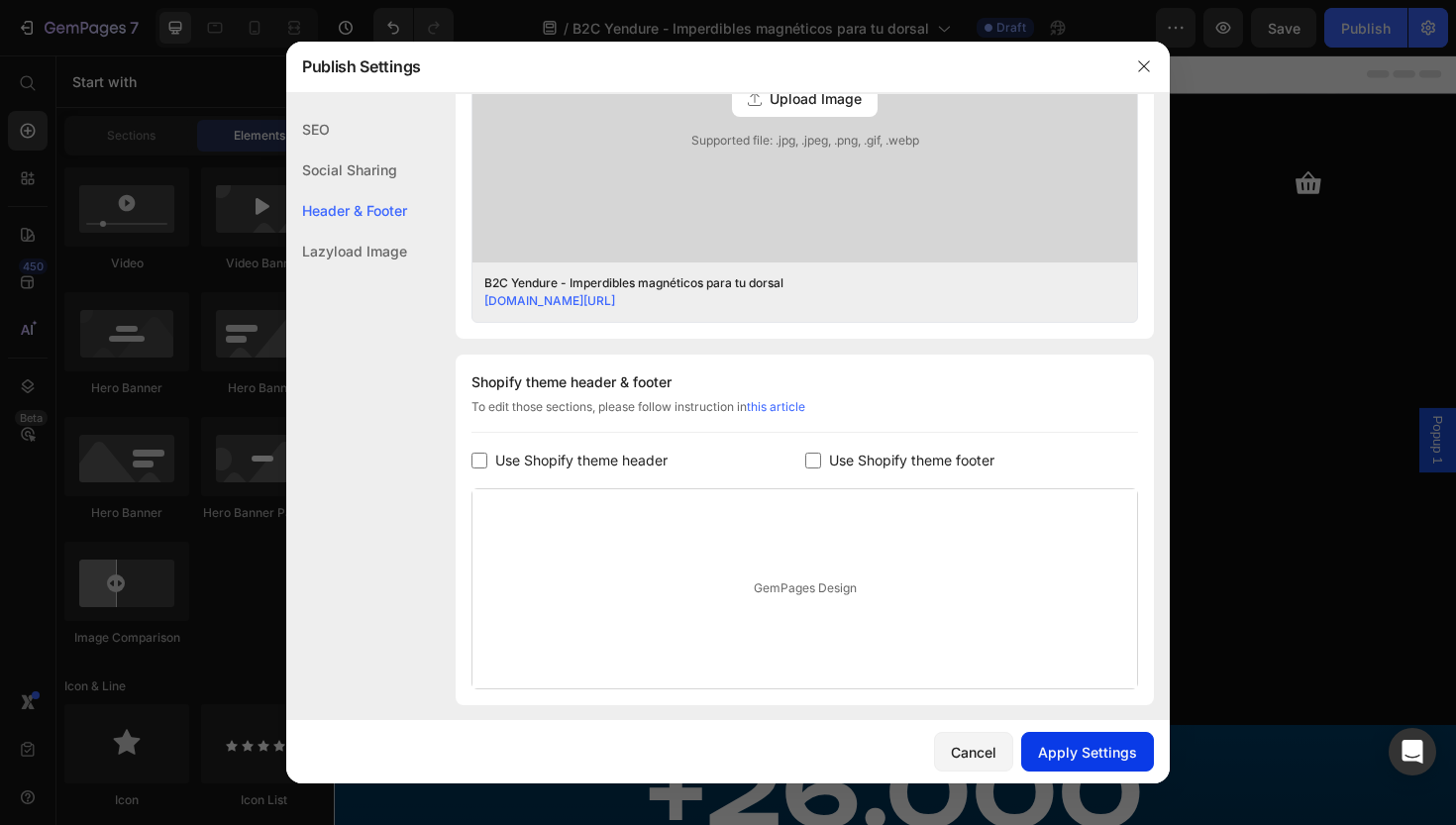 click on "Apply Settings" at bounding box center [1088, 752] 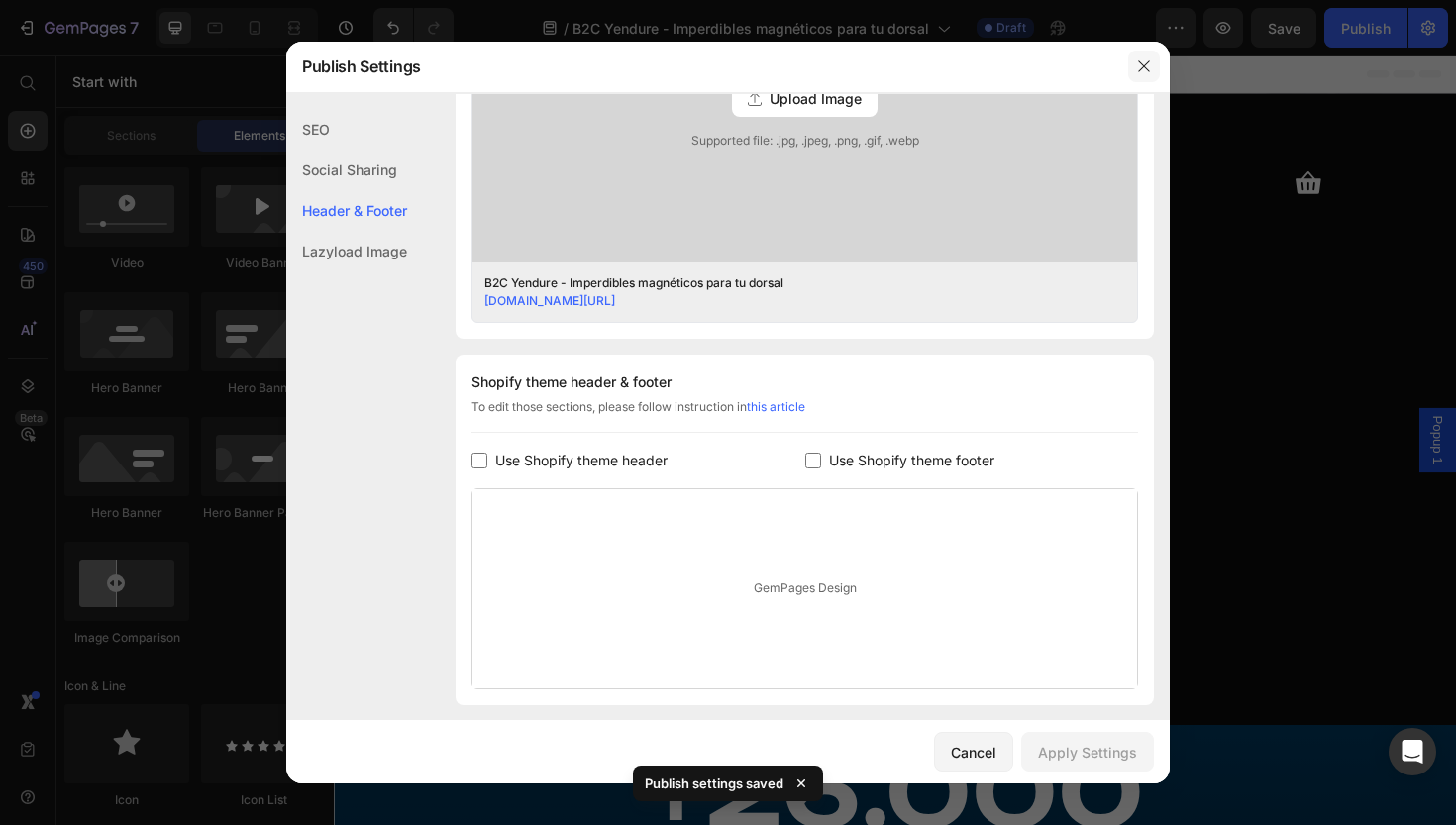 click 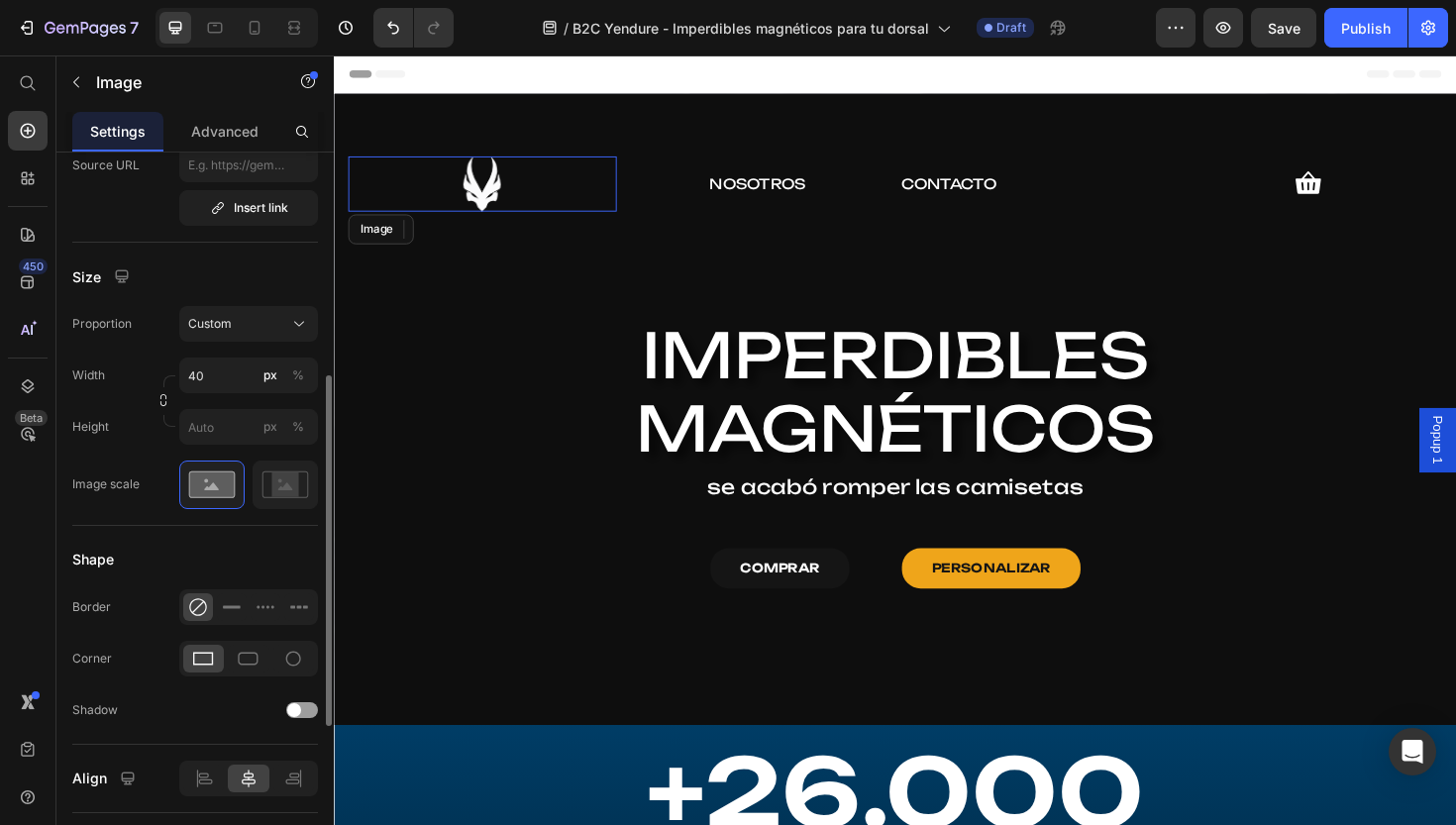 click at bounding box center (490, 191) 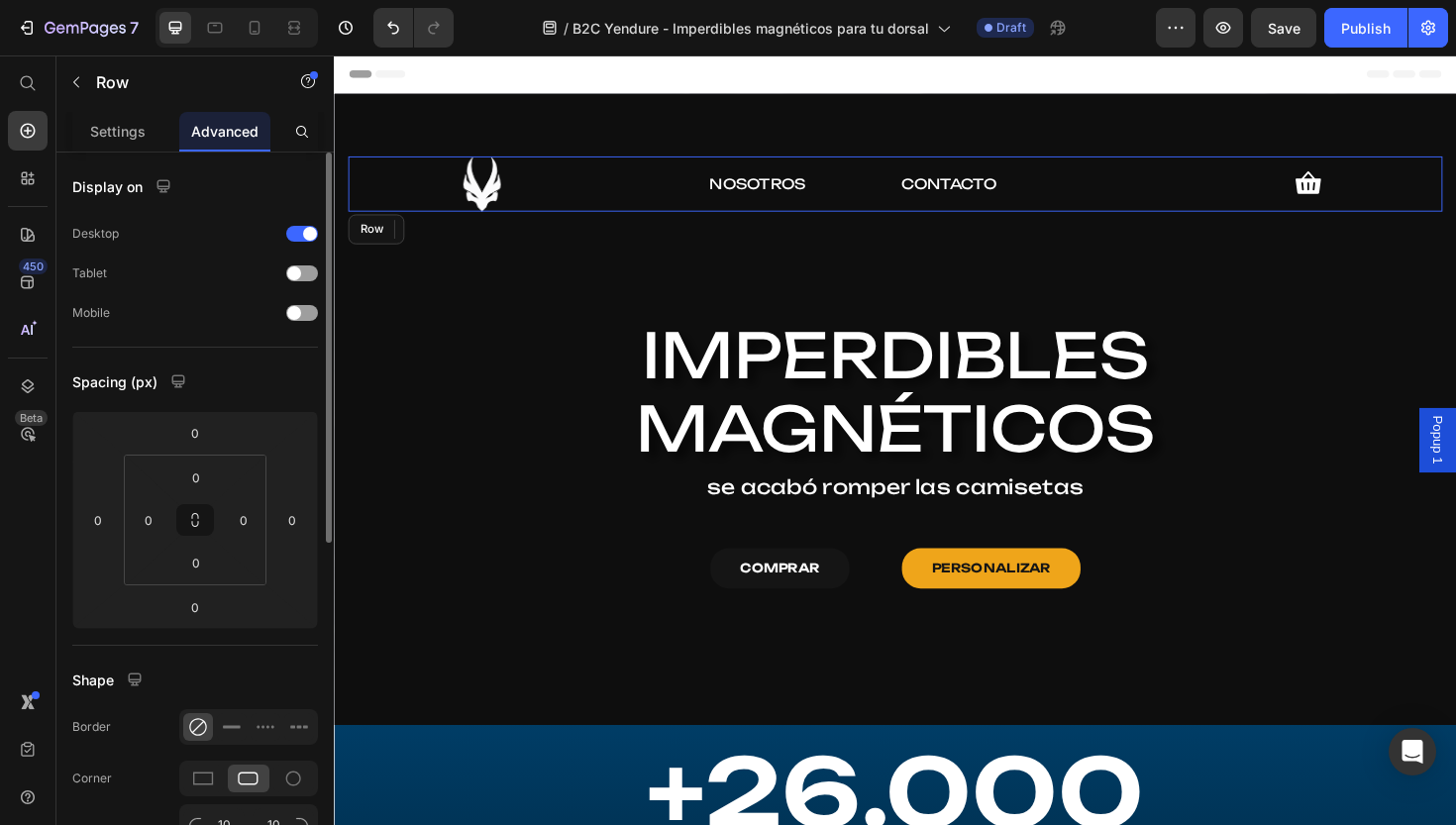 click on "Image   0 NOSOTROS Text Block CONTACTO Text Block
Icon Row" at bounding box center (928, 191) 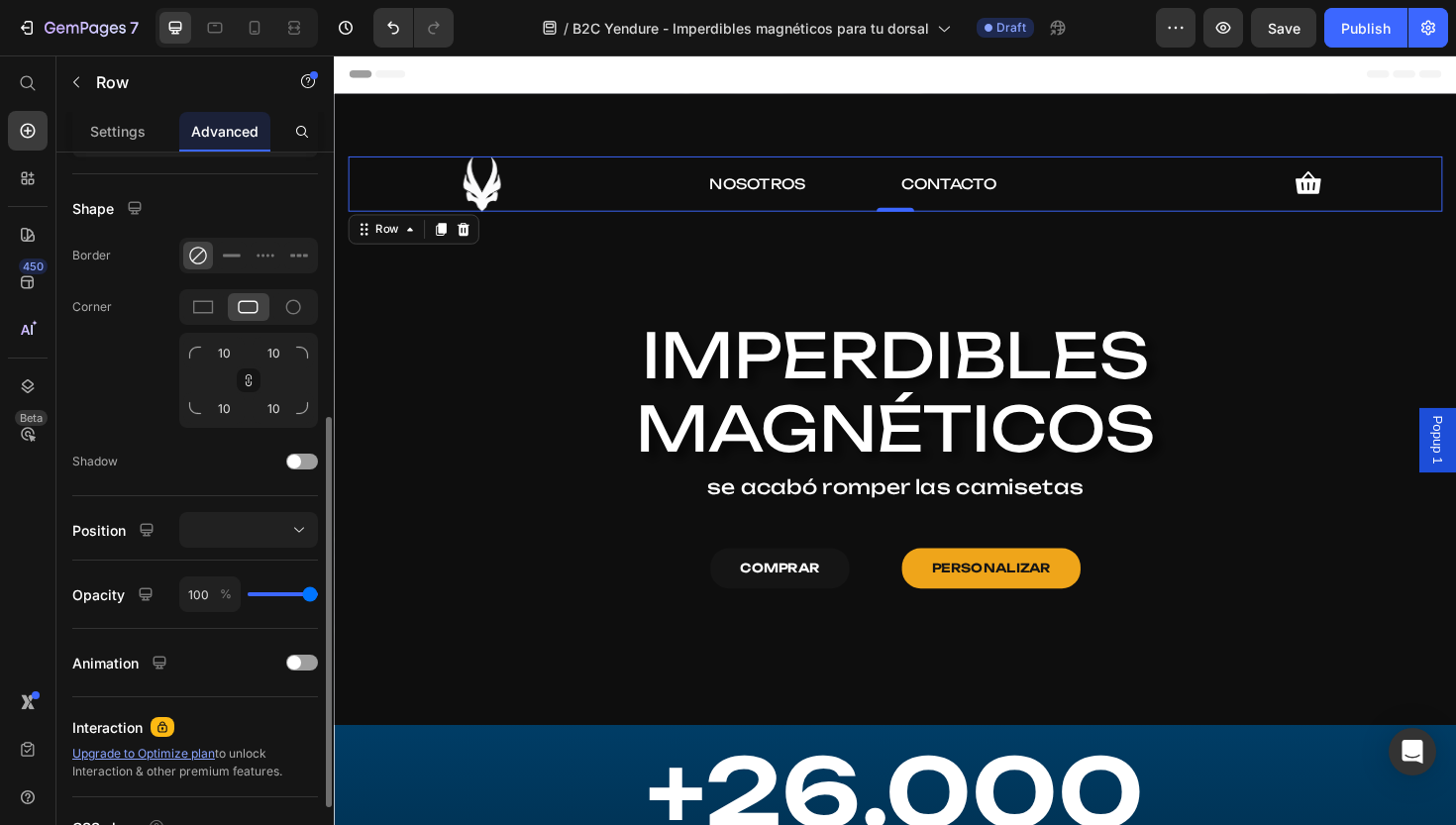 scroll, scrollTop: 481, scrollLeft: 0, axis: vertical 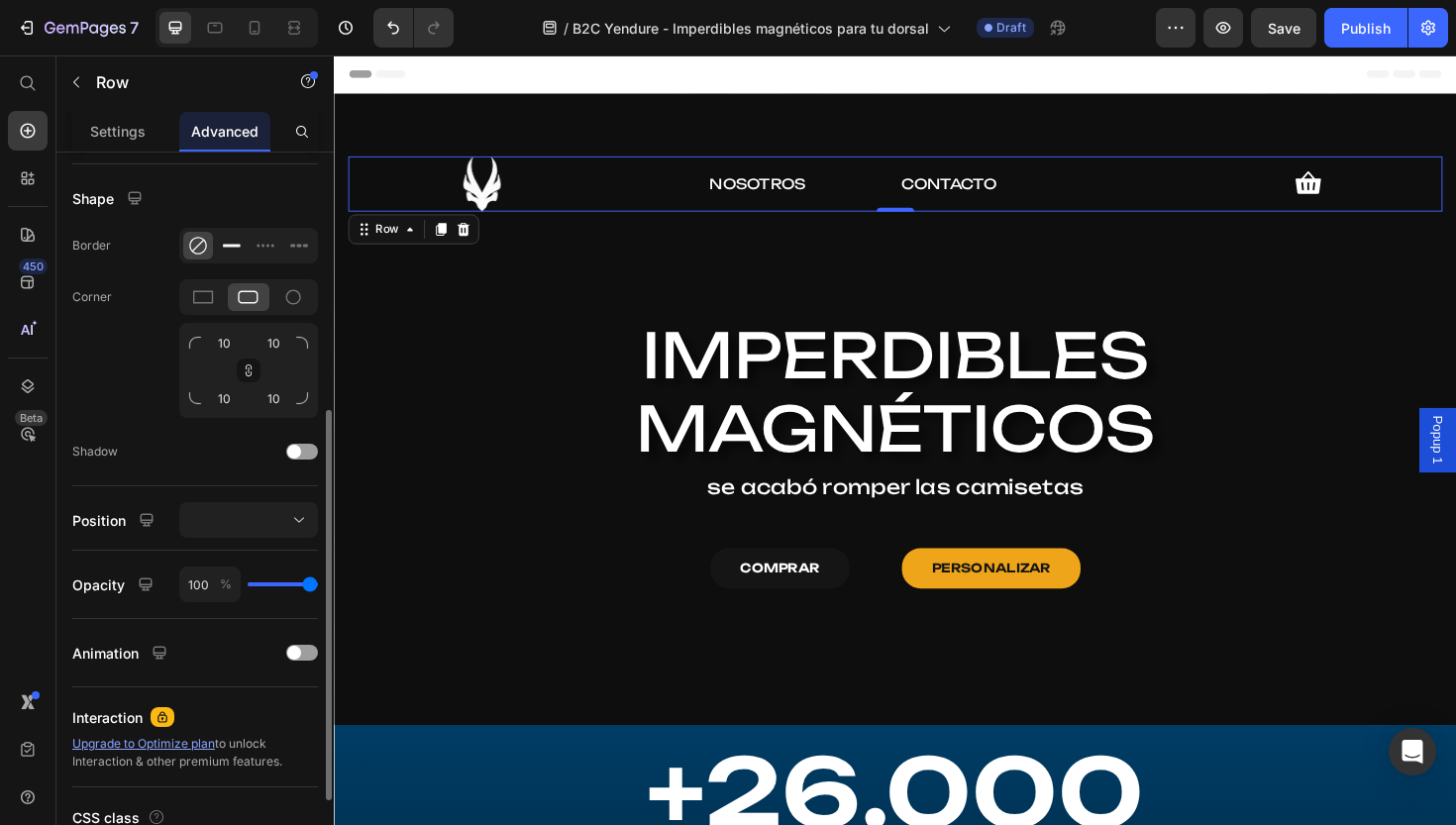 click 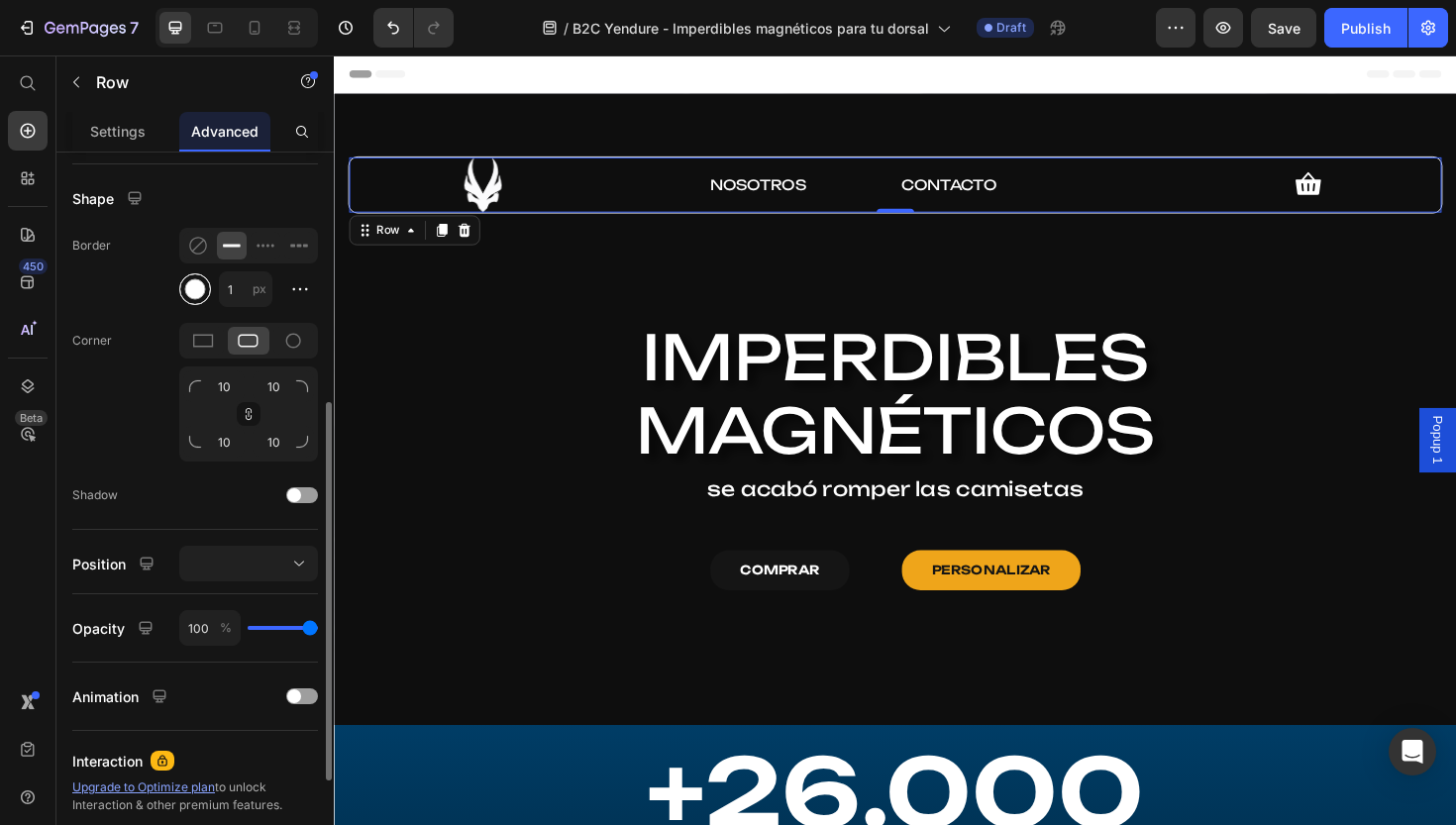 click at bounding box center [195, 289] 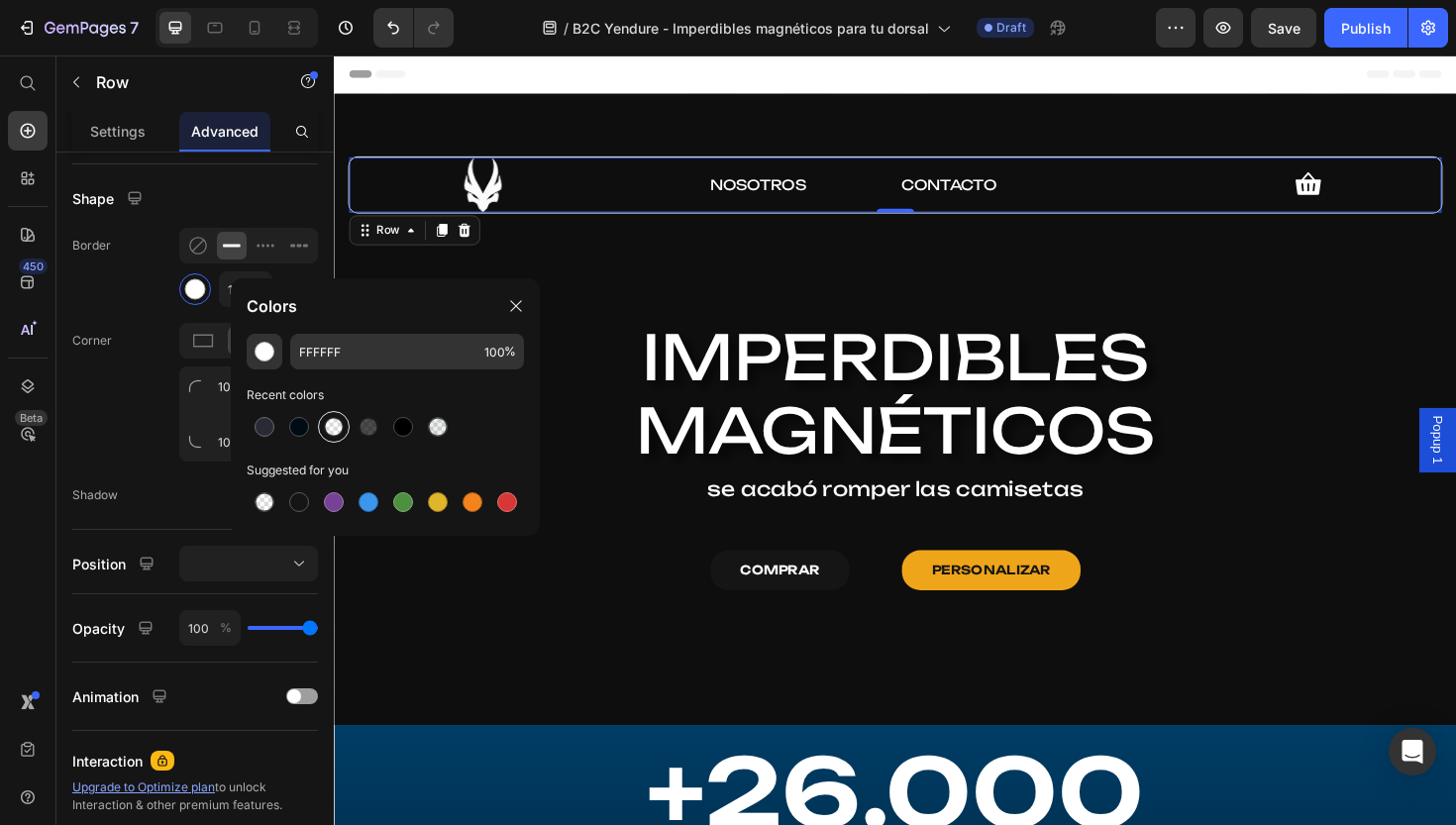 click at bounding box center (334, 427) 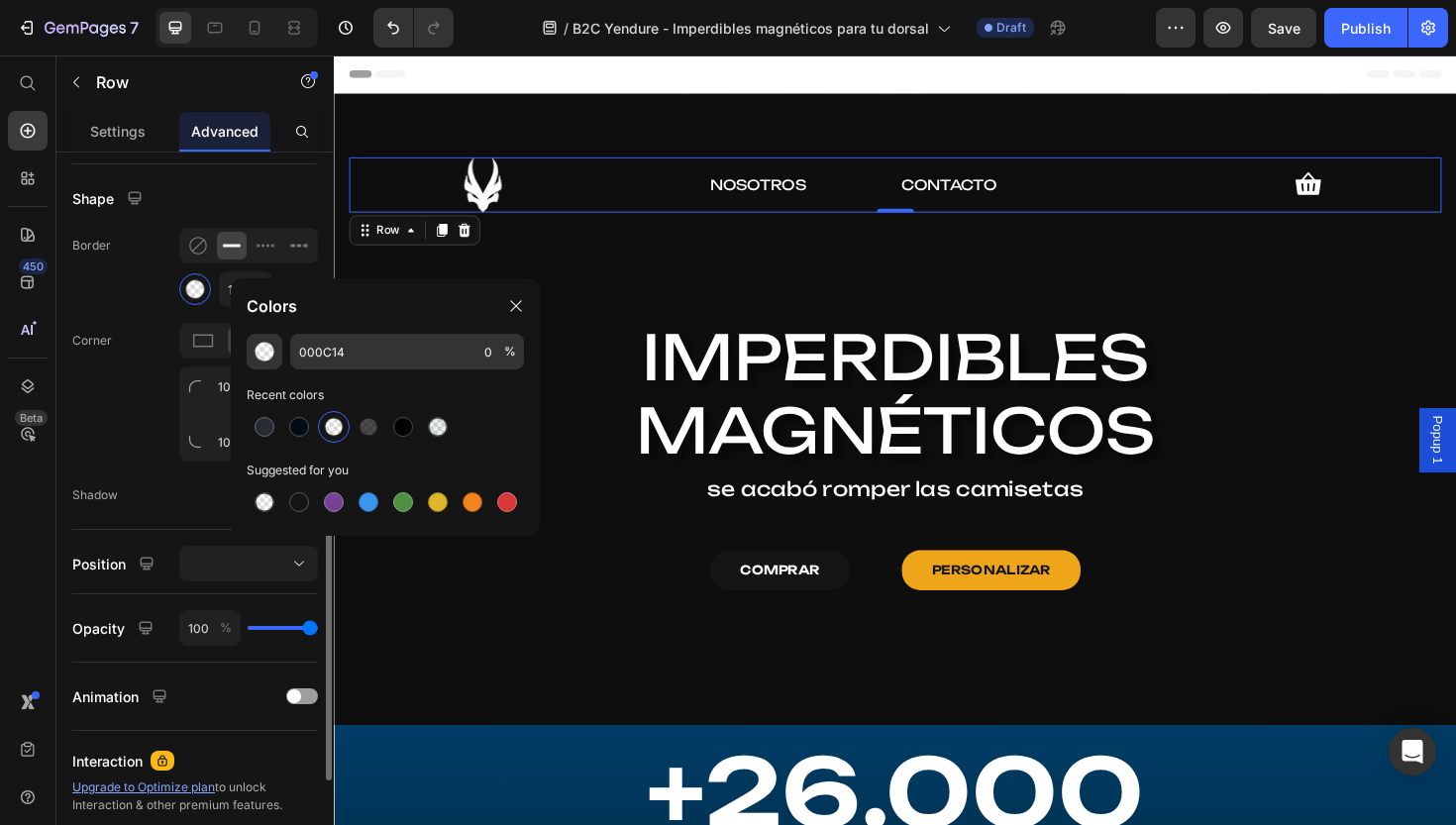 click on "1 px" at bounding box center [264, 289] 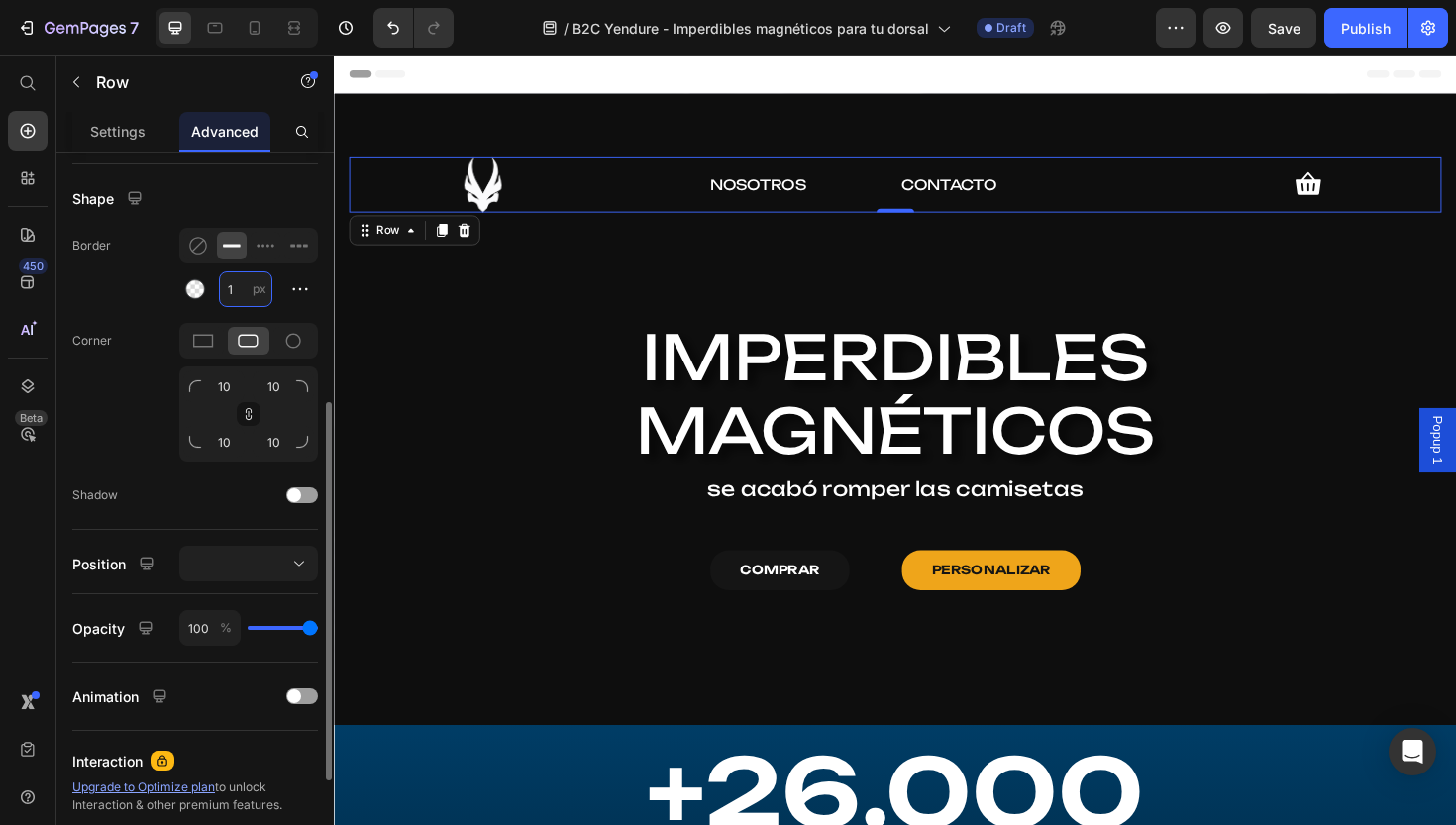 click on "1" at bounding box center [246, 289] 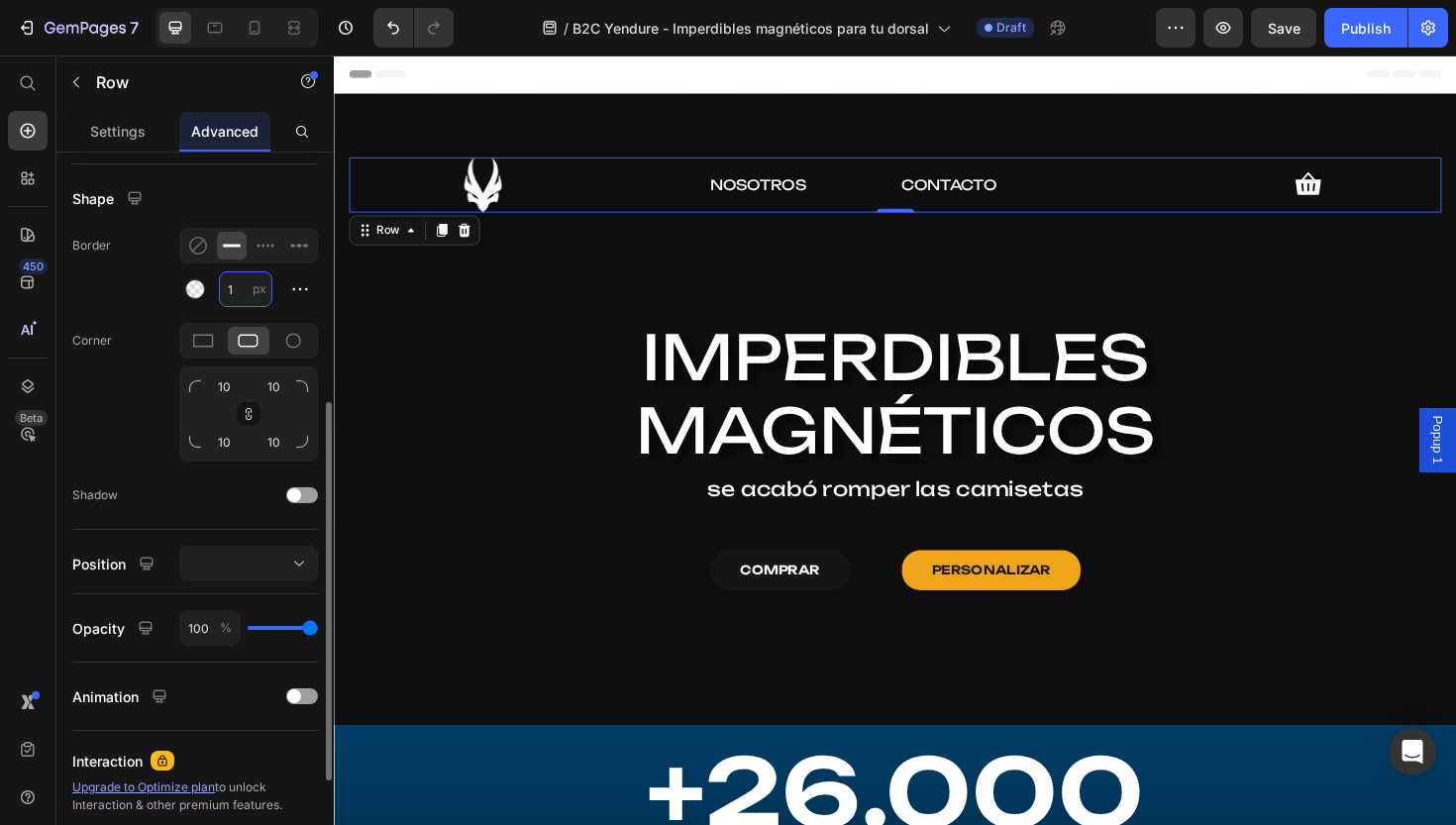 click on "1" at bounding box center [246, 289] 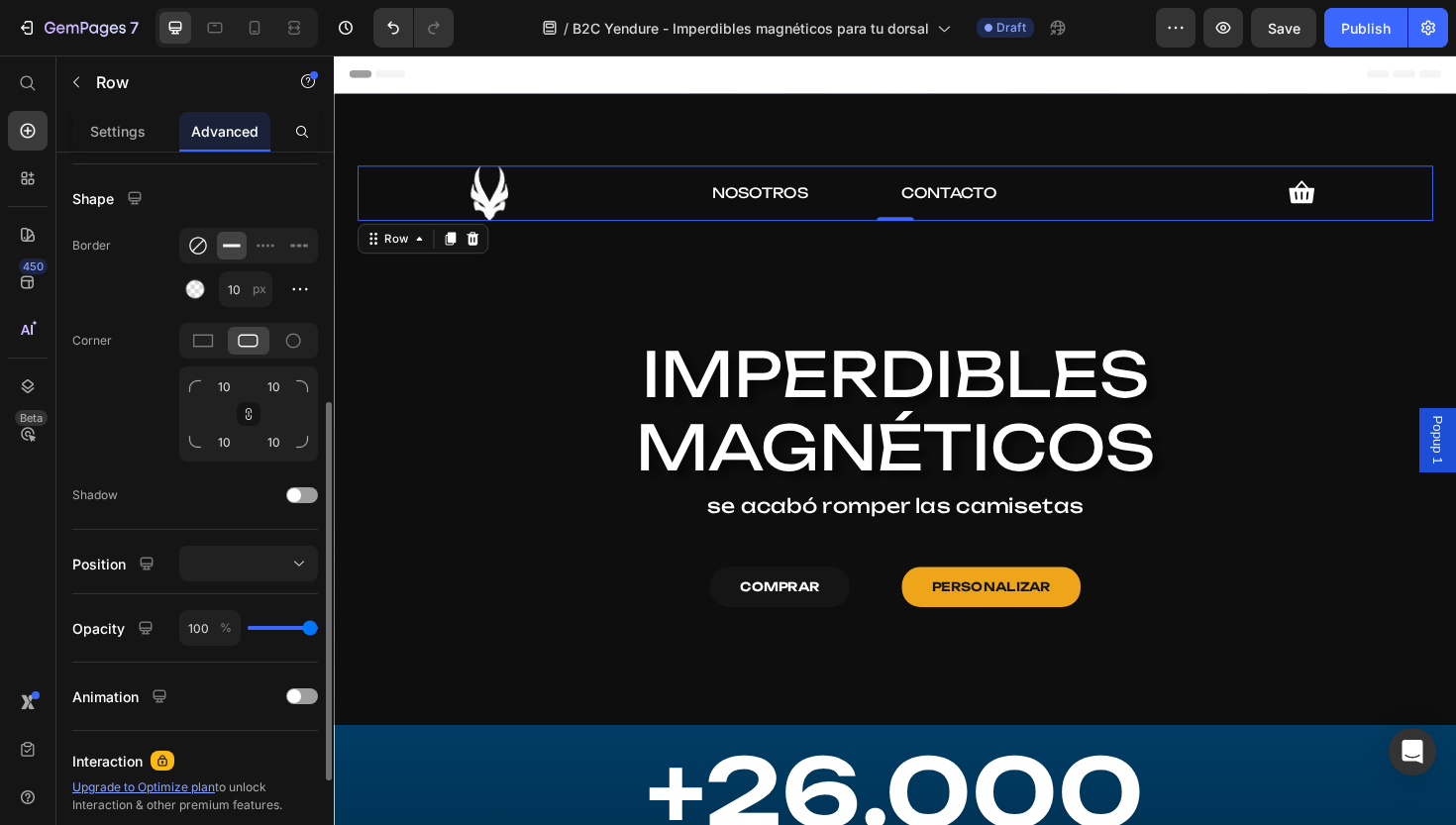 click 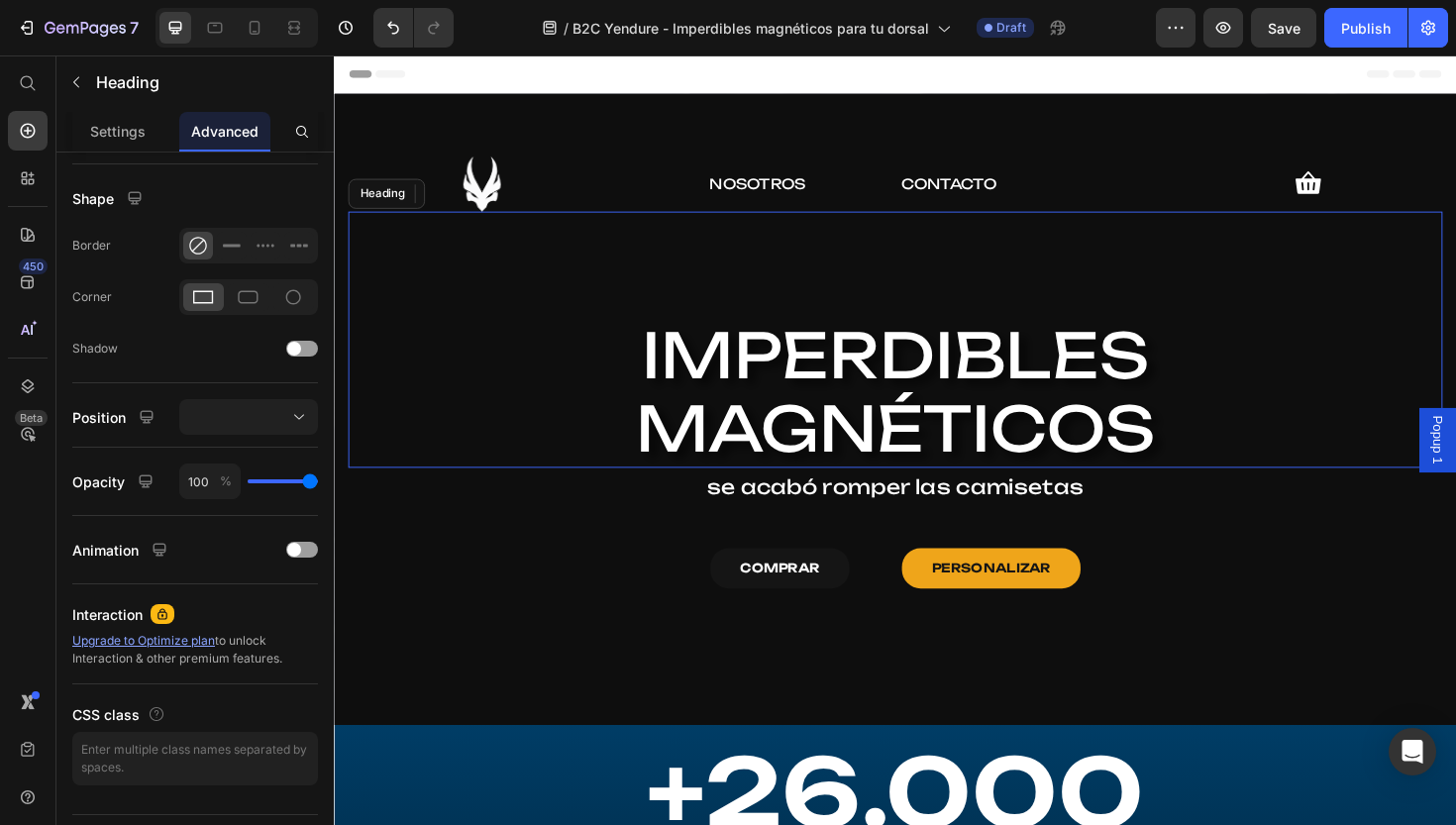 click on "IMPERDIBLES MAGNÉTICOS" at bounding box center (928, 412) 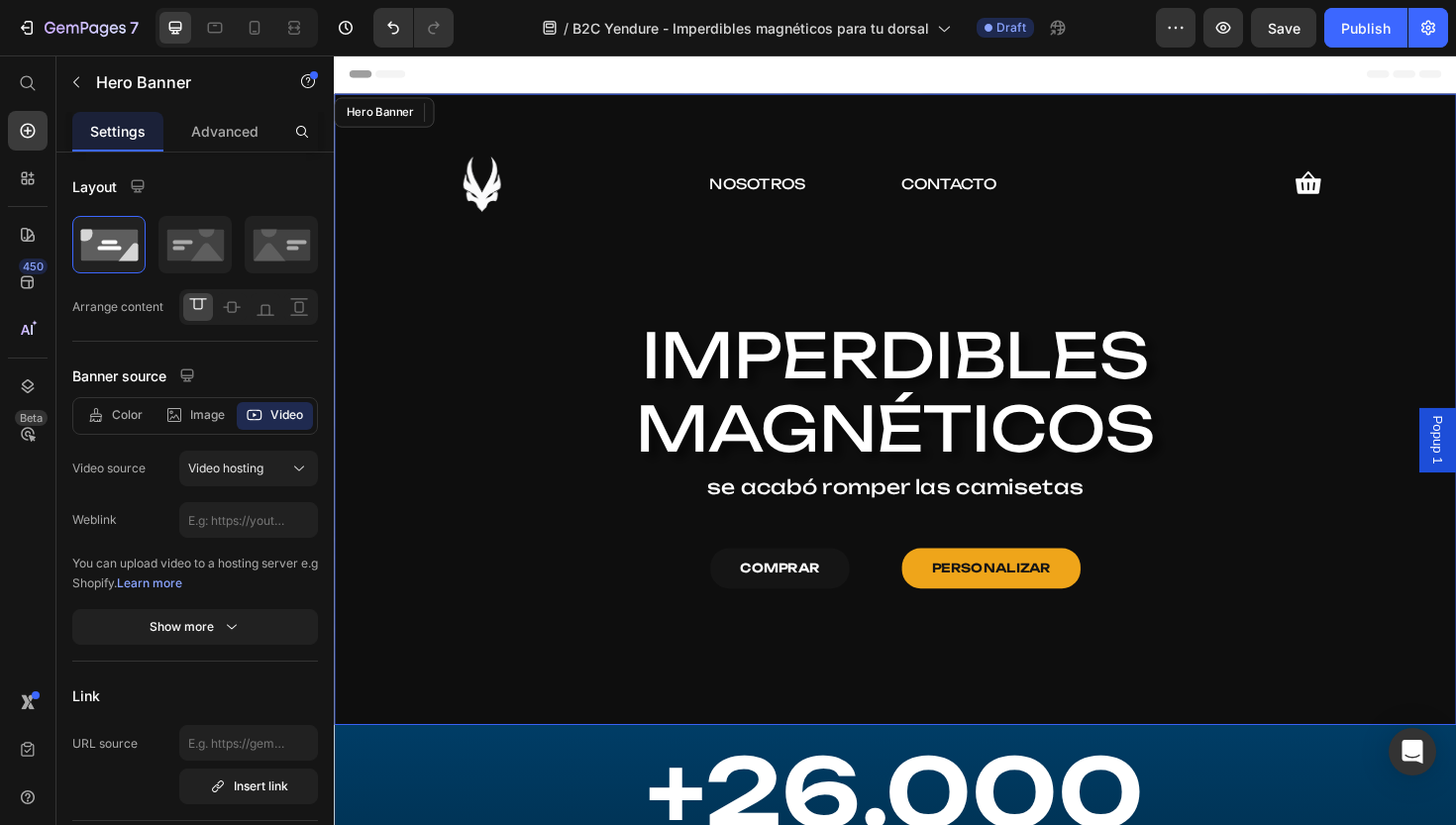 click on "Image NOSOTROS Text Block CONTACTO Text Block
Icon Row IMPERDIBLES MAGNÉTICOS Heading   0 se acabó romper las camisetas Text Block COMPRAR Button PERSONALIZAR Button Row" at bounding box center (928, 399) 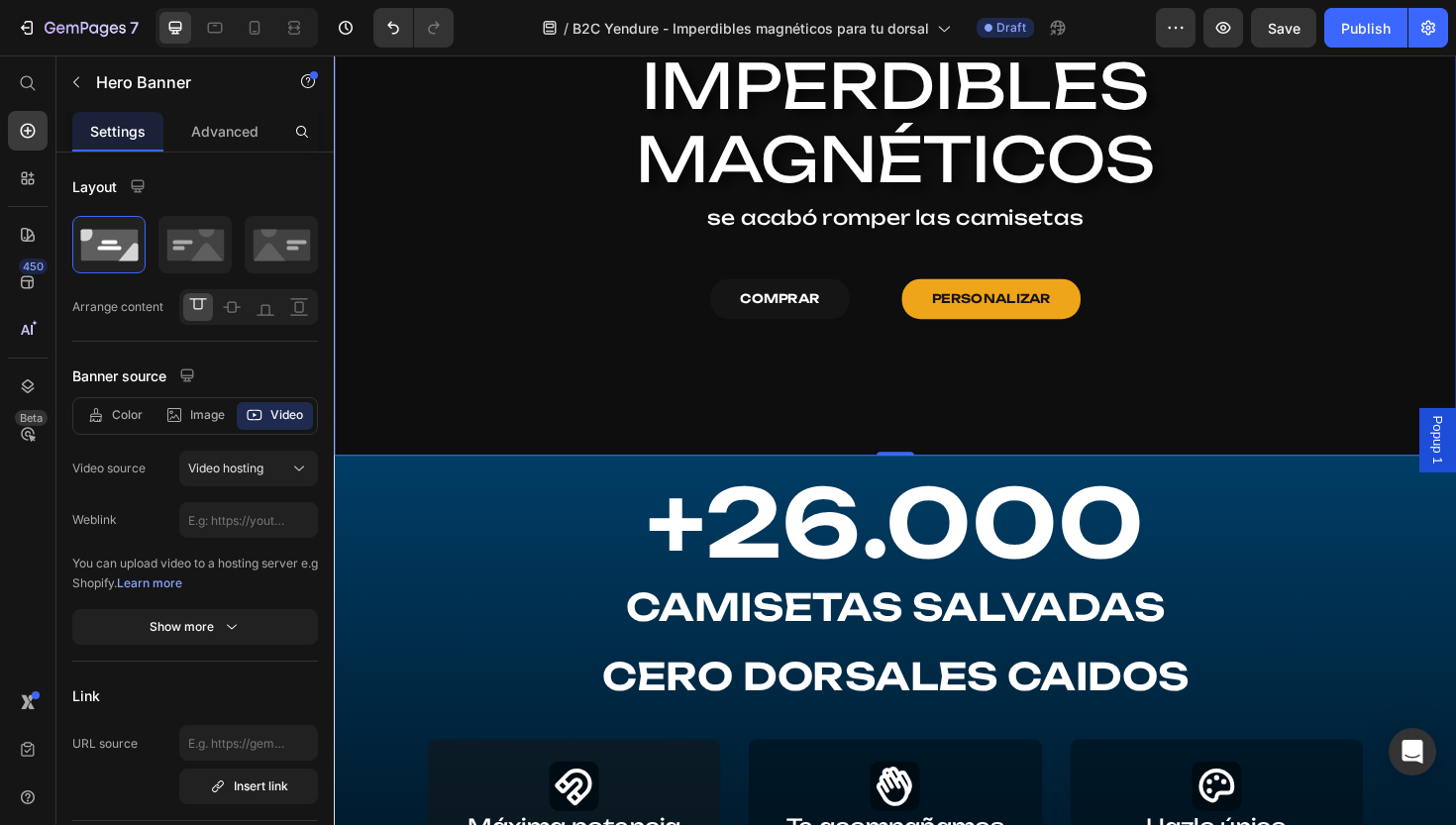 scroll, scrollTop: 401, scrollLeft: 0, axis: vertical 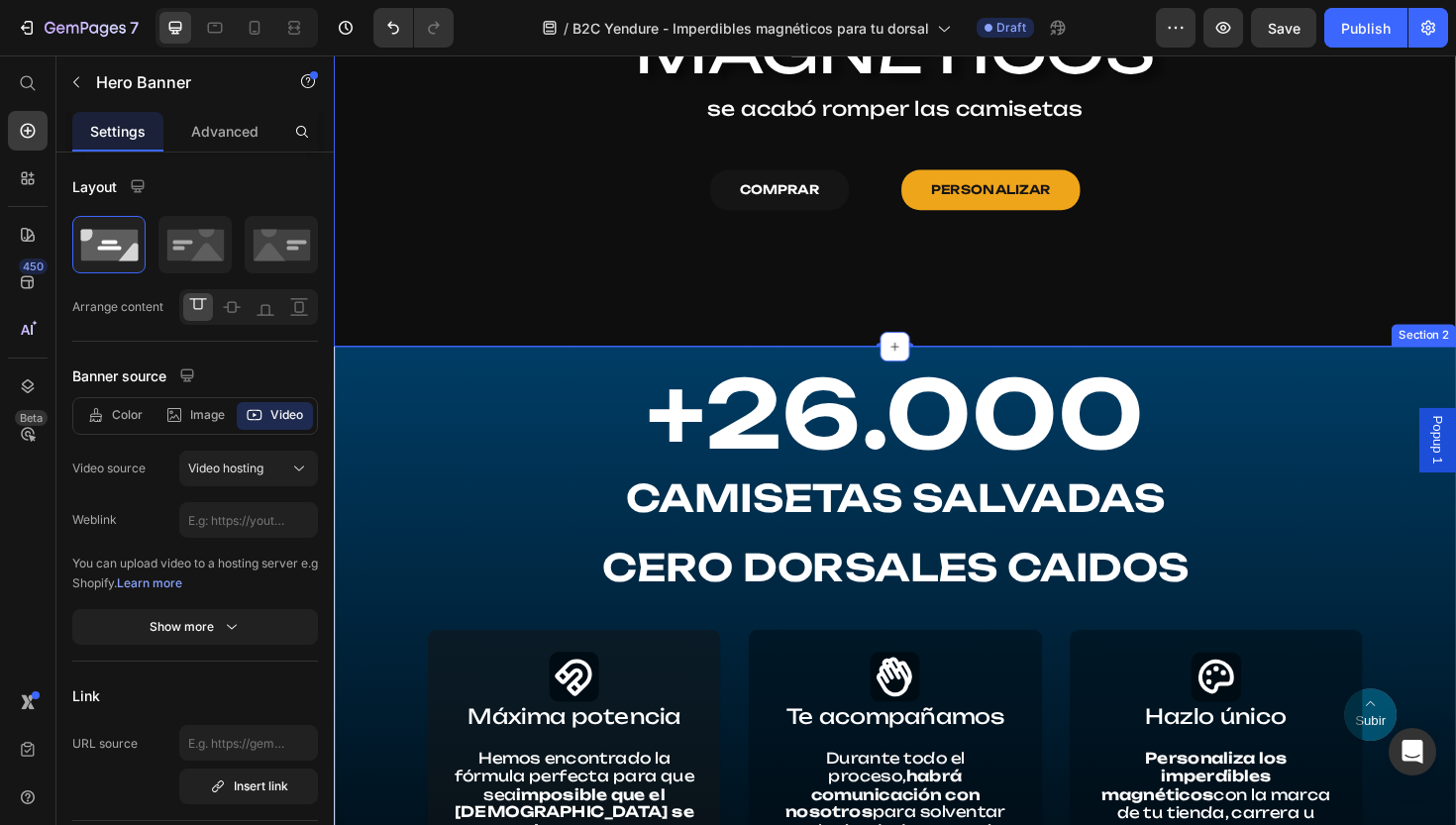click on "+26.000 Heading camisetas salvadas Text Block cero DORSALES CAIDOS Text Block
Icon Máxima potencia Heading Hemos encontrado la fórmula perfecta para que sea  imposible que el imán se despegue.  Text Block Hero Banner
Icon Te acompañamos Heading Durante todo el proceso,  habrá comunicación con nosotros  para solventar cualquier duda que surja. Text Block Hero Banner
Icon Hazlo único Heading Personaliza los imperdibles magnéticos  con la marca de tu tienda, carrera u organización. Text Block Hero Banner Row INNOVACIÓN Button DEDICACIÓN Button COMUNICACIÓN Button COMPROMISO Button Row Section 2" at bounding box center (928, 725) 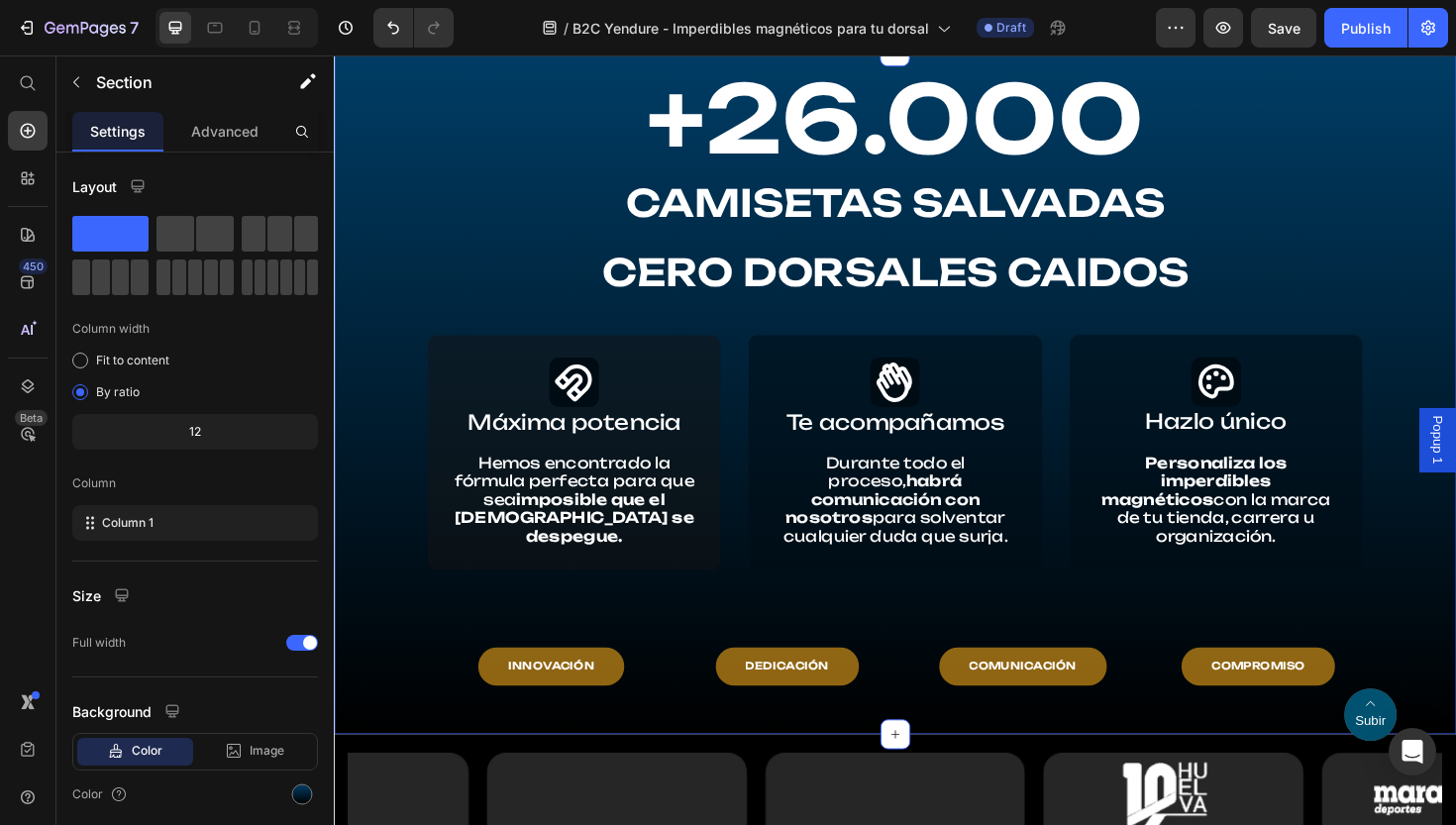 scroll, scrollTop: 672, scrollLeft: 0, axis: vertical 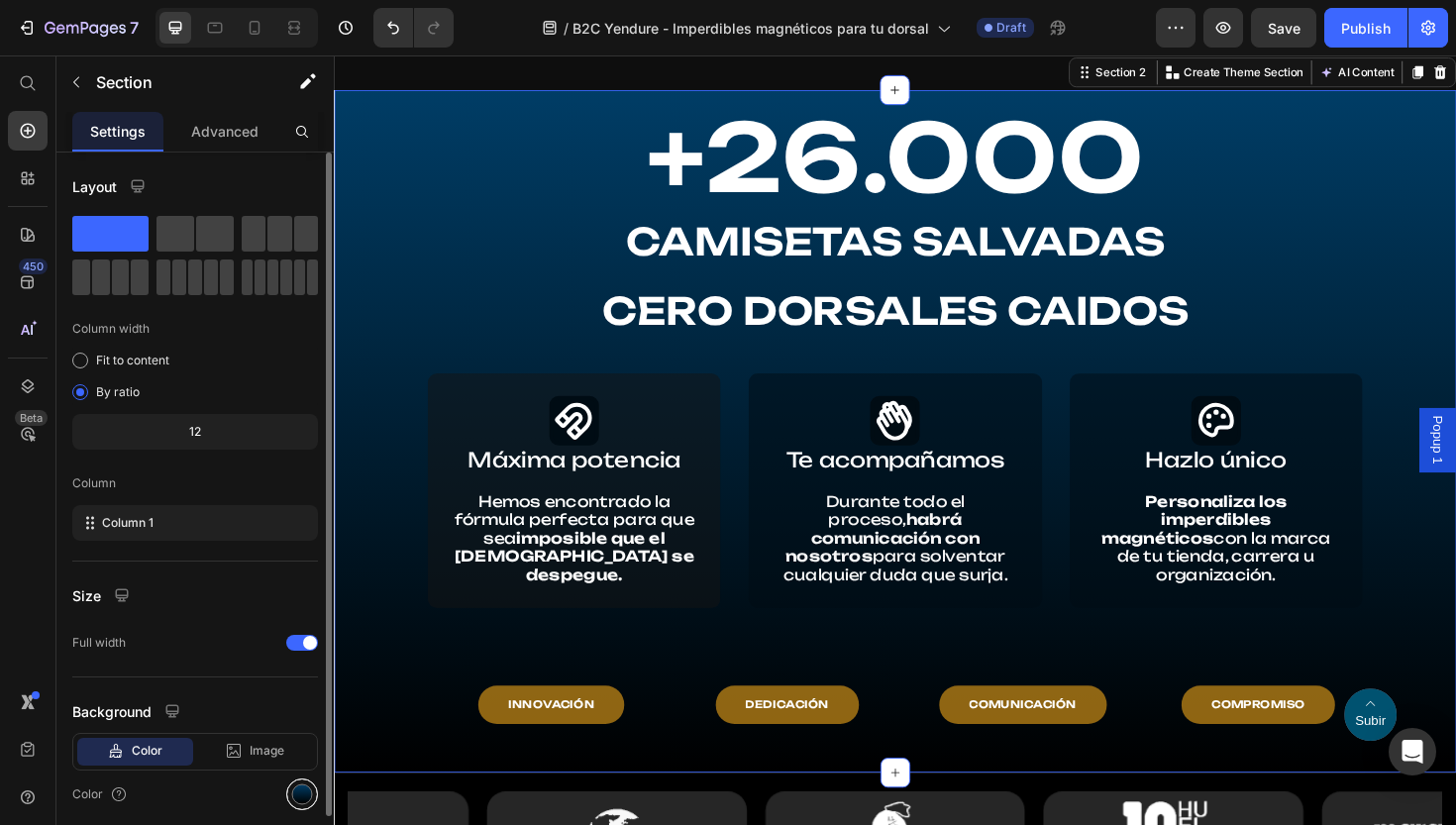 click at bounding box center (302, 794) 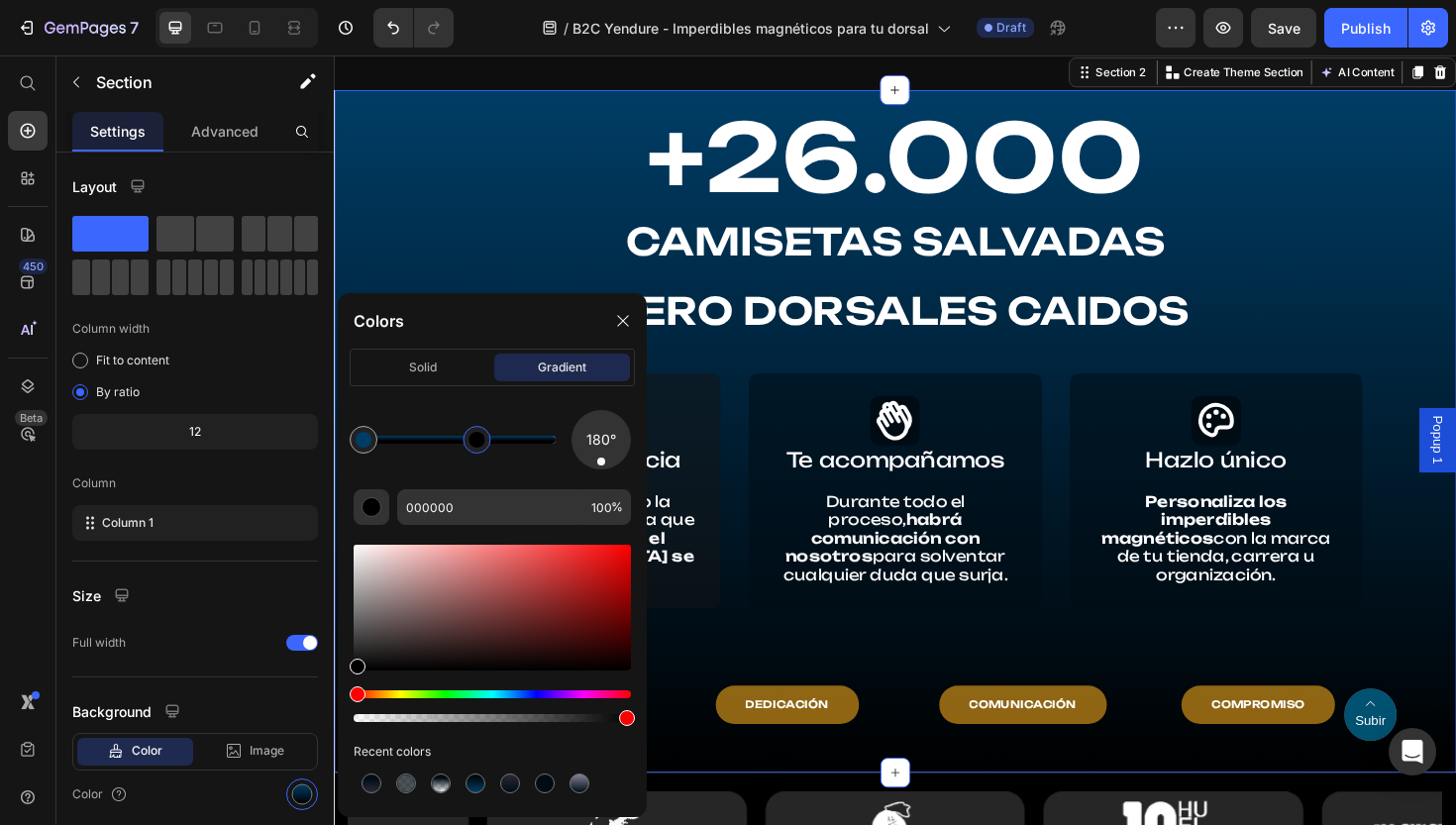 drag, startPoint x: 558, startPoint y: 441, endPoint x: 444, endPoint y: 440, distance: 114.00439 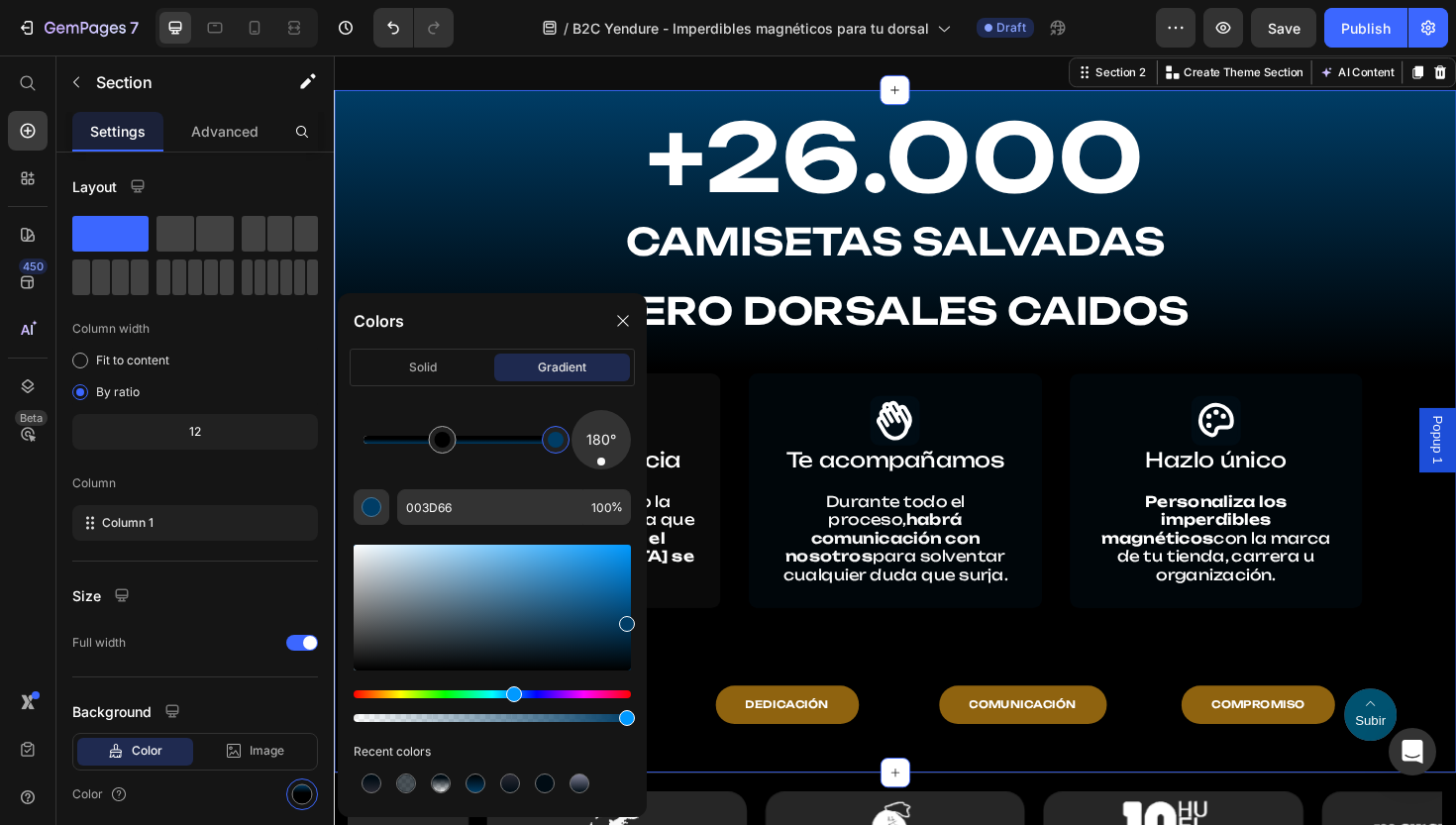 drag, startPoint x: 360, startPoint y: 442, endPoint x: 618, endPoint y: 440, distance: 258.00775 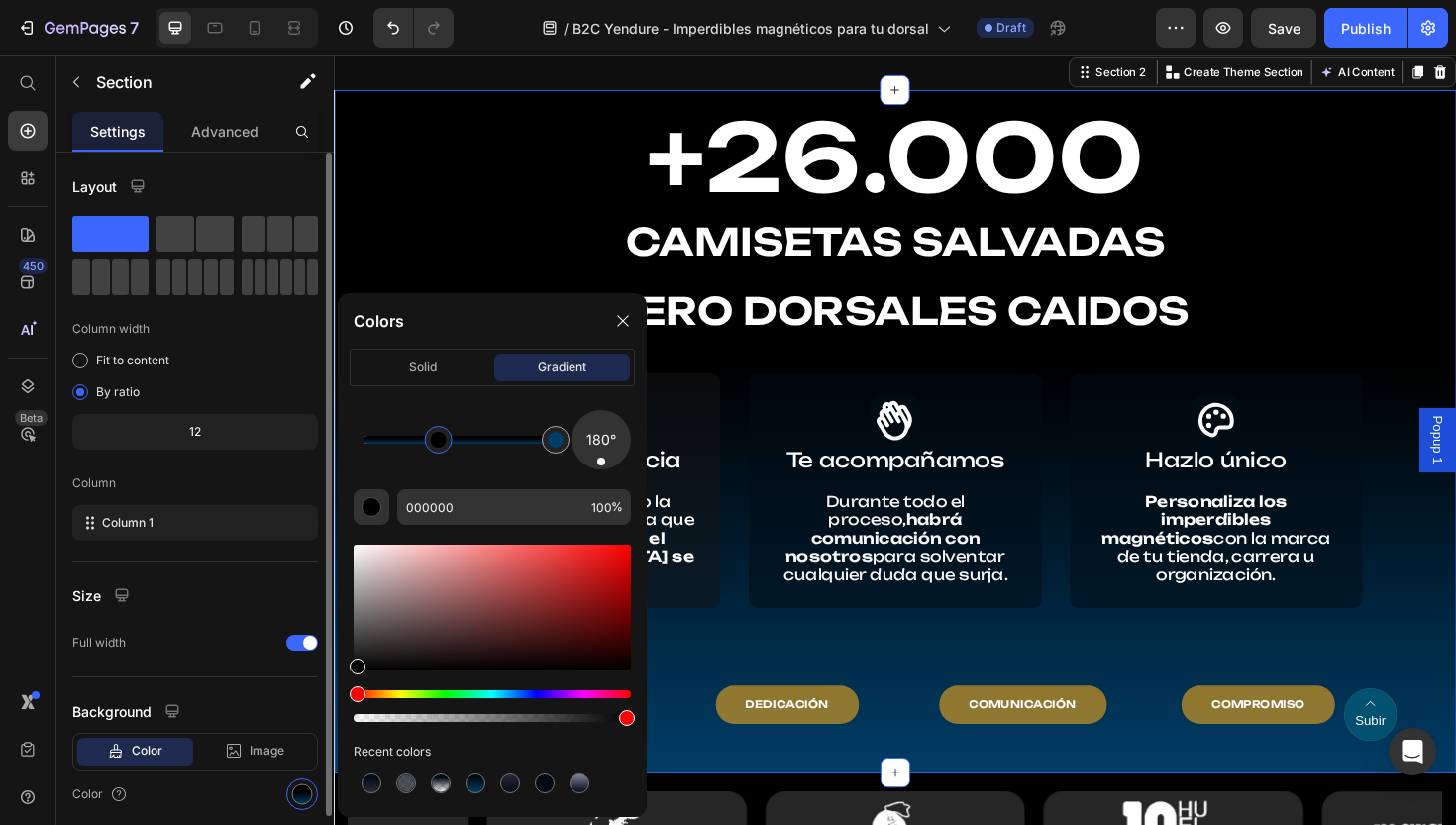 drag, startPoint x: 443, startPoint y: 439, endPoint x: 248, endPoint y: 436, distance: 195.02308 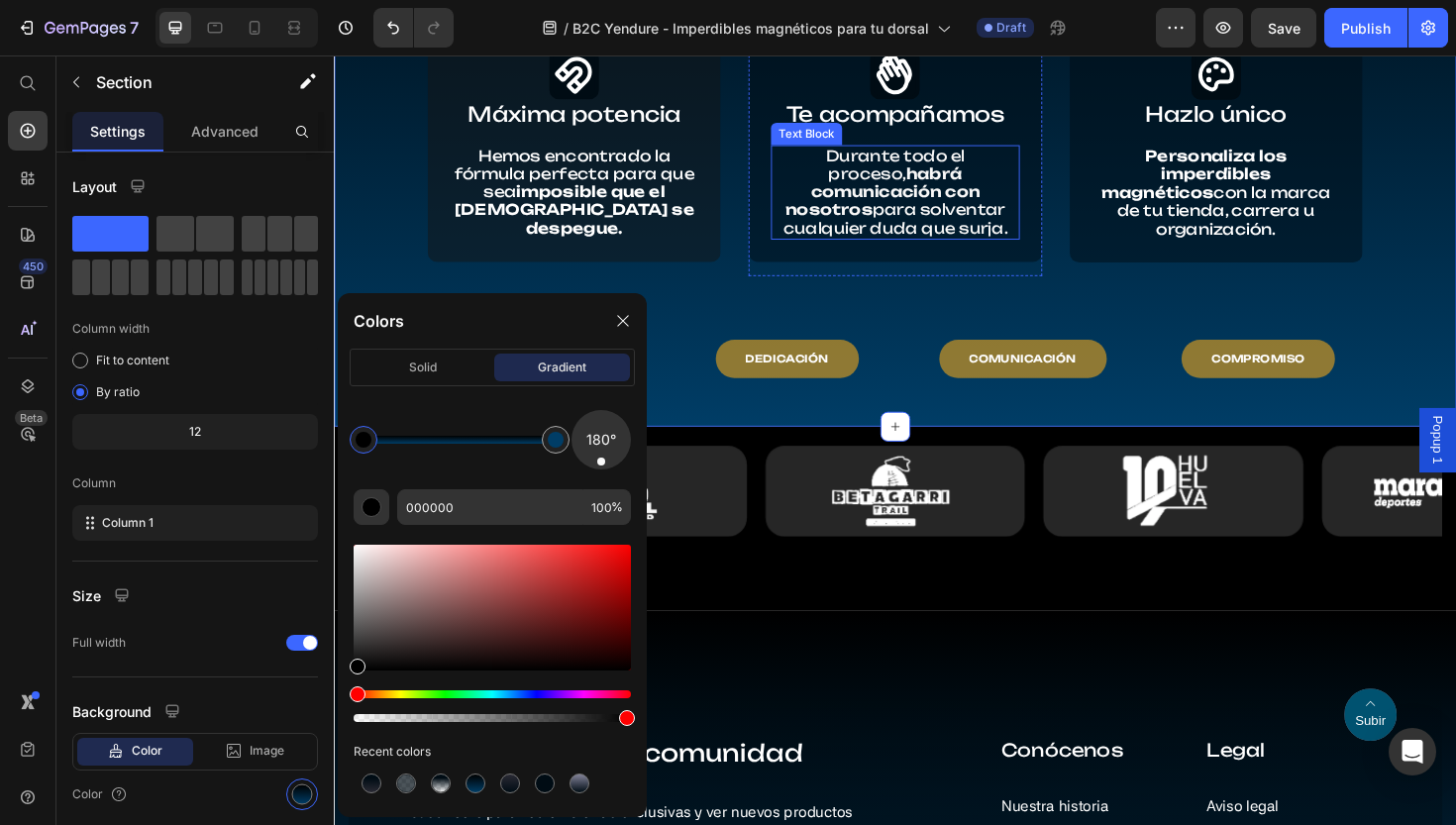 scroll, scrollTop: 1043, scrollLeft: 0, axis: vertical 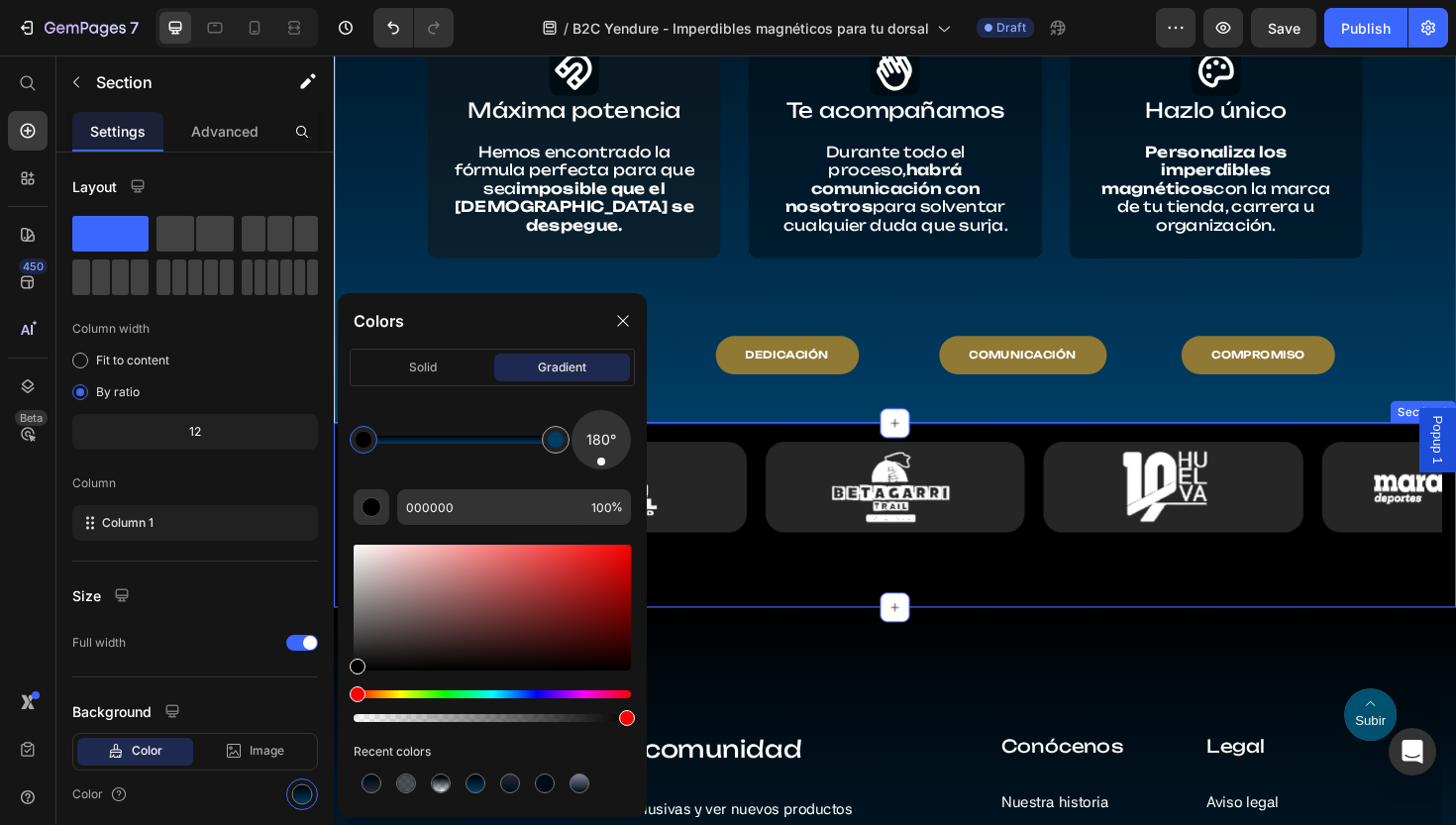 click on "Image Image Image Image Image Carousel Section 3" at bounding box center [928, 542] 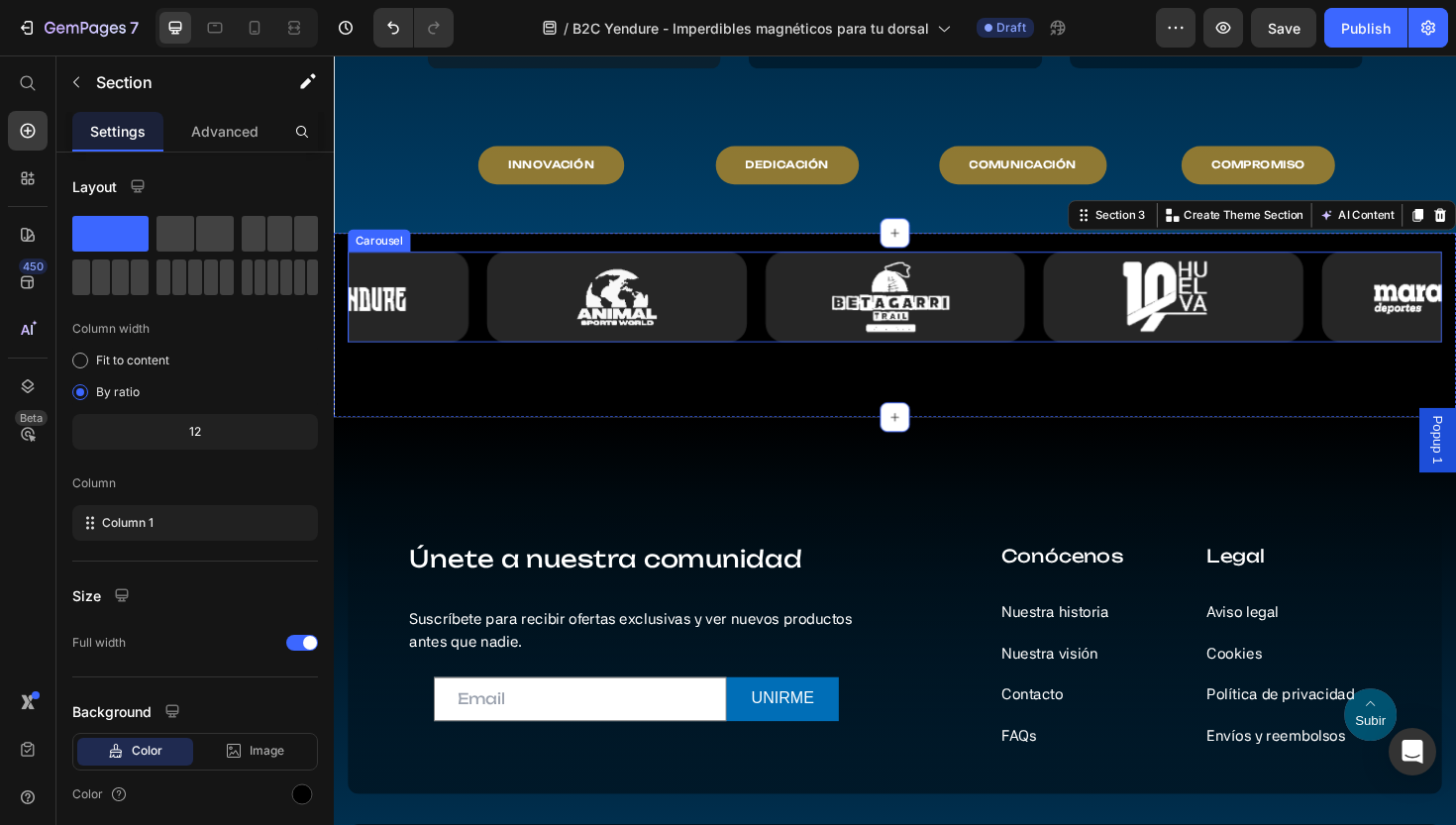 scroll, scrollTop: 1241, scrollLeft: 0, axis: vertical 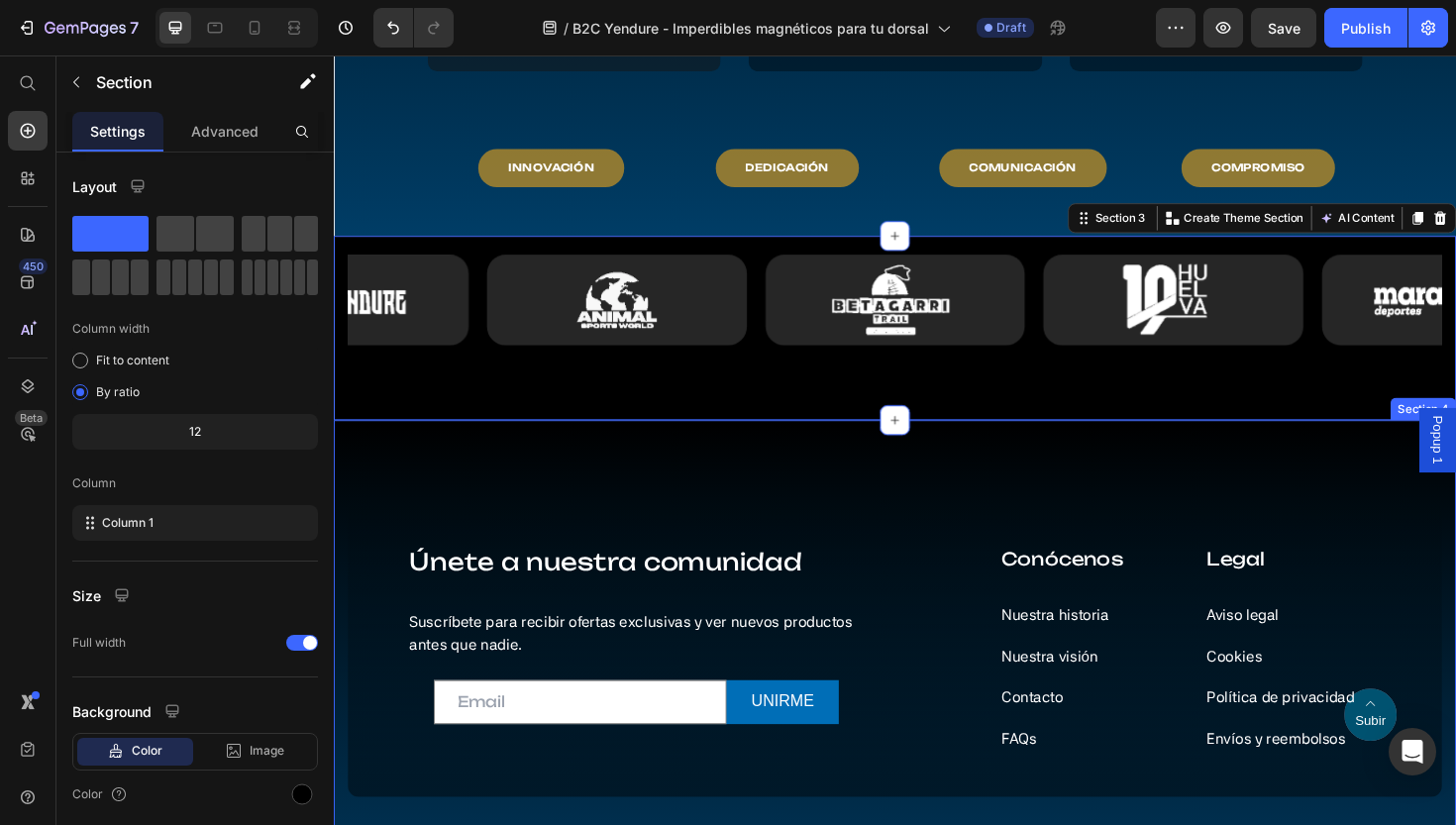 click on "Únete a nuestra comunidad Heading Suscríbete para recibir ofertas exclusivas y ver nuevos productos antes que nadie. Text block Email Field UNIRME Submit Button Row Newsletter
Icon Subir Text block Hero Banner Row Conócenos Heading Nuestra historia Text block Nuestra visión Text block Contacto Text block FAQs Text block Legal Heading Aviso legal Text block Cookies Text block Política de privacidad Text block Envíos y reembolsos Text block Row Row Image
Icon
Icon
Icon
Icon Row Row Copyright © 2025 Yendure. Todos los derechos reservados Text block Términos y condiciones  |  Site Map Text block Row Section 4" at bounding box center [928, 726] 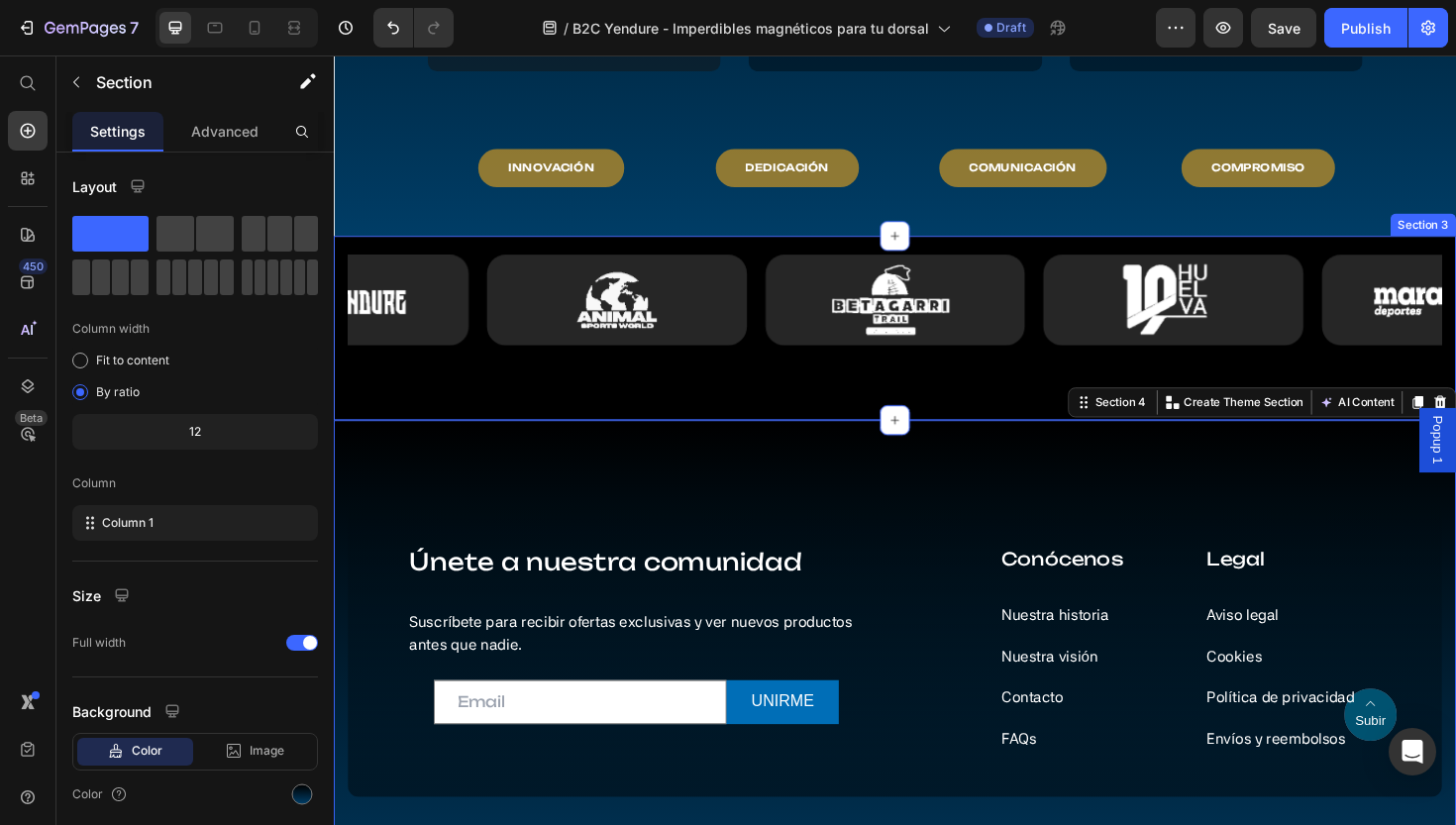 click on "Image Image Image Image Image Carousel Section 3" at bounding box center (928, 344) 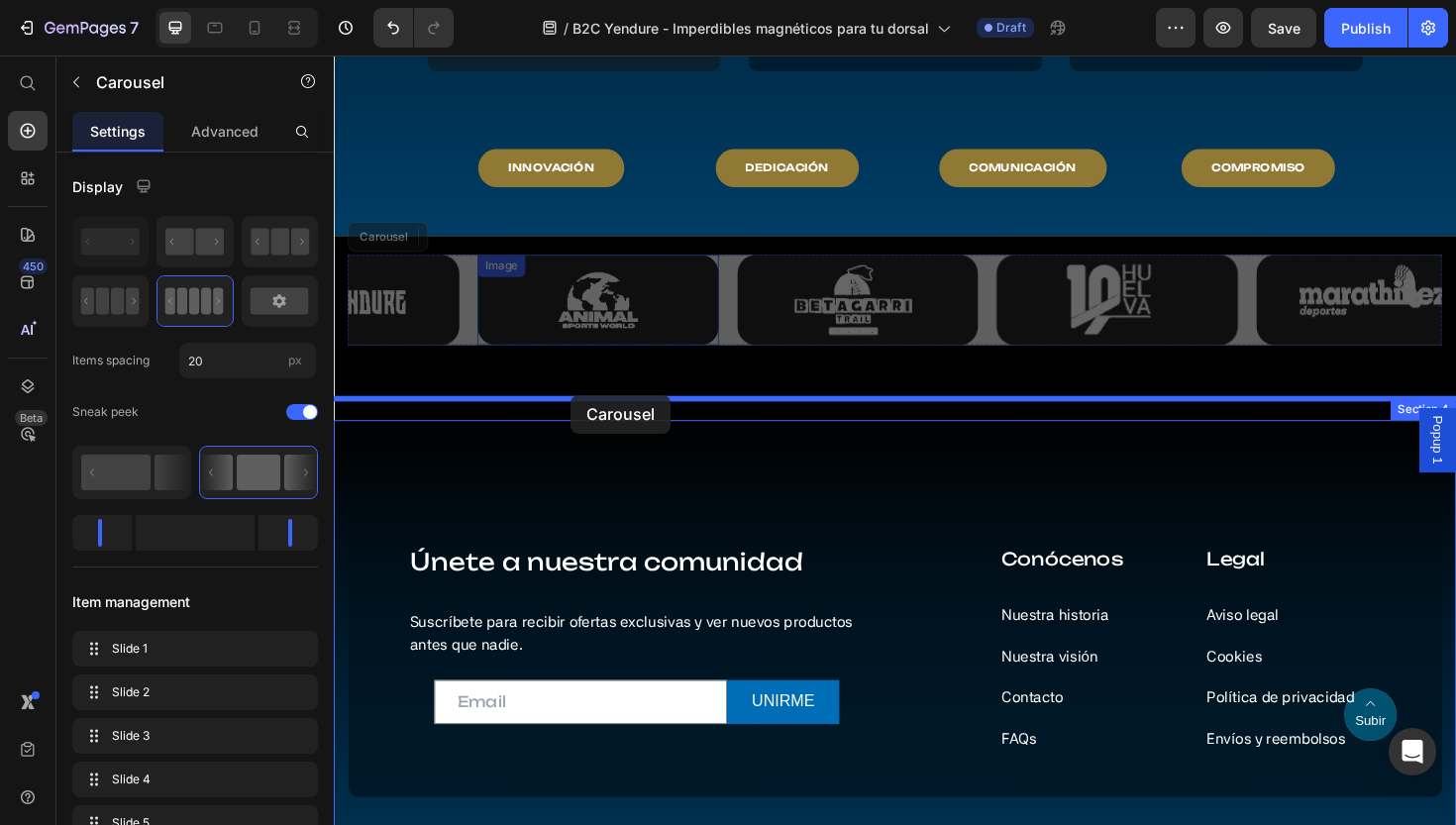 drag, startPoint x: 485, startPoint y: 247, endPoint x: 584, endPoint y: 415, distance: 195 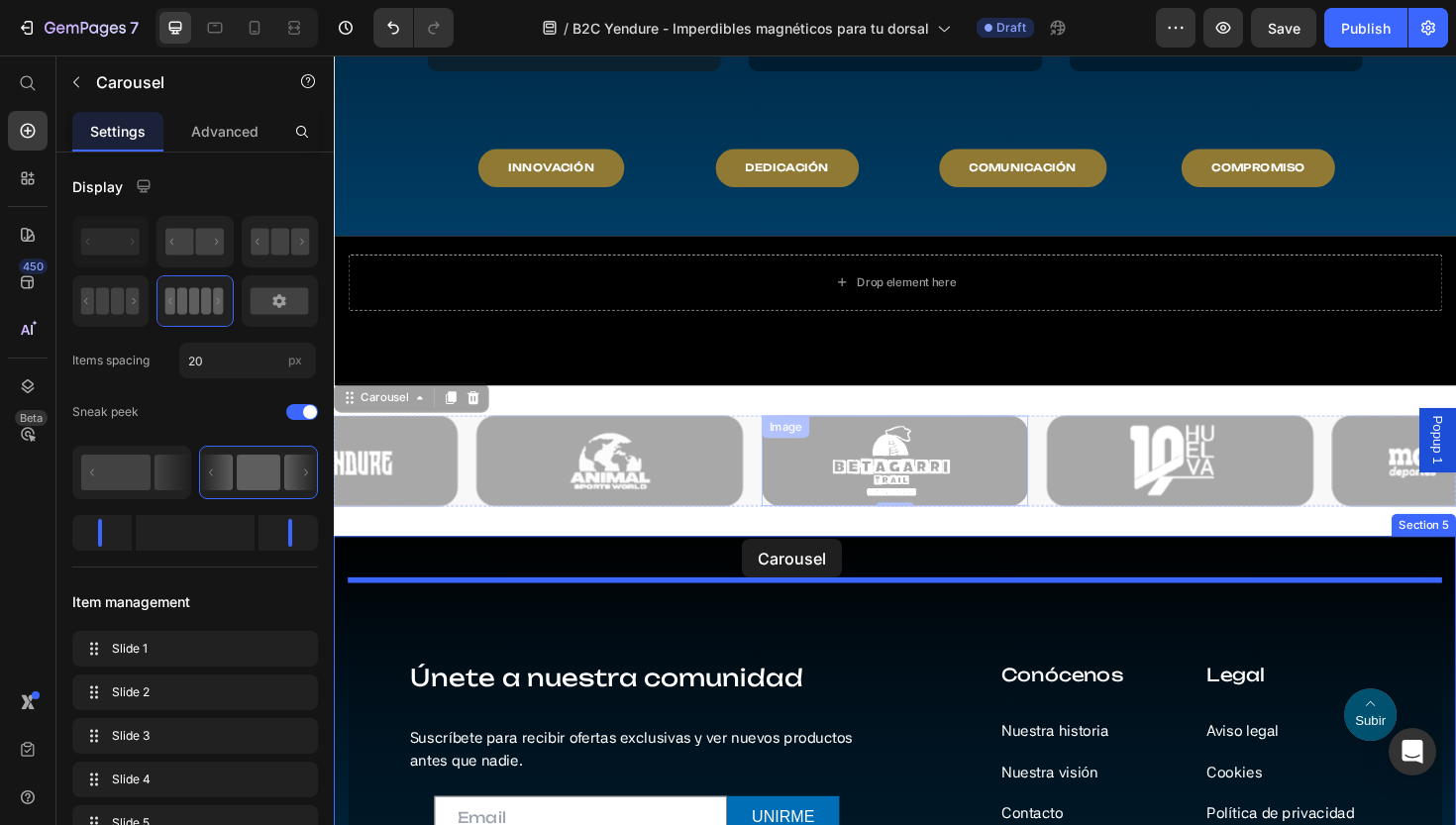 drag, startPoint x: 777, startPoint y: 413, endPoint x: 766, endPoint y: 567, distance: 154.39236 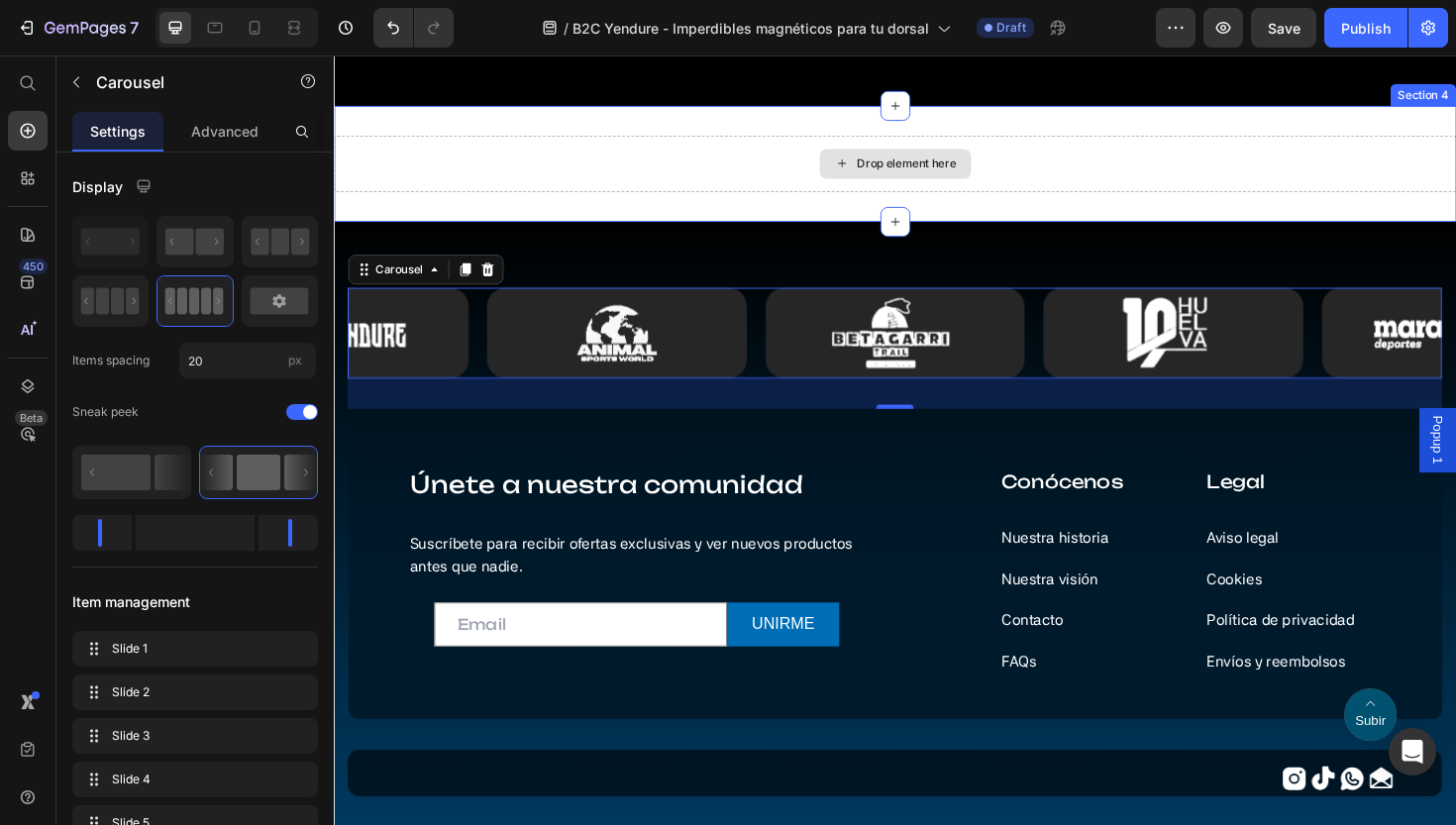 scroll, scrollTop: 1542, scrollLeft: 0, axis: vertical 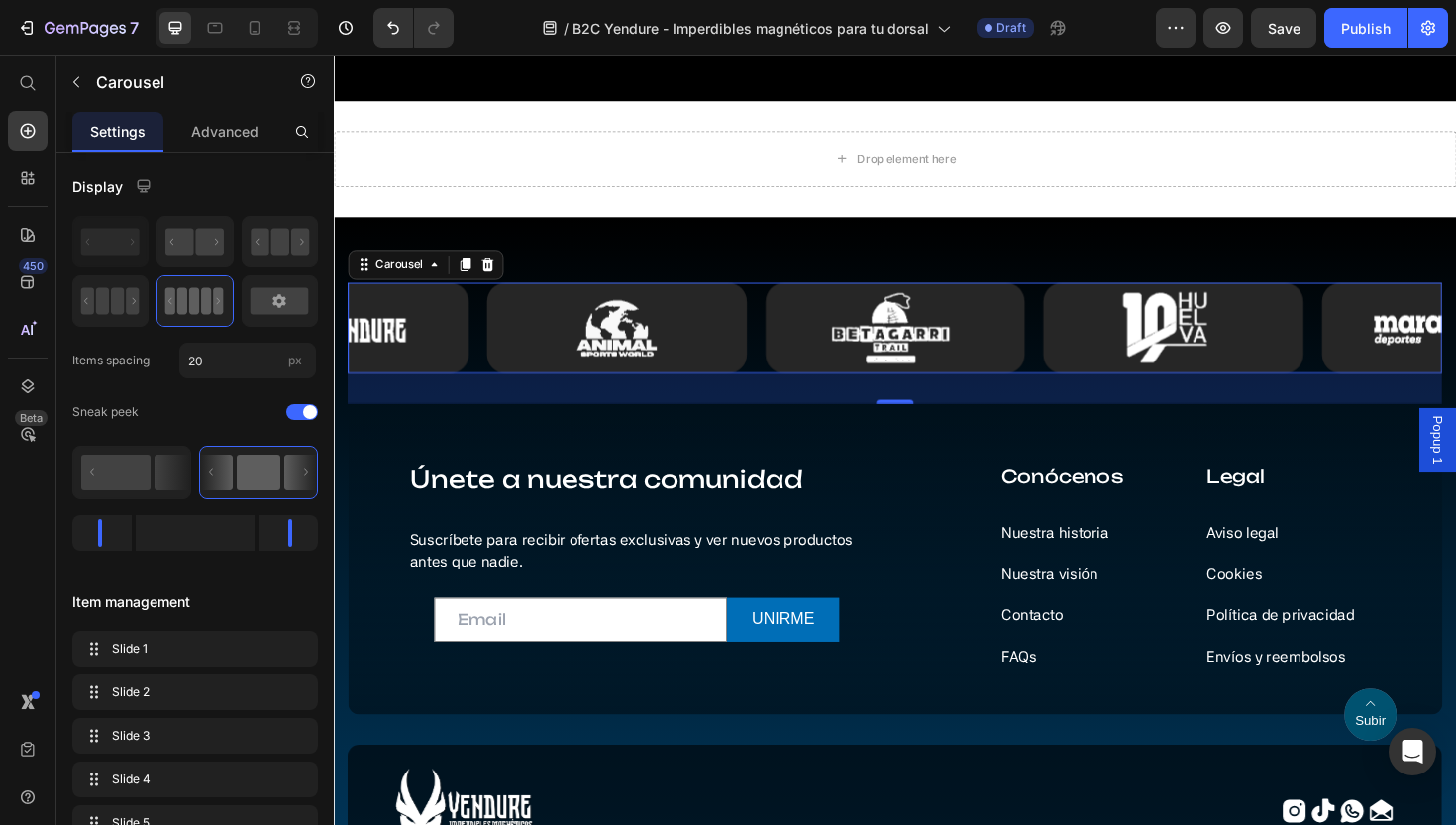 click on "32" at bounding box center (928, 408) 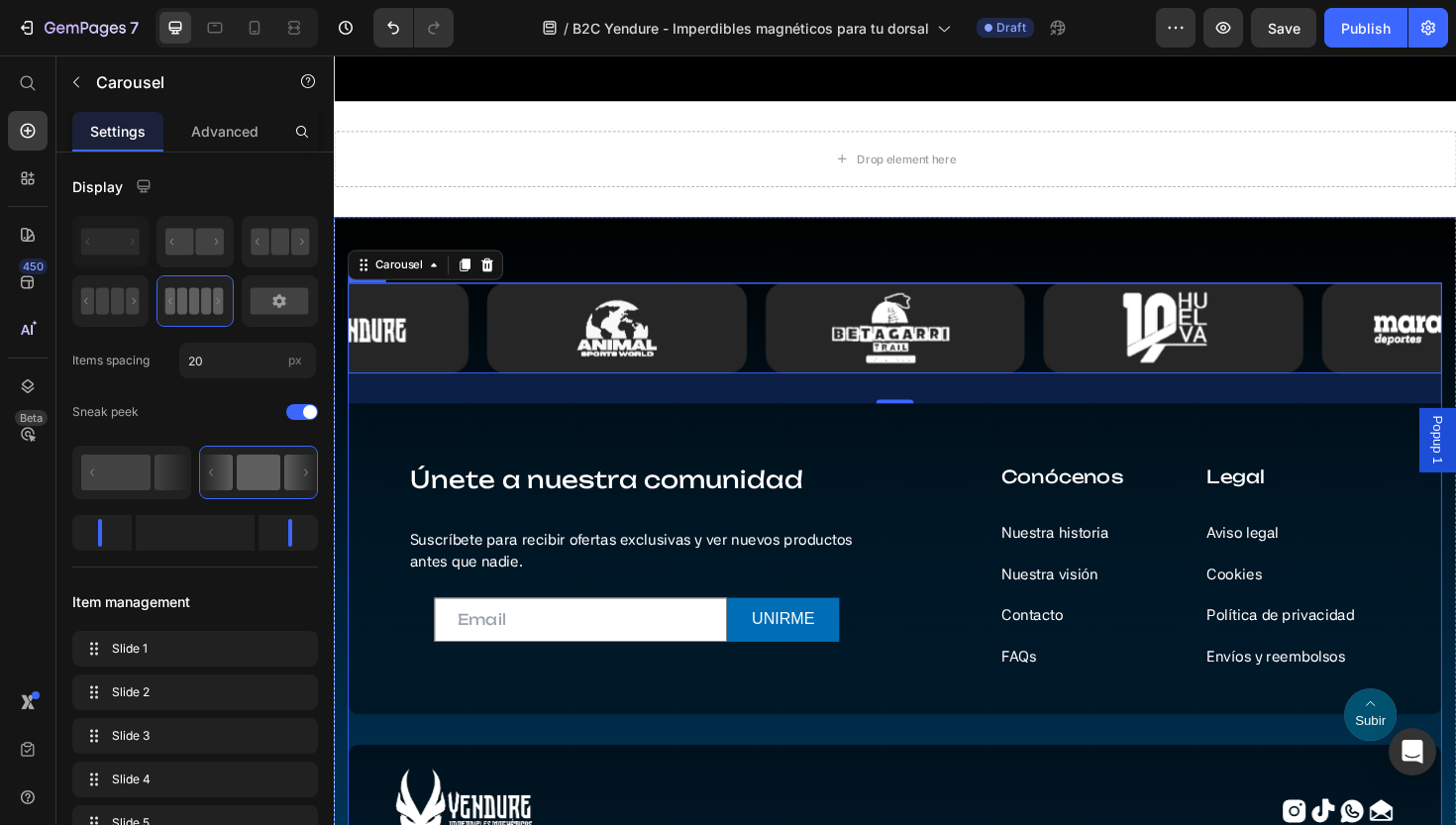 click on "Únete a nuestra comunidad Heading Suscríbete para recibir ofertas exclusivas y ver nuevos productos antes que nadie. Text block Email Field UNIRME Submit Button Row Newsletter
Icon Subir Text block Hero Banner Row Conócenos Heading Nuestra historia Text block Nuestra visión Text block Contacto Text block FAQs Text block Legal Heading Aviso legal Text block Cookies Text block Política de privacidad Text block Envíos y reembolsos Text block Row Row" at bounding box center [928, 588] 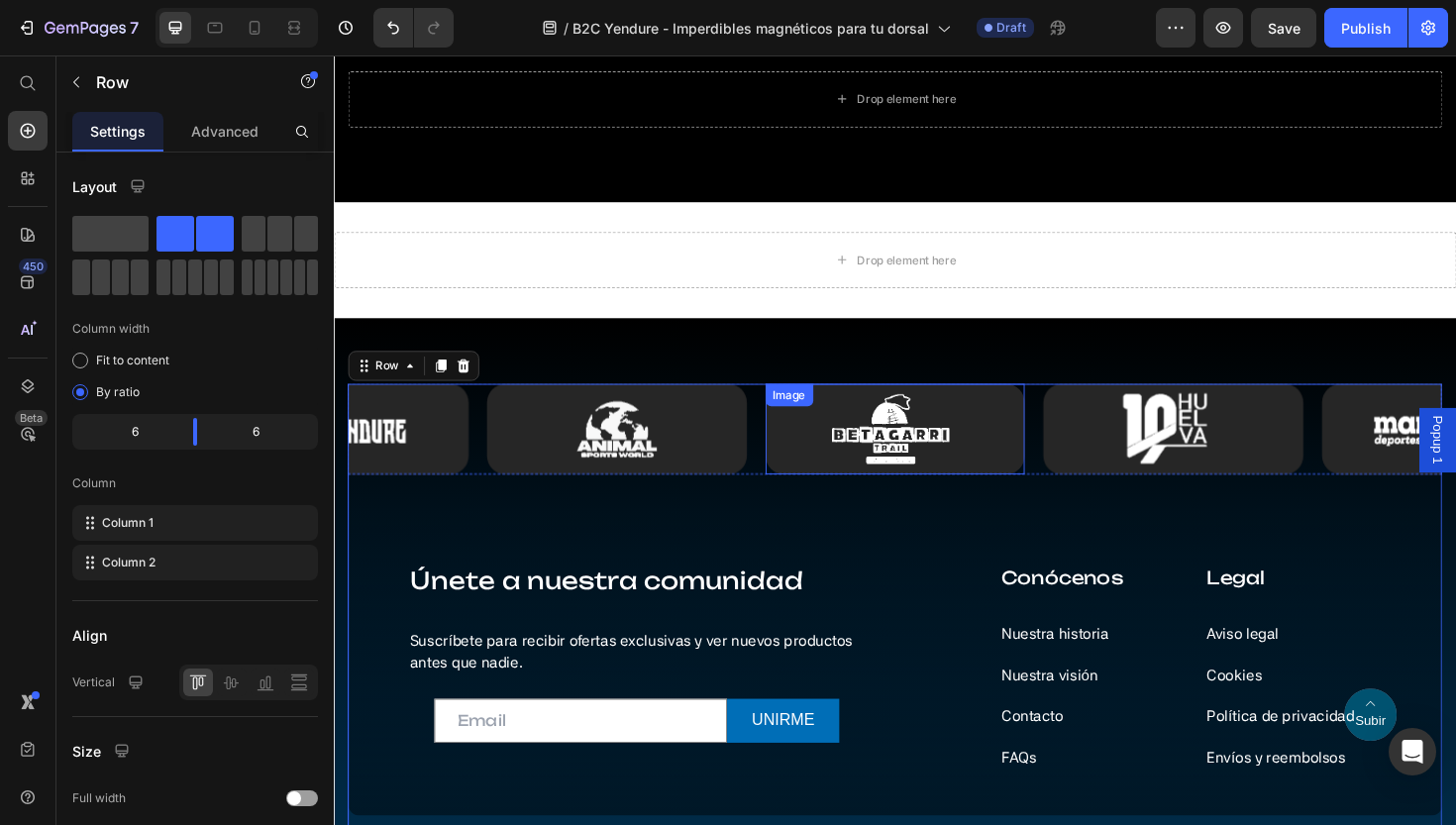 scroll, scrollTop: 1287, scrollLeft: 0, axis: vertical 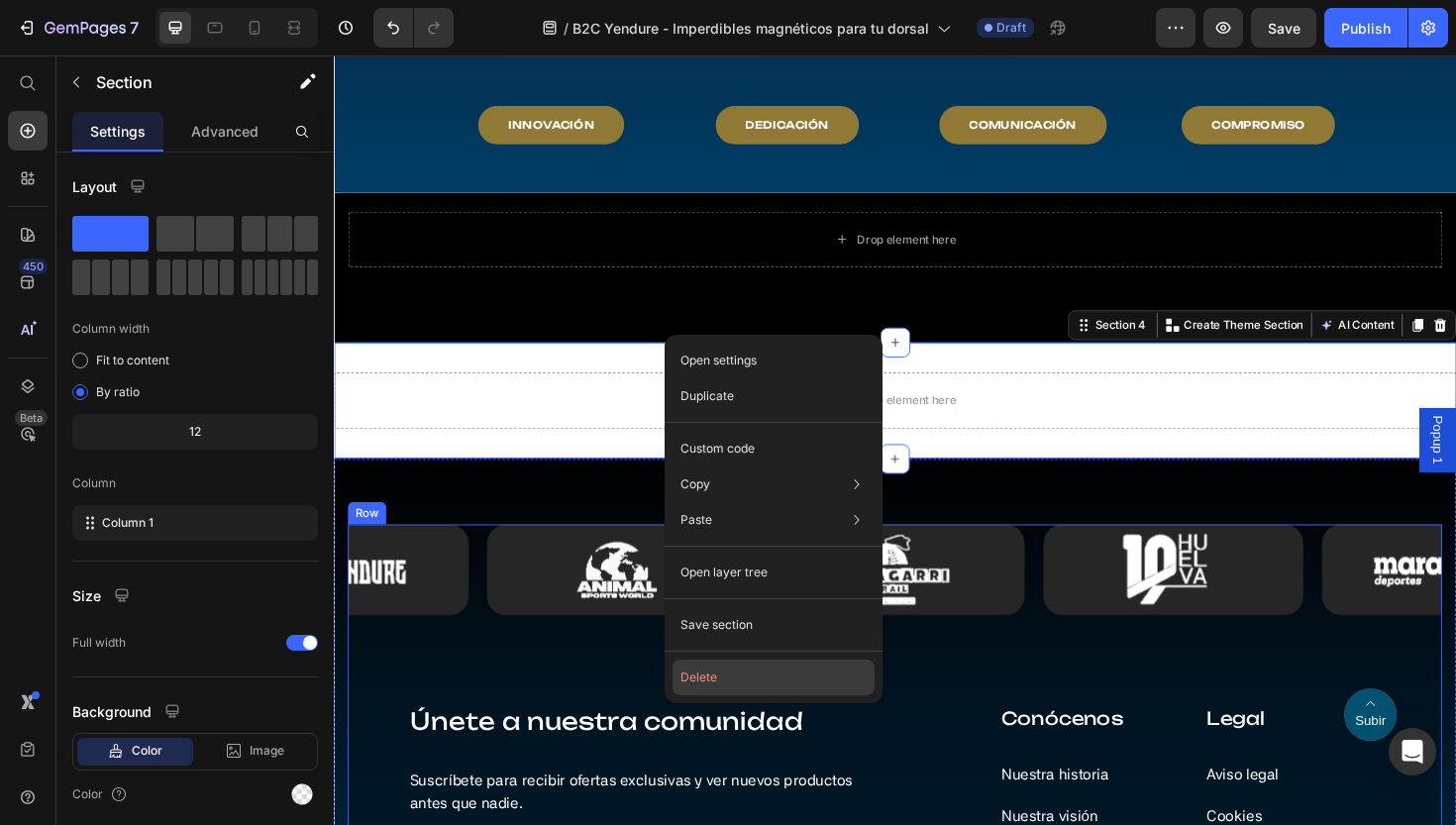 drag, startPoint x: 394, startPoint y: 646, endPoint x: 706, endPoint y: 666, distance: 312.64037 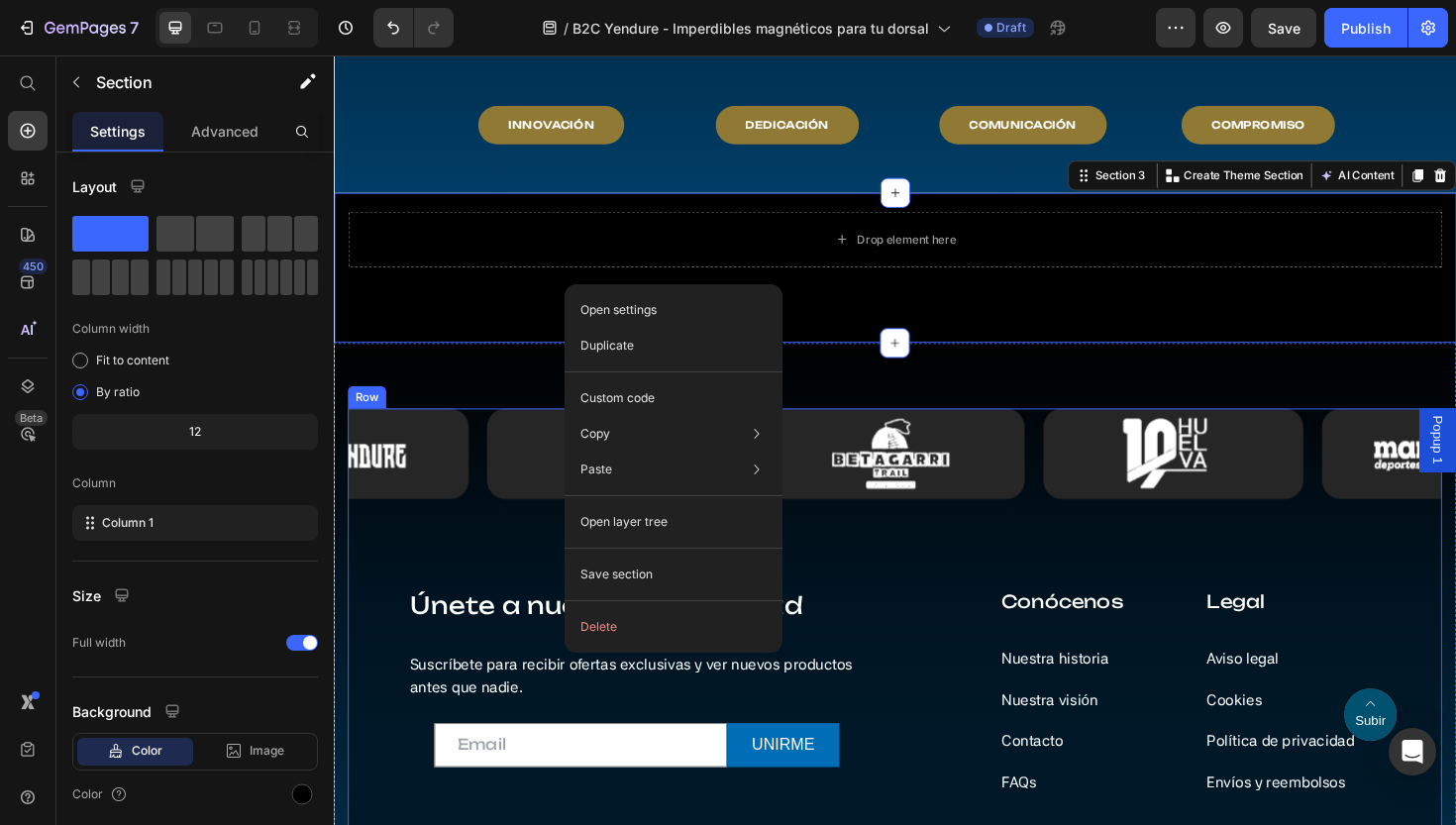 click on "Delete" 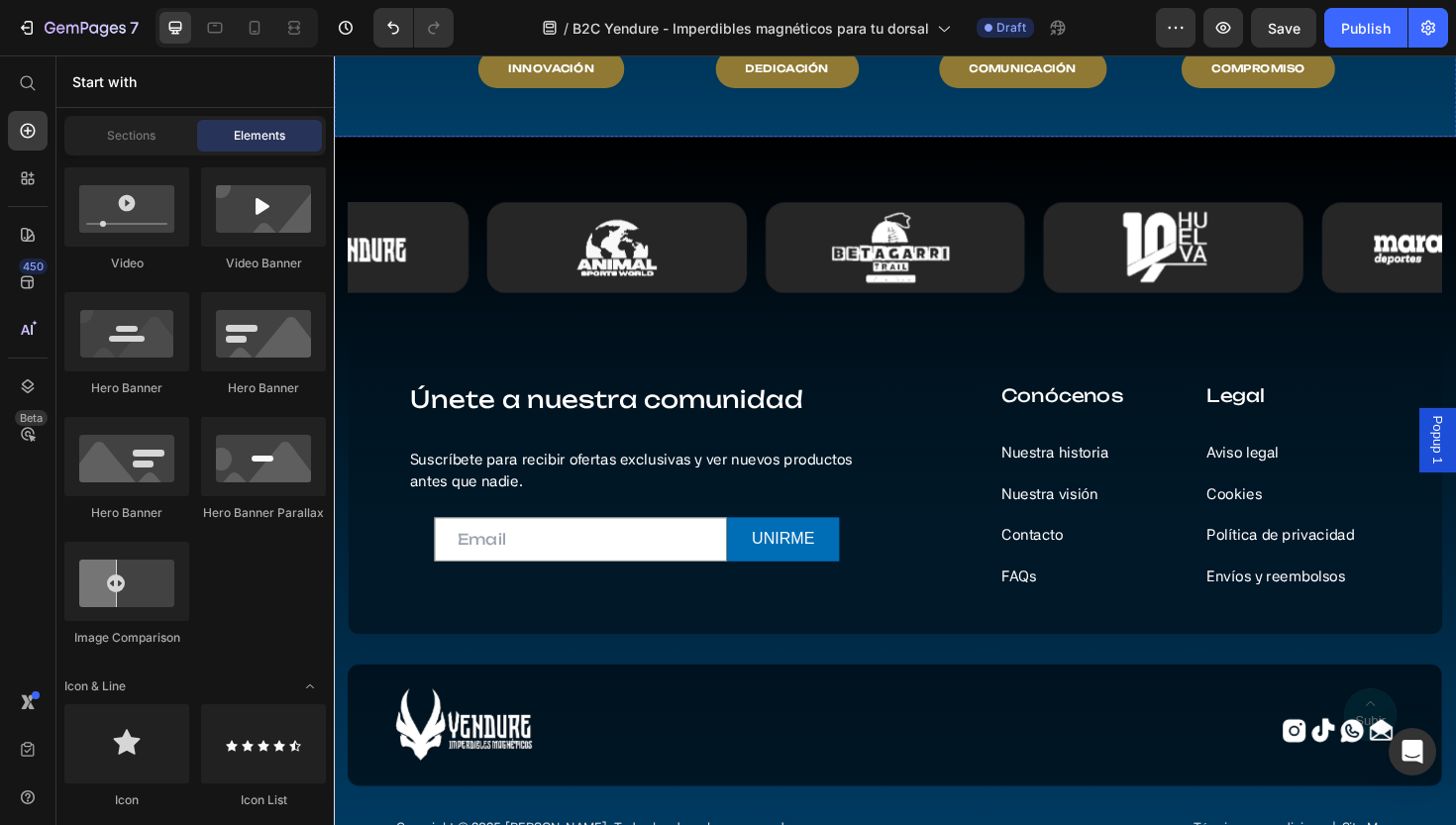 scroll, scrollTop: 991, scrollLeft: 0, axis: vertical 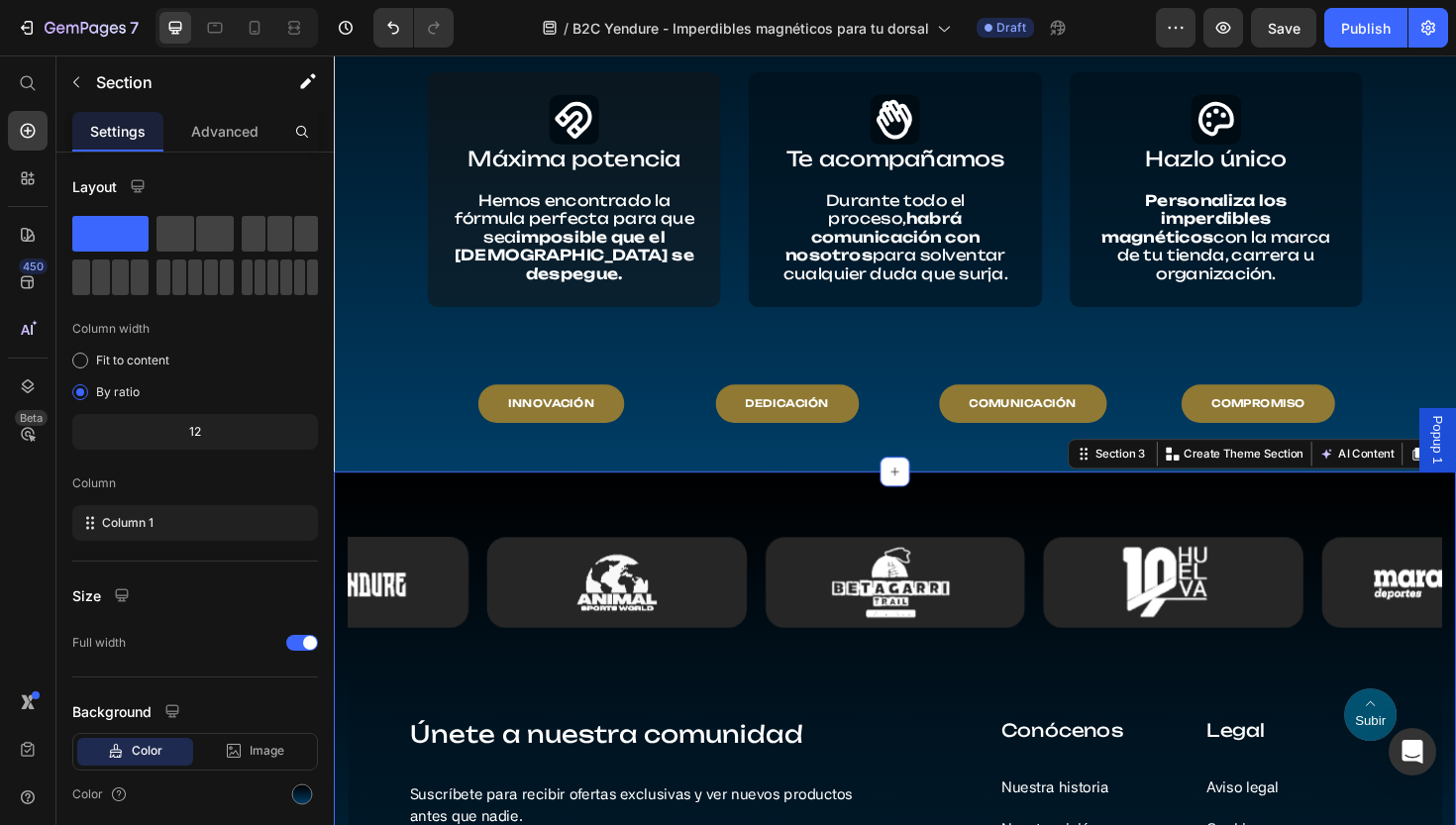 click on "Image Image Image Image Image Carousel Únete a nuestra comunidad Heading Suscríbete para recibir ofertas exclusivas y ver nuevos productos antes que nadie. Text block Email Field UNIRME Submit Button Row Newsletter
Icon Subir Text block Hero Banner Row Conócenos Heading Nuestra historia Text block Nuestra visión Text block Contacto Text block FAQs Text block Legal Heading Aviso legal Text block Cookies Text block Política de privacidad Text block Envíos y reembolsos Text block Row Row Image
Icon
Icon
Icon
Icon Row Row Copyright © 2025 Yendure. Todos los derechos reservados Text block Términos y condiciones  |  Site Map Text block Row Section 3   You can create reusable sections Create Theme Section AI Content Write with [PERSON_NAME] What would you like to describe here? Tone and Voice Persuasive Product Set de 4 Imperdibles magnéticos Show more Generate" at bounding box center [928, 883] 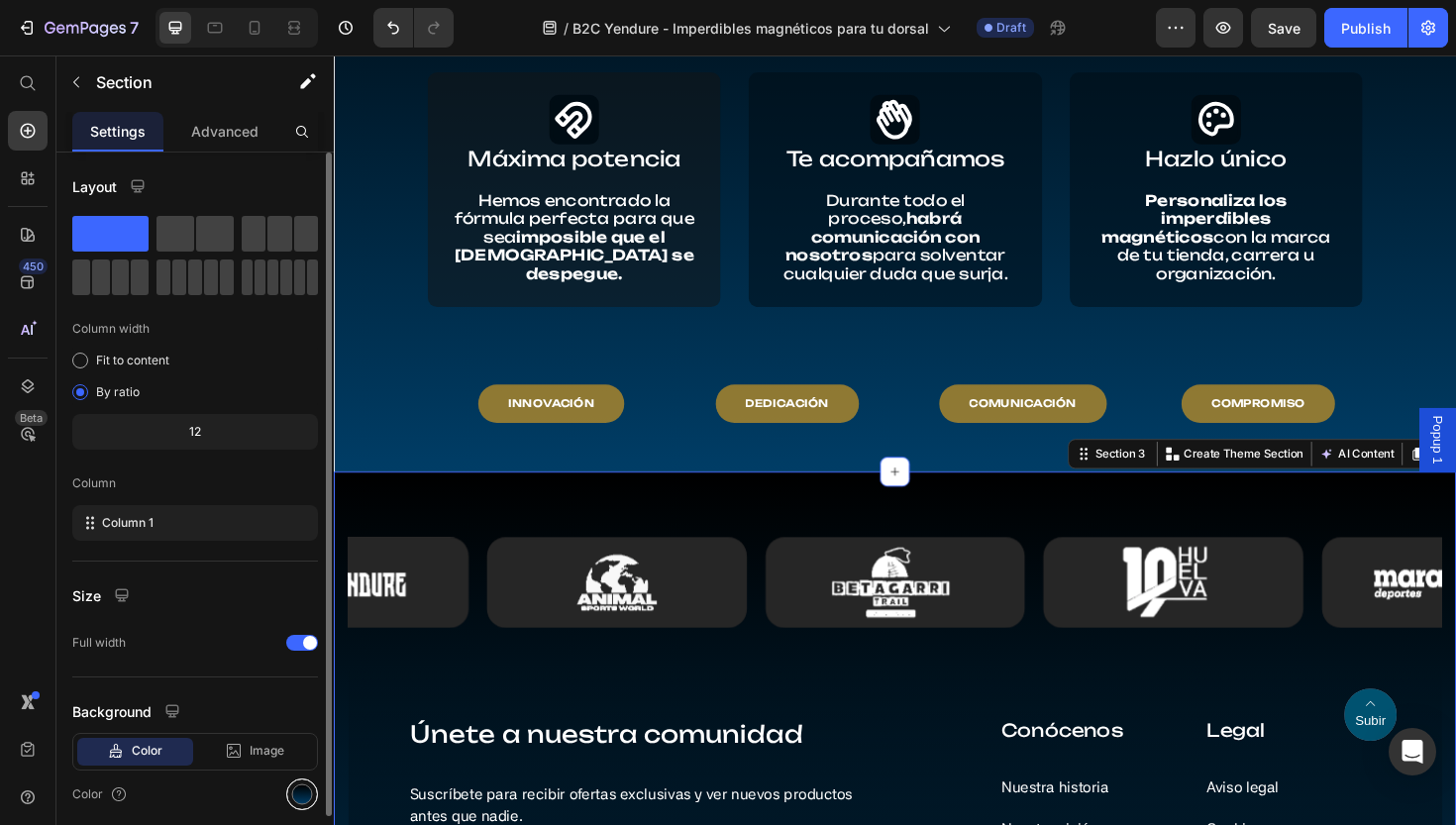 click at bounding box center (302, 794) 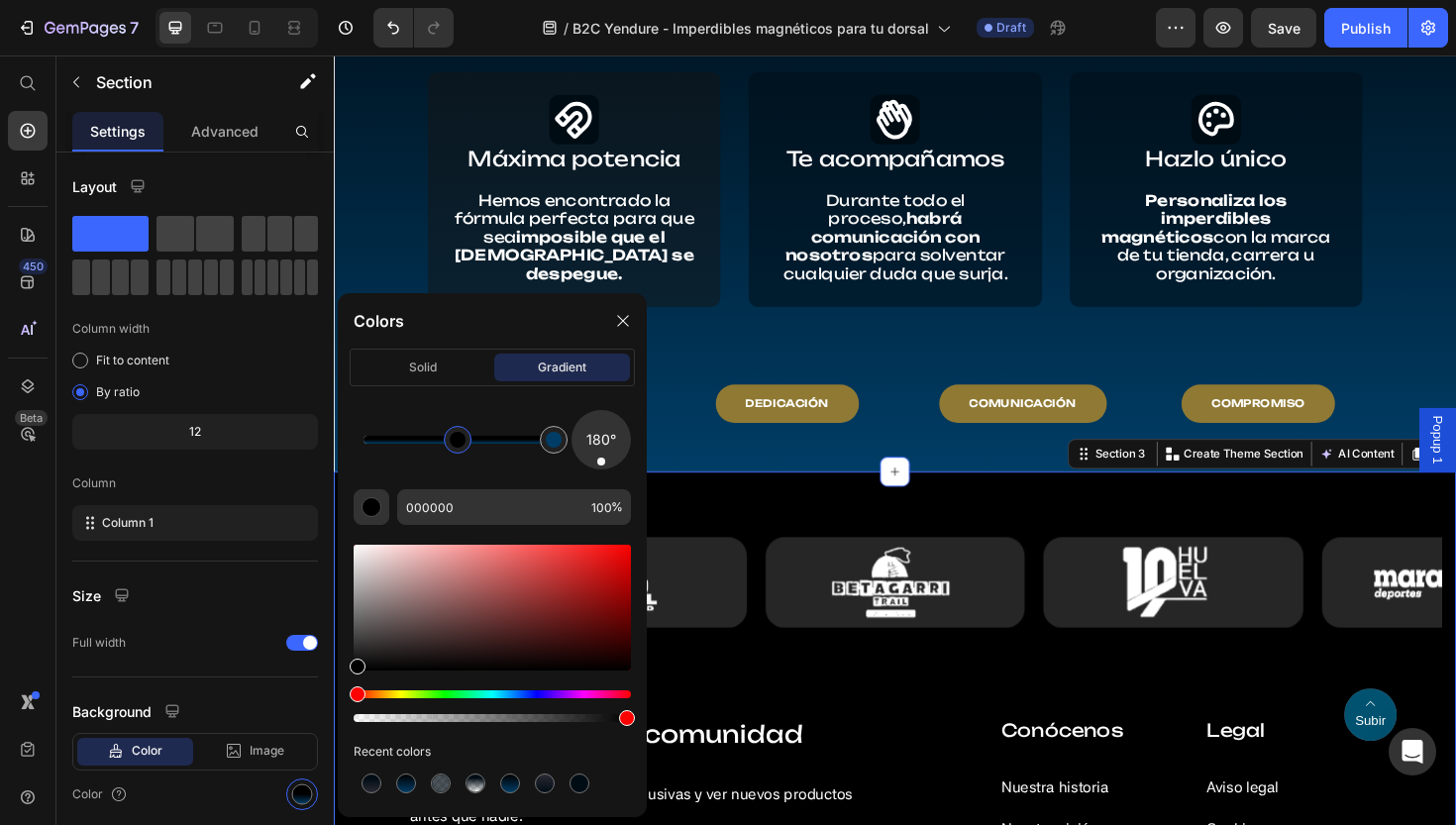 drag, startPoint x: 362, startPoint y: 435, endPoint x: 459, endPoint y: 450, distance: 98.15294 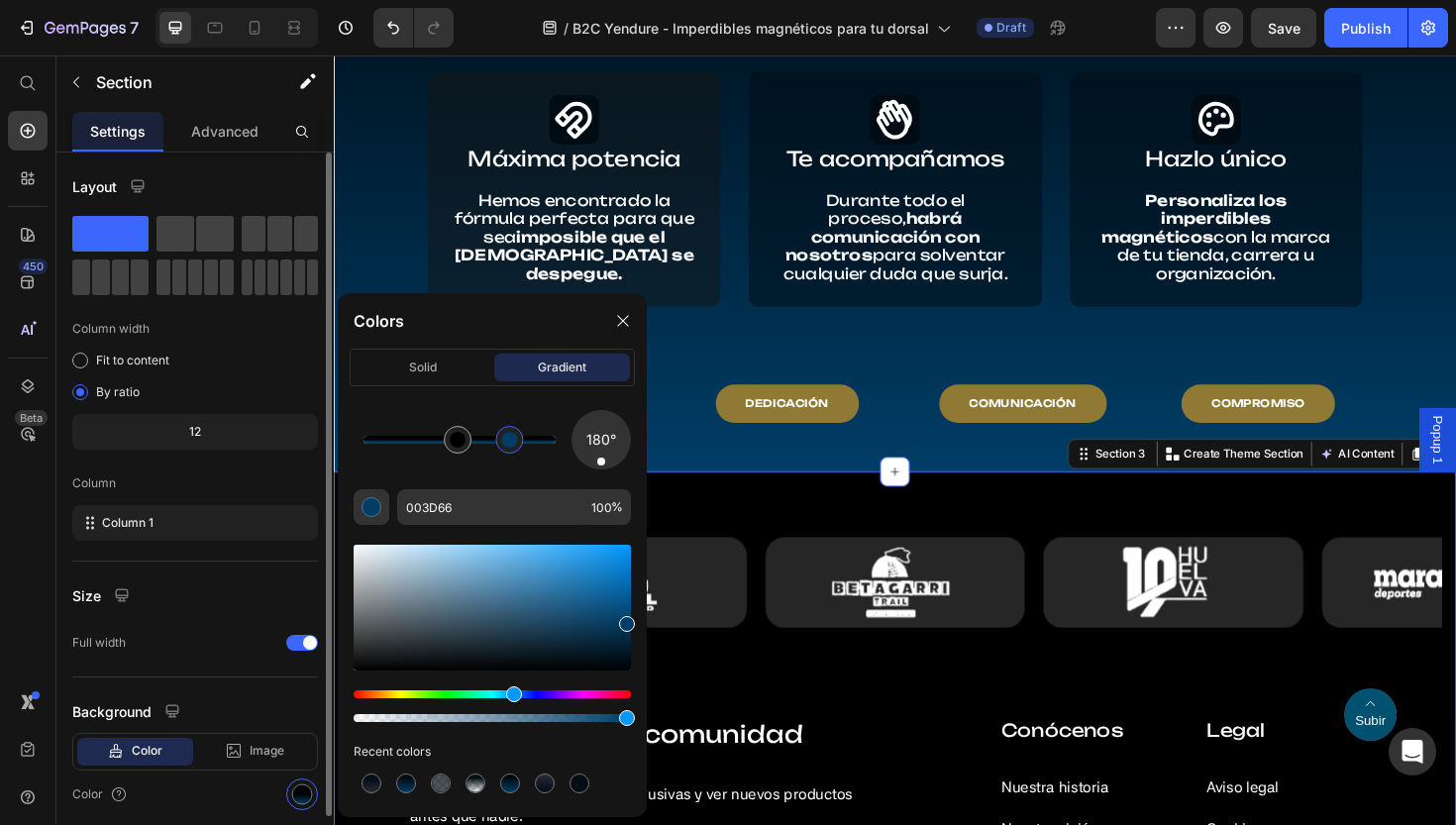 drag, startPoint x: 550, startPoint y: 438, endPoint x: 231, endPoint y: 442, distance: 319.02508 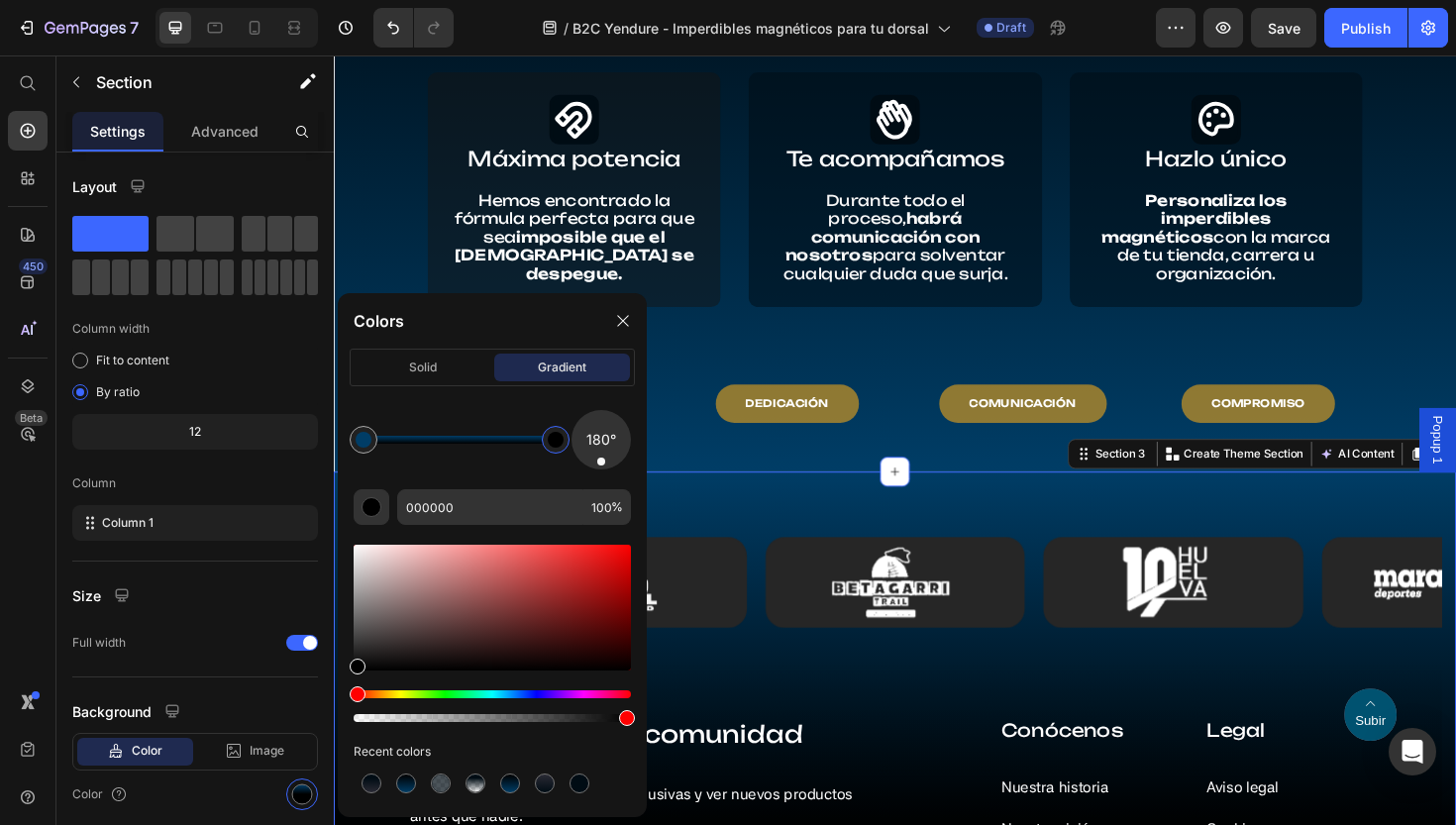 drag, startPoint x: 789, startPoint y: 489, endPoint x: 718, endPoint y: 456, distance: 78.294317 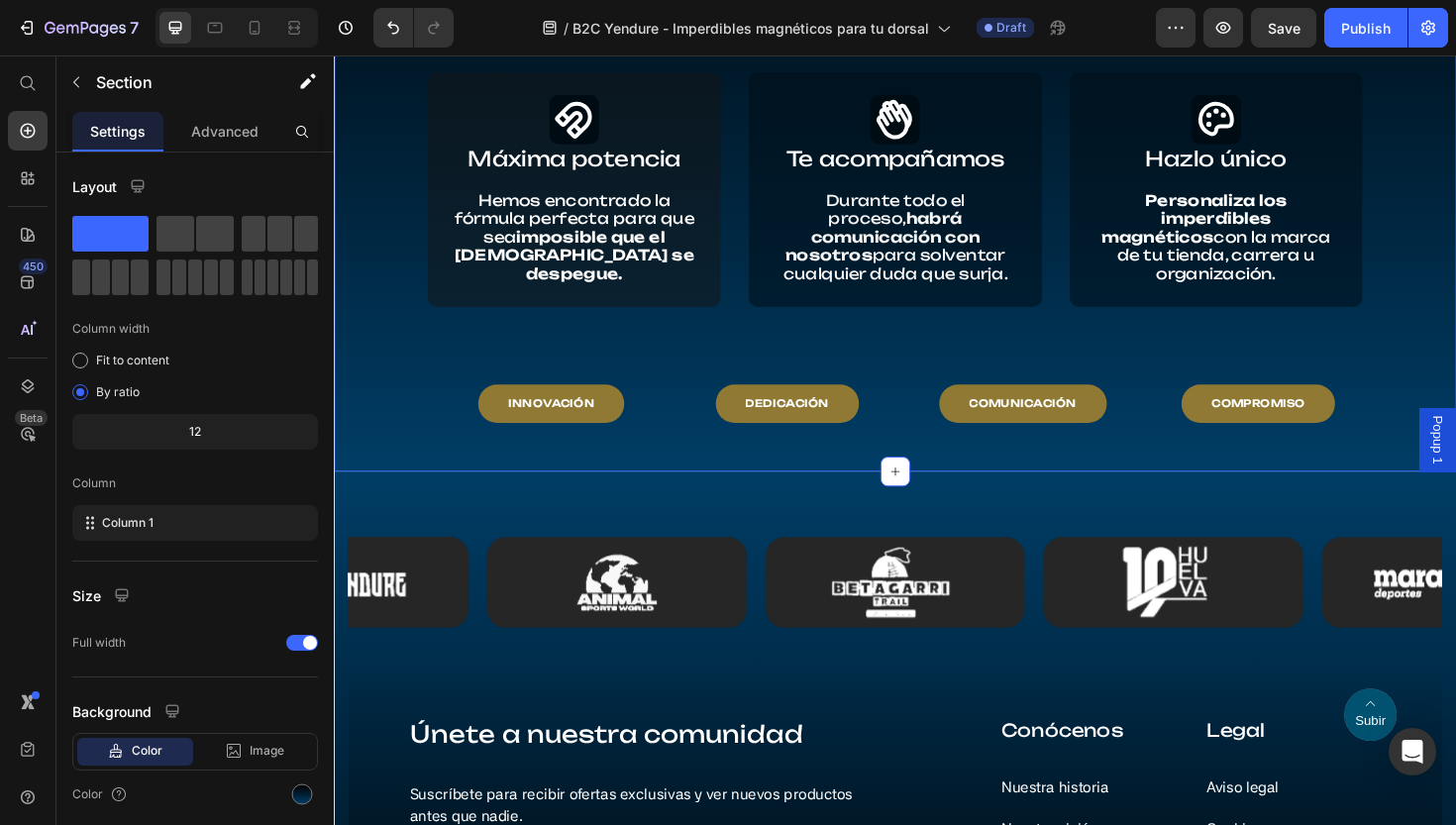 click on "+26.000 Heading camisetas salvadas Text Block cero DORSALES CAIDOS Text Block
Icon Máxima potencia Heading Hemos encontrado la fórmula perfecta para que sea  imposible que el imán se despegue.  Text Block Hero Banner
Icon Te acompañamos Heading Durante todo el proceso,  habrá comunicación con nosotros  para solventar cualquier duda que surja. Text Block Hero Banner
Icon Hazlo único Heading Personaliza los imperdibles magnéticos  con la marca de tu tienda, carrera u organización. Text Block Hero Banner Row INNOVACIÓN Button DEDICACIÓN Button COMUNICACIÓN Button COMPROMISO Button Row Section 2   You can create reusable sections Create Theme Section AI Content Write with [PERSON_NAME] What would you like to describe here? Tone and Voice Persuasive Product Show more Generate" at bounding box center [928, 135] 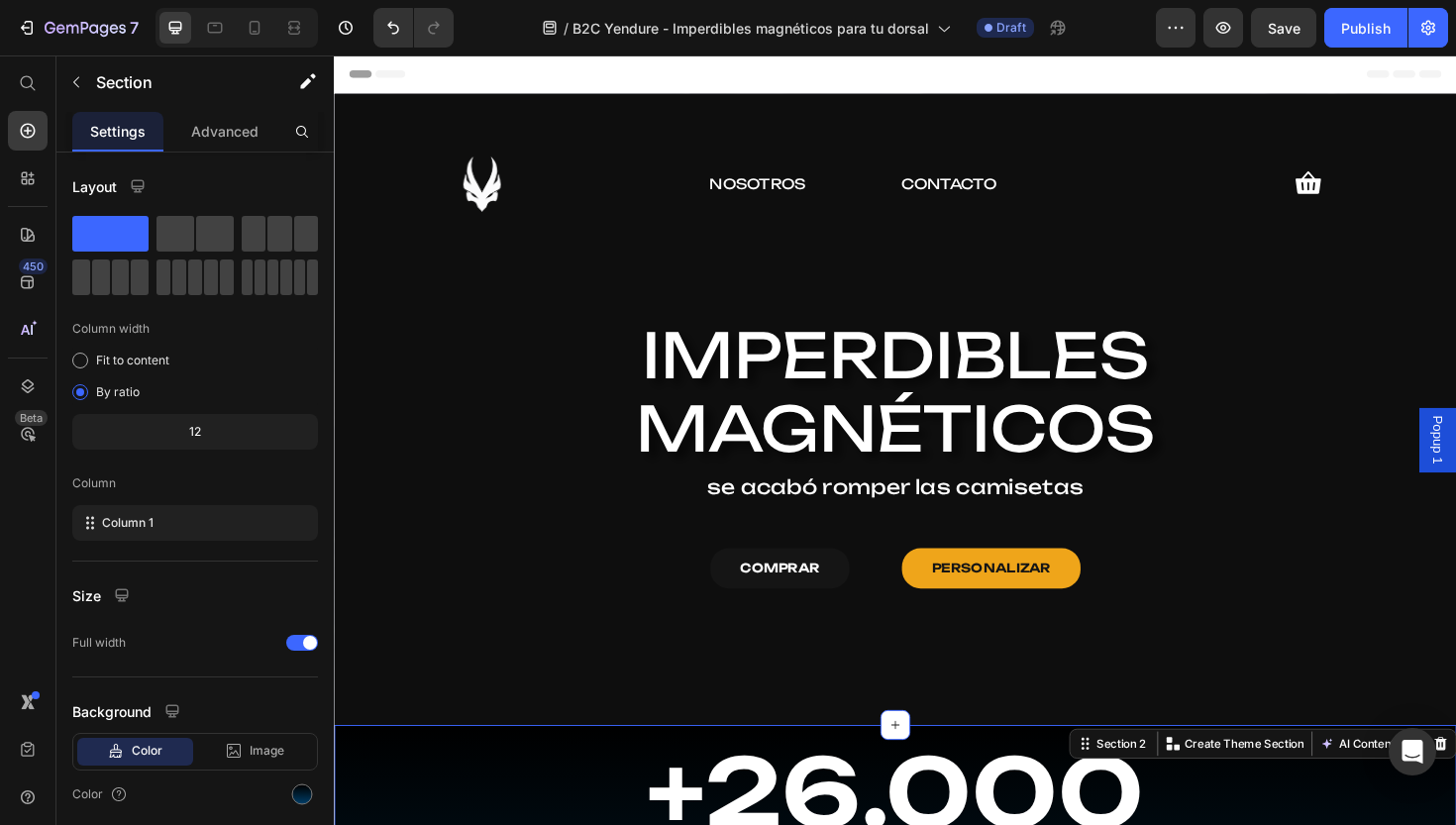 scroll, scrollTop: 0, scrollLeft: 0, axis: both 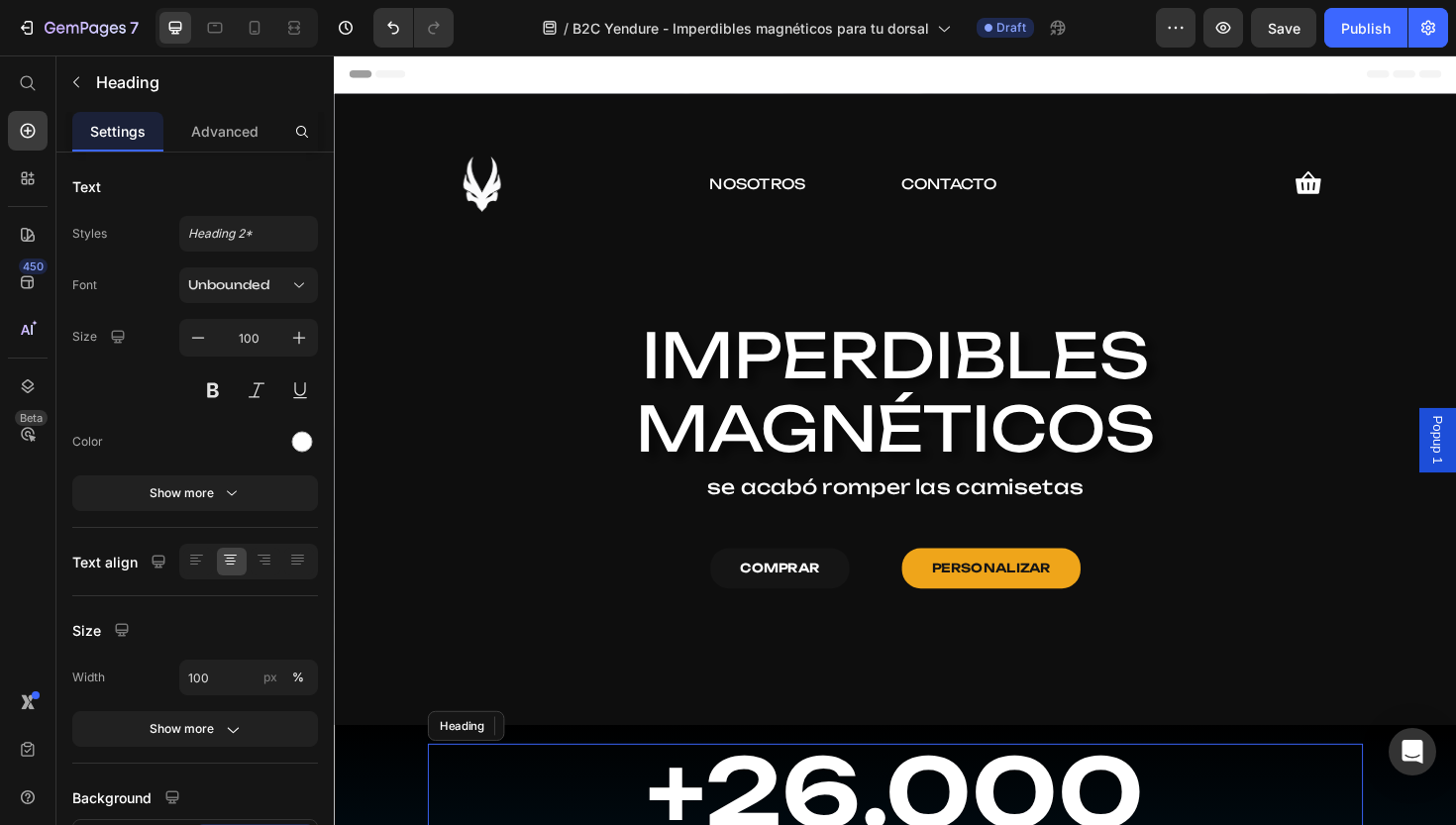 click on "+26.000" at bounding box center [928, 836] 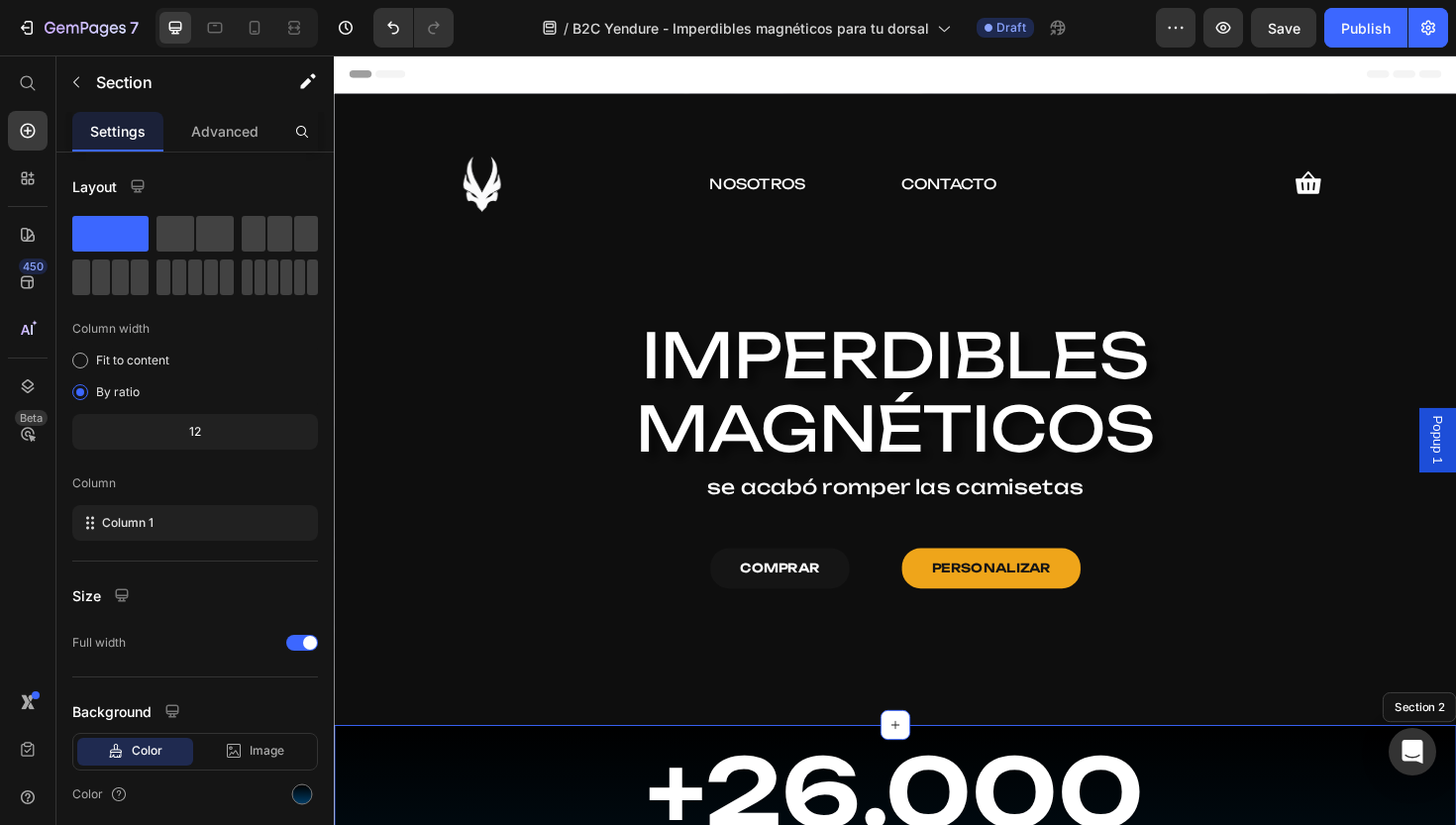 click on "+26.000 Heading   16 camisetas salvadas Text Block cero DORSALES CAIDOS Text Block
Icon Máxima potencia Heading Hemos encontrado la fórmula perfecta para que sea  imposible que el imán se despegue.  Text Block Hero Banner
Icon Te acompañamos Heading Durante todo el proceso,  habrá comunicación con nosotros  para solventar cualquier duda que surja. Text Block Hero Banner
Icon Hazlo único Heading Personaliza los imperdibles magnéticos  con la marca de tu tienda, carrera u organización. Text Block Hero Banner Row INNOVACIÓN Button DEDICACIÓN Button COMUNICACIÓN Button COMPROMISO Button Row Section 2" at bounding box center [928, 1126] 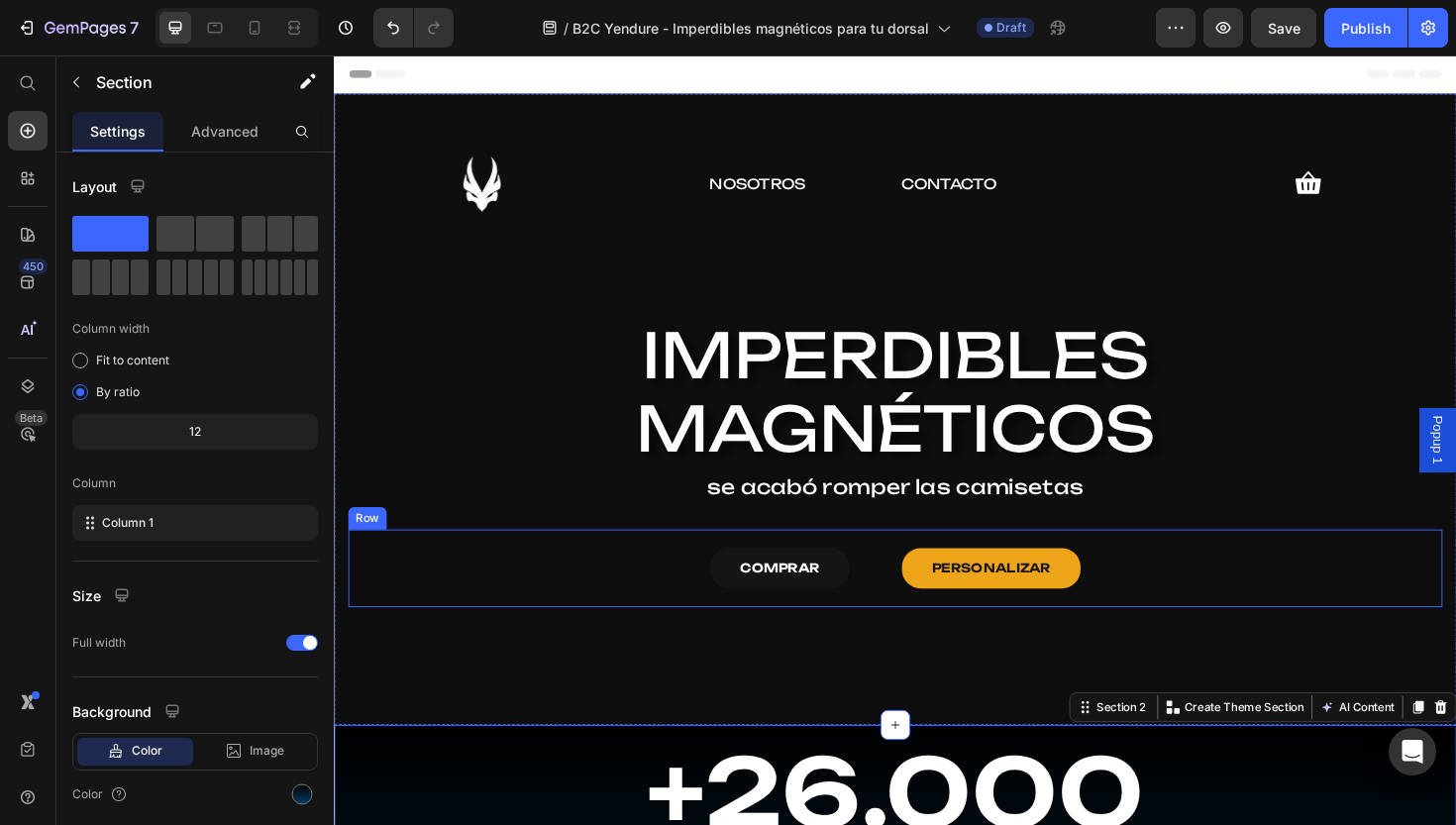 click on "COMPRAR Button PERSONALIZAR Button Row" at bounding box center [928, 599] 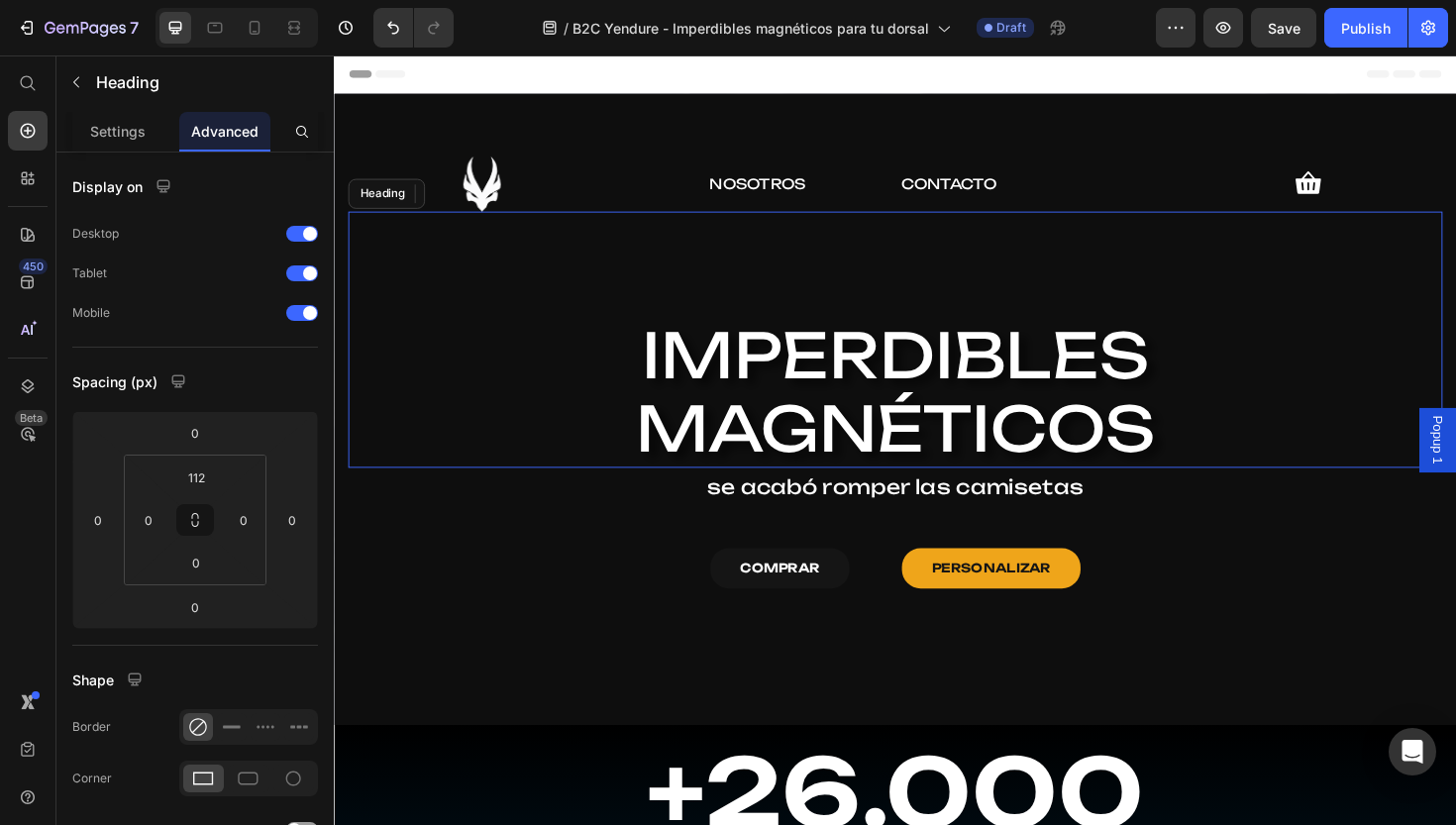 click on "IMPERDIBLES MAGNÉTICOS Heading" at bounding box center [928, 357] 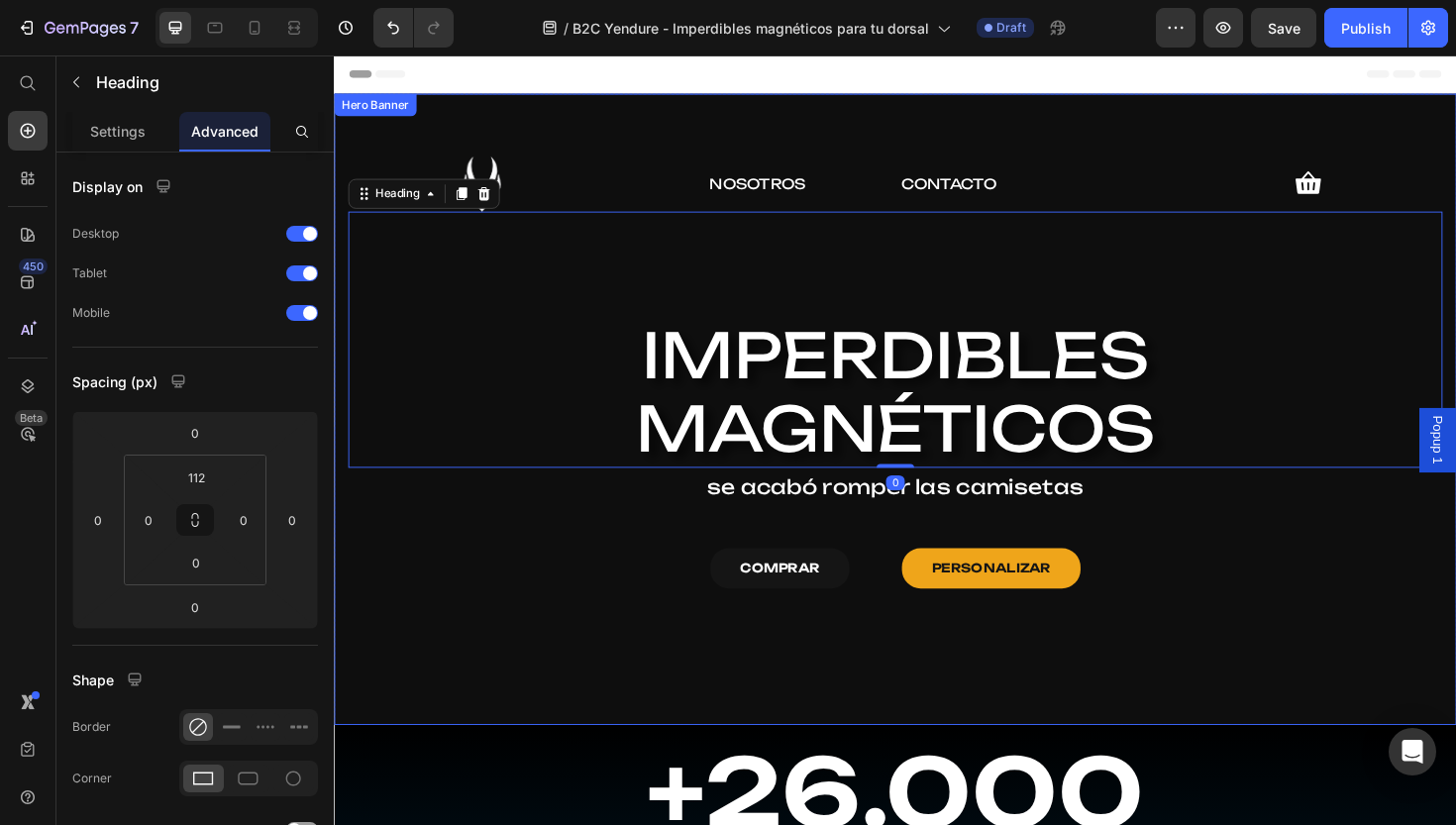 click on "Image NOSOTROS Text Block CONTACTO Text Block
Icon Row IMPERDIBLES MAGNÉTICOS Heading   0 se acabó romper las camisetas Text Block COMPRAR Button PERSONALIZAR Button Row" at bounding box center [928, 399] 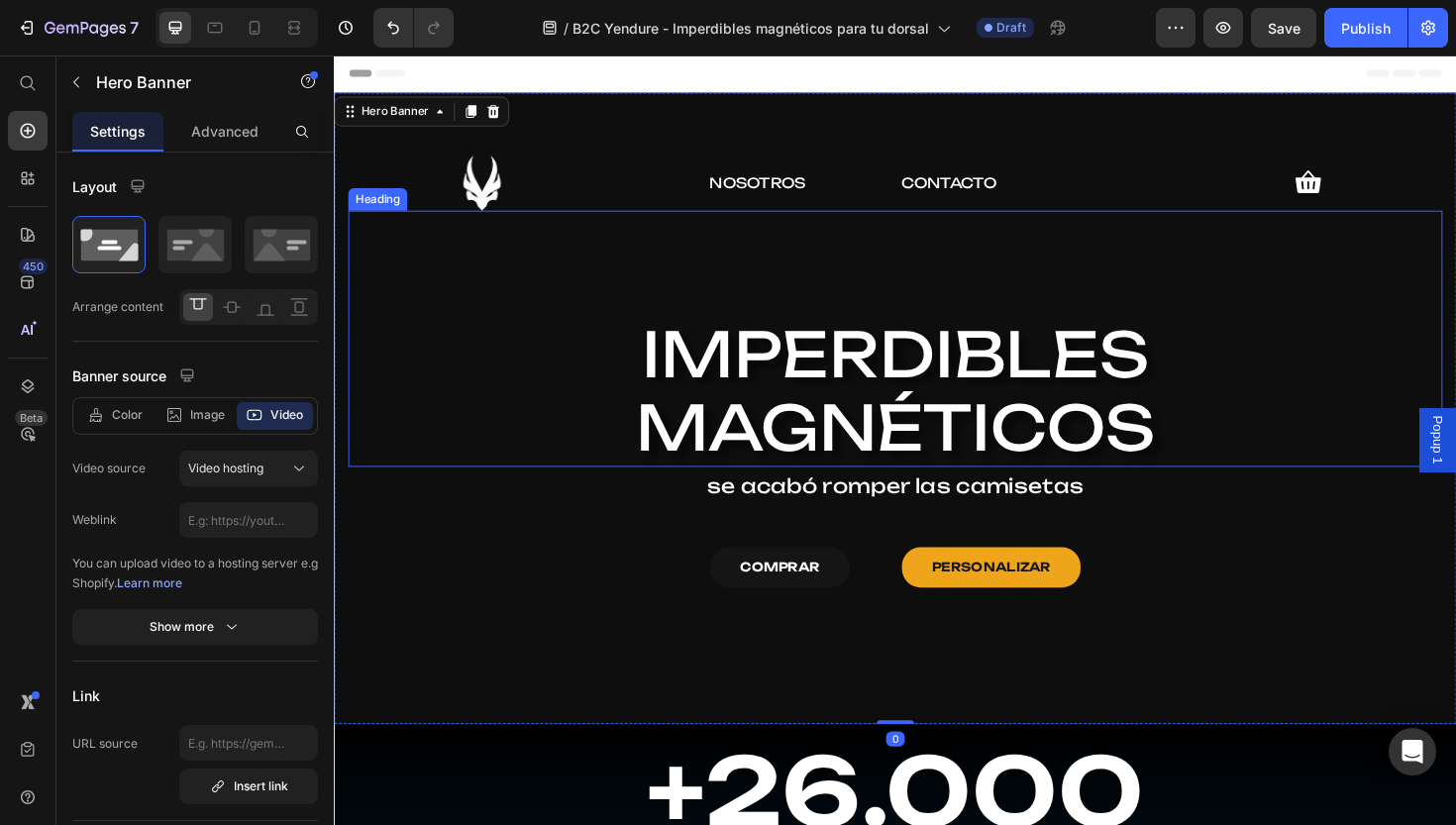 scroll, scrollTop: 269, scrollLeft: 0, axis: vertical 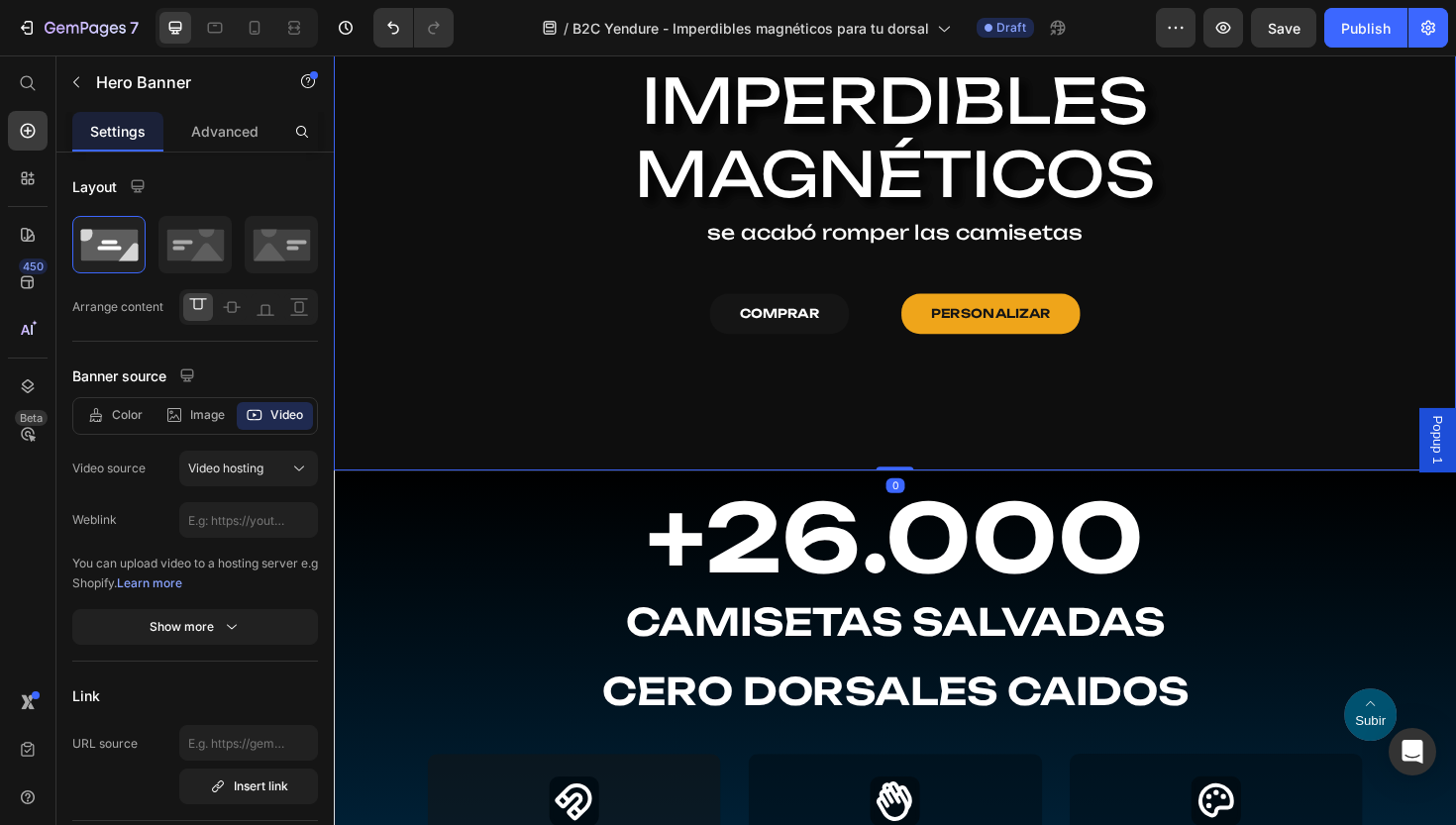 drag, startPoint x: 943, startPoint y: 494, endPoint x: 925, endPoint y: 466, distance: 33.286634 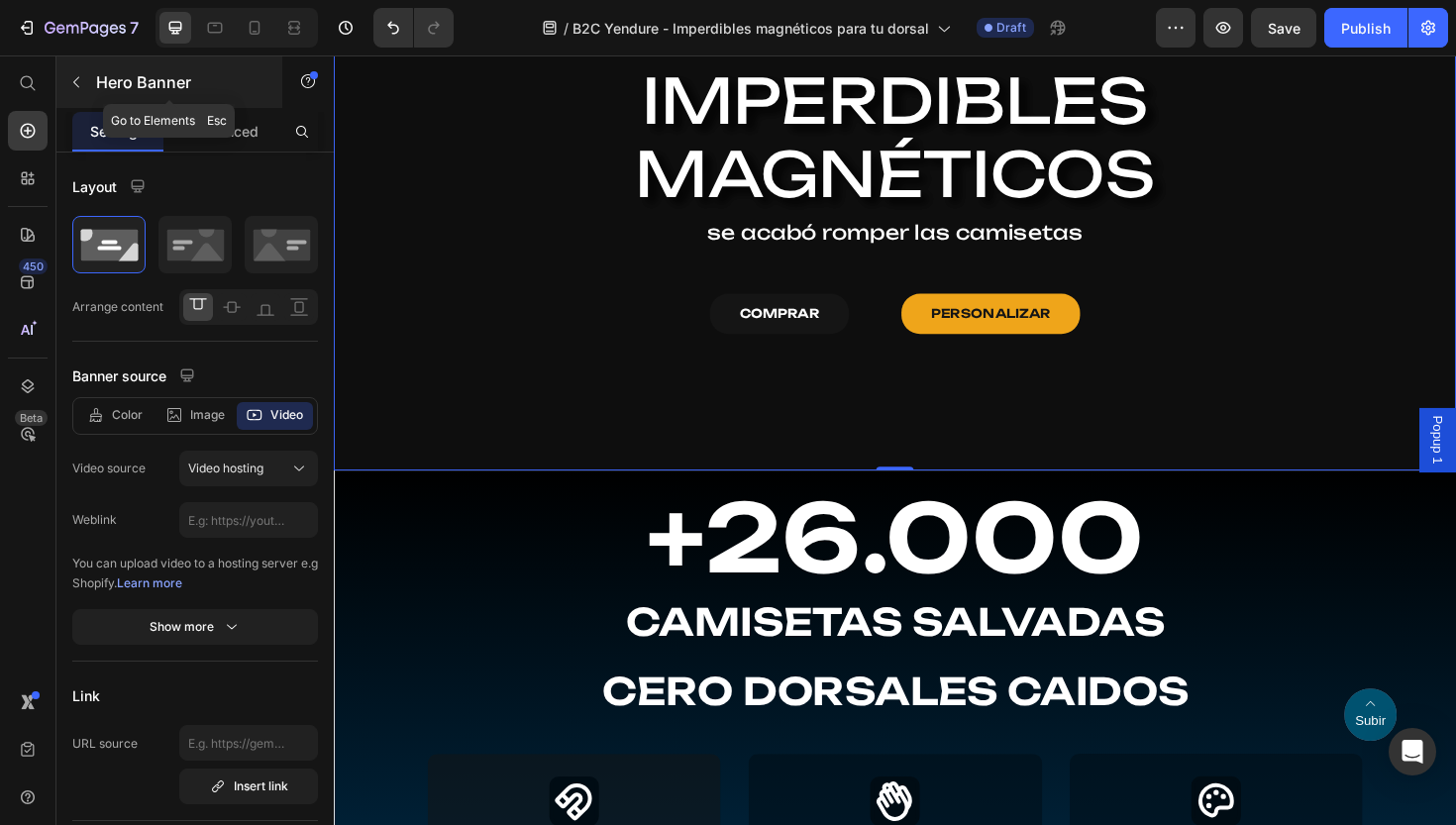 click 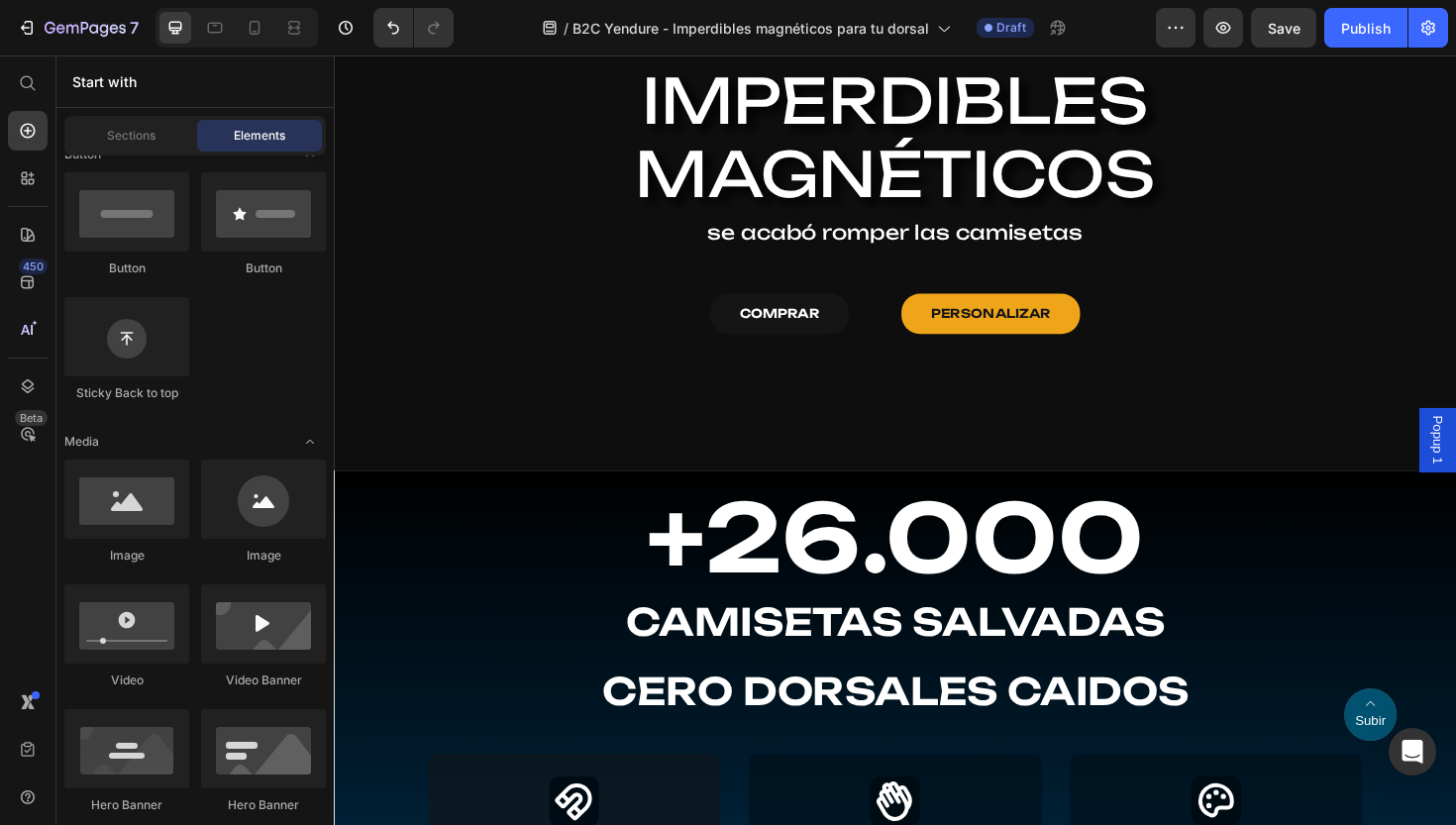 scroll, scrollTop: 0, scrollLeft: 0, axis: both 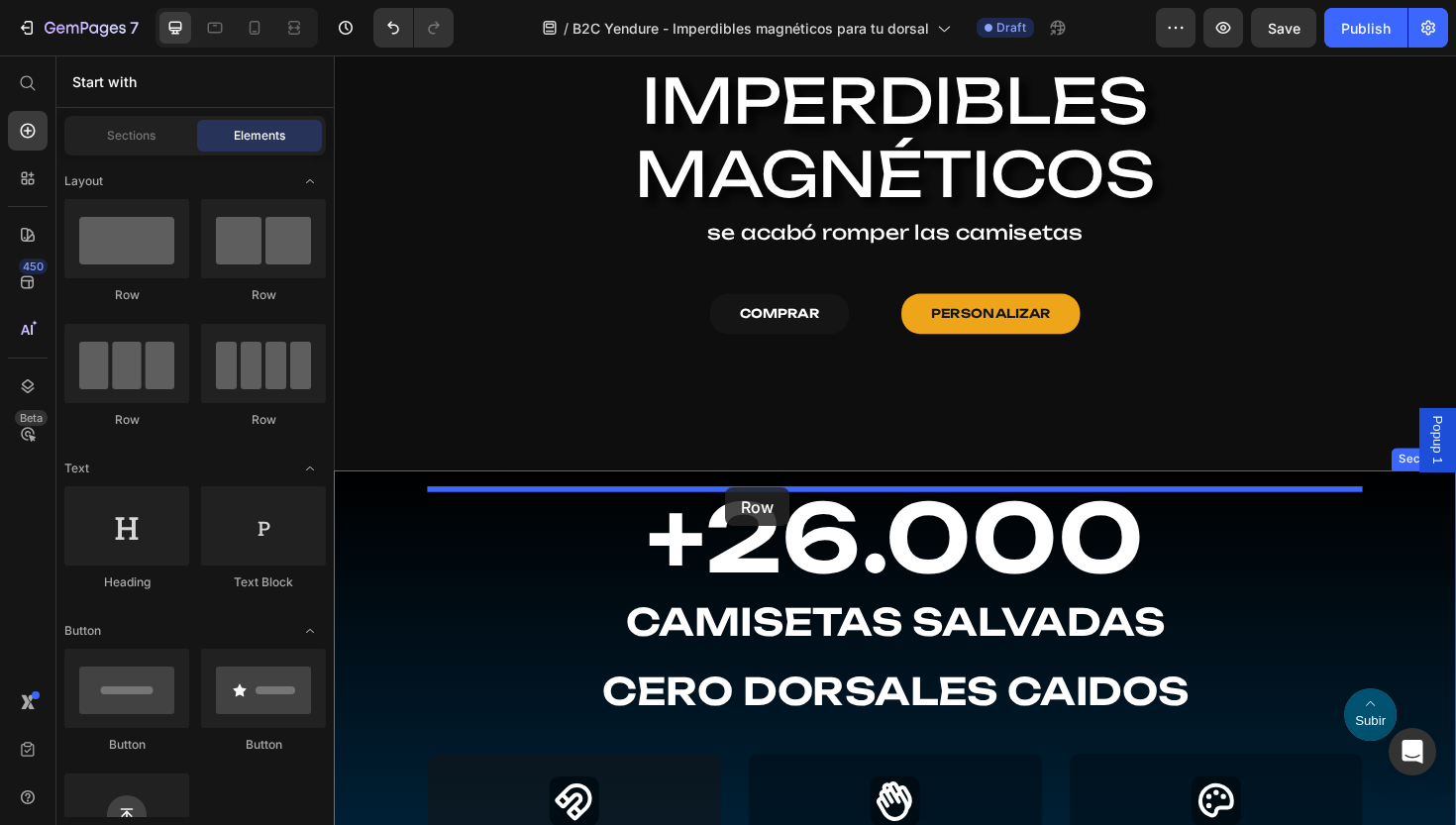 drag, startPoint x: 510, startPoint y: 299, endPoint x: 748, endPoint y: 513, distance: 320.06249 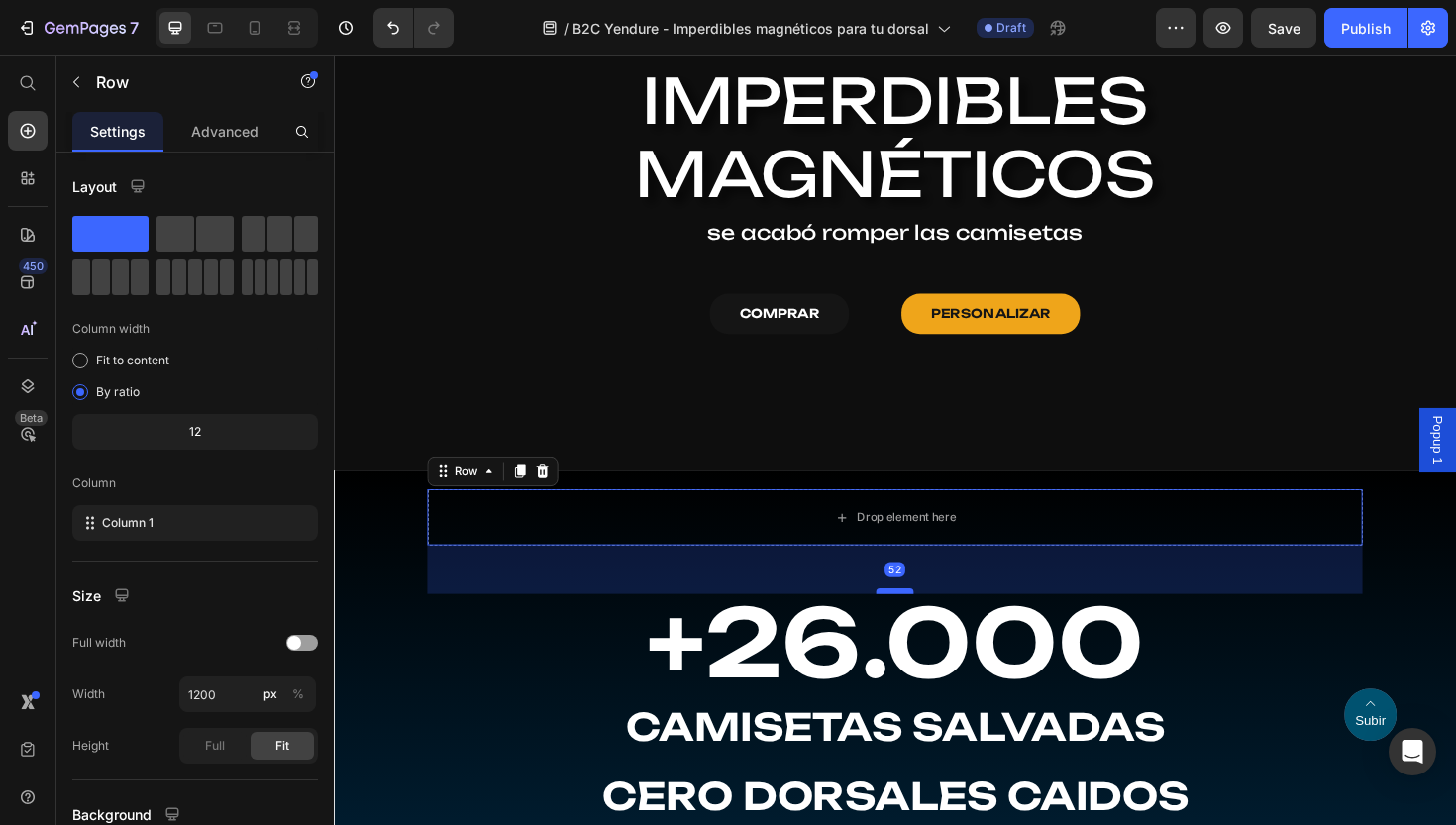 drag, startPoint x: 925, startPoint y: 589, endPoint x: 925, endPoint y: 625, distance: 36 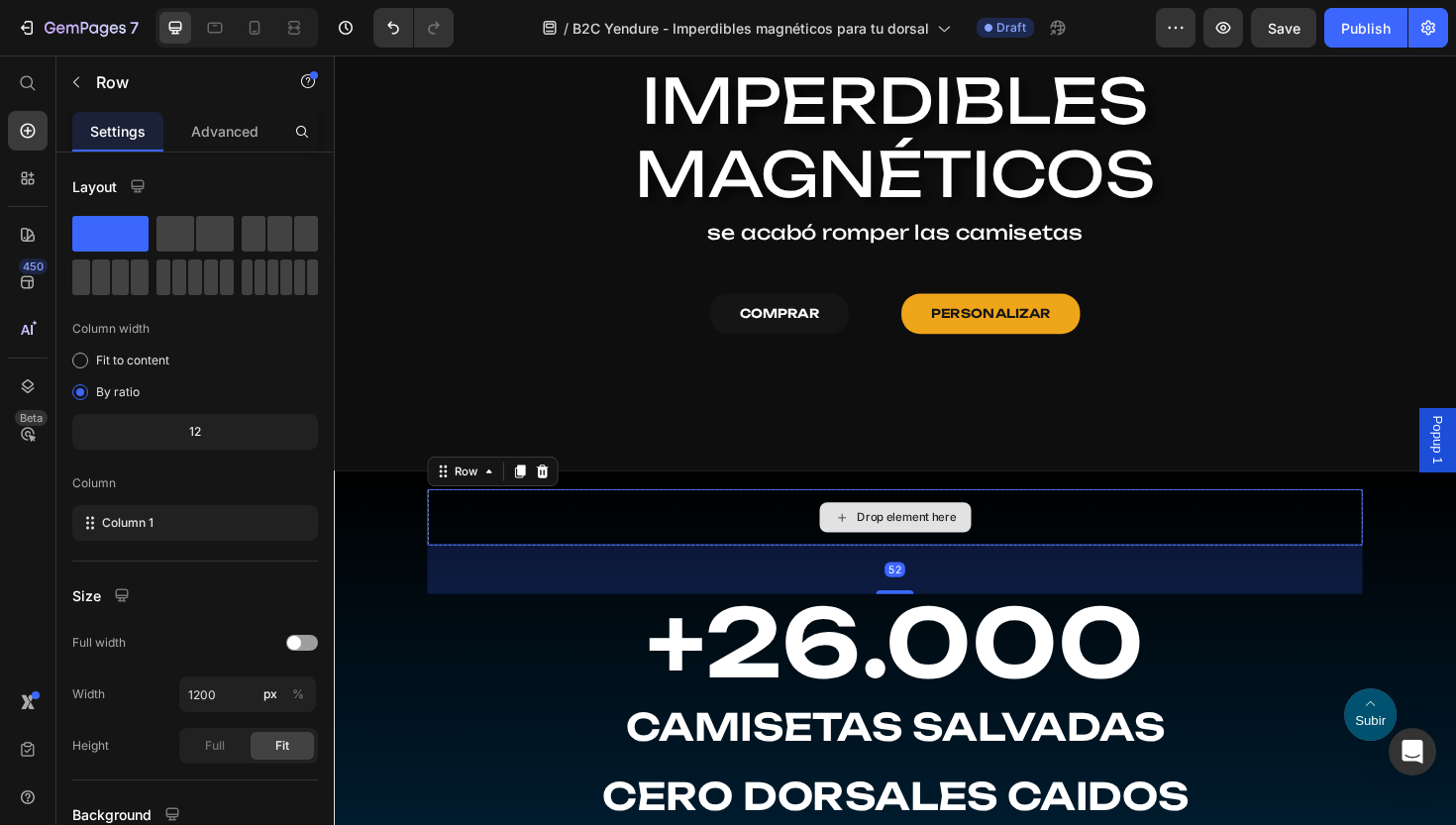click on "Drop element here" at bounding box center (928, 545) 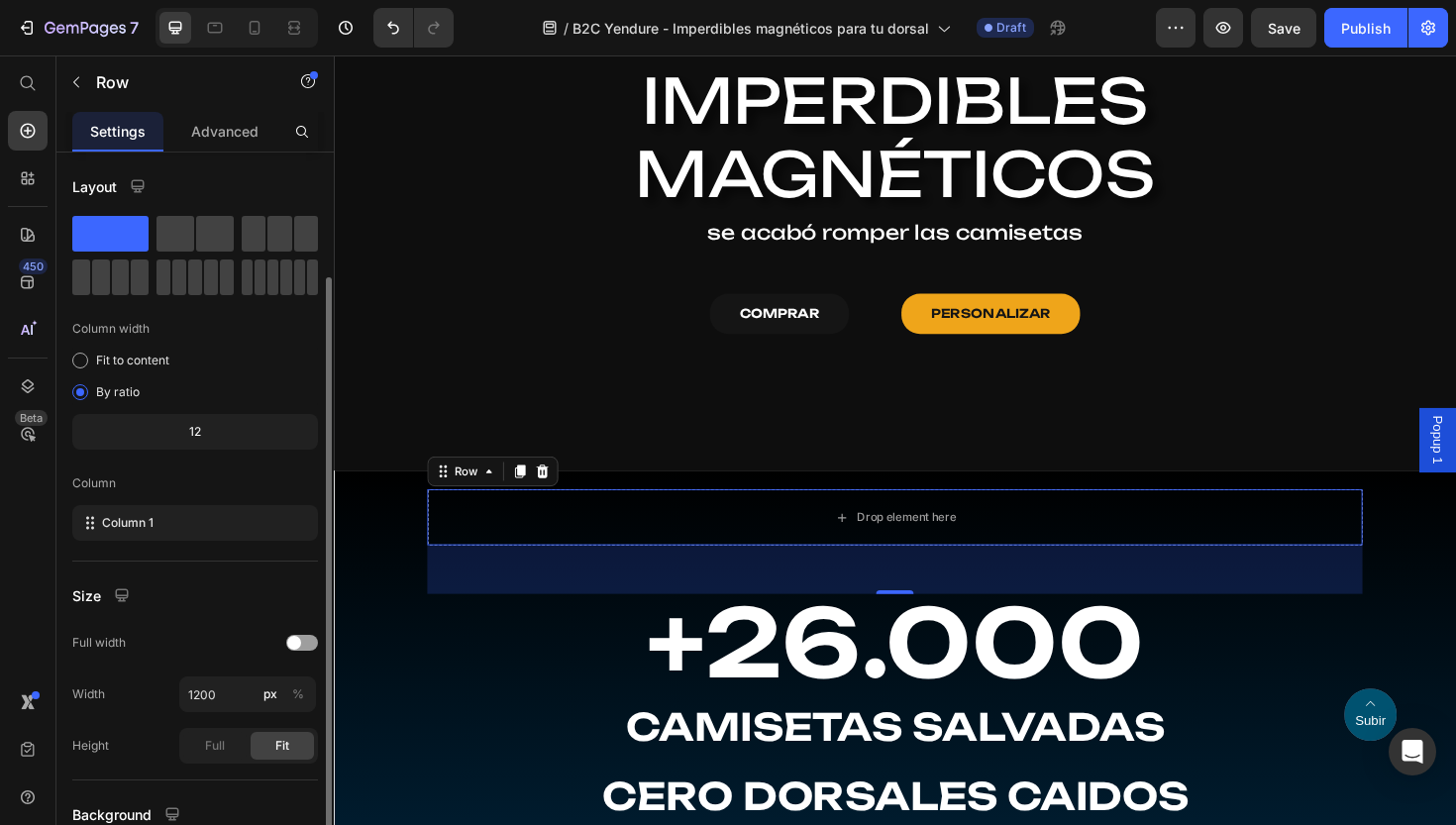 scroll, scrollTop: 0, scrollLeft: 0, axis: both 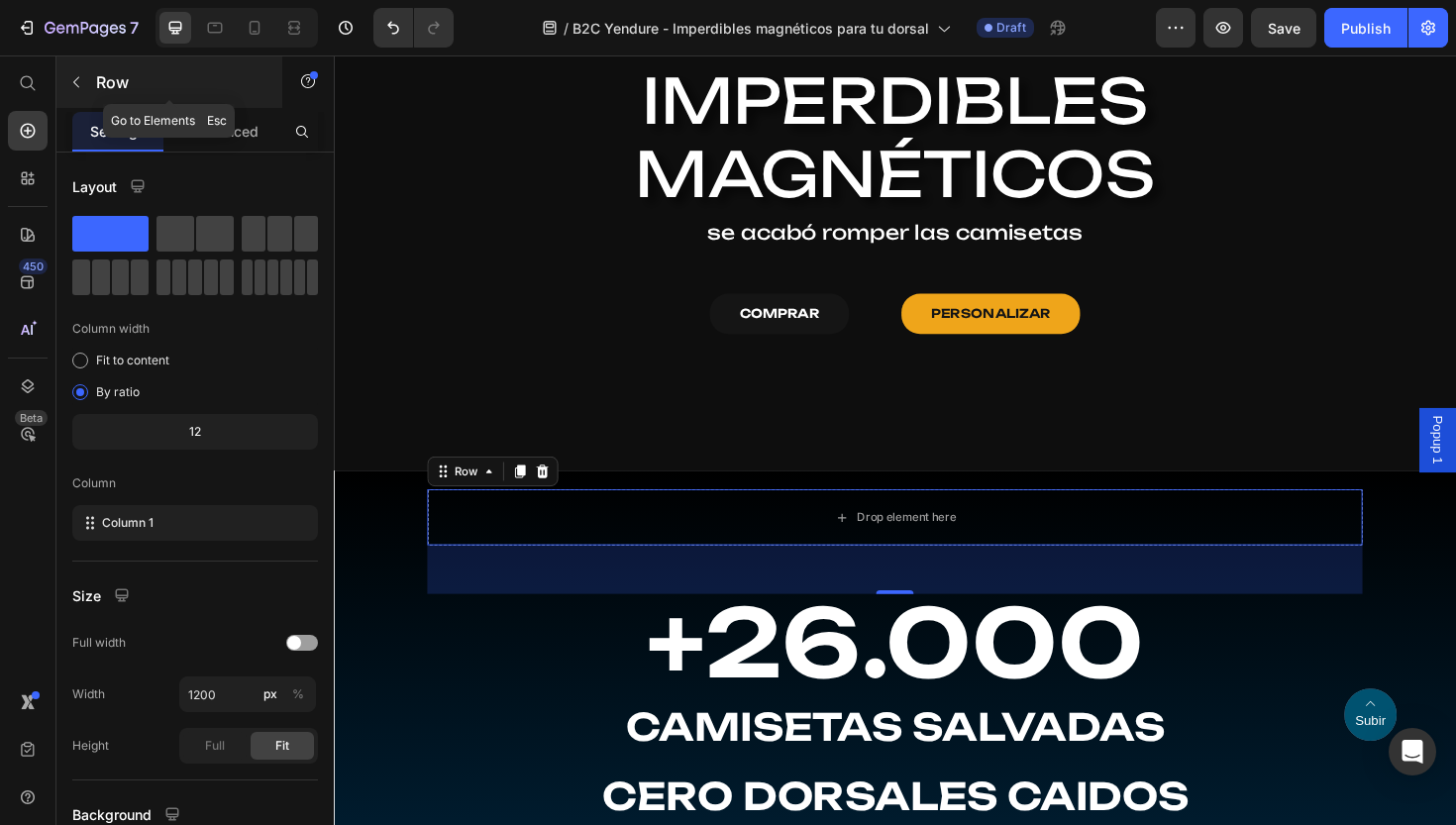 click at bounding box center (76, 82) 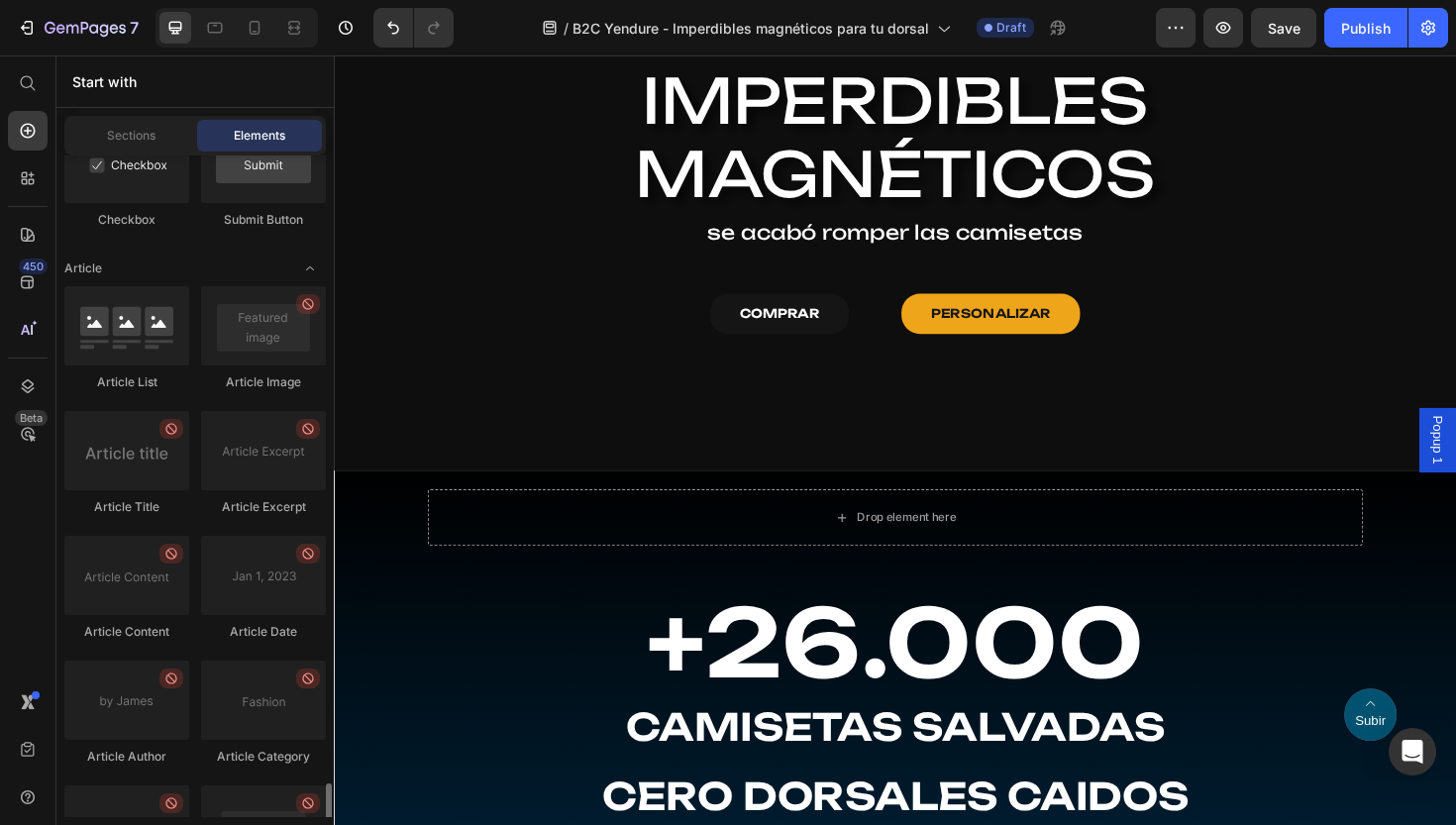 scroll, scrollTop: 5461, scrollLeft: 0, axis: vertical 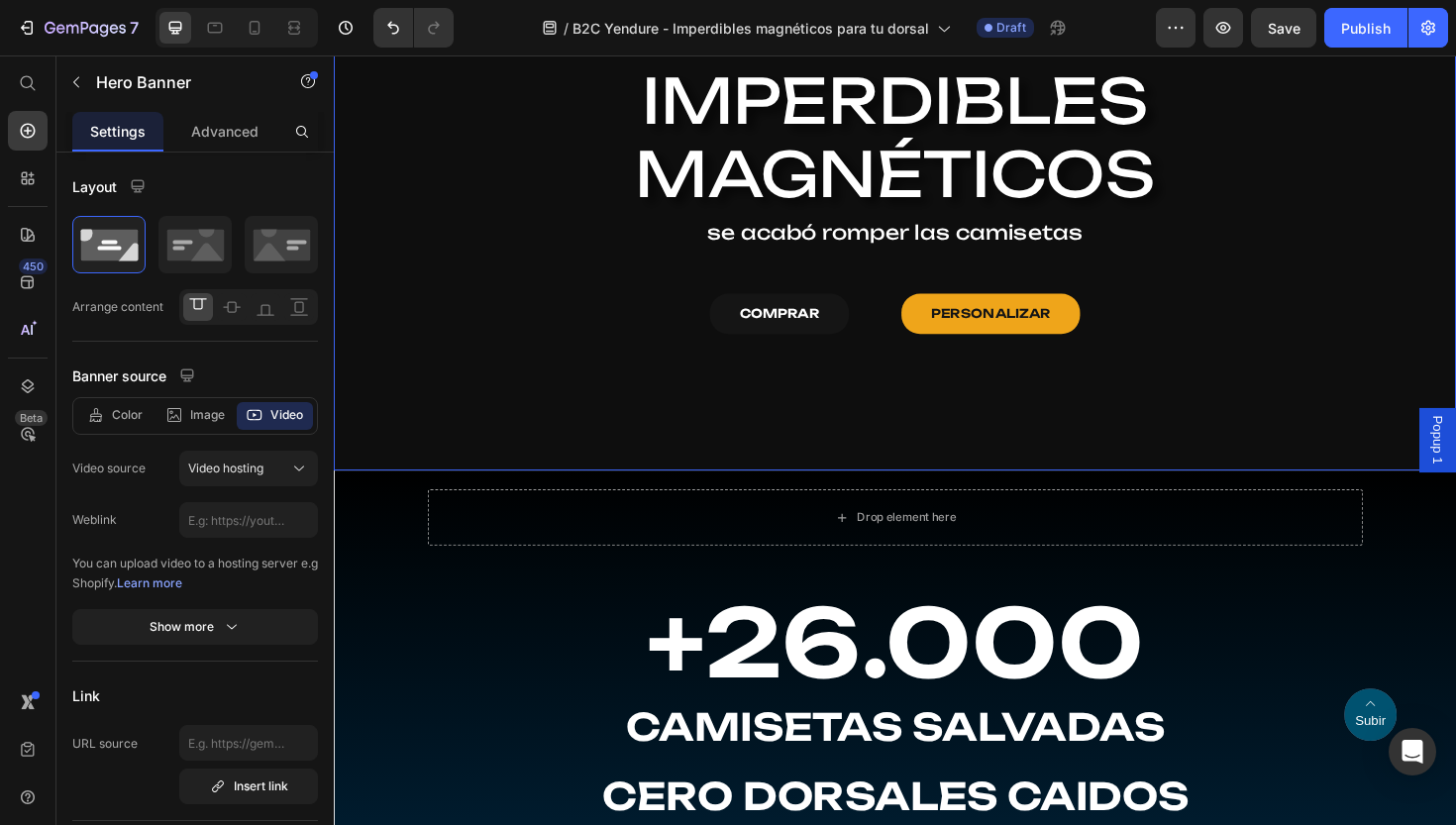 click on "Image NOSOTROS Text Block CONTACTO Text Block
Icon Row IMPERDIBLES MAGNÉTICOS Heading se acabó romper las camisetas Text Block COMPRAR Button PERSONALIZAR Button Row" at bounding box center (928, 148) 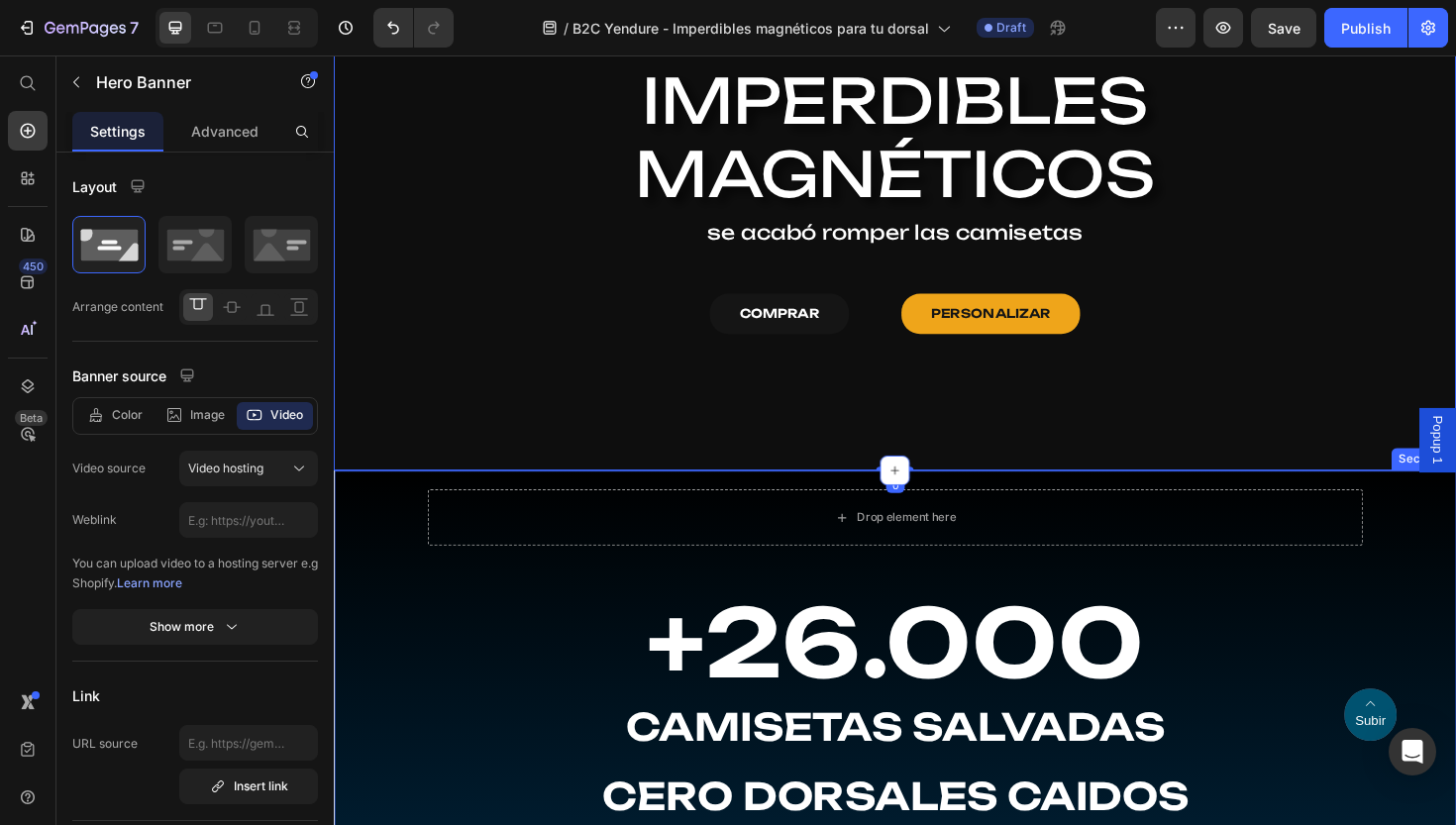 click on "Drop element here Row +26.000 Heading camisetas salvadas Text Block cero DORSALES CAIDOS Text Block
Icon Máxima potencia Heading Hemos encontrado la fórmula perfecta para que sea  imposible que el imán se despegue.  Text Block Hero Banner
Icon Te acompañamos Heading Durante todo el proceso,  habrá comunicación con nosotros  para solventar cualquier duda que surja. Text Block Hero Banner
Icon Hazlo único Heading Personaliza los imperdibles magnéticos  con la marca de tu tienda, carrera u organización. Text Block Hero Banner Row INNOVACIÓN Button DEDICACIÓN Button COMUNICACIÓN Button COMPROMISO Button Row Section 2" at bounding box center (928, 912) 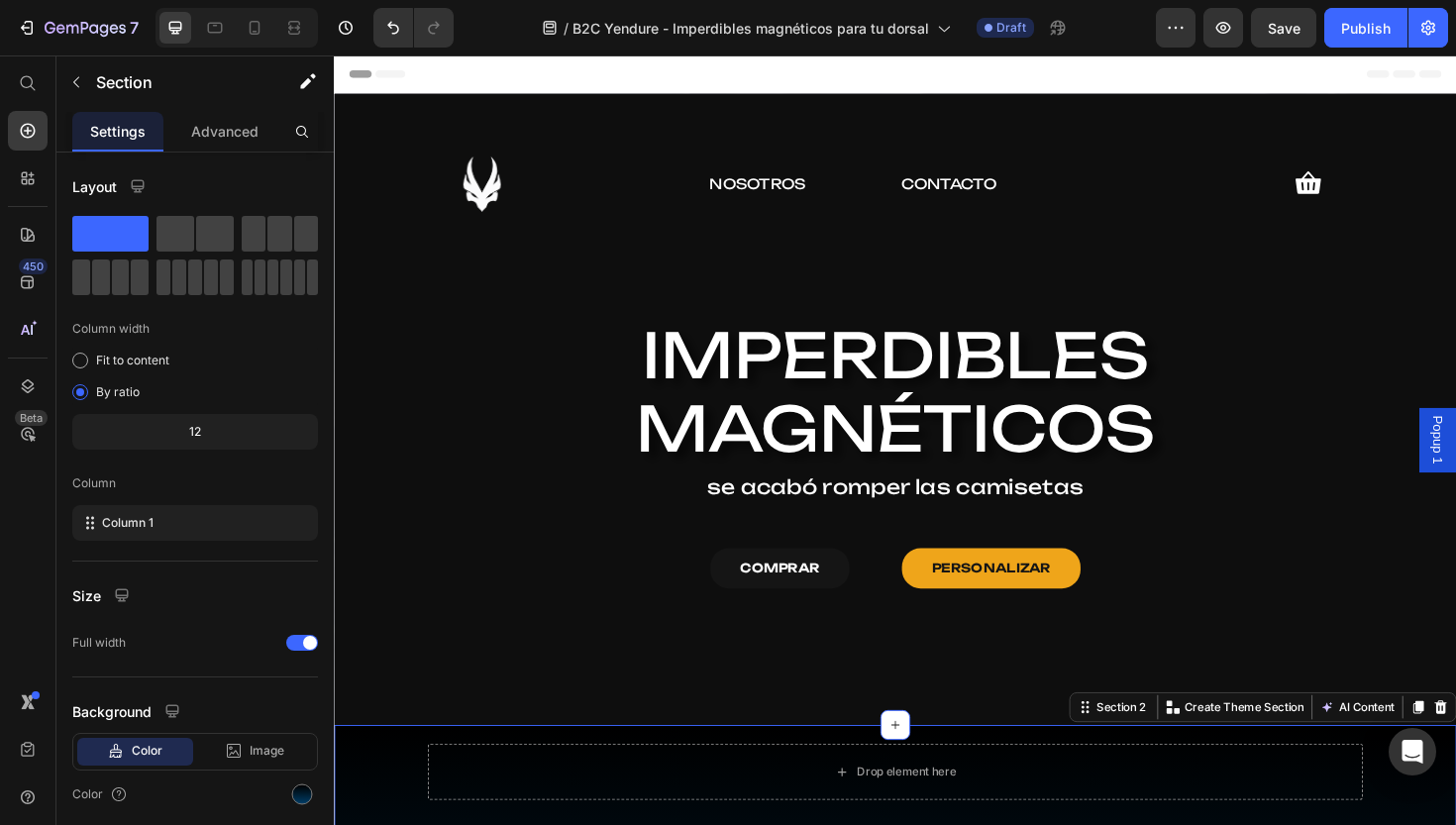 scroll, scrollTop: 0, scrollLeft: 0, axis: both 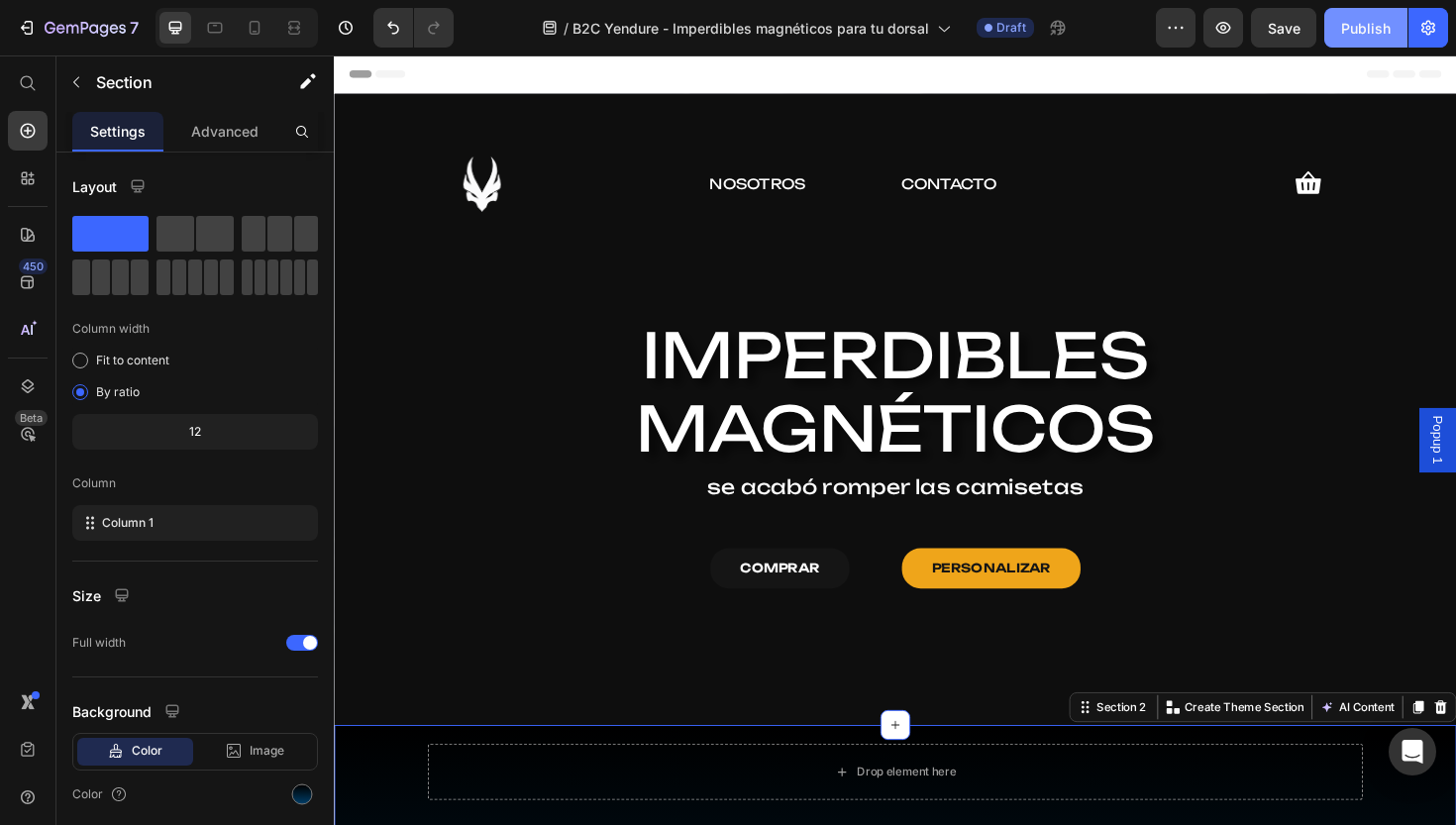 click on "Publish" at bounding box center [1366, 28] 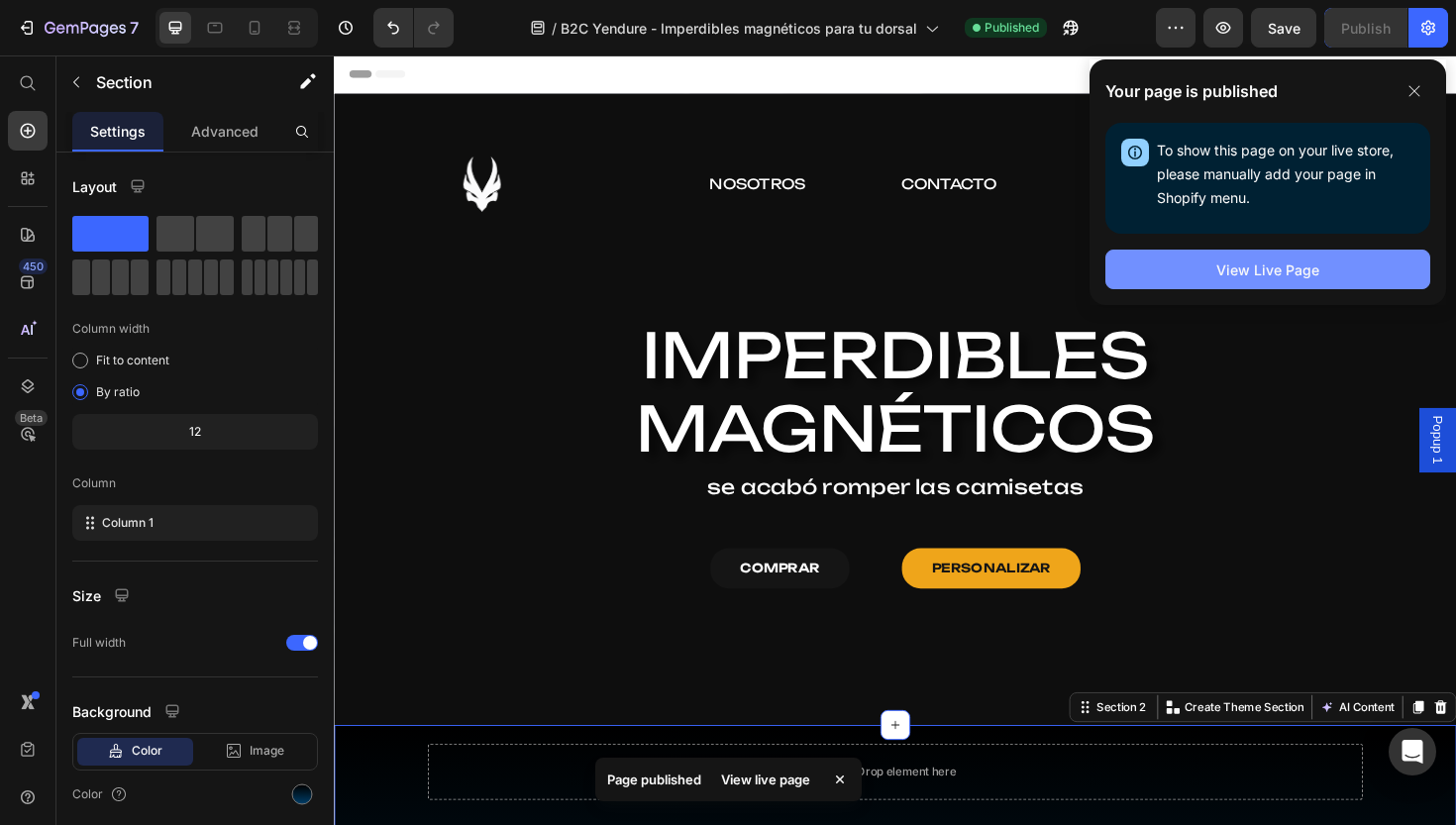click on "View Live Page" at bounding box center [1268, 269] 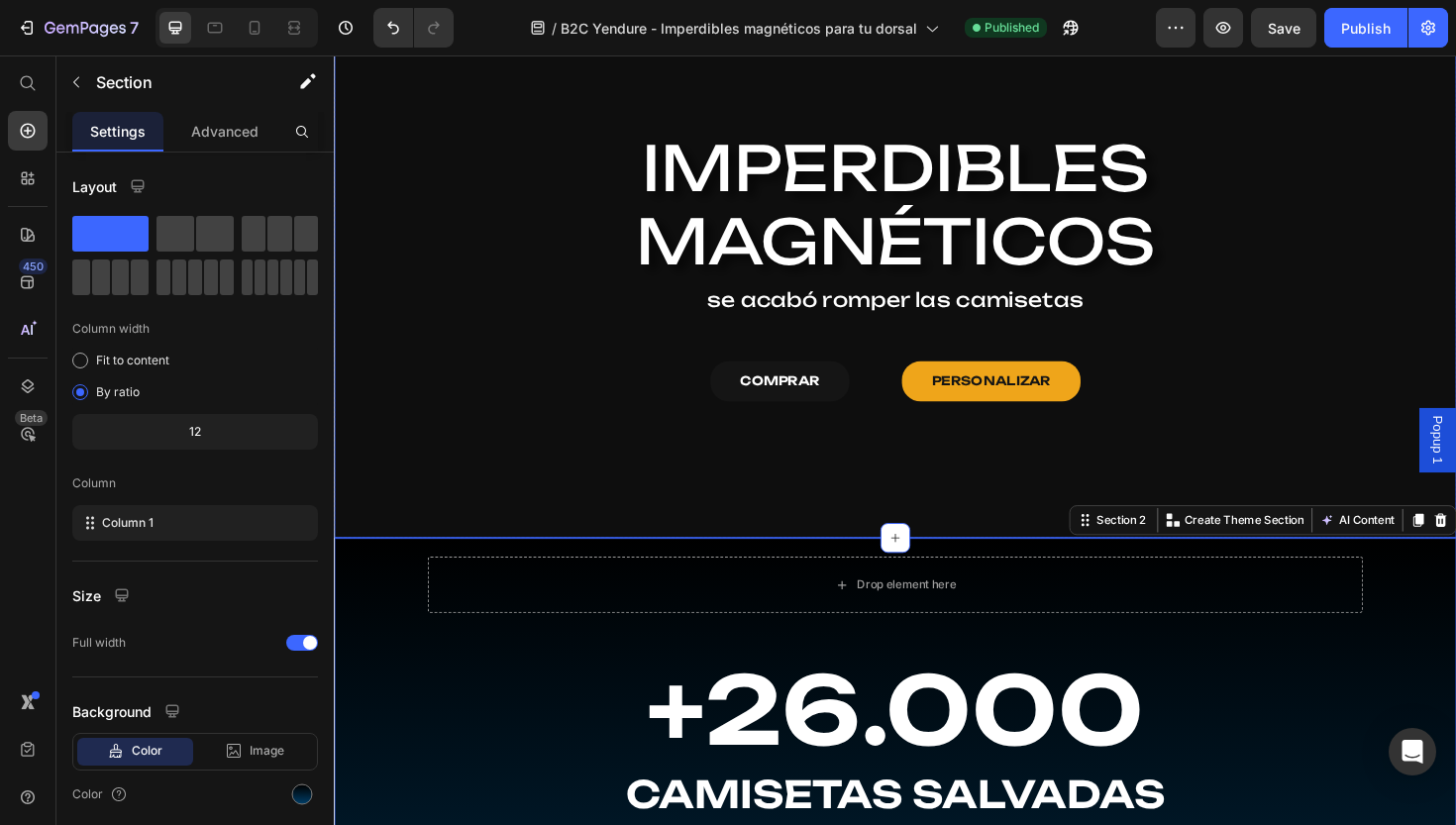 scroll, scrollTop: 217, scrollLeft: 0, axis: vertical 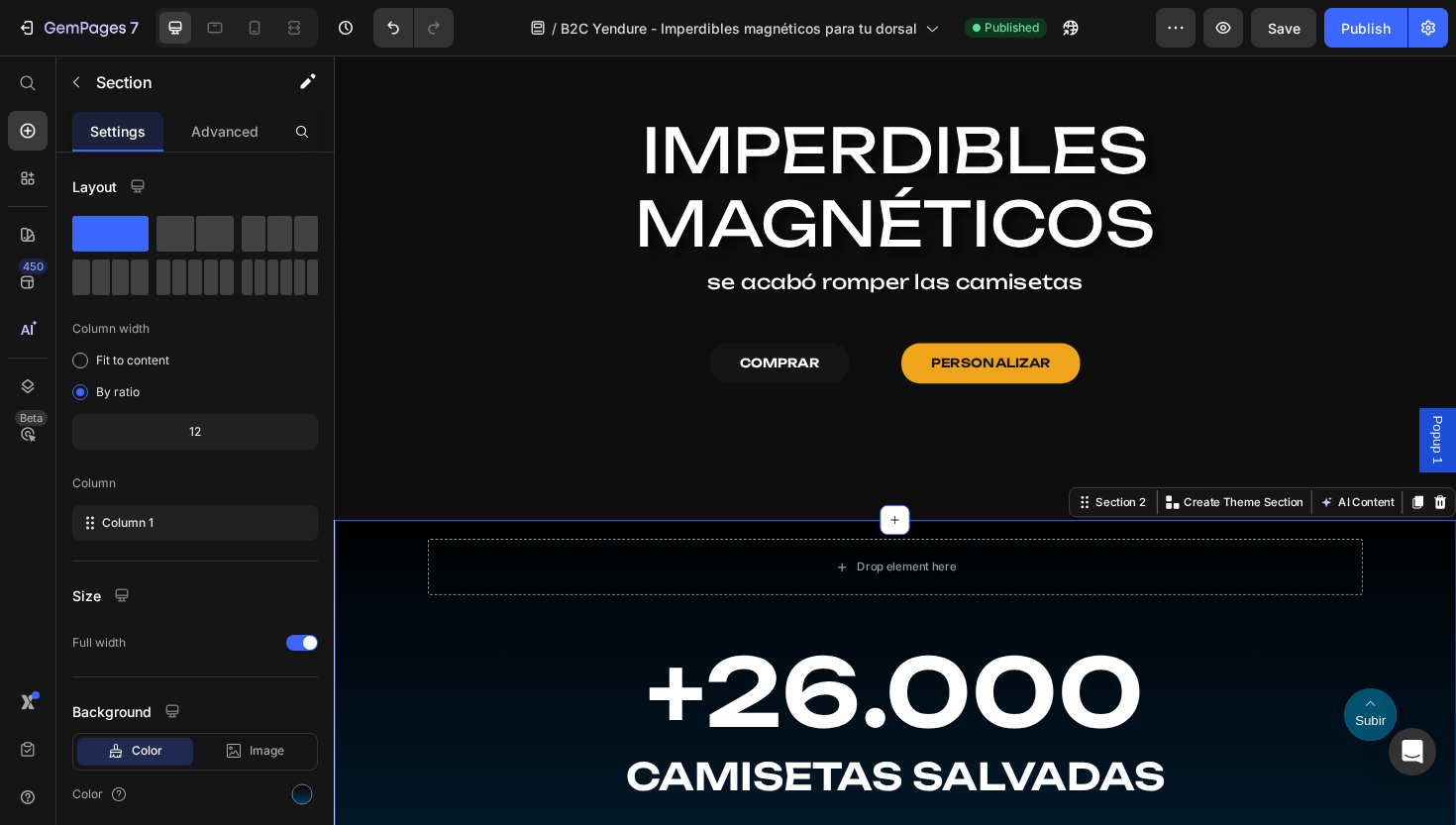 click on "Drop element here Row +26.000 Heading camisetas salvadas Text Block cero DORSALES CAIDOS Text Block
Icon Máxima potencia Heading Hemos encontrado la fórmula perfecta para que sea  imposible que el imán se despegue.  Text Block Hero Banner
Icon Te acompañamos Heading Durante todo el proceso,  habrá comunicación con nosotros  para solventar cualquier duda que surja. Text Block Hero Banner
Icon Hazlo único Heading Personaliza los imperdibles magnéticos  con la marca de tu tienda, carrera u organización. Text Block Hero Banner Row INNOVACIÓN Button DEDICACIÓN Button COMUNICACIÓN Button COMPROMISO Button Row Section 2   You can create reusable sections Create Theme Section AI Content Write with [PERSON_NAME] What would you like to describe here? Tone and Voice Persuasive Product Set de 4 Imperdibles magnéticos Show more Generate" at bounding box center (928, 965) 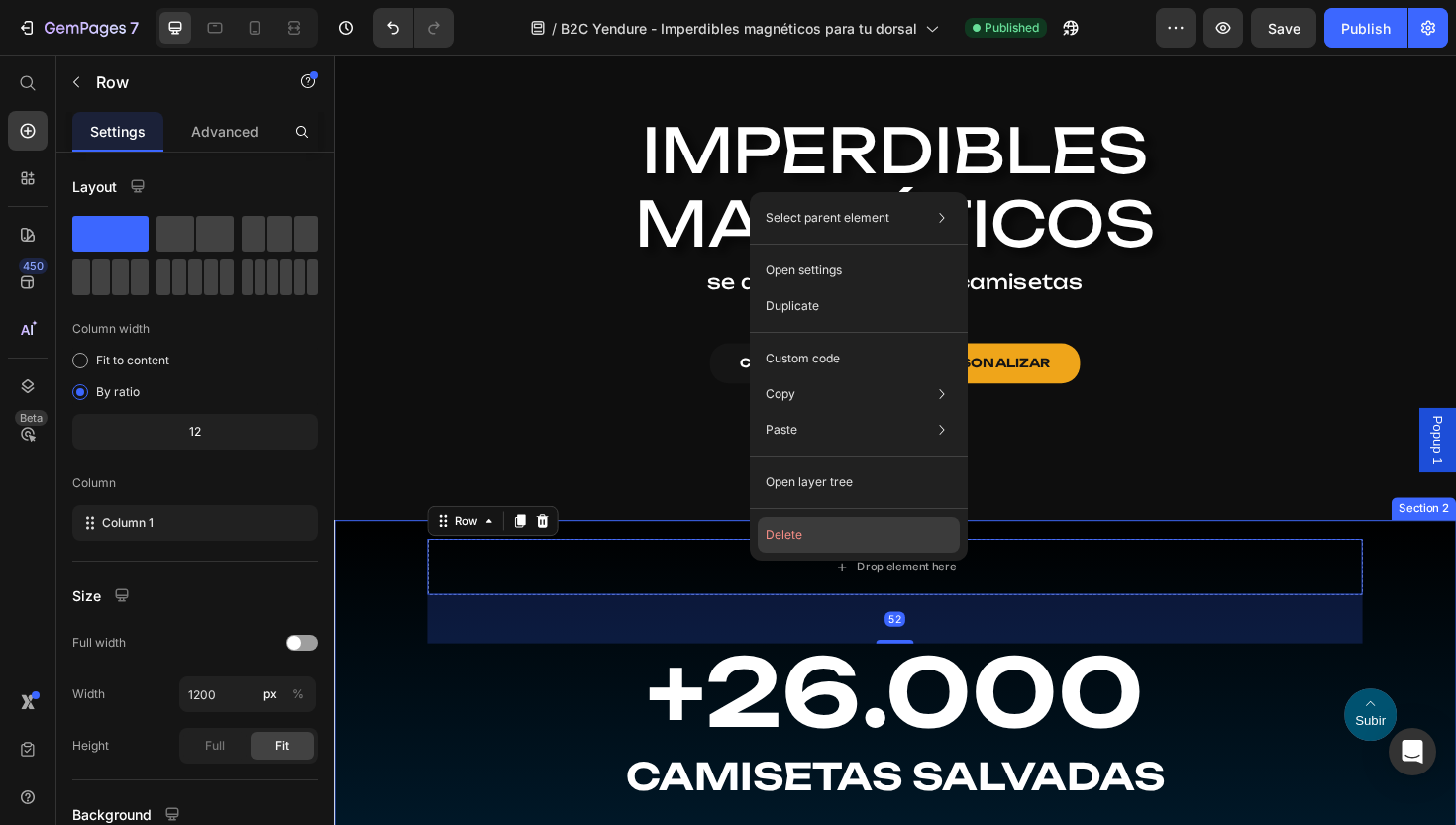 drag, startPoint x: 519, startPoint y: 505, endPoint x: 824, endPoint y: 533, distance: 306.2825 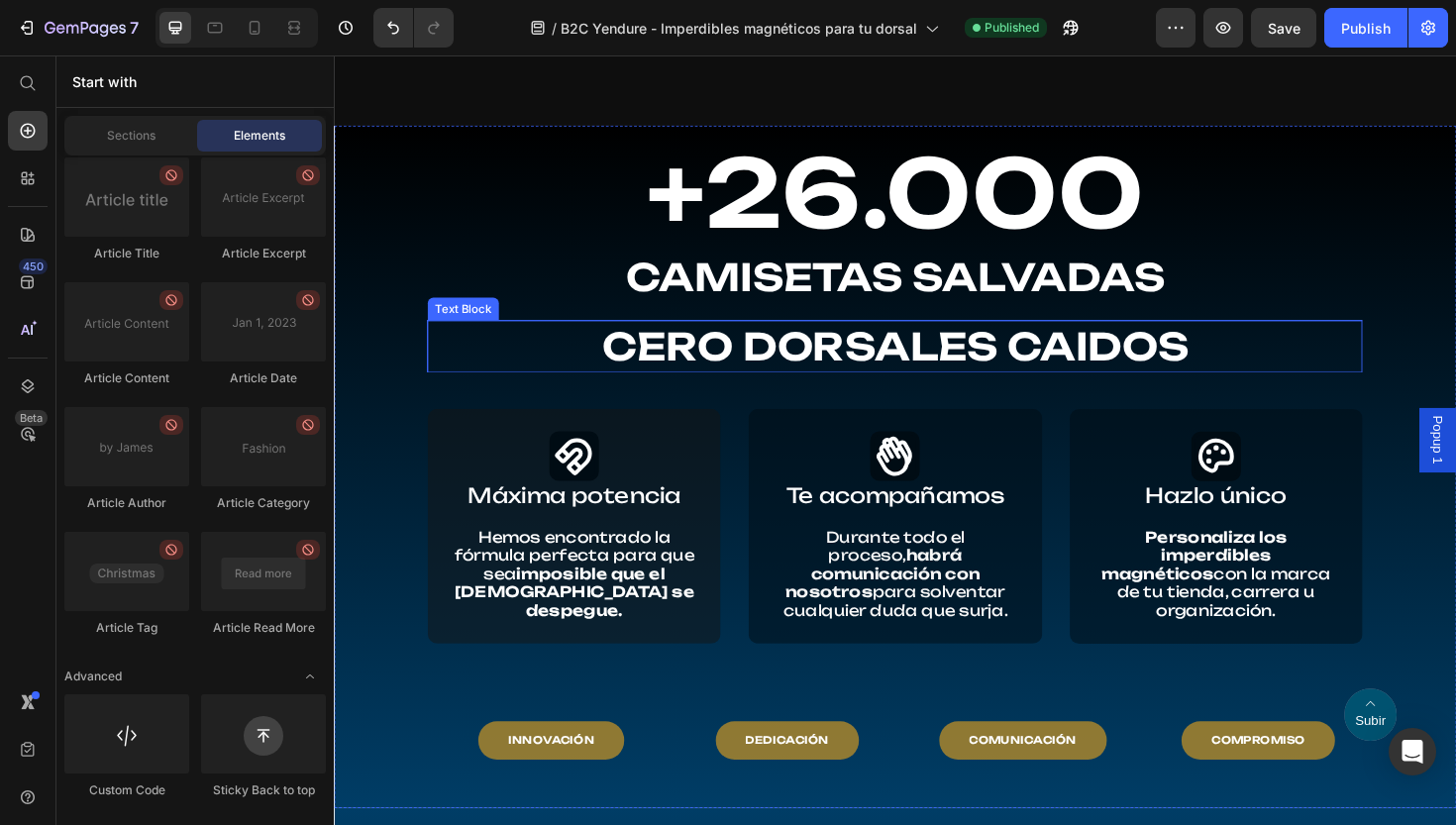 scroll, scrollTop: 436, scrollLeft: 0, axis: vertical 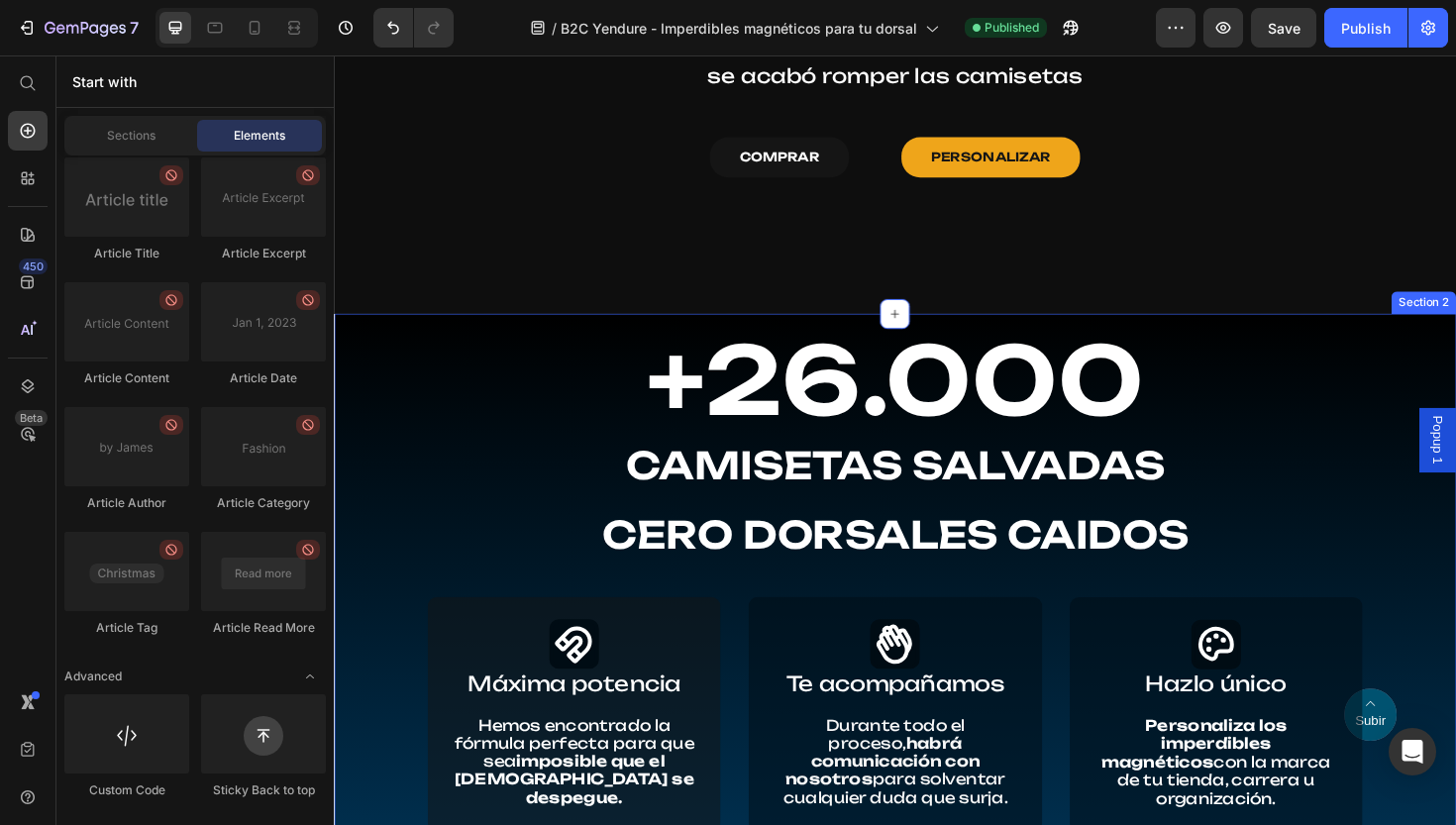 click on "+26.000 Heading camisetas salvadas Text Block cero DORSALES CAIDOS Text Block
Icon Máxima potencia Heading Hemos encontrado la fórmula perfecta para que sea  imposible que el imán se despegue.  Text Block Hero Banner
Icon Te acompañamos Heading Durante todo el proceso,  habrá comunicación con nosotros  para solventar cualquier duda que surja. Text Block Hero Banner
Icon Hazlo único Heading Personaliza los imperdibles magnéticos  con la marca de tu tienda, carrera u organización. Text Block Hero Banner Row INNOVACIÓN Button DEDICACIÓN Button COMUNICACIÓN Button COMPROMISO Button Row Section 2" at bounding box center (928, 690) 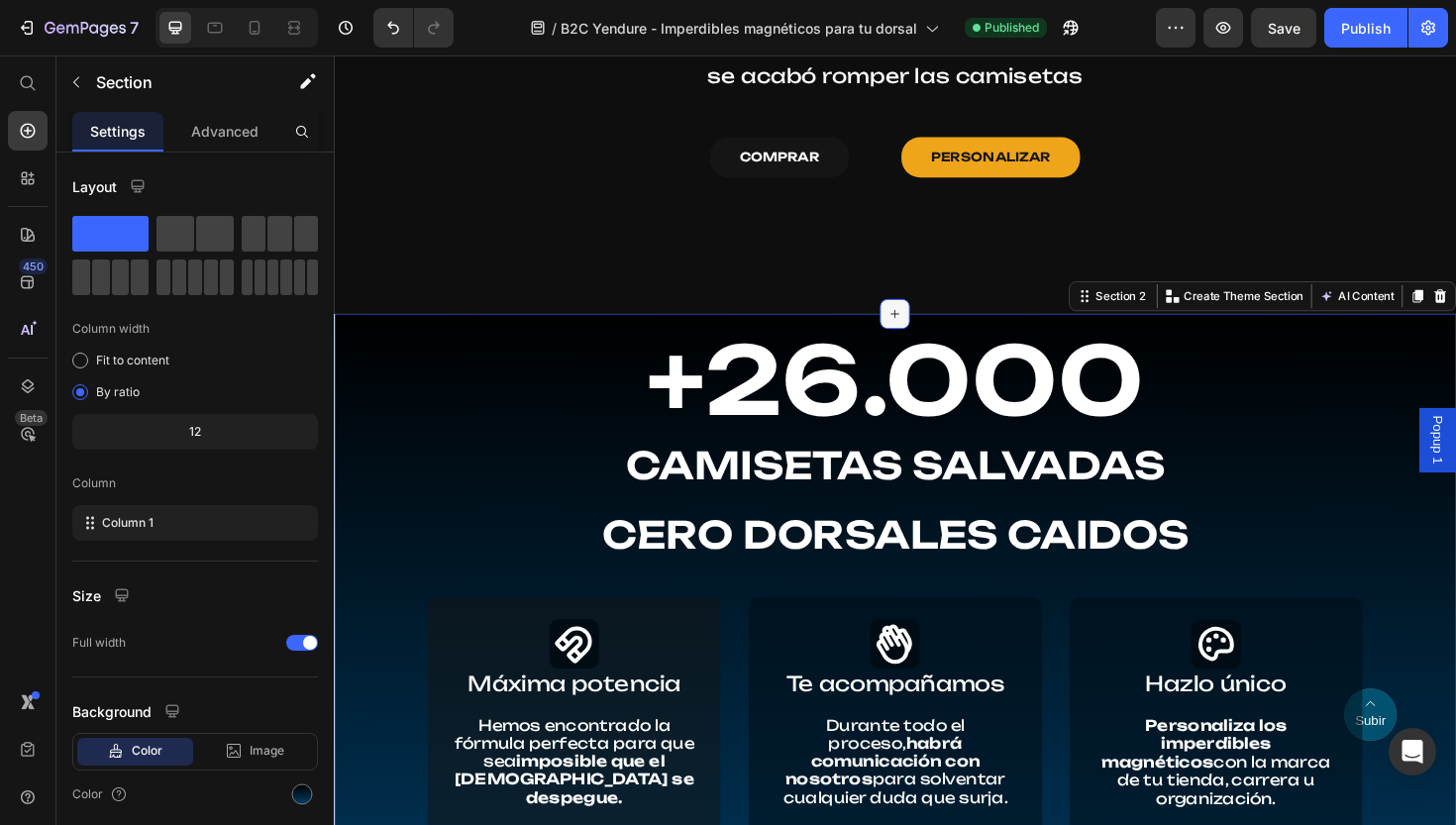 click 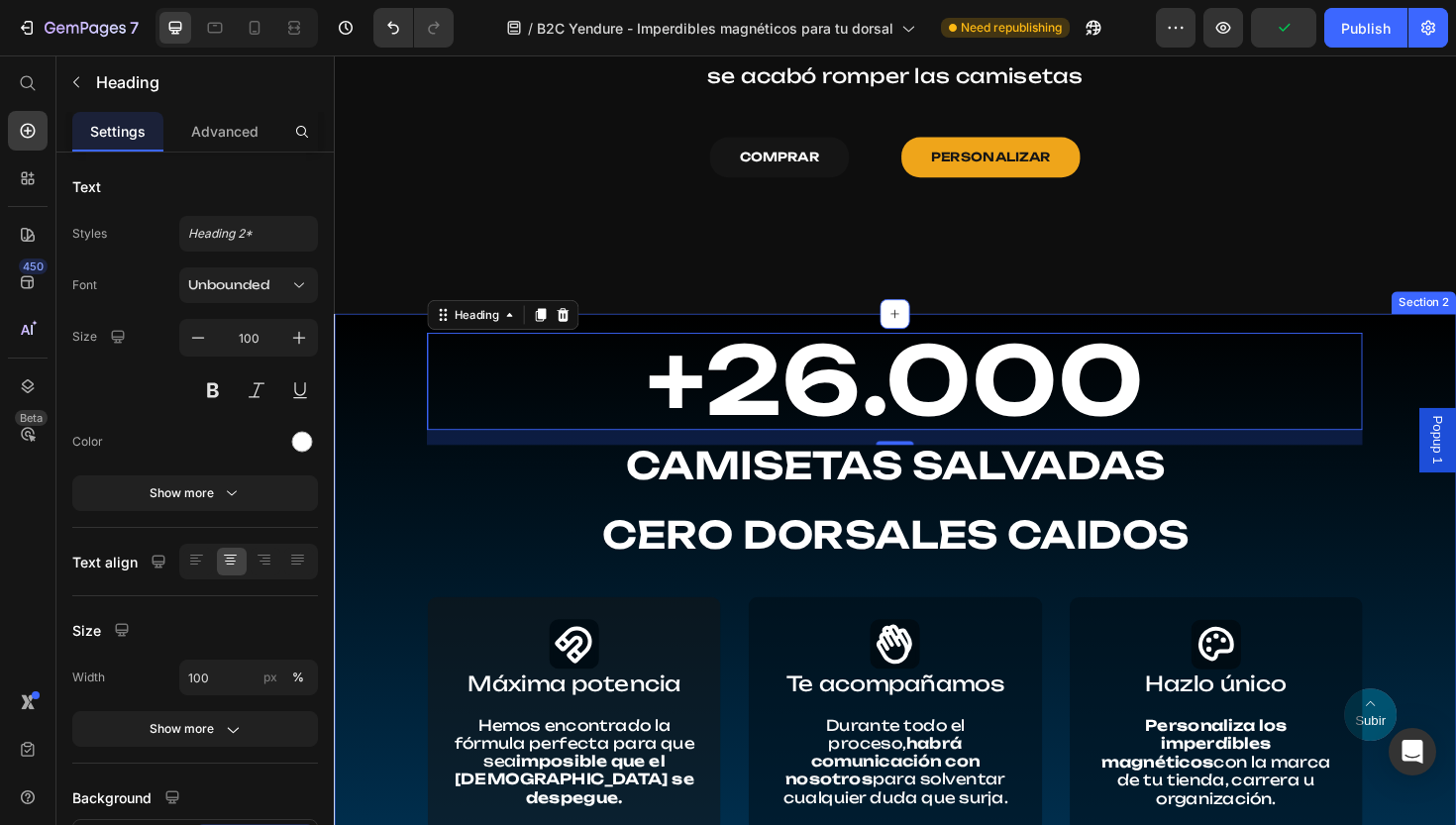 click on "+26.000 Heading   0 camisetas salvadas Text Block cero DORSALES CAIDOS Text Block
Icon Máxima potencia Heading Hemos encontrado la fórmula perfecta para que sea  imposible que el imán se despegue.  Text Block Hero Banner
Icon Te acompañamos Heading Durante todo el proceso,  habrá comunicación con nosotros  para solventar cualquier duda que surja. Text Block Hero Banner
Icon Hazlo único Heading Personaliza los imperdibles magnéticos  con la marca de tu tienda, carrera u organización. Text Block Hero Banner Row INNOVACIÓN Button DEDICACIÓN Button COMUNICACIÓN Button COMPROMISO Button Row Section 2" at bounding box center (928, 690) 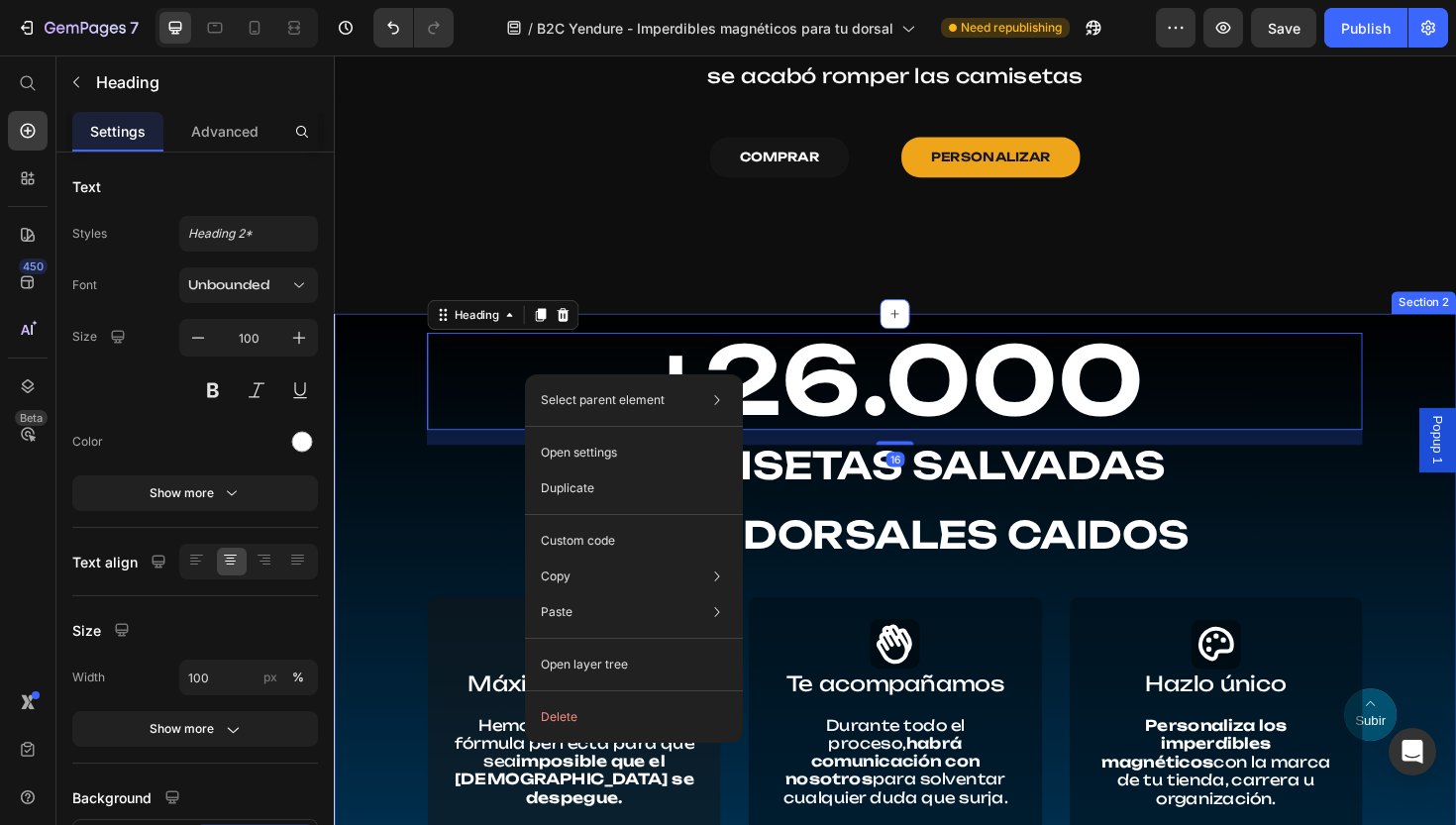 click on "Duplicate" at bounding box center (568, 488) 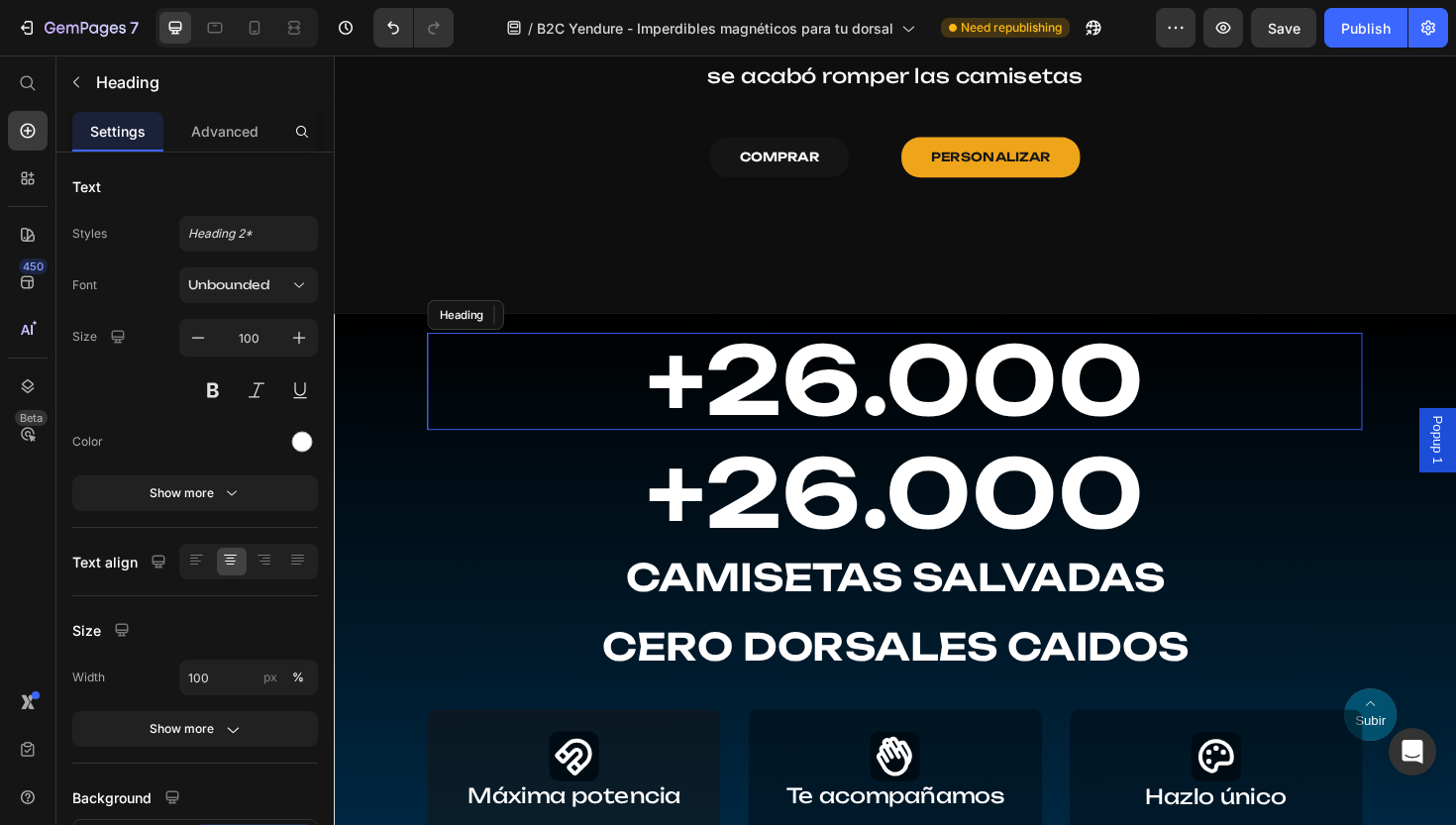 click on "+26.000" at bounding box center (928, 400) 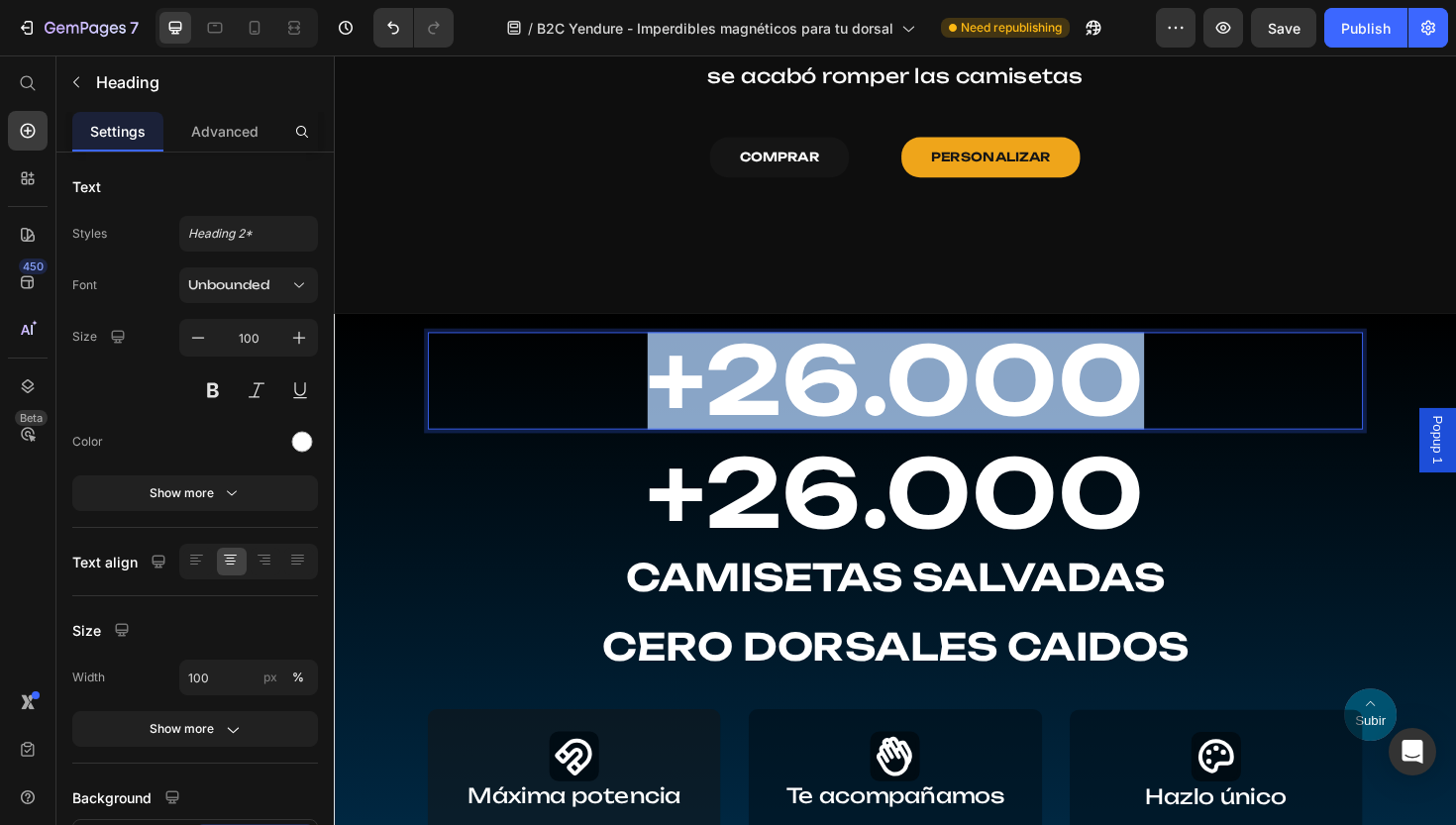 click on "+26.000" at bounding box center (928, 400) 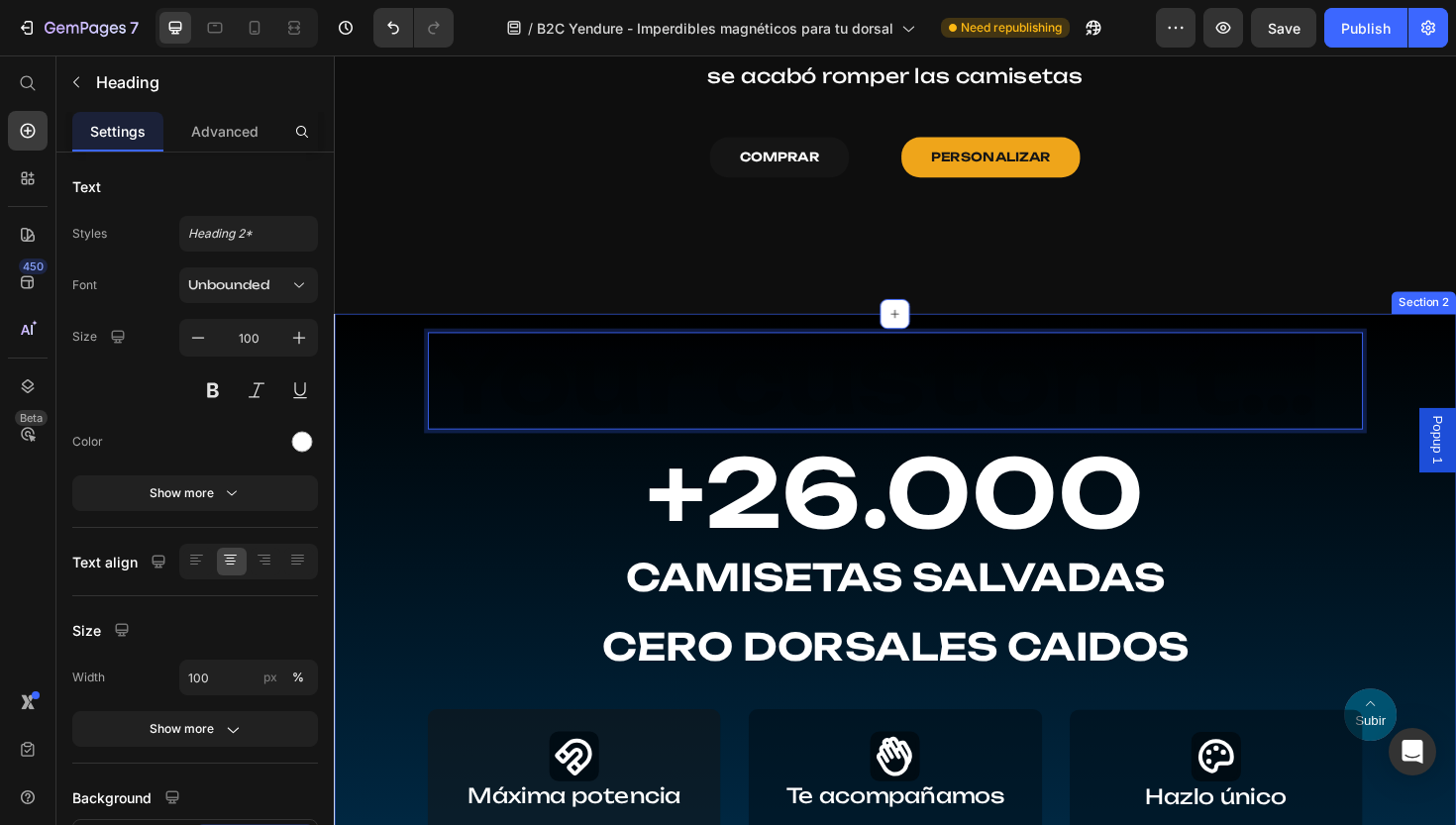 click on "Heading   16 +26.000 Heading camisetas salvadas Text Block cero DORSALES CAIDOS Text Block
Icon Máxima potencia Heading Hemos encontrado la fórmula perfecta para que sea  imposible que el imán se despegue.  Text Block Hero Banner
Icon Te acompañamos Heading Durante todo el proceso,  habrá comunicación con nosotros  para solventar cualquier duda que surja. Text Block Hero Banner
Icon Hazlo único Heading Personaliza los imperdibles magnéticos  con la marca de tu tienda, carrera u organización. Text Block Hero Banner Row INNOVACIÓN Button DEDICACIÓN Button COMUNICACIÓN Button COMPROMISO Button Row Section 2" at bounding box center [928, 750] 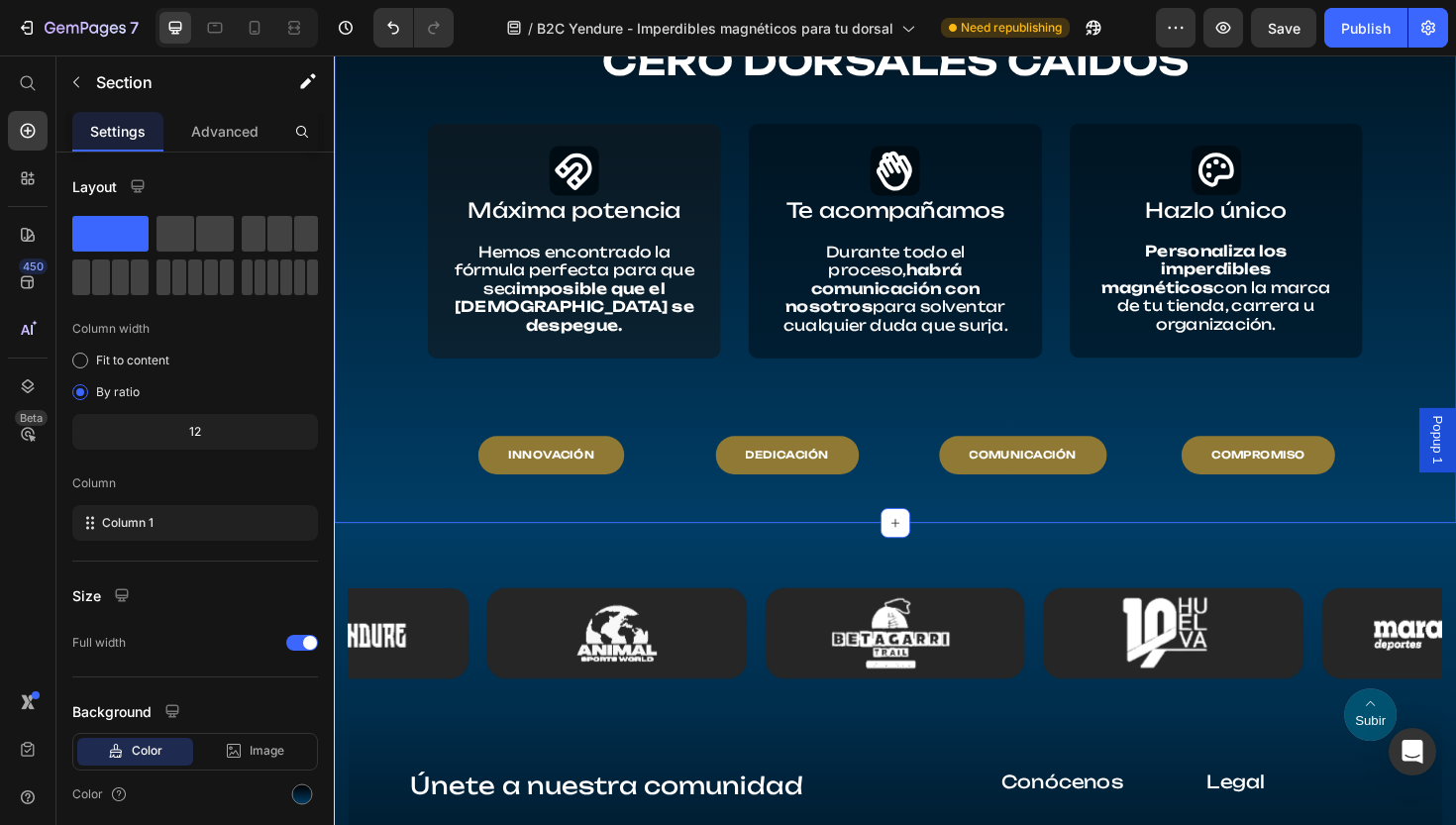 scroll, scrollTop: 1290, scrollLeft: 0, axis: vertical 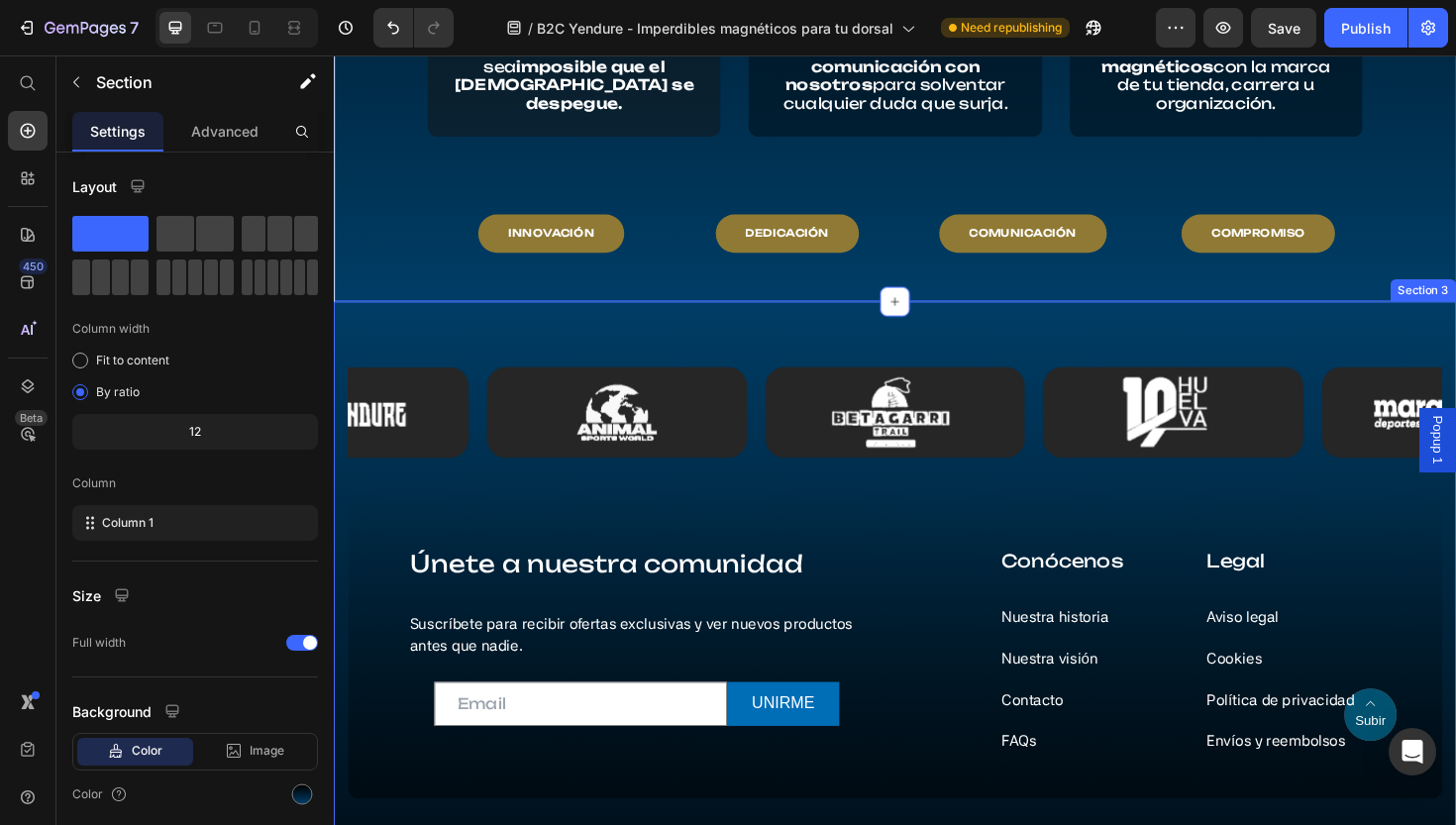 click on "Image Image Image Image Image Carousel Únete a nuestra comunidad Heading Suscríbete para recibir ofertas exclusivas y ver nuevos productos antes que nadie. Text block Email Field UNIRME Submit Button Row Newsletter
Icon Subir Text block Hero Banner Row Conócenos Heading Nuestra historia Text block Nuestra visión Text block Contacto Text block FAQs Text block Legal Heading Aviso legal Text block Cookies Text block Política de privacidad Text block Envíos y reembolsos Text block Row Row Image
Icon
Icon
Icon
Icon Row Row Copyright © 2025 Yendure. Todos los derechos reservados Text block Términos y condiciones  |  Site Map Text block Row Section 3" at bounding box center [928, 703] 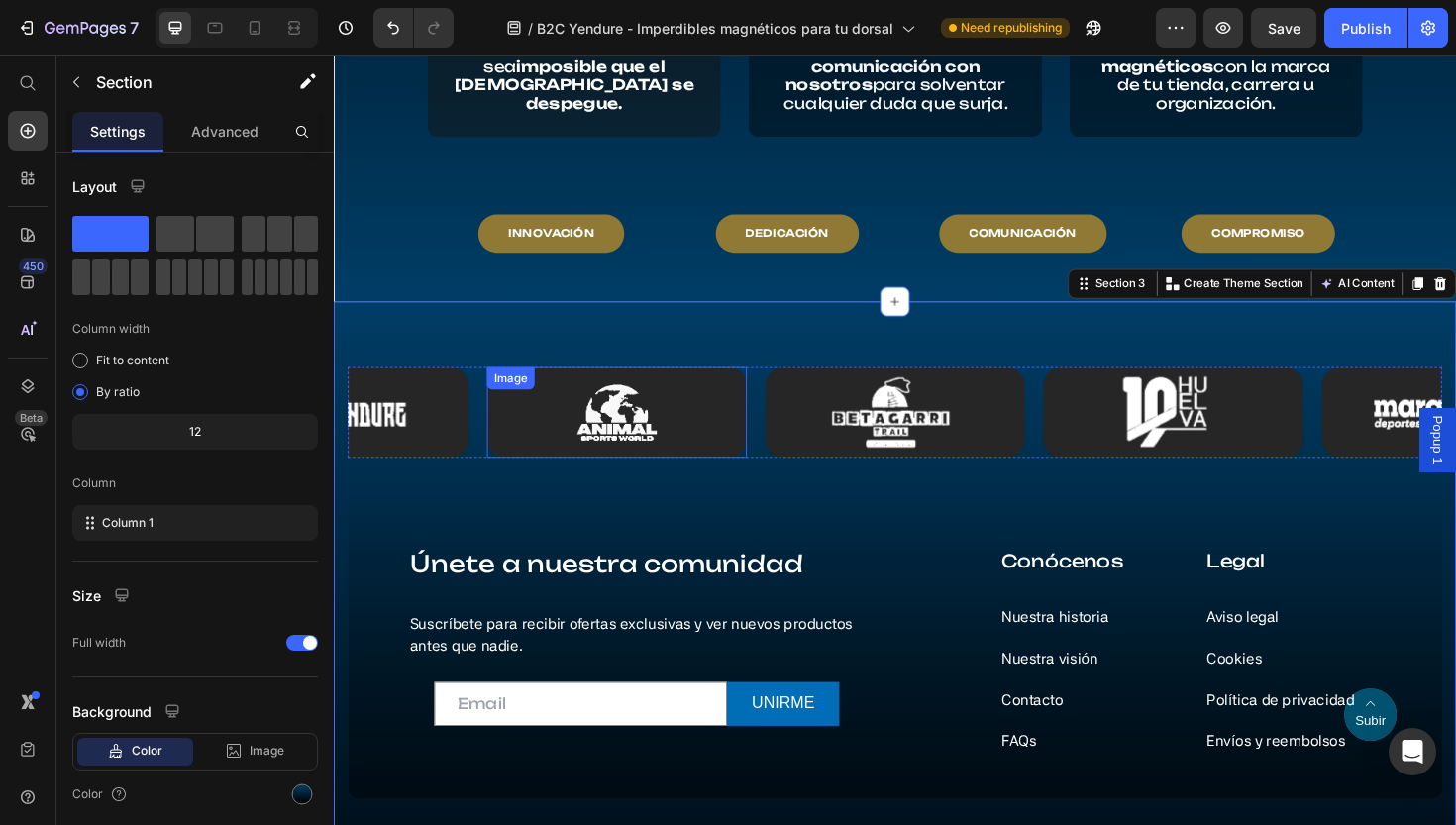 click on "Image" at bounding box center [634, 433] 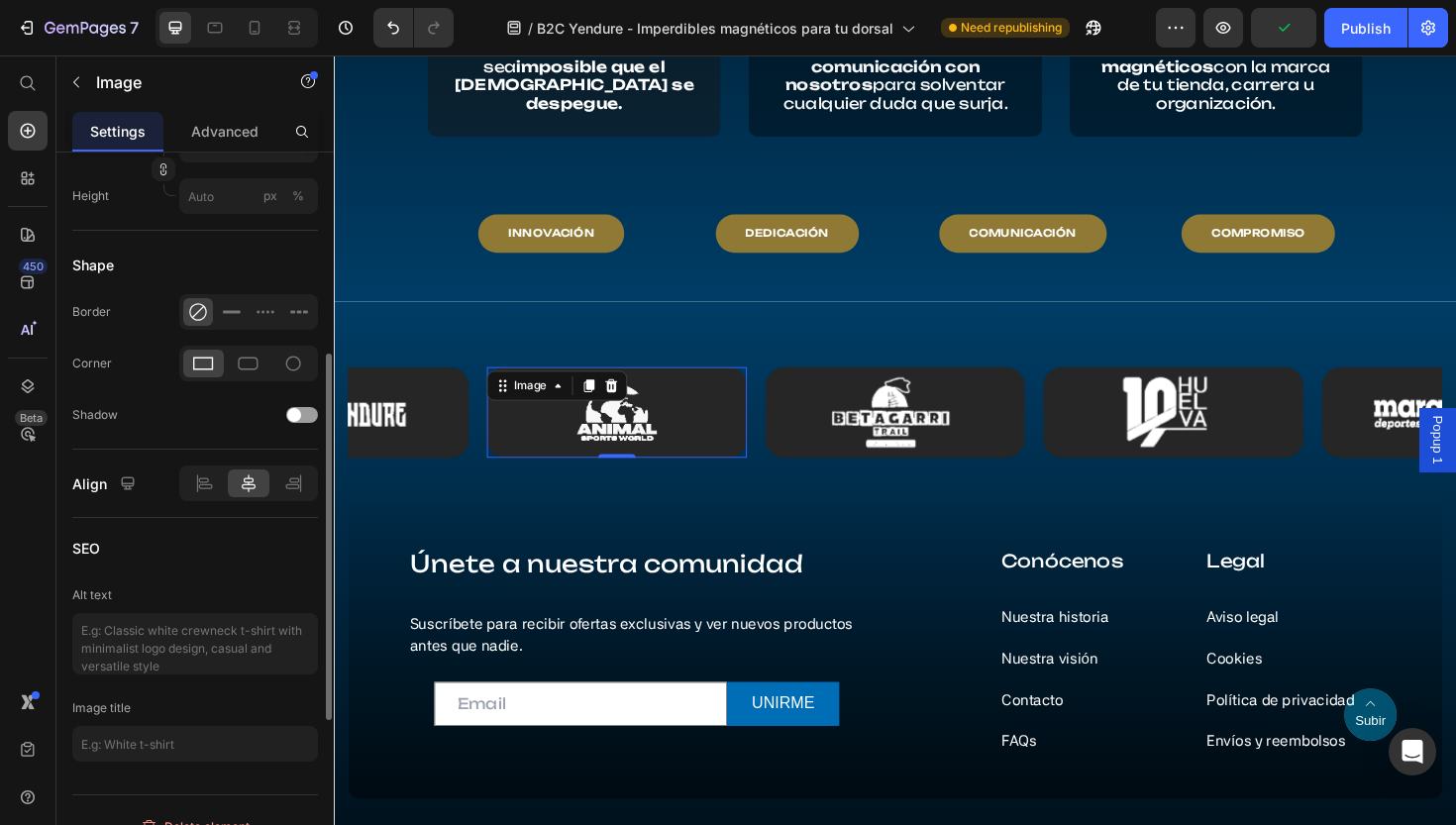 scroll, scrollTop: 720, scrollLeft: 0, axis: vertical 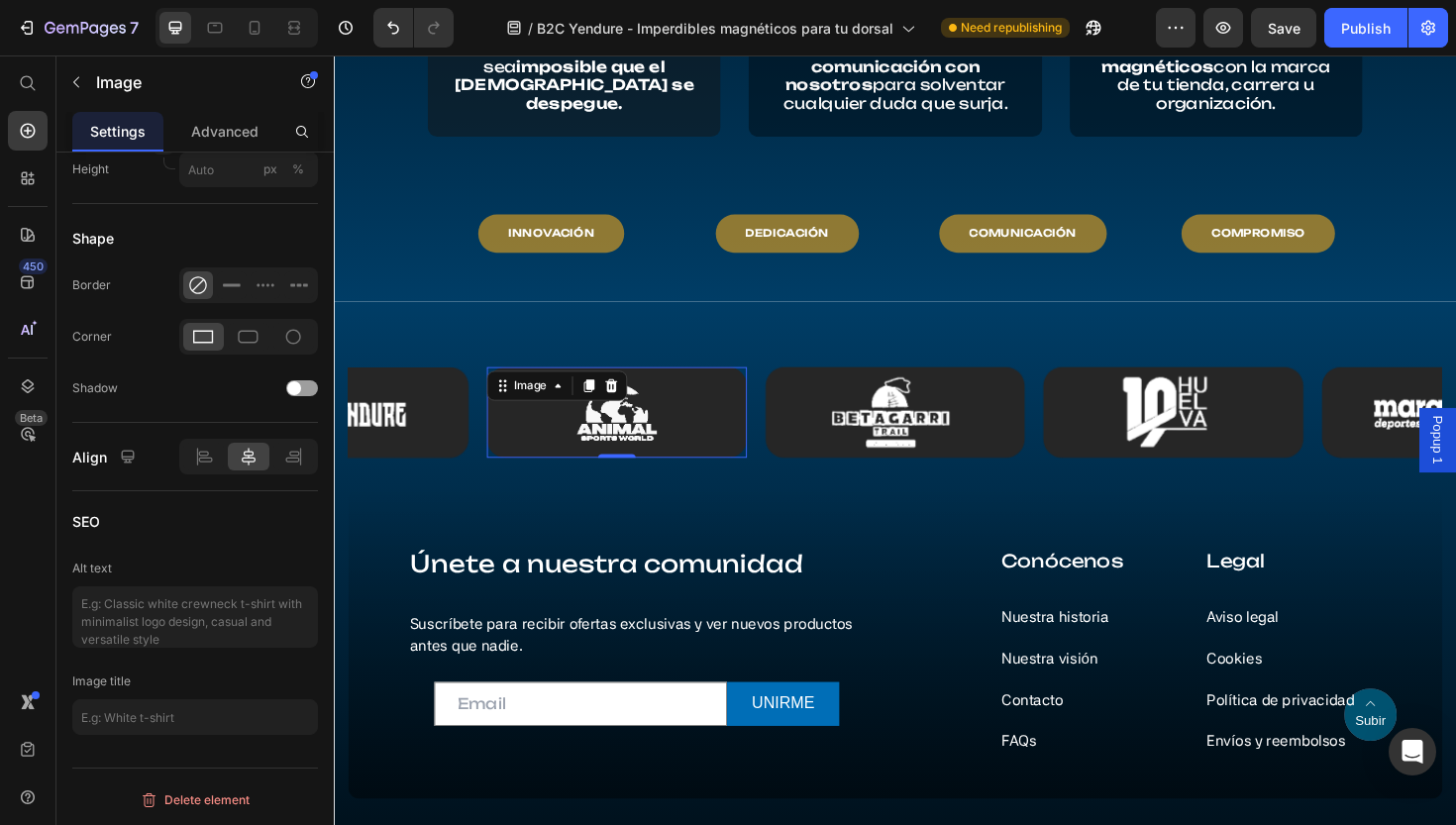 click at bounding box center [634, 433] 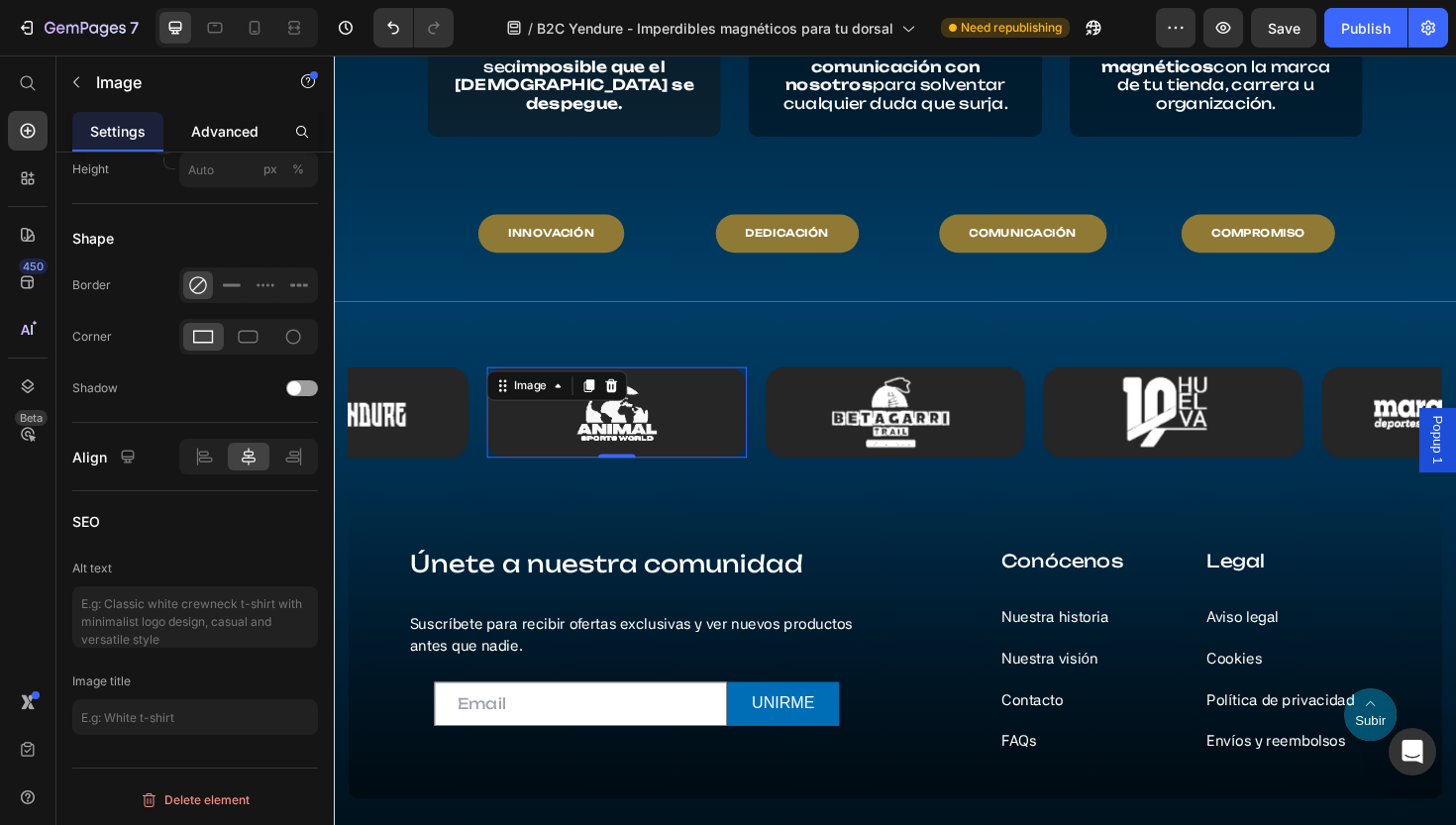 click on "Advanced" at bounding box center [225, 131] 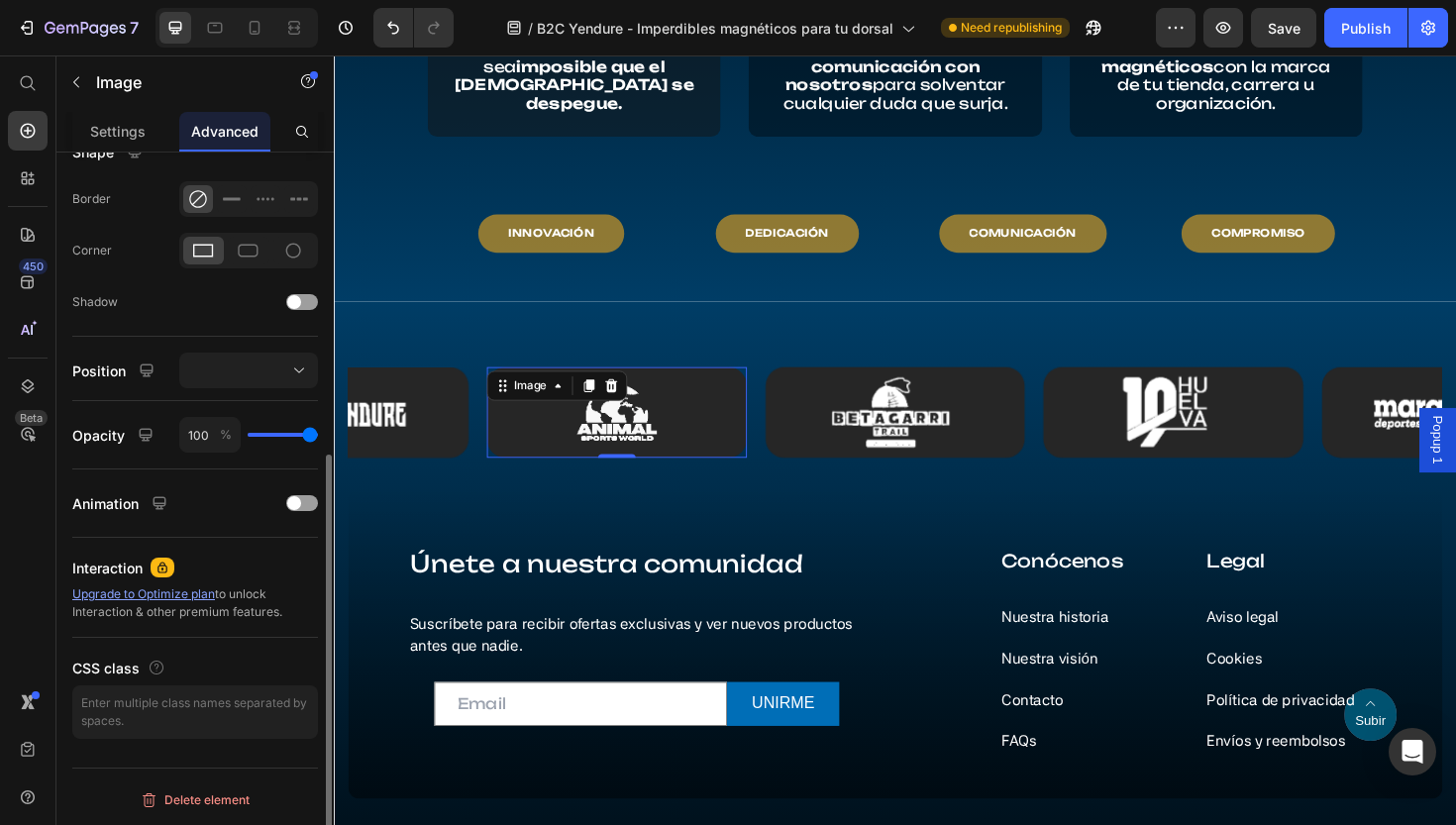 scroll, scrollTop: 0, scrollLeft: 0, axis: both 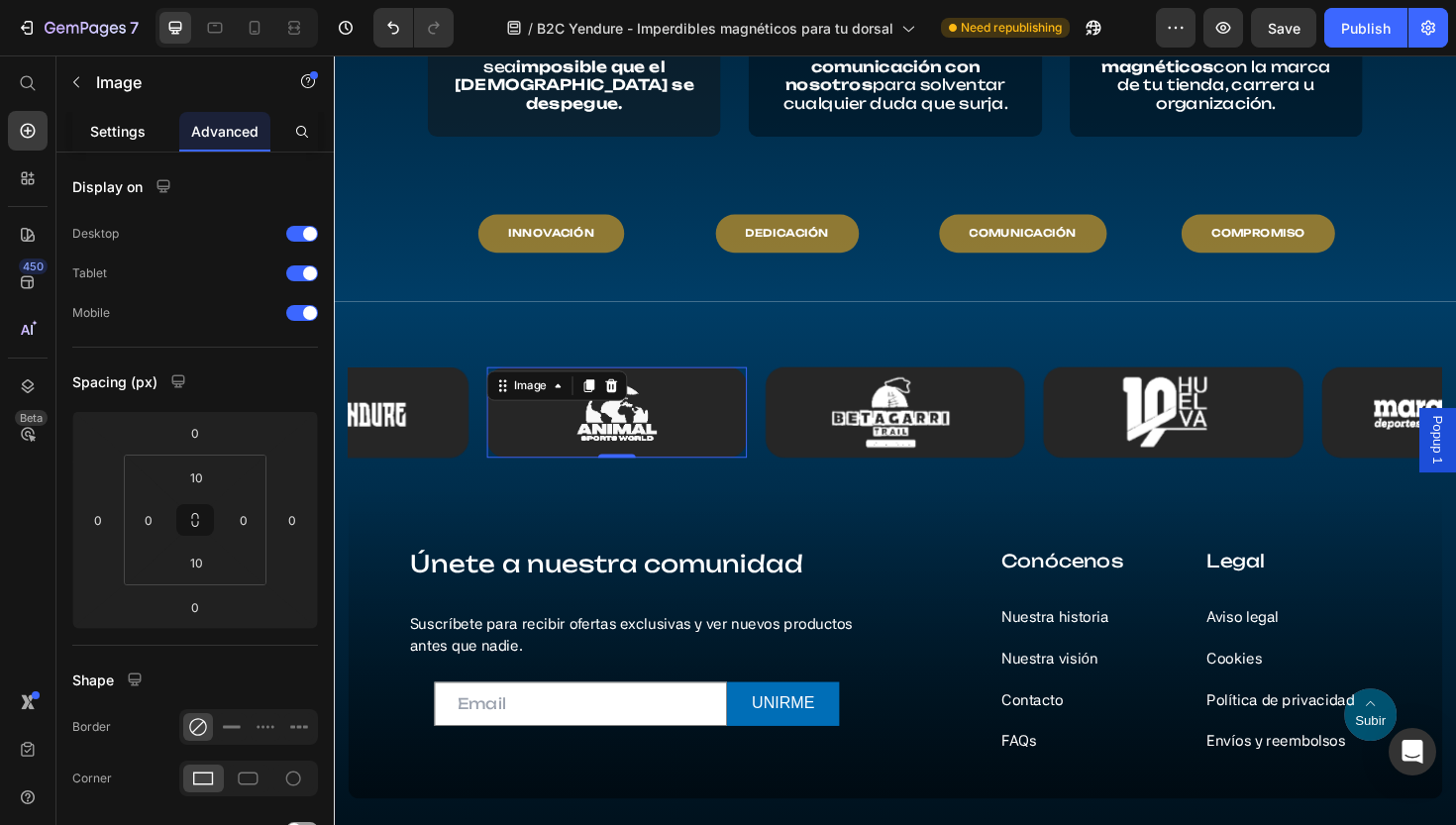 click on "Settings" at bounding box center (118, 131) 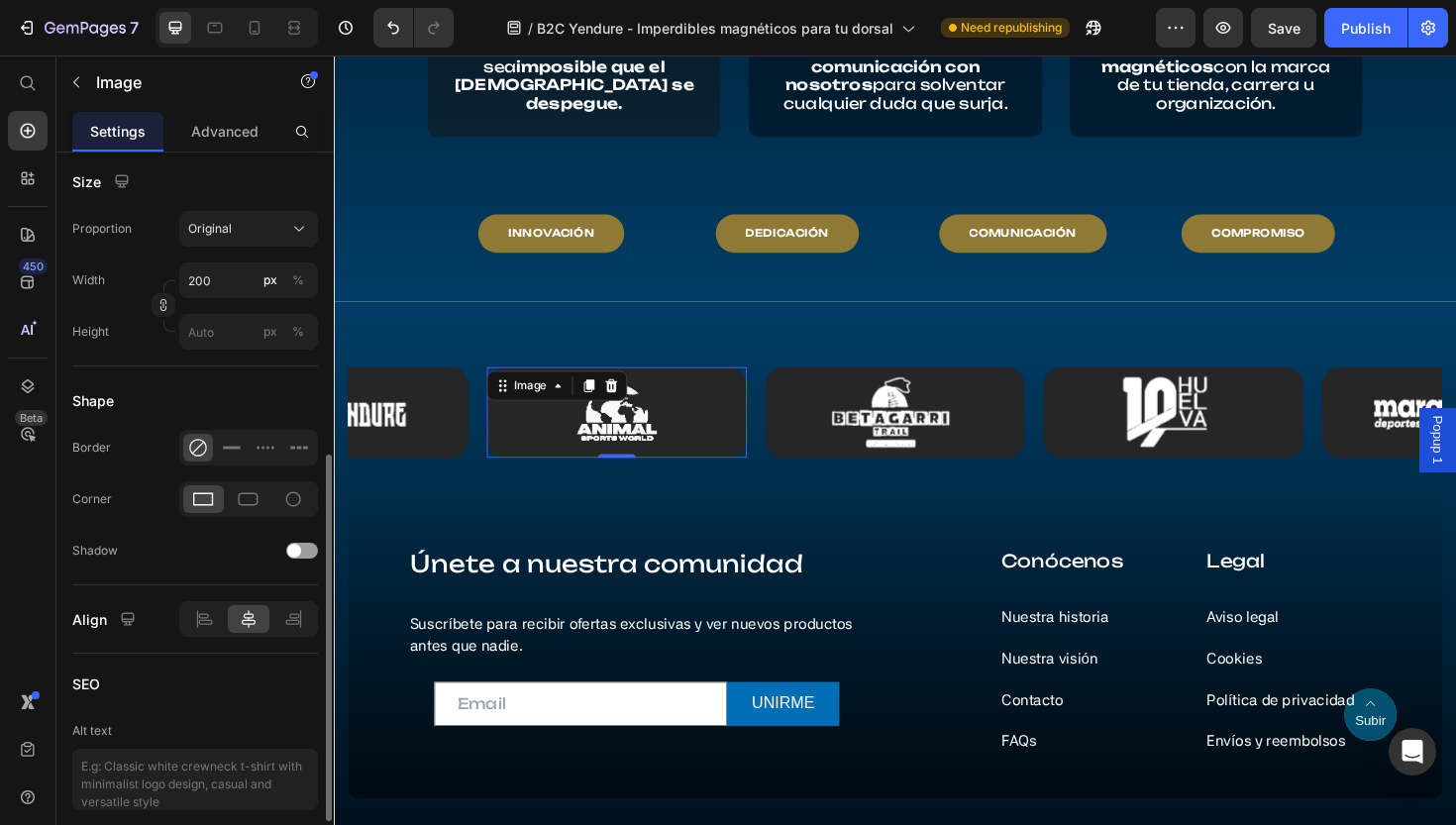 scroll, scrollTop: 720, scrollLeft: 0, axis: vertical 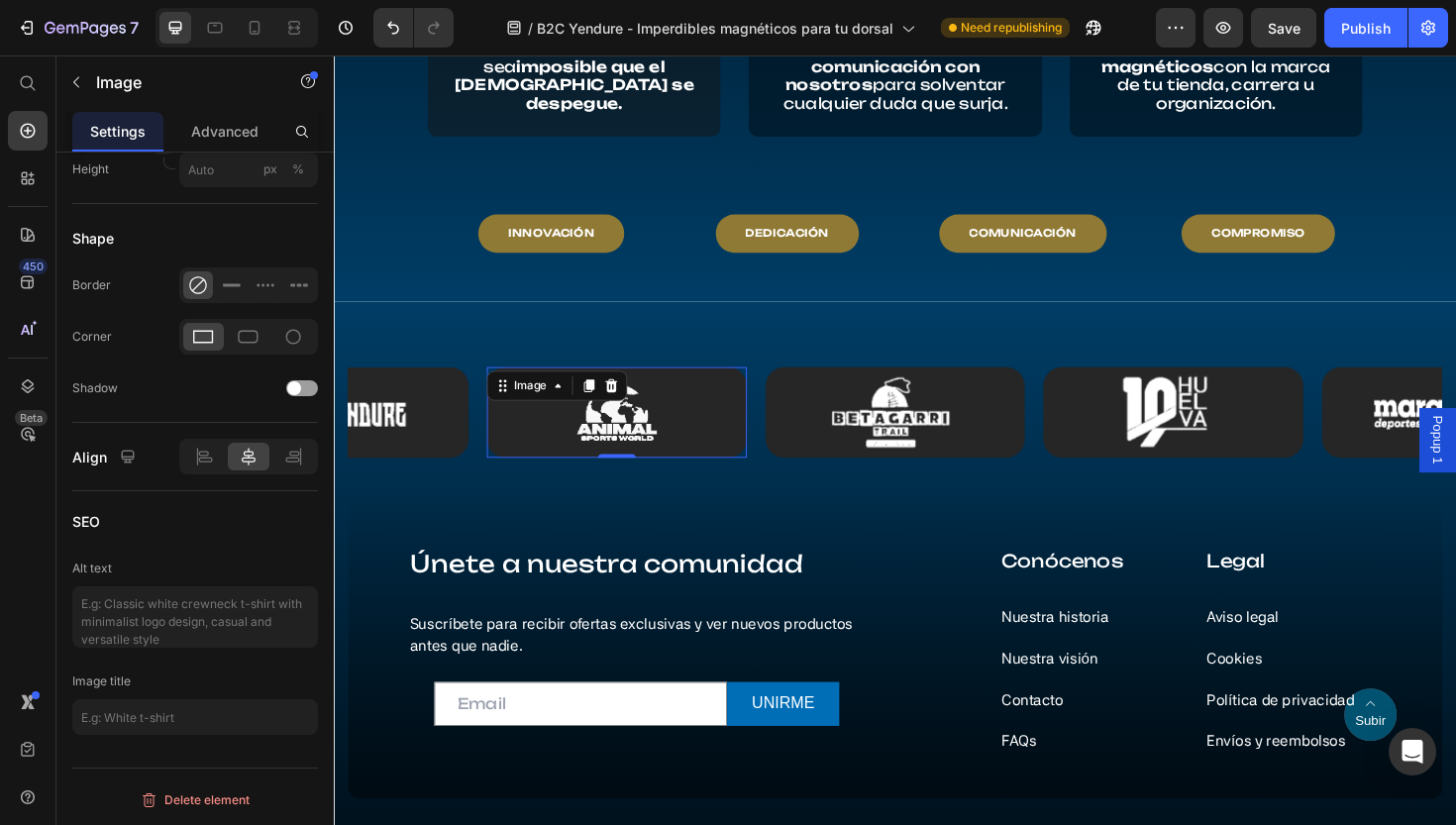 click at bounding box center [339, 433] 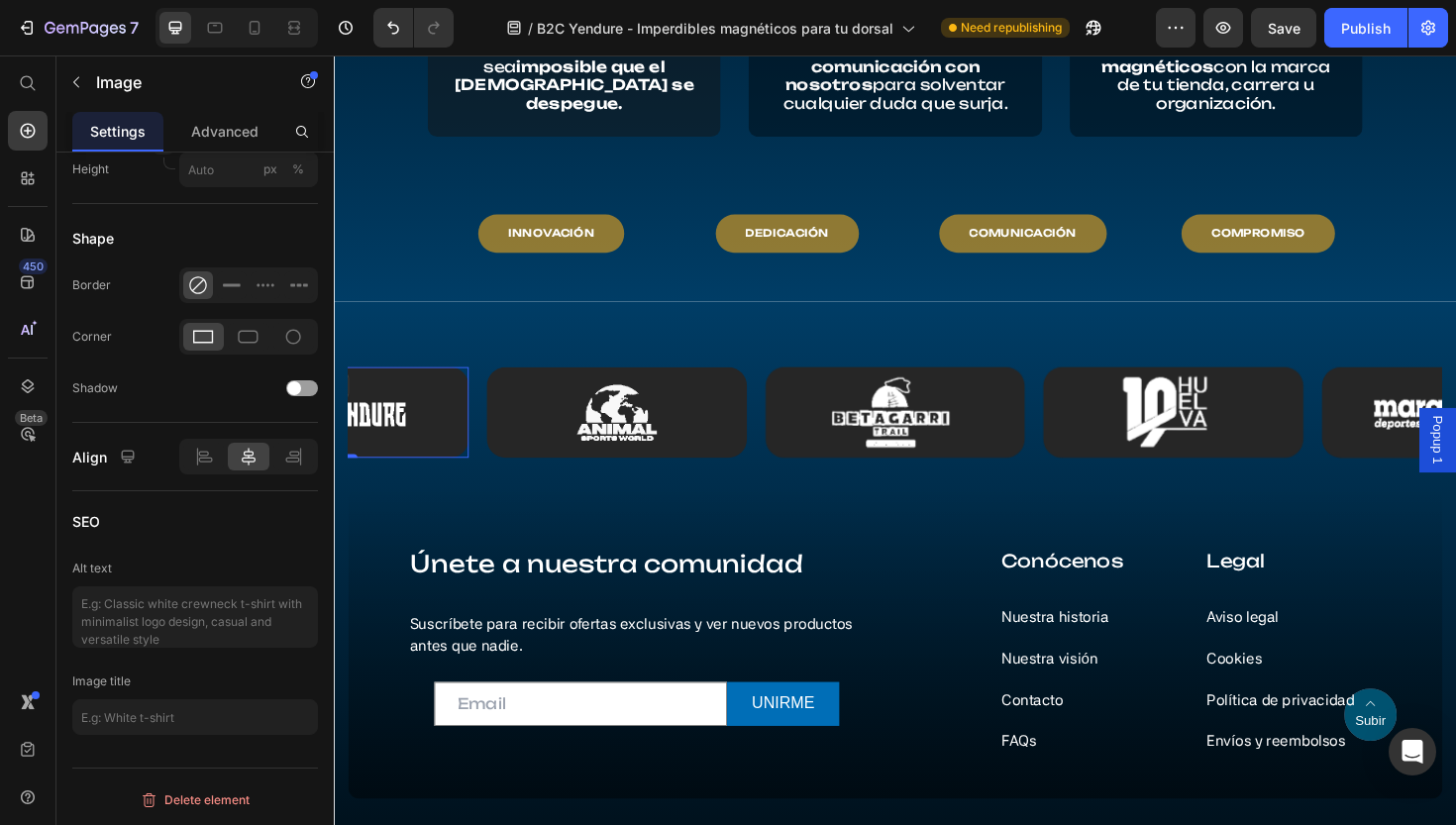 click at bounding box center [339, 433] 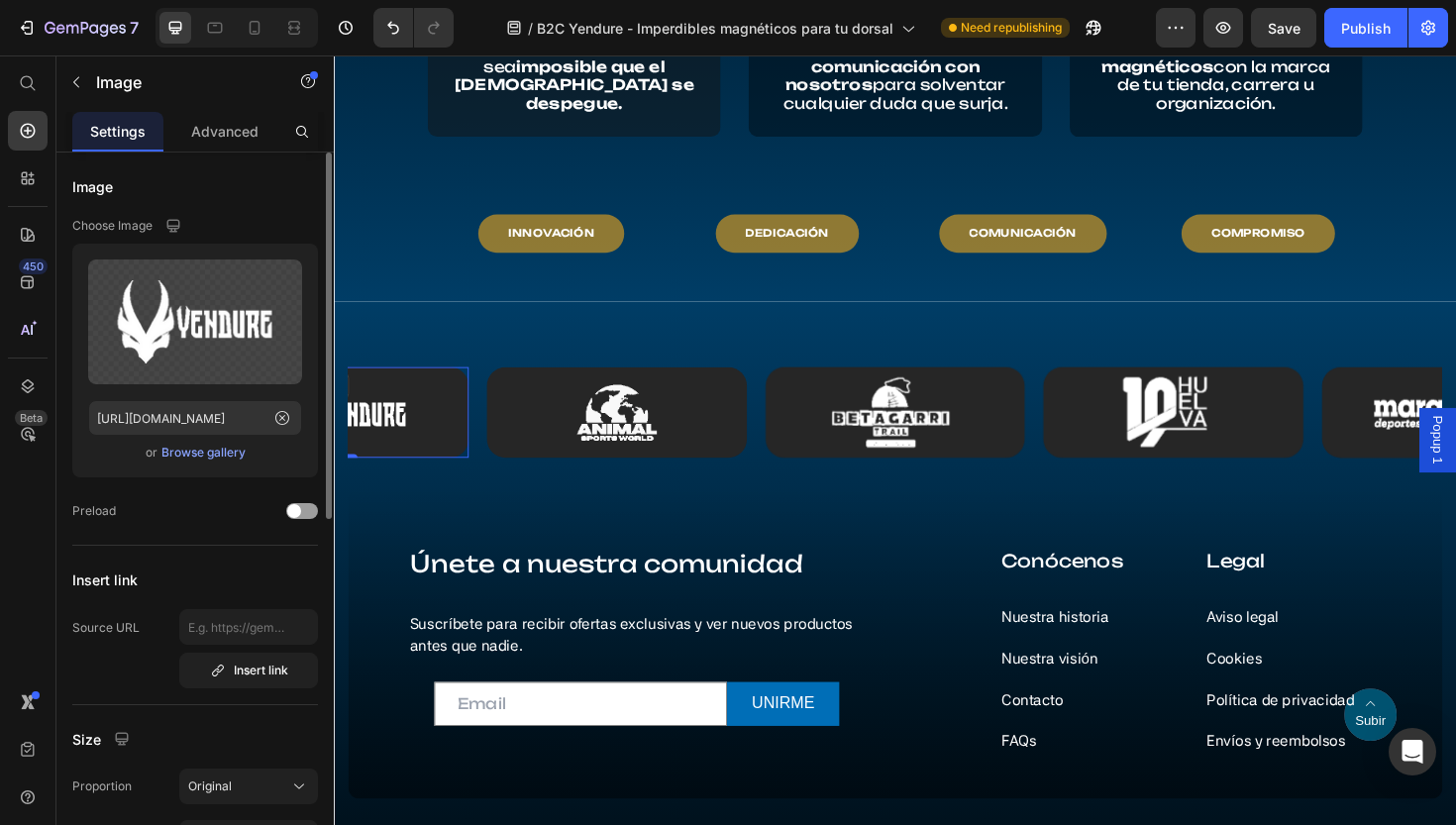 scroll, scrollTop: 0, scrollLeft: 0, axis: both 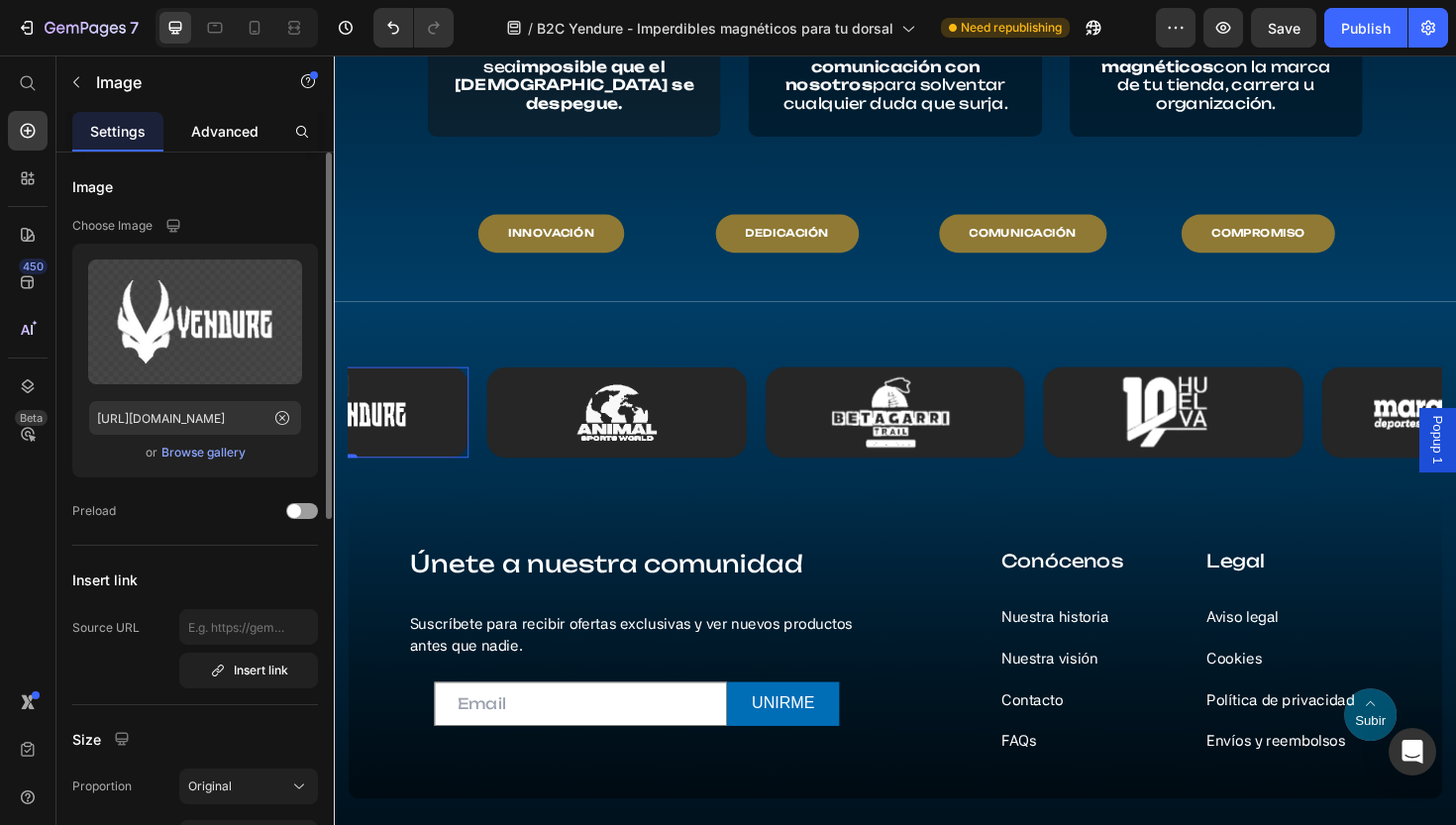 click on "Advanced" at bounding box center [225, 131] 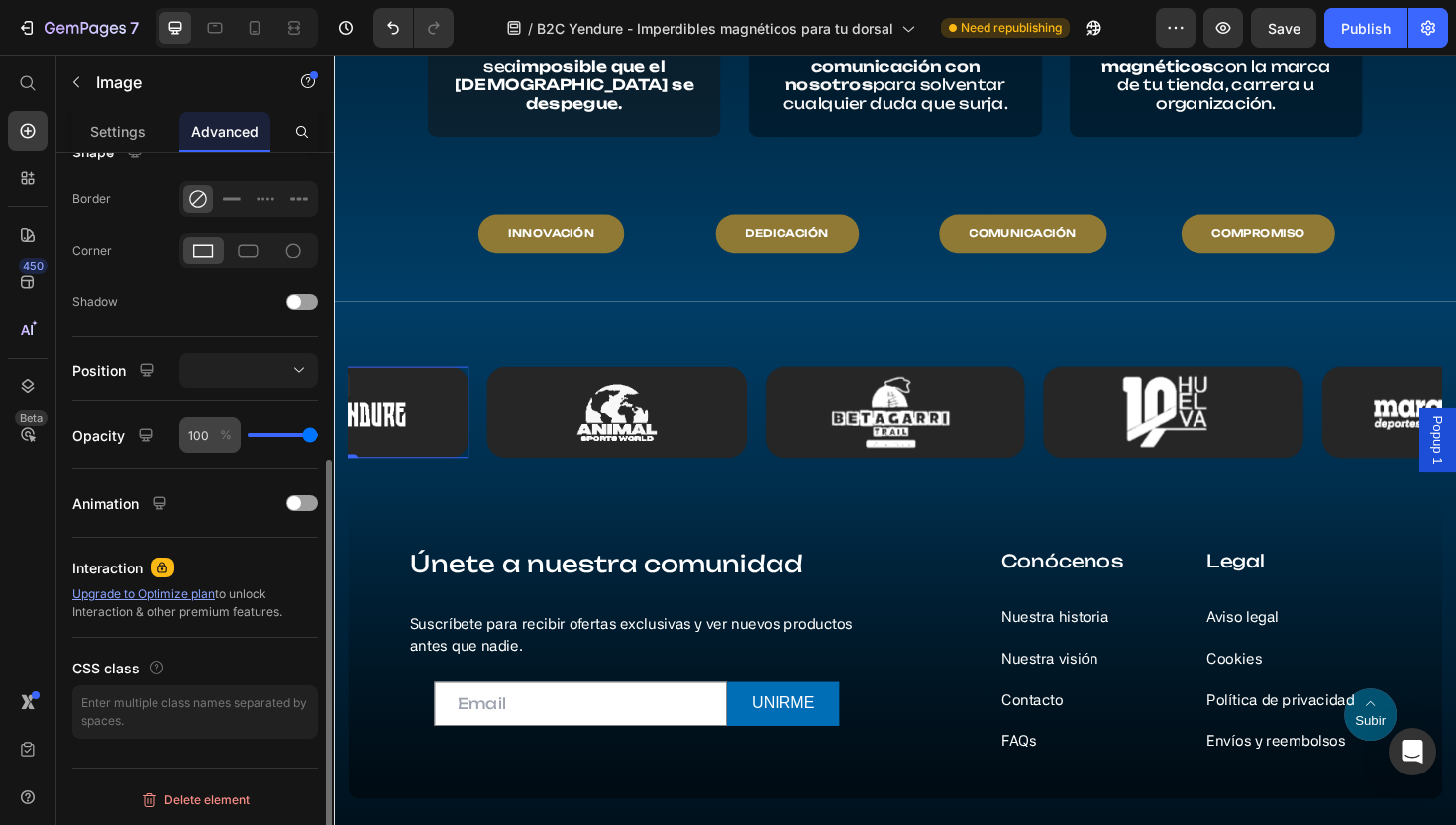 scroll, scrollTop: 0, scrollLeft: 0, axis: both 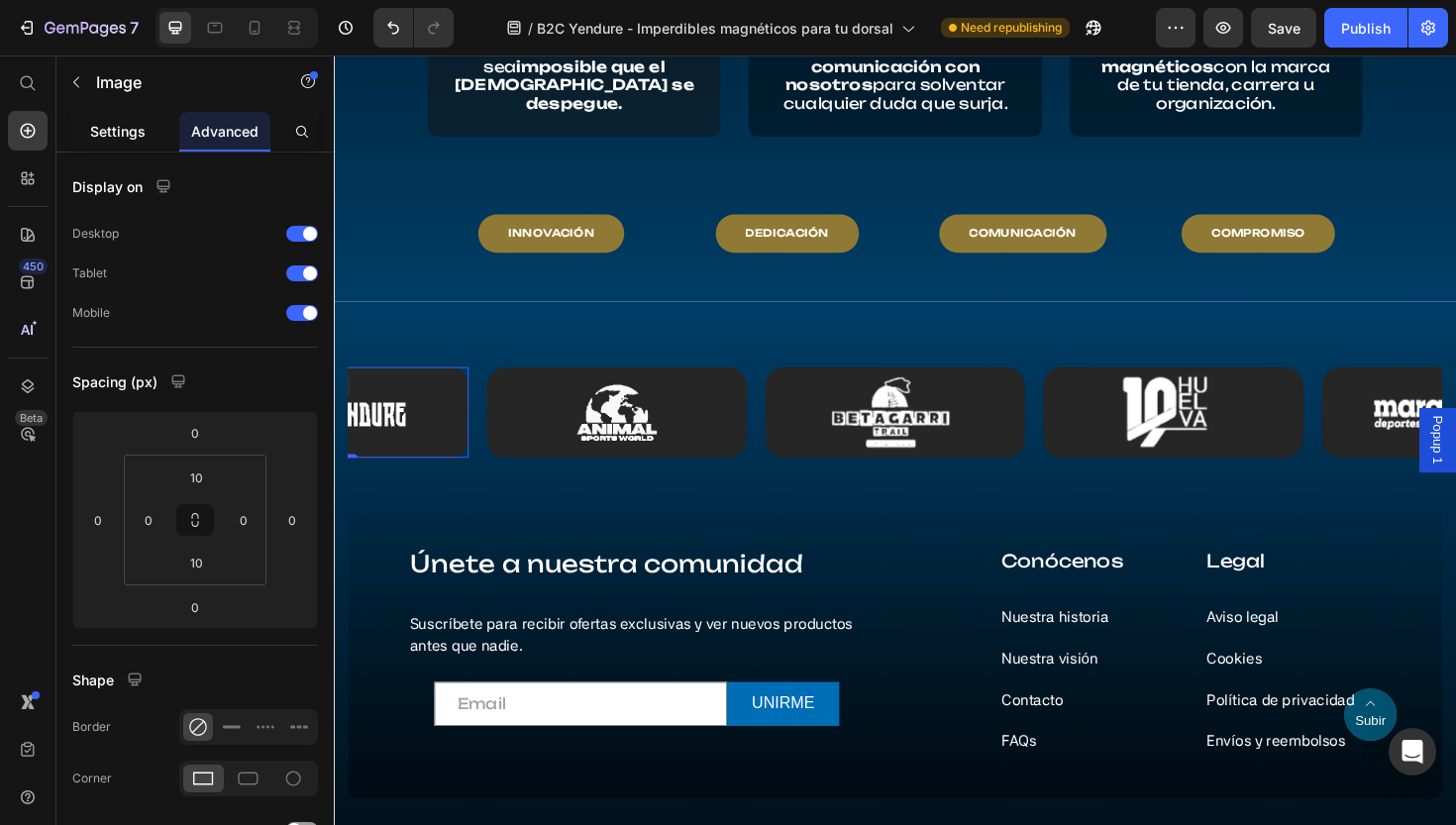 click on "Settings" at bounding box center [118, 131] 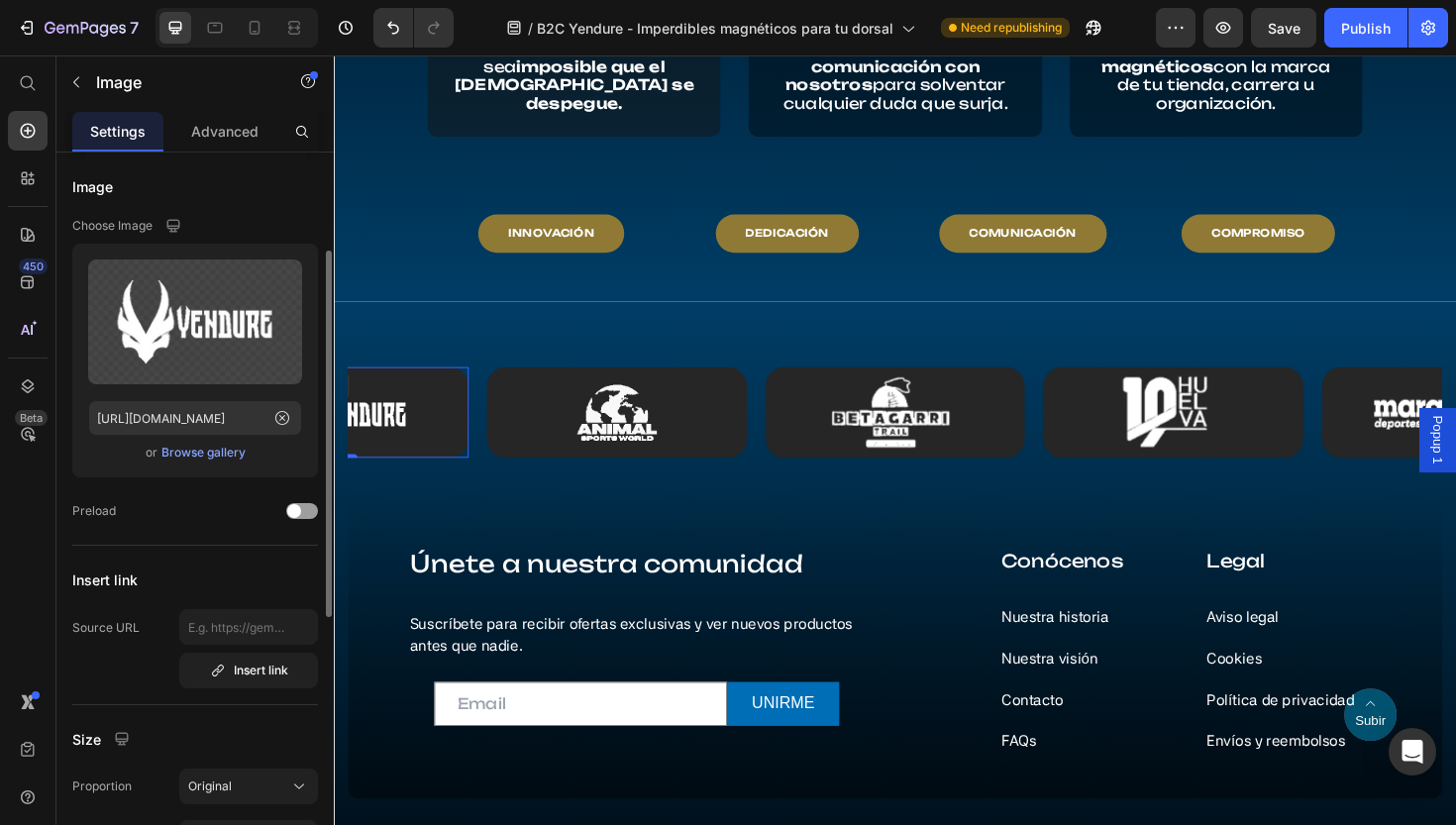 scroll, scrollTop: 0, scrollLeft: 0, axis: both 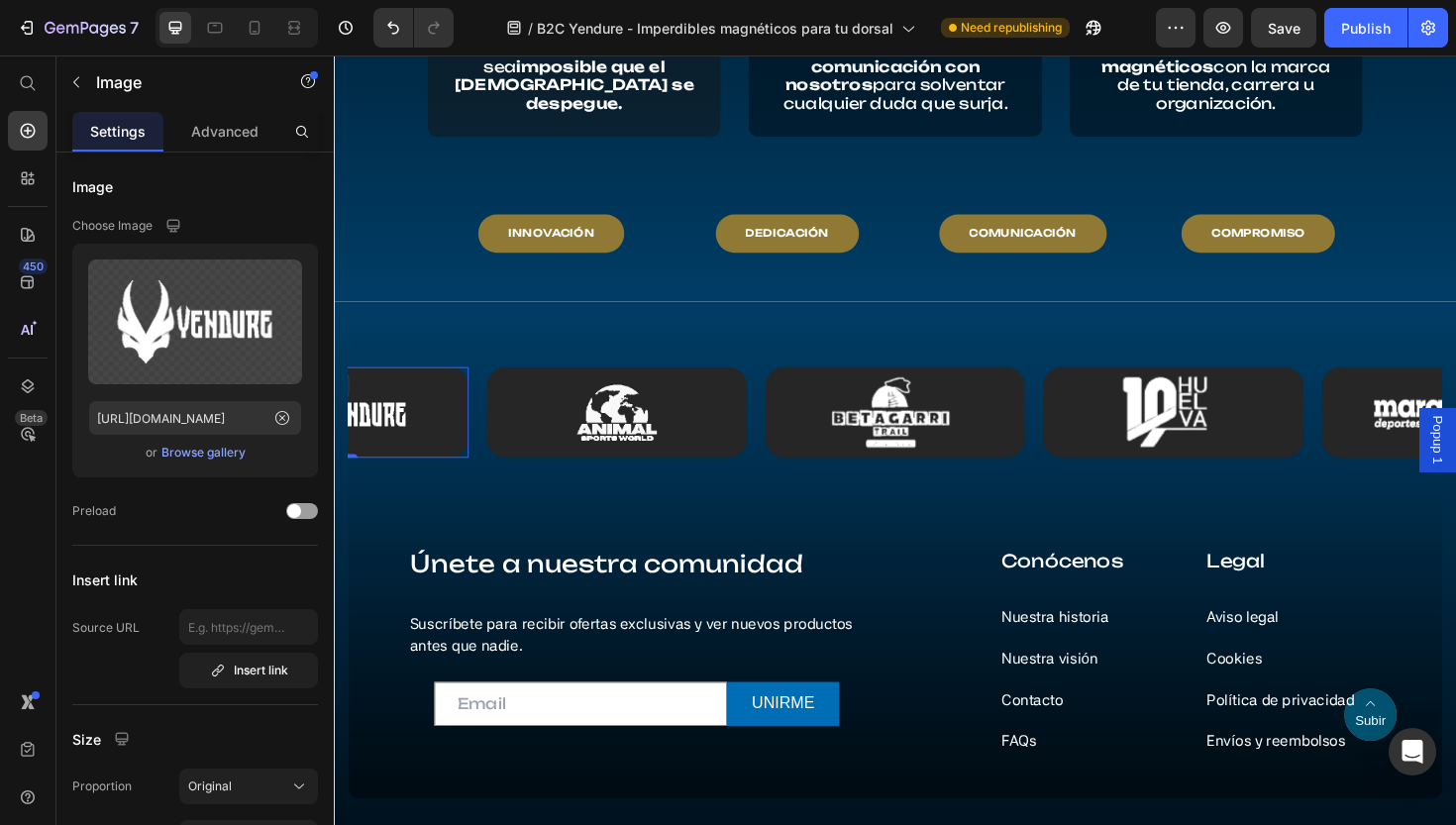 click at bounding box center (339, 433) 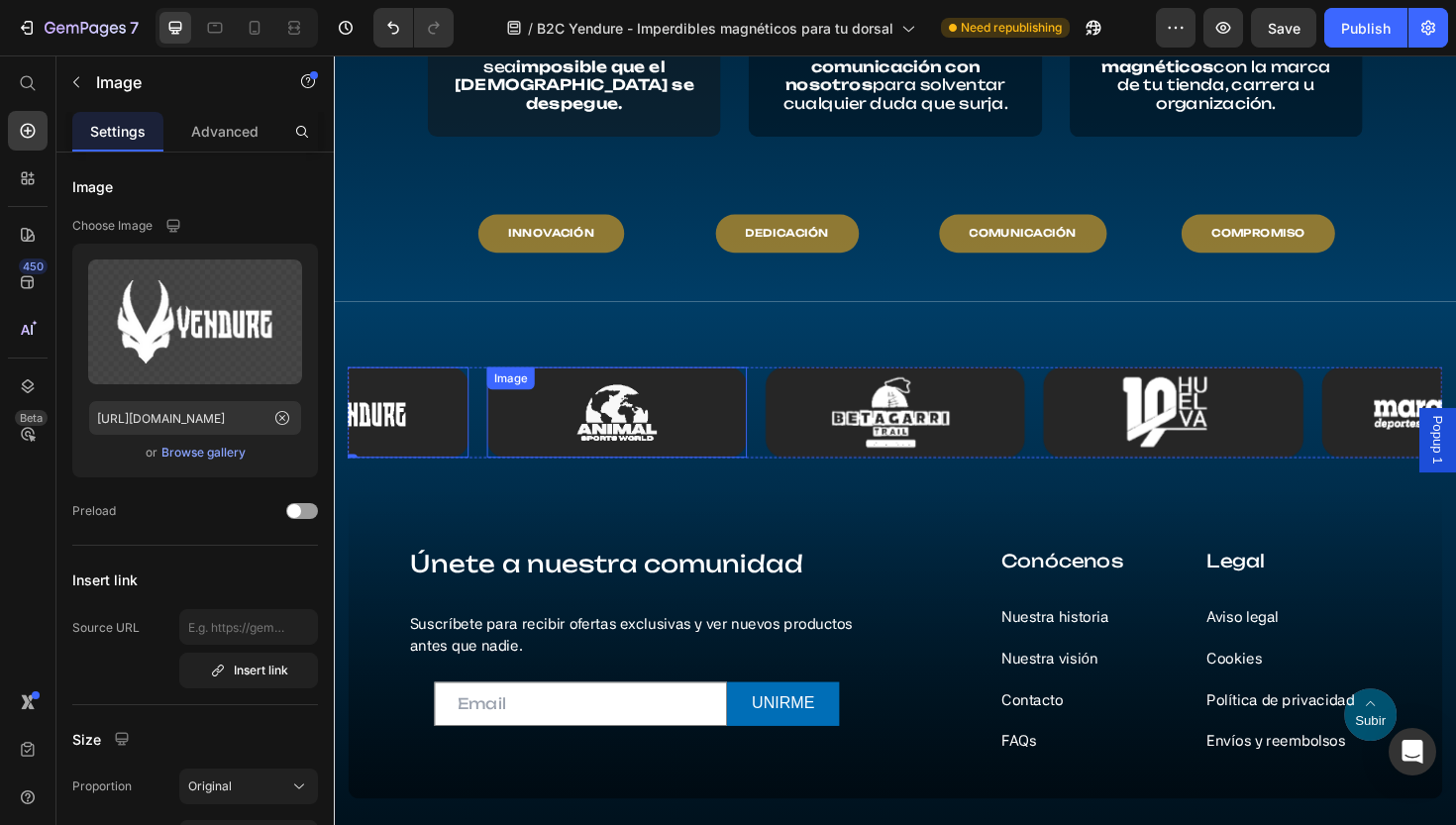 click on "Image" at bounding box center [634, 433] 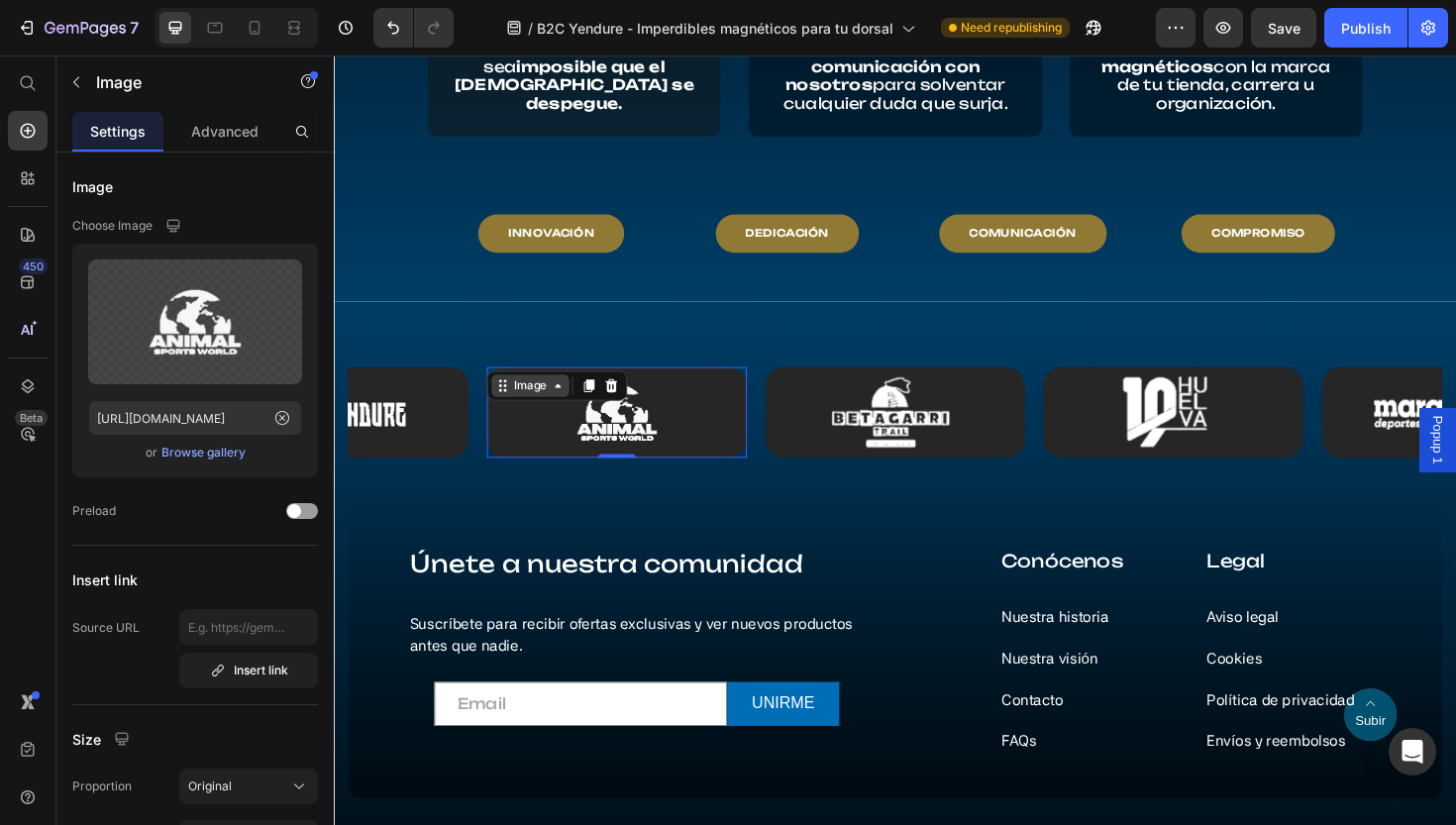 click on "Image" at bounding box center (542, 405) 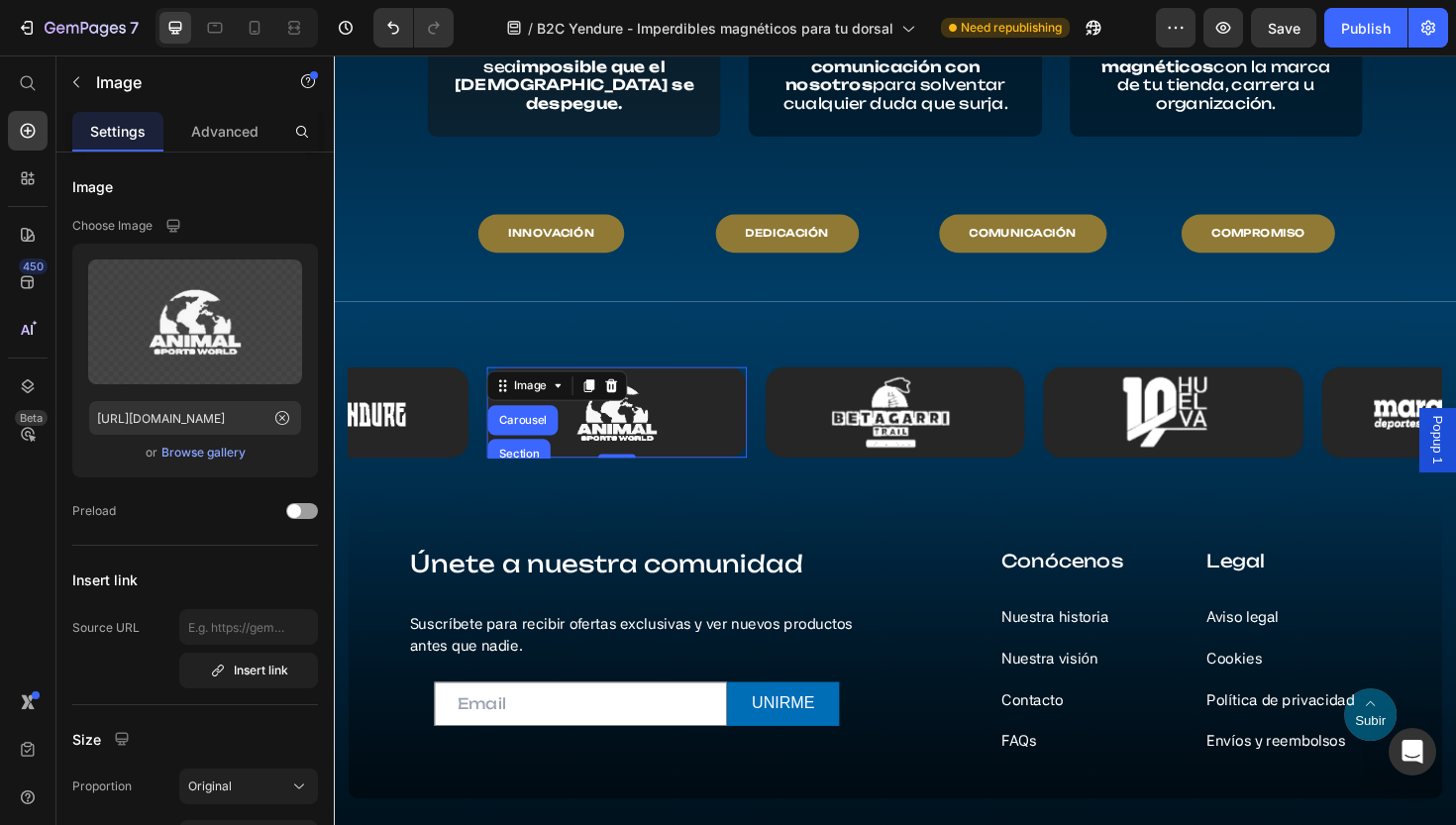click at bounding box center (634, 433) 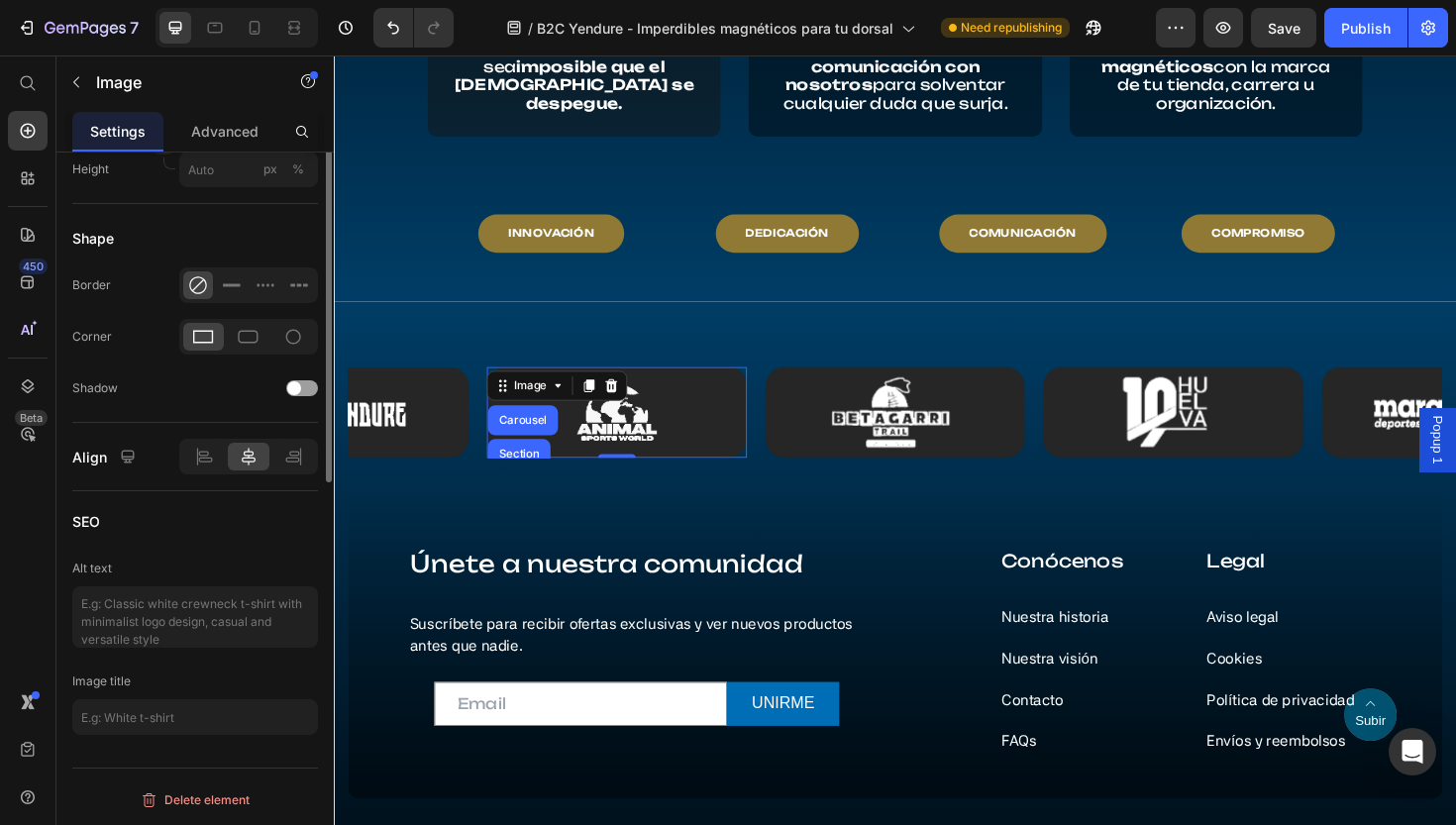 scroll, scrollTop: 0, scrollLeft: 0, axis: both 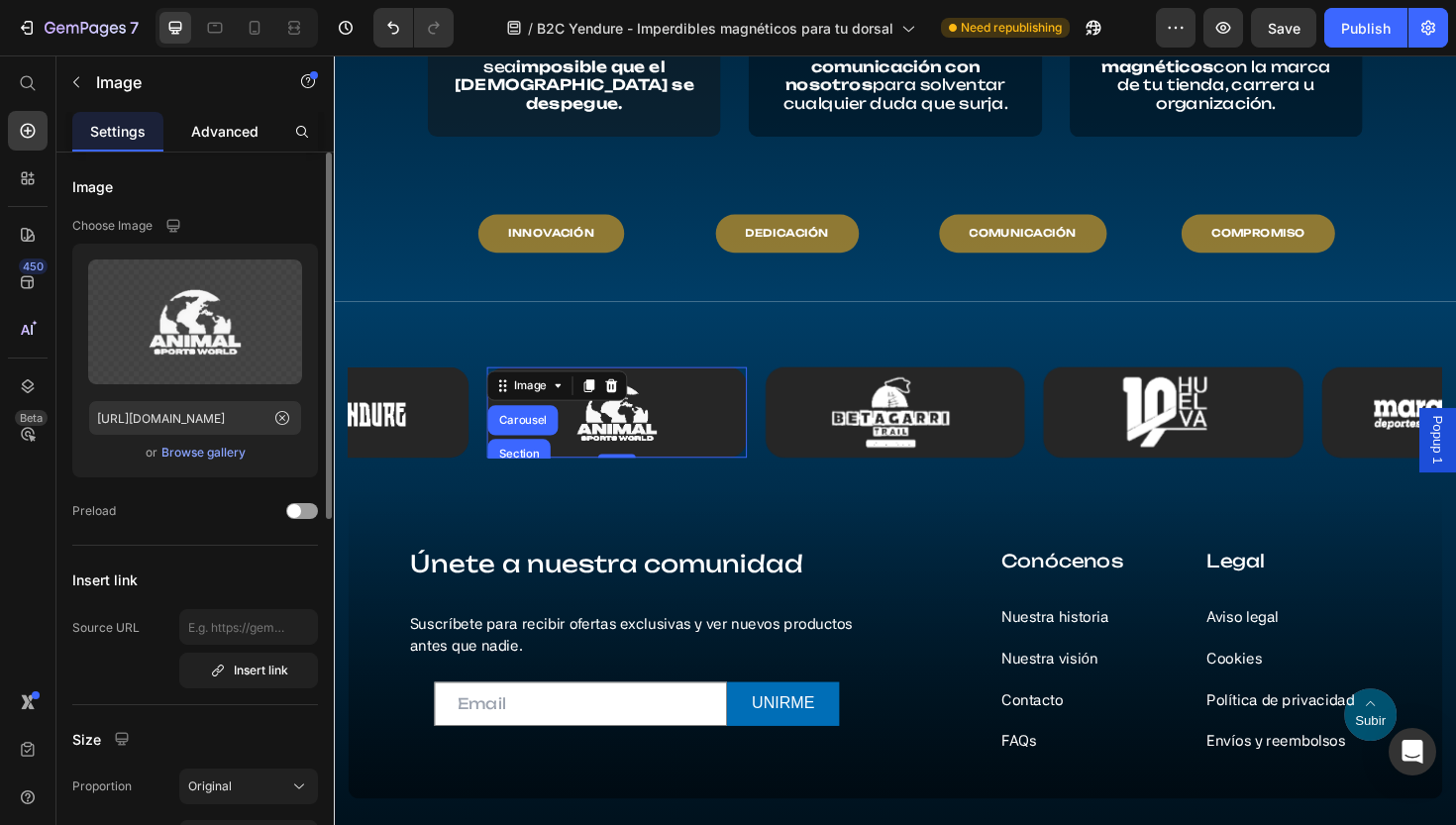 click on "Advanced" at bounding box center (225, 131) 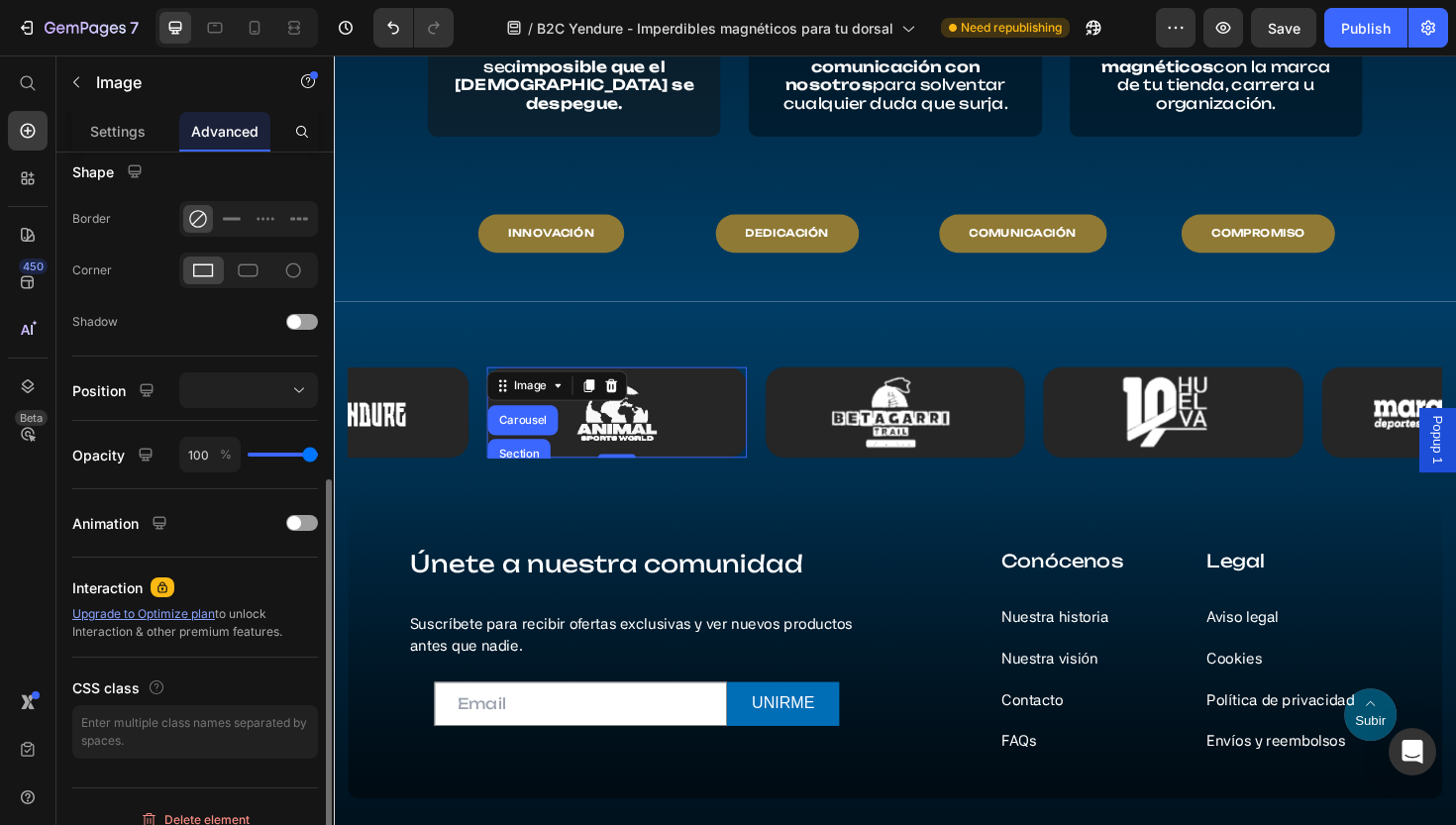 scroll, scrollTop: 528, scrollLeft: 0, axis: vertical 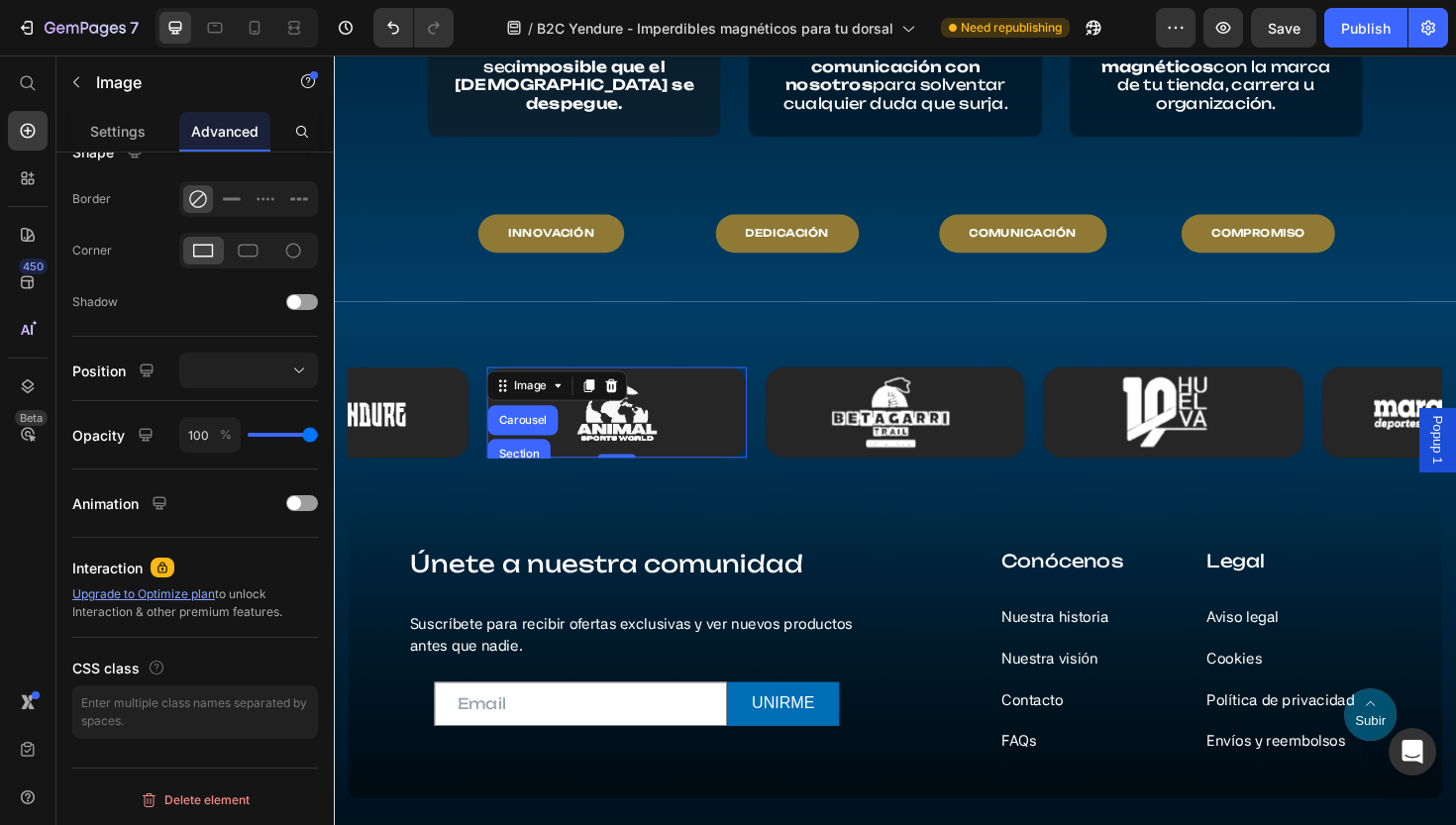 click at bounding box center [634, 433] 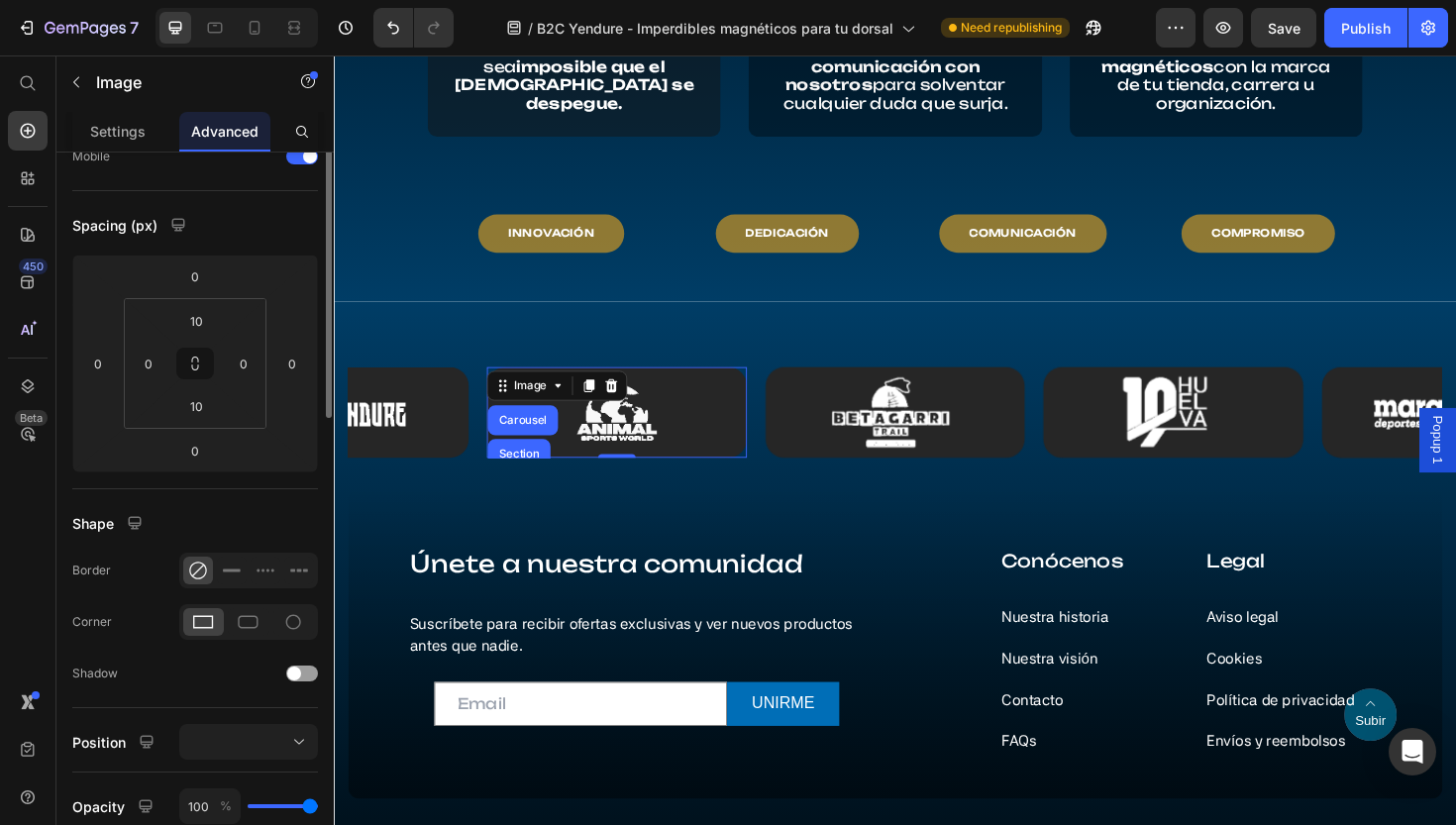 scroll, scrollTop: 0, scrollLeft: 0, axis: both 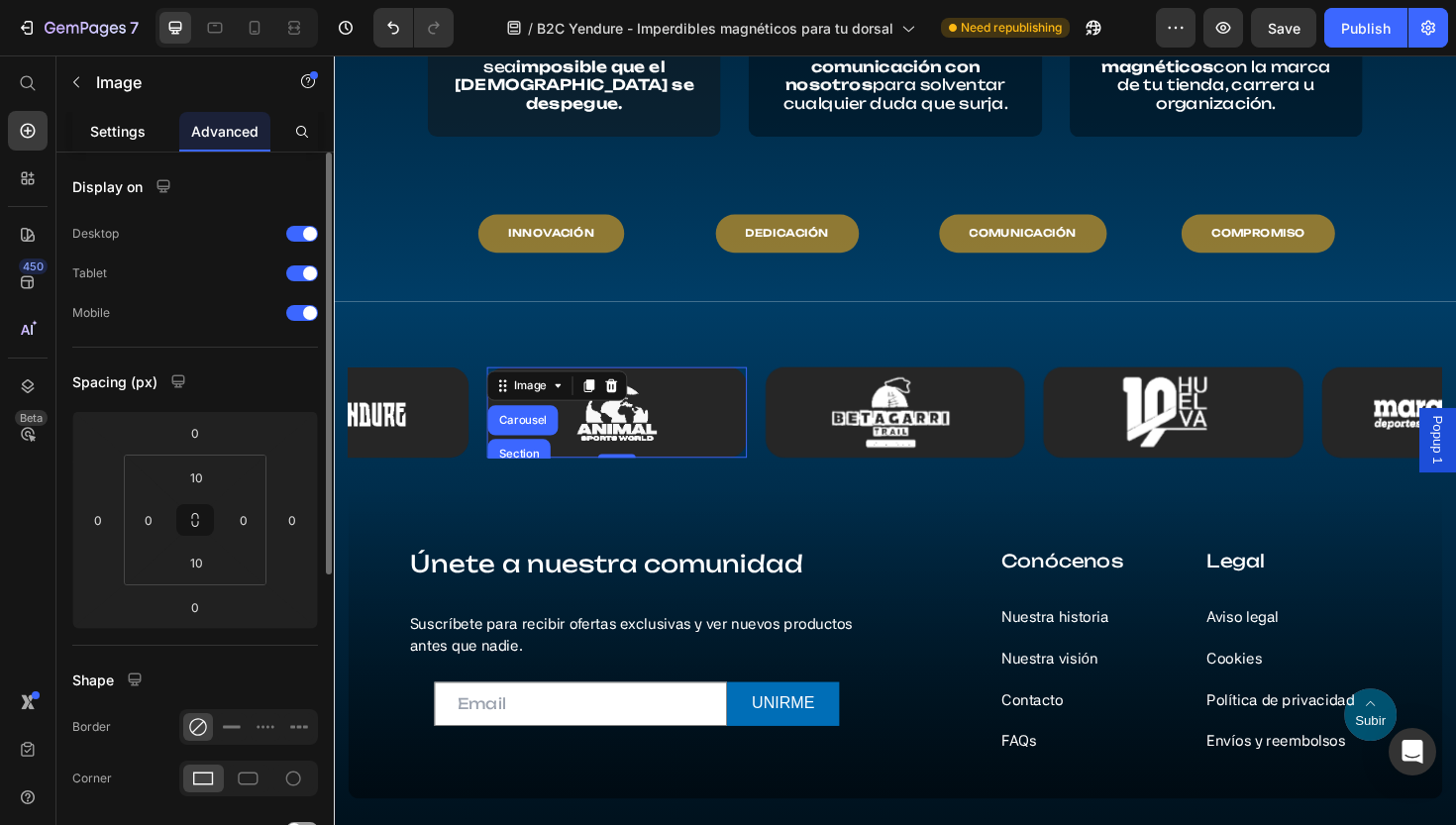 click on "Settings" at bounding box center (118, 131) 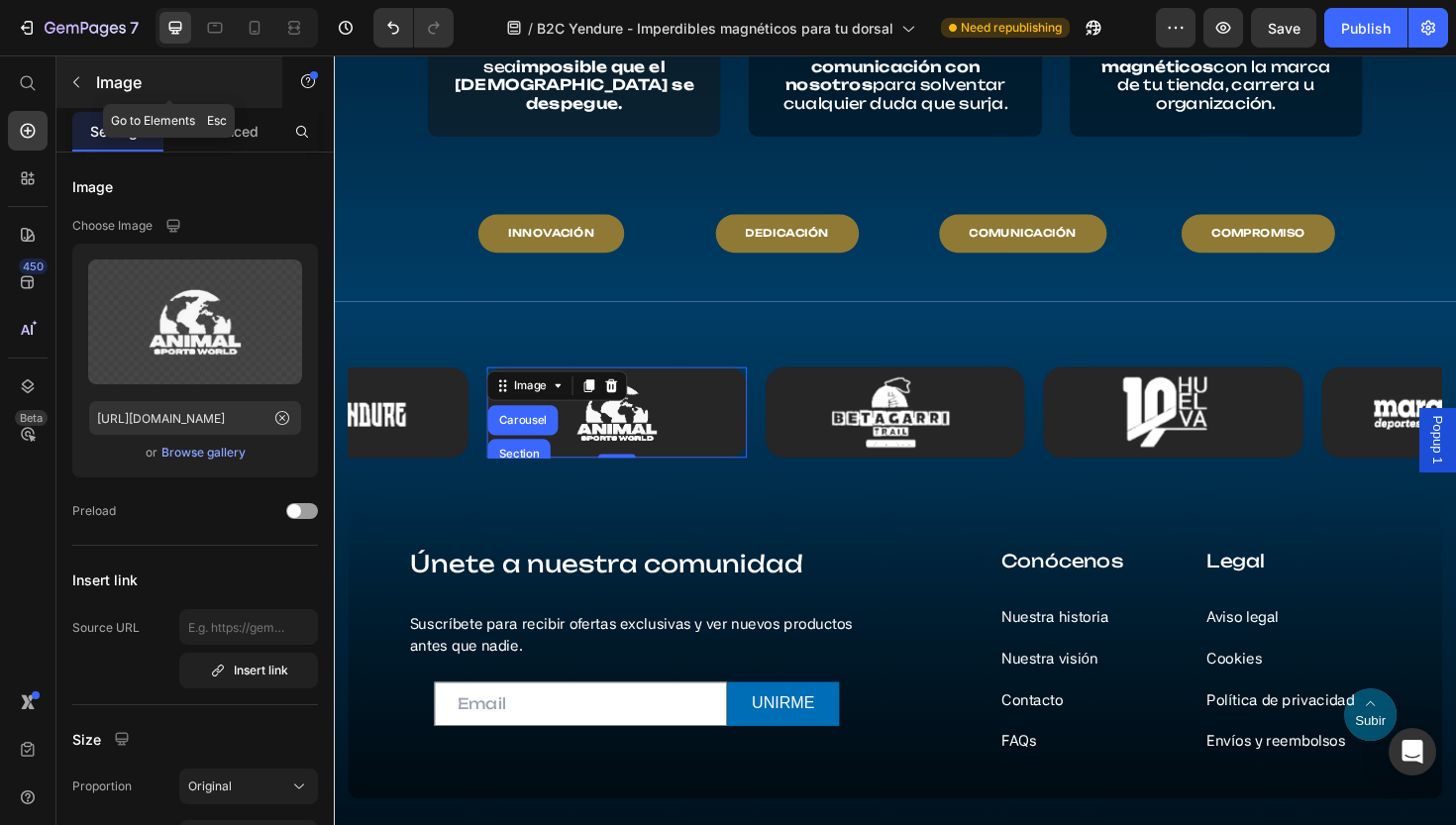 click 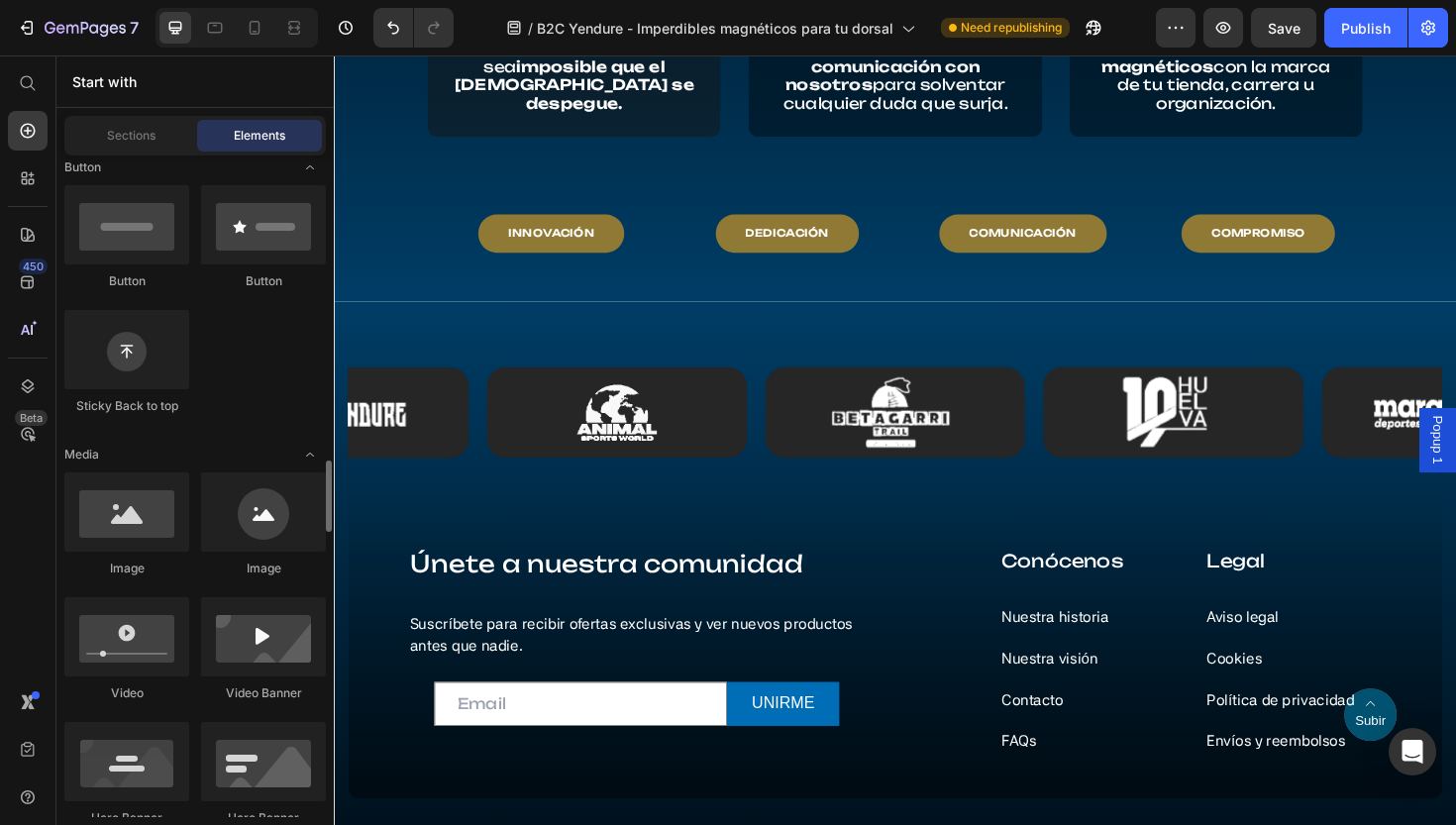 scroll, scrollTop: 0, scrollLeft: 0, axis: both 